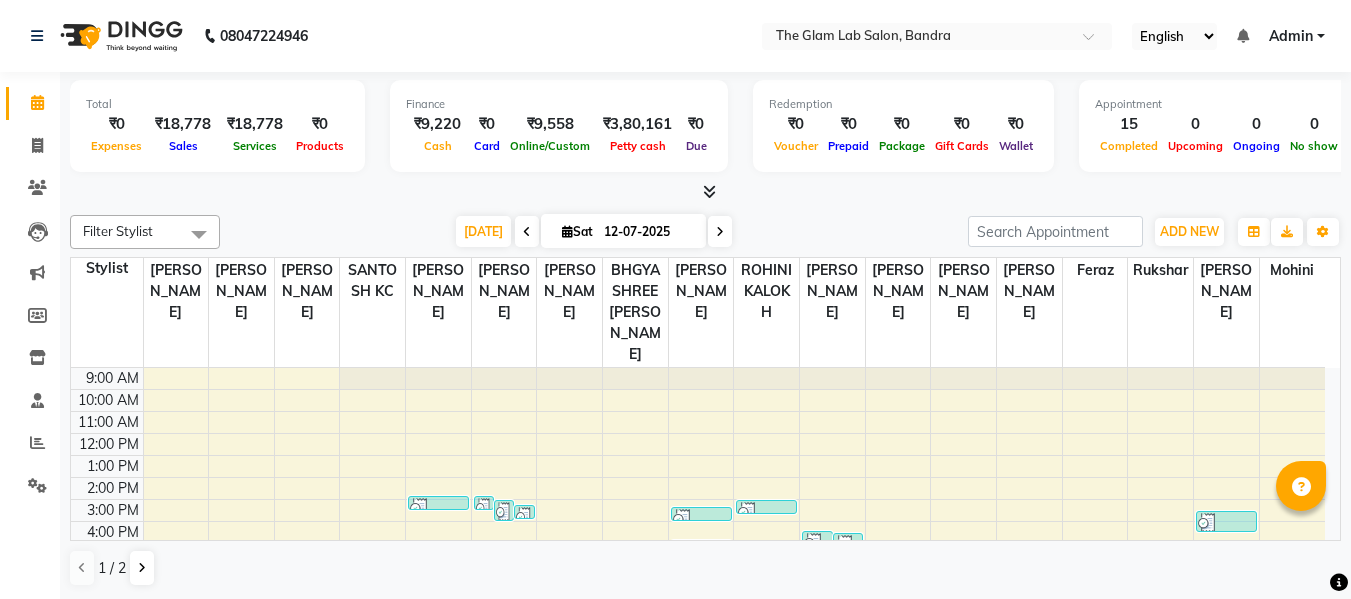 scroll, scrollTop: 0, scrollLeft: 0, axis: both 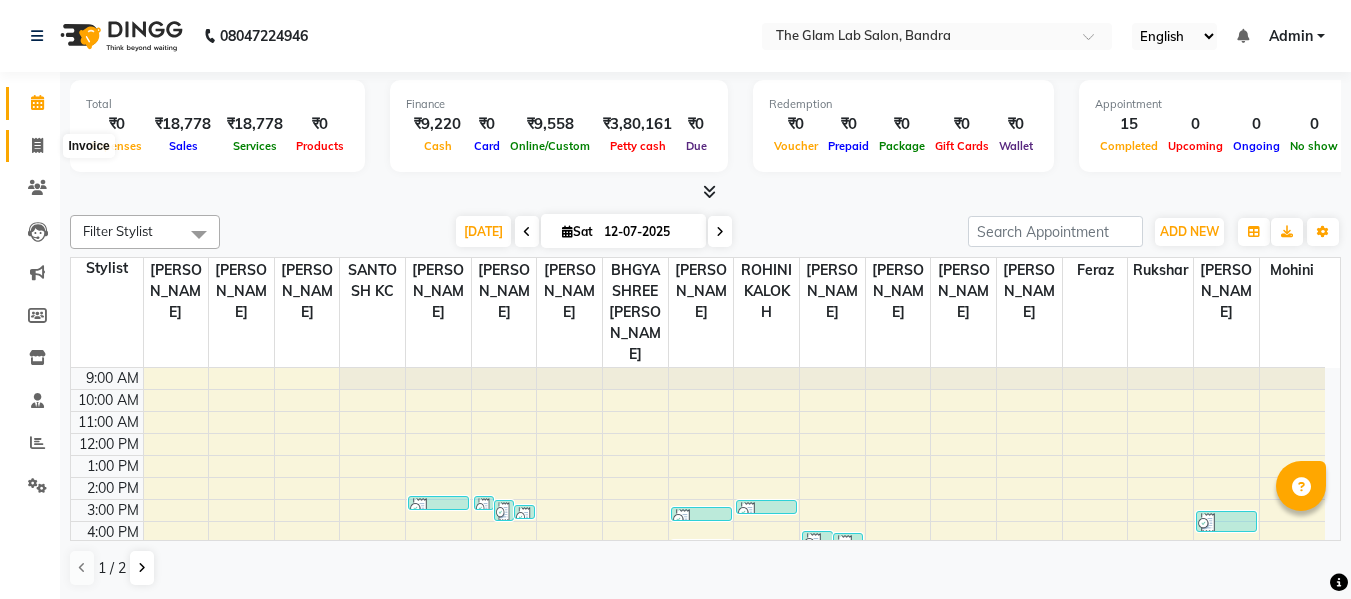 click 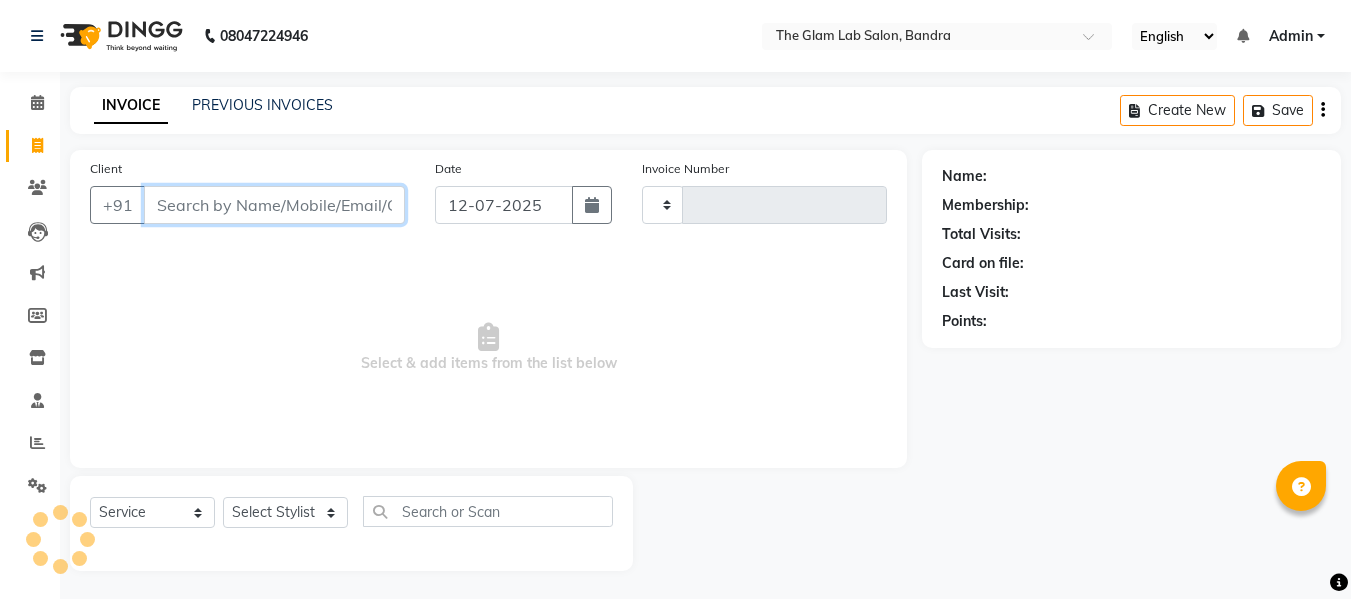 type on "0937" 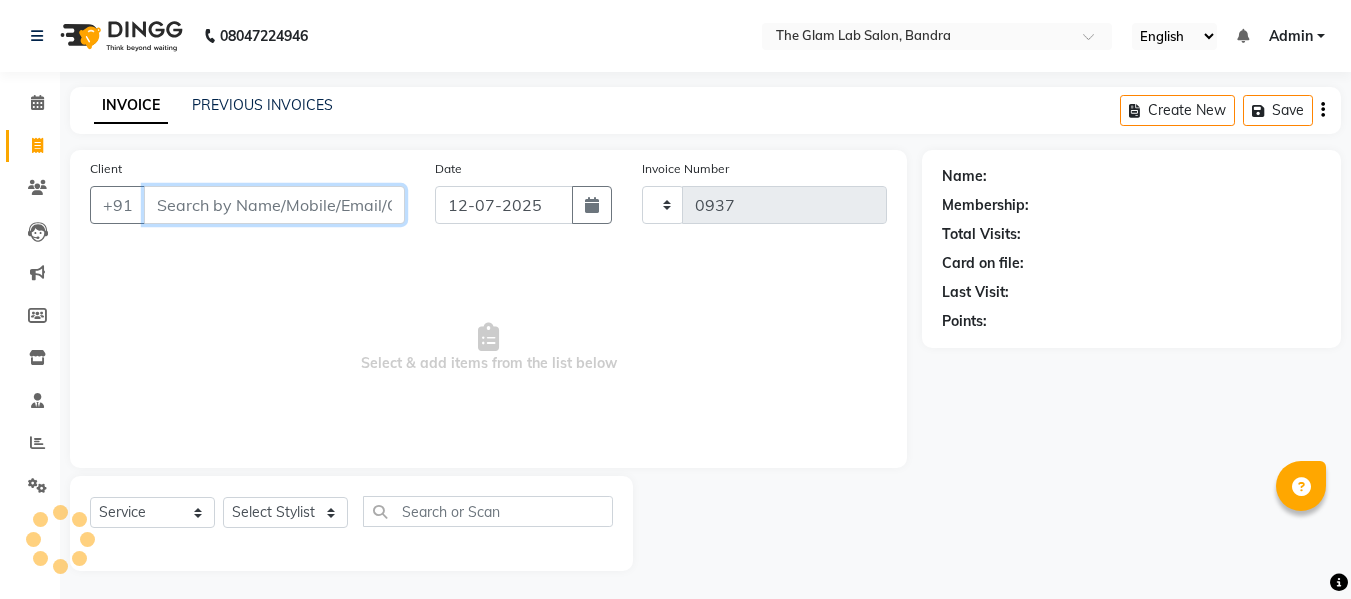 select on "734" 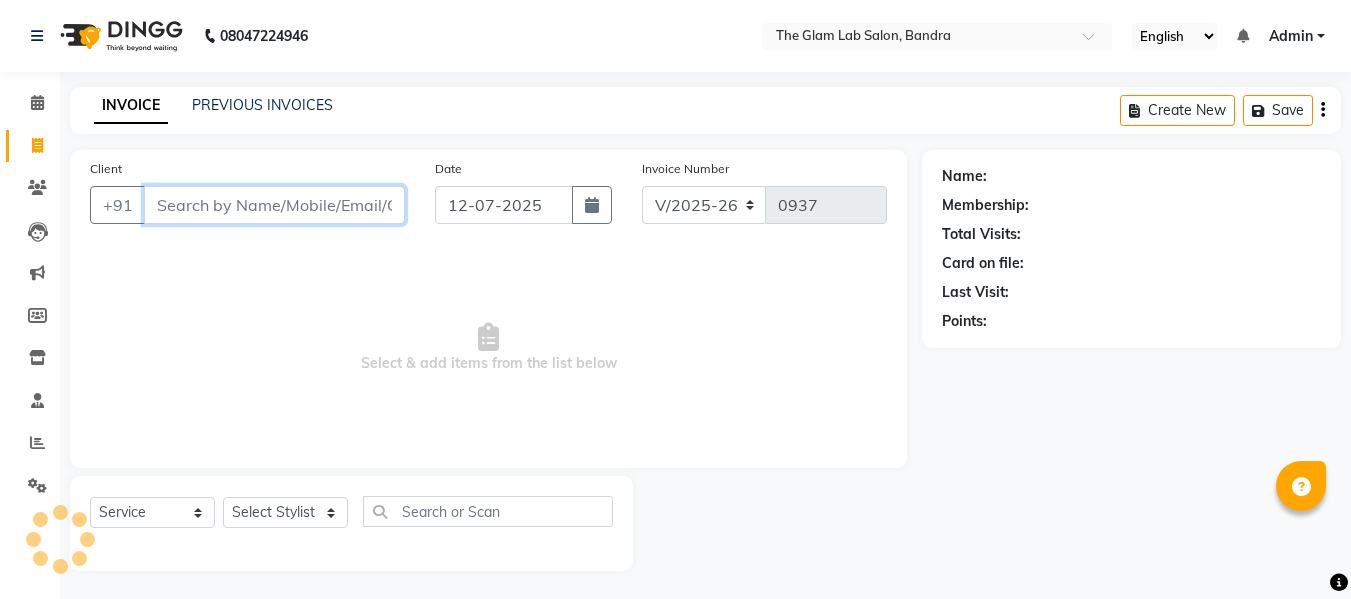 click on "Client" at bounding box center [274, 205] 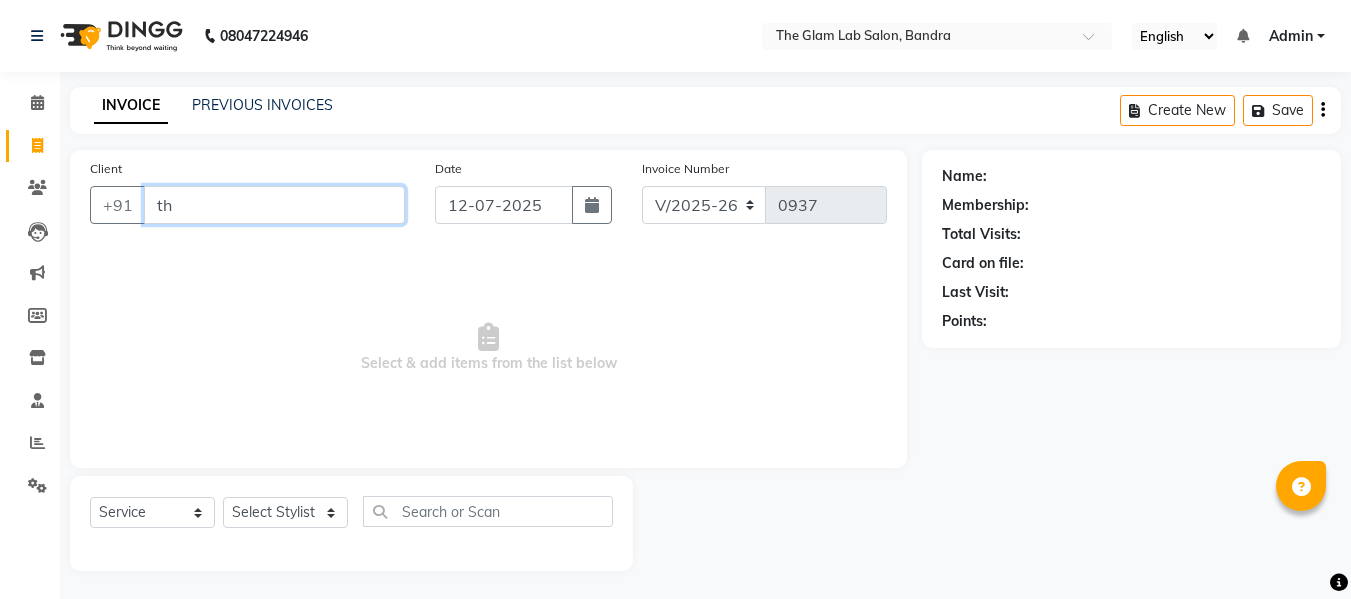 type on "t" 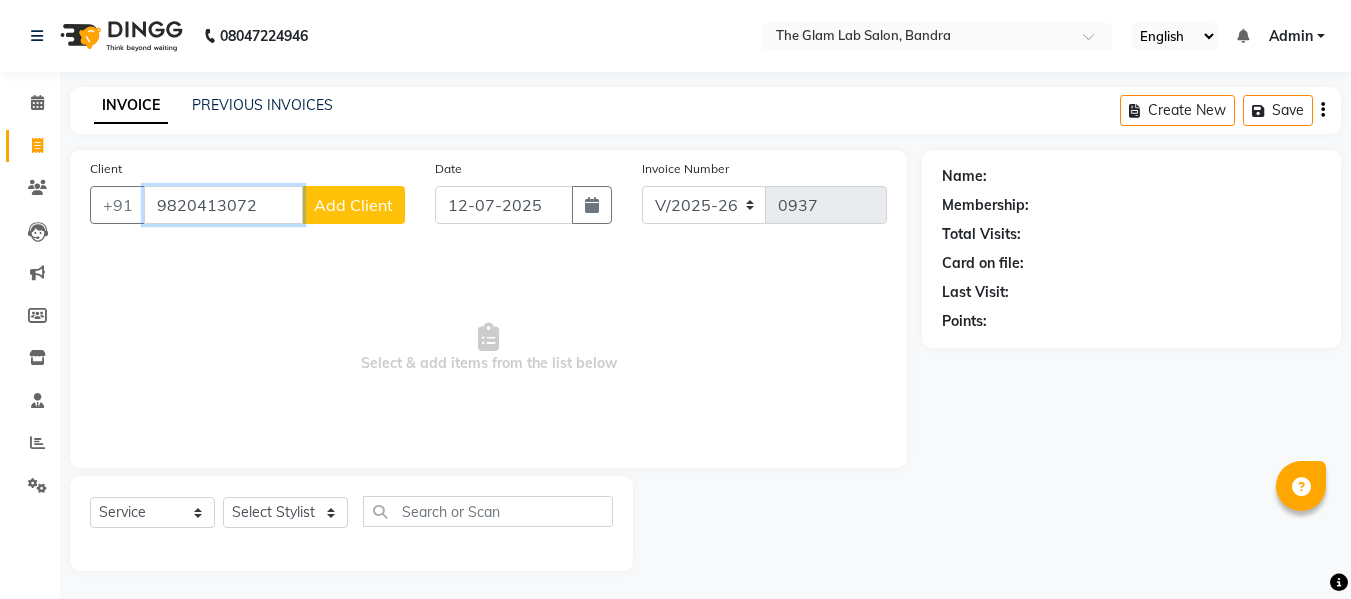 type on "9820413072" 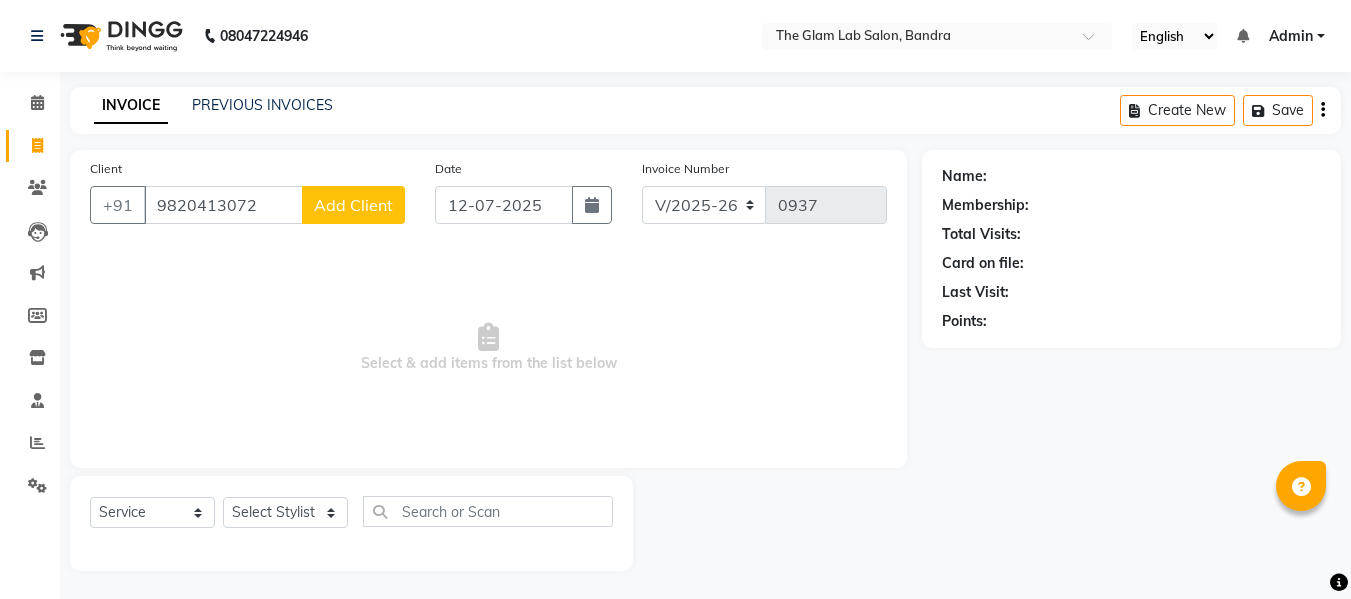 click on "Add Client" 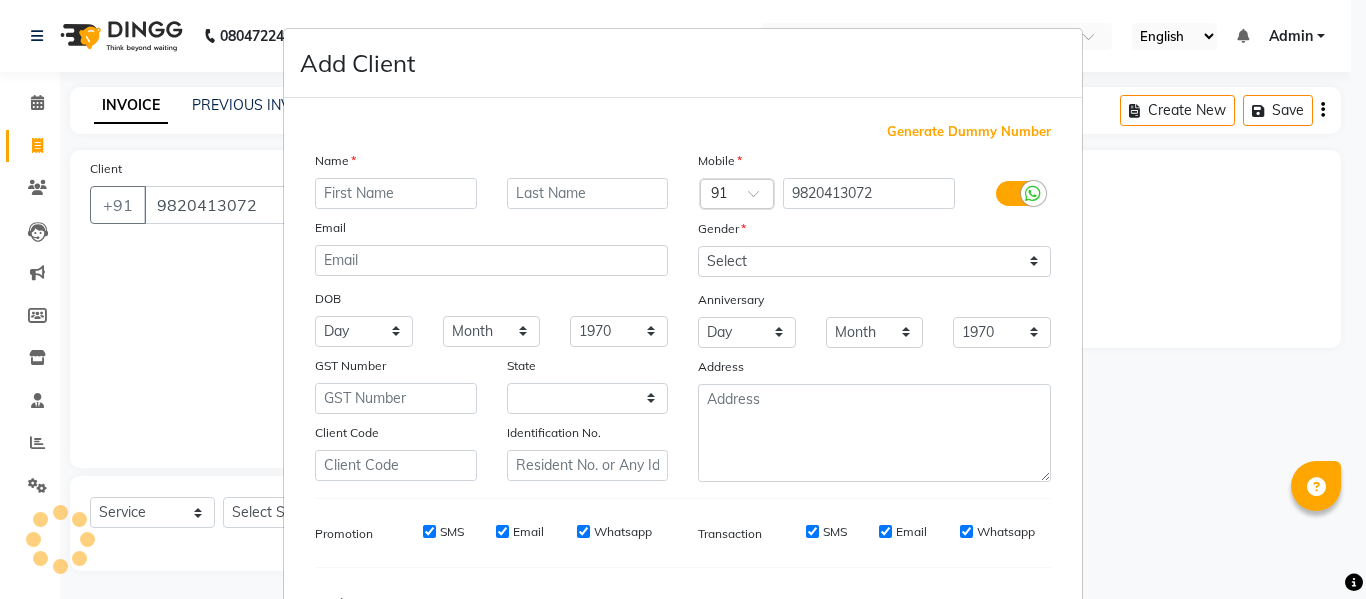click at bounding box center (396, 193) 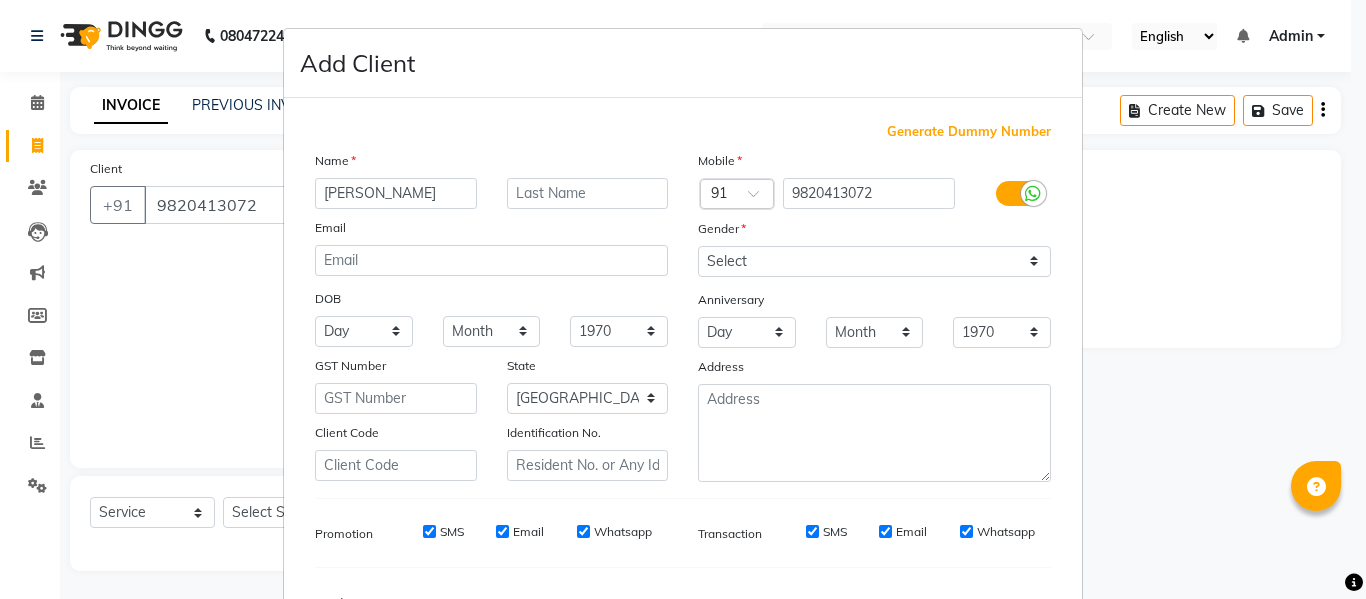 type on "[PERSON_NAME]" 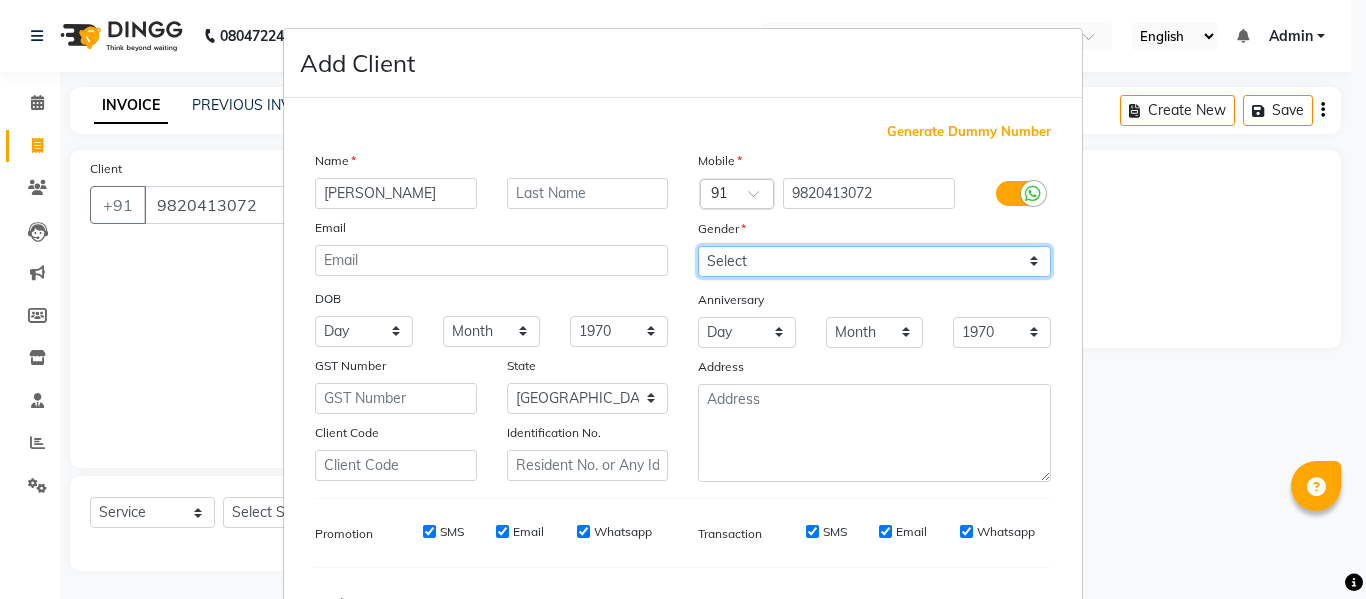 click on "Select [DEMOGRAPHIC_DATA] [DEMOGRAPHIC_DATA] Other Prefer Not To Say" at bounding box center [874, 261] 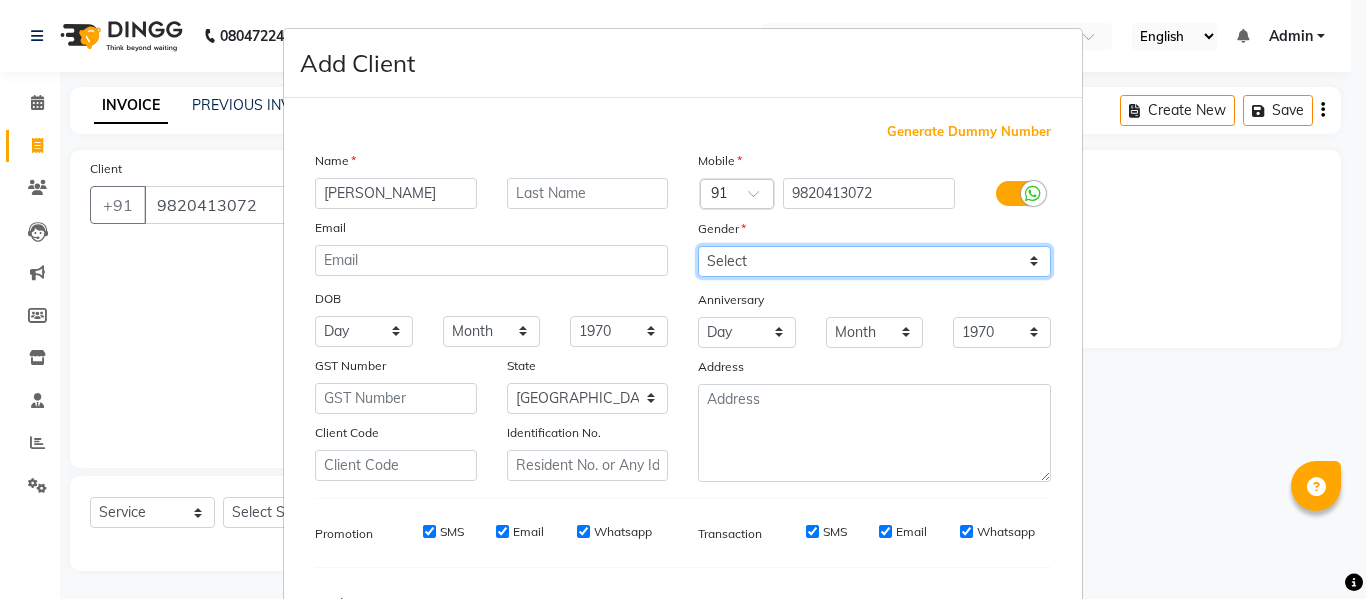 select on "[DEMOGRAPHIC_DATA]" 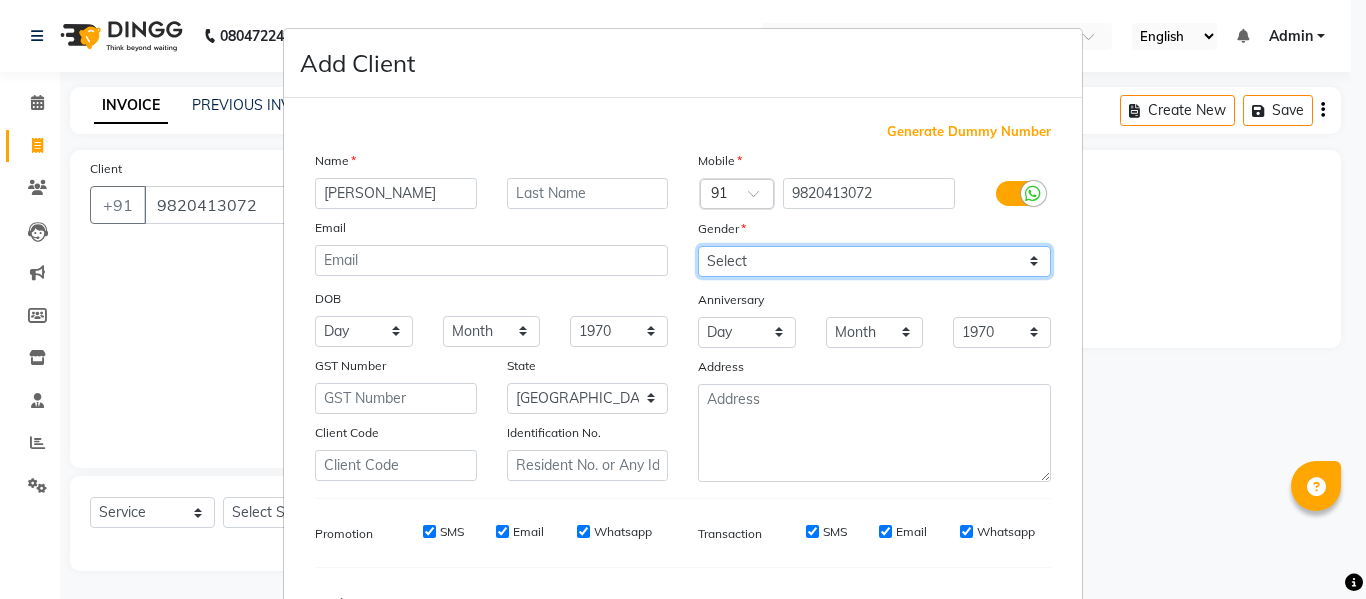 click on "Select [DEMOGRAPHIC_DATA] [DEMOGRAPHIC_DATA] Other Prefer Not To Say" at bounding box center [874, 261] 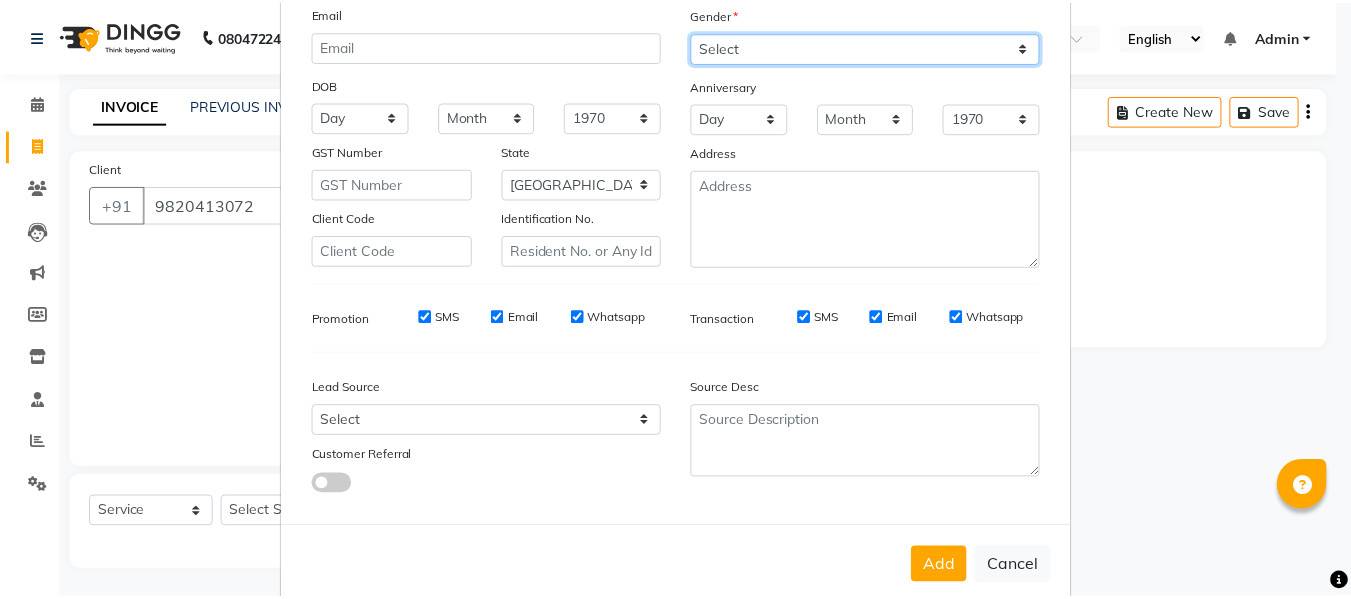 scroll, scrollTop: 250, scrollLeft: 0, axis: vertical 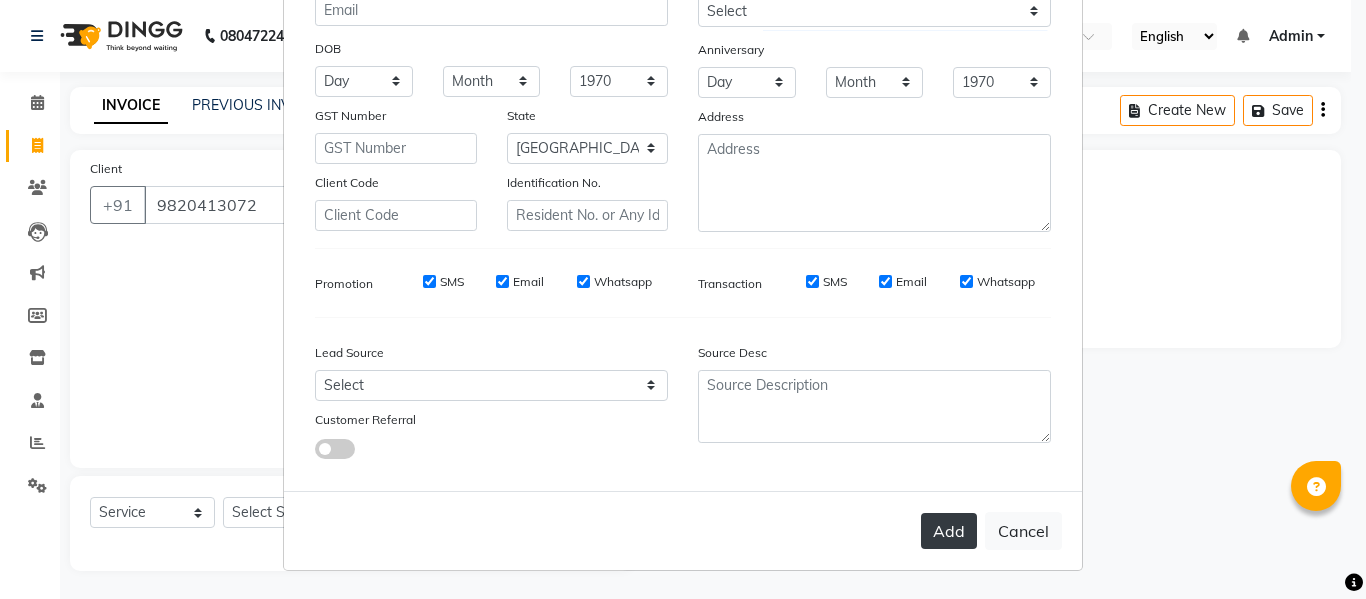 click on "Add" at bounding box center (949, 531) 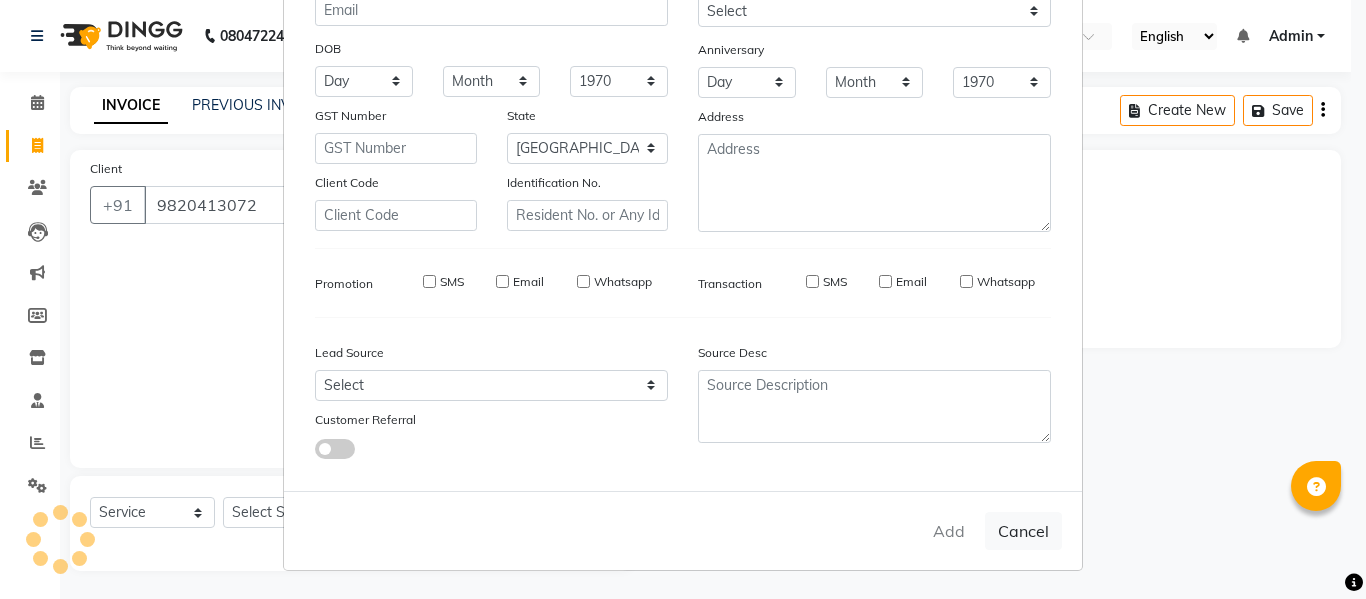 type 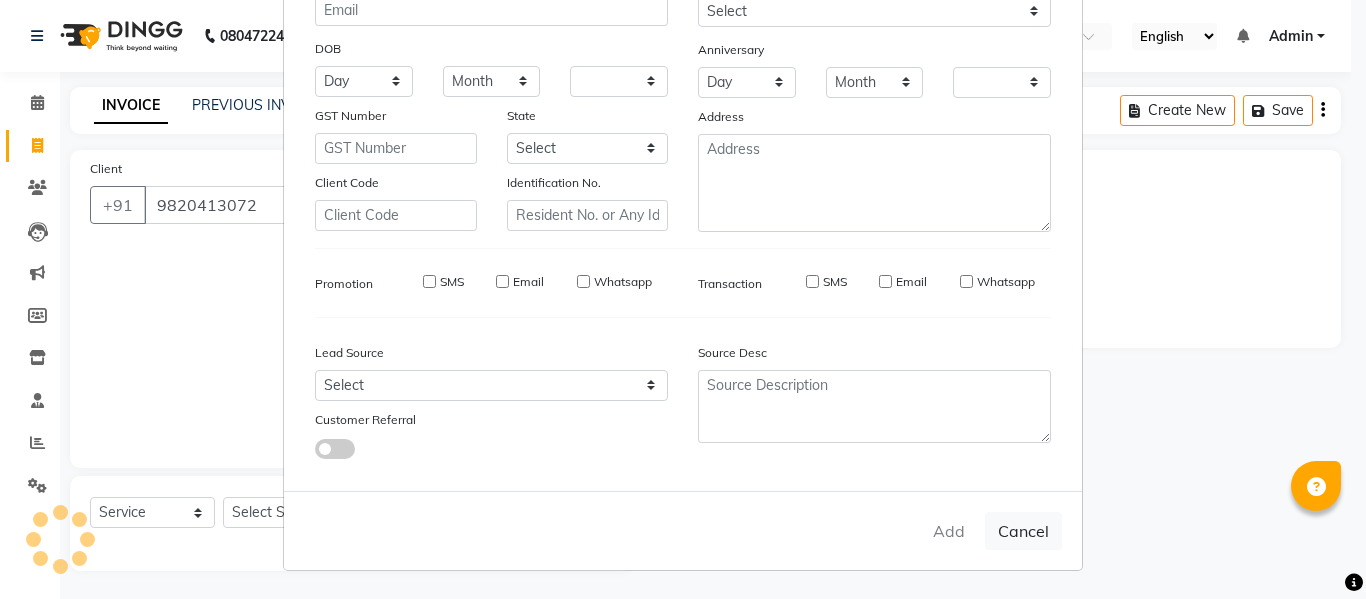 checkbox on "false" 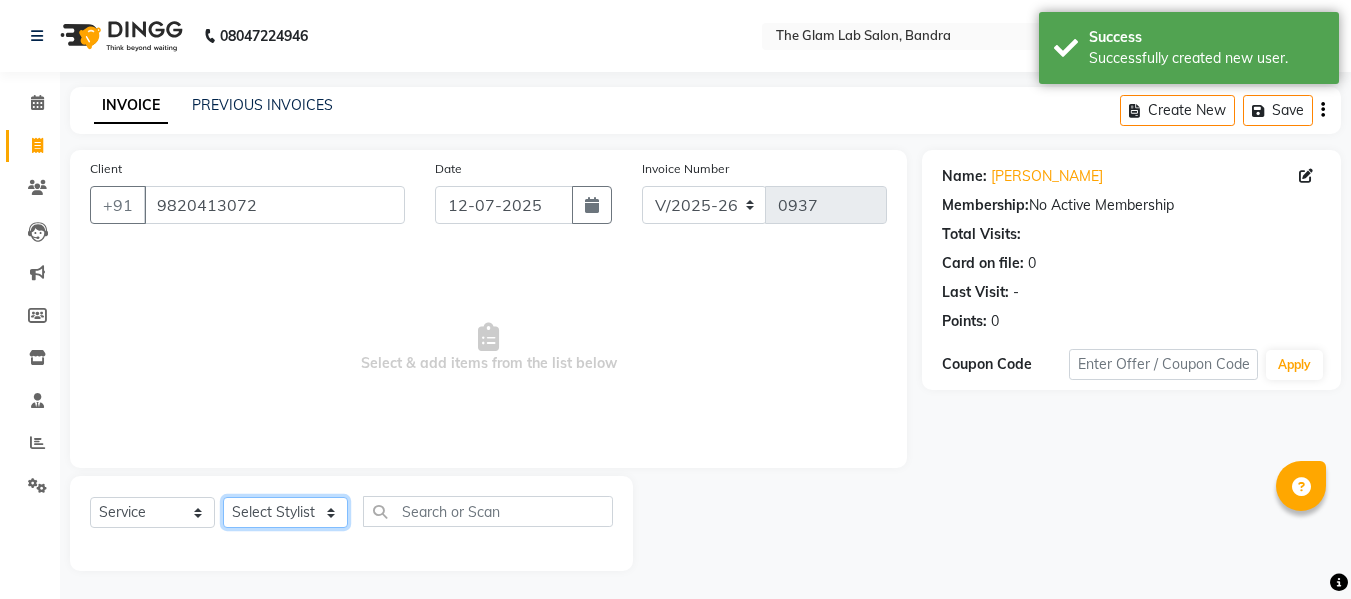 click on "Select Stylist [PERSON_NAME] [PERSON_NAME] [PERSON_NAME] [PERSON_NAME] BHGYASHREE [PERSON_NAME] [PERSON_NAME] [PERSON_NAME] [PERSON_NAME] [PERSON_NAME] [PERSON_NAME] [PERSON_NAME] [PERSON_NAME] [PERSON_NAME] [PERSON_NAME] [PERSON_NAME] [PERSON_NAME] [PERSON_NAME] [PERSON_NAME] WONCHUI [PERSON_NAME] [PERSON_NAME] ZAIN" 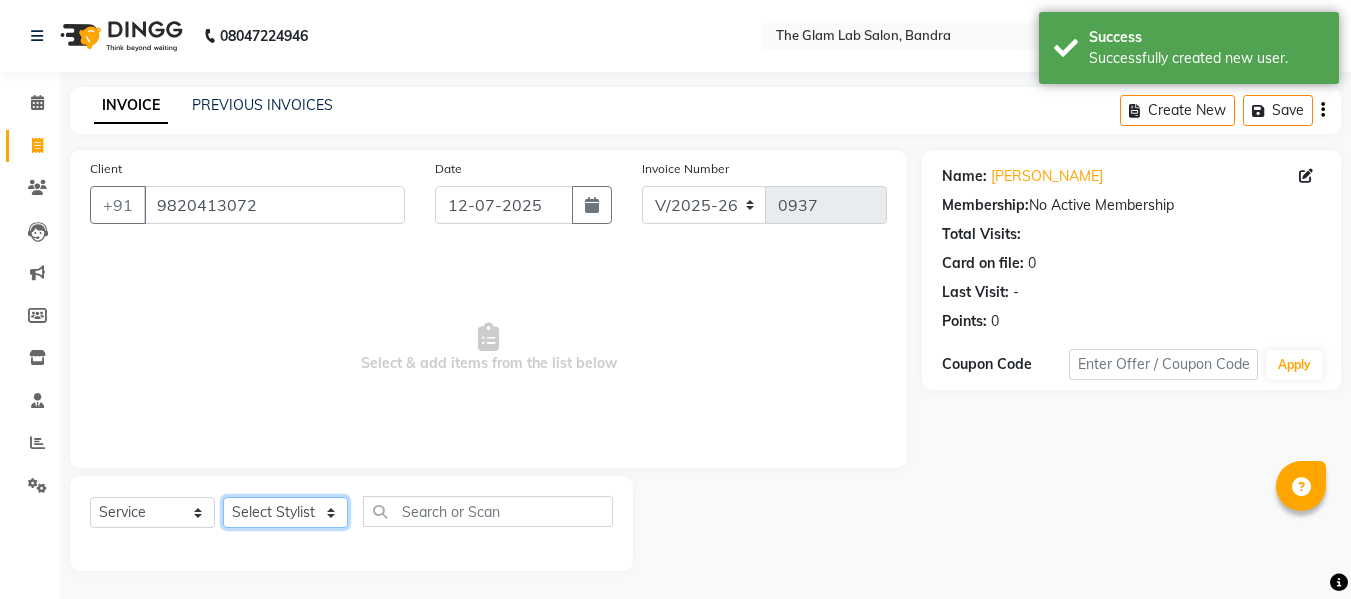 select on "68420" 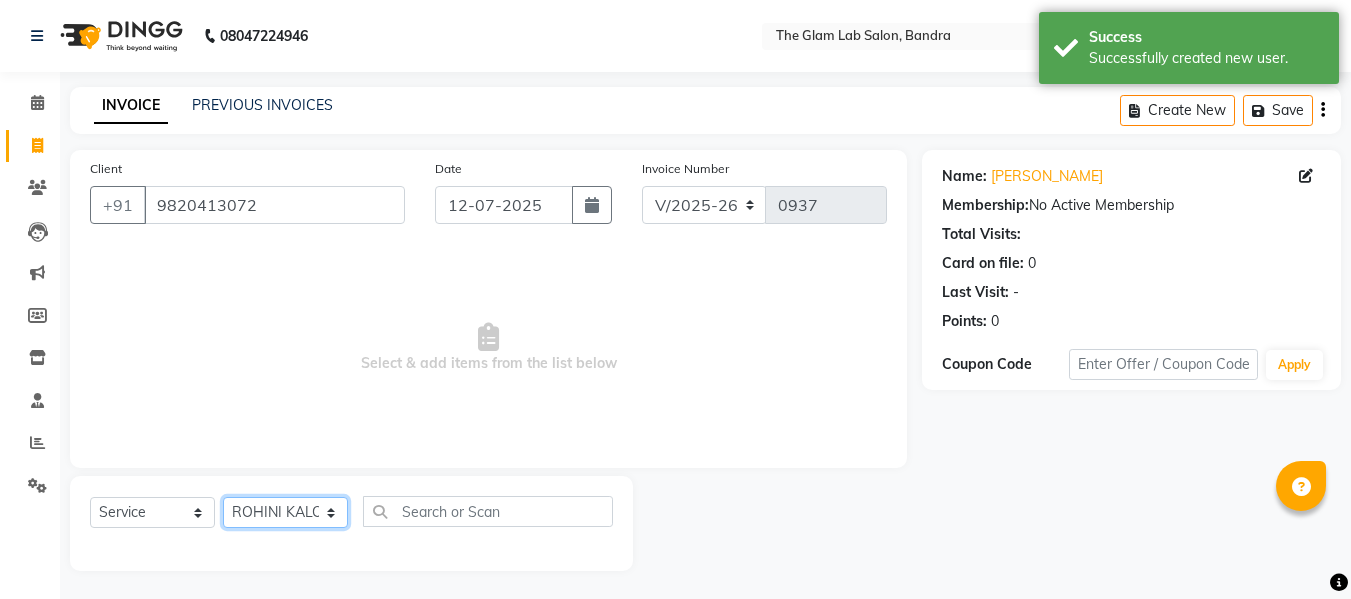 click on "Select Stylist [PERSON_NAME] [PERSON_NAME] [PERSON_NAME] [PERSON_NAME] BHGYASHREE [PERSON_NAME] [PERSON_NAME] [PERSON_NAME] [PERSON_NAME] [PERSON_NAME] [PERSON_NAME] [PERSON_NAME] [PERSON_NAME] [PERSON_NAME] [PERSON_NAME] [PERSON_NAME] [PERSON_NAME] [PERSON_NAME] [PERSON_NAME] WONCHUI [PERSON_NAME] [PERSON_NAME] ZAIN" 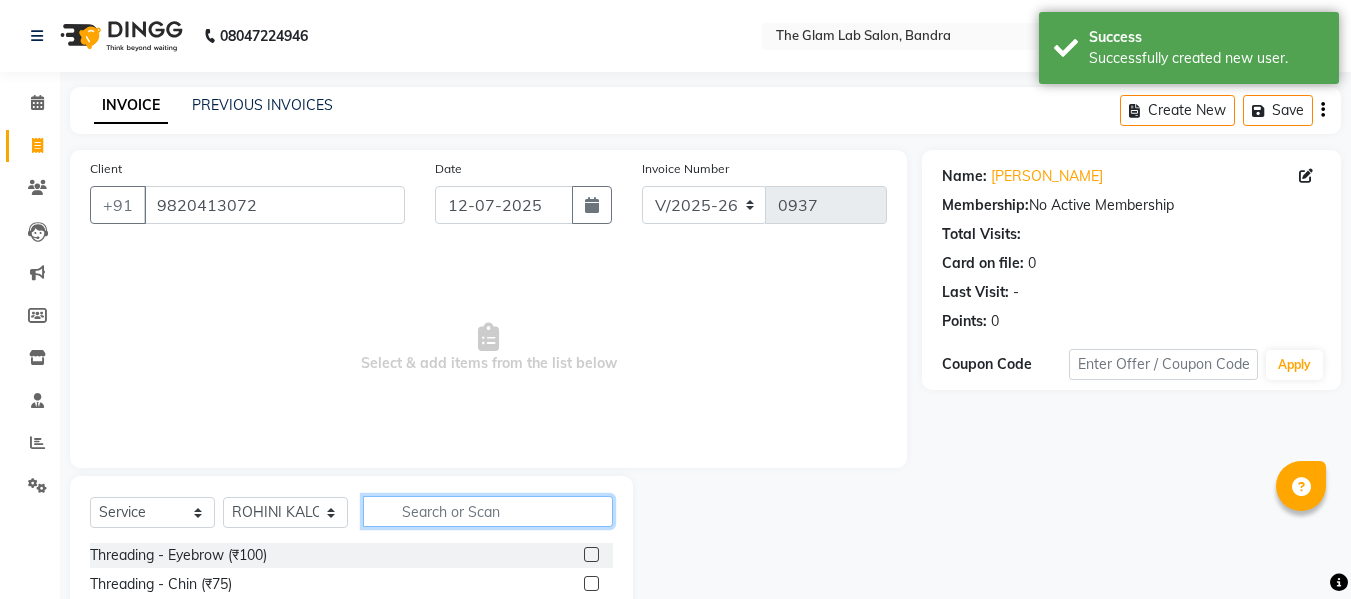 click 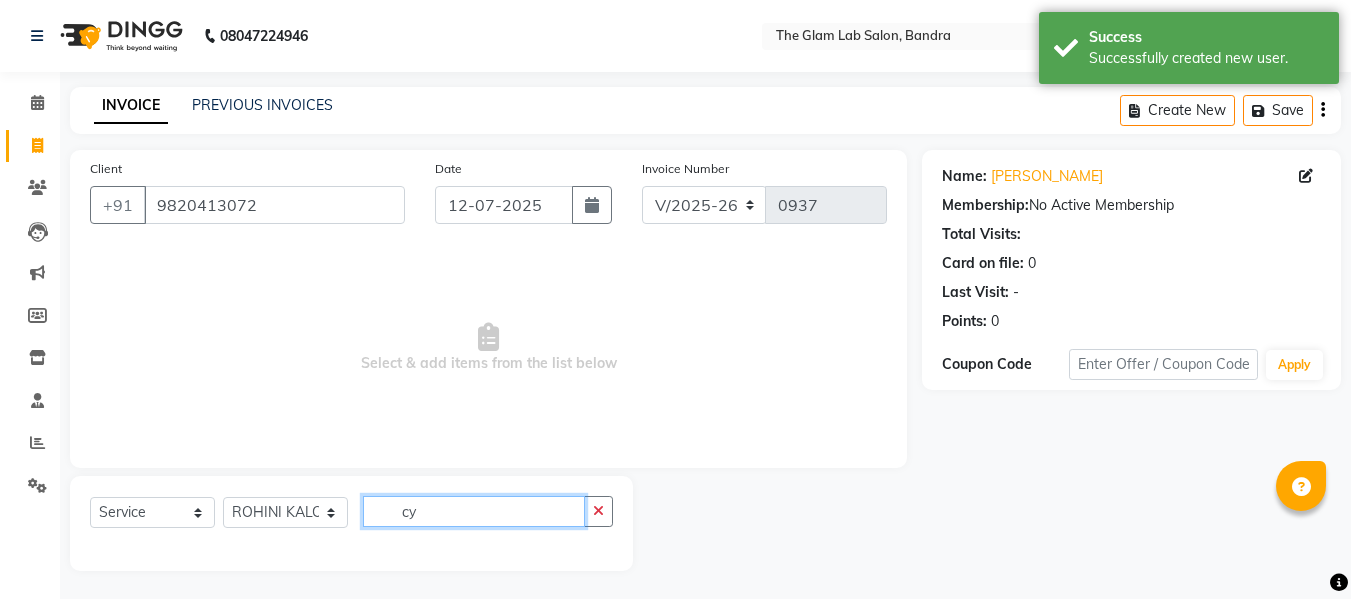 scroll, scrollTop: 2, scrollLeft: 0, axis: vertical 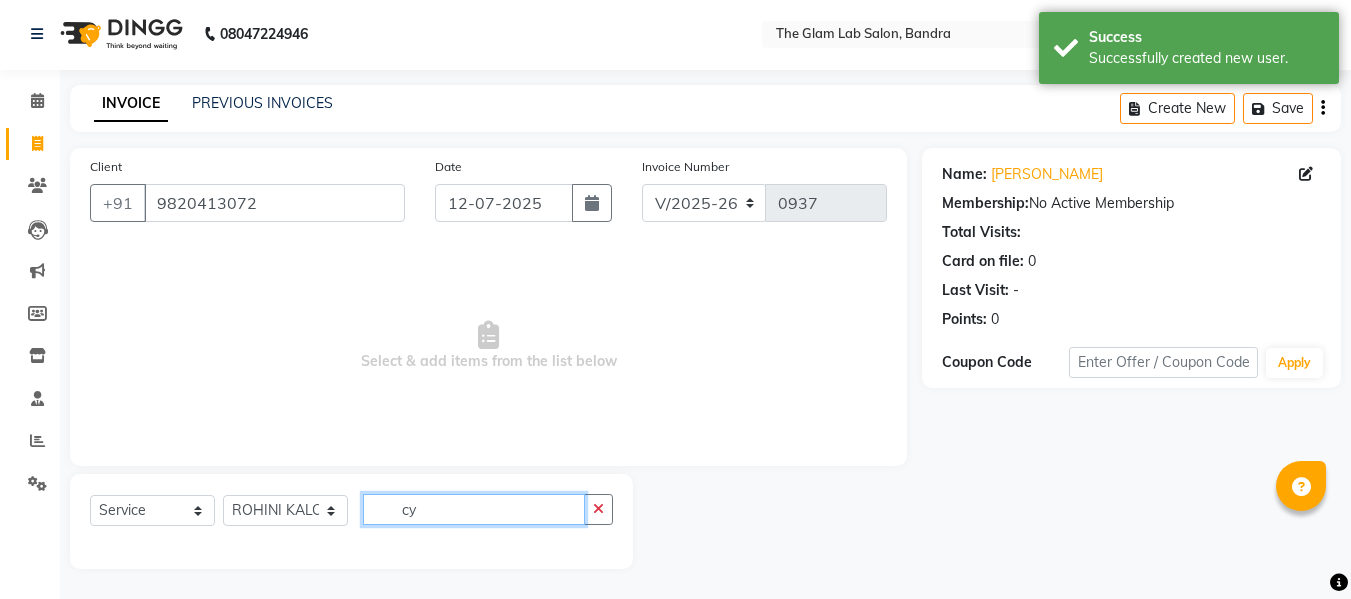 type on "c" 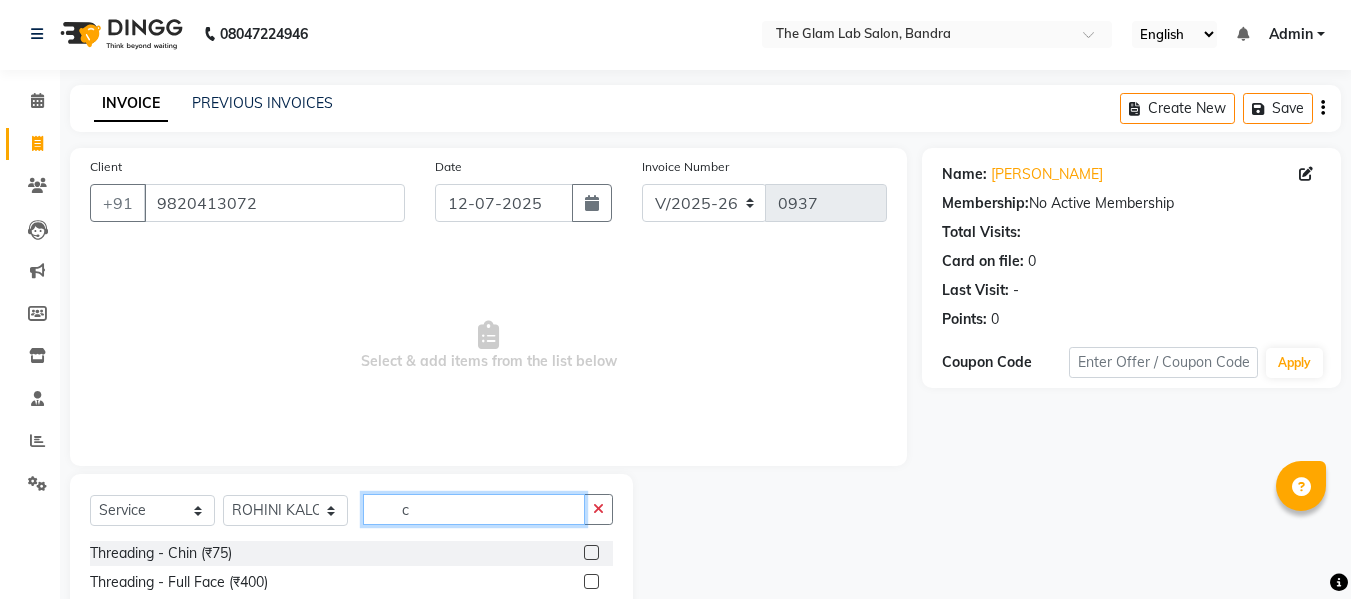 scroll, scrollTop: 202, scrollLeft: 0, axis: vertical 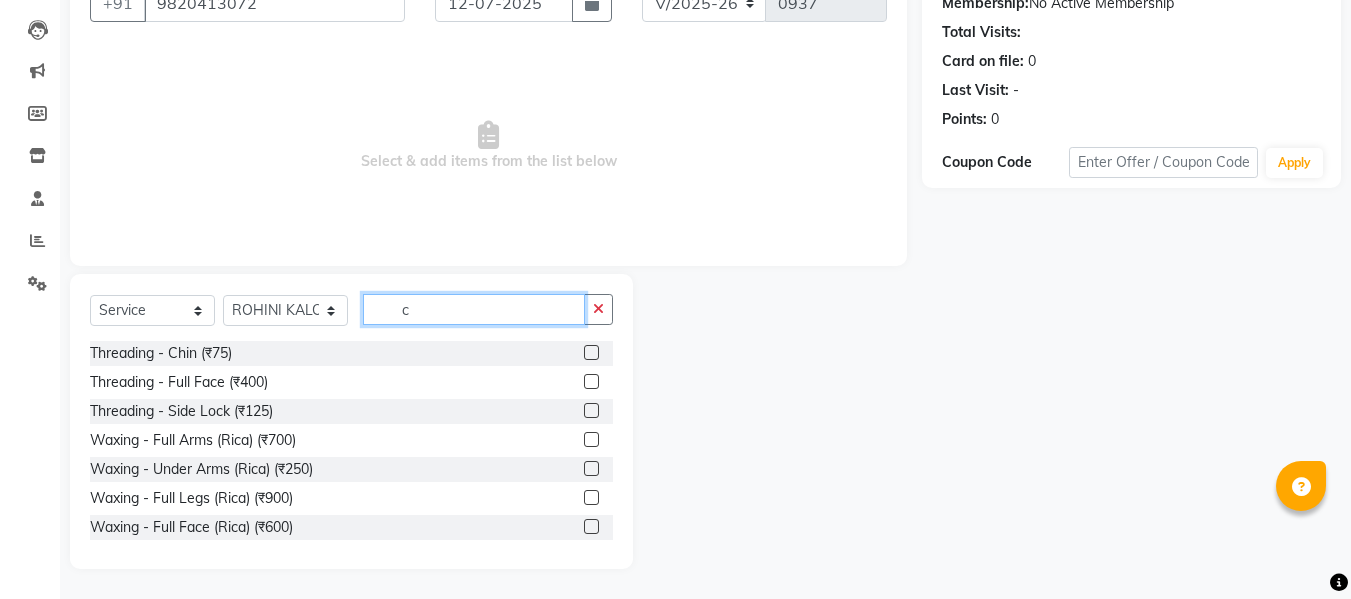 click on "c" 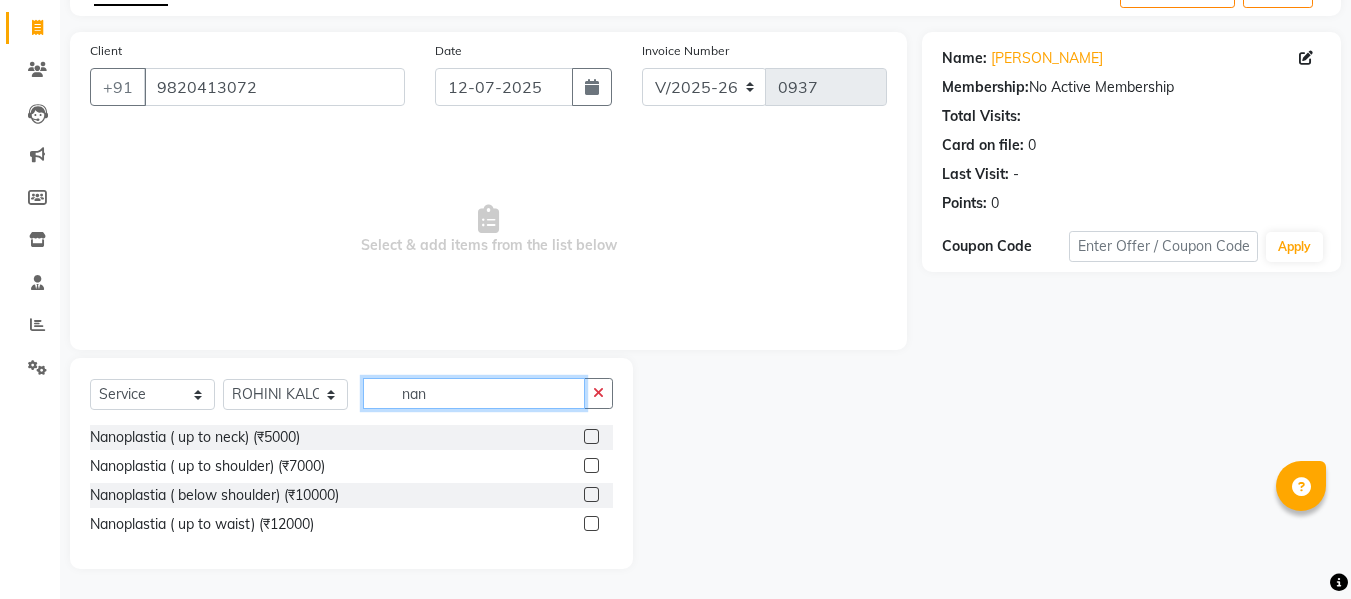 scroll, scrollTop: 118, scrollLeft: 0, axis: vertical 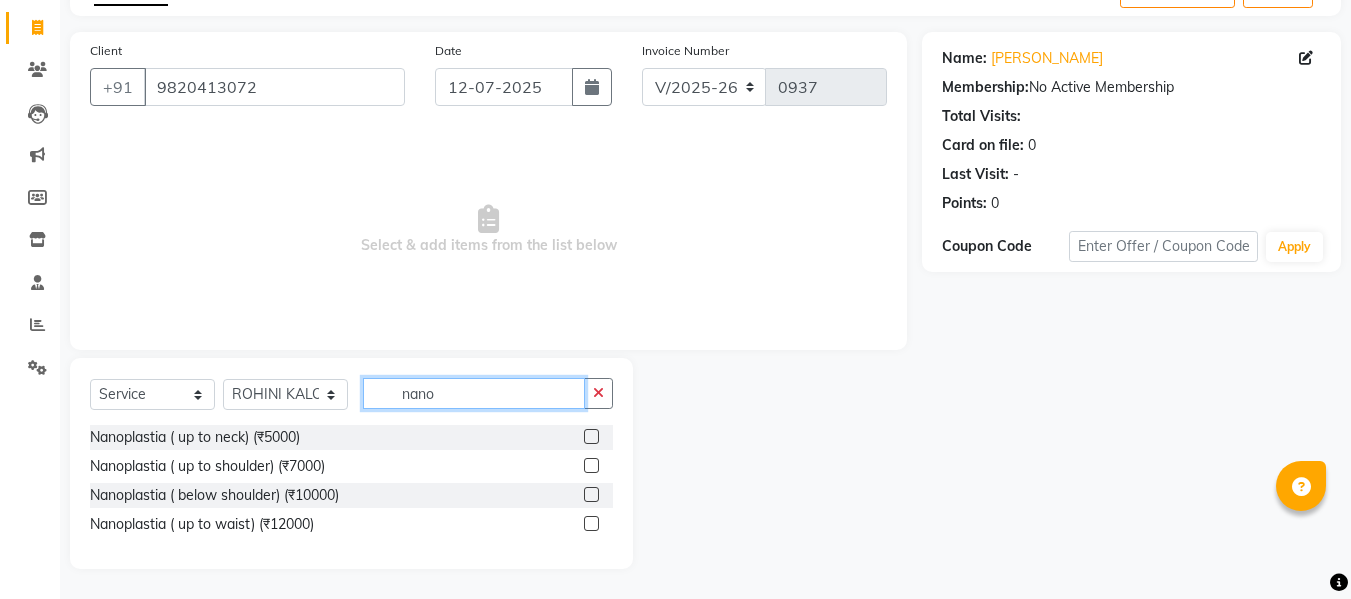 type on "nano" 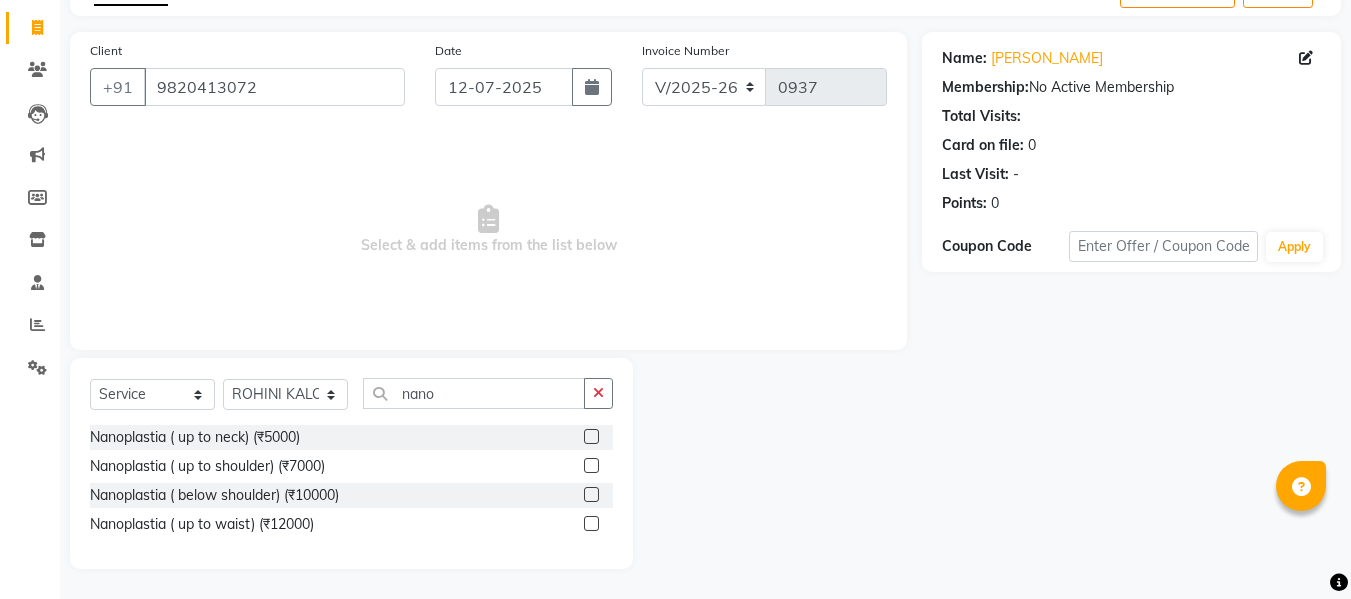 click 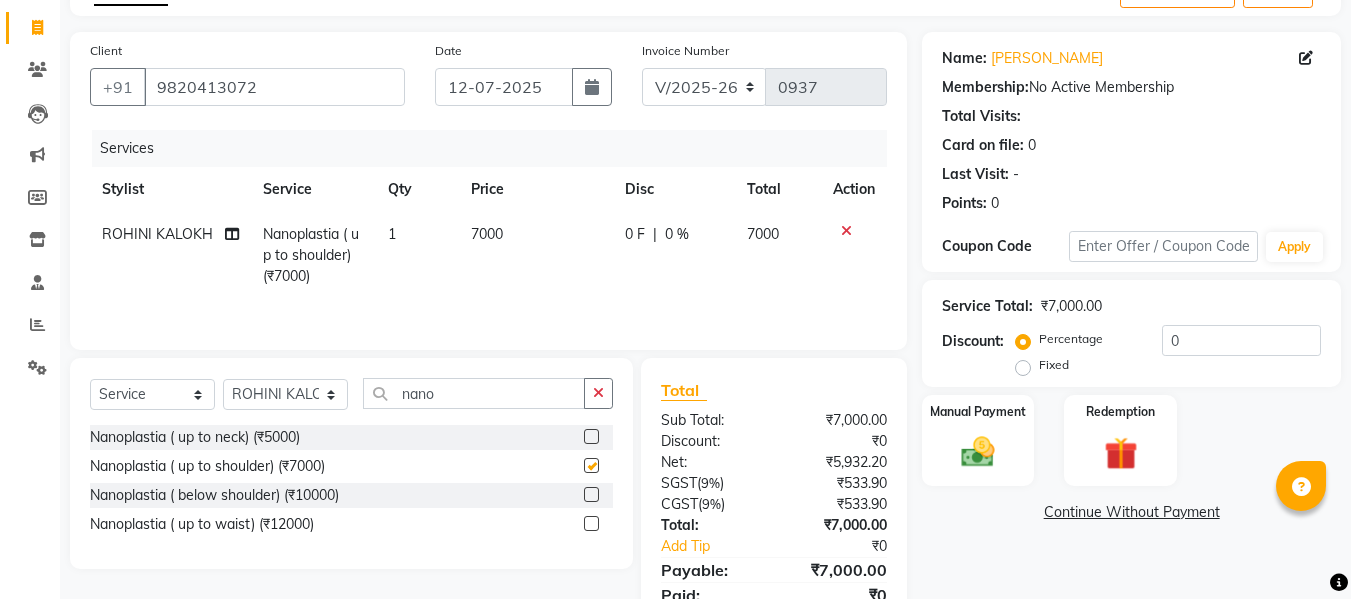 checkbox on "false" 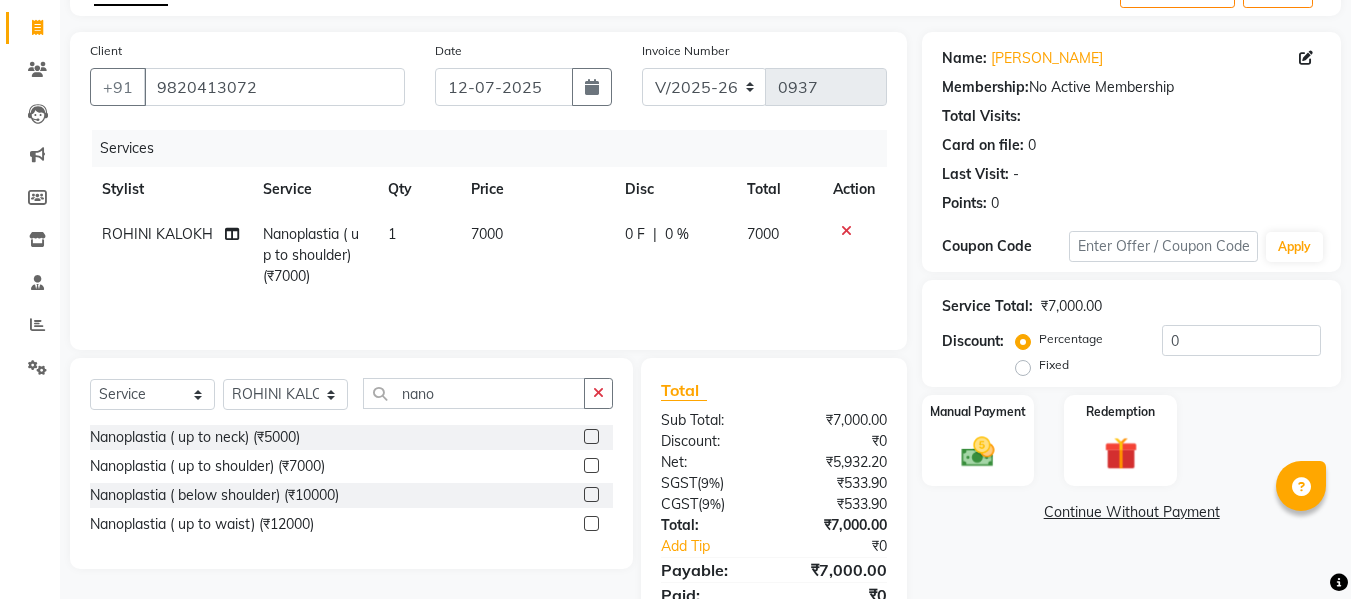 click on "7000" 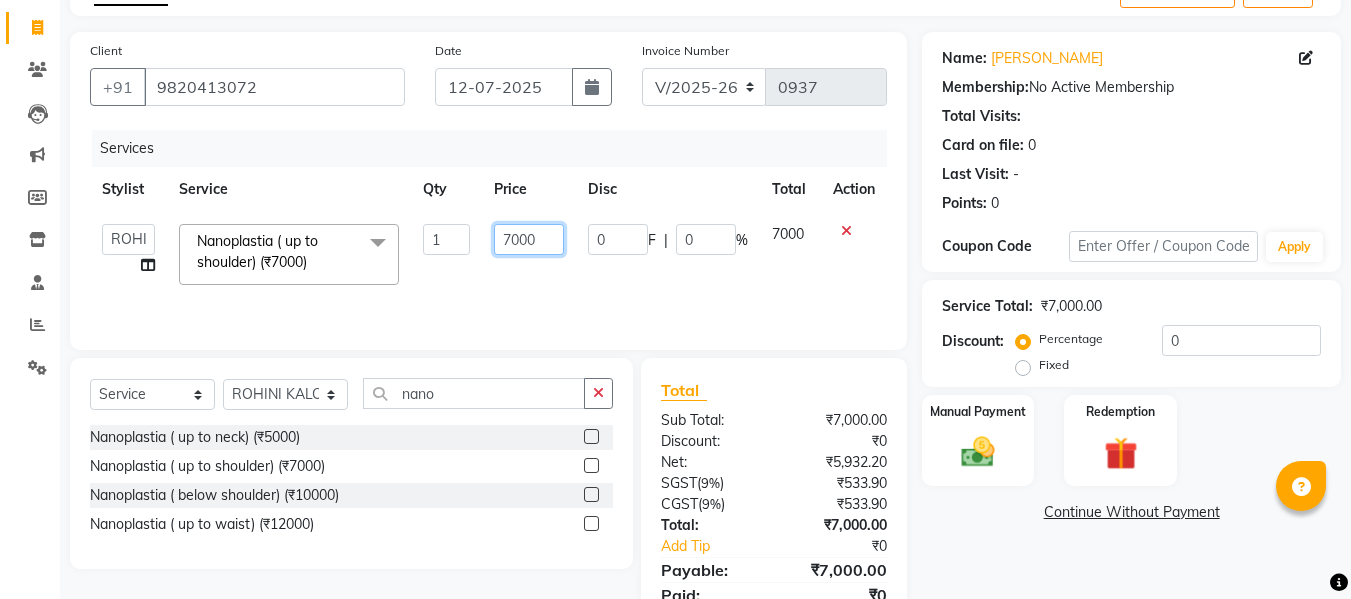 click on "7000" 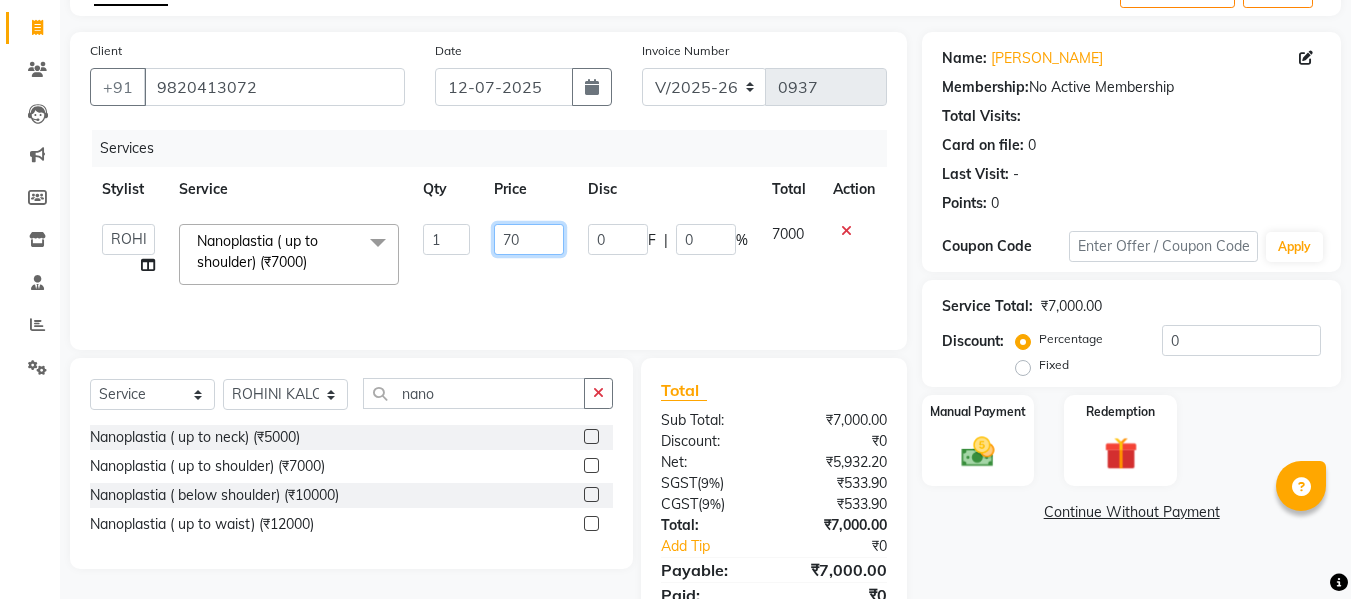 type on "7" 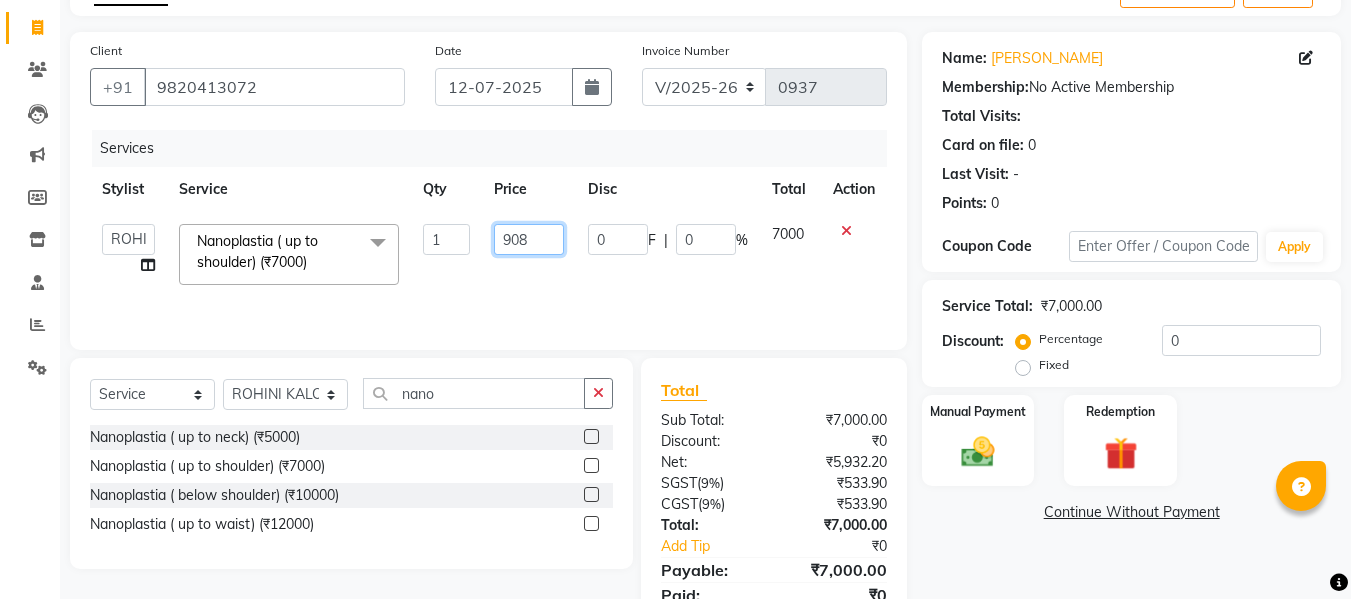 type on "9086" 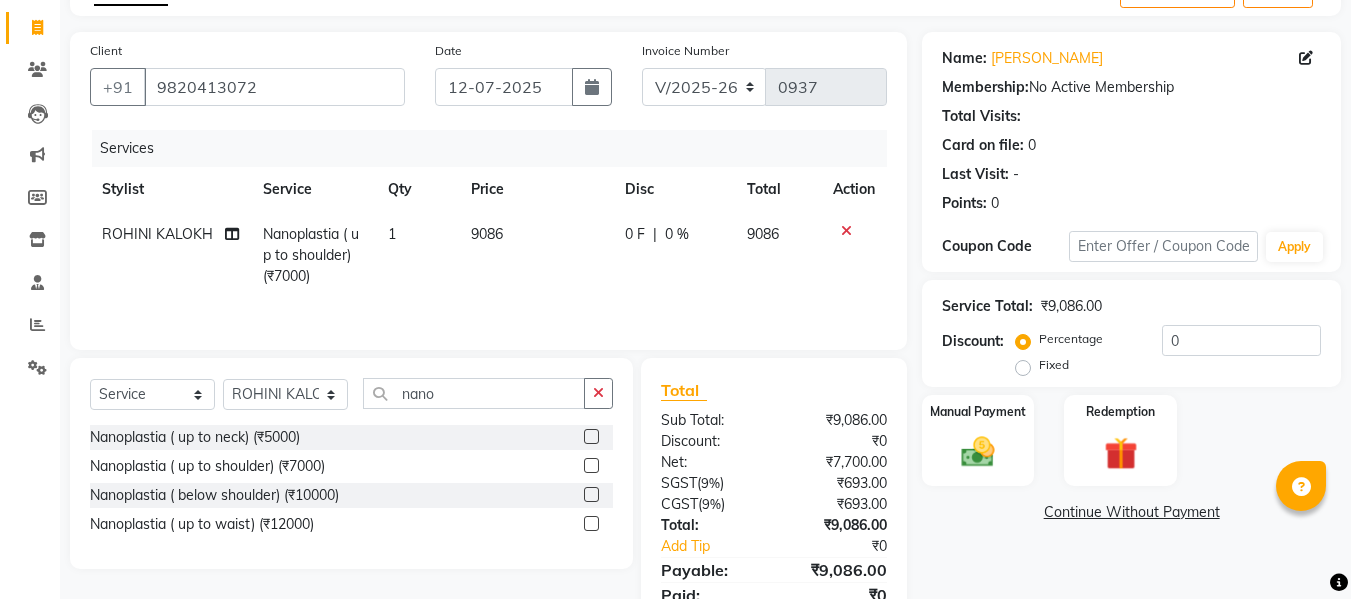 click on "9086" 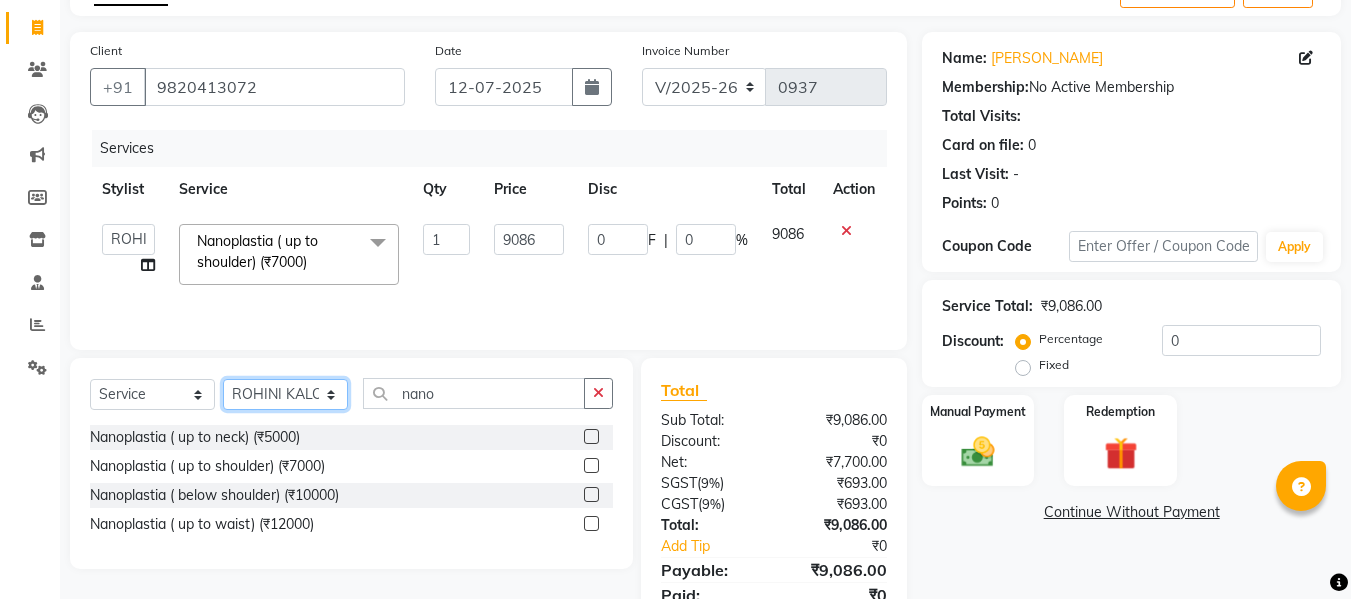 click on "Select Stylist [PERSON_NAME] [PERSON_NAME] [PERSON_NAME] [PERSON_NAME] BHGYASHREE [PERSON_NAME] [PERSON_NAME] [PERSON_NAME] [PERSON_NAME] [PERSON_NAME] [PERSON_NAME] [PERSON_NAME] [PERSON_NAME] [PERSON_NAME] [PERSON_NAME] [PERSON_NAME] [PERSON_NAME] [PERSON_NAME] [PERSON_NAME] WONCHUI [PERSON_NAME] [PERSON_NAME] ZAIN" 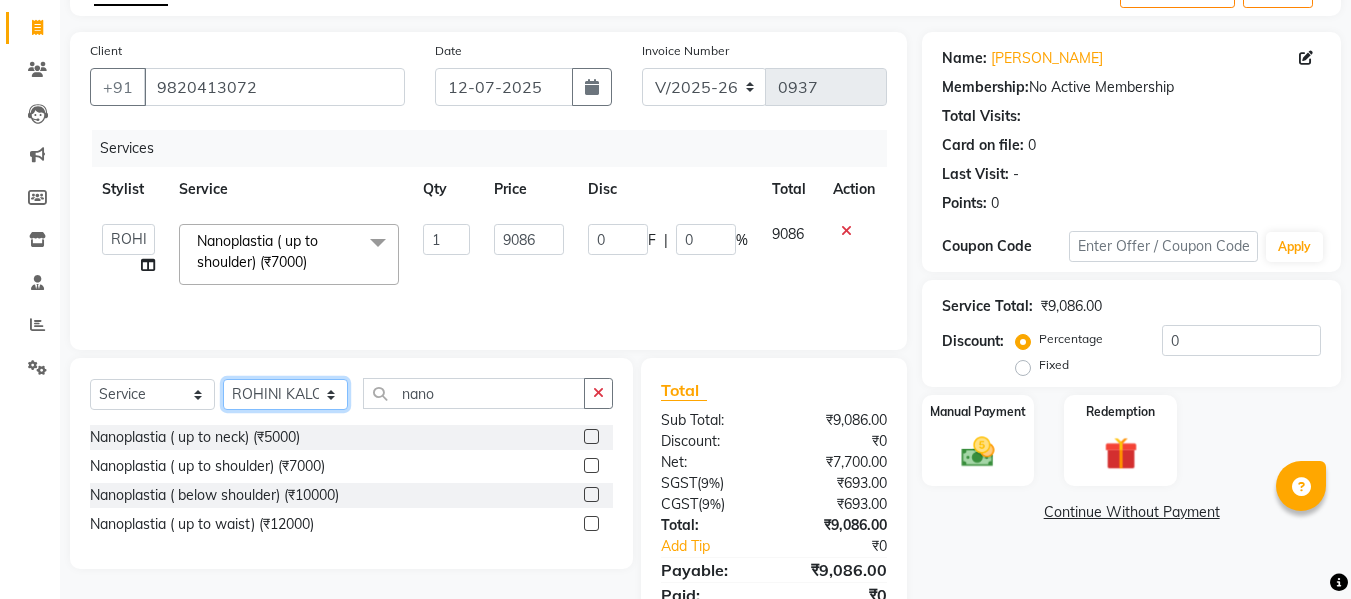 select on "31613" 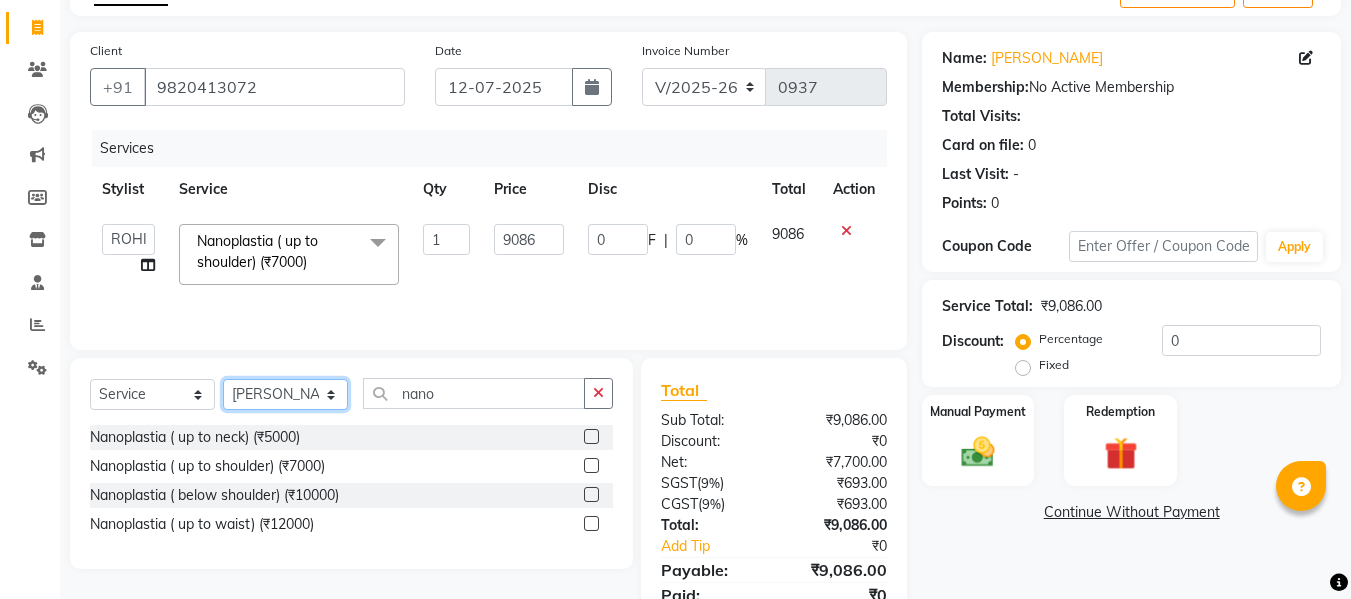 click on "Select Stylist [PERSON_NAME] [PERSON_NAME] [PERSON_NAME] [PERSON_NAME] BHGYASHREE [PERSON_NAME] [PERSON_NAME] [PERSON_NAME] [PERSON_NAME] [PERSON_NAME] [PERSON_NAME] [PERSON_NAME] [PERSON_NAME] [PERSON_NAME] [PERSON_NAME] [PERSON_NAME] [PERSON_NAME] [PERSON_NAME] [PERSON_NAME] WONCHUI [PERSON_NAME] [PERSON_NAME] ZAIN" 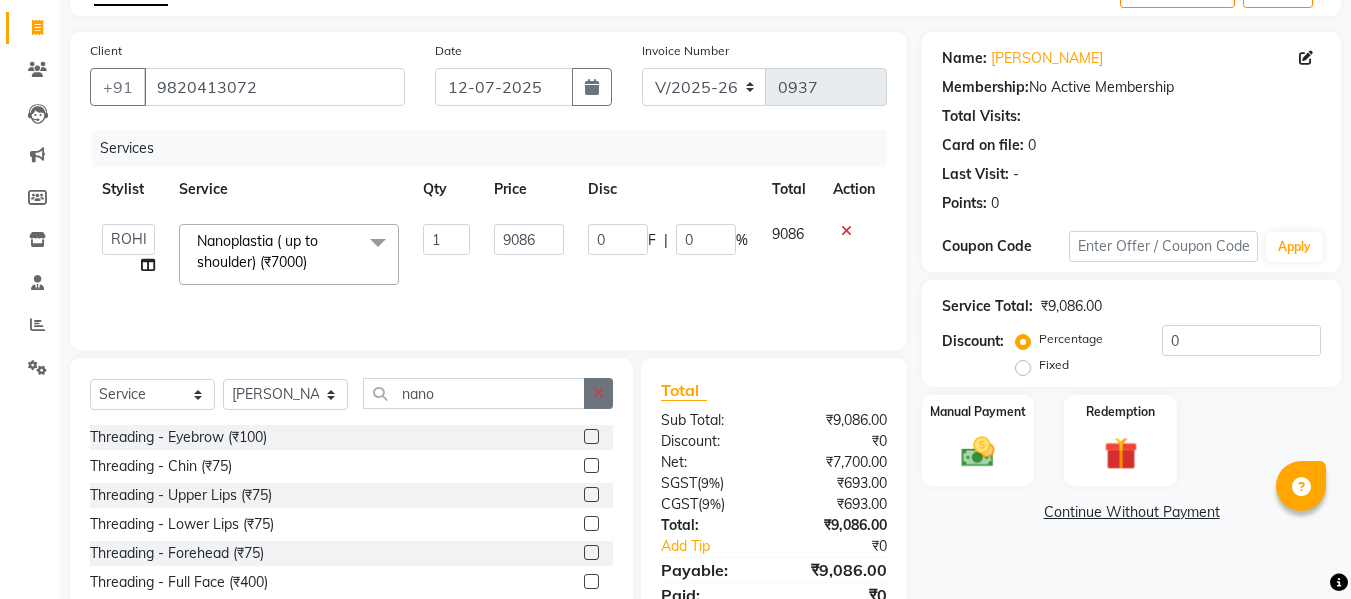 click 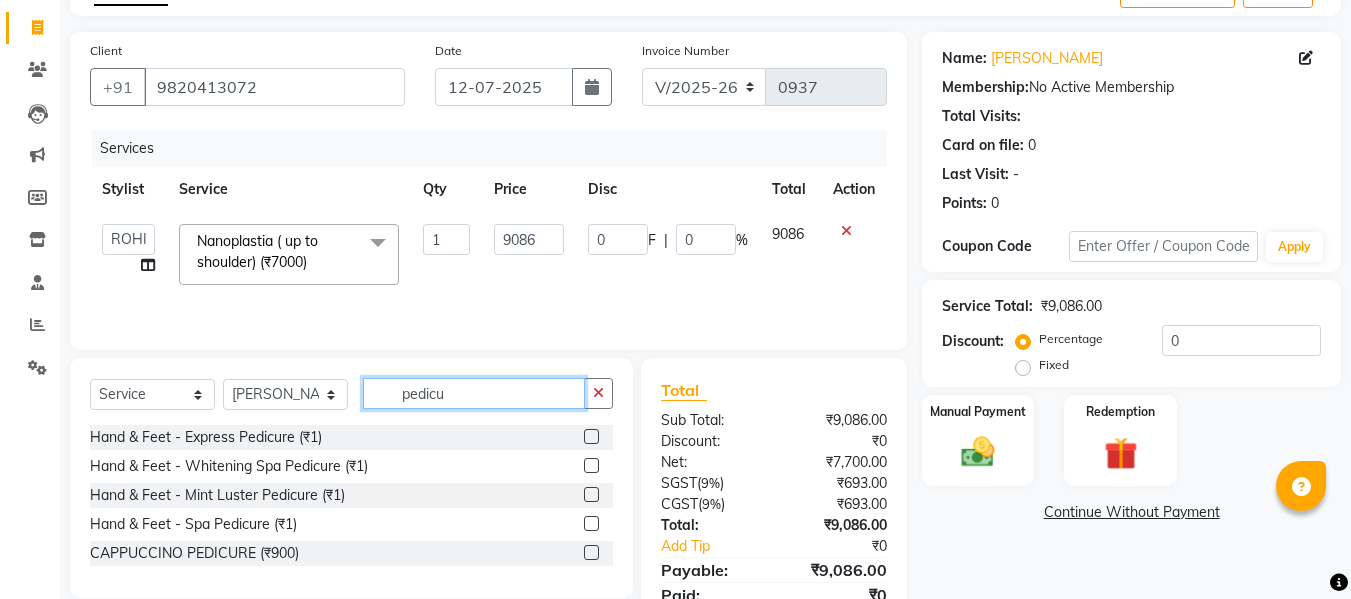 type on "pedicu" 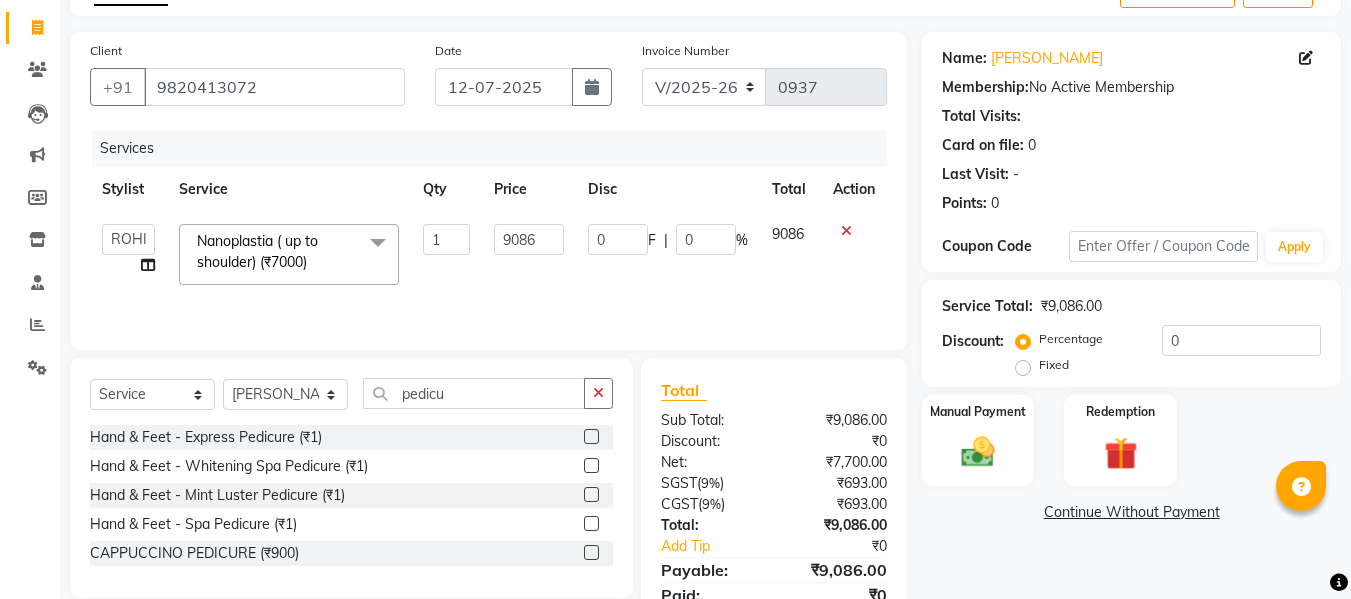 click 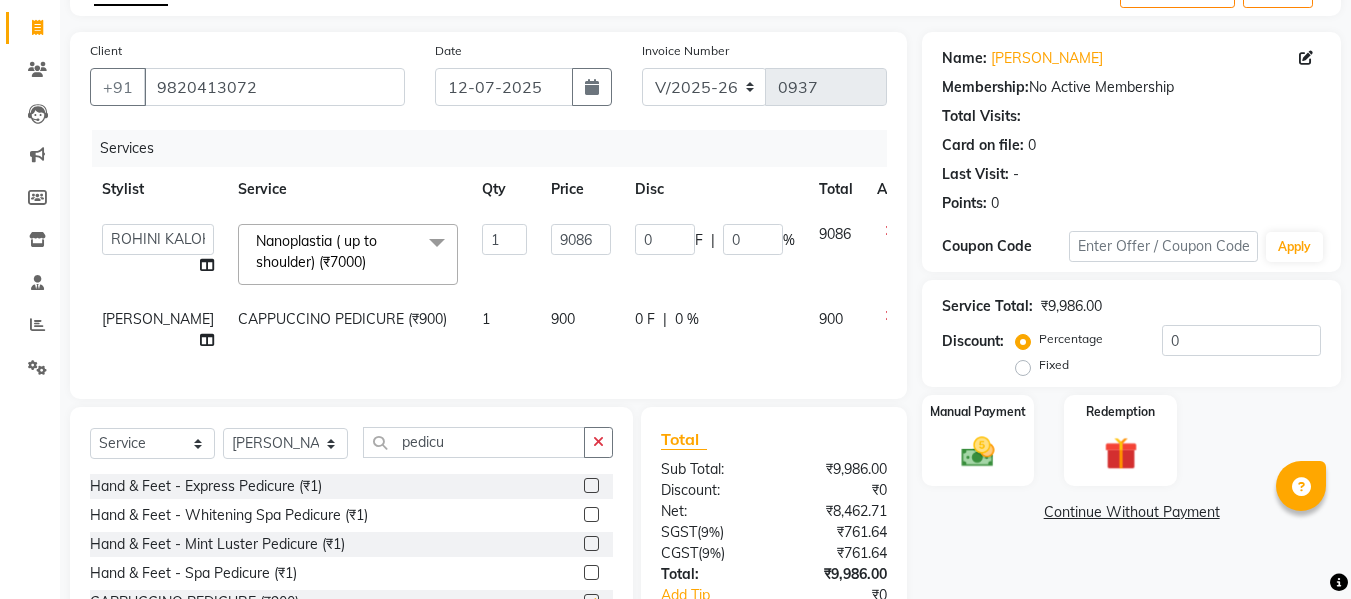 checkbox on "false" 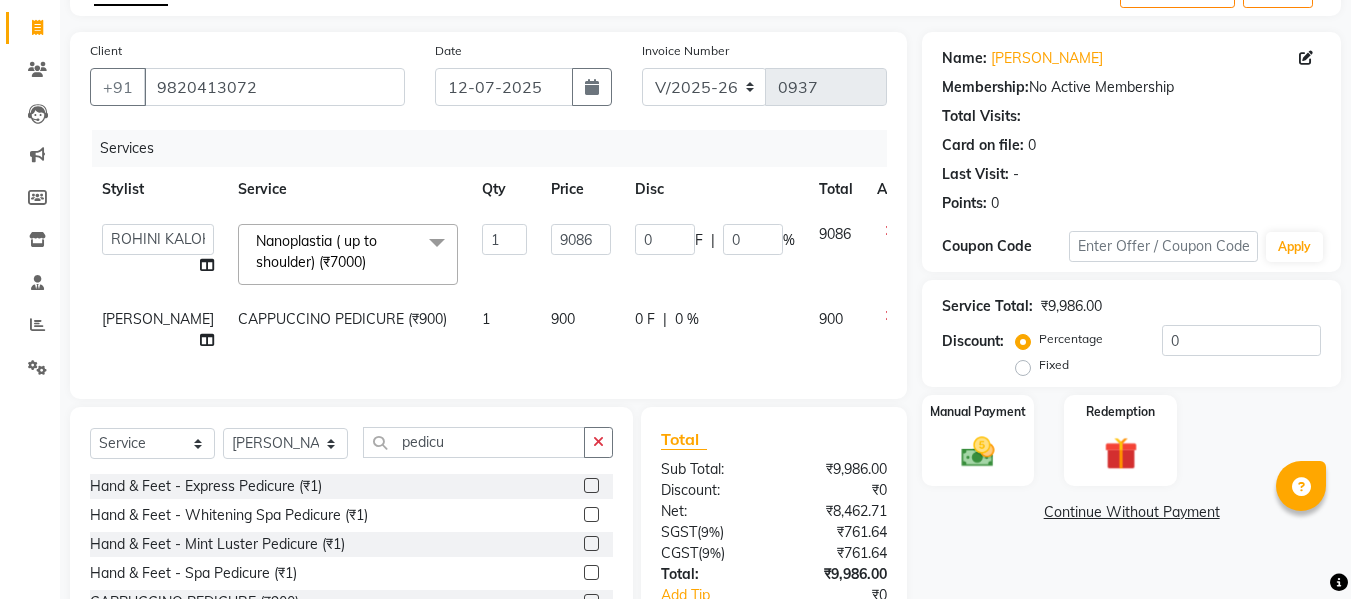drag, startPoint x: 528, startPoint y: 299, endPoint x: 535, endPoint y: 318, distance: 20.248457 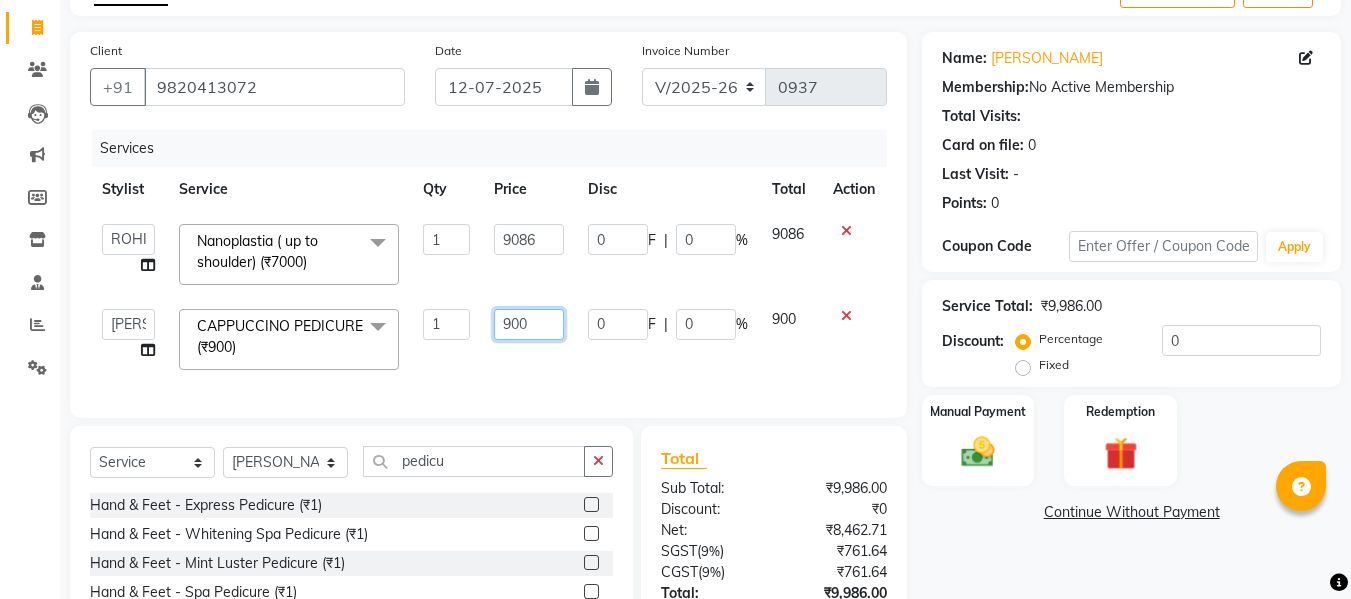 click on "900" 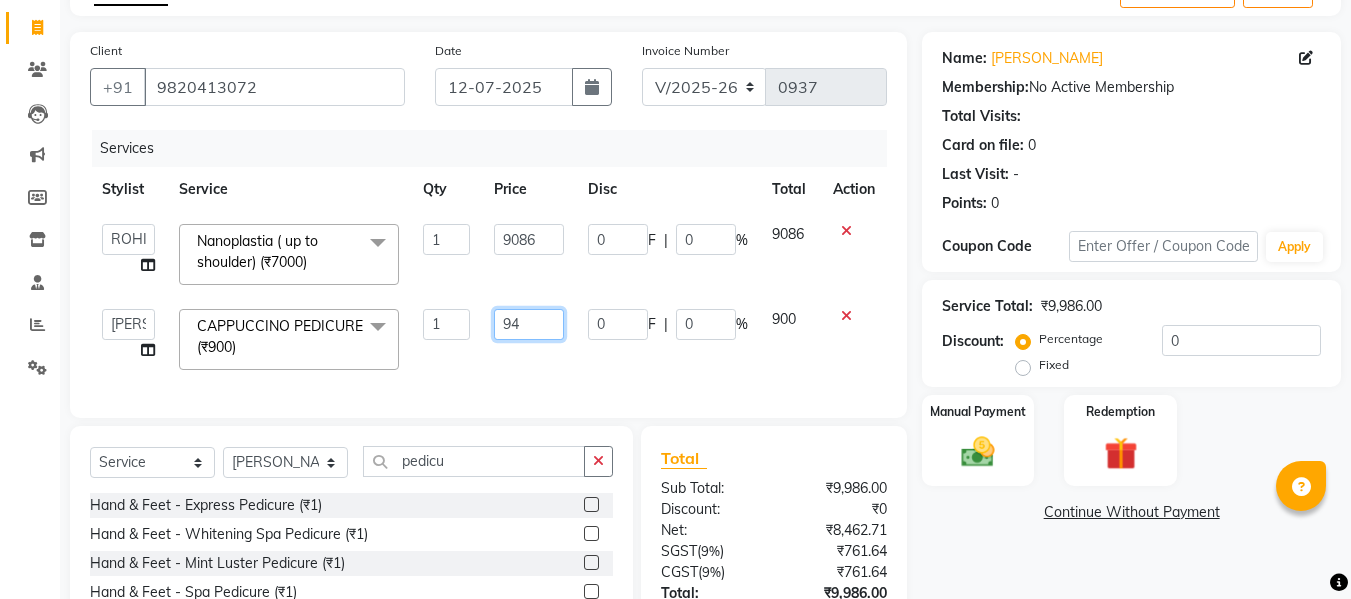 type on "944" 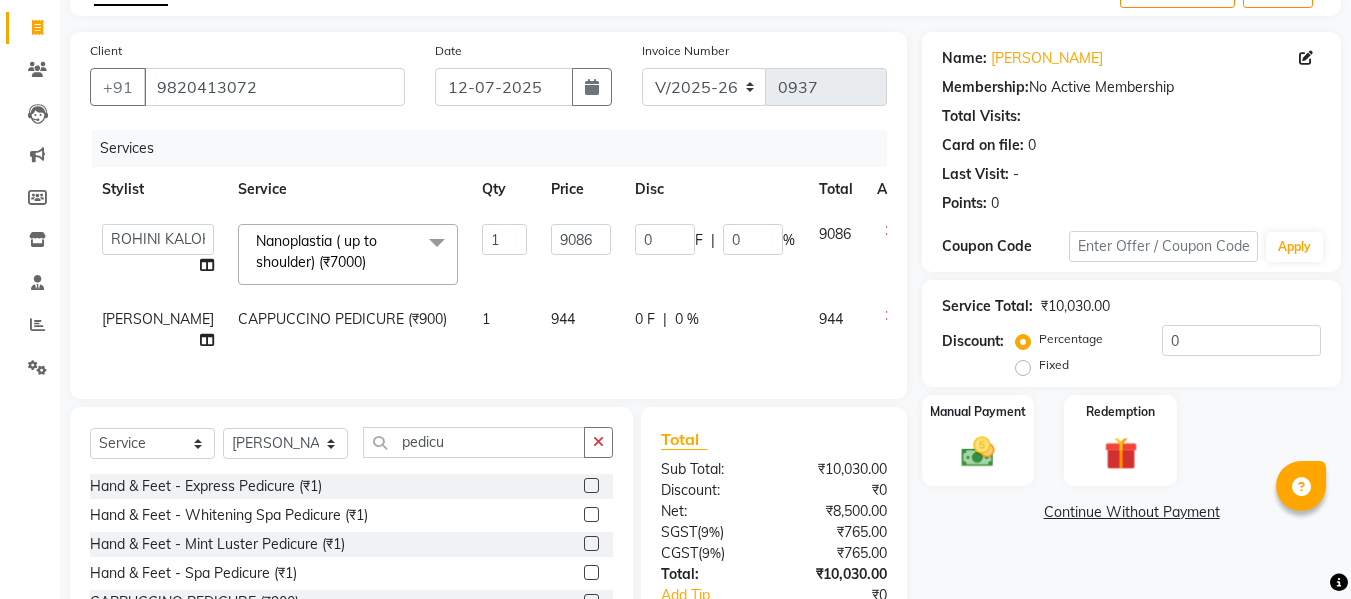 click on "944" 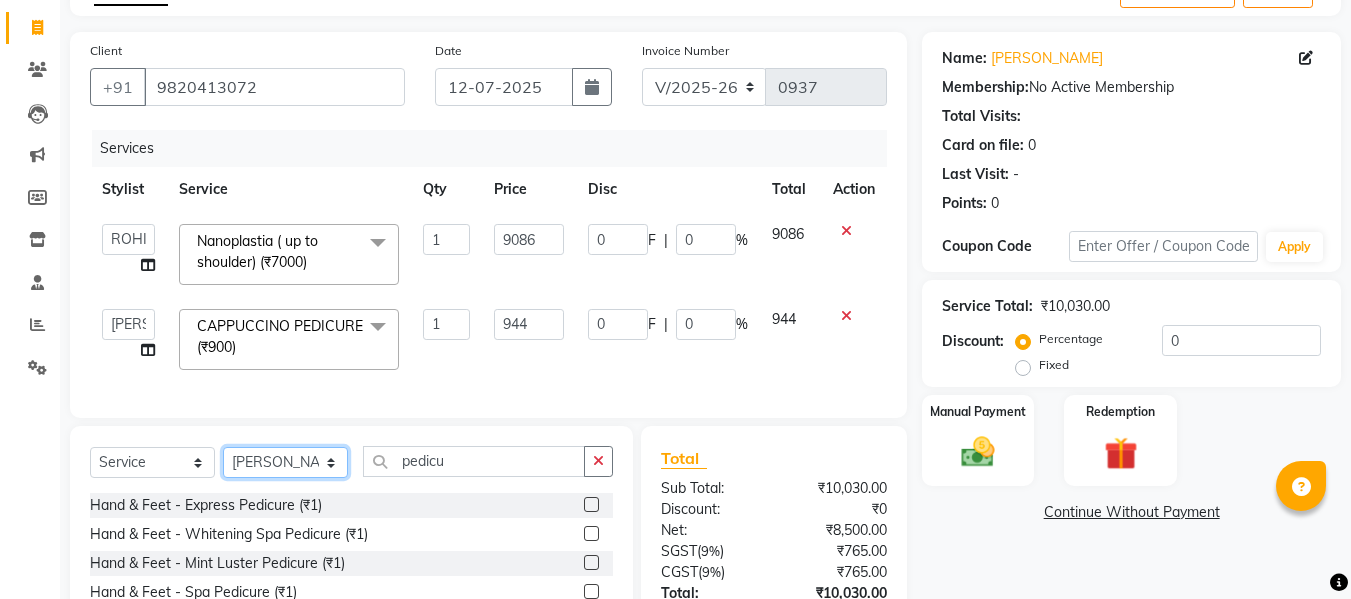 click on "Select Stylist [PERSON_NAME] [PERSON_NAME] [PERSON_NAME] [PERSON_NAME] BHGYASHREE [PERSON_NAME] [PERSON_NAME] [PERSON_NAME] [PERSON_NAME] [PERSON_NAME] [PERSON_NAME] [PERSON_NAME] [PERSON_NAME] [PERSON_NAME] [PERSON_NAME] [PERSON_NAME] [PERSON_NAME] [PERSON_NAME] [PERSON_NAME] WONCHUI [PERSON_NAME] [PERSON_NAME] ZAIN" 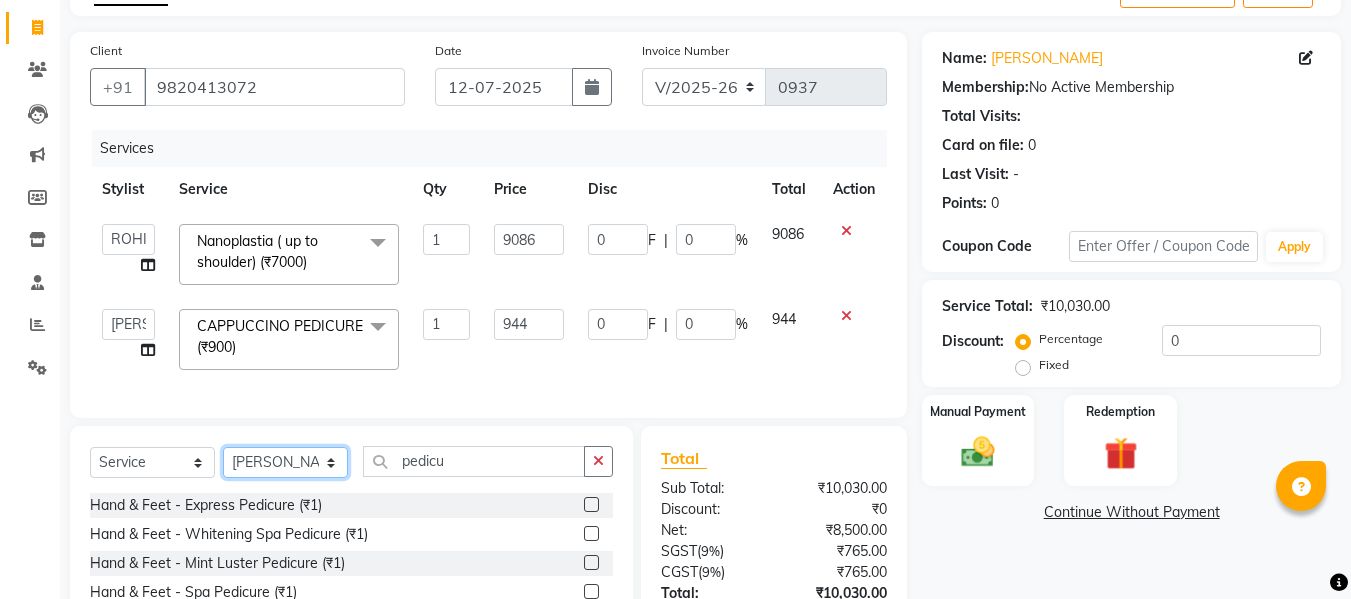 select on "63322" 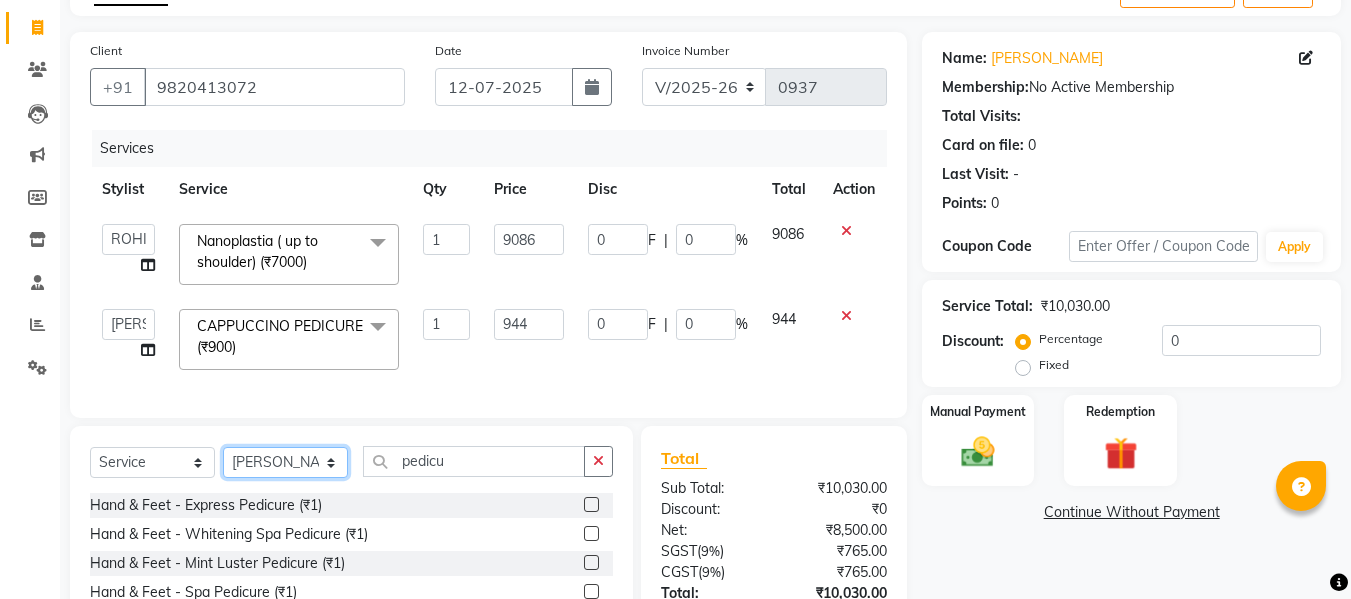 click on "Select Stylist [PERSON_NAME] [PERSON_NAME] [PERSON_NAME] [PERSON_NAME] BHGYASHREE [PERSON_NAME] [PERSON_NAME] [PERSON_NAME] [PERSON_NAME] [PERSON_NAME] [PERSON_NAME] [PERSON_NAME] [PERSON_NAME] [PERSON_NAME] [PERSON_NAME] [PERSON_NAME] [PERSON_NAME] [PERSON_NAME] [PERSON_NAME] WONCHUI [PERSON_NAME] [PERSON_NAME] ZAIN" 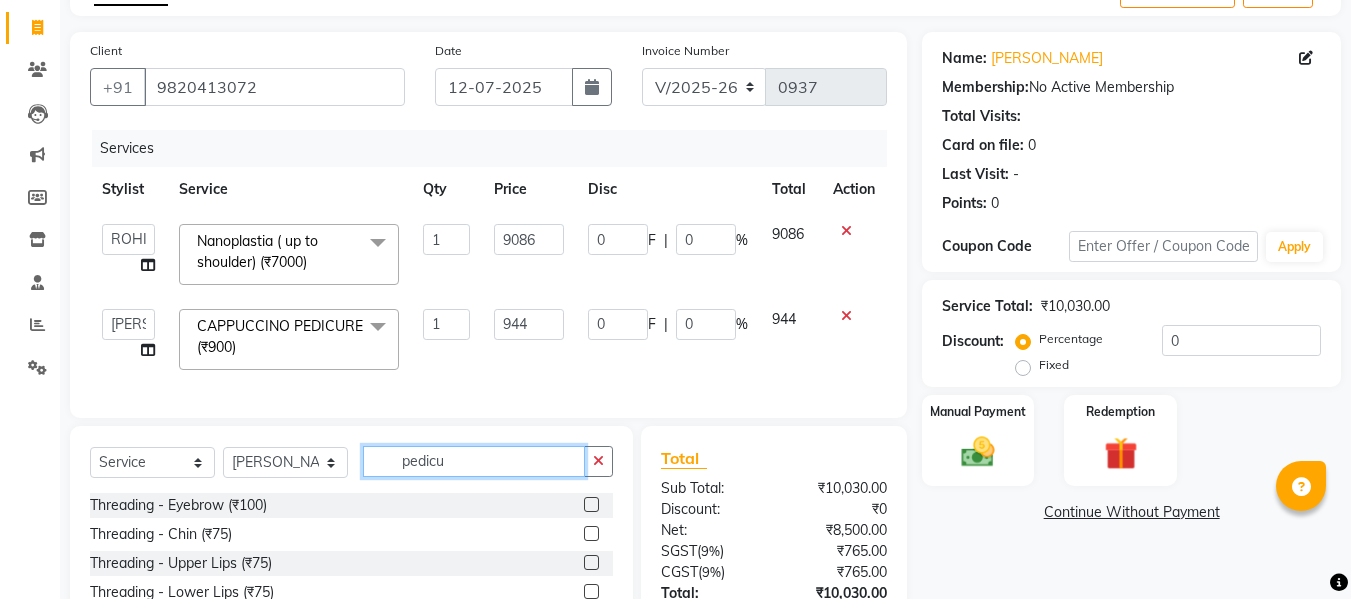 click on "pedicu" 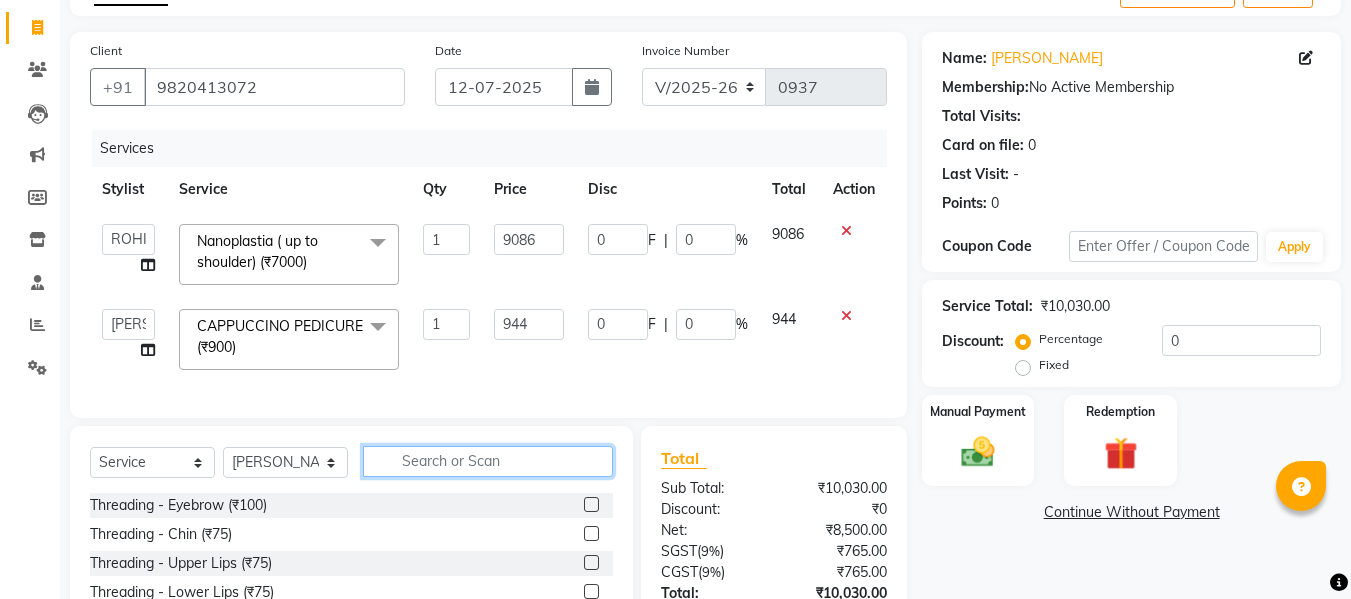type 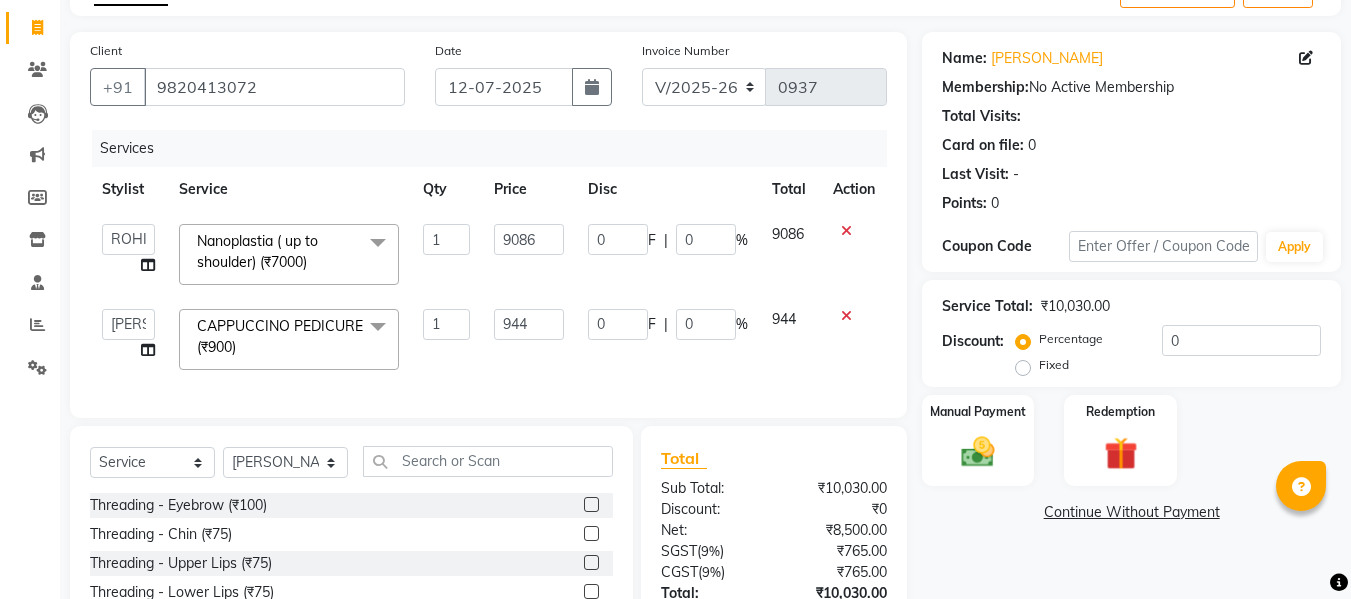 click 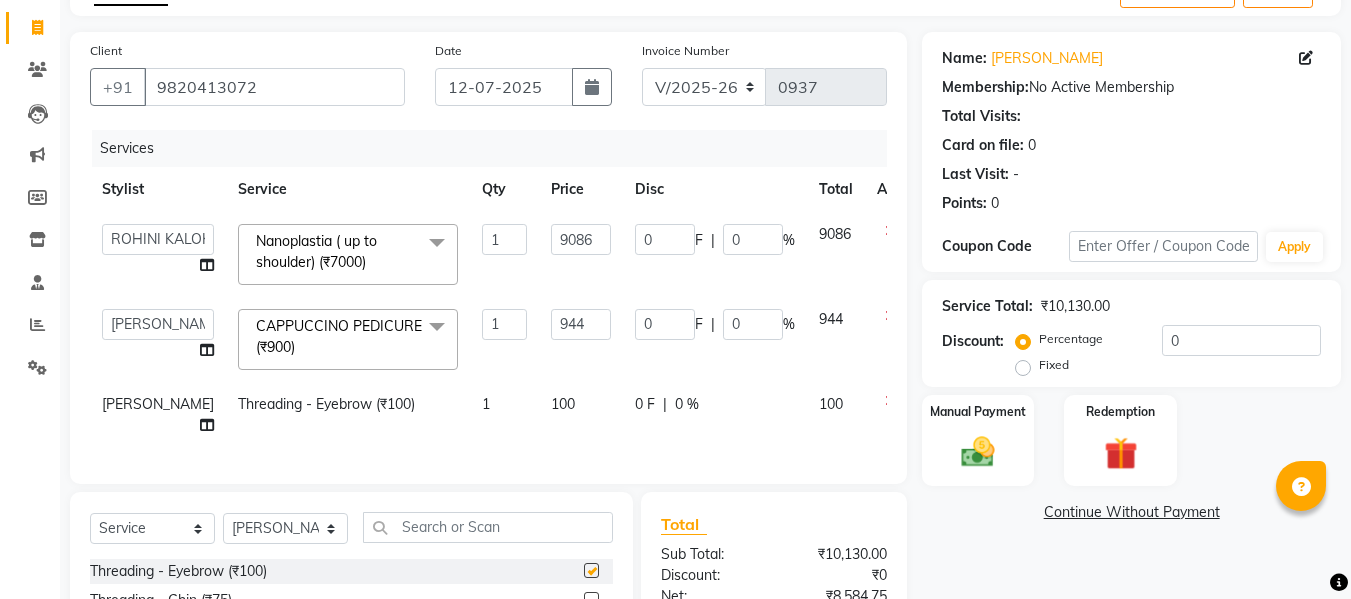 checkbox on "false" 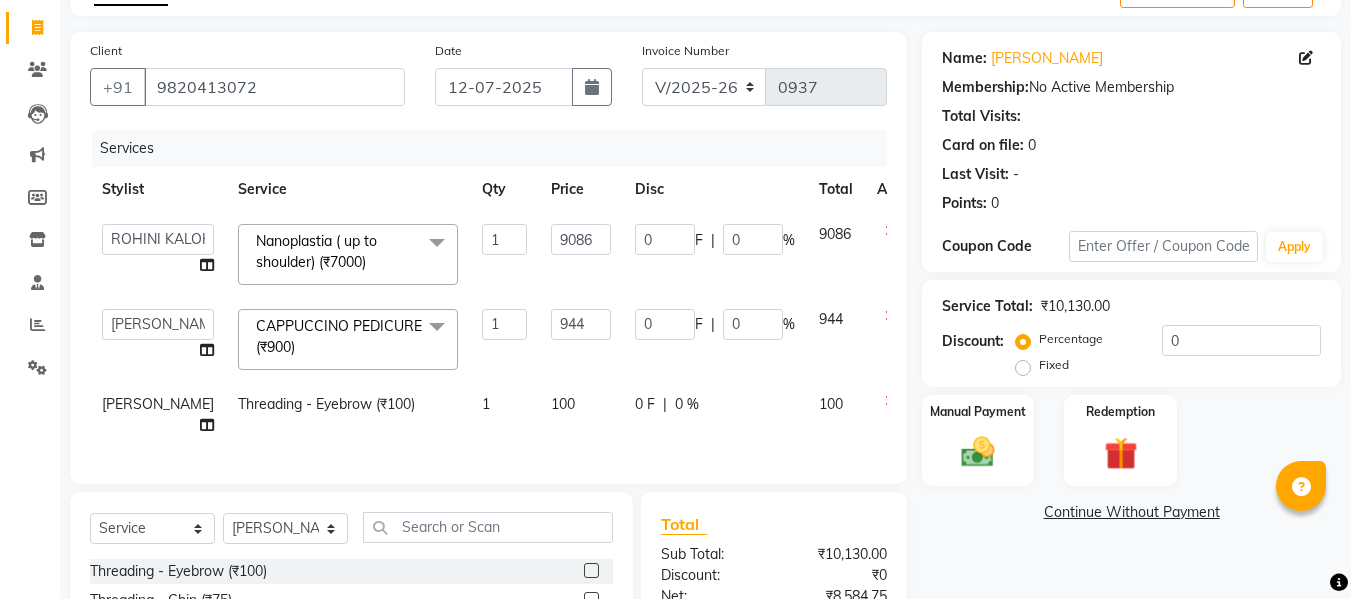 click on "100" 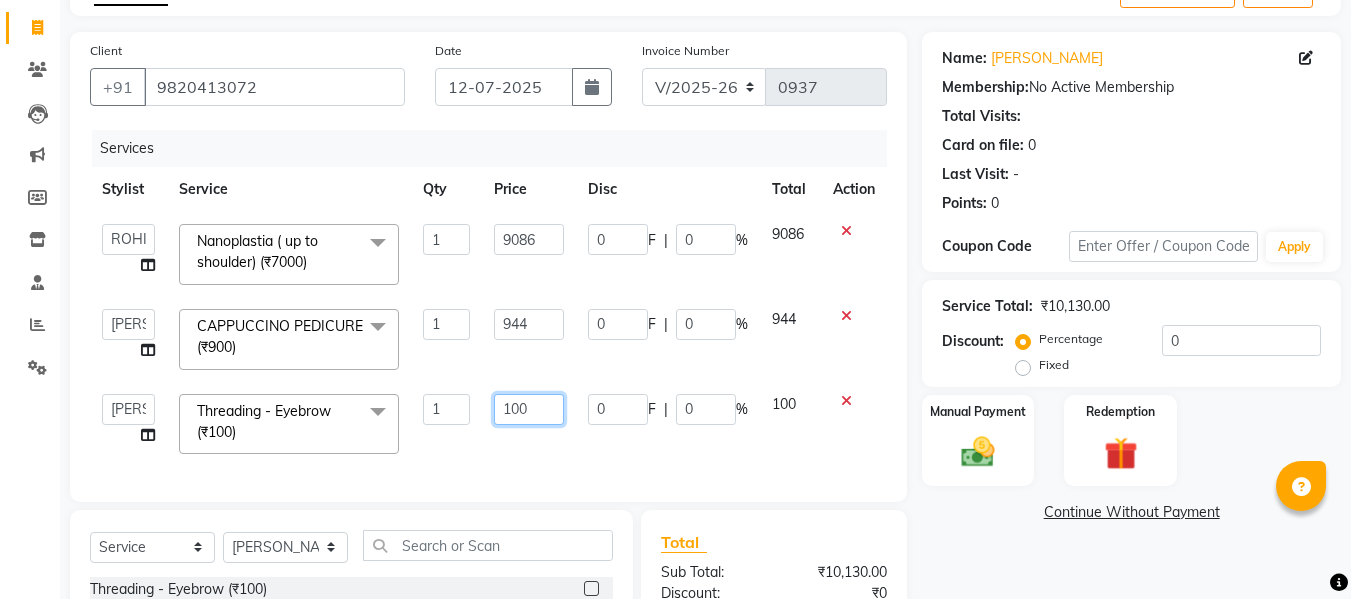 click on "100" 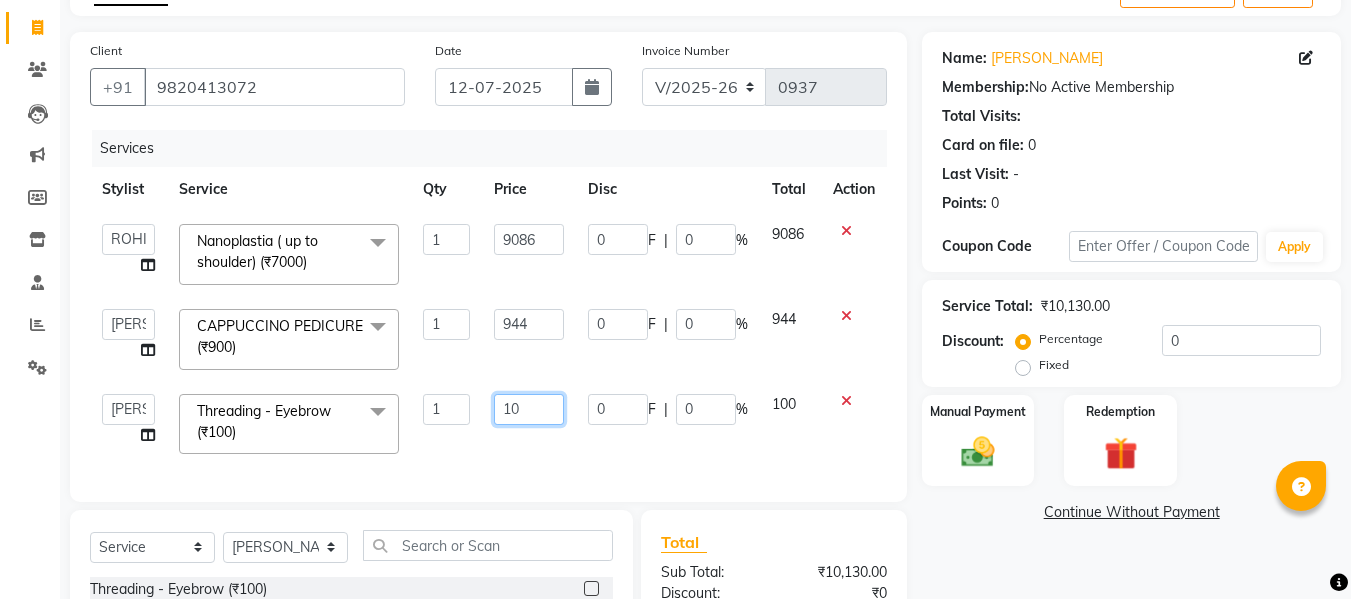 type on "1" 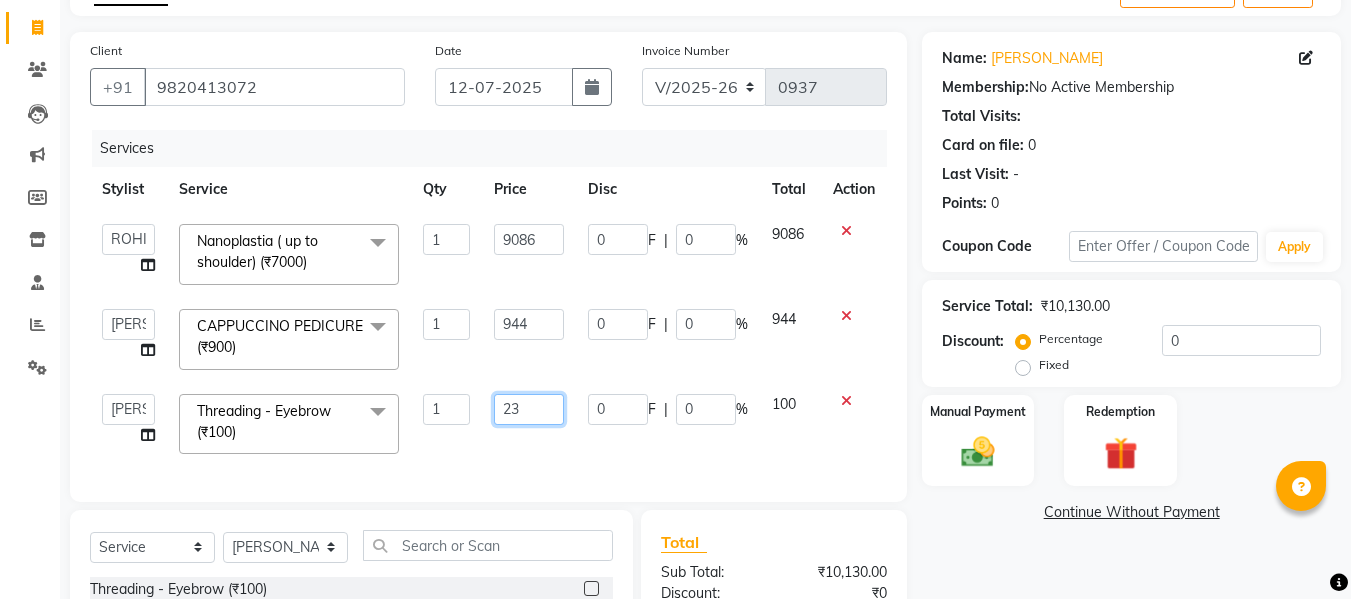 type on "236" 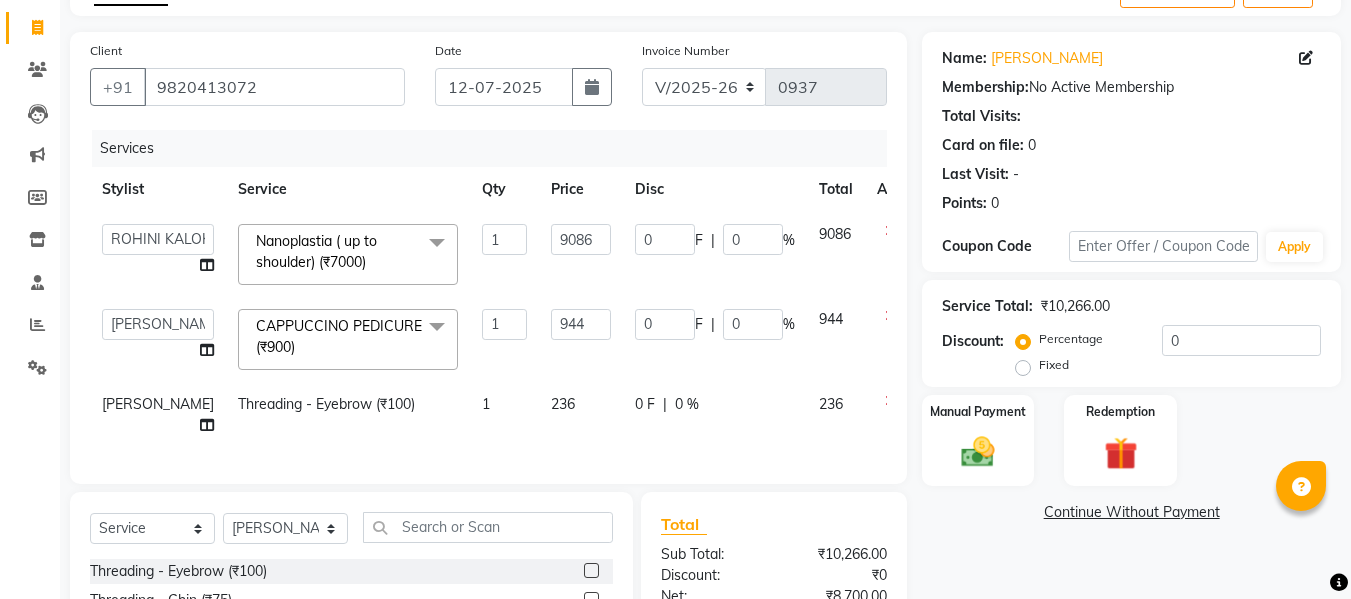 click on "0 F | 0 %" 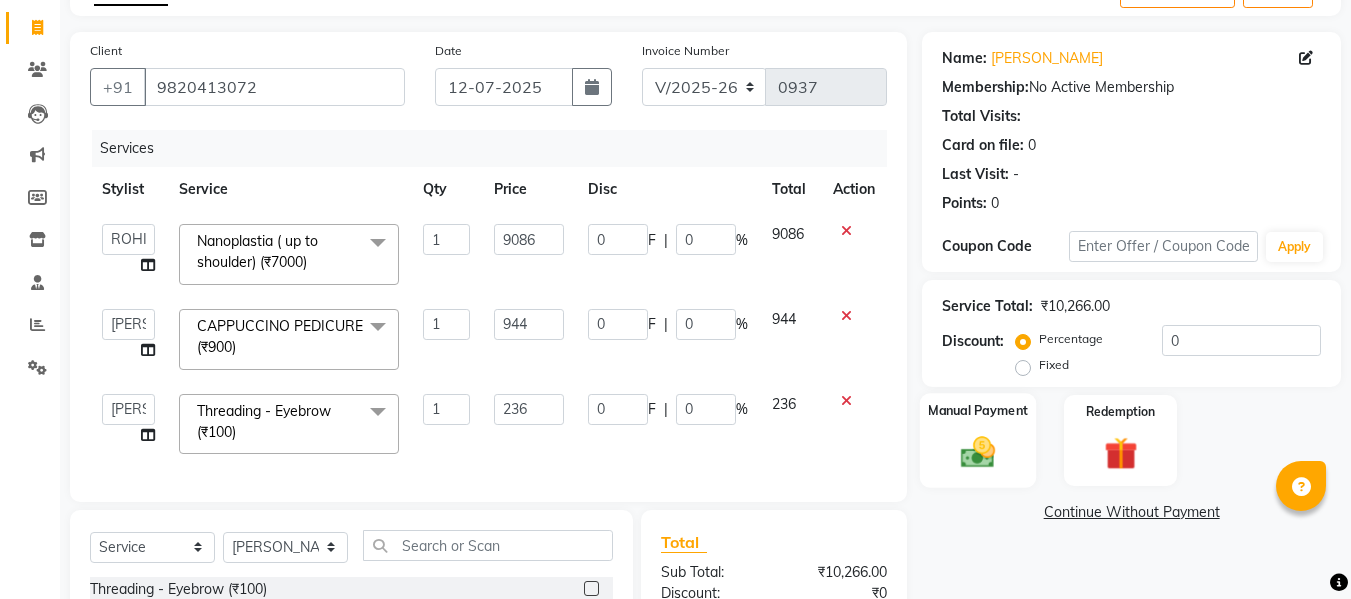 click on "Manual Payment" 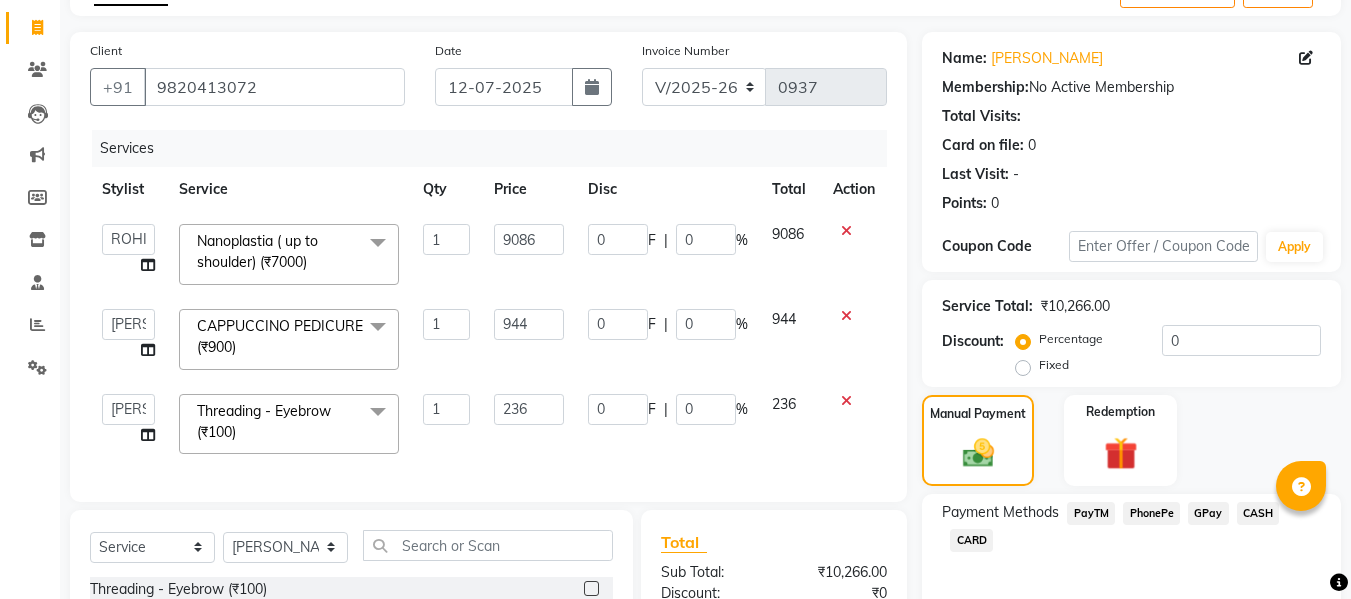 click on "CARD" 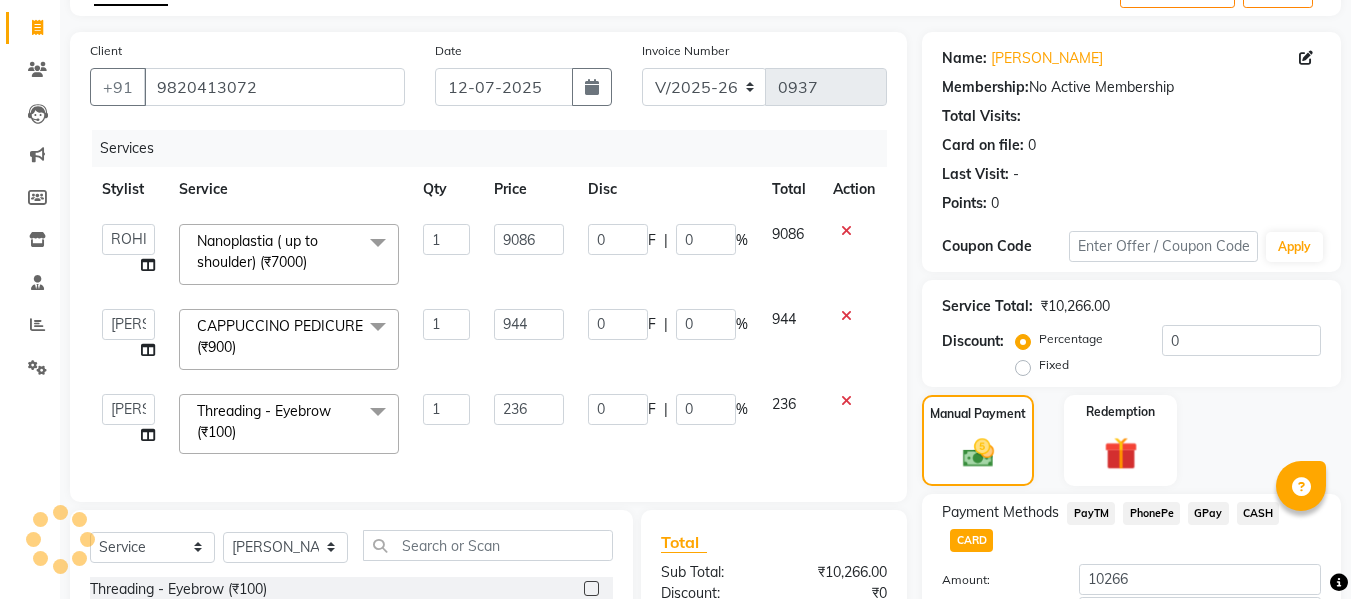 scroll, scrollTop: 347, scrollLeft: 0, axis: vertical 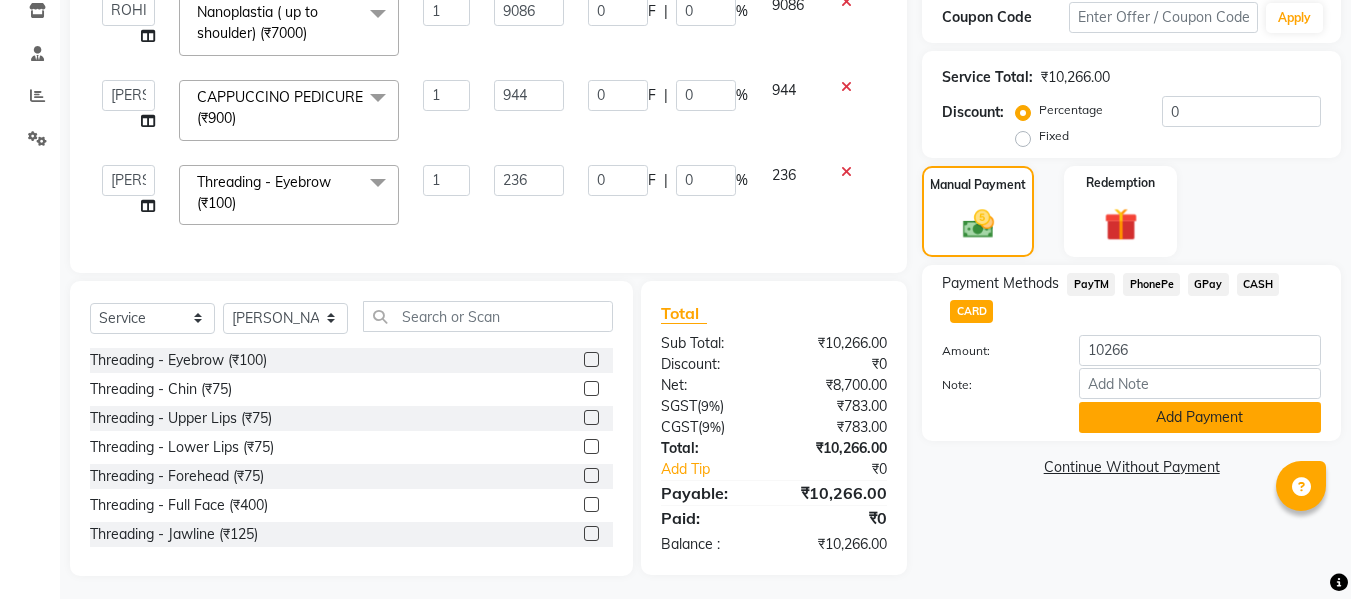 click on "Add Payment" 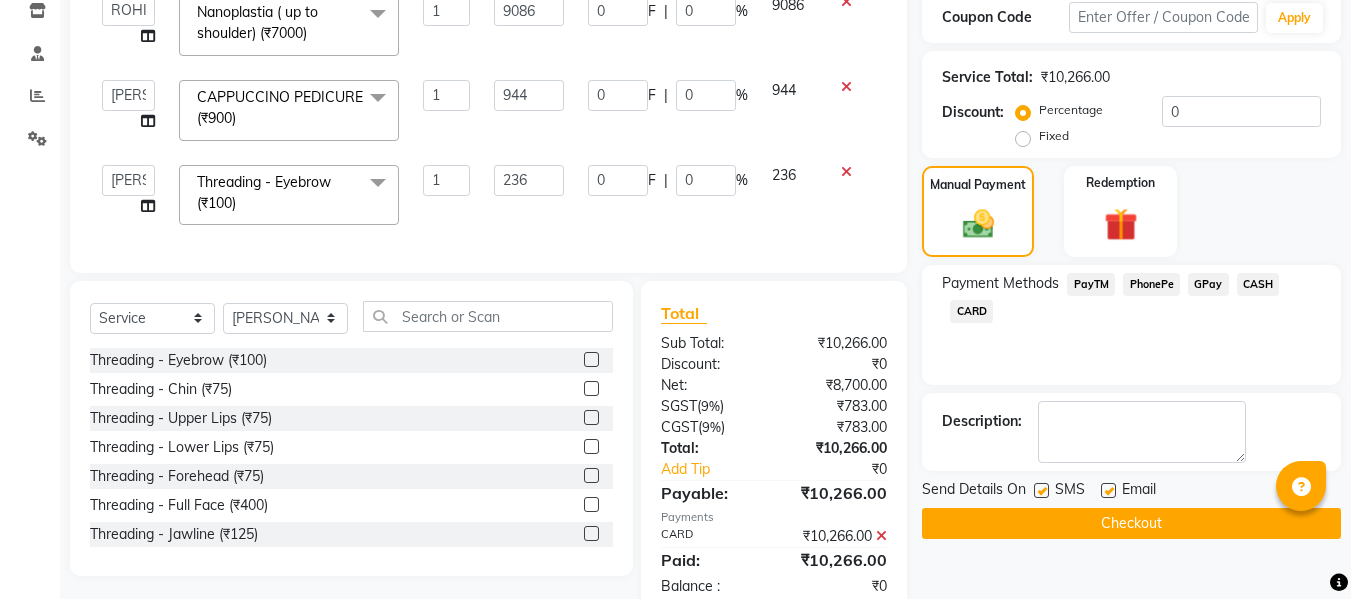 scroll, scrollTop: 410, scrollLeft: 0, axis: vertical 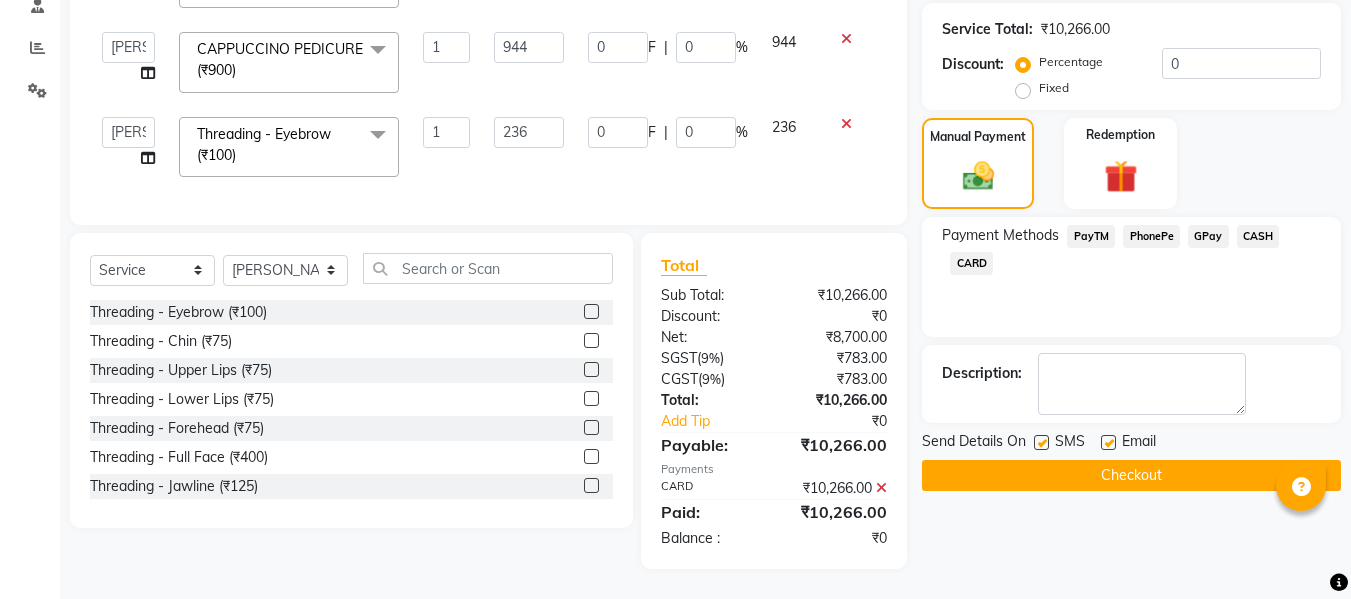 click 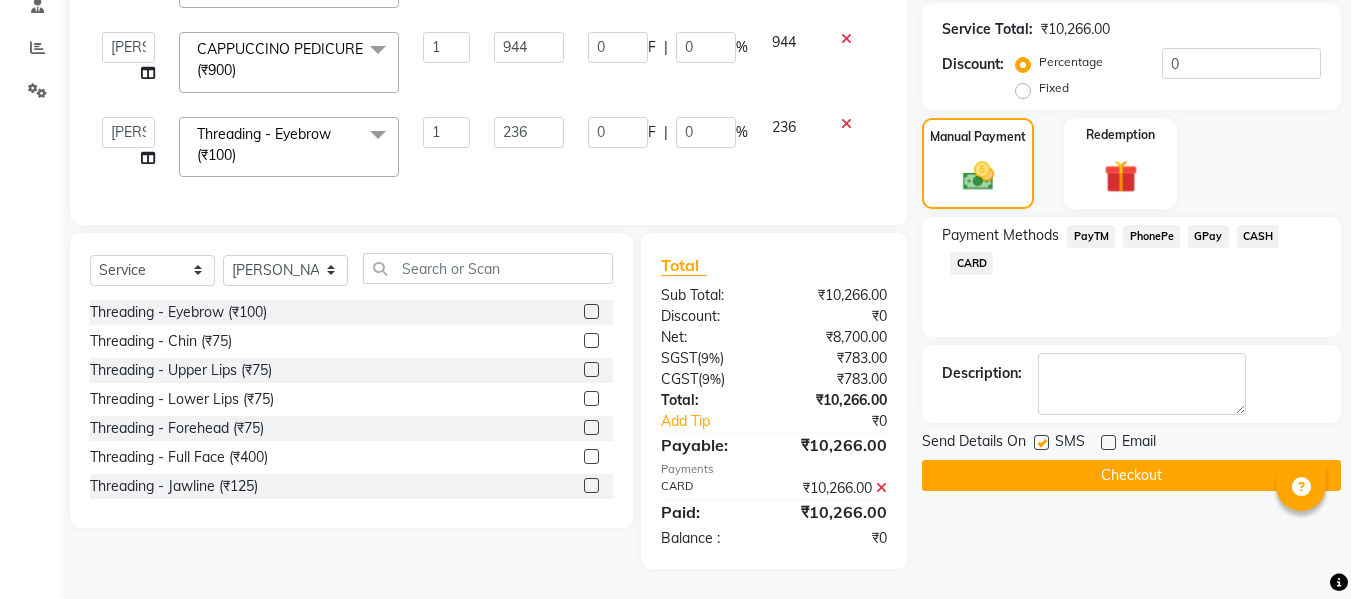 click on "Checkout" 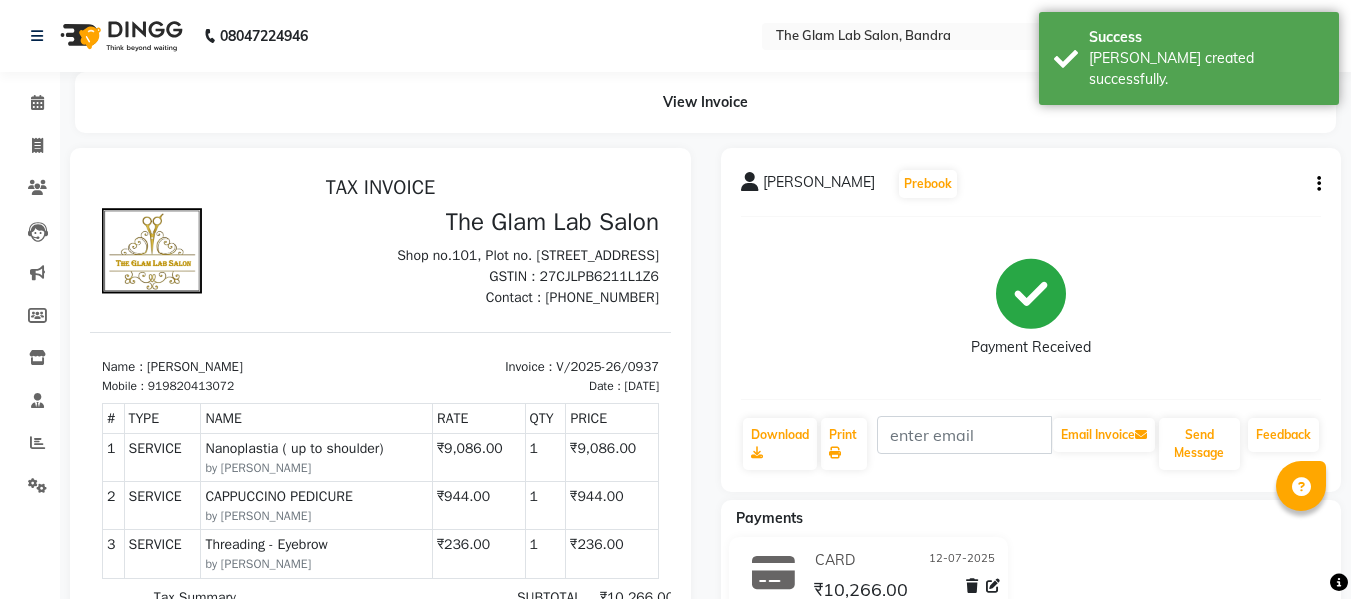 scroll, scrollTop: 0, scrollLeft: 0, axis: both 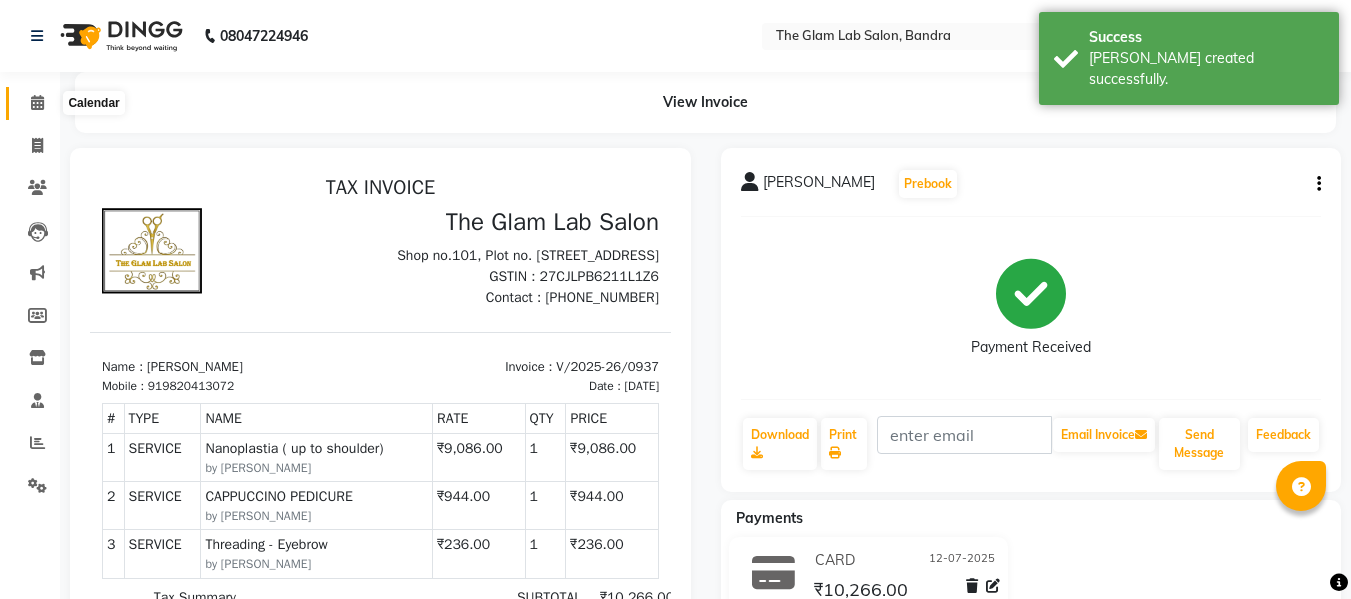 click 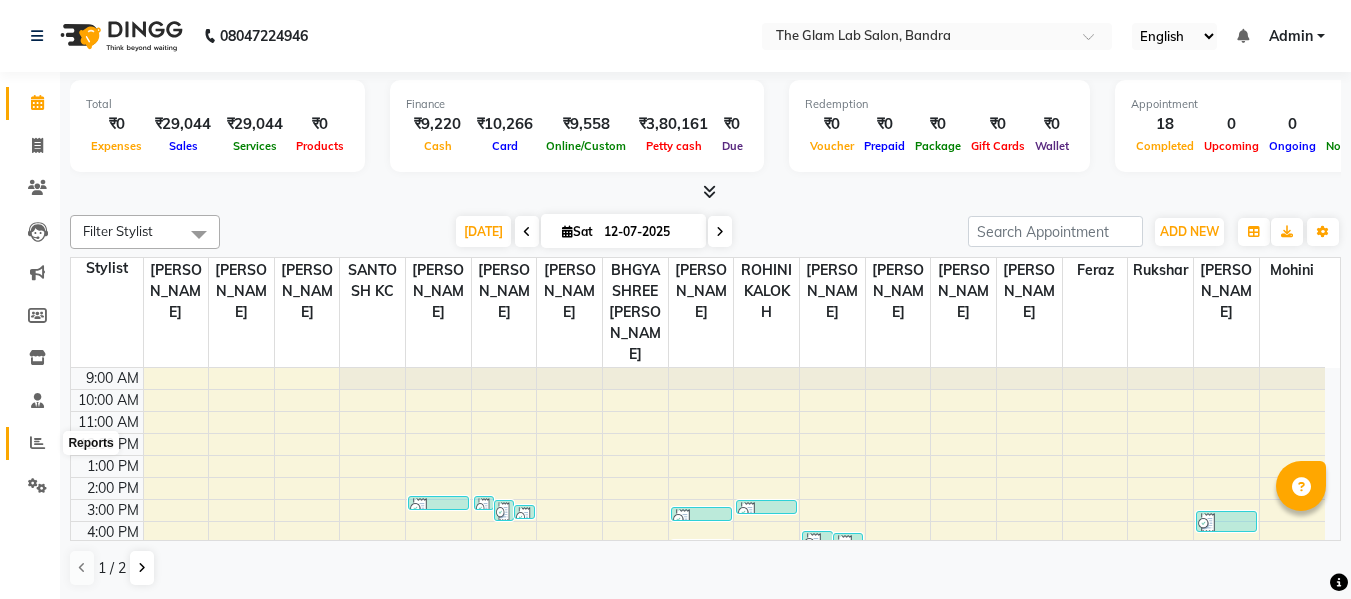 click 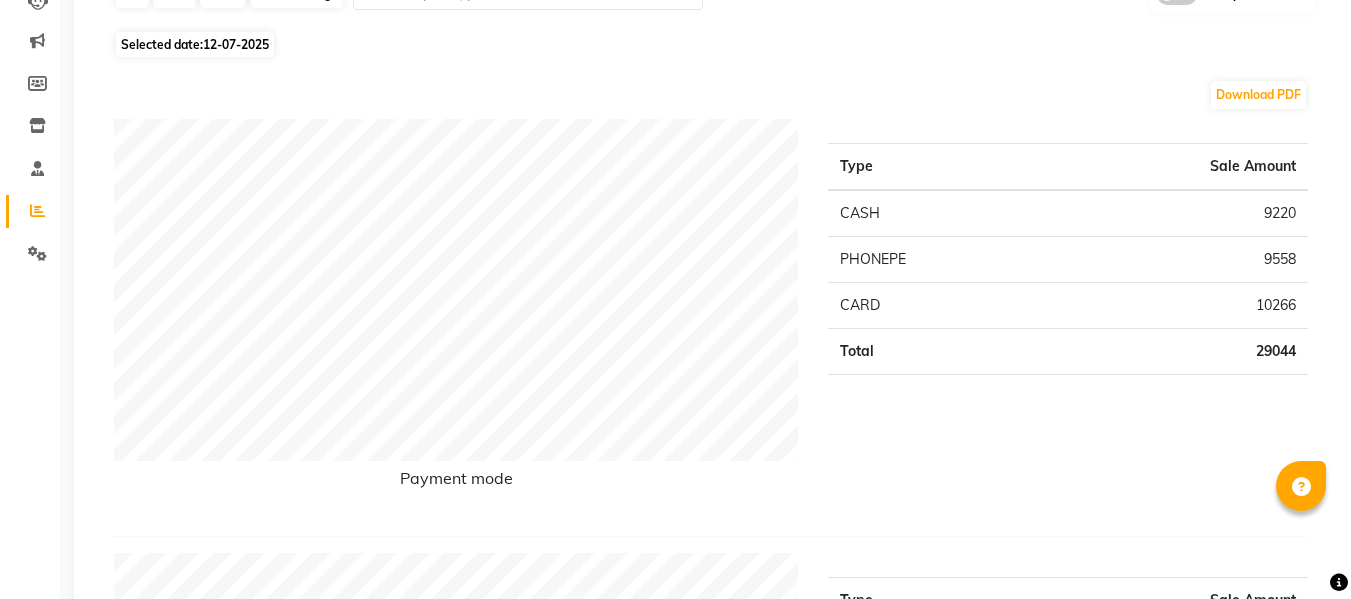 scroll, scrollTop: 0, scrollLeft: 0, axis: both 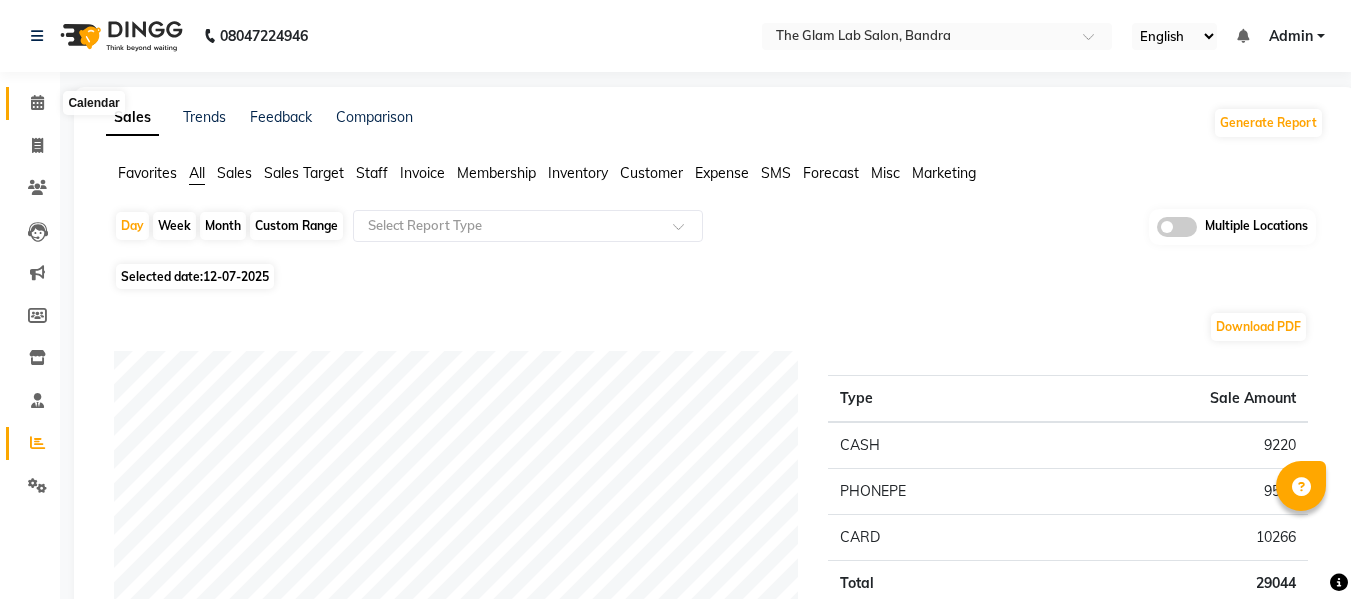 click 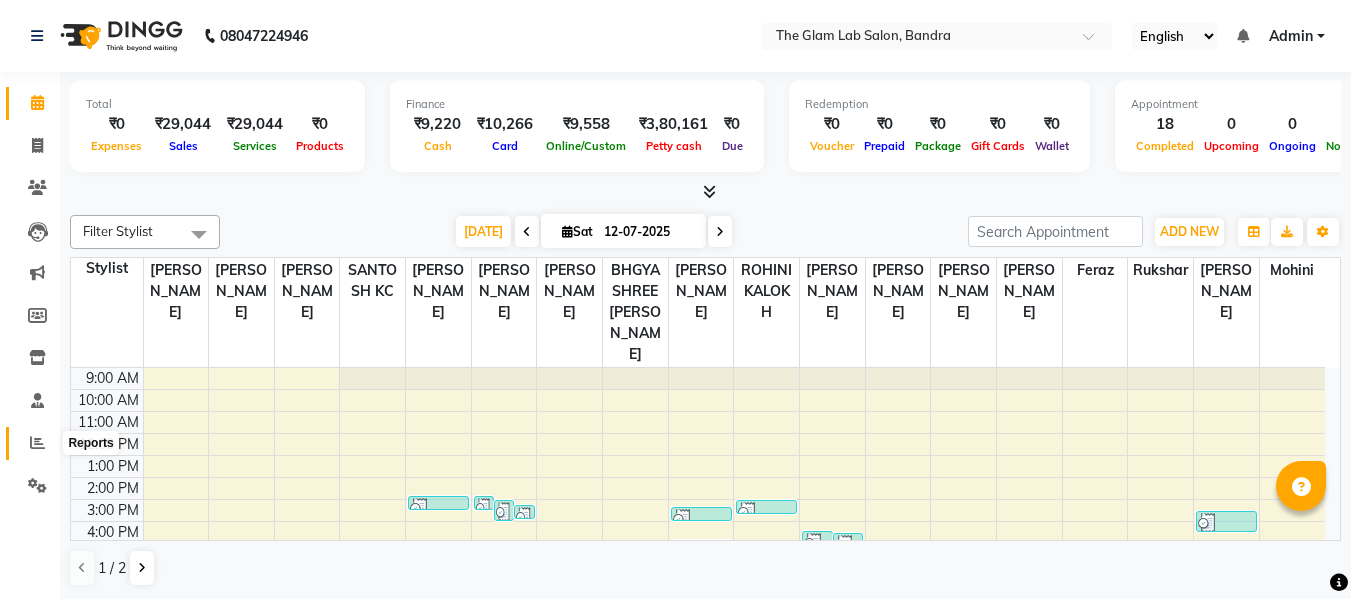 click 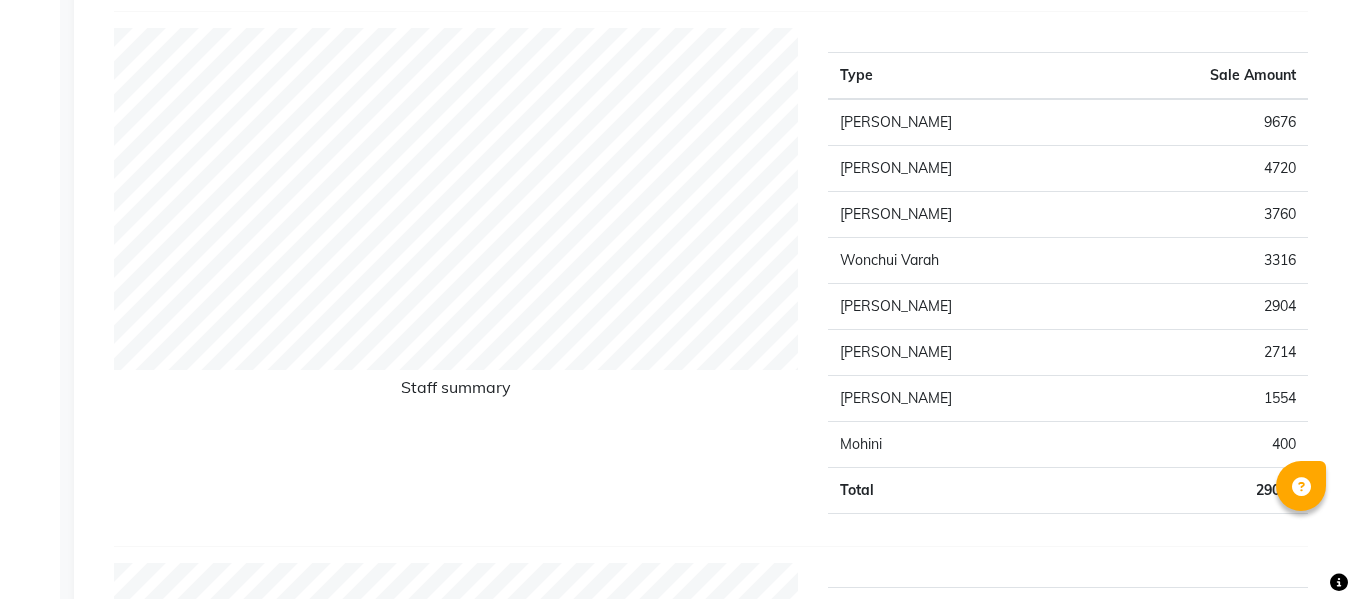 scroll, scrollTop: 0, scrollLeft: 0, axis: both 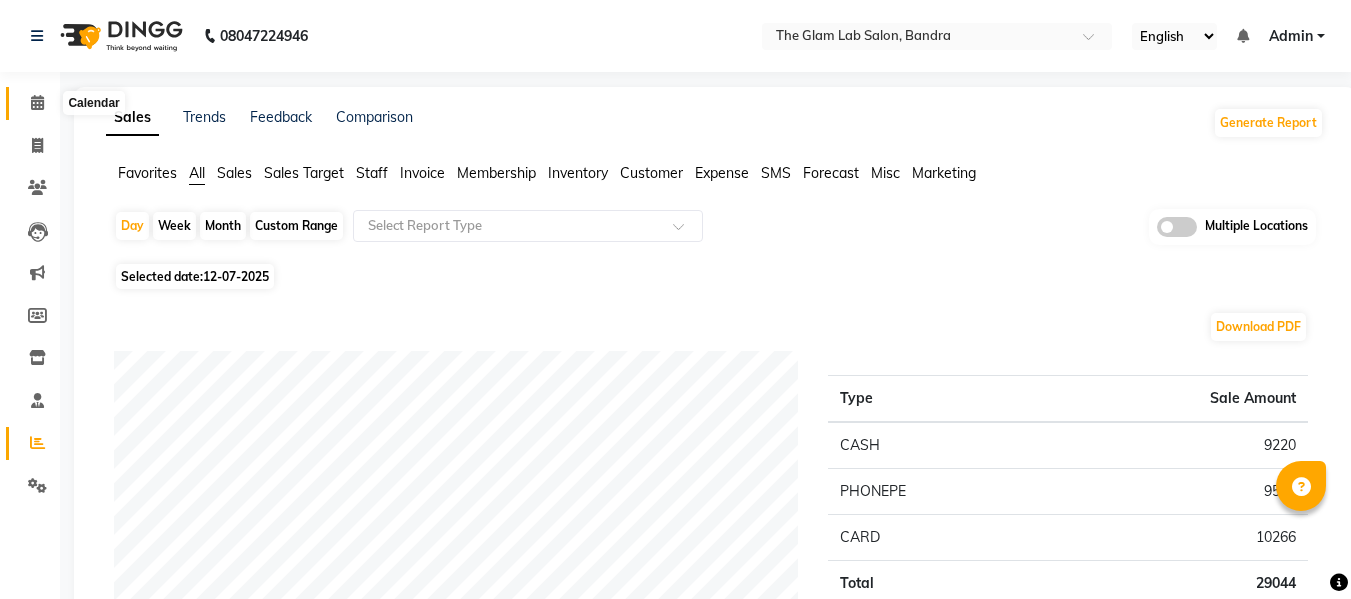click 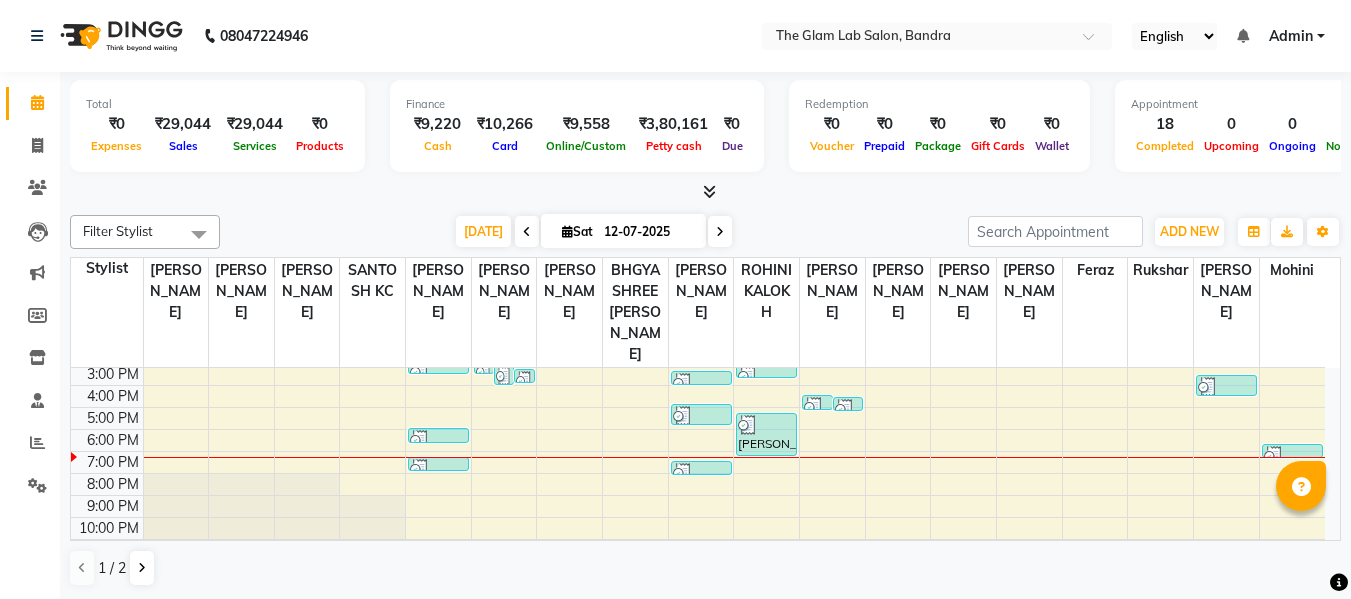 scroll, scrollTop: 67, scrollLeft: 0, axis: vertical 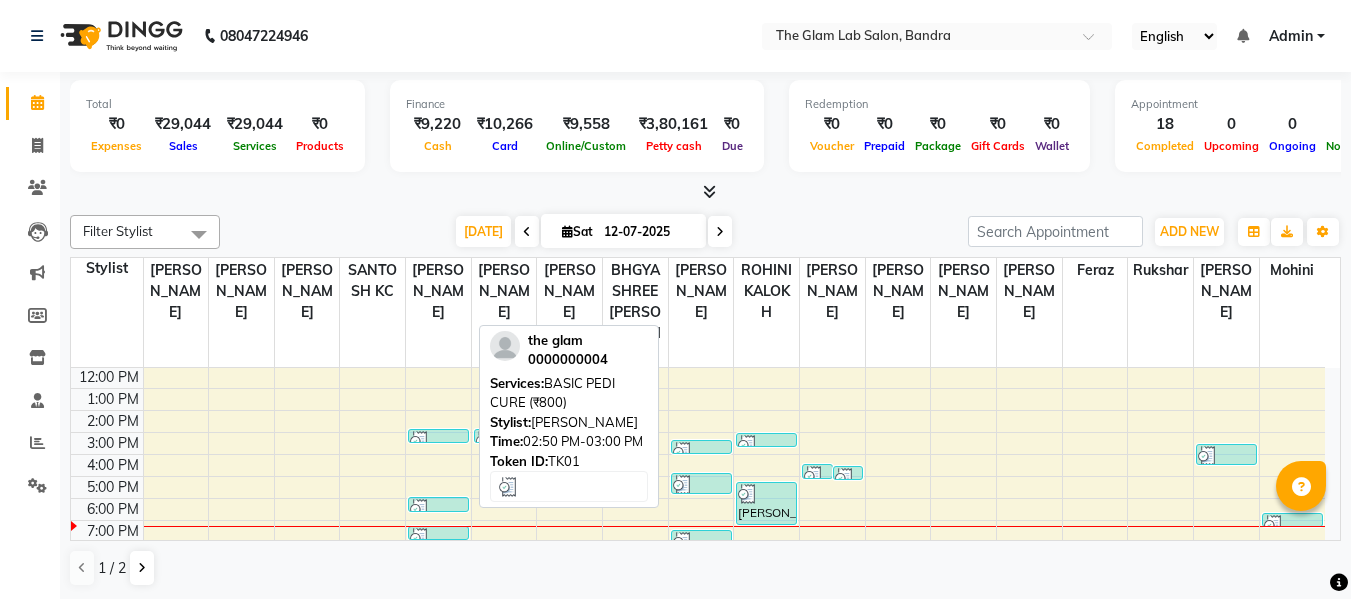 click at bounding box center [438, 441] 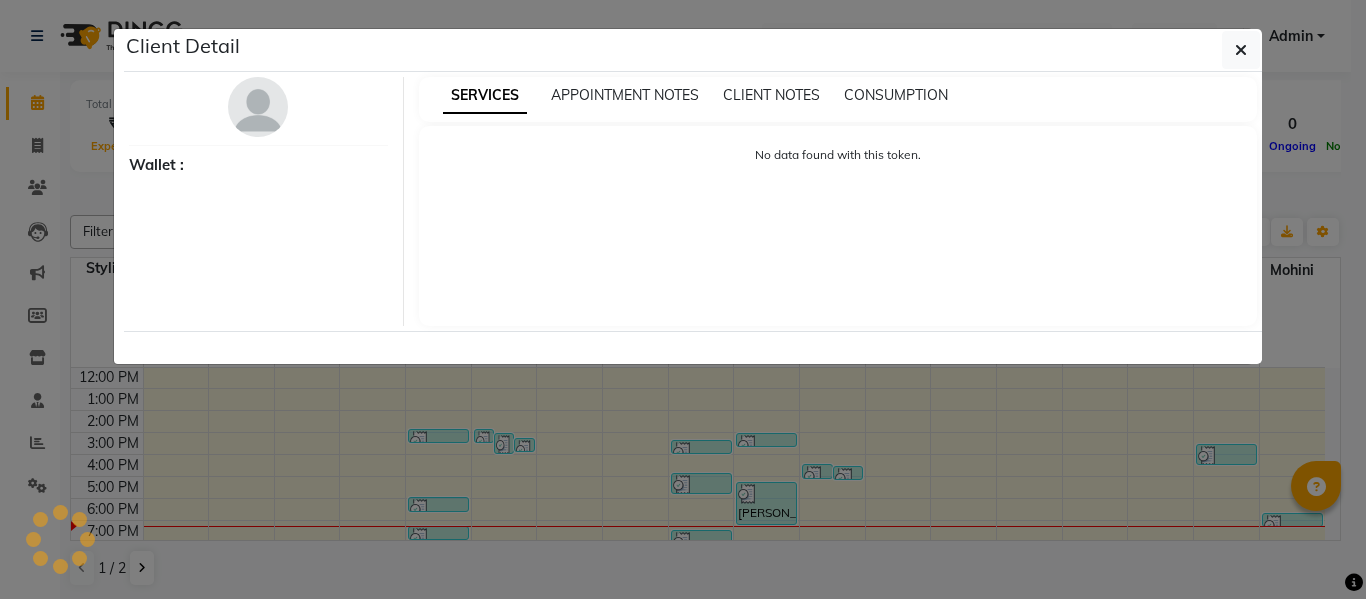 select on "3" 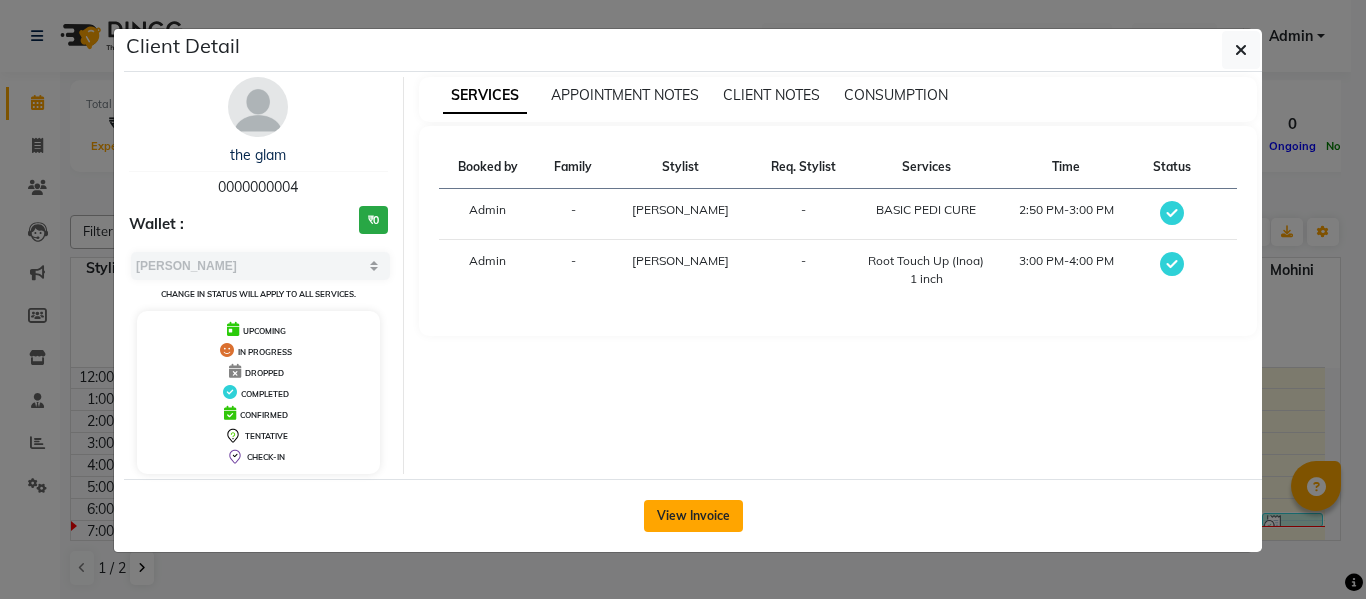 click on "View Invoice" 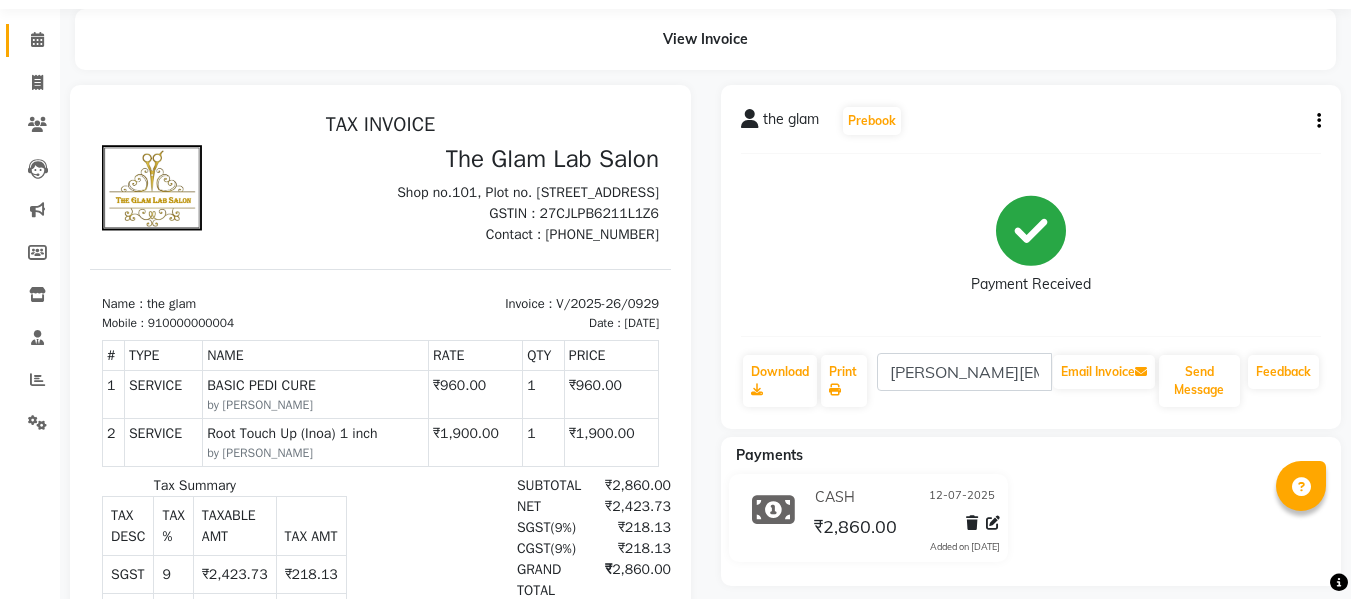 scroll, scrollTop: 95, scrollLeft: 0, axis: vertical 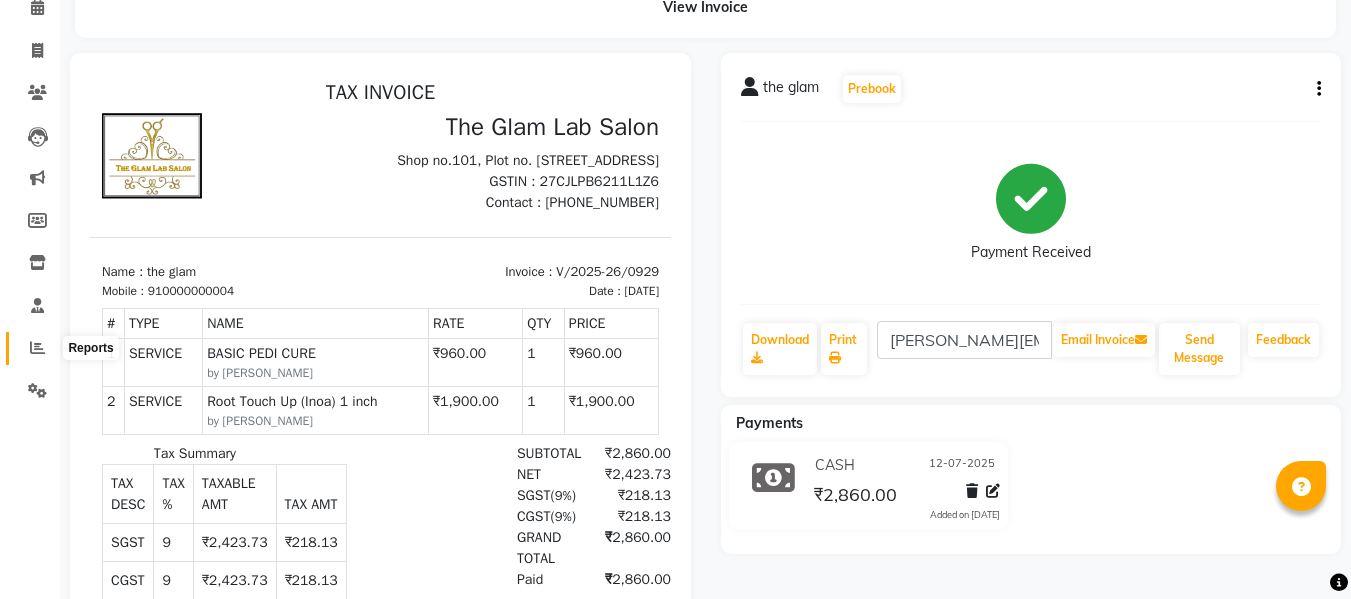 click 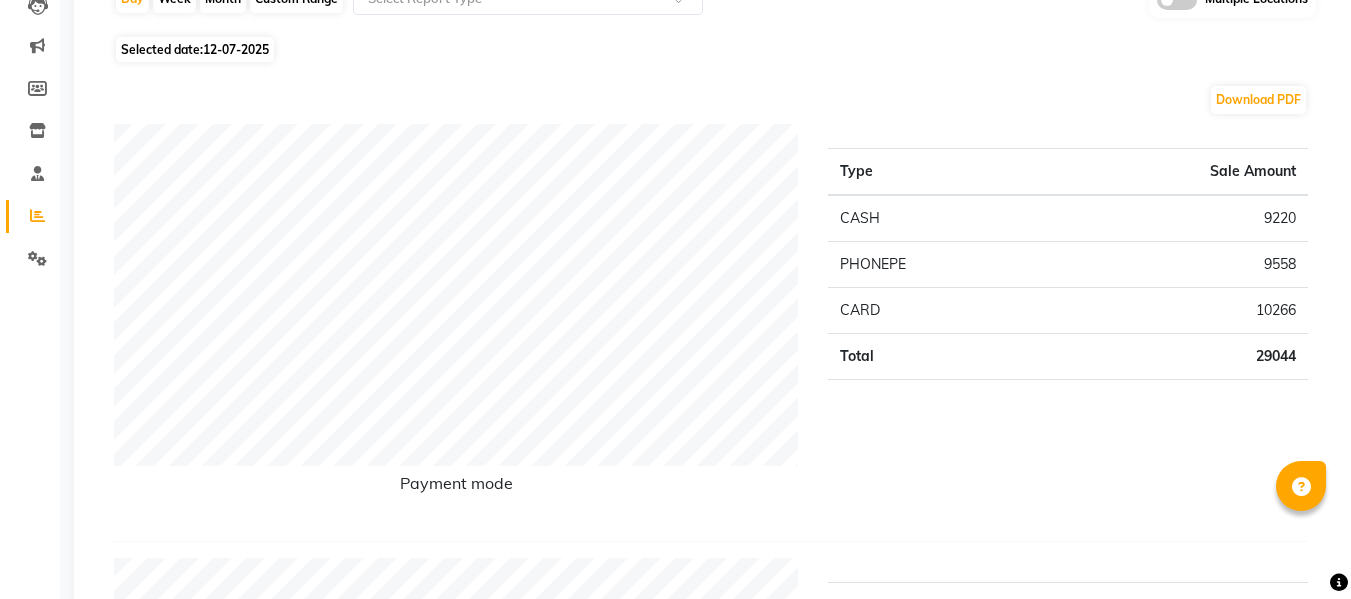 scroll, scrollTop: 289, scrollLeft: 0, axis: vertical 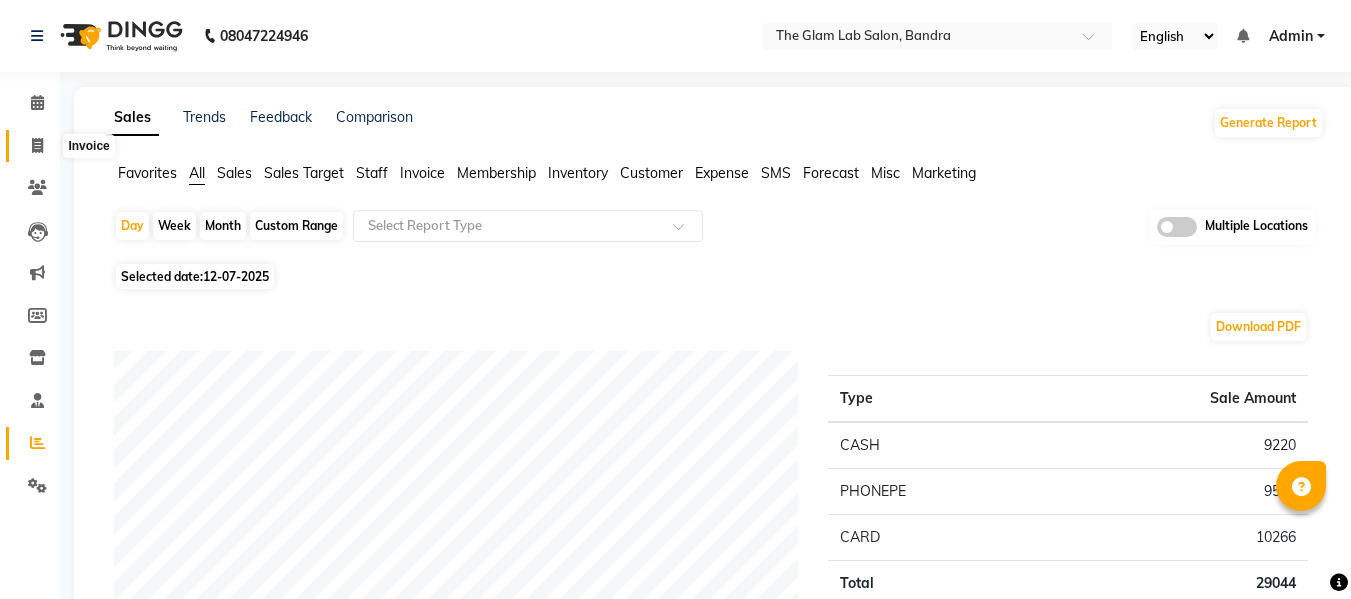 click 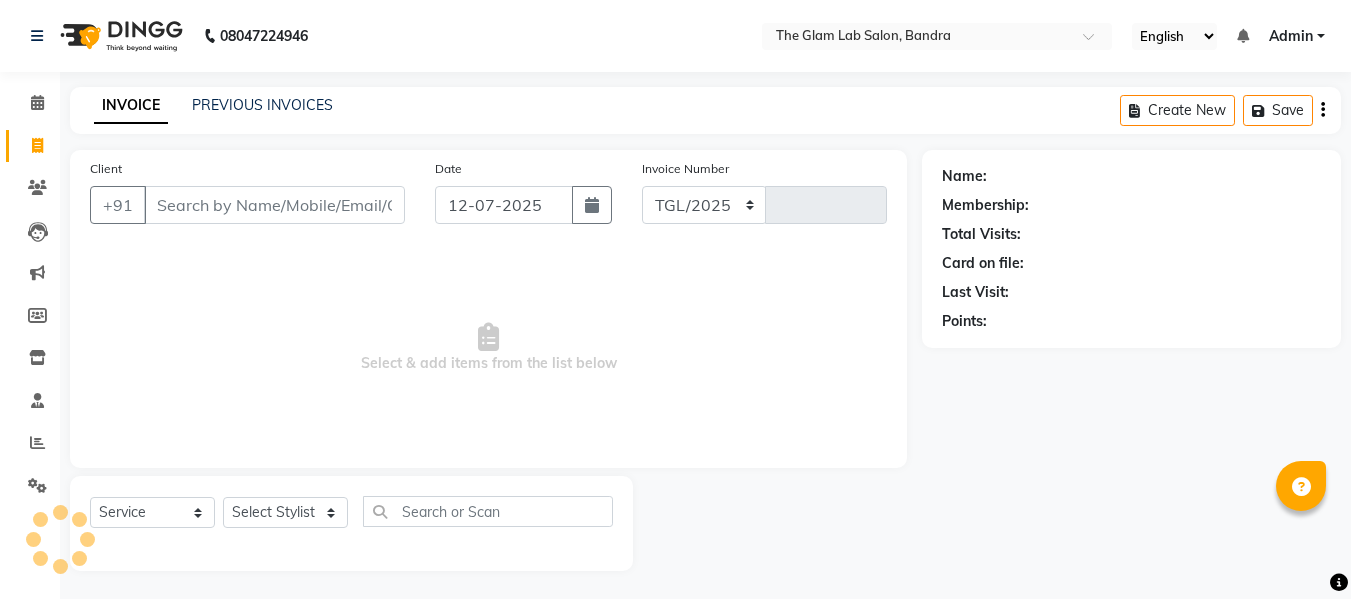 select on "734" 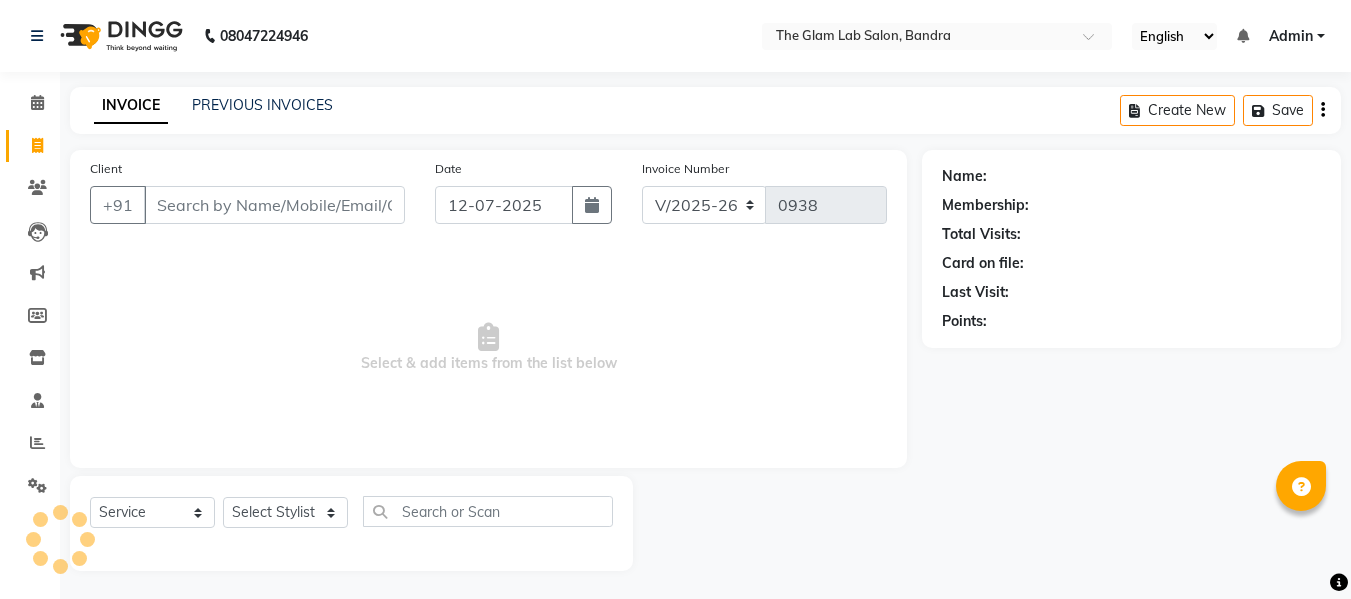 scroll, scrollTop: 2, scrollLeft: 0, axis: vertical 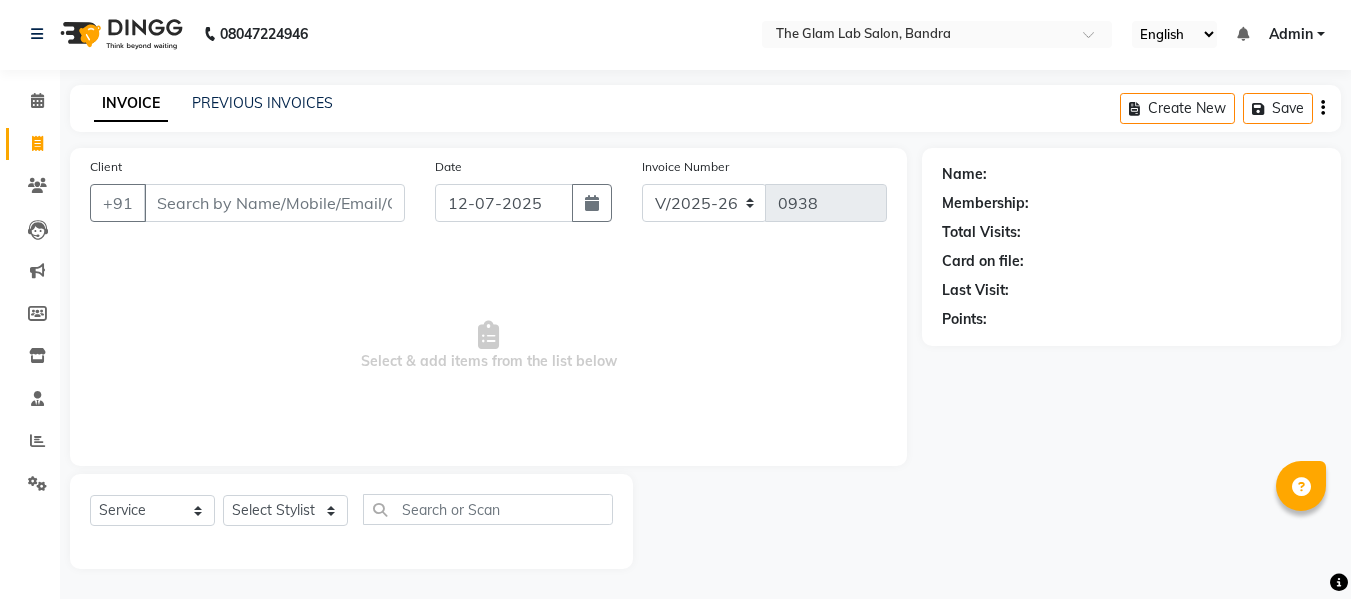 click on "Client" at bounding box center (274, 203) 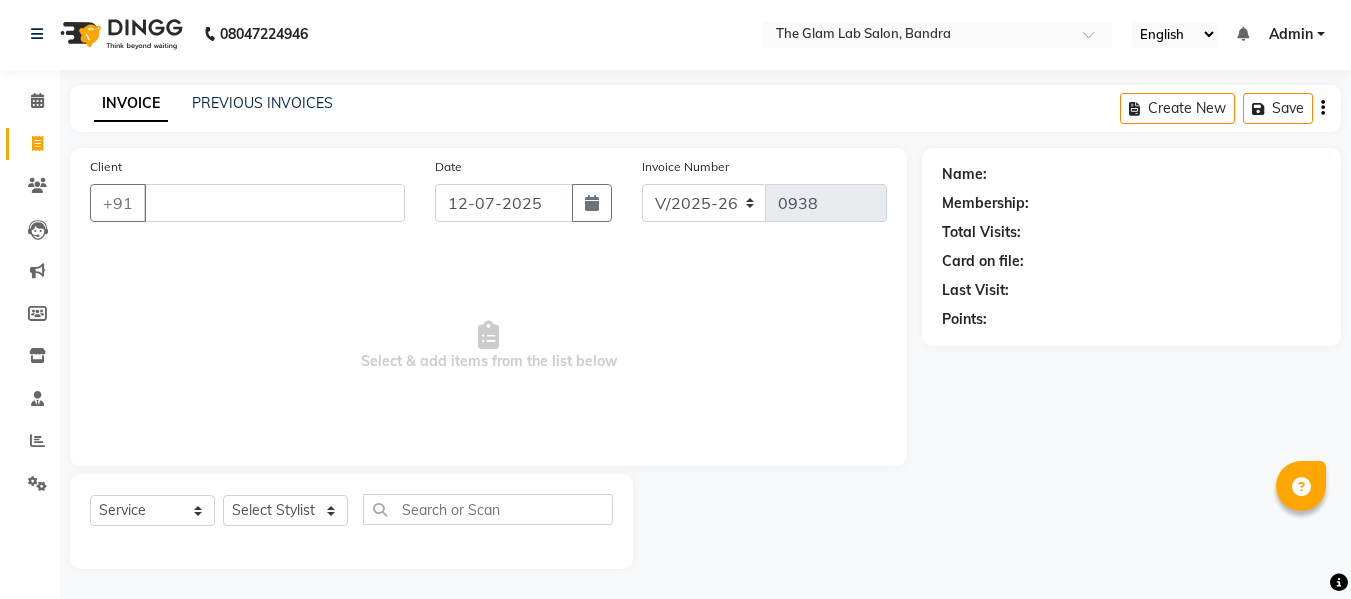 click on "Client" at bounding box center [274, 203] 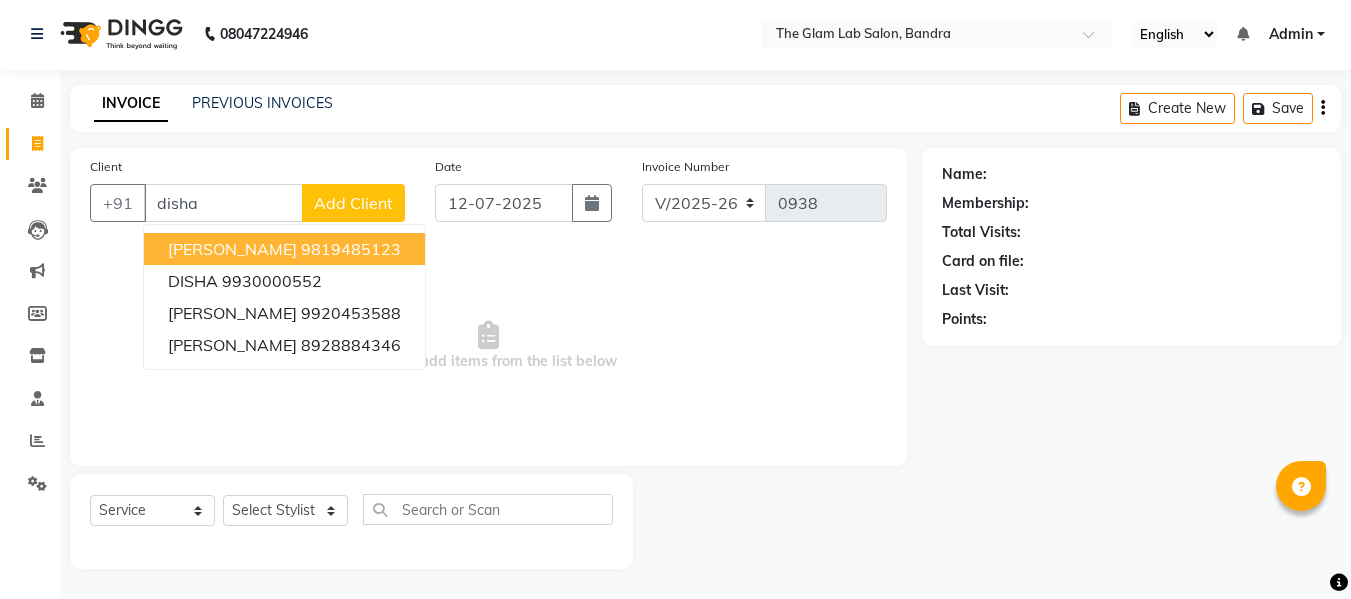 click on "[PERSON_NAME]  9819485123" at bounding box center (284, 249) 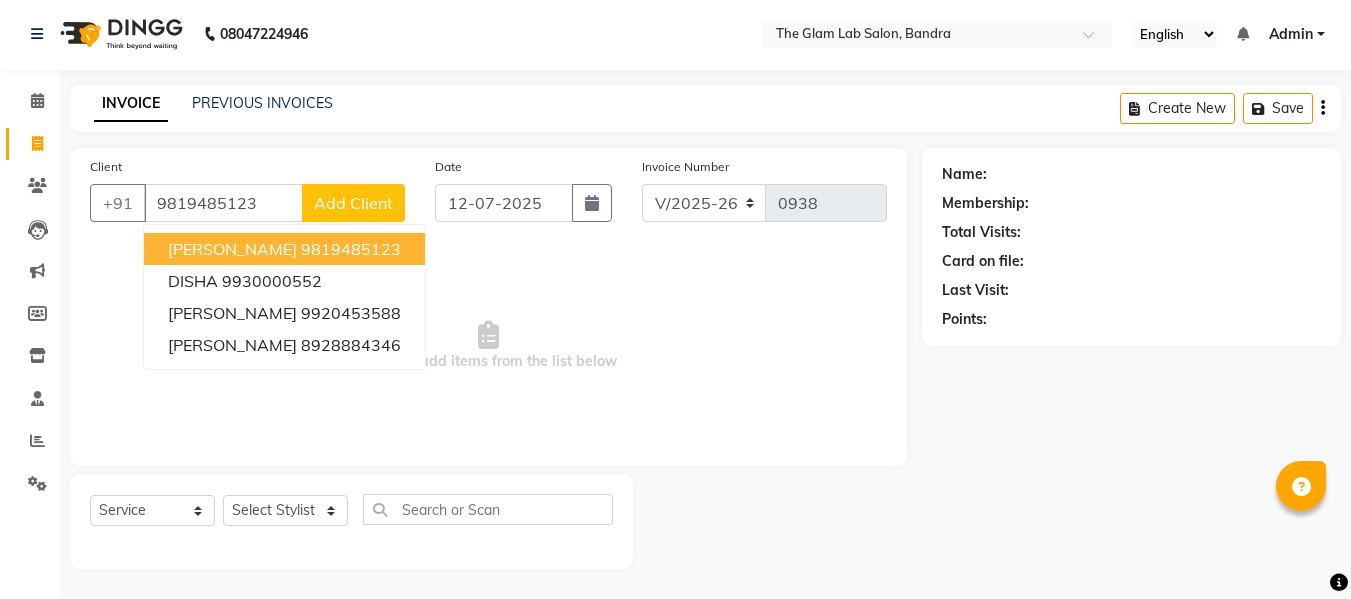 type on "9819485123" 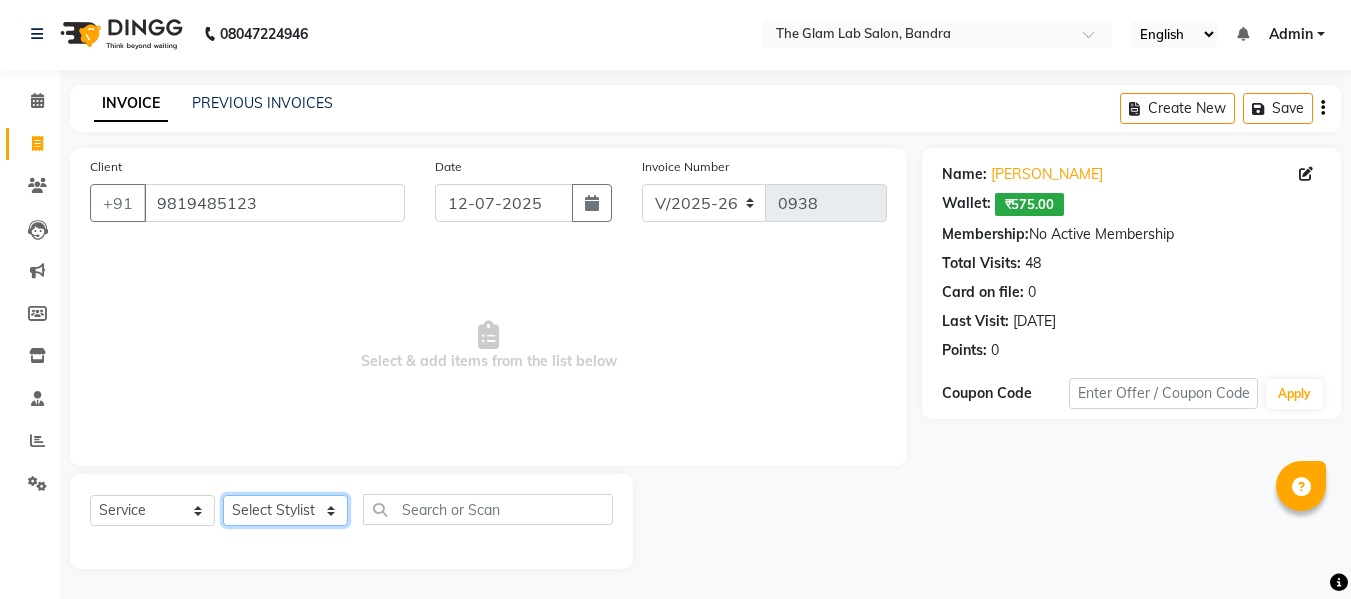 click on "Select Stylist [PERSON_NAME] [PERSON_NAME] [PERSON_NAME] [PERSON_NAME] BHGYASHREE [PERSON_NAME] [PERSON_NAME] [PERSON_NAME] [PERSON_NAME] [PERSON_NAME] [PERSON_NAME] [PERSON_NAME] [PERSON_NAME] [PERSON_NAME] [PERSON_NAME] [PERSON_NAME] [PERSON_NAME] [PERSON_NAME] [PERSON_NAME] WONCHUI [PERSON_NAME] [PERSON_NAME] ZAIN" 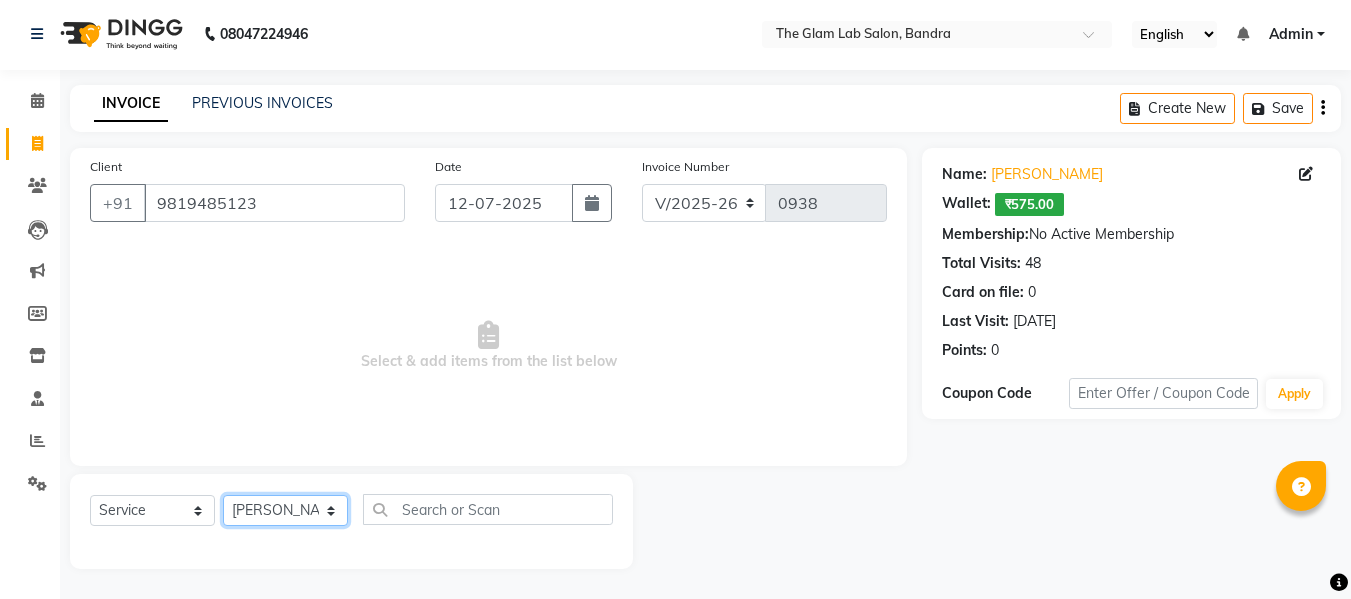 click on "Select Stylist [PERSON_NAME] [PERSON_NAME] [PERSON_NAME] [PERSON_NAME] BHGYASHREE [PERSON_NAME] [PERSON_NAME] [PERSON_NAME] [PERSON_NAME] [PERSON_NAME] [PERSON_NAME] [PERSON_NAME] [PERSON_NAME] [PERSON_NAME] [PERSON_NAME] [PERSON_NAME] [PERSON_NAME] [PERSON_NAME] [PERSON_NAME] WONCHUI [PERSON_NAME] [PERSON_NAME] ZAIN" 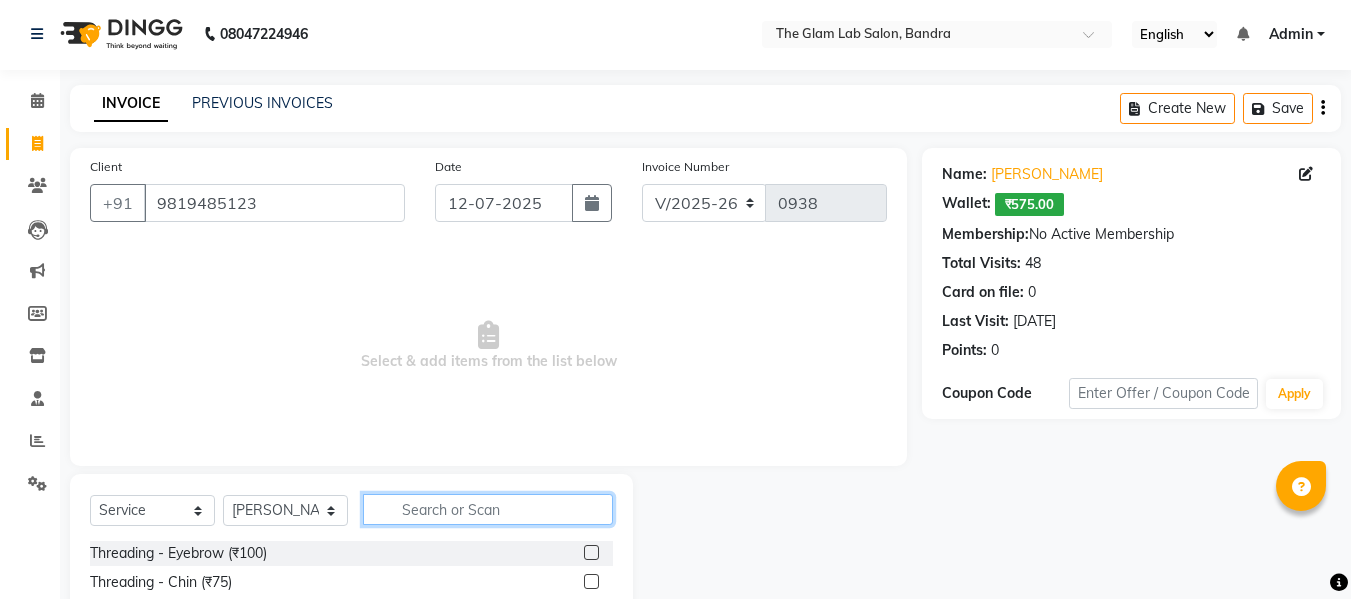 click 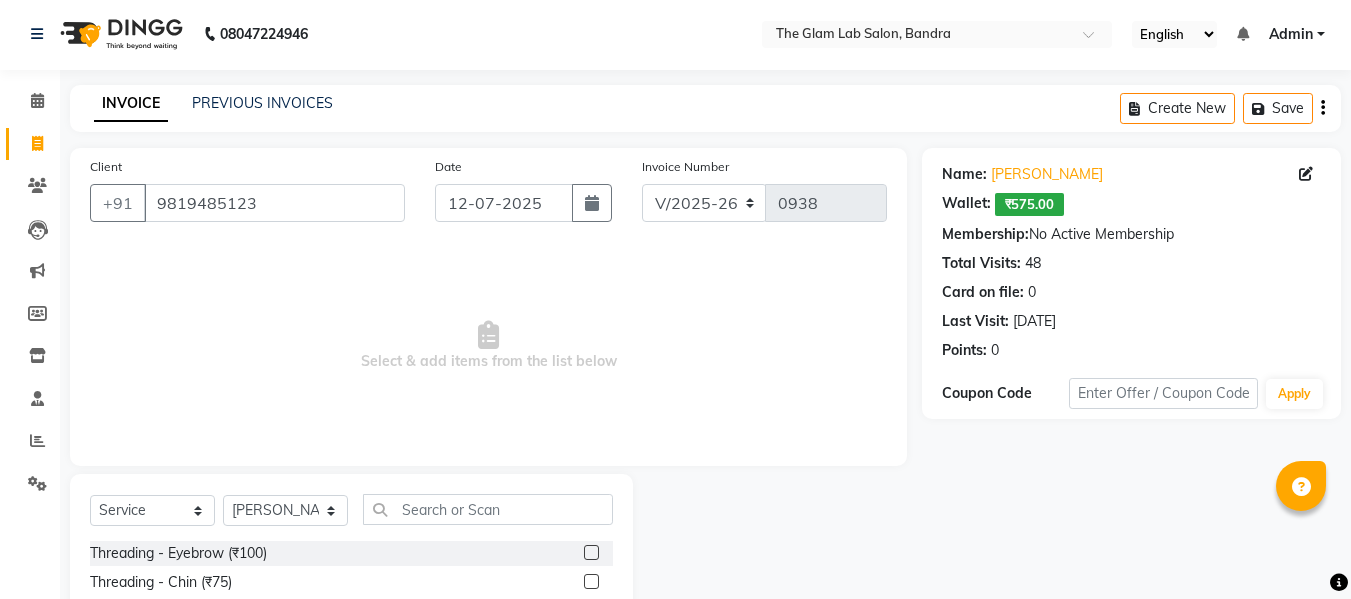 click 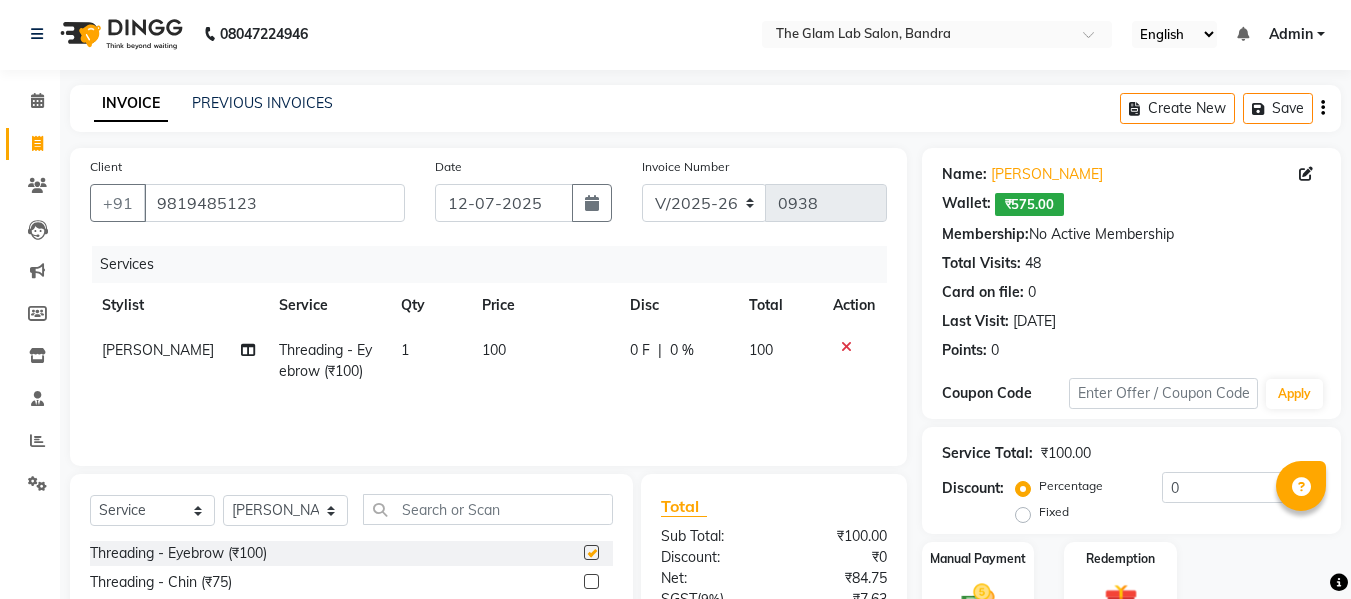 checkbox on "false" 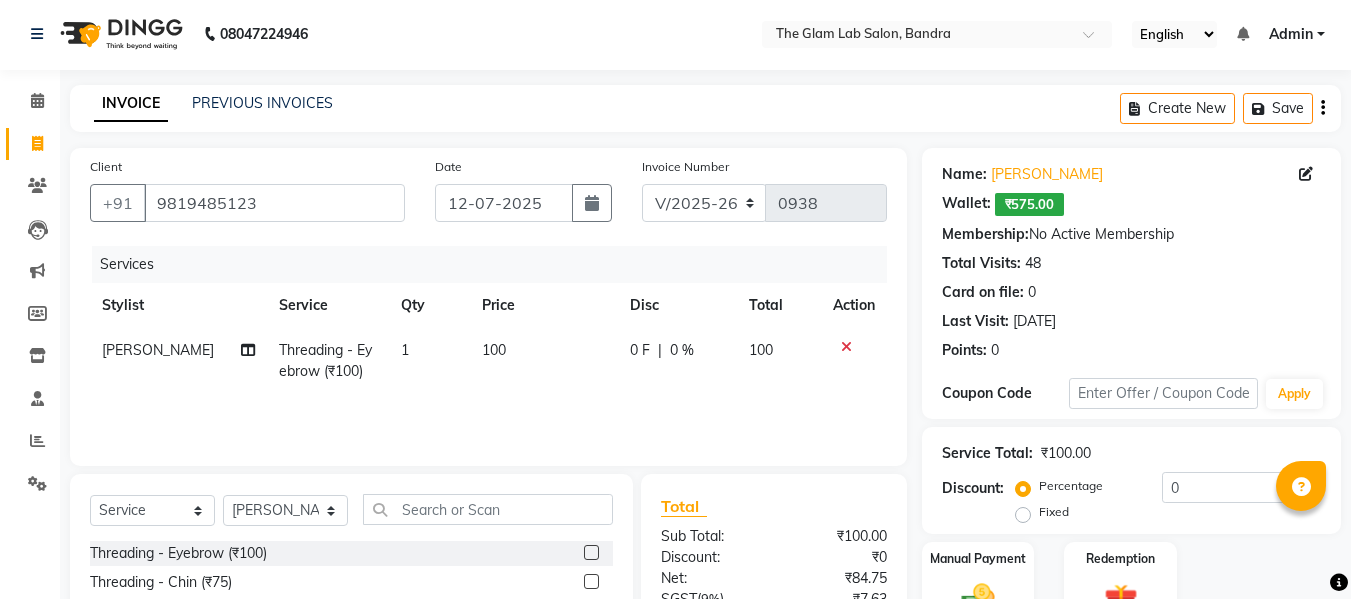 click on "100" 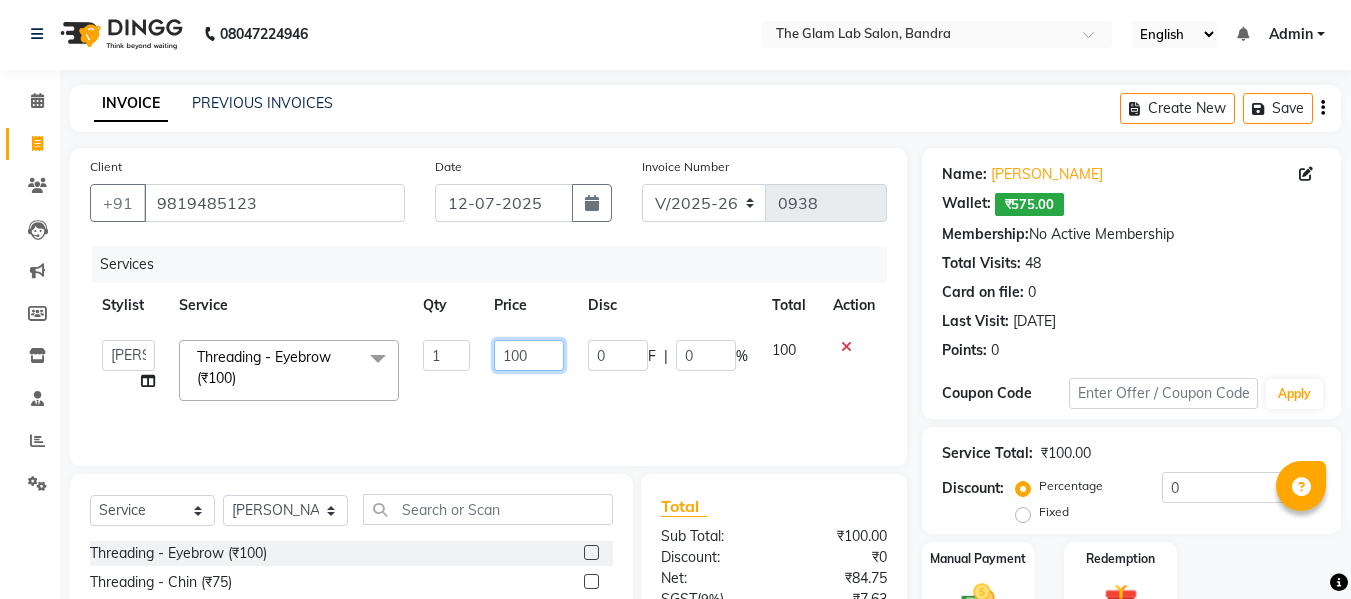 click on "100" 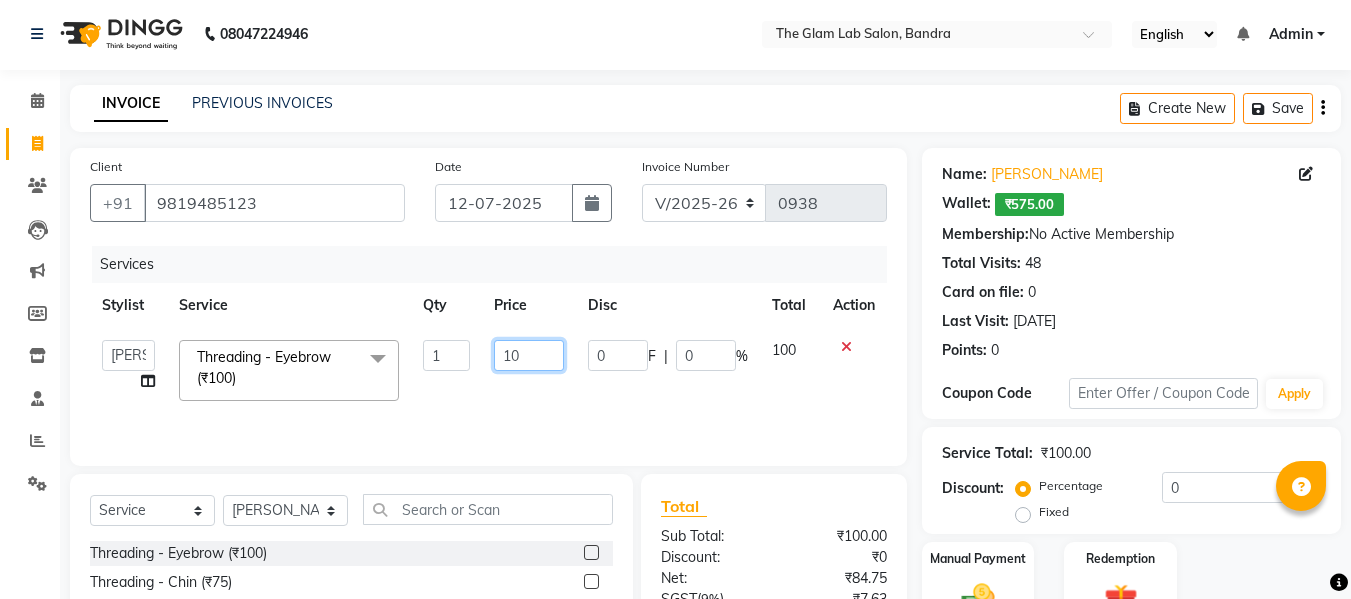 type on "1" 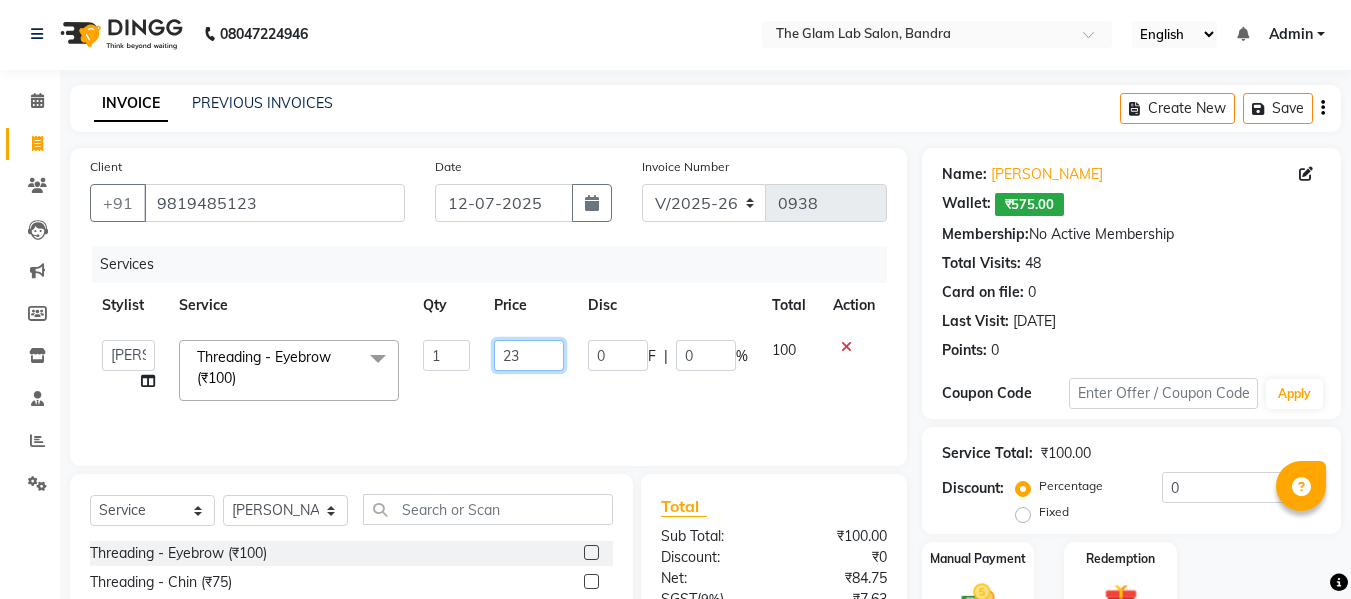 type on "236" 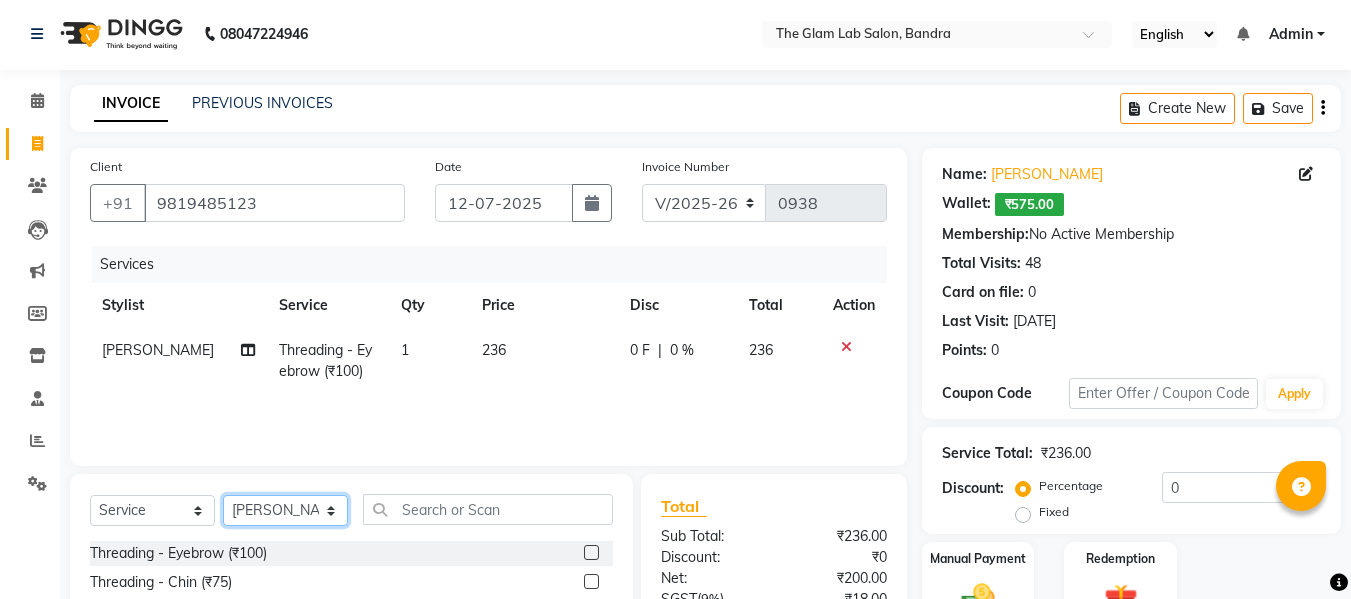 click on "Select Stylist [PERSON_NAME] [PERSON_NAME] [PERSON_NAME] [PERSON_NAME] BHGYASHREE [PERSON_NAME] [PERSON_NAME] [PERSON_NAME] [PERSON_NAME] [PERSON_NAME] [PERSON_NAME] [PERSON_NAME] [PERSON_NAME] [PERSON_NAME] [PERSON_NAME] [PERSON_NAME] [PERSON_NAME] [PERSON_NAME] [PERSON_NAME] WONCHUI [PERSON_NAME] [PERSON_NAME] ZAIN" 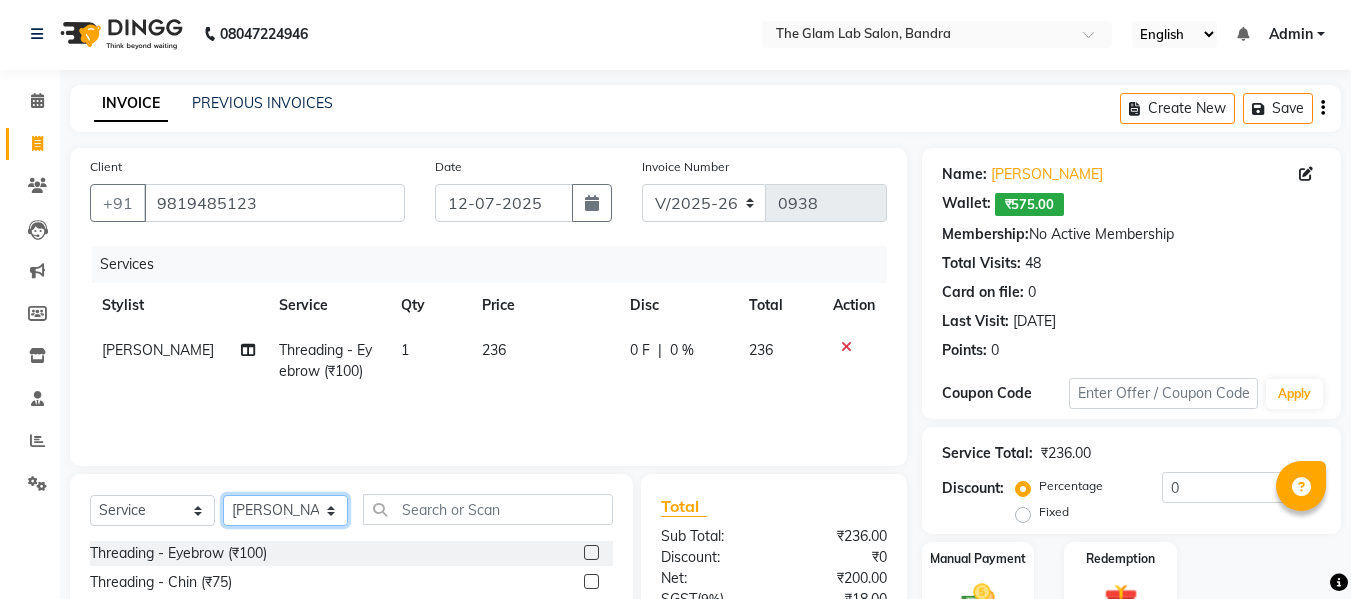 select on "11907" 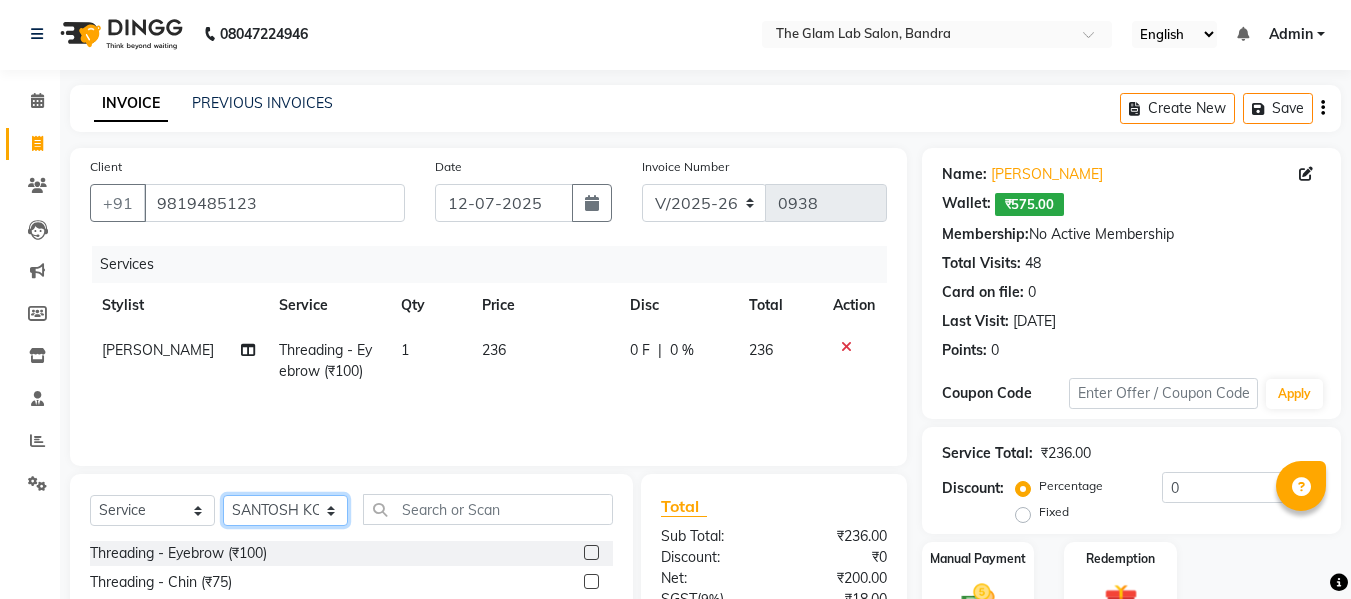 click on "Select Stylist [PERSON_NAME] [PERSON_NAME] [PERSON_NAME] [PERSON_NAME] BHGYASHREE [PERSON_NAME] [PERSON_NAME] [PERSON_NAME] [PERSON_NAME] [PERSON_NAME] [PERSON_NAME] [PERSON_NAME] [PERSON_NAME] [PERSON_NAME] [PERSON_NAME] [PERSON_NAME] [PERSON_NAME] [PERSON_NAME] [PERSON_NAME] WONCHUI [PERSON_NAME] [PERSON_NAME] ZAIN" 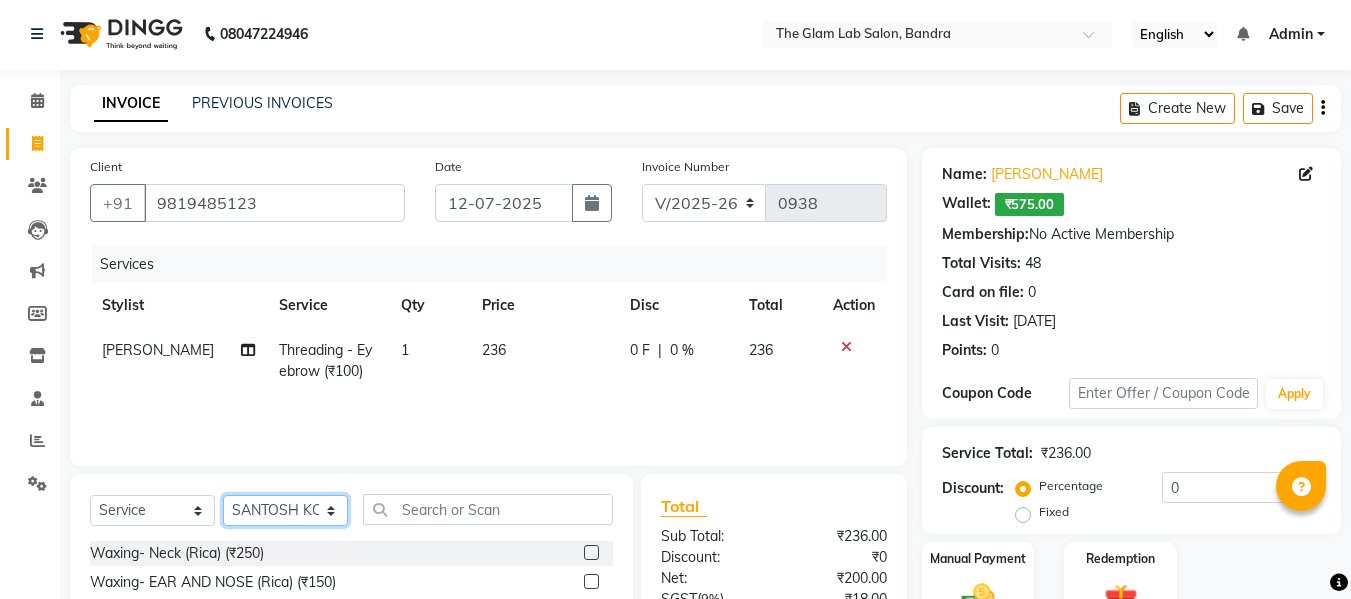 scroll, scrollTop: 144, scrollLeft: 0, axis: vertical 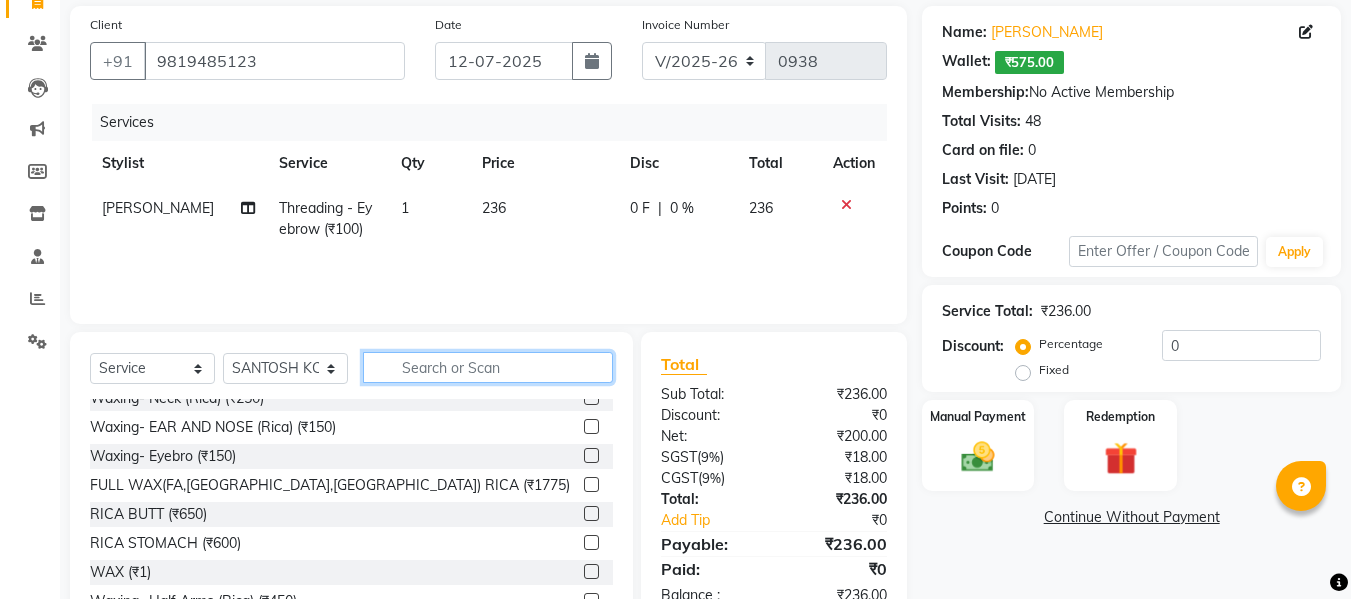 click 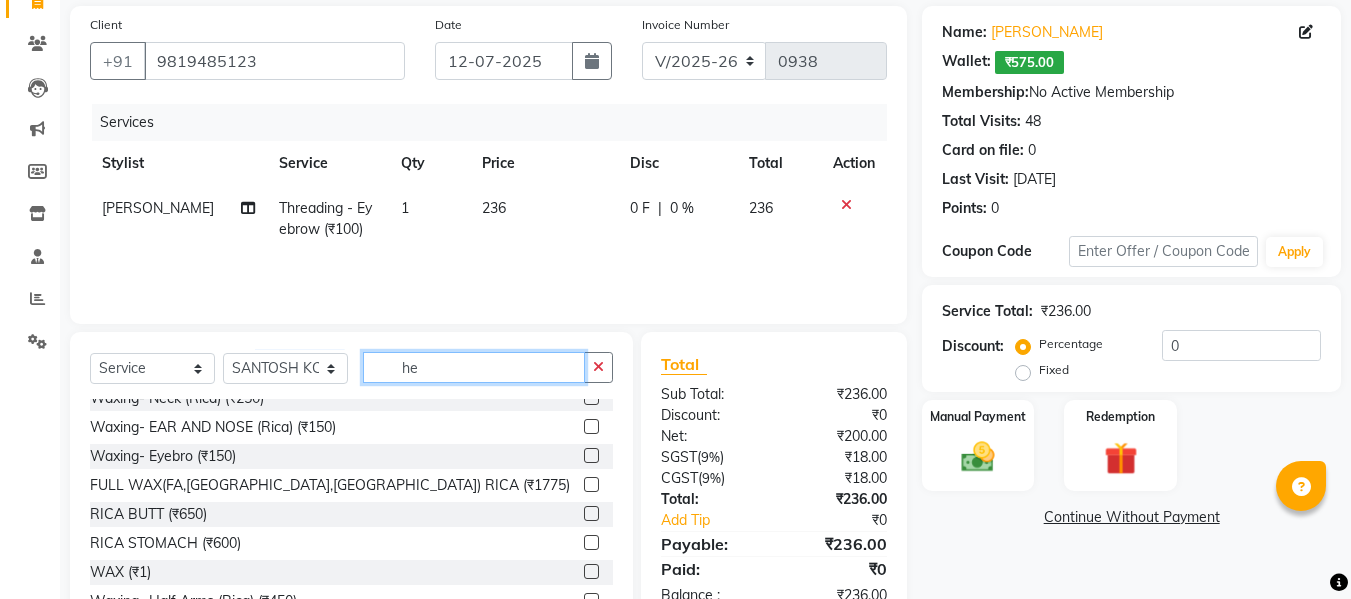 scroll, scrollTop: 0, scrollLeft: 0, axis: both 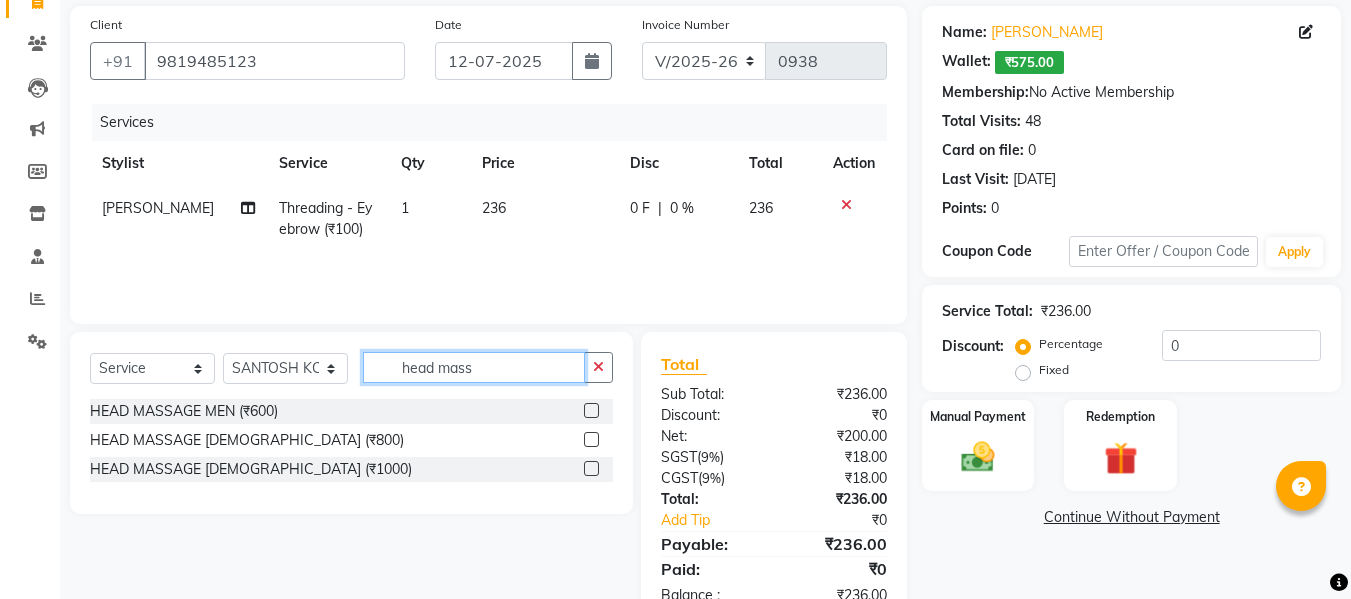 type on "head mass" 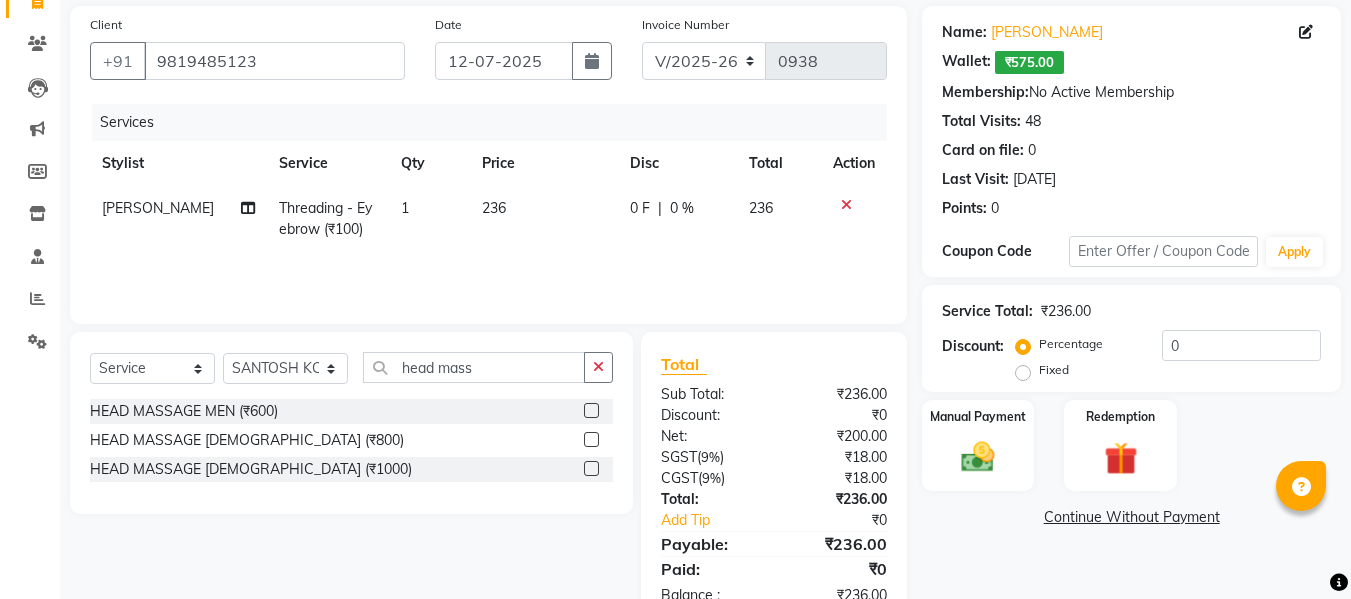 click 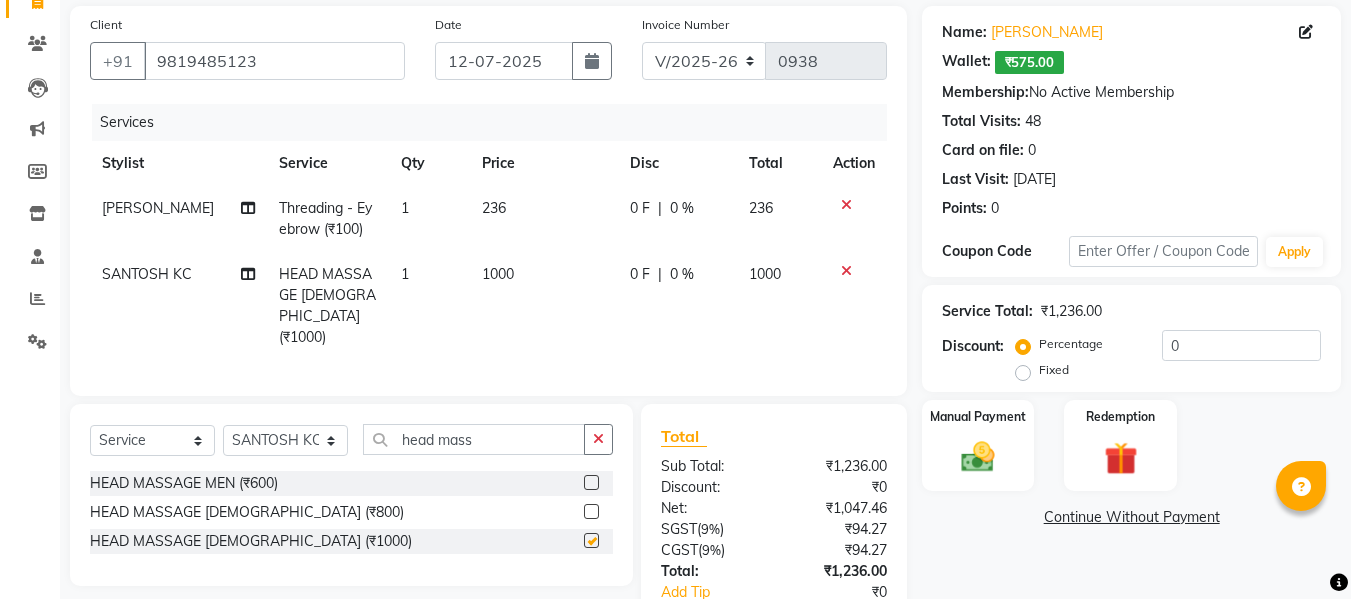 checkbox on "false" 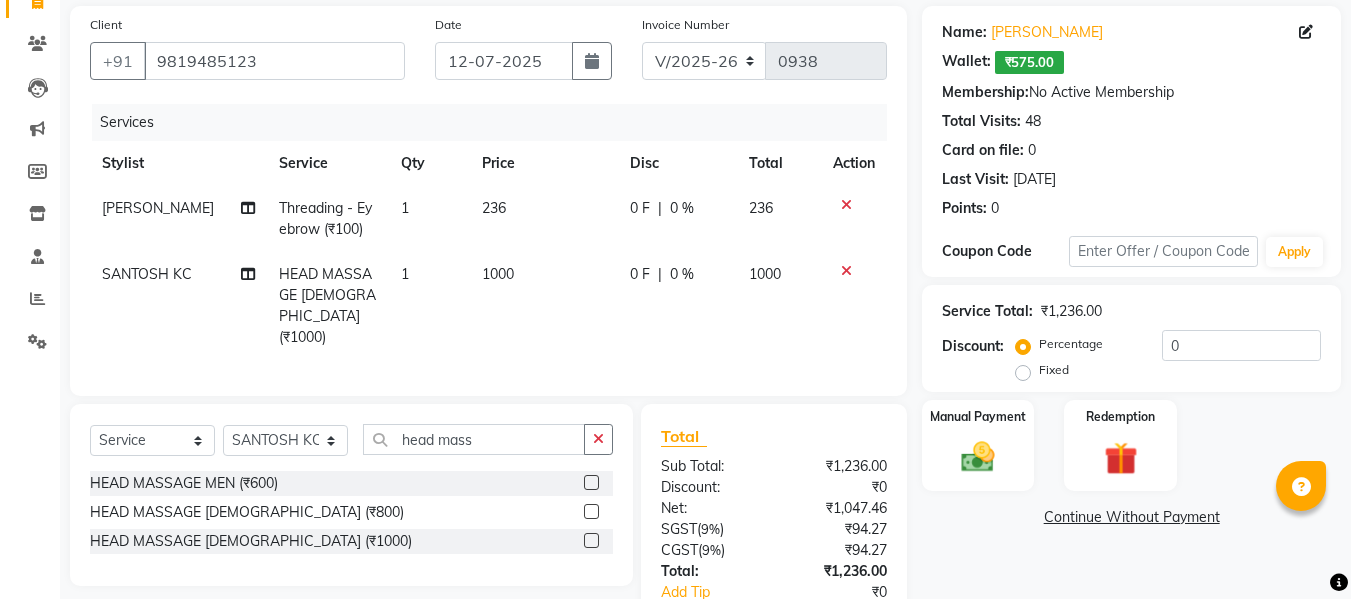 click on "1000" 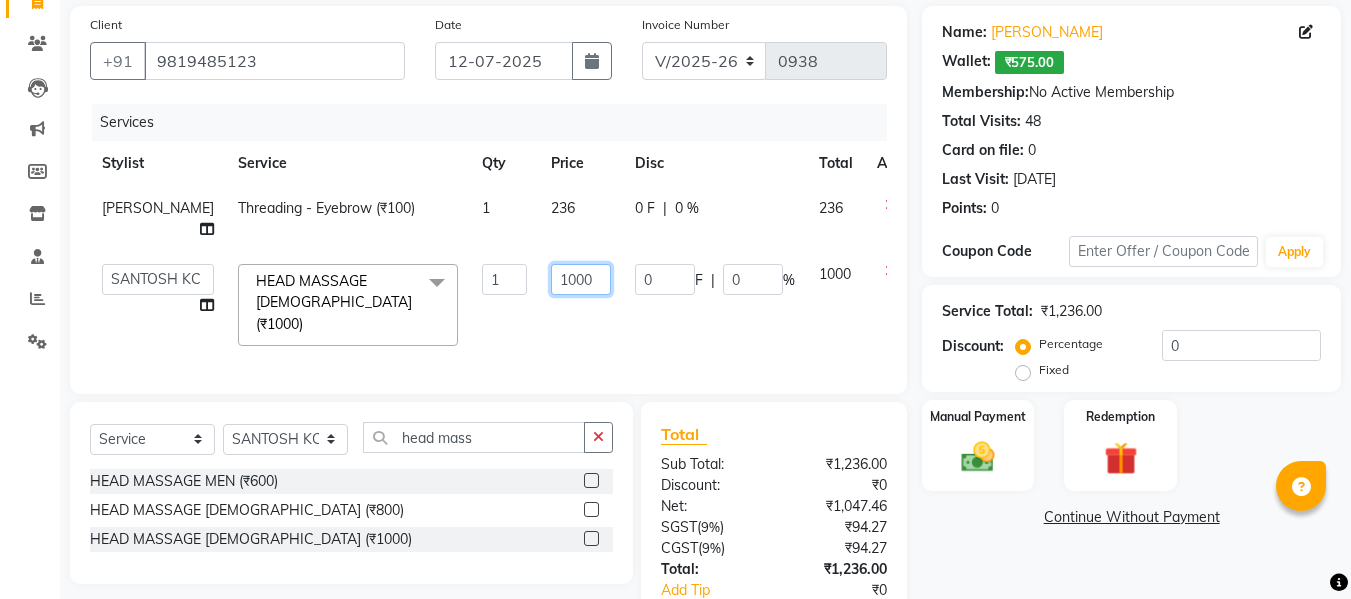 click on "1000" 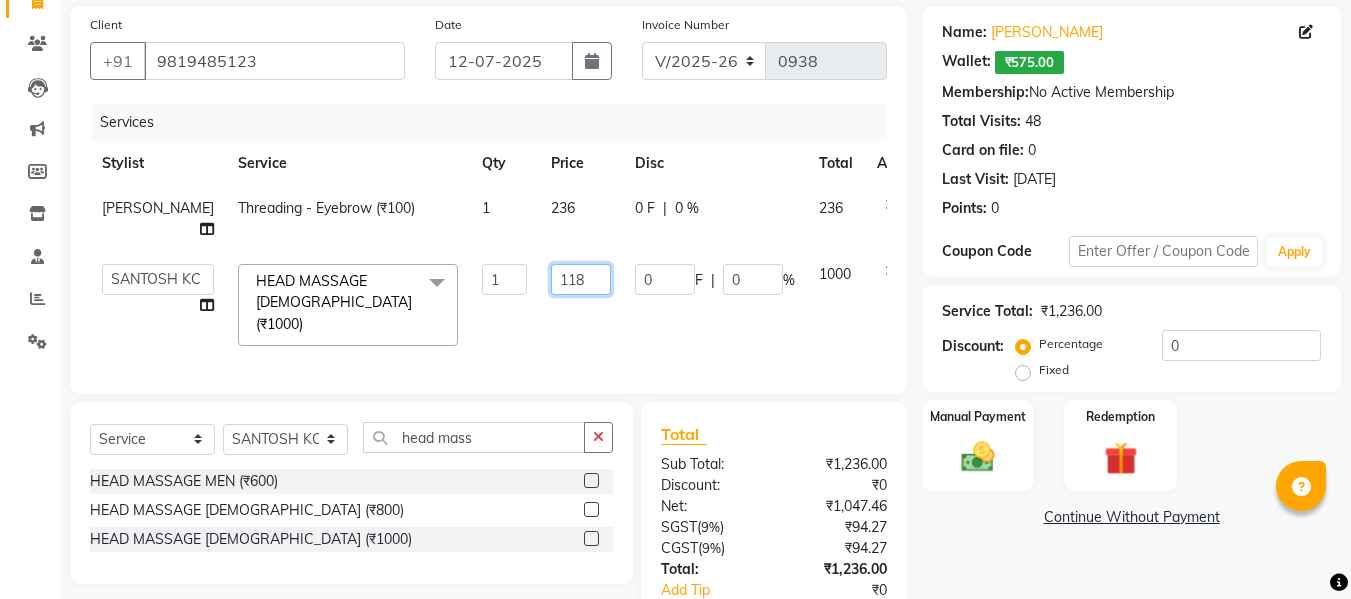 type on "1180" 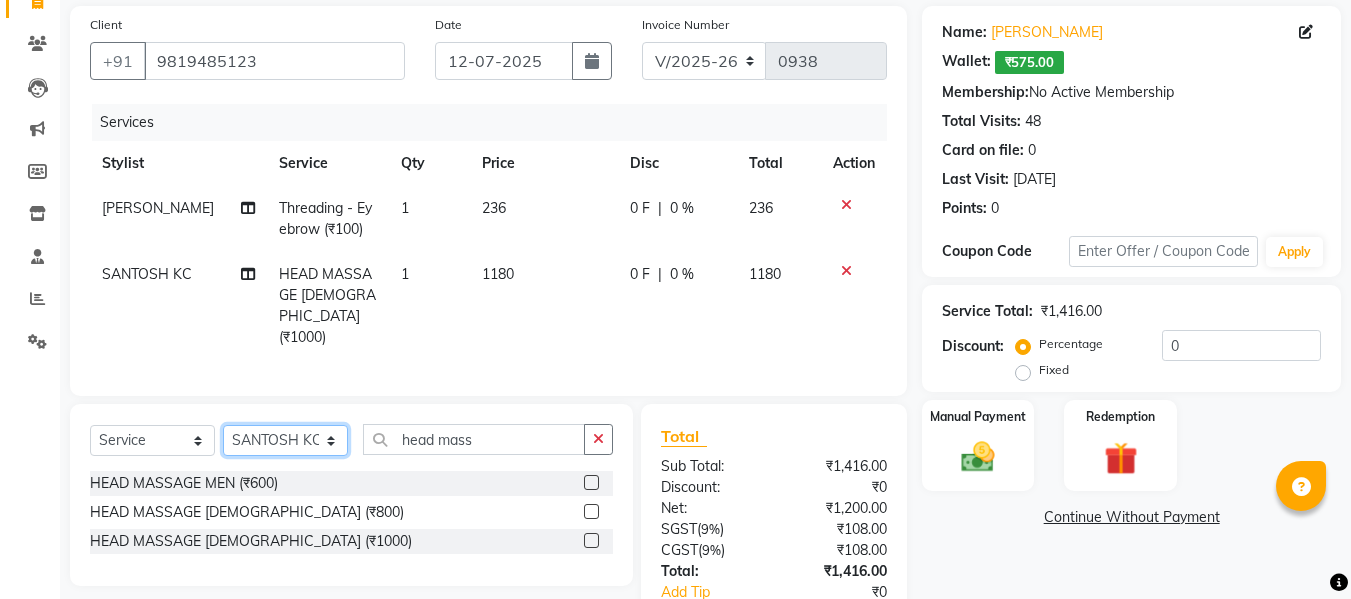 click on "Select  Service  Product  Membership  Package Voucher Prepaid Gift Card  Select Stylist [PERSON_NAME] [PERSON_NAME] [PERSON_NAME] [PERSON_NAME] BHGYASHREE [PERSON_NAME] [PERSON_NAME] [PERSON_NAME] [PERSON_NAME] [PERSON_NAME] [PERSON_NAME] [PERSON_NAME] [PERSON_NAME] [PERSON_NAME] [PERSON_NAME] [PERSON_NAME] [PERSON_NAME] [PERSON_NAME] WONCHUI [PERSON_NAME] [PERSON_NAME] ZAIN head mass" 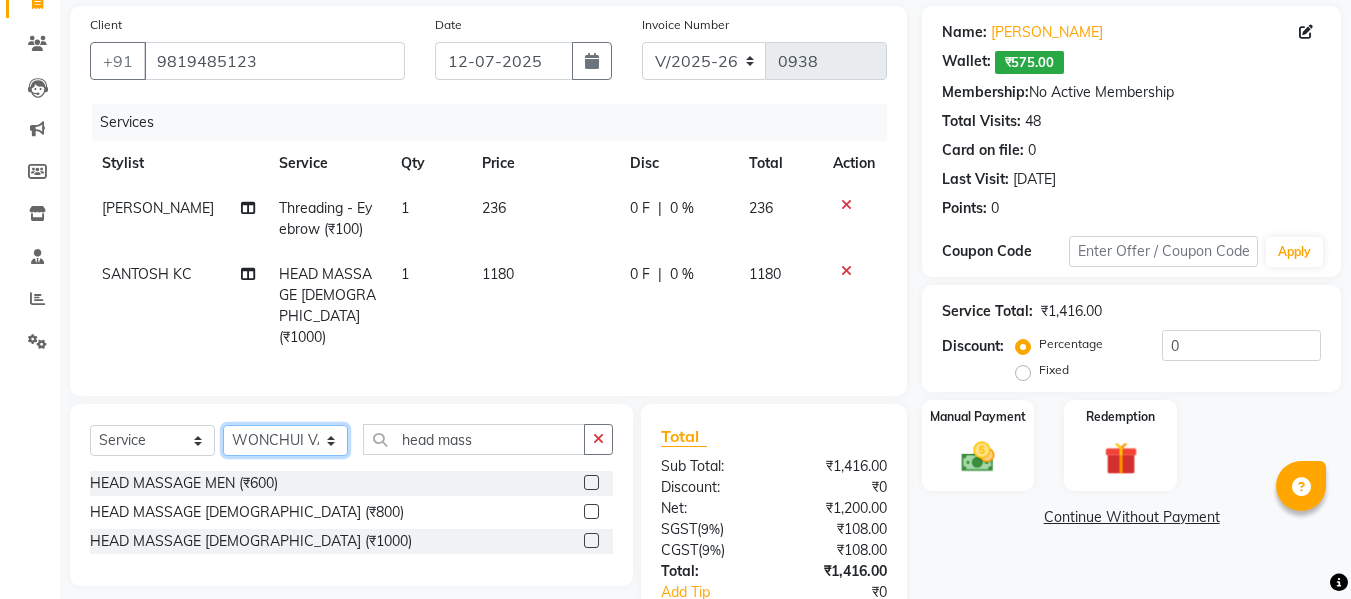 click on "Select Stylist [PERSON_NAME] [PERSON_NAME] [PERSON_NAME] [PERSON_NAME] BHGYASHREE [PERSON_NAME] [PERSON_NAME] [PERSON_NAME] [PERSON_NAME] [PERSON_NAME] [PERSON_NAME] [PERSON_NAME] [PERSON_NAME] [PERSON_NAME] [PERSON_NAME] [PERSON_NAME] [PERSON_NAME] [PERSON_NAME] [PERSON_NAME] WONCHUI [PERSON_NAME] [PERSON_NAME] ZAIN" 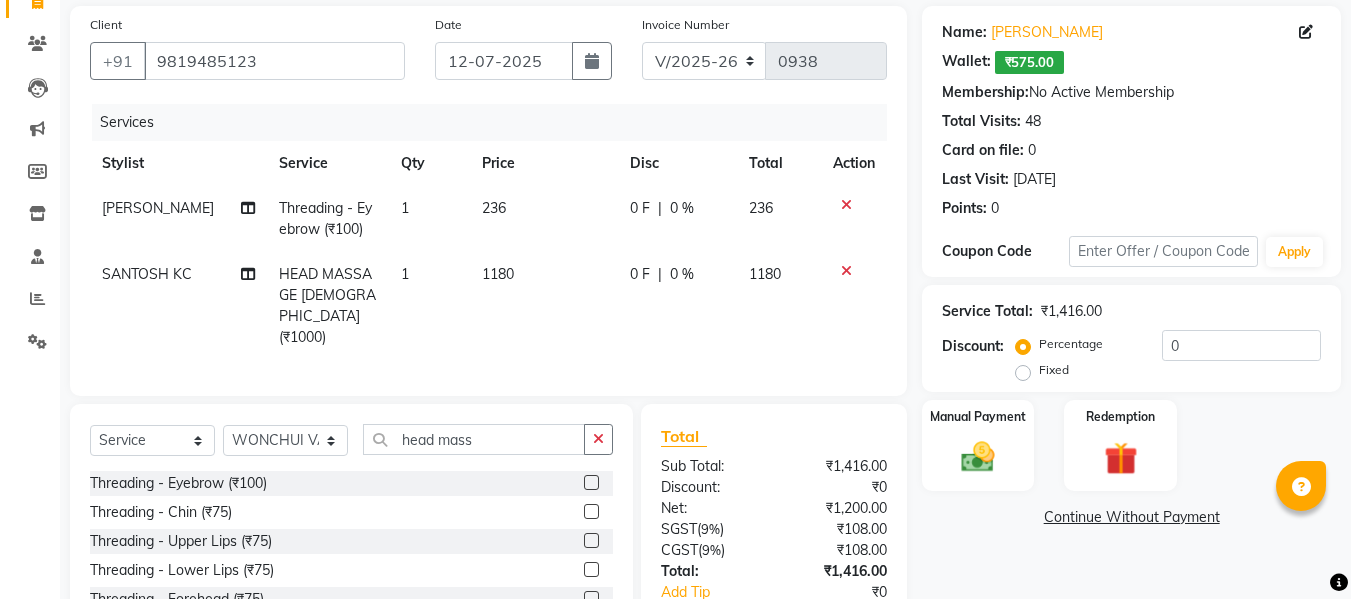 drag, startPoint x: 599, startPoint y: 443, endPoint x: 516, endPoint y: 431, distance: 83.86298 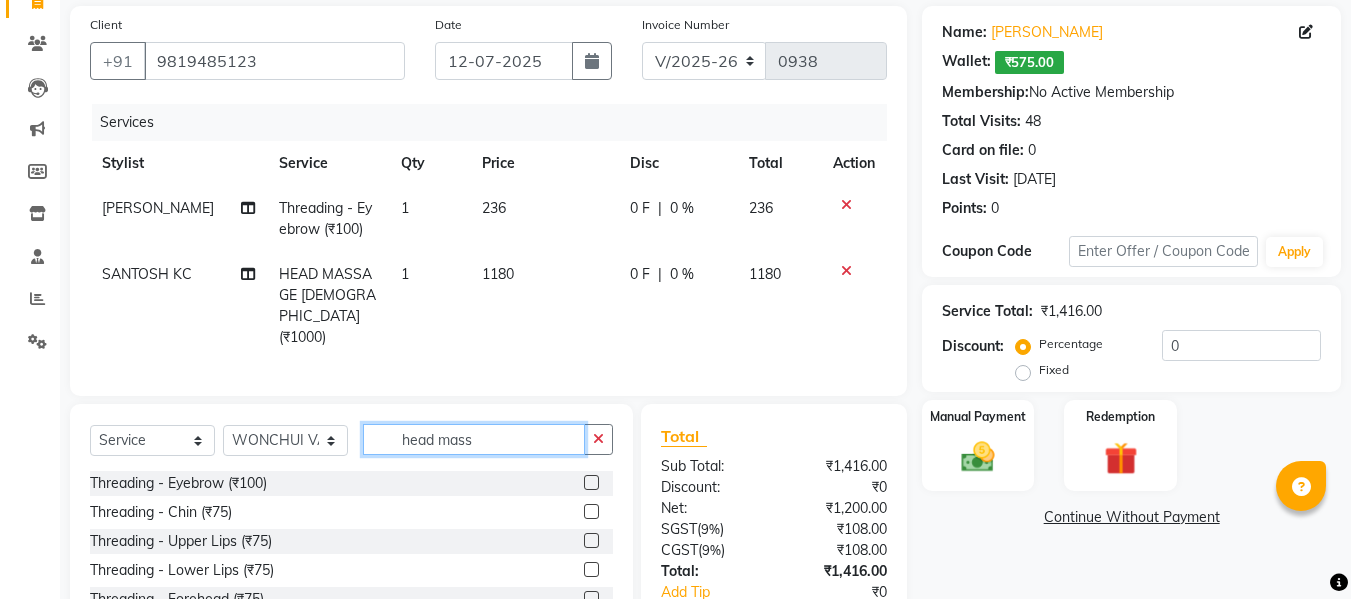 click on "head mass" 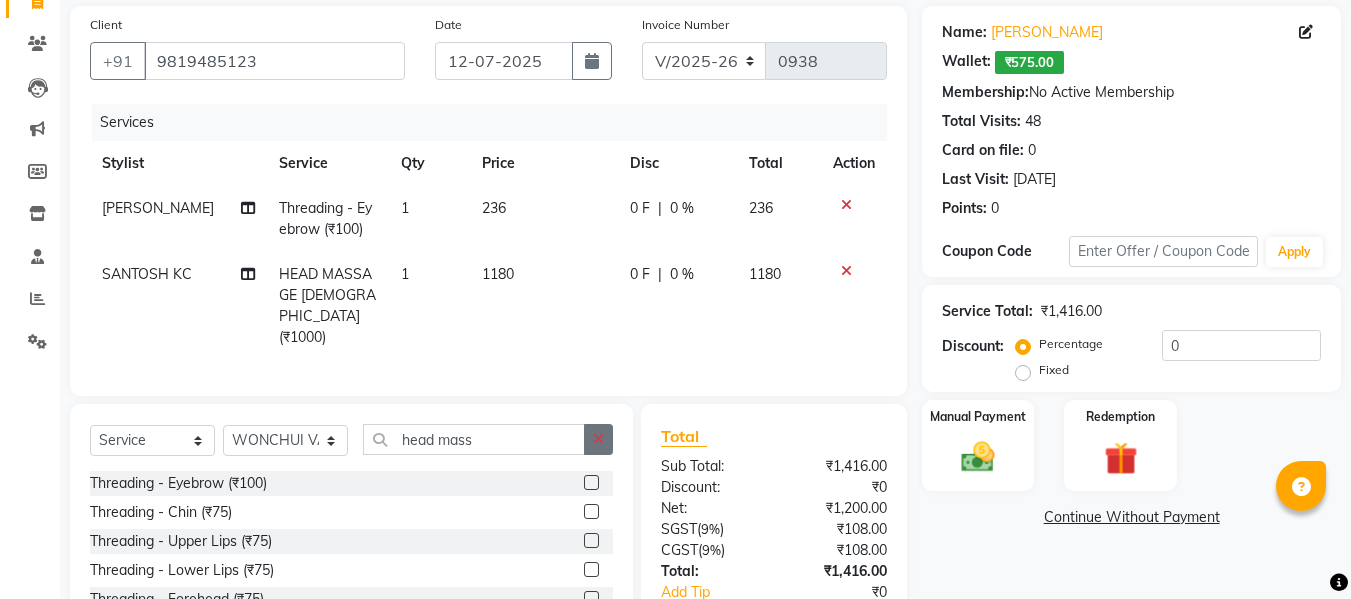 click 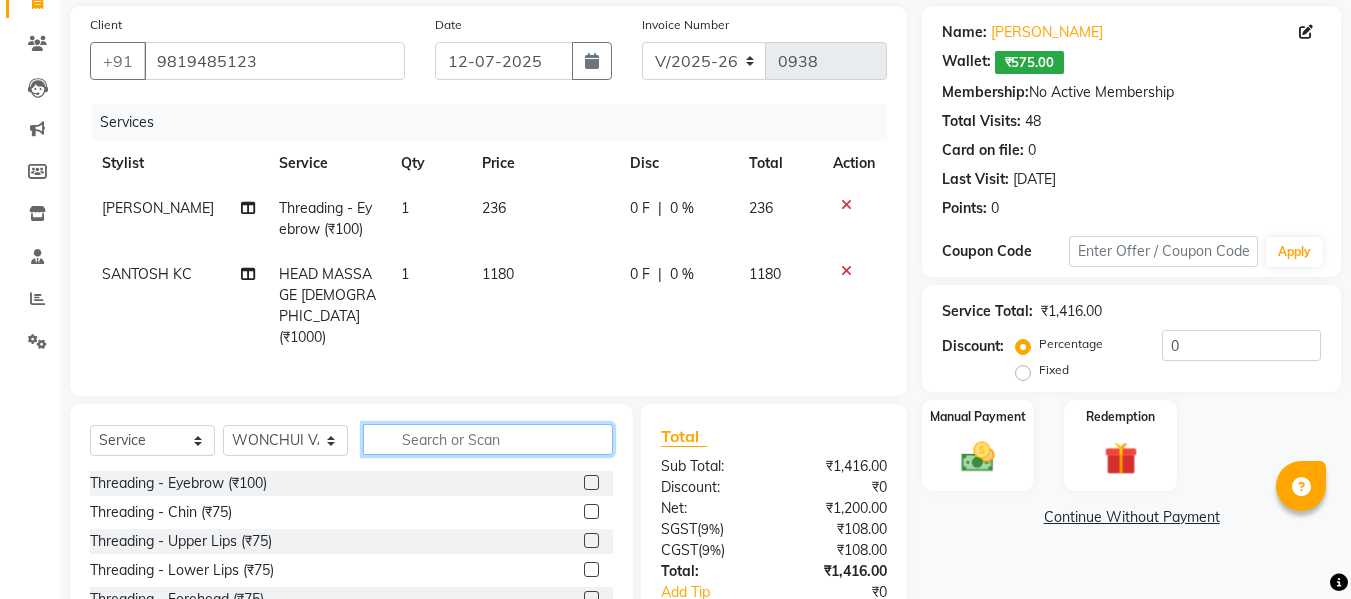 click 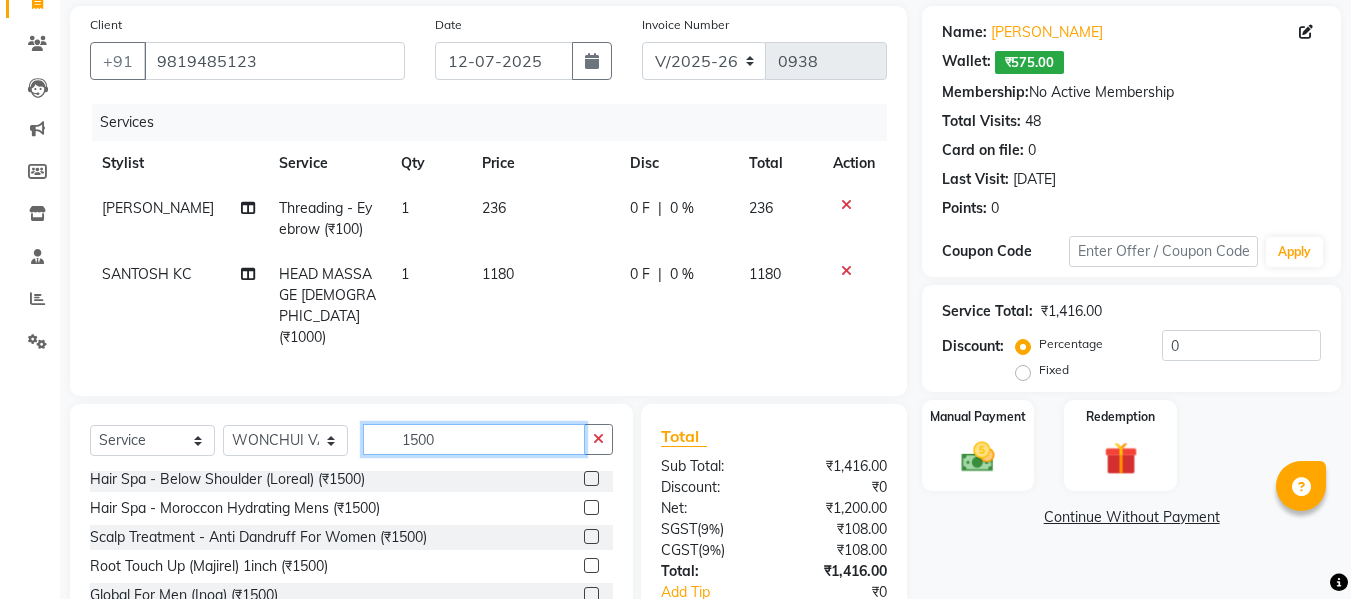 scroll, scrollTop: 5, scrollLeft: 0, axis: vertical 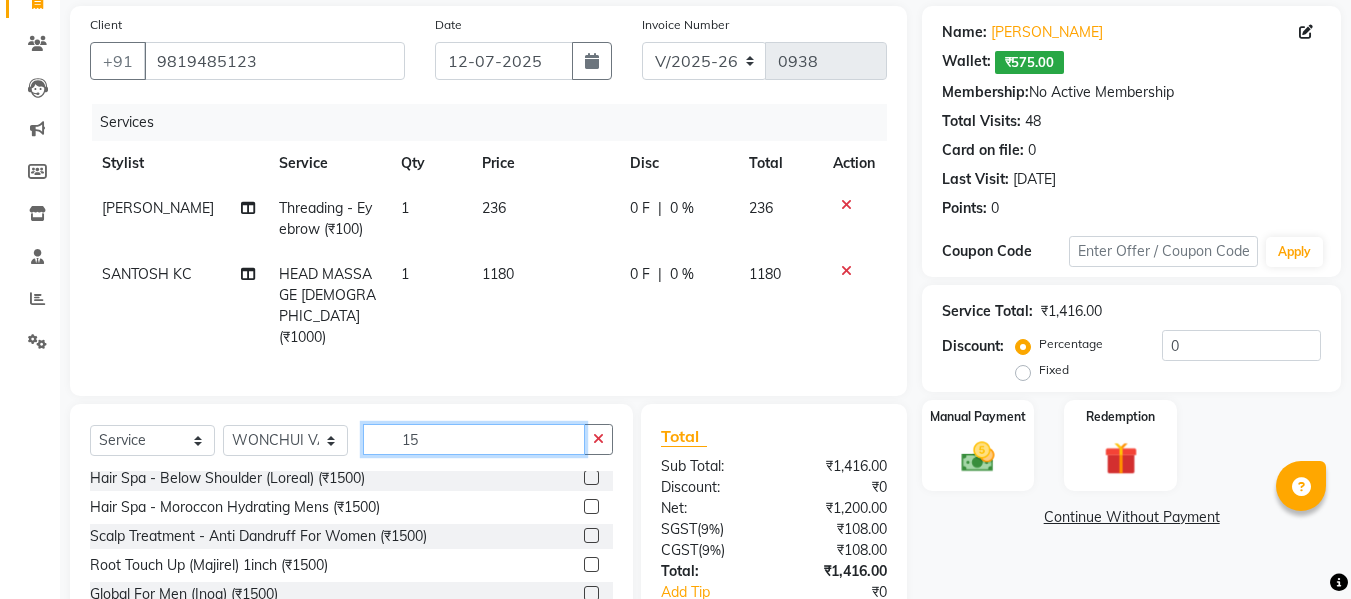 type on "1" 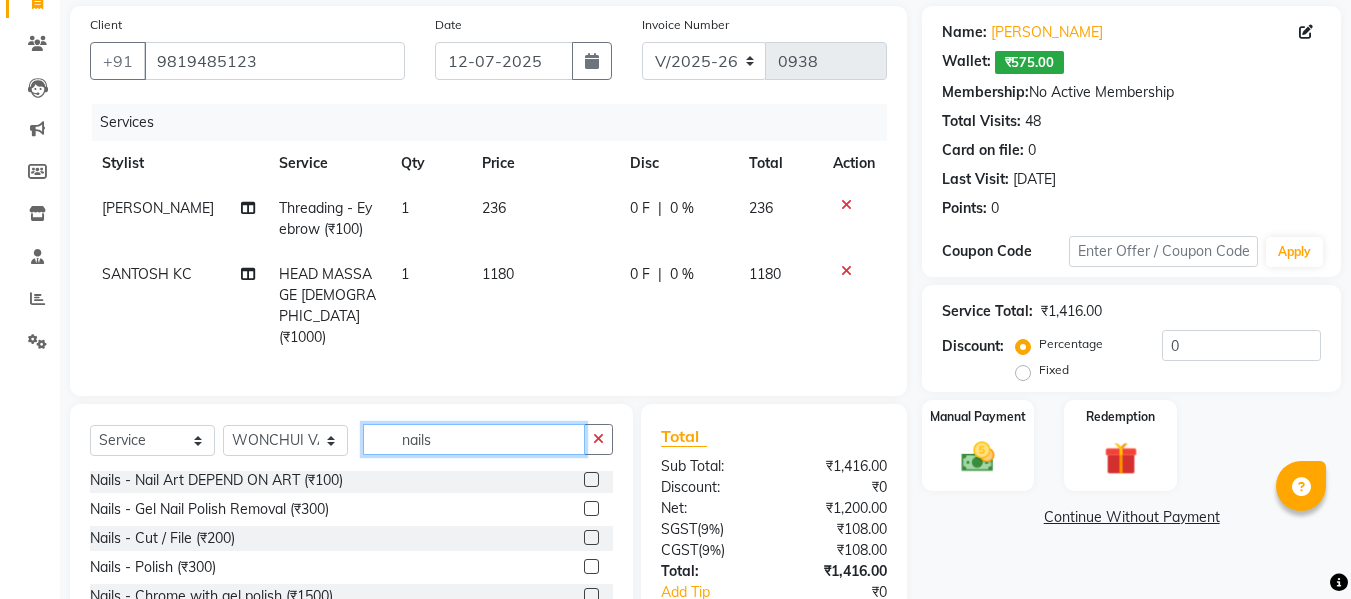scroll, scrollTop: 264, scrollLeft: 0, axis: vertical 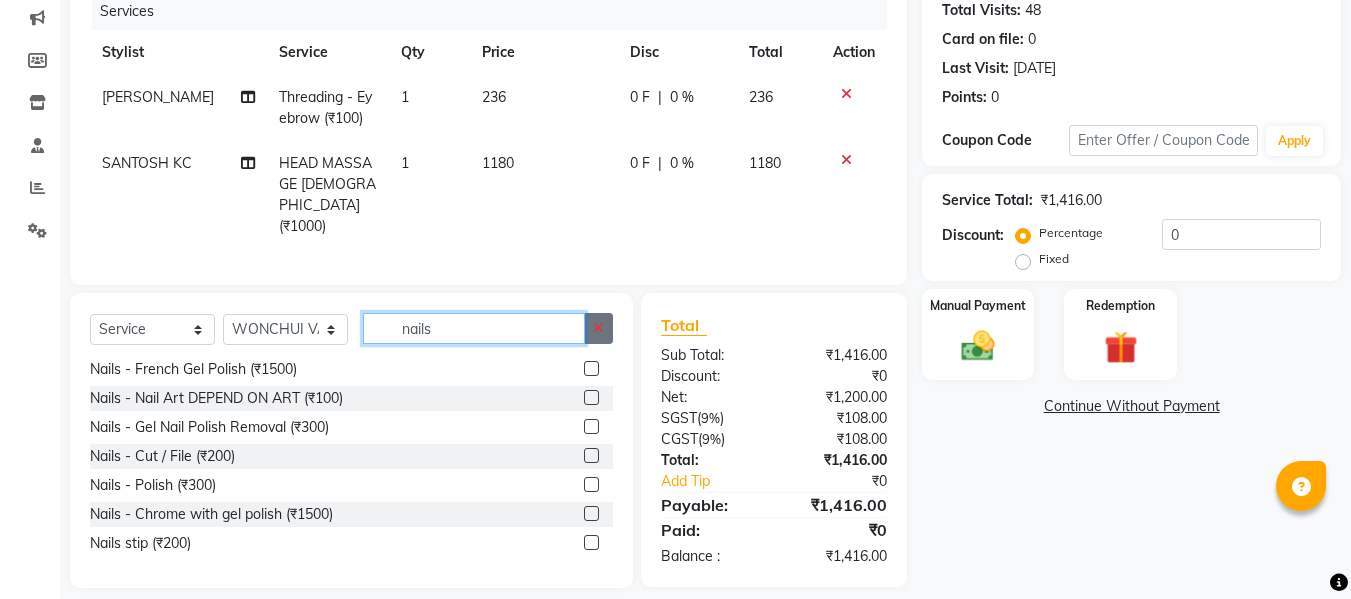 type on "nails" 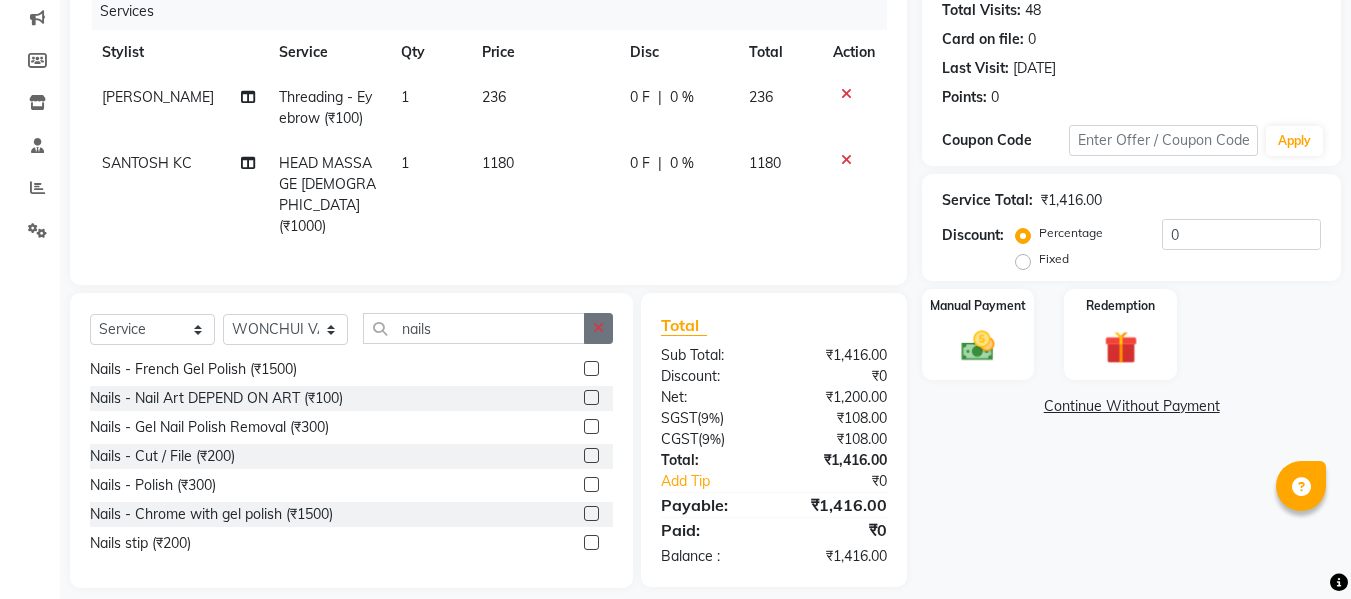 click 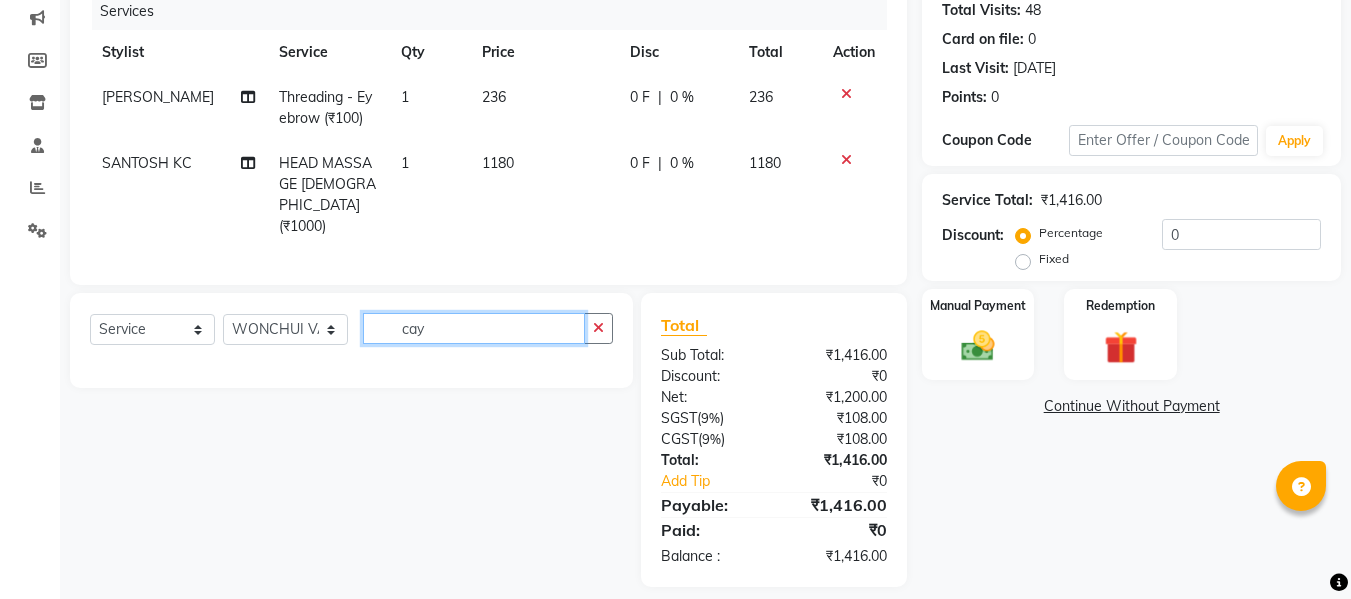 scroll, scrollTop: 0, scrollLeft: 0, axis: both 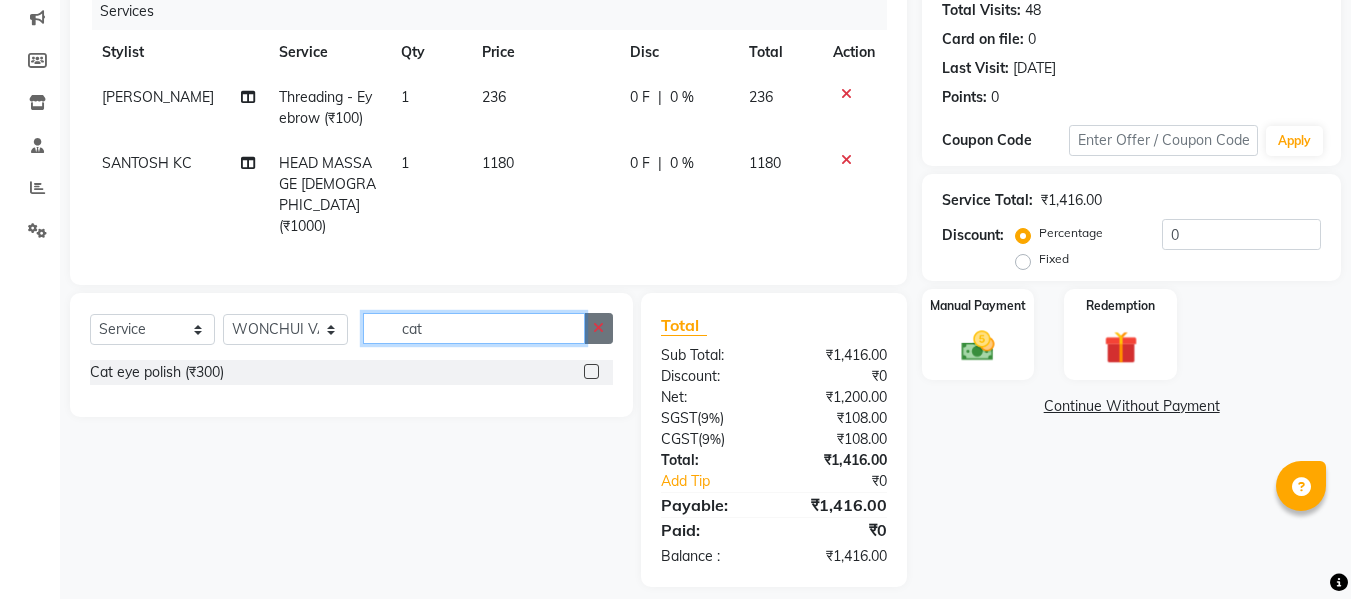 type on "cat" 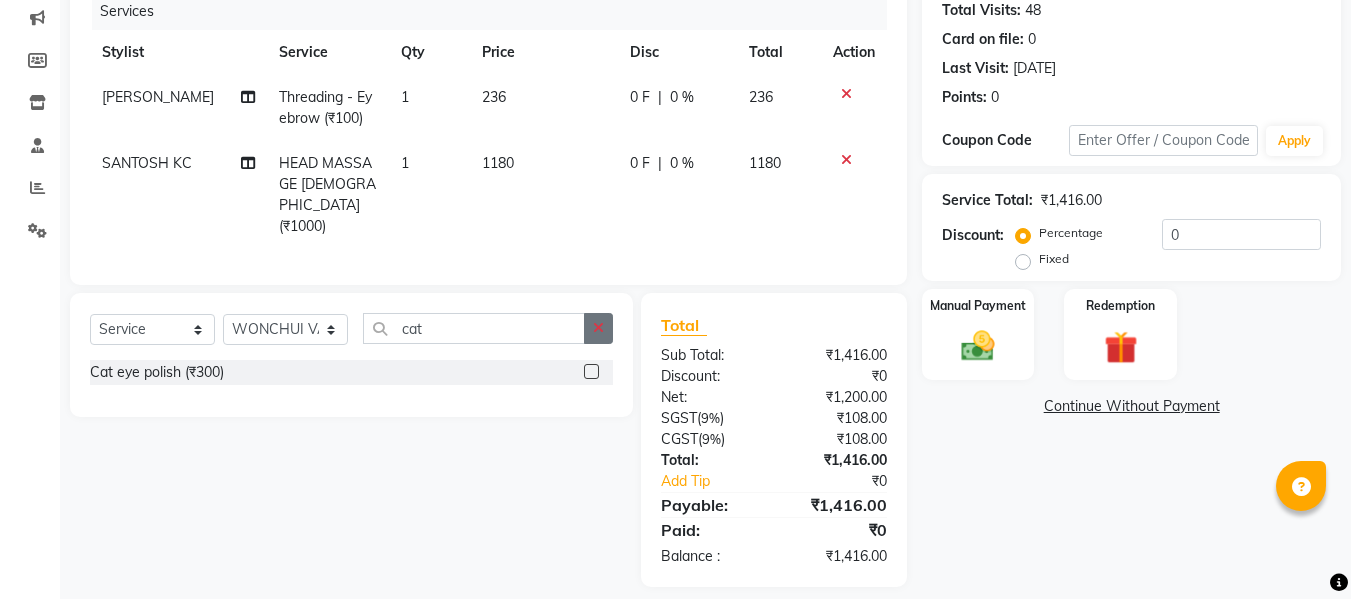 click 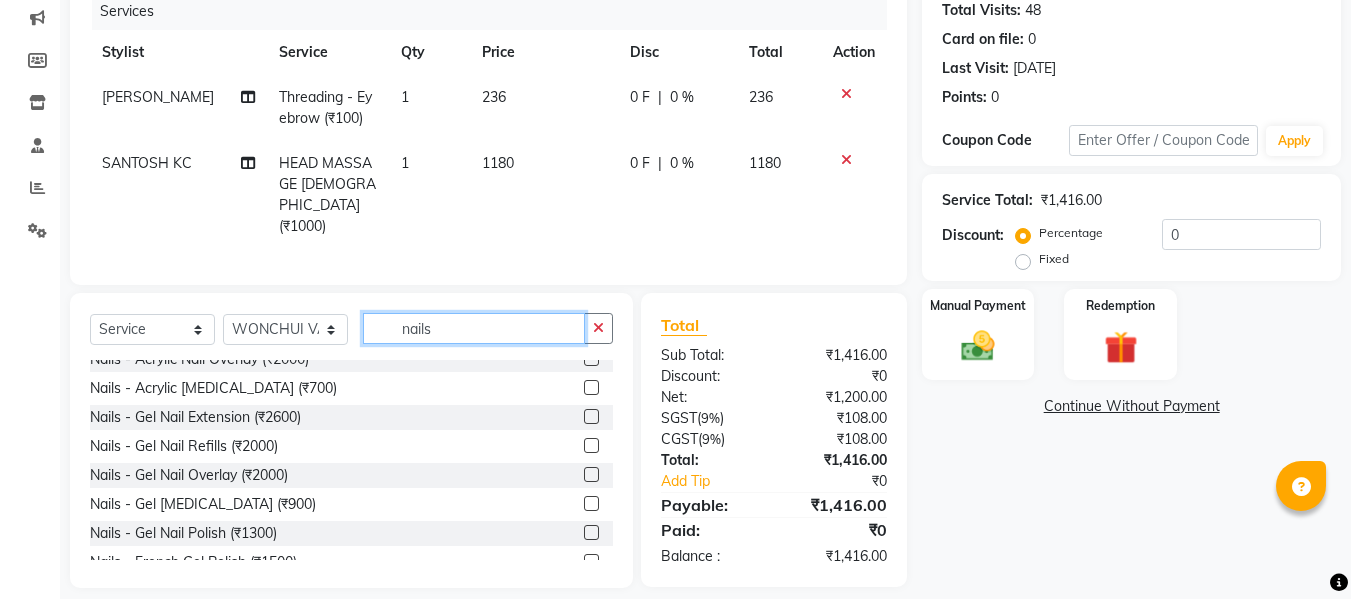 scroll, scrollTop: 0, scrollLeft: 0, axis: both 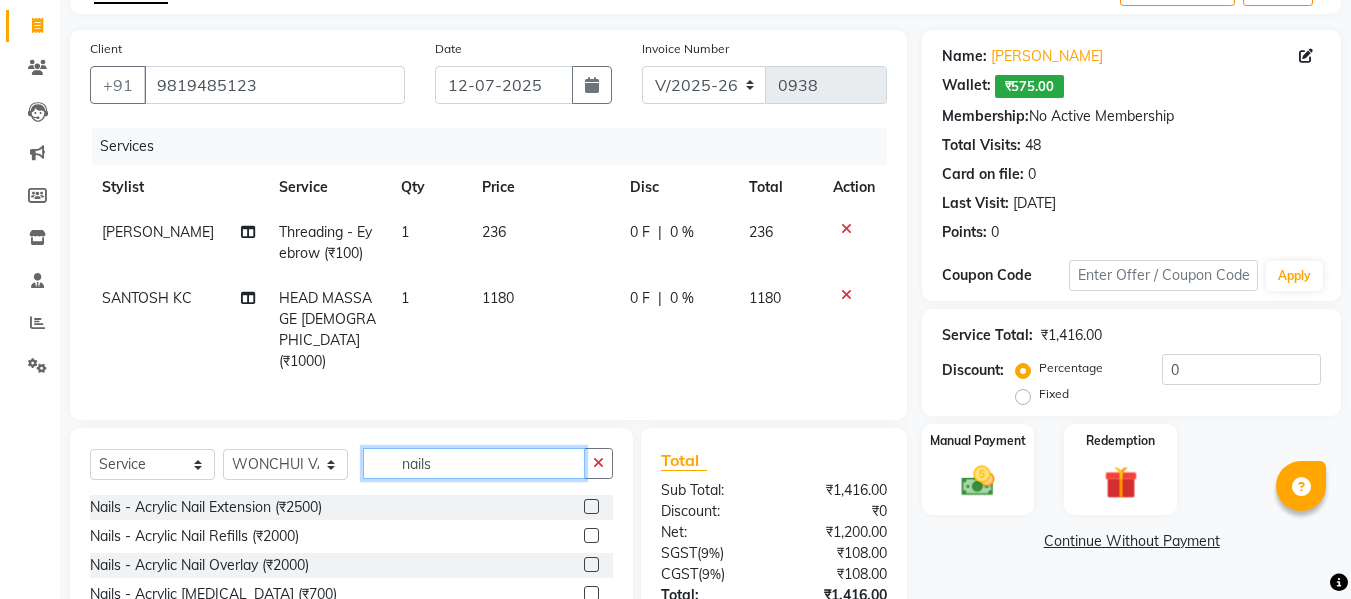 type on "nails" 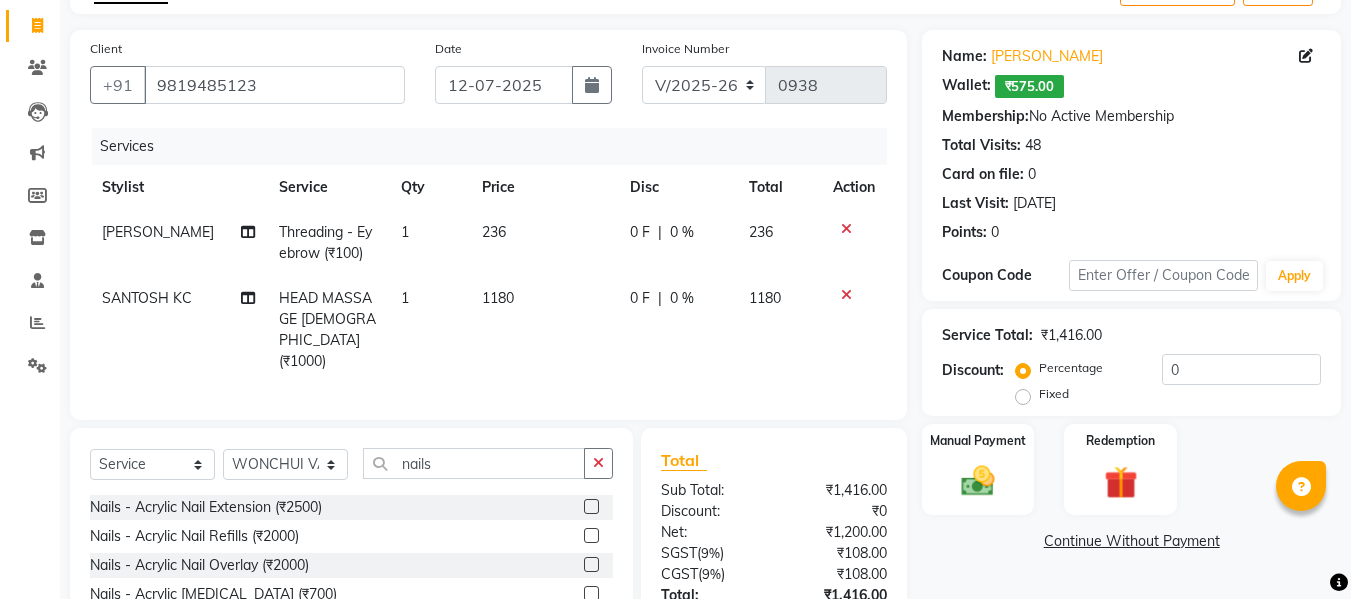 click 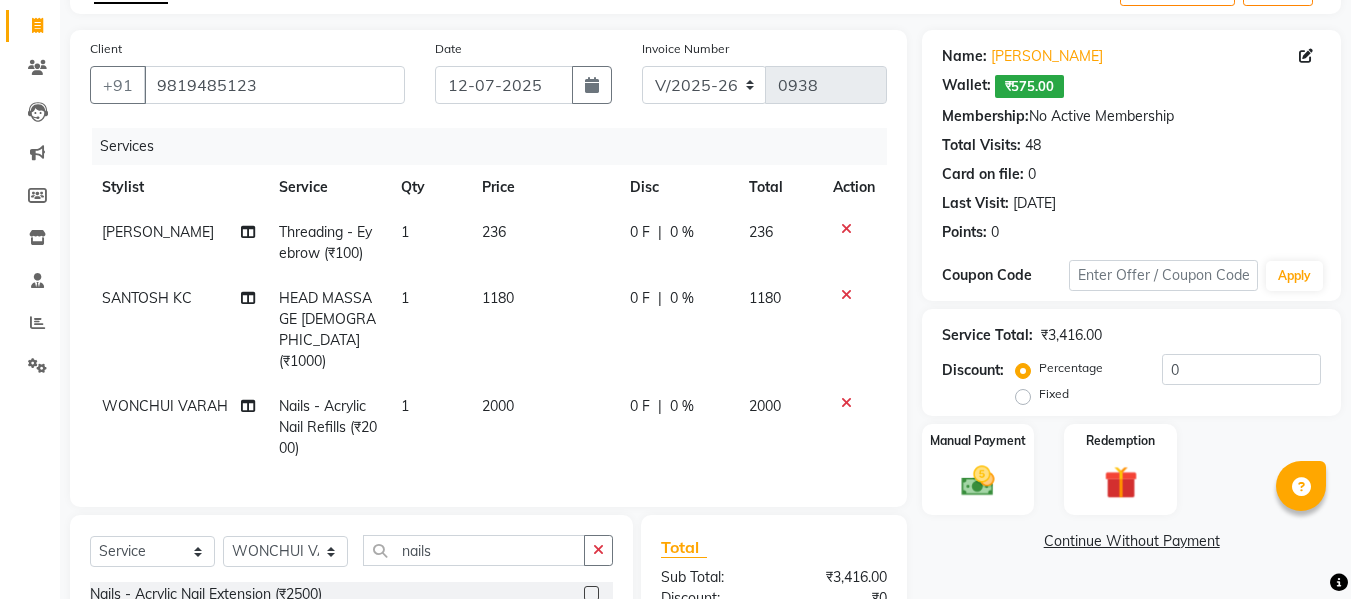 checkbox on "false" 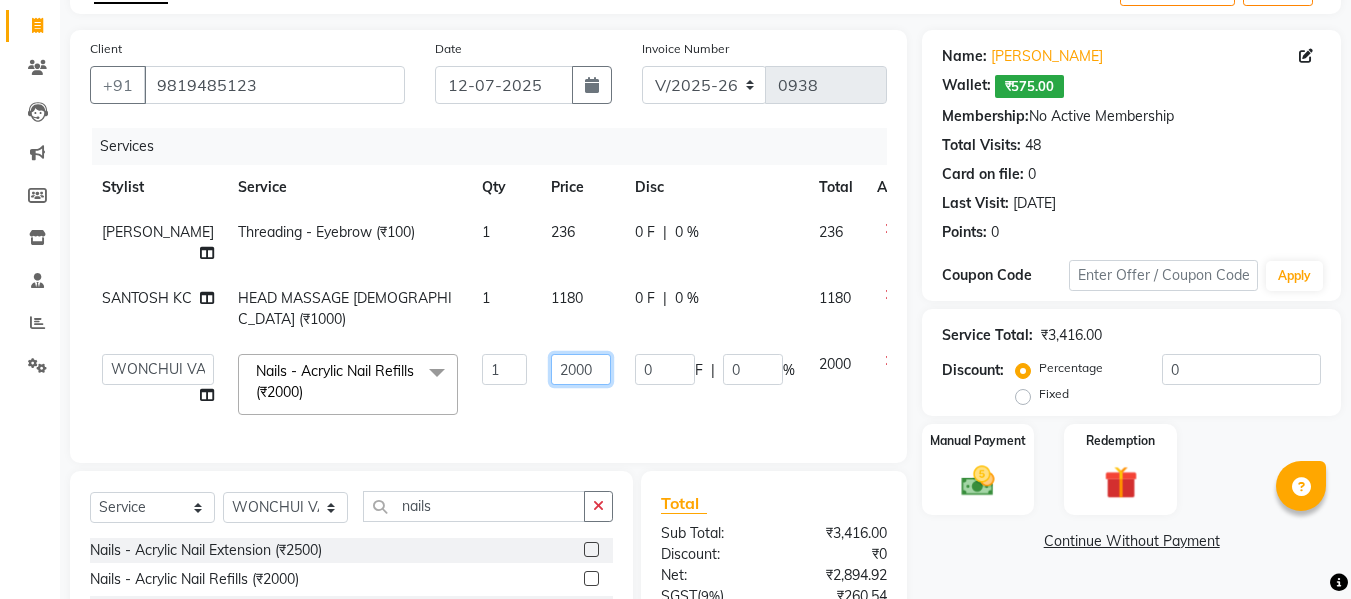 click on "2000" 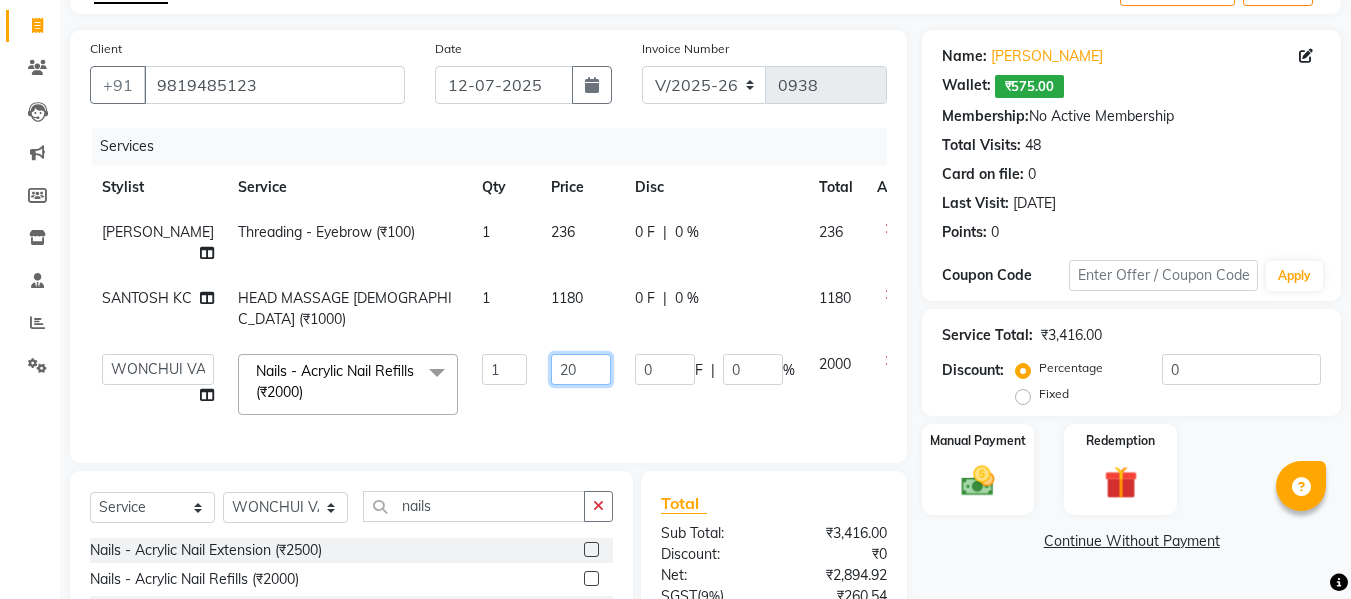 type on "2" 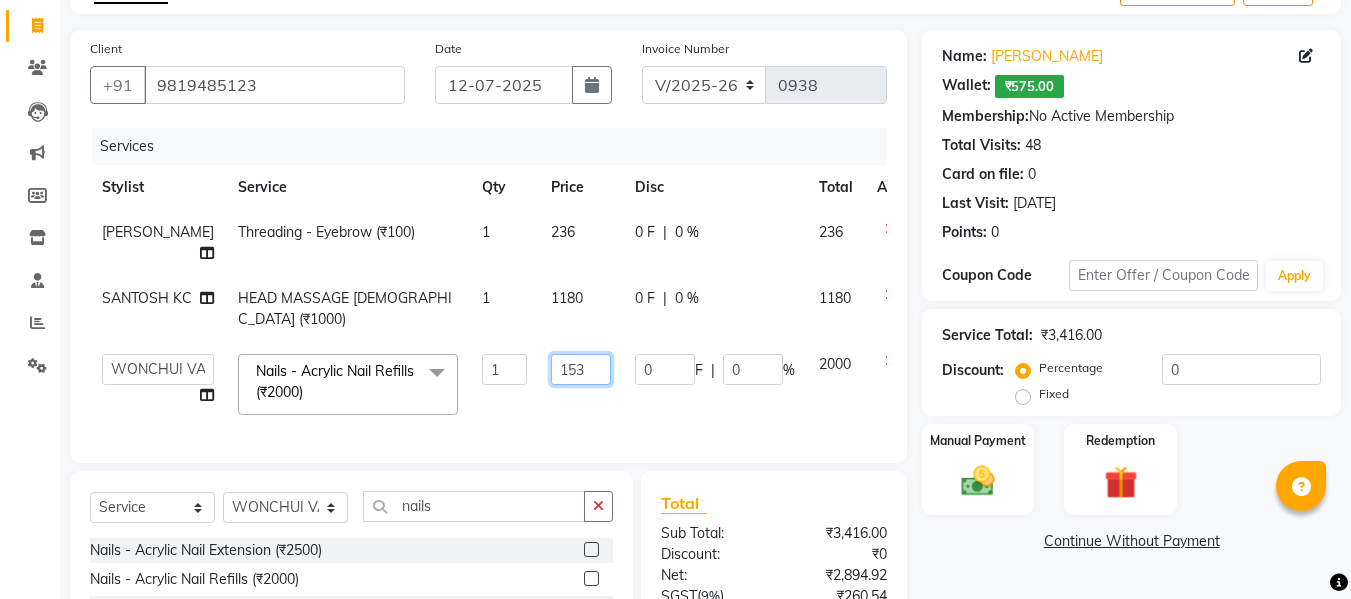 type on "1534" 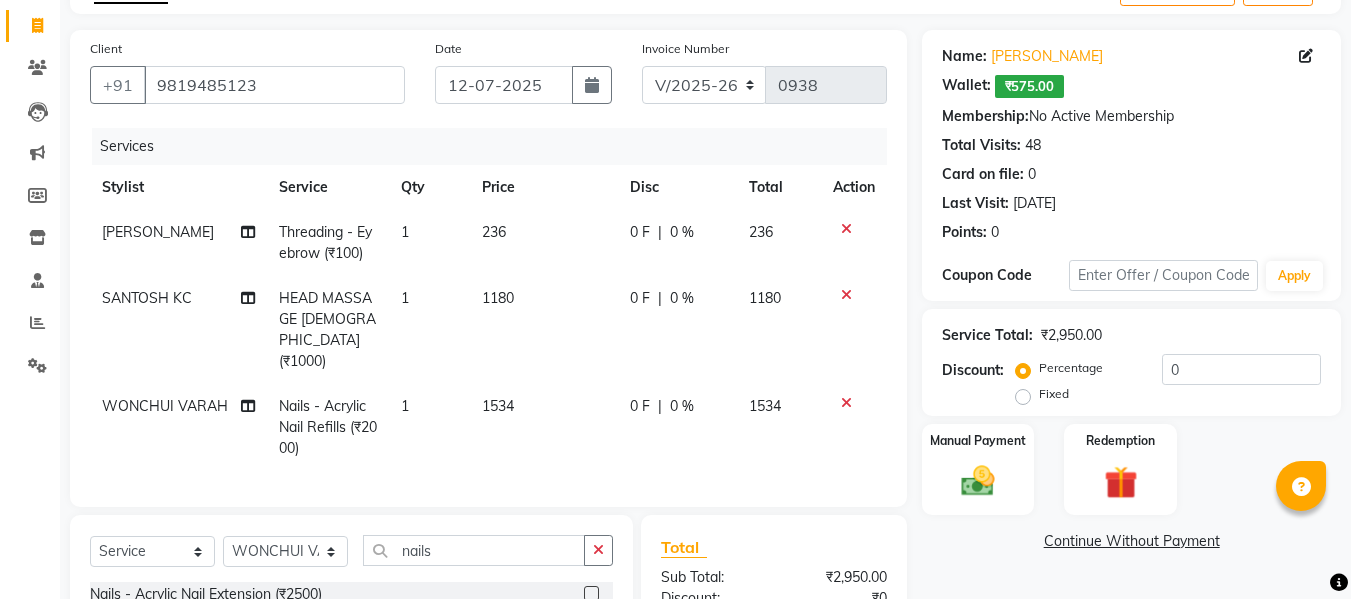 click on "WONCHUI VARAH Nails - Acrylic Nail Refills (₹2000) 1 1534 0 F | 0 % 1534" 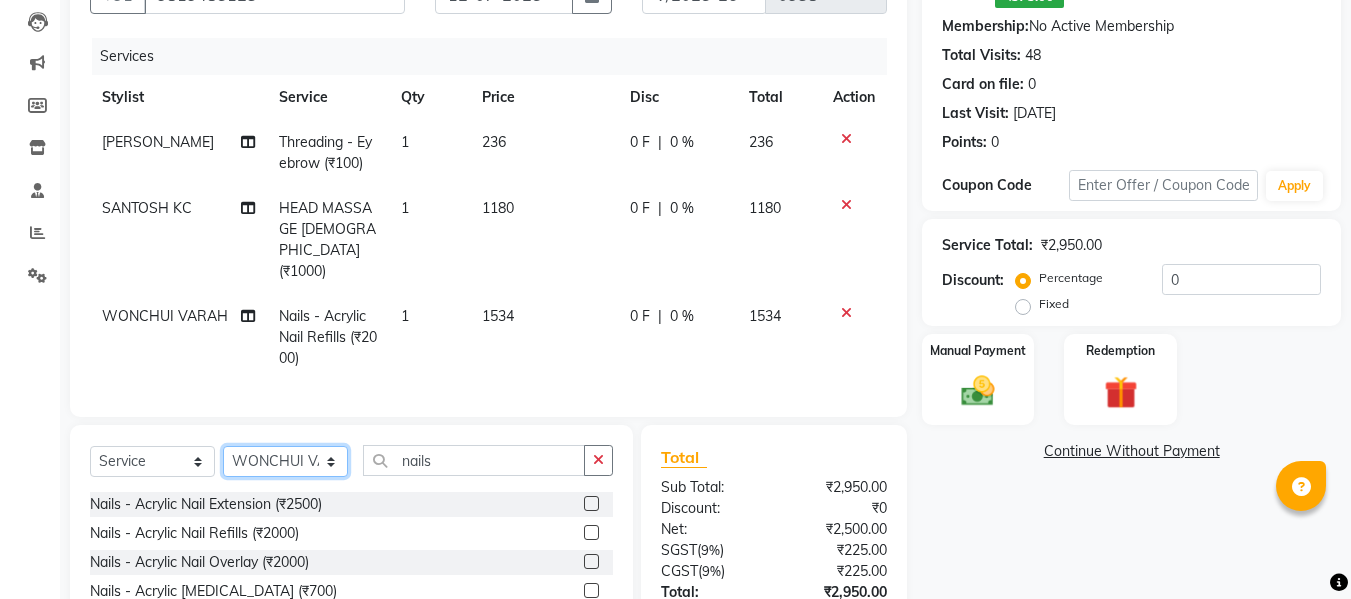 click on "Select Stylist [PERSON_NAME] [PERSON_NAME] [PERSON_NAME] [PERSON_NAME] BHGYASHREE [PERSON_NAME] [PERSON_NAME] [PERSON_NAME] [PERSON_NAME] [PERSON_NAME] [PERSON_NAME] [PERSON_NAME] [PERSON_NAME] [PERSON_NAME] [PERSON_NAME] [PERSON_NAME] [PERSON_NAME] [PERSON_NAME] [PERSON_NAME] WONCHUI [PERSON_NAME] [PERSON_NAME] ZAIN" 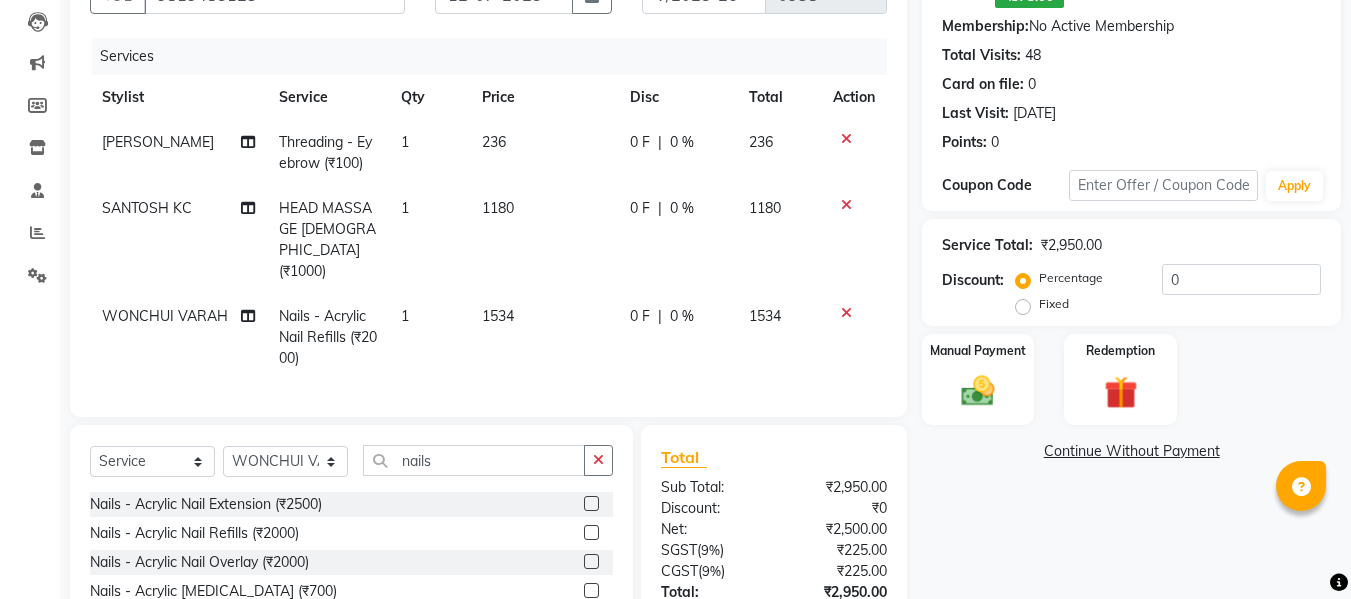 click on "1534" 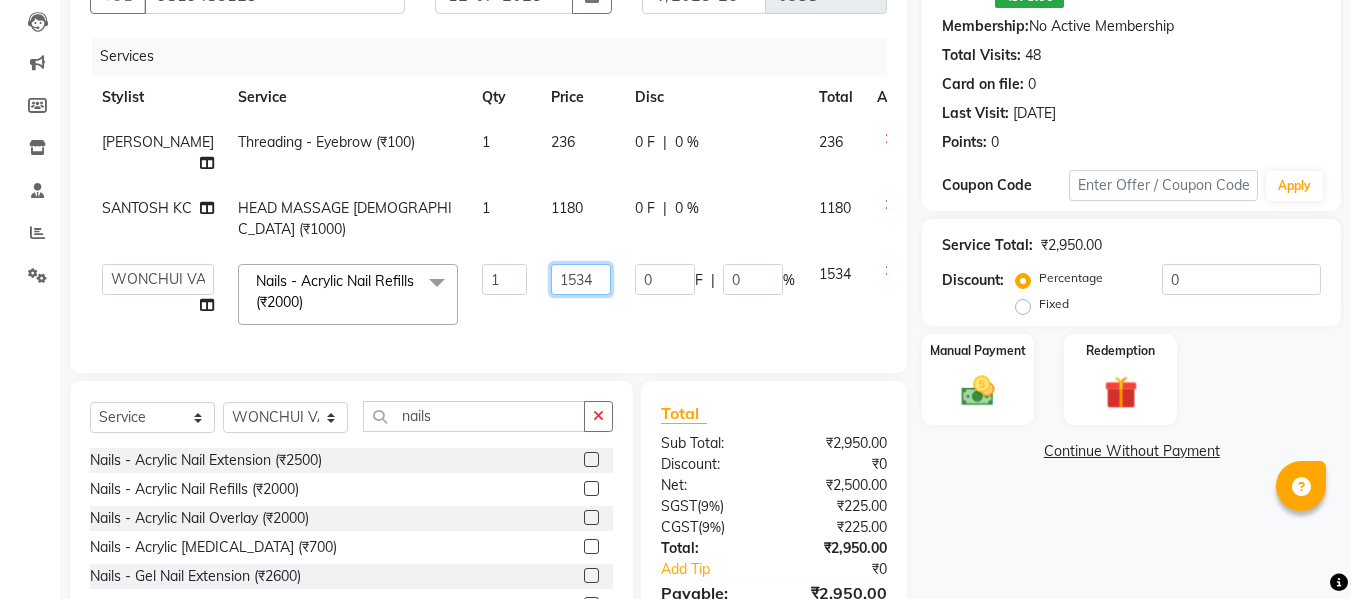 click on "1534" 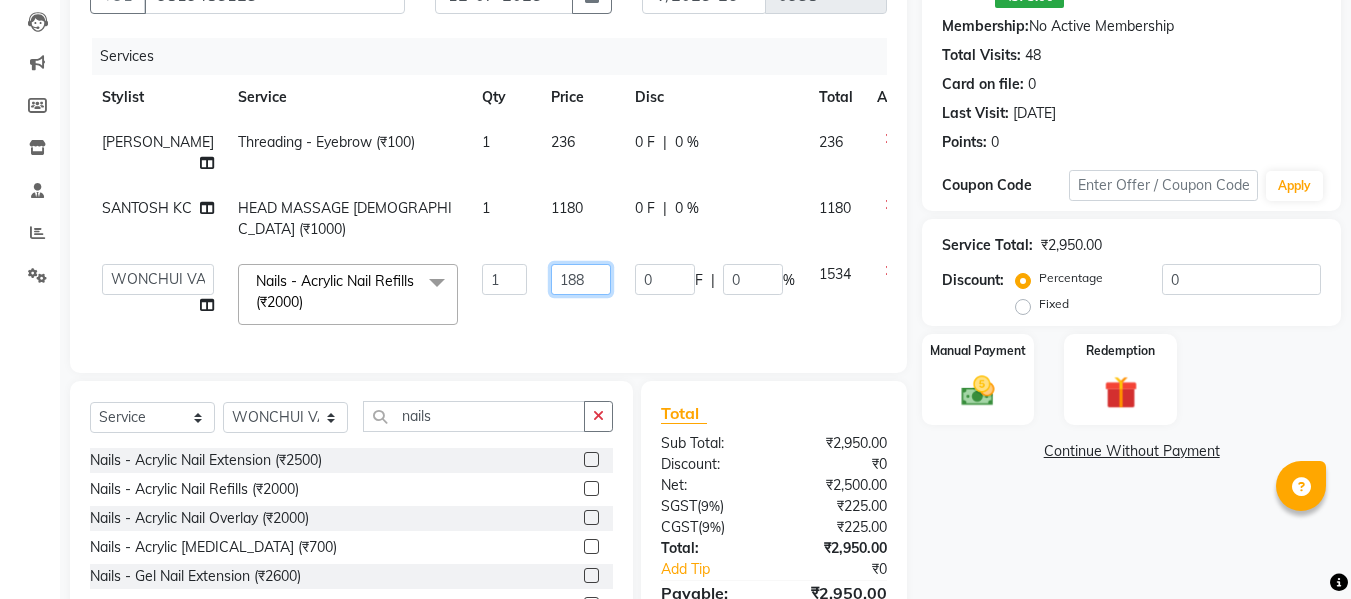 type on "1888" 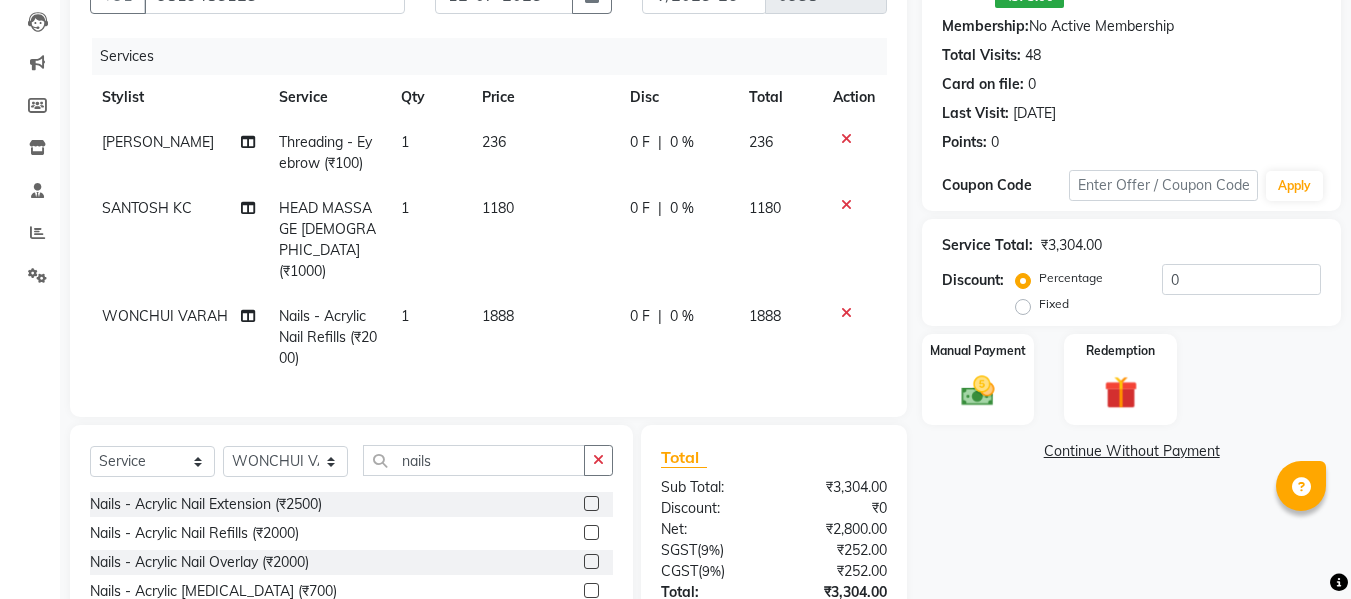 click on "1888" 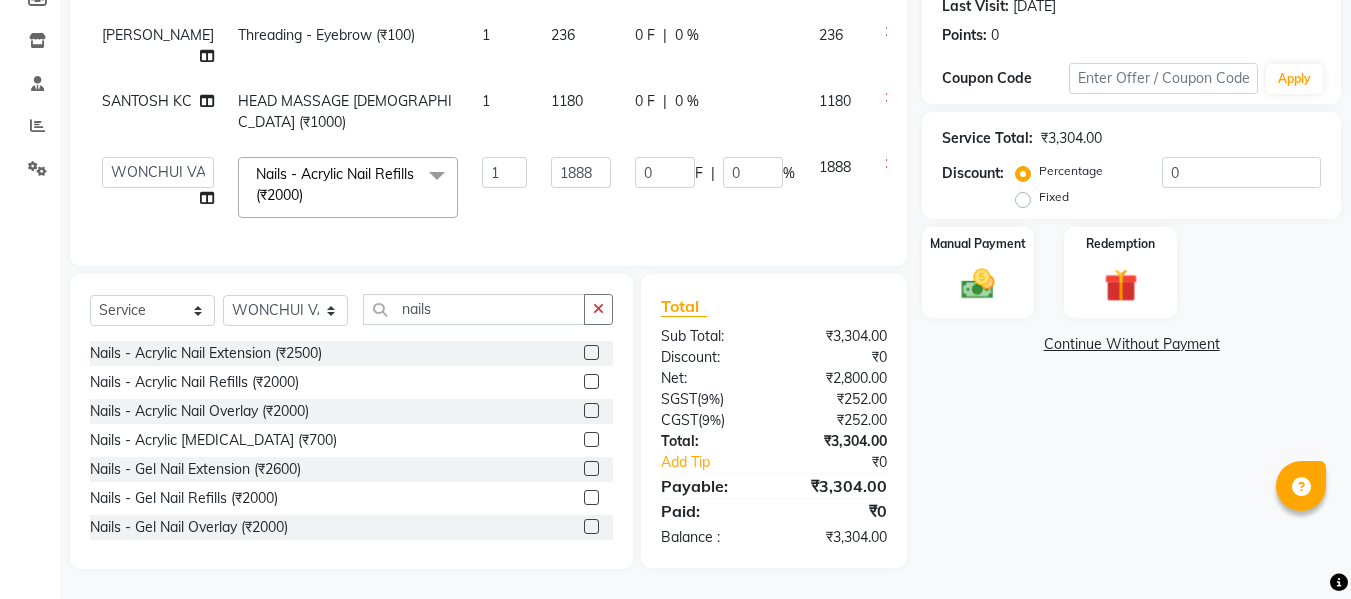 scroll, scrollTop: 262, scrollLeft: 0, axis: vertical 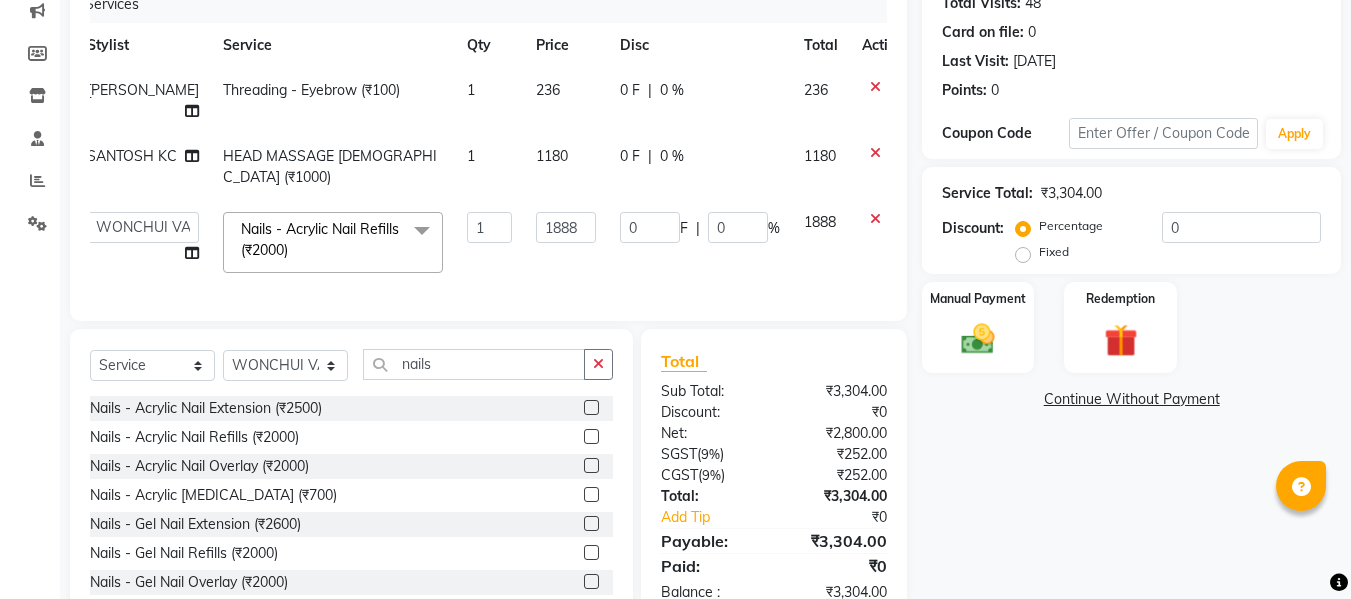 click on "0 F | 0 %" 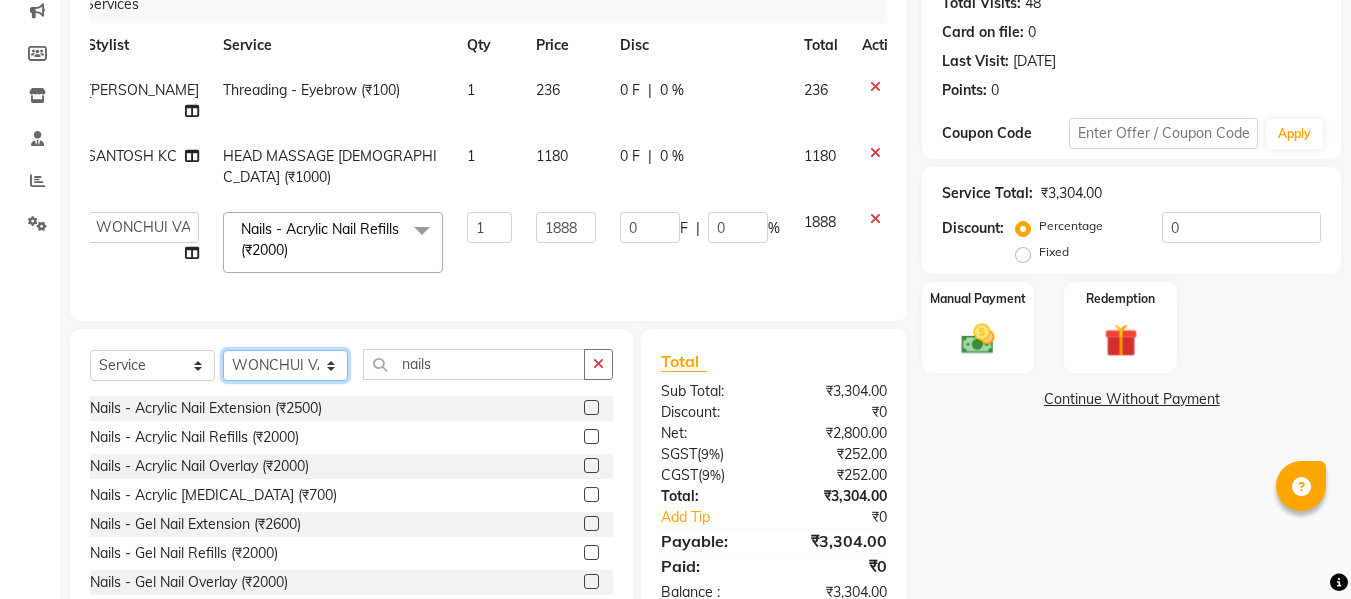 click on "Select Stylist [PERSON_NAME] [PERSON_NAME] [PERSON_NAME] [PERSON_NAME] BHGYASHREE [PERSON_NAME] [PERSON_NAME] [PERSON_NAME] [PERSON_NAME] [PERSON_NAME] [PERSON_NAME] [PERSON_NAME] [PERSON_NAME] [PERSON_NAME] [PERSON_NAME] [PERSON_NAME] [PERSON_NAME] [PERSON_NAME] [PERSON_NAME] WONCHUI [PERSON_NAME] [PERSON_NAME] ZAIN" 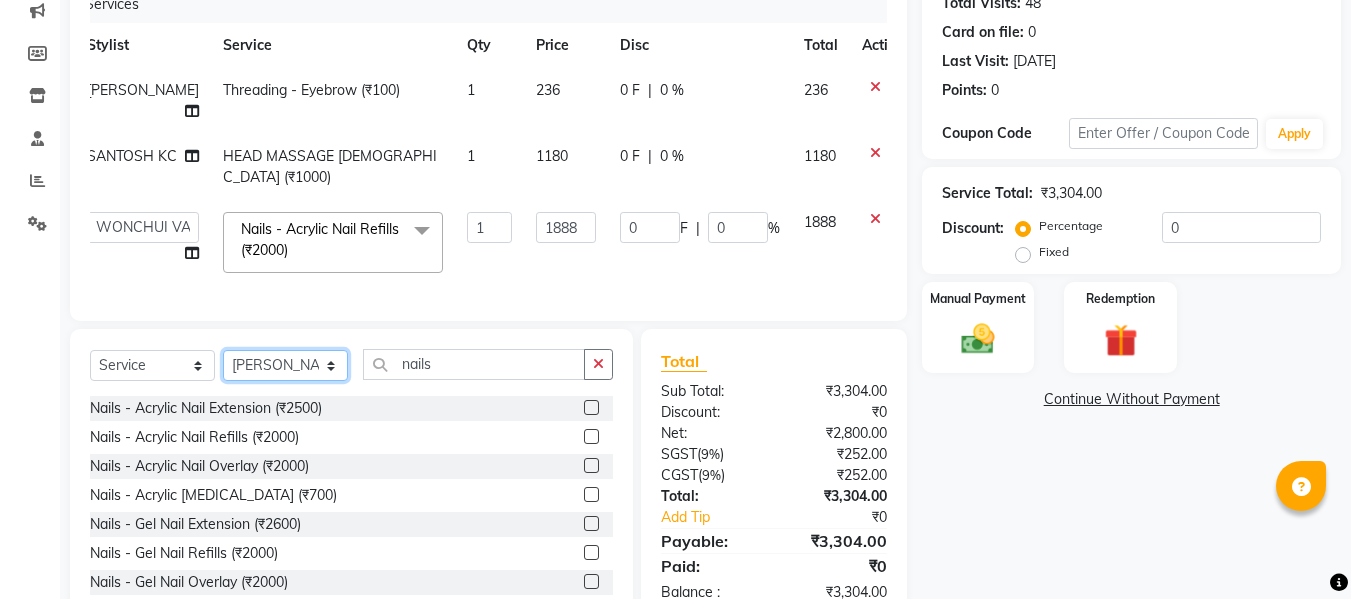 click on "Select Stylist [PERSON_NAME] [PERSON_NAME] [PERSON_NAME] [PERSON_NAME] BHGYASHREE [PERSON_NAME] [PERSON_NAME] [PERSON_NAME] [PERSON_NAME] [PERSON_NAME] [PERSON_NAME] [PERSON_NAME] [PERSON_NAME] [PERSON_NAME] [PERSON_NAME] [PERSON_NAME] [PERSON_NAME] [PERSON_NAME] [PERSON_NAME] WONCHUI [PERSON_NAME] [PERSON_NAME] ZAIN" 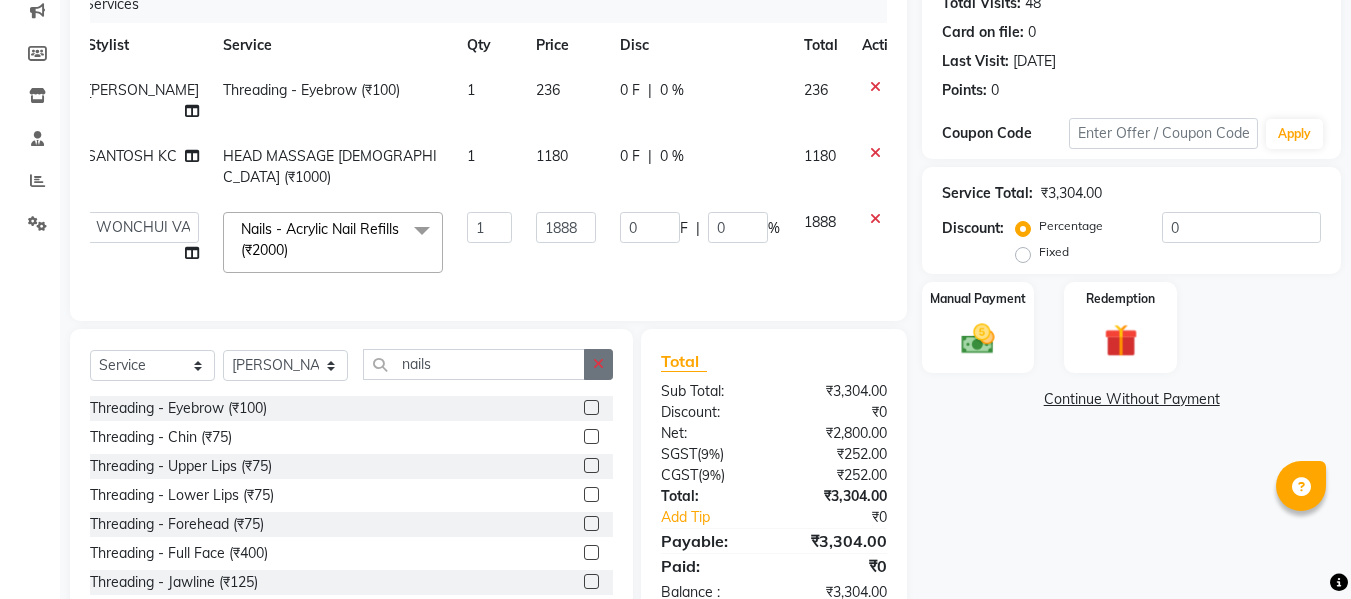 click 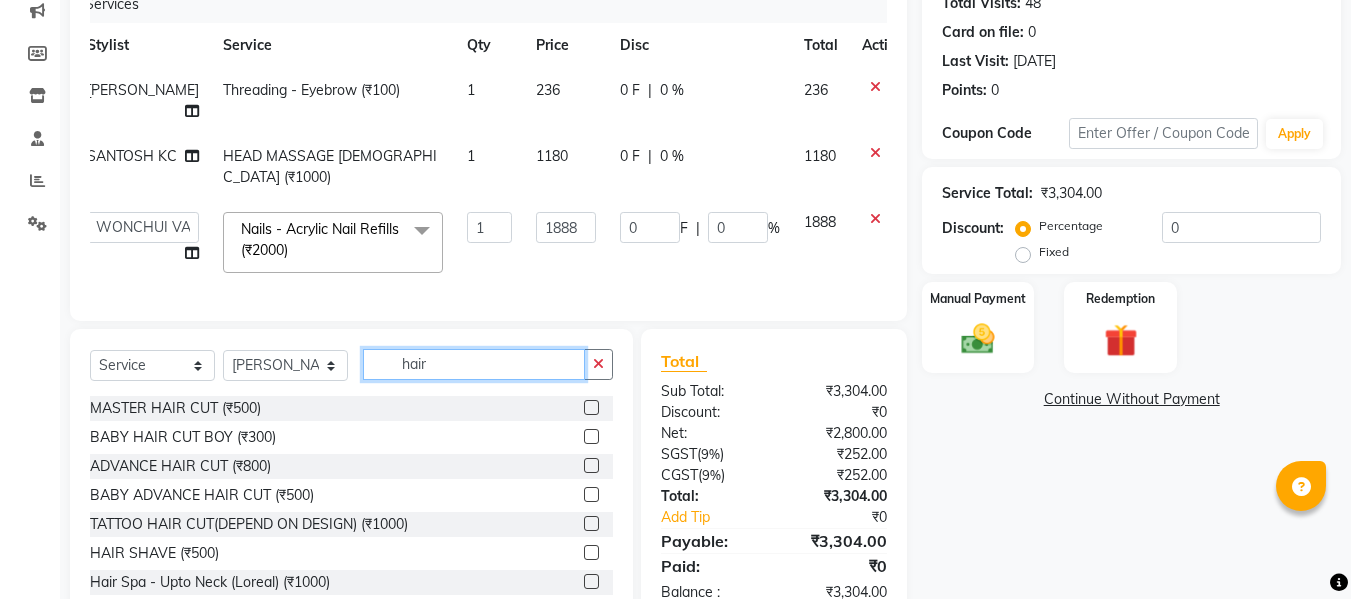 type on "hair" 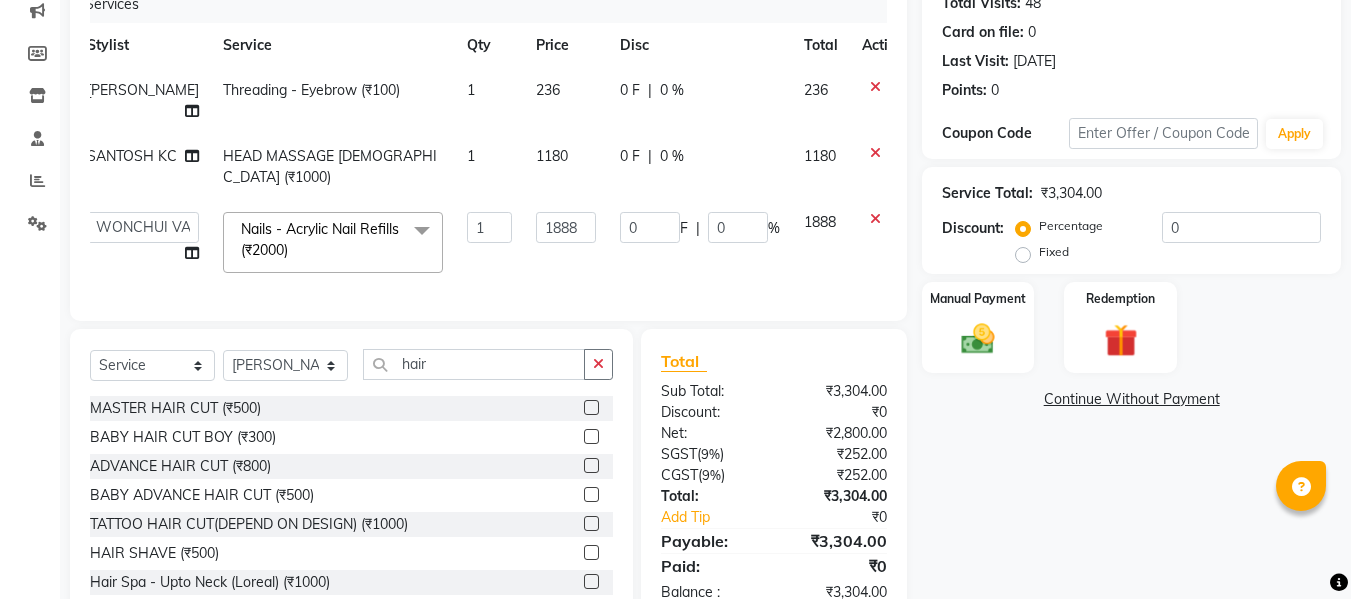click 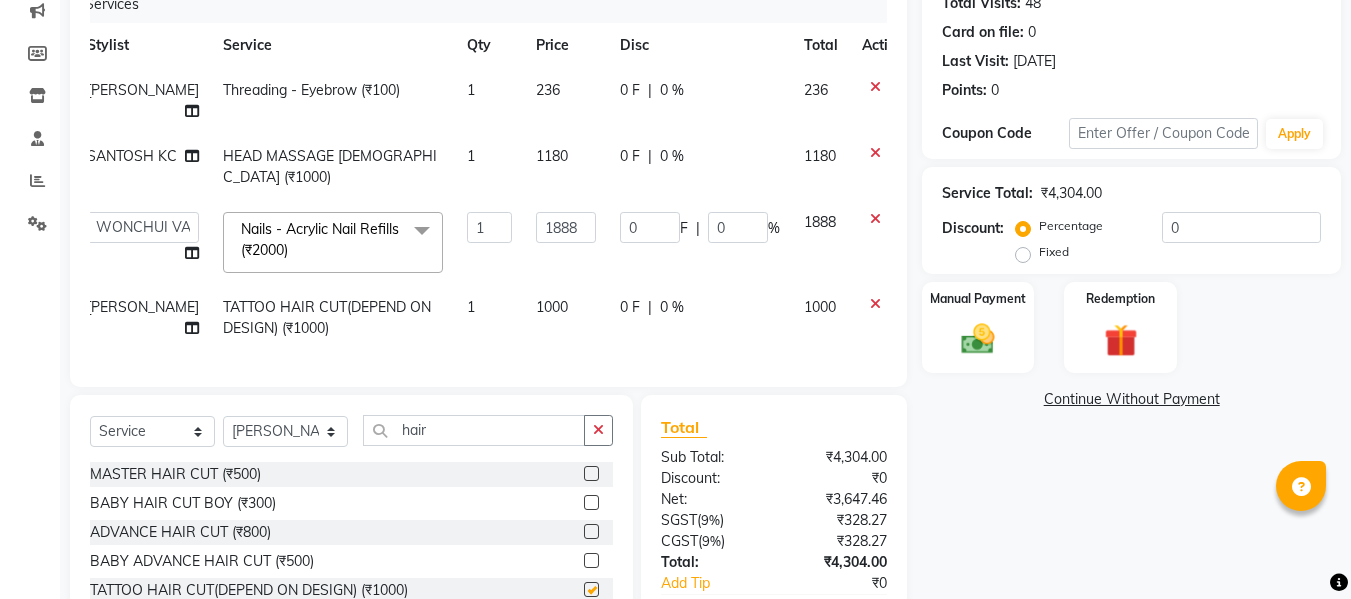 checkbox on "false" 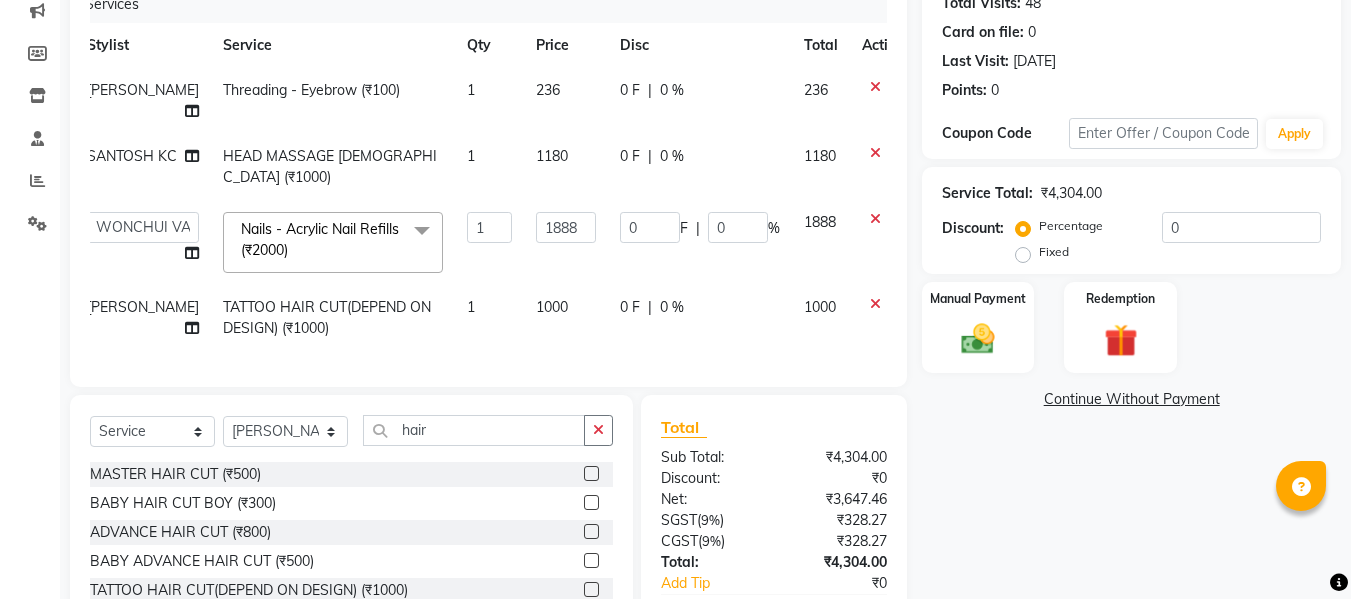 click on "1000" 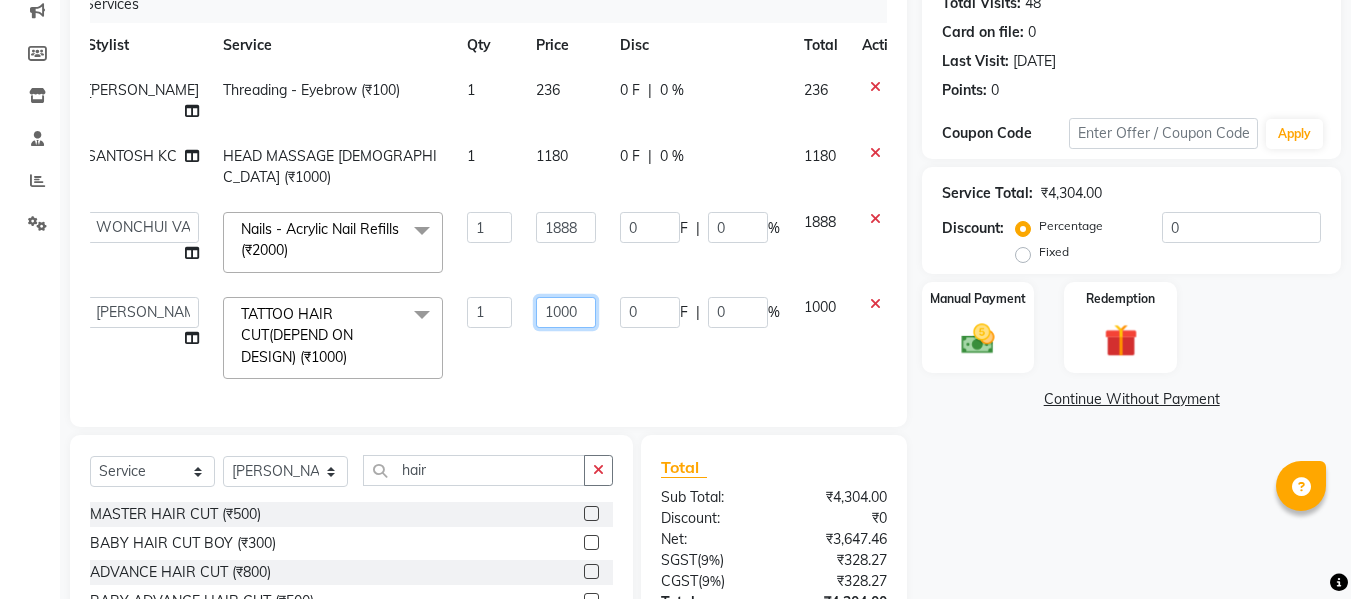 click on "1000" 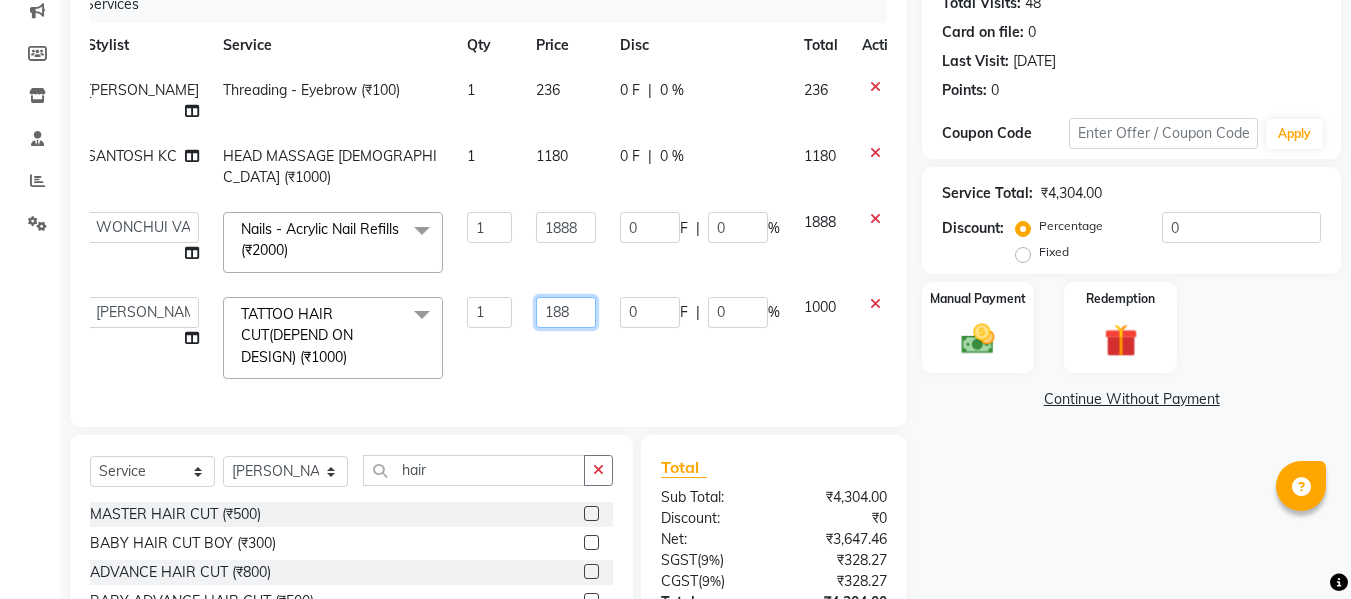 type on "1888" 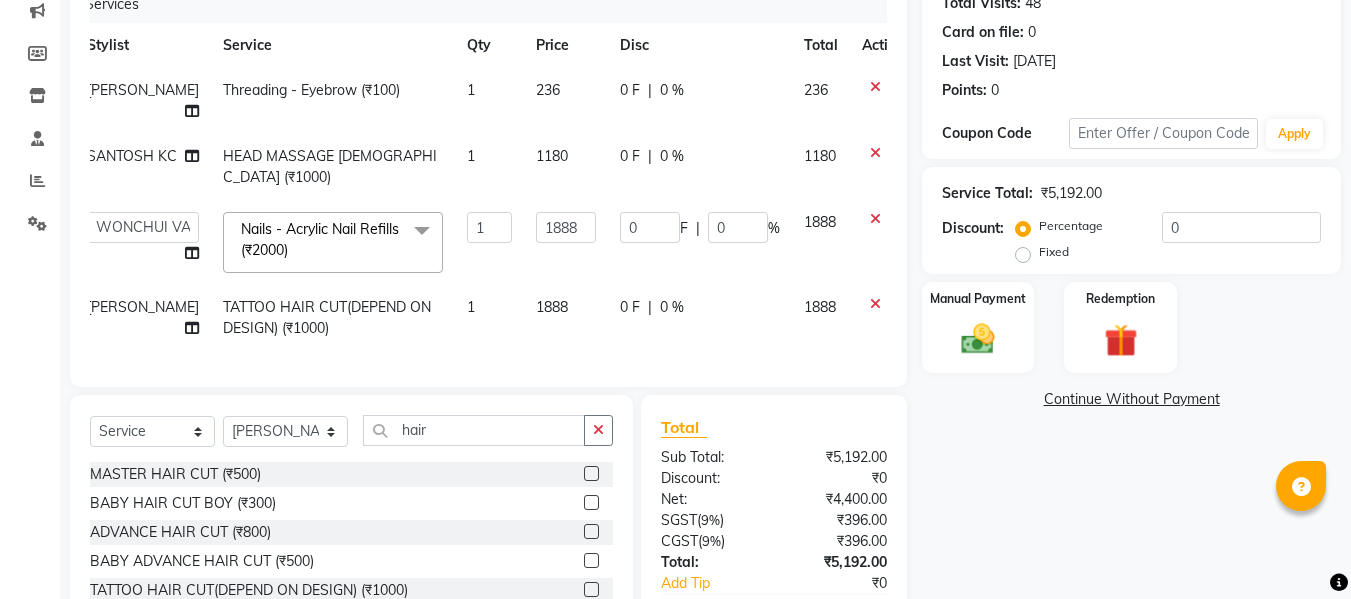 scroll, scrollTop: 40, scrollLeft: 0, axis: vertical 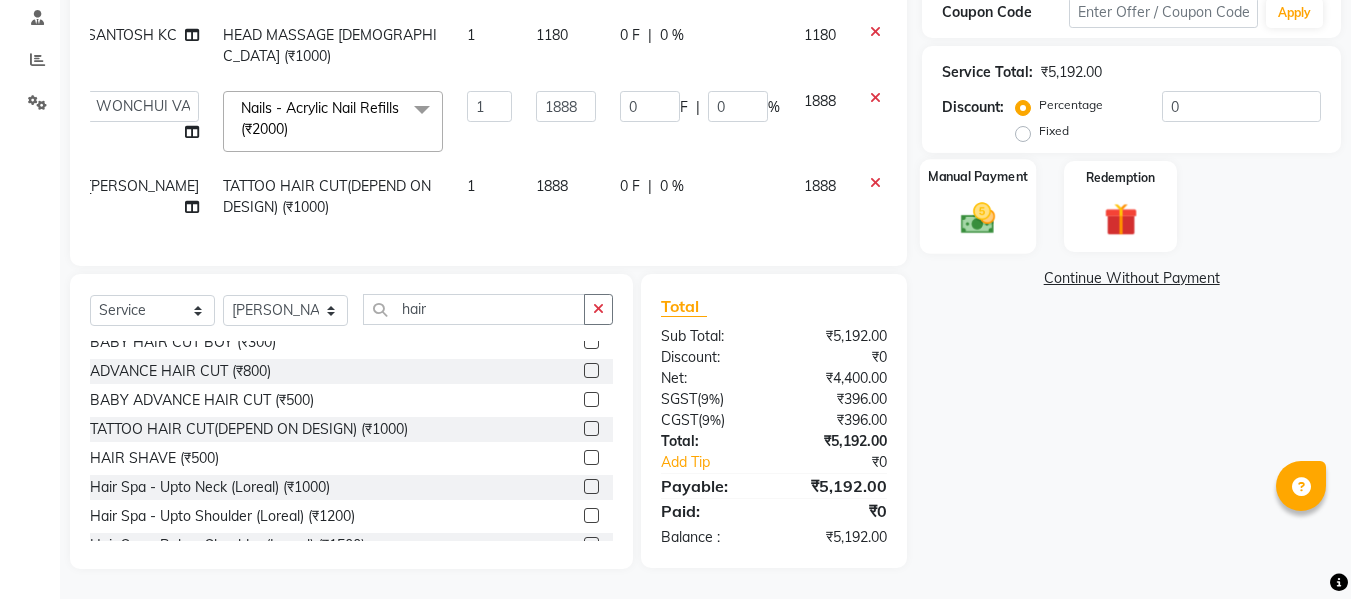 click 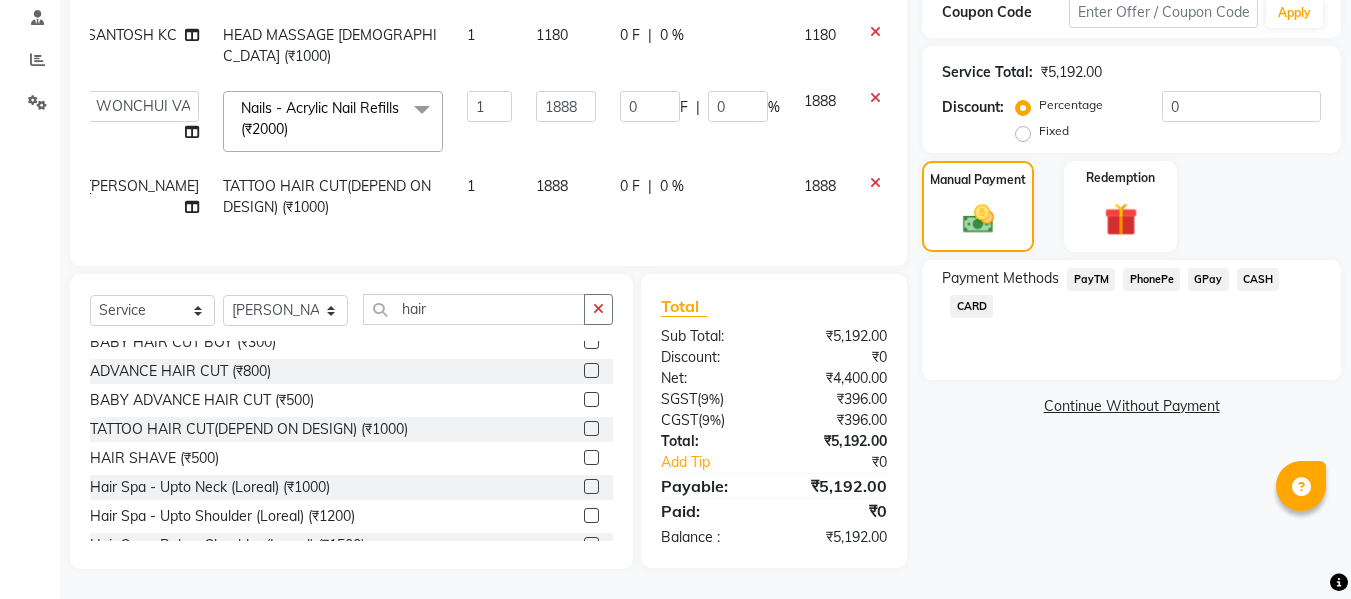 click on "CARD" 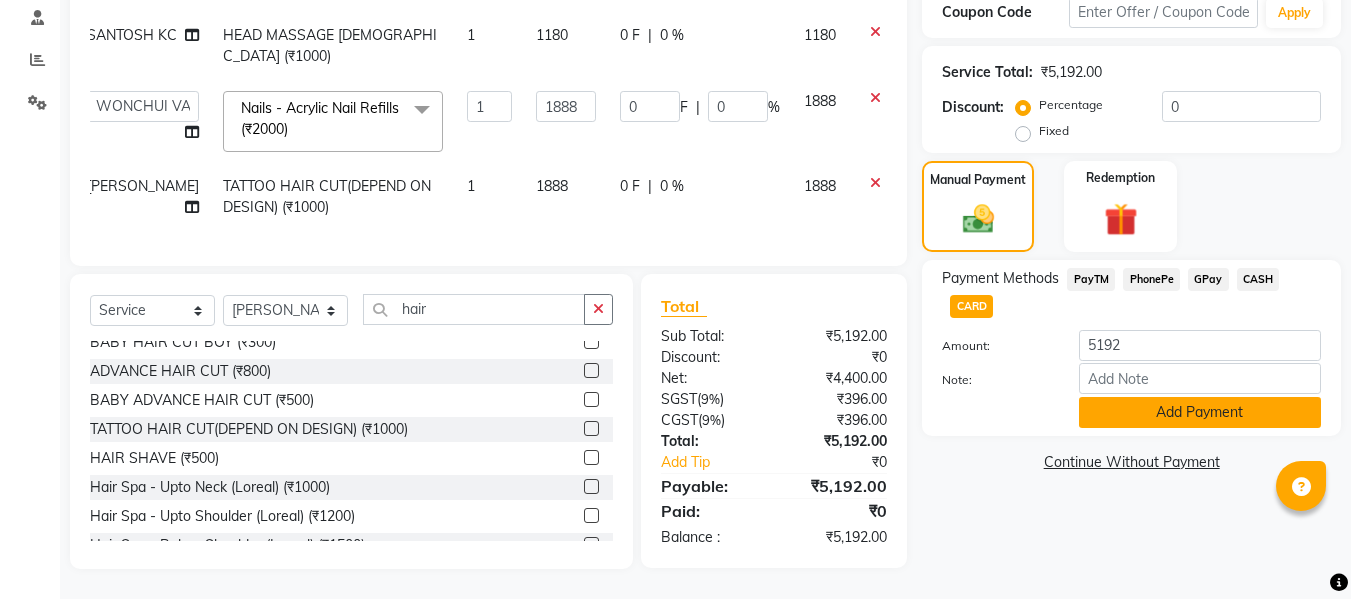 click on "Add Payment" 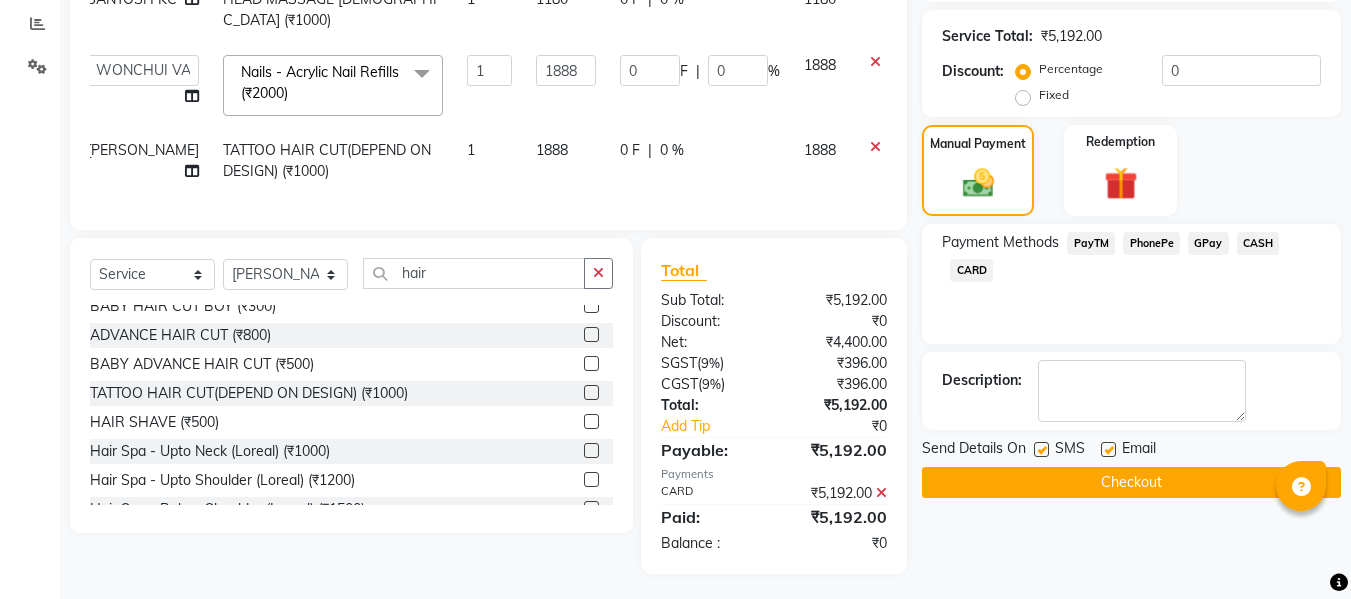 click 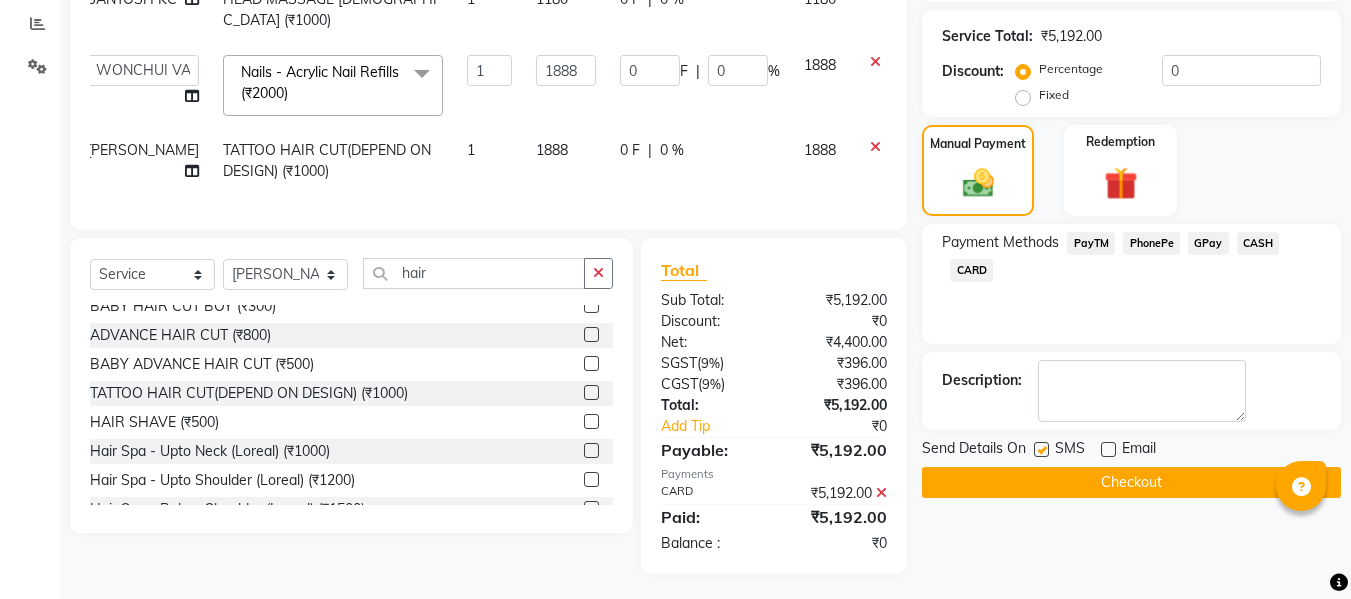 click 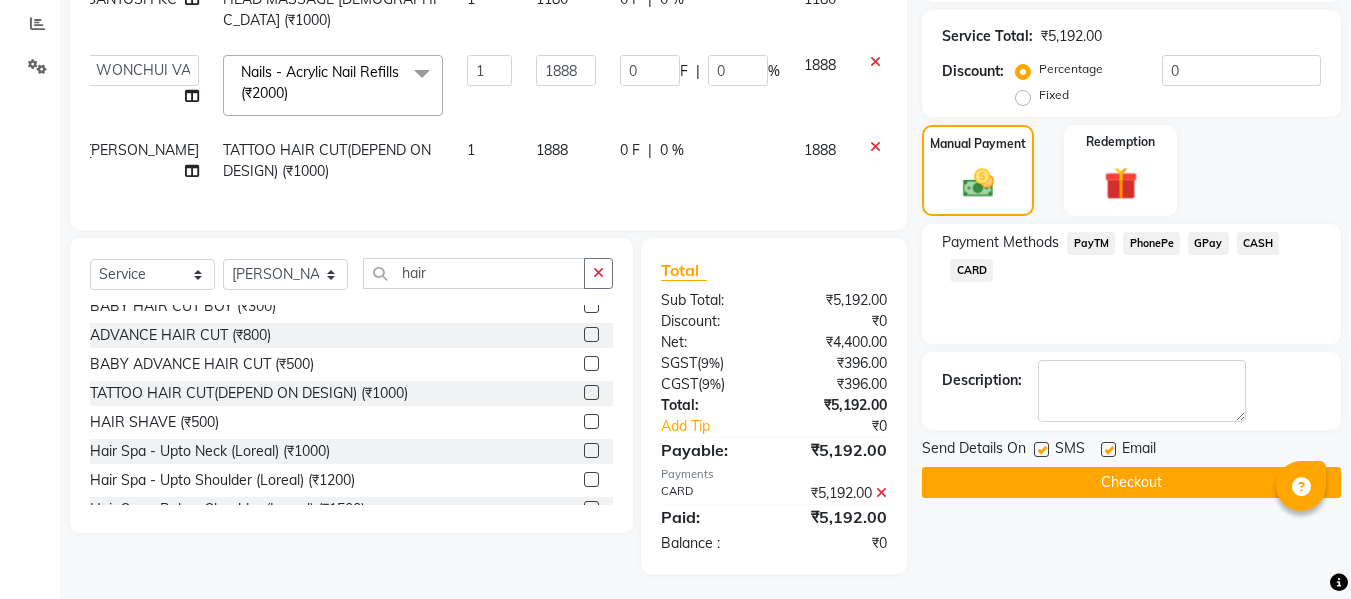 click on "Checkout" 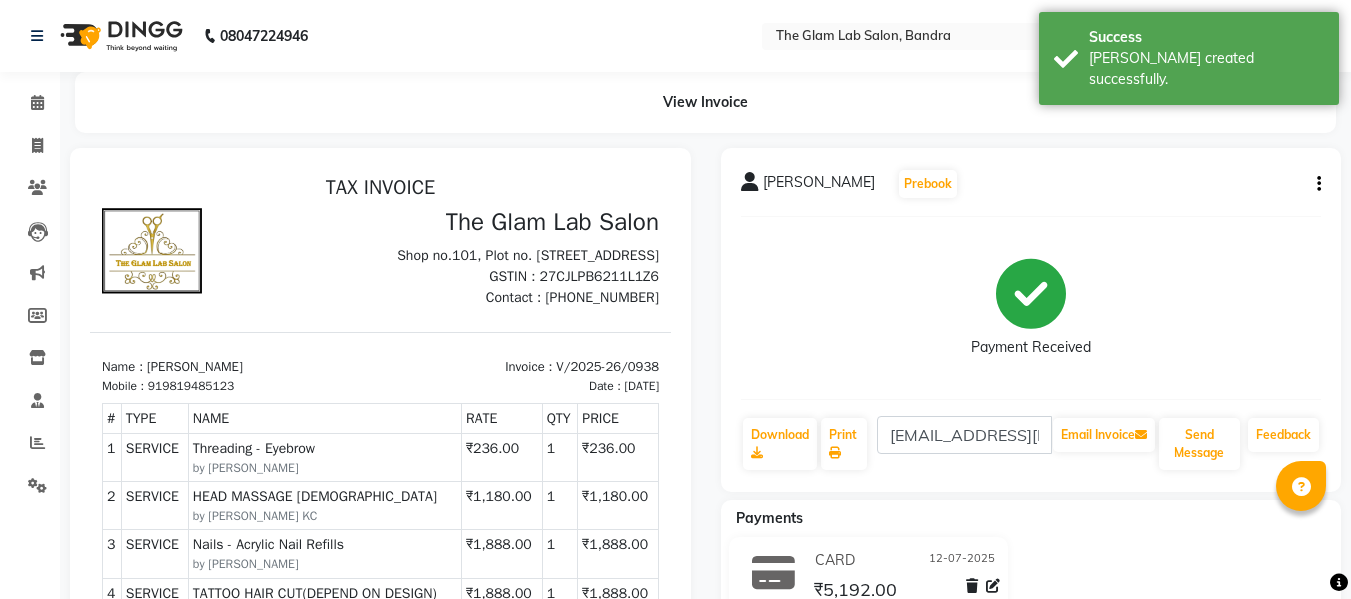 scroll, scrollTop: 0, scrollLeft: 0, axis: both 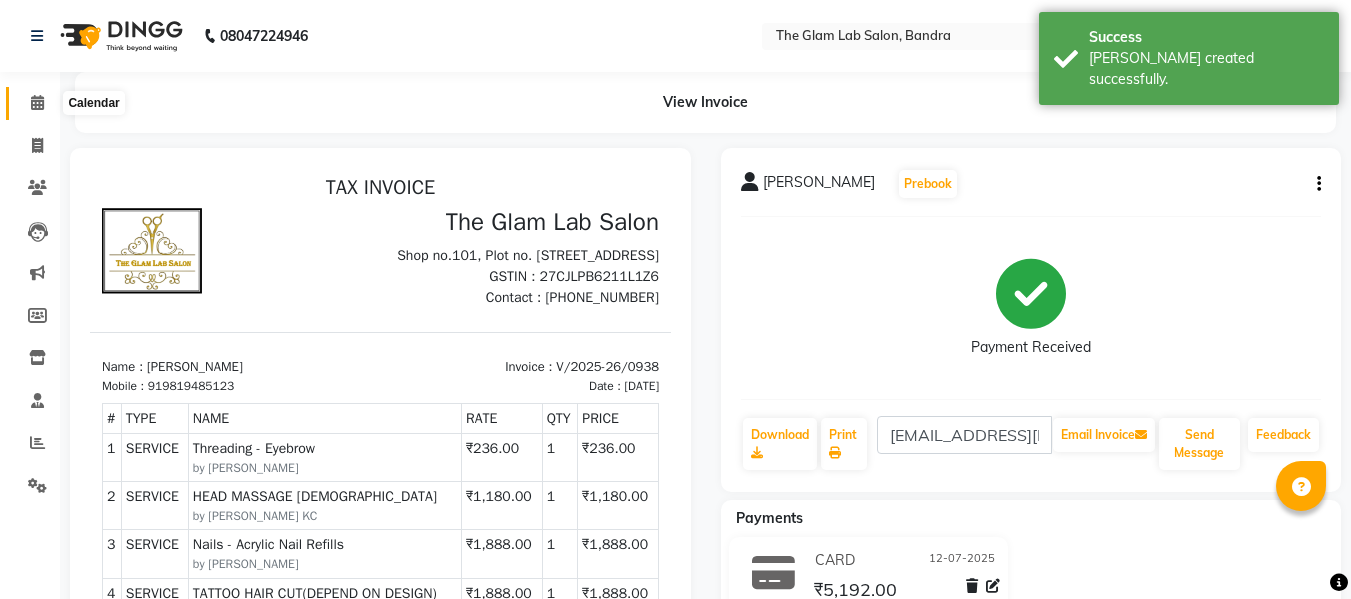 click 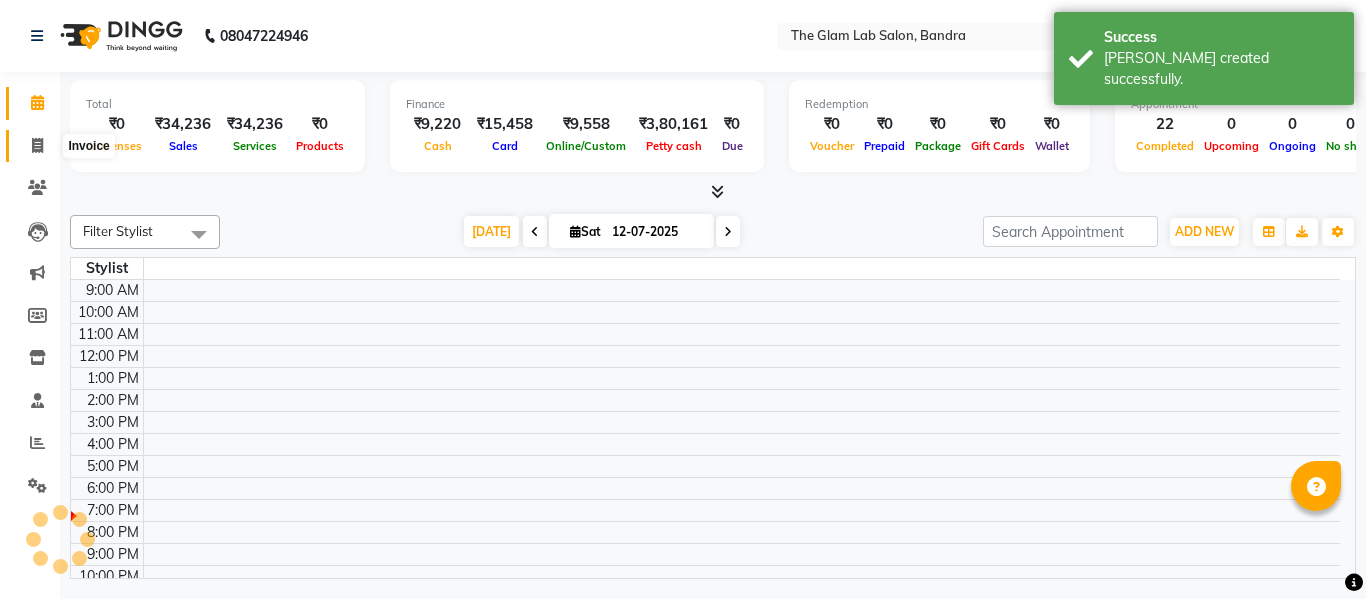 click 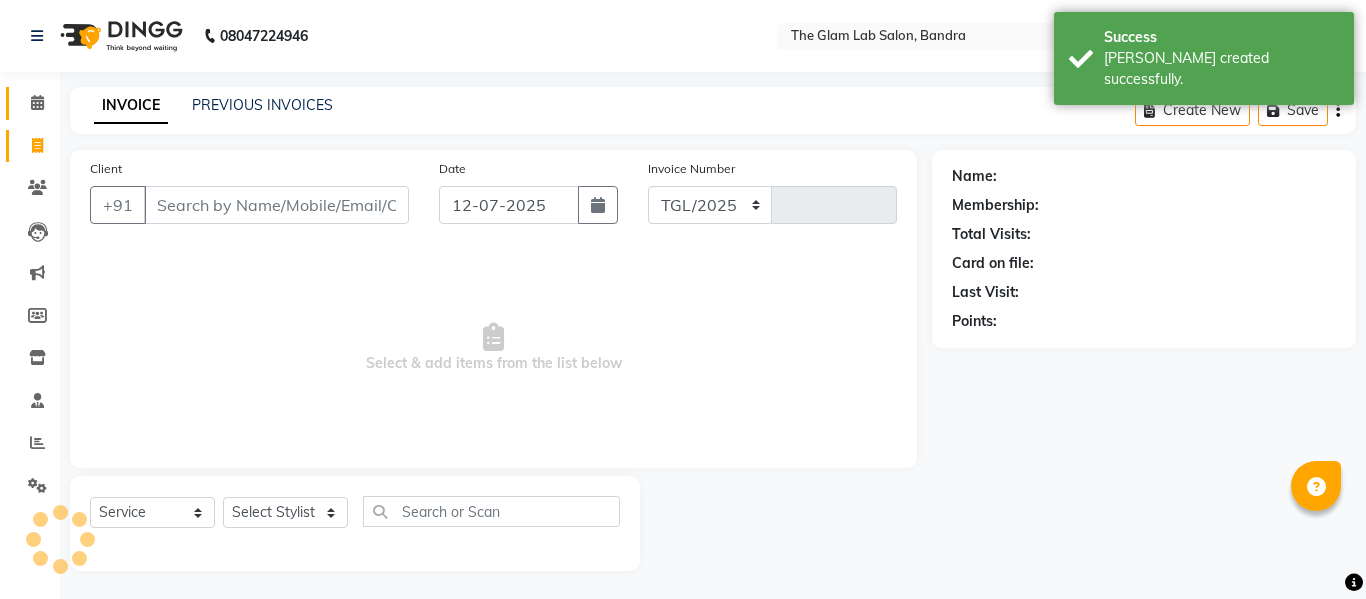 select on "734" 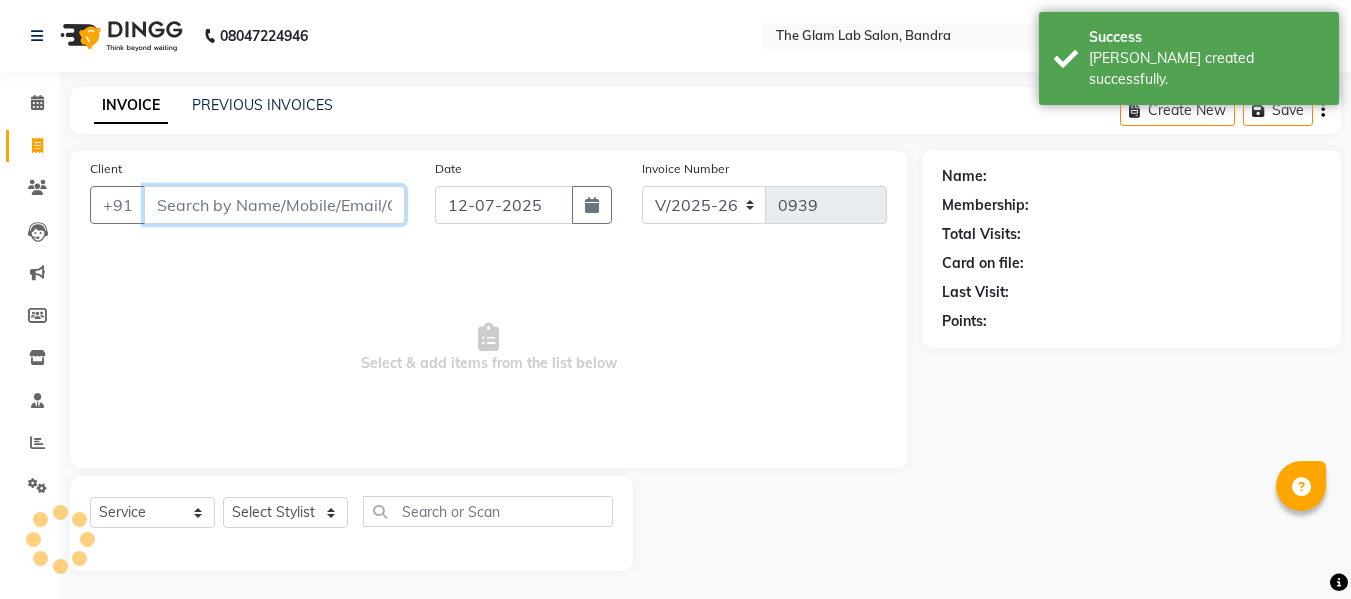 click on "Client" at bounding box center (274, 205) 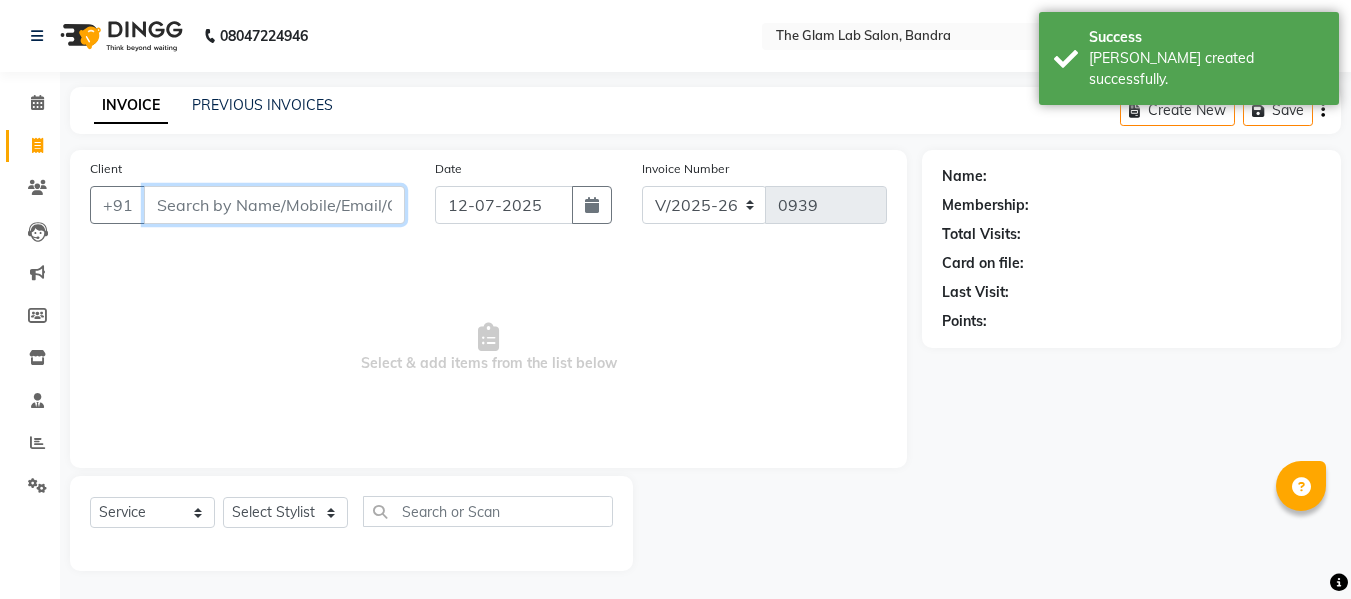 scroll, scrollTop: 2, scrollLeft: 0, axis: vertical 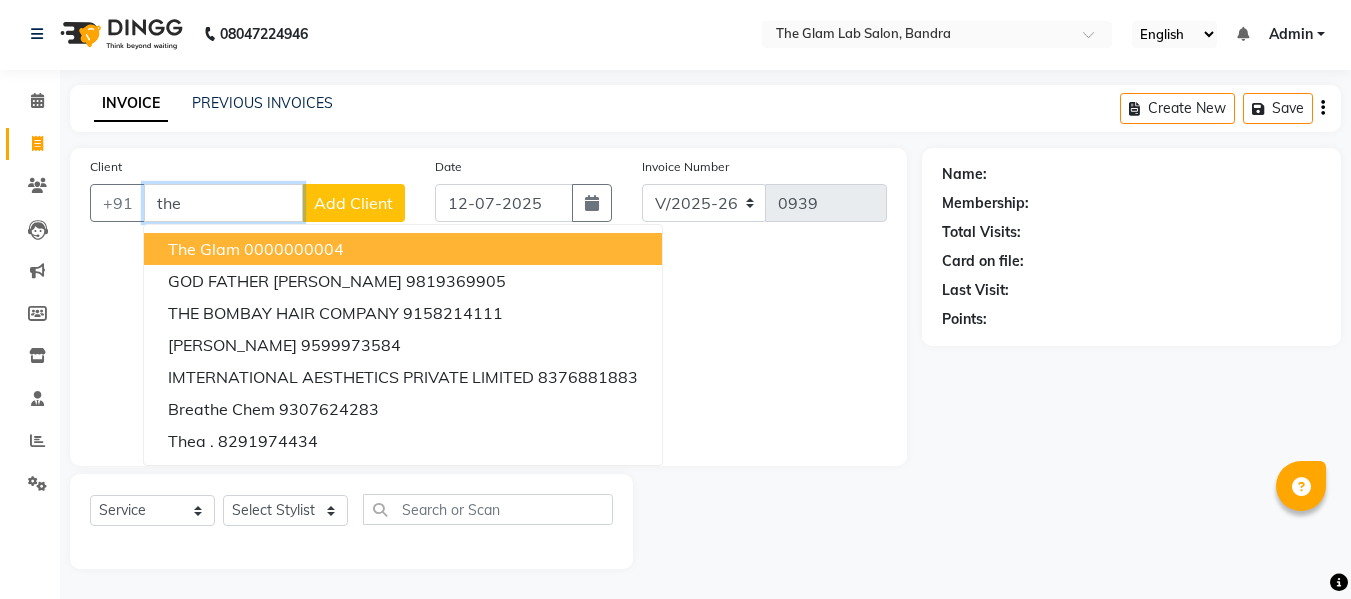 click on "0000000004" at bounding box center (294, 249) 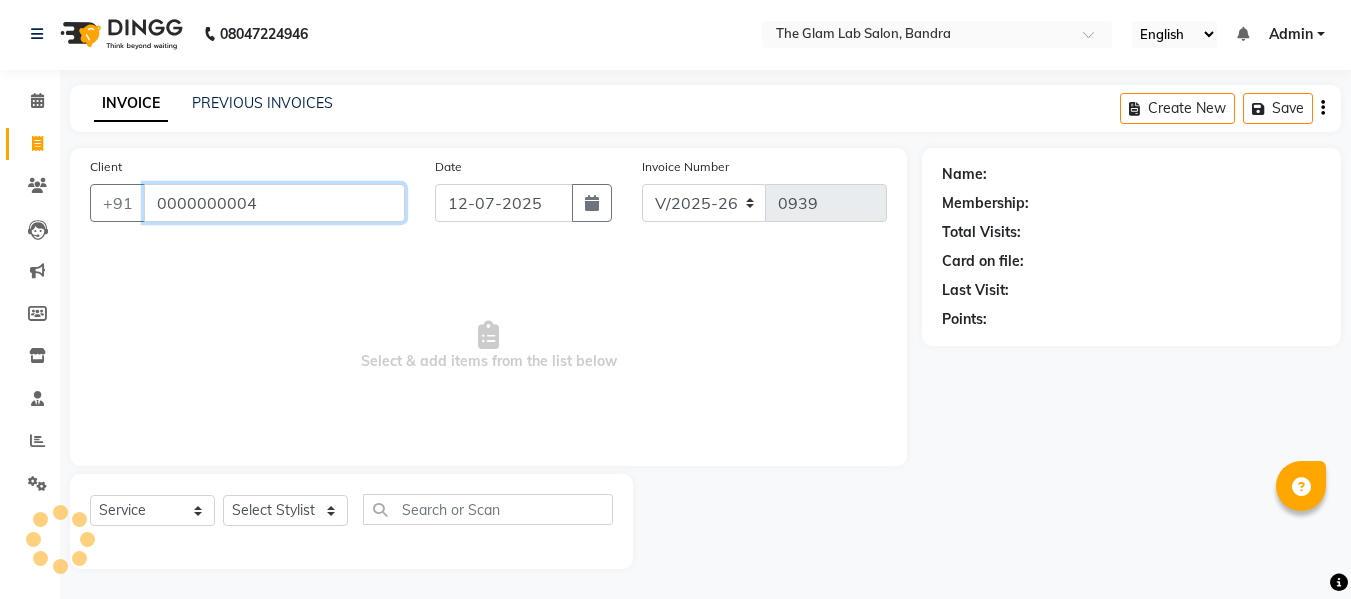 type on "0000000004" 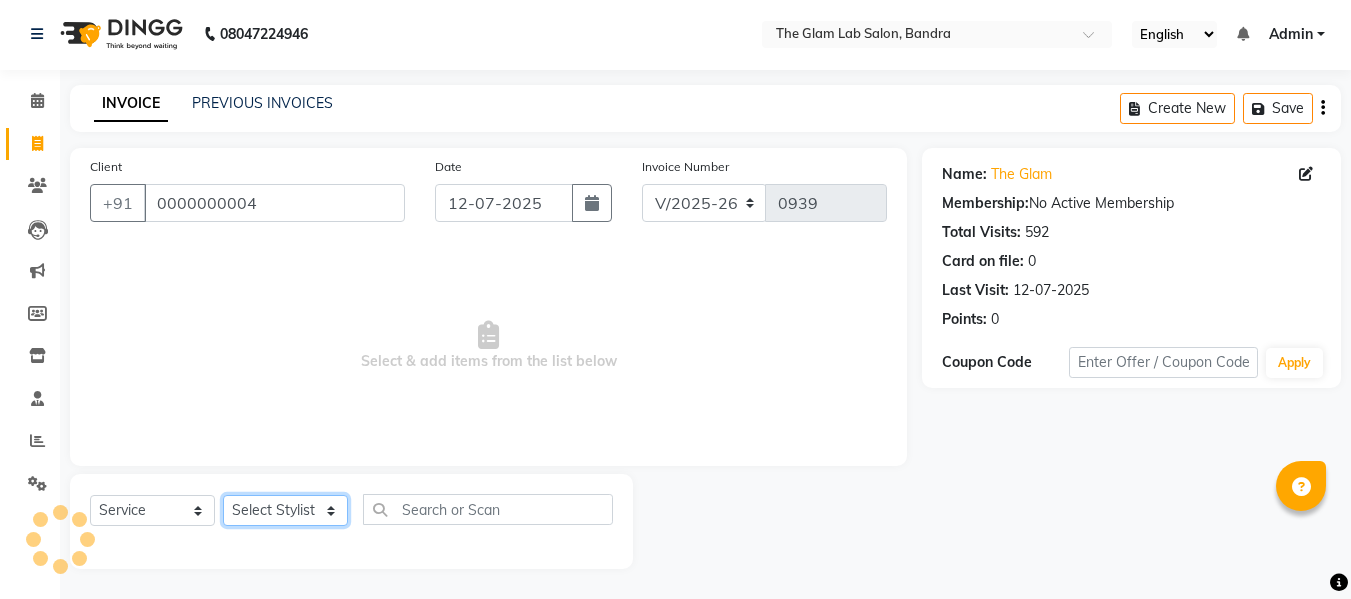 click on "Select Stylist [PERSON_NAME] [PERSON_NAME] [PERSON_NAME] [PERSON_NAME] BHGYASHREE [PERSON_NAME] [PERSON_NAME] [PERSON_NAME] [PERSON_NAME] [PERSON_NAME] [PERSON_NAME] [PERSON_NAME] [PERSON_NAME] [PERSON_NAME] [PERSON_NAME] [PERSON_NAME] [PERSON_NAME] [PERSON_NAME] [PERSON_NAME] WONCHUI [PERSON_NAME] [PERSON_NAME] ZAIN" 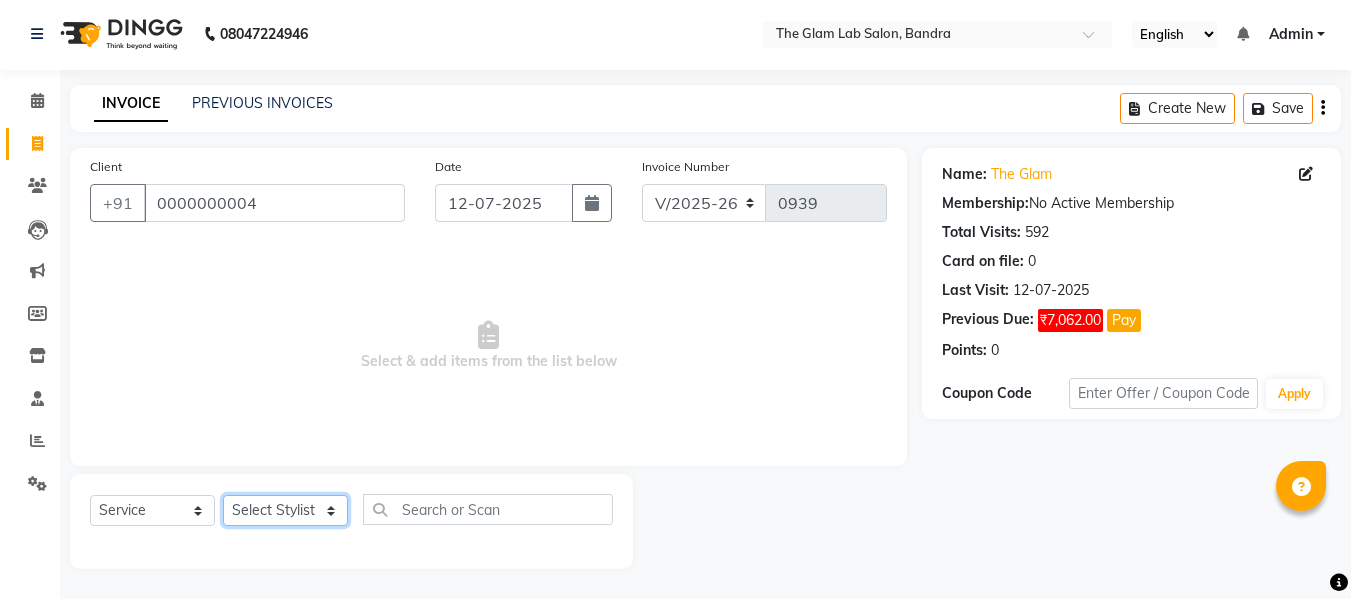 select on "69838" 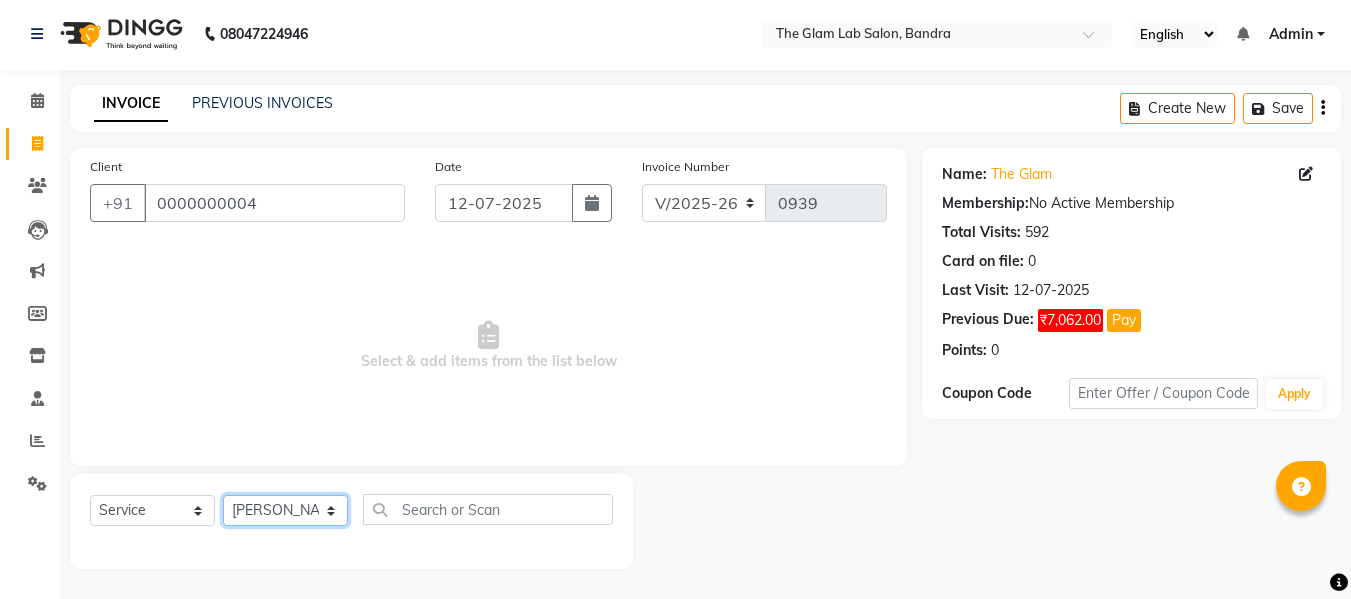 click on "Select Stylist [PERSON_NAME] [PERSON_NAME] [PERSON_NAME] [PERSON_NAME] BHGYASHREE [PERSON_NAME] [PERSON_NAME] [PERSON_NAME] [PERSON_NAME] [PERSON_NAME] [PERSON_NAME] [PERSON_NAME] [PERSON_NAME] [PERSON_NAME] [PERSON_NAME] [PERSON_NAME] [PERSON_NAME] [PERSON_NAME] [PERSON_NAME] WONCHUI [PERSON_NAME] [PERSON_NAME] ZAIN" 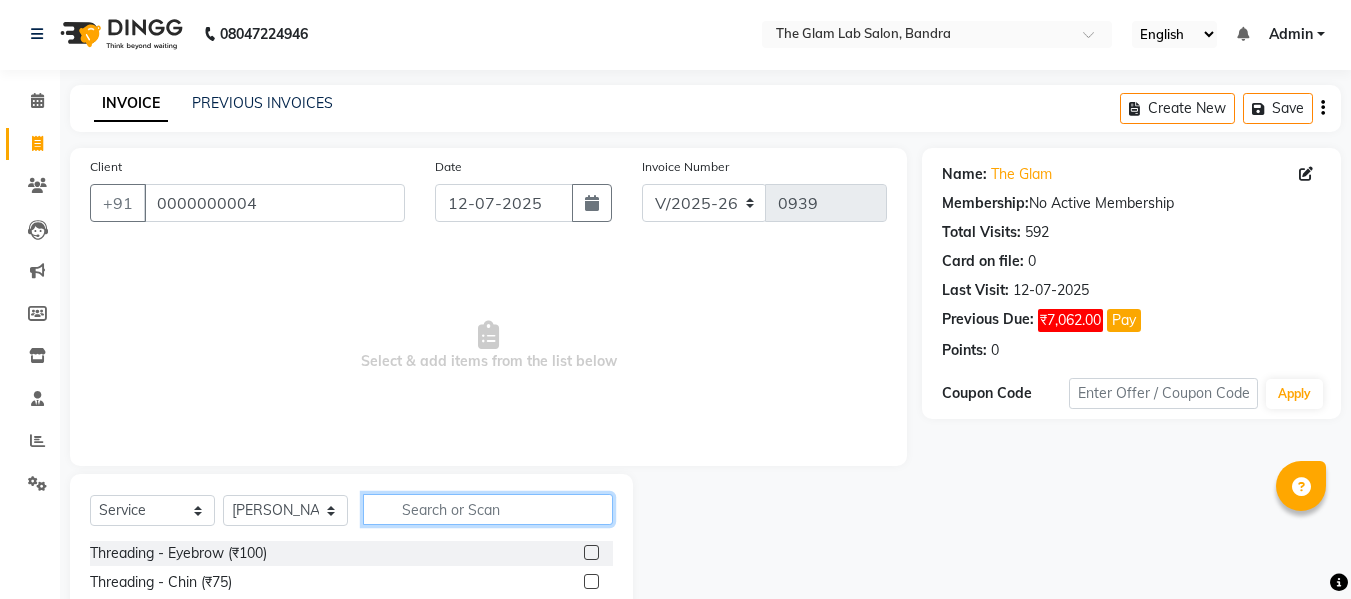 click 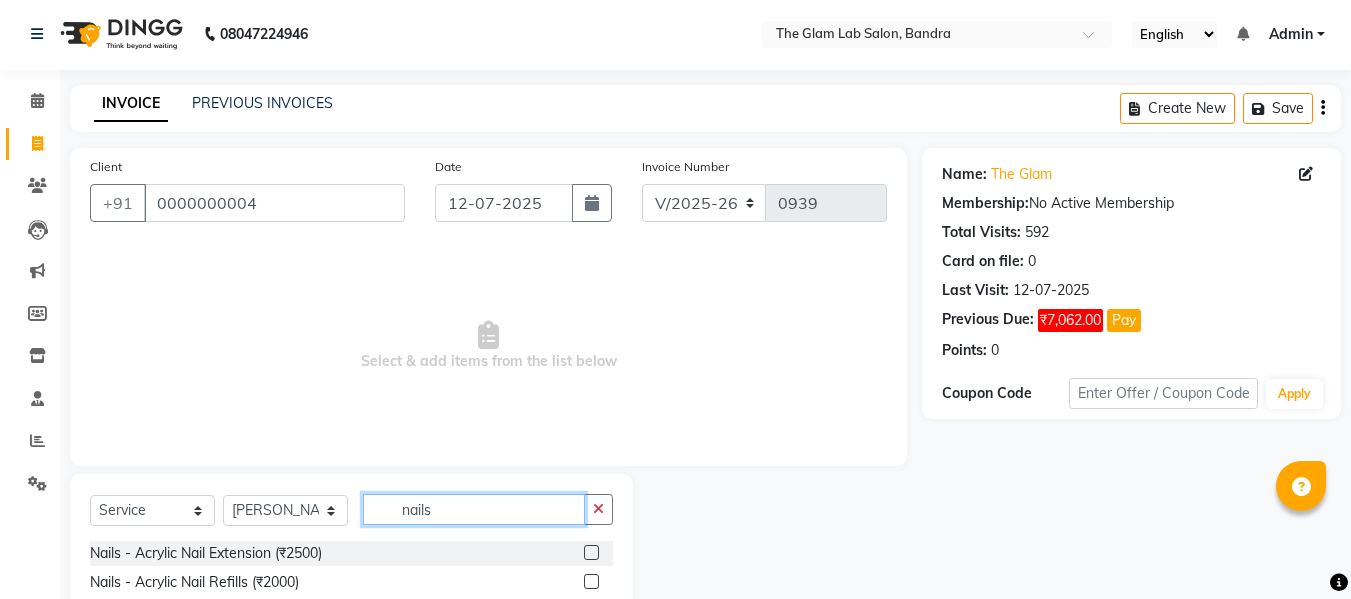 scroll, scrollTop: 59, scrollLeft: 0, axis: vertical 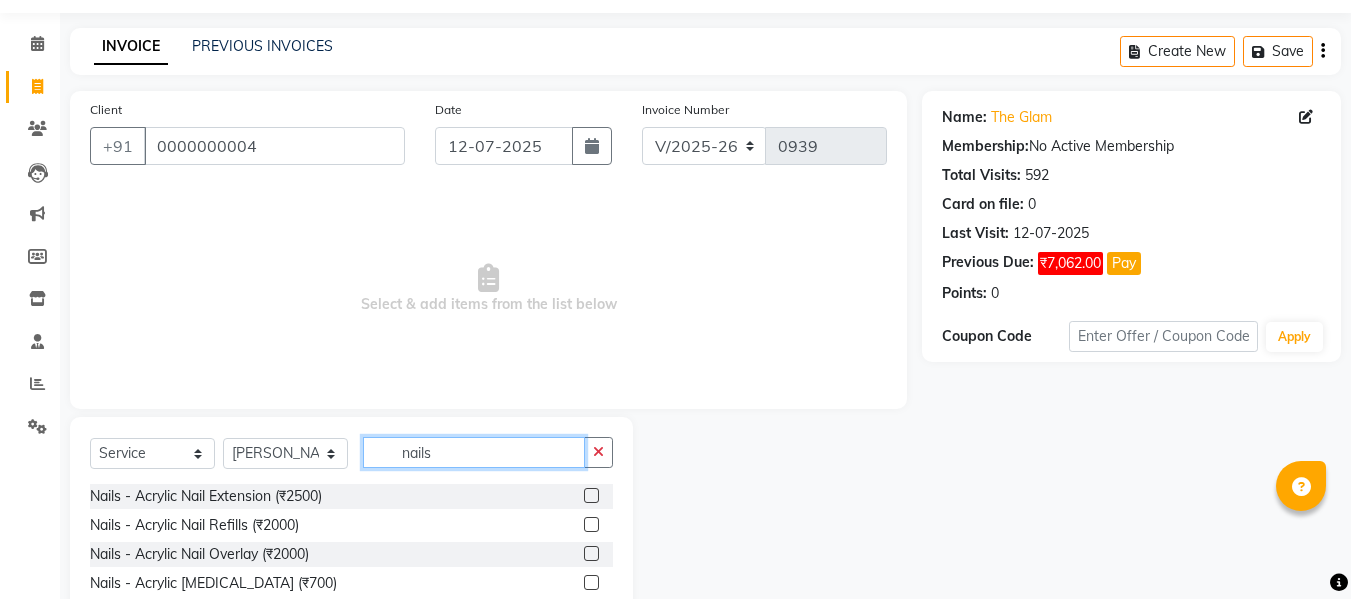 type on "nails" 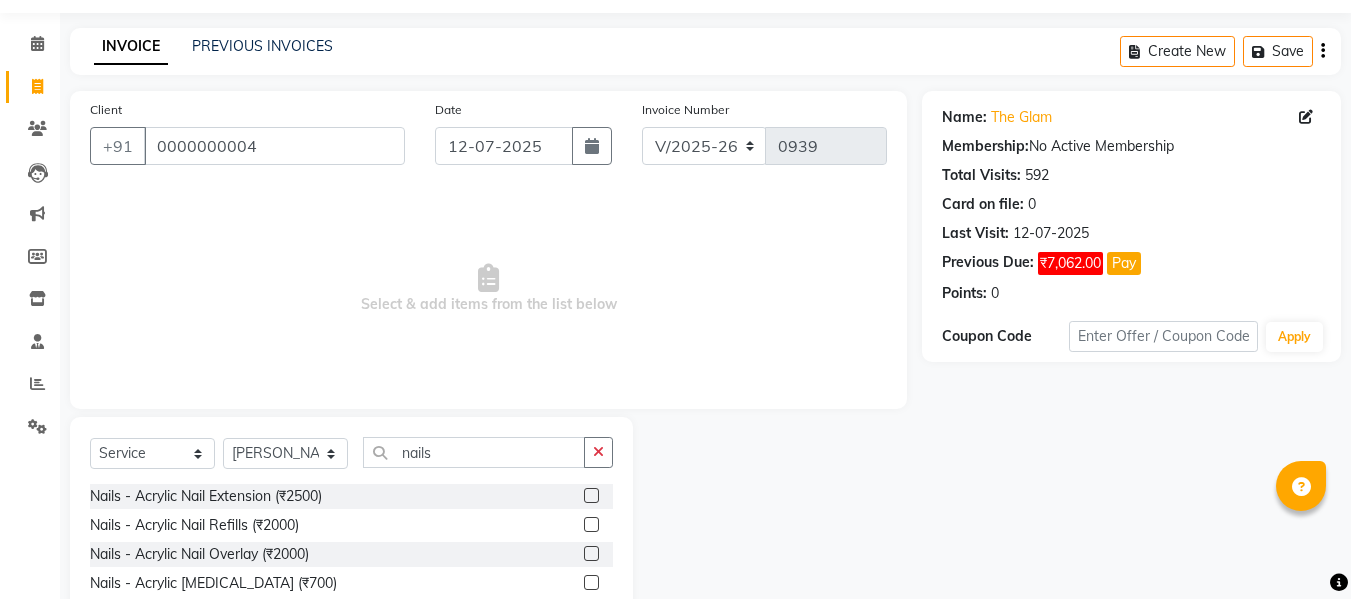 click 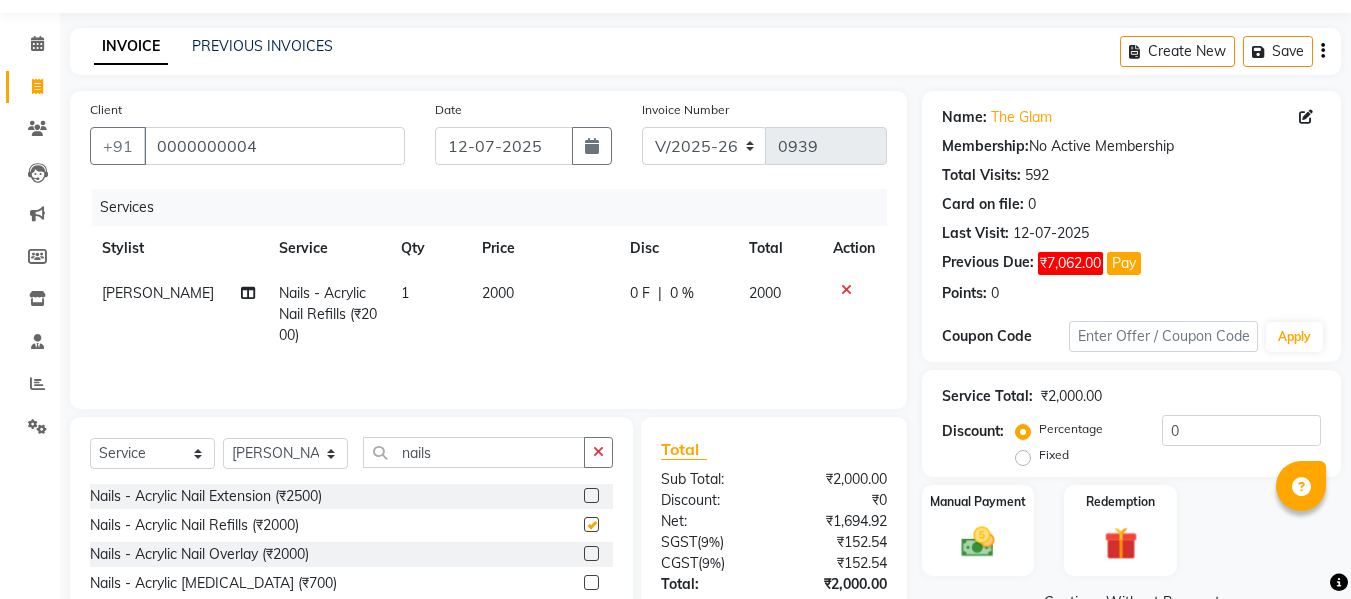 checkbox on "false" 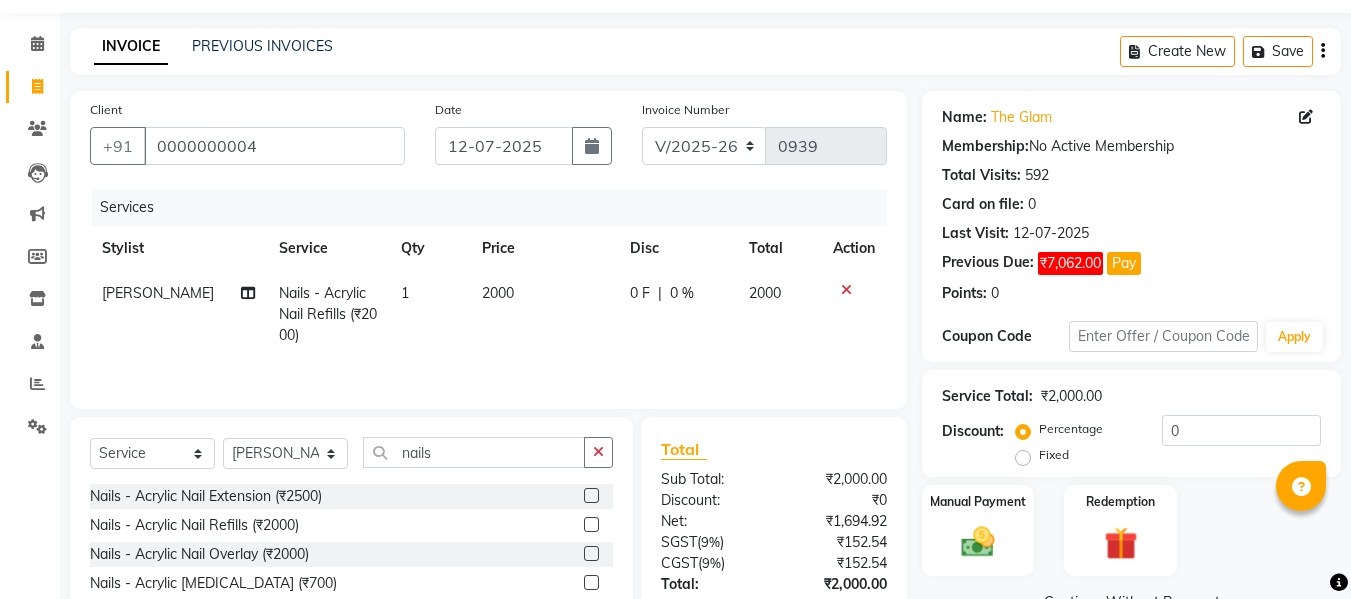 click on "2000" 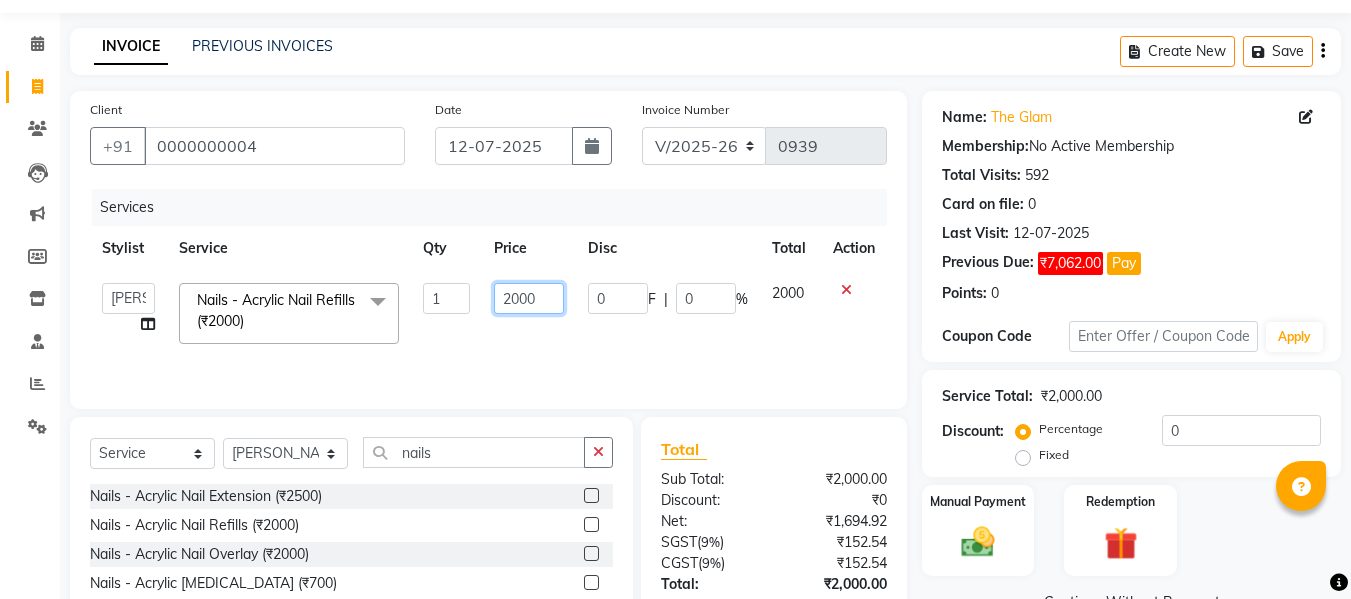 click on "2000" 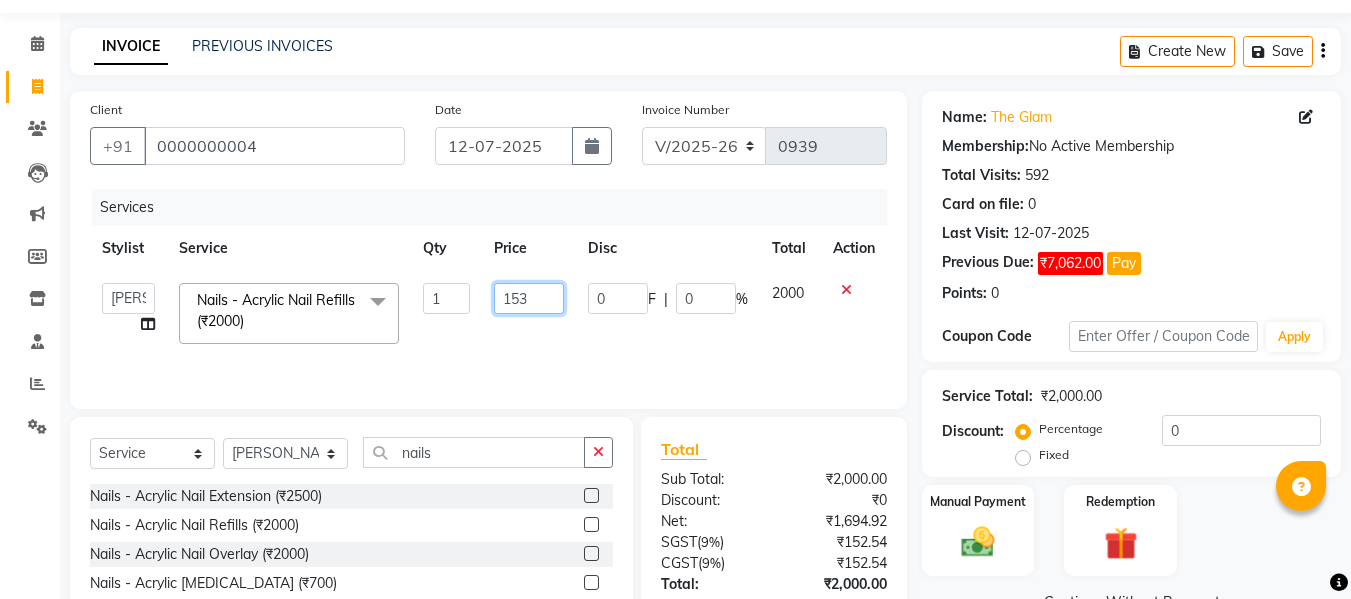 type on "1534" 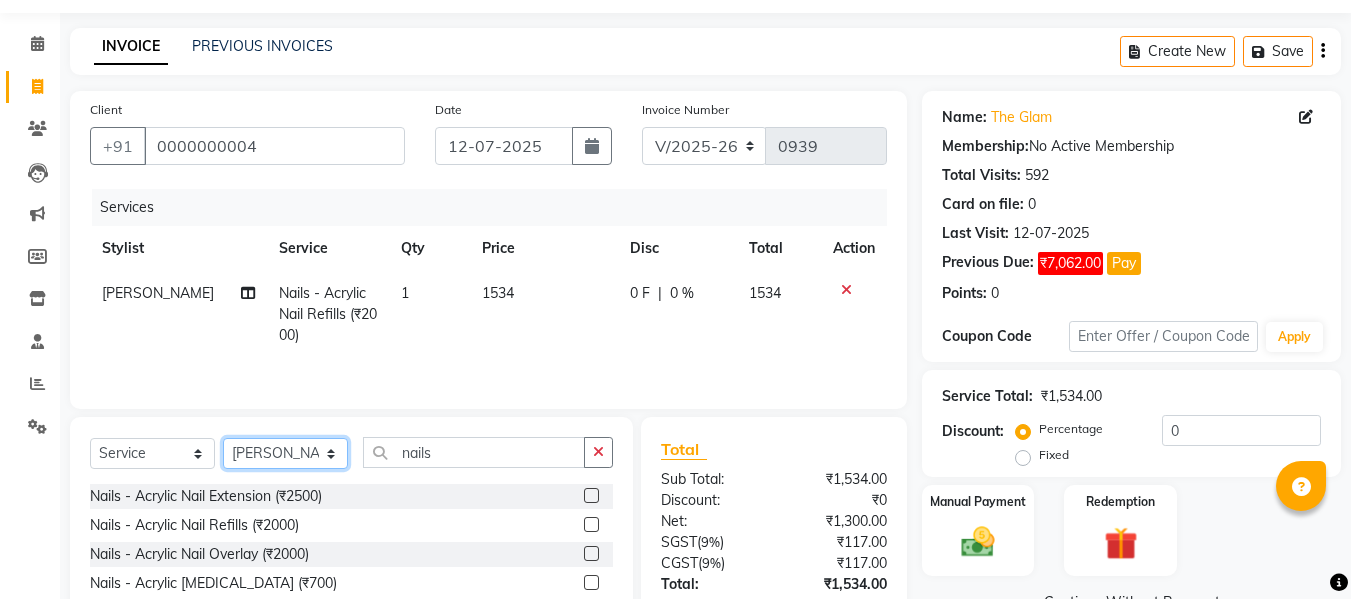 click on "Select Stylist [PERSON_NAME] [PERSON_NAME] [PERSON_NAME] [PERSON_NAME] BHGYASHREE [PERSON_NAME] [PERSON_NAME] [PERSON_NAME] [PERSON_NAME] [PERSON_NAME] [PERSON_NAME] [PERSON_NAME] [PERSON_NAME] [PERSON_NAME] [PERSON_NAME] [PERSON_NAME] [PERSON_NAME] [PERSON_NAME] [PERSON_NAME] WONCHUI [PERSON_NAME] [PERSON_NAME] ZAIN" 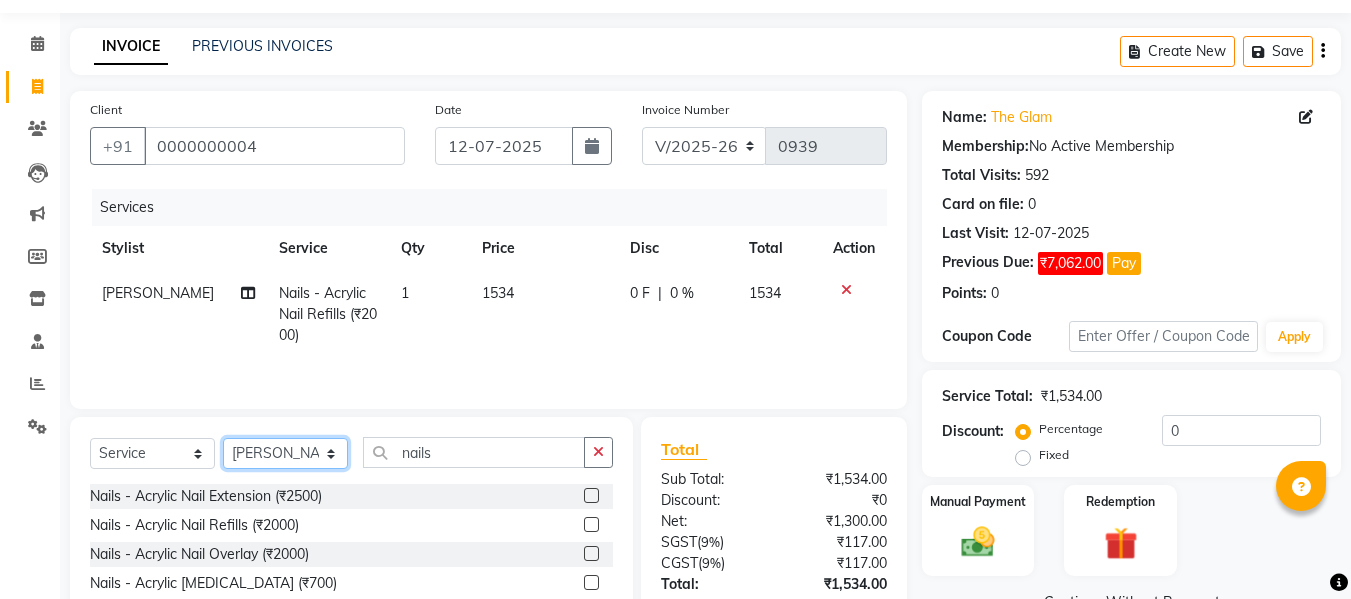 select on "11907" 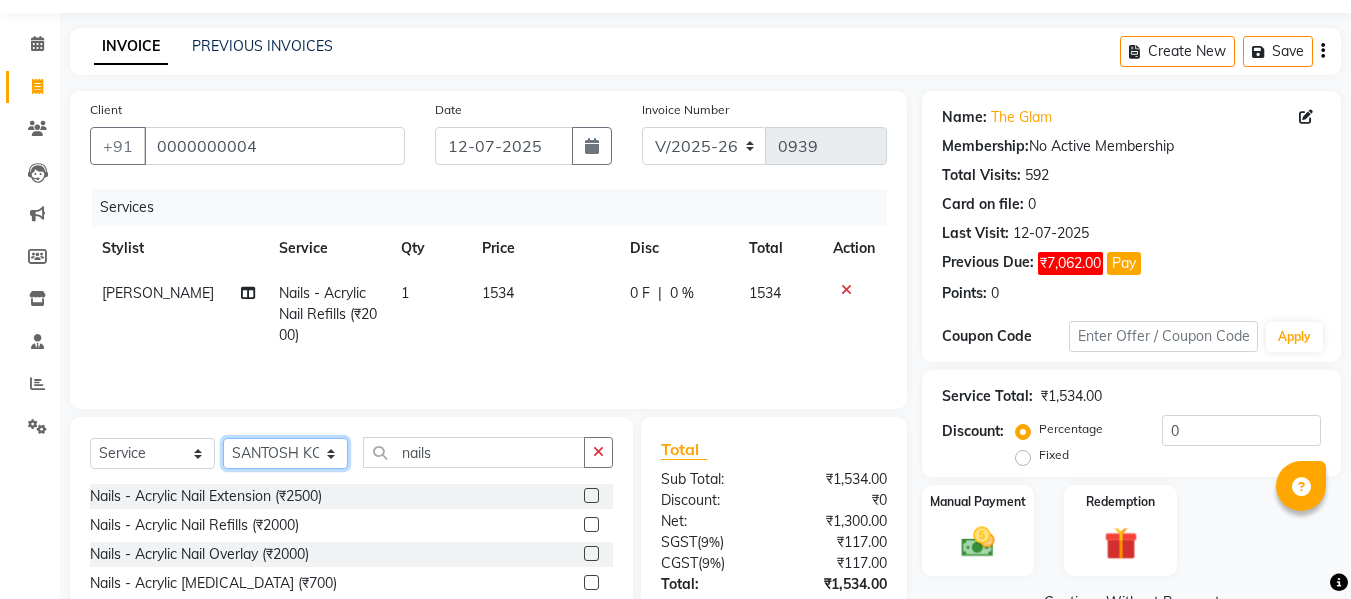click on "Select Stylist [PERSON_NAME] [PERSON_NAME] [PERSON_NAME] [PERSON_NAME] BHGYASHREE [PERSON_NAME] [PERSON_NAME] [PERSON_NAME] [PERSON_NAME] [PERSON_NAME] [PERSON_NAME] [PERSON_NAME] [PERSON_NAME] [PERSON_NAME] [PERSON_NAME] [PERSON_NAME] [PERSON_NAME] [PERSON_NAME] [PERSON_NAME] WONCHUI [PERSON_NAME] [PERSON_NAME] ZAIN" 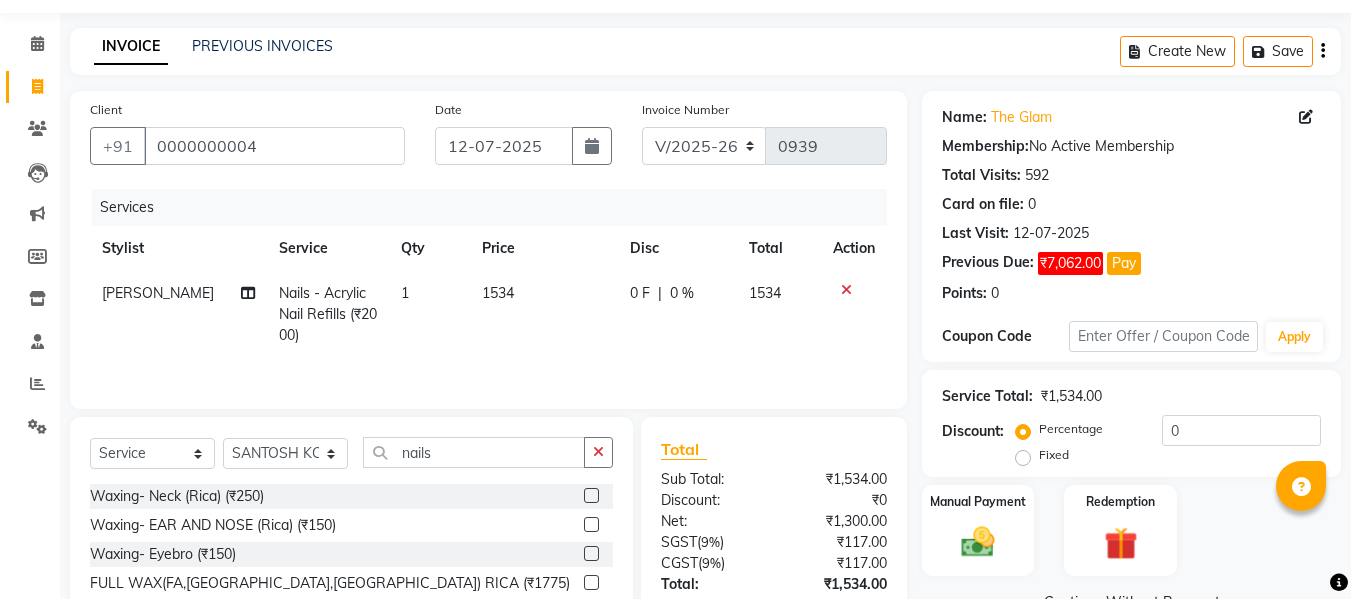 drag, startPoint x: 592, startPoint y: 447, endPoint x: 532, endPoint y: 444, distance: 60.074955 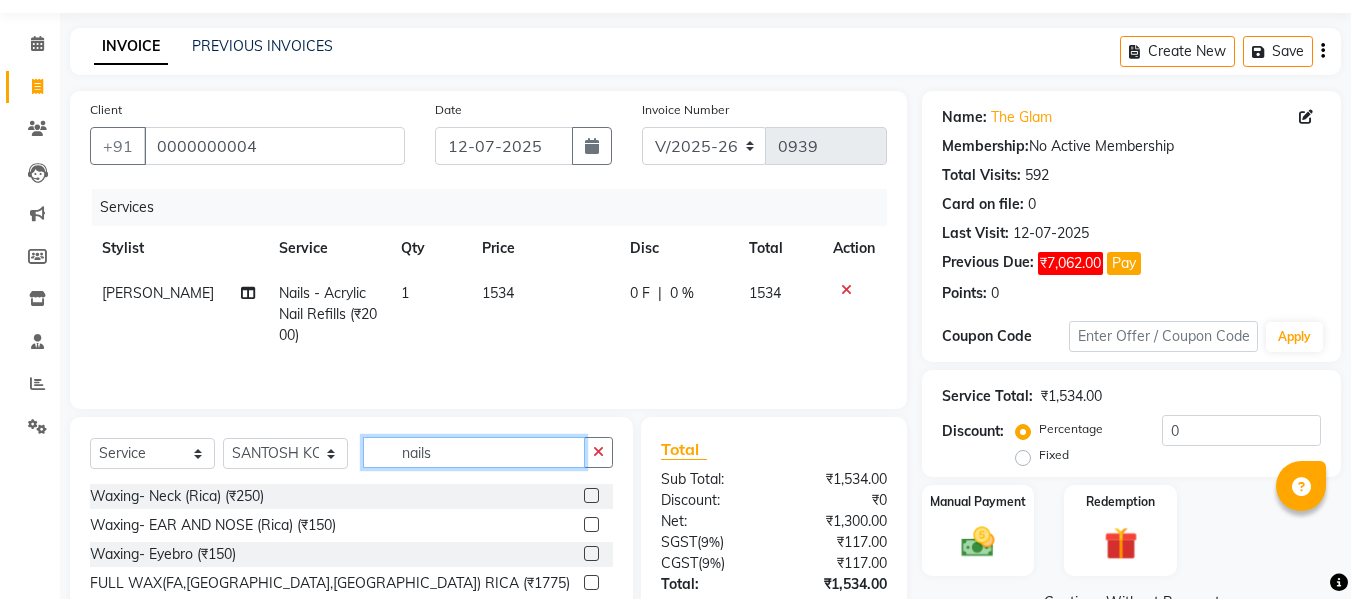 click on "nails" 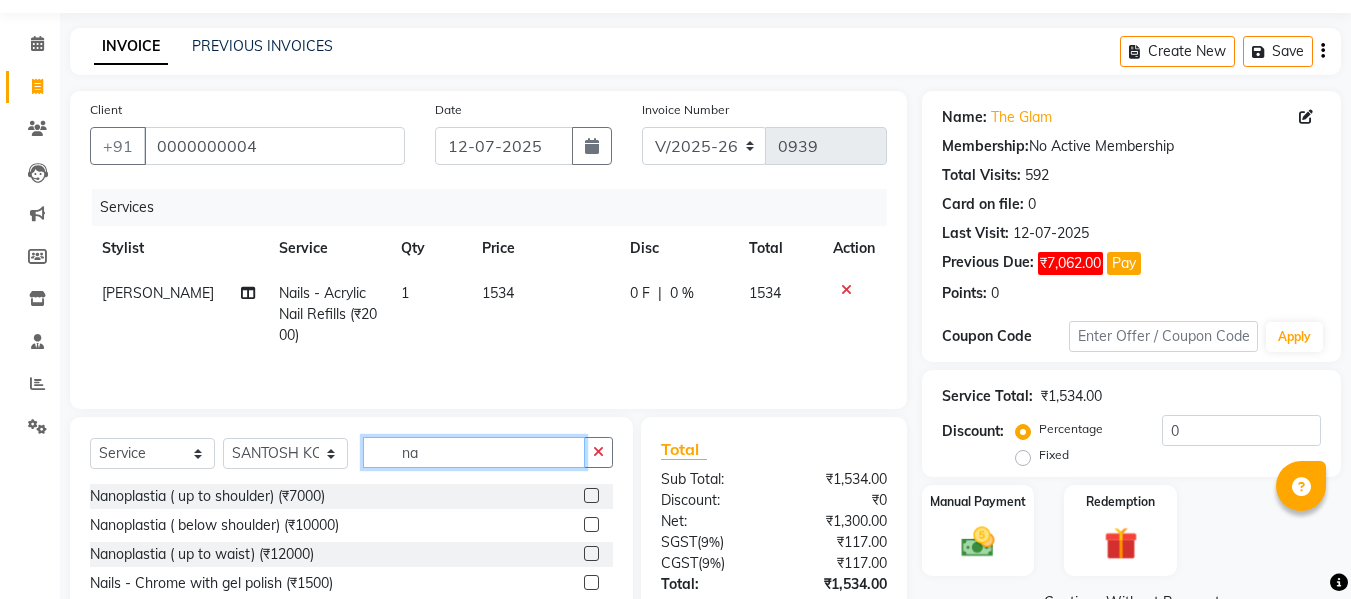 type on "n" 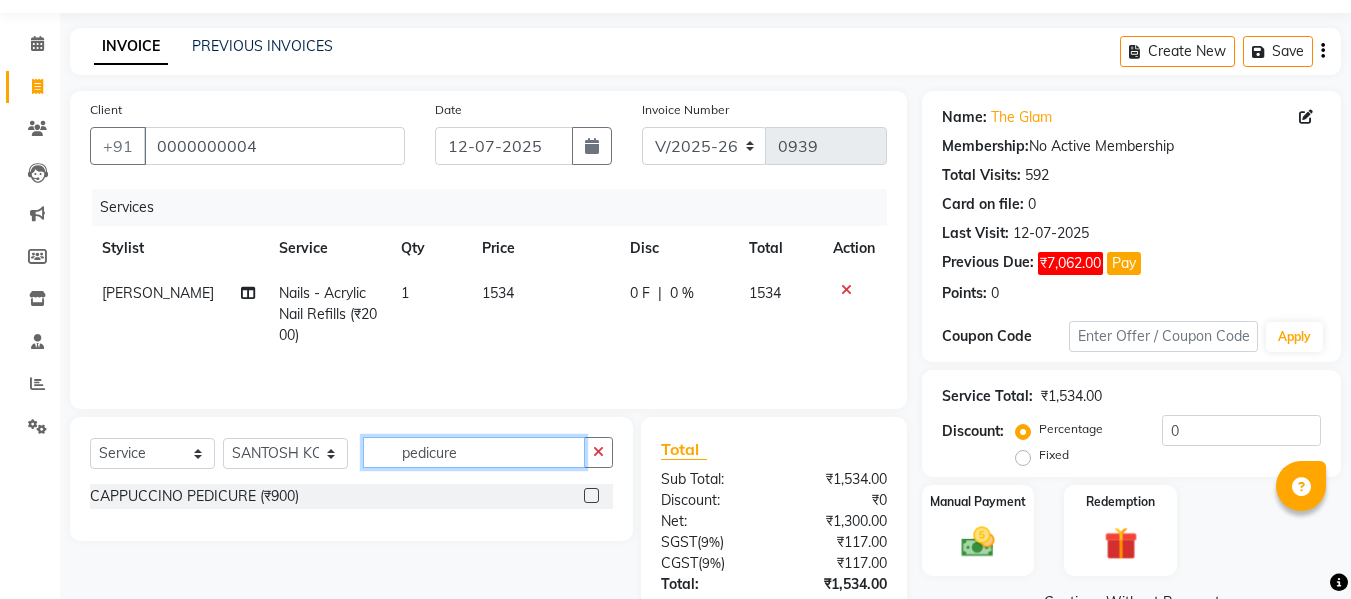 type on "pedicure" 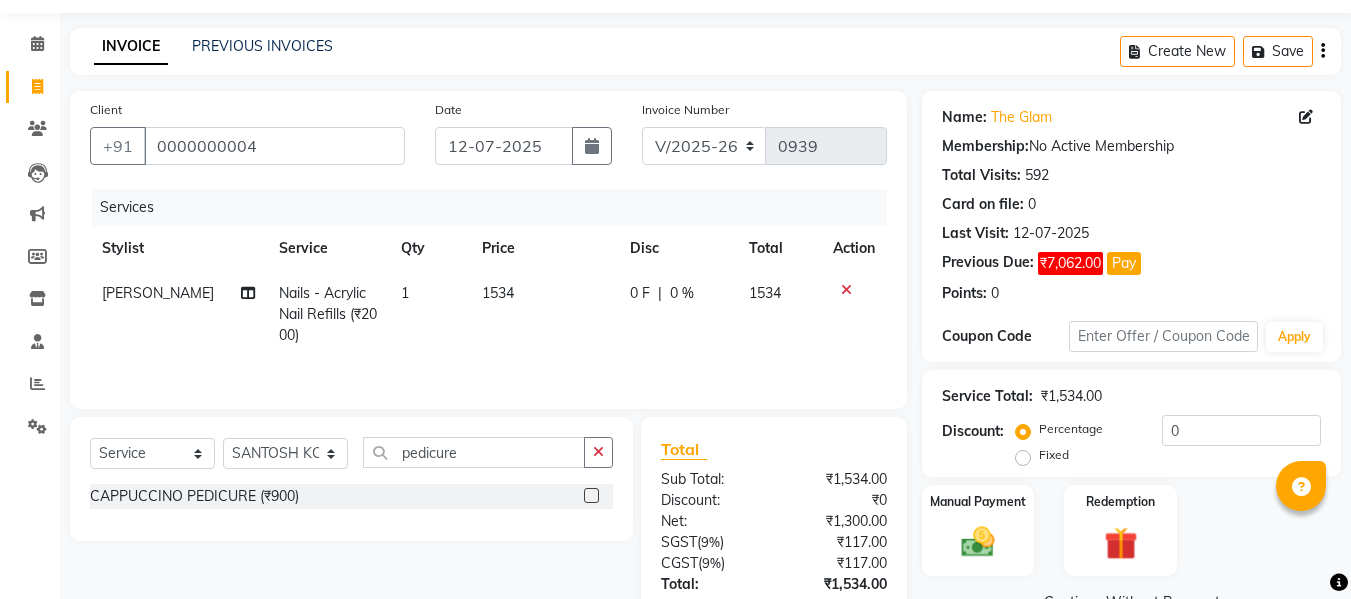 click on "CAPPUCCINO PEDICURE (₹900)" 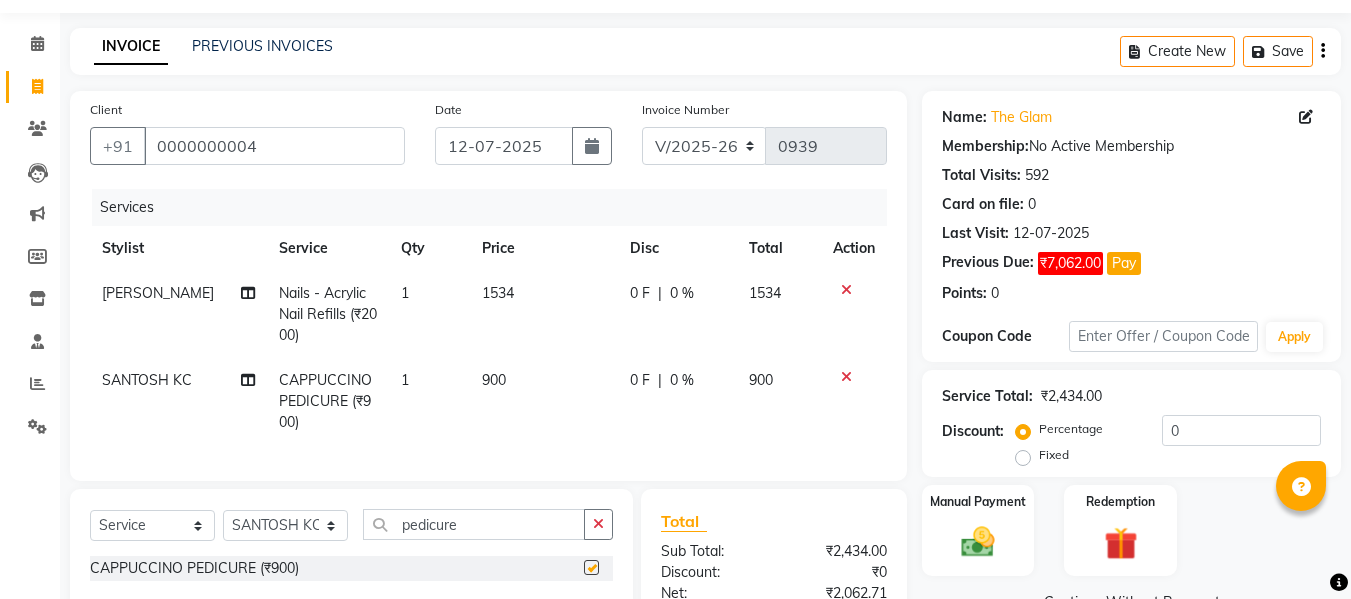 checkbox on "false" 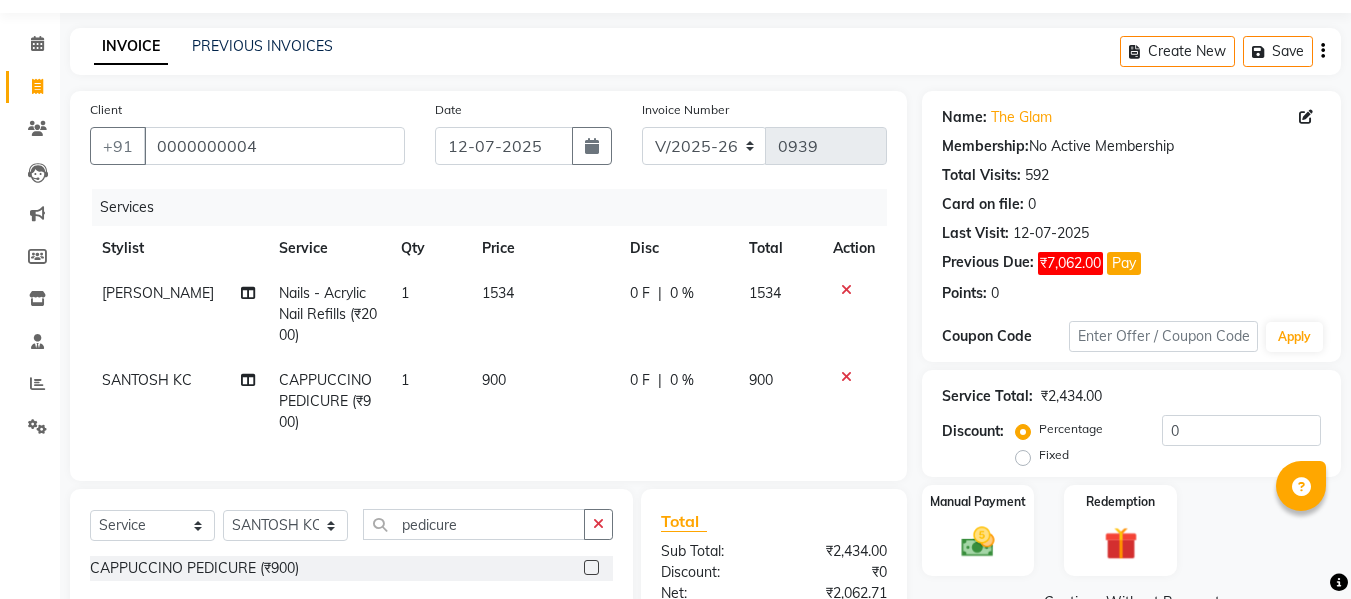 click on "900" 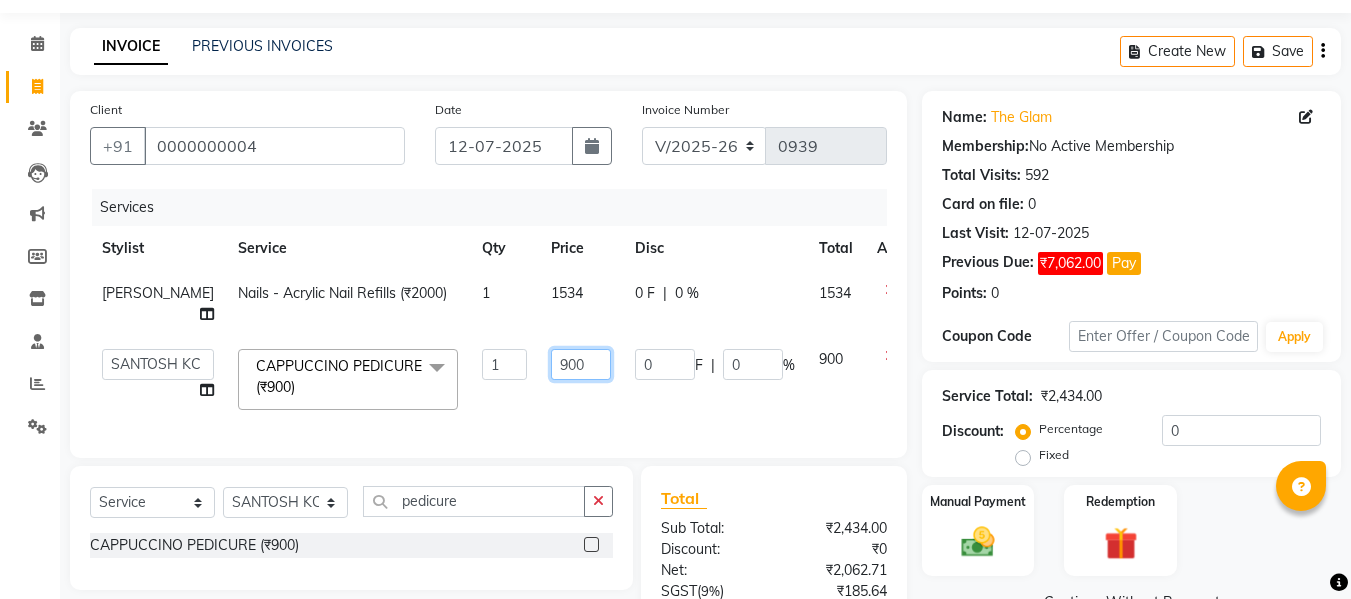 drag, startPoint x: 519, startPoint y: 380, endPoint x: 536, endPoint y: 384, distance: 17.464249 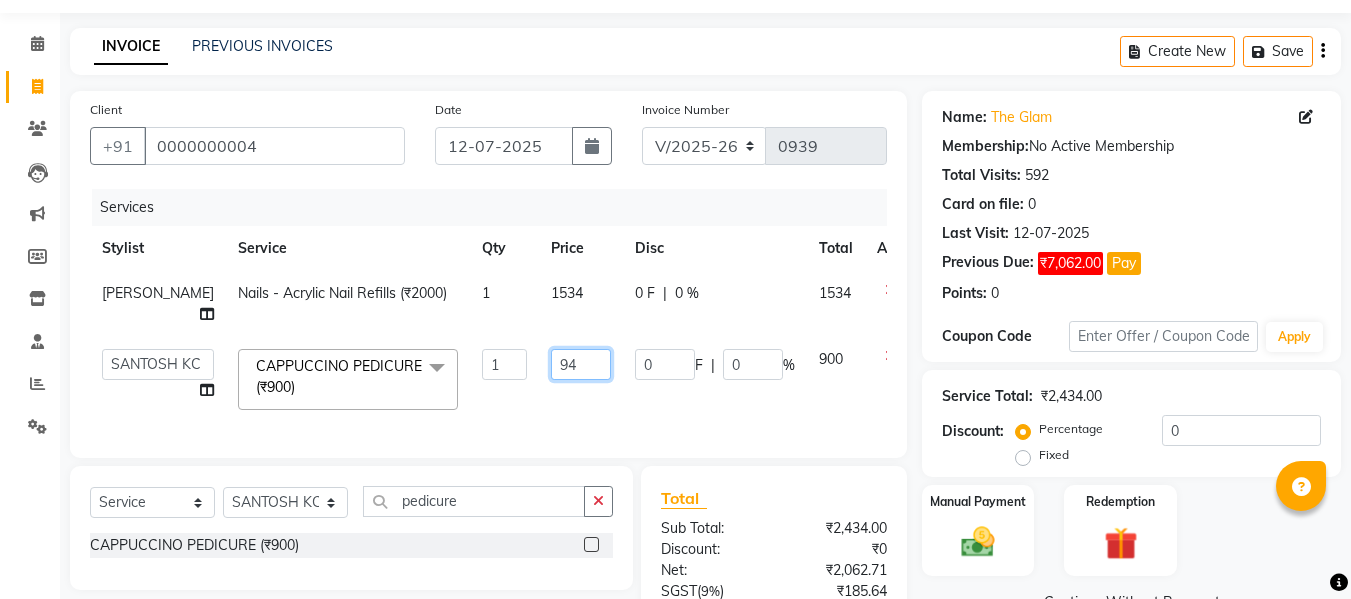 type on "944" 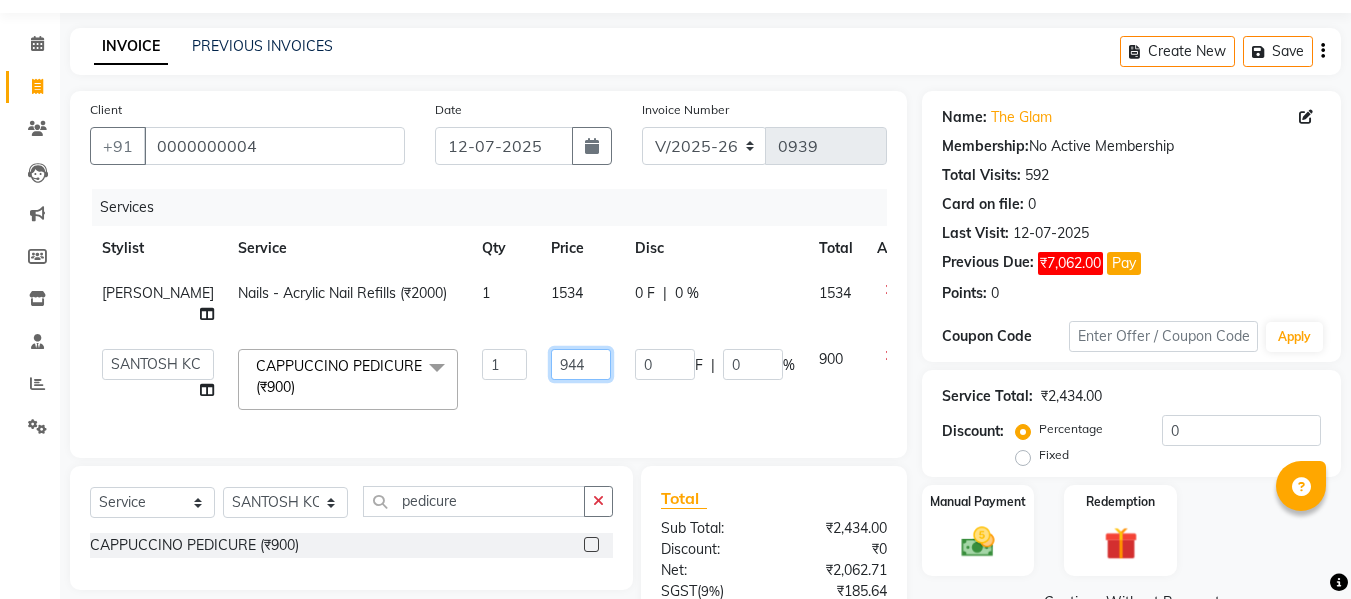 scroll, scrollTop: 178, scrollLeft: 0, axis: vertical 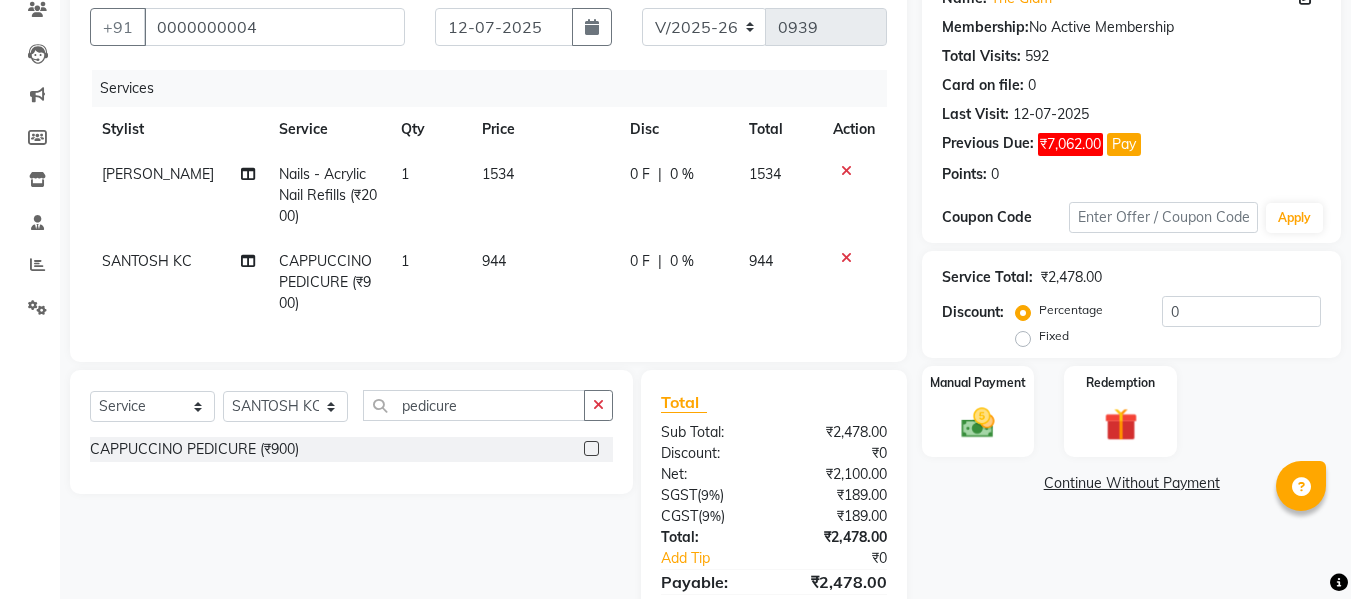 click on "944" 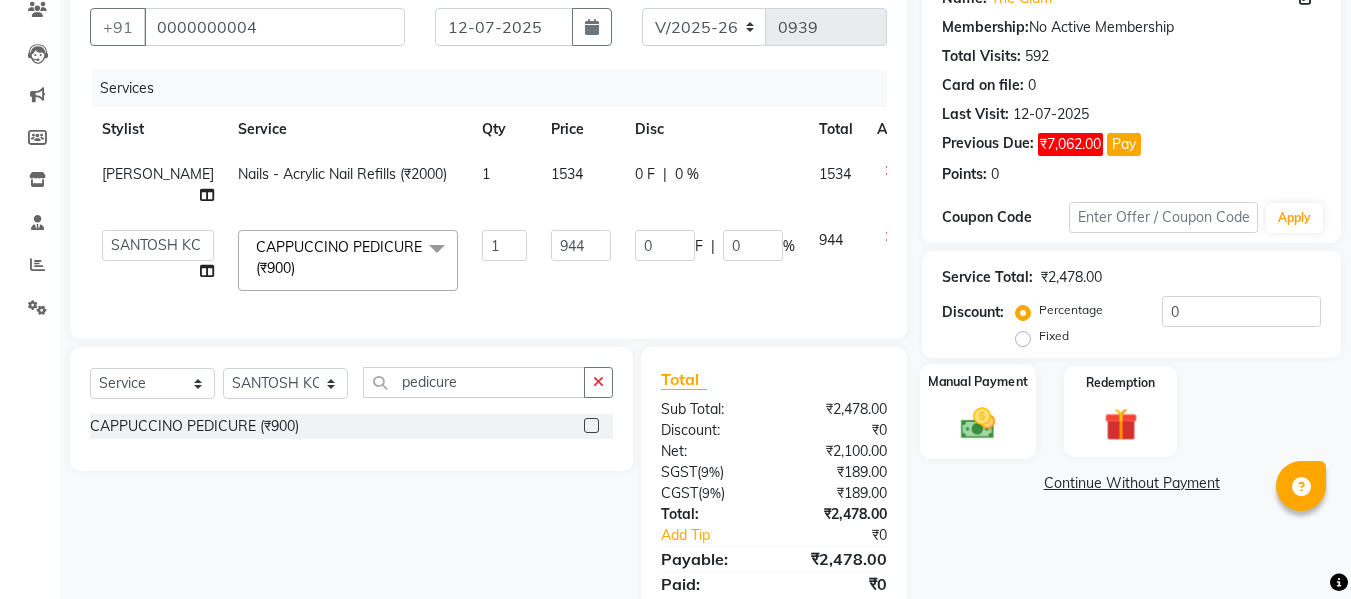 click 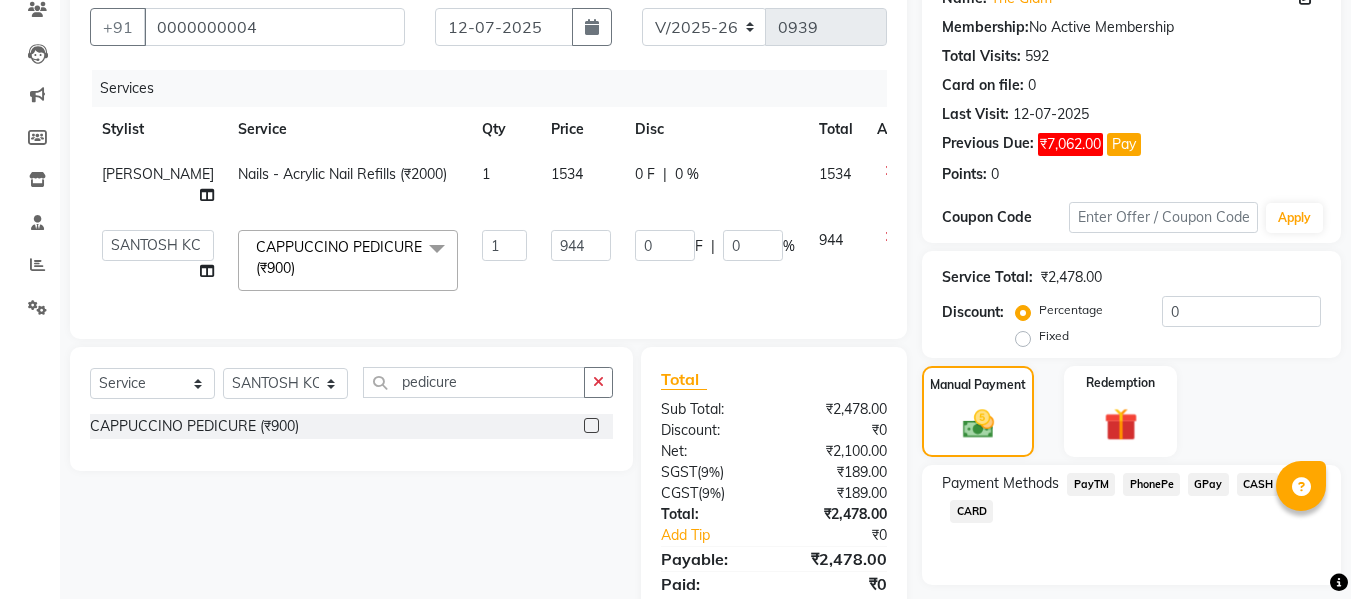 click on "CARD" 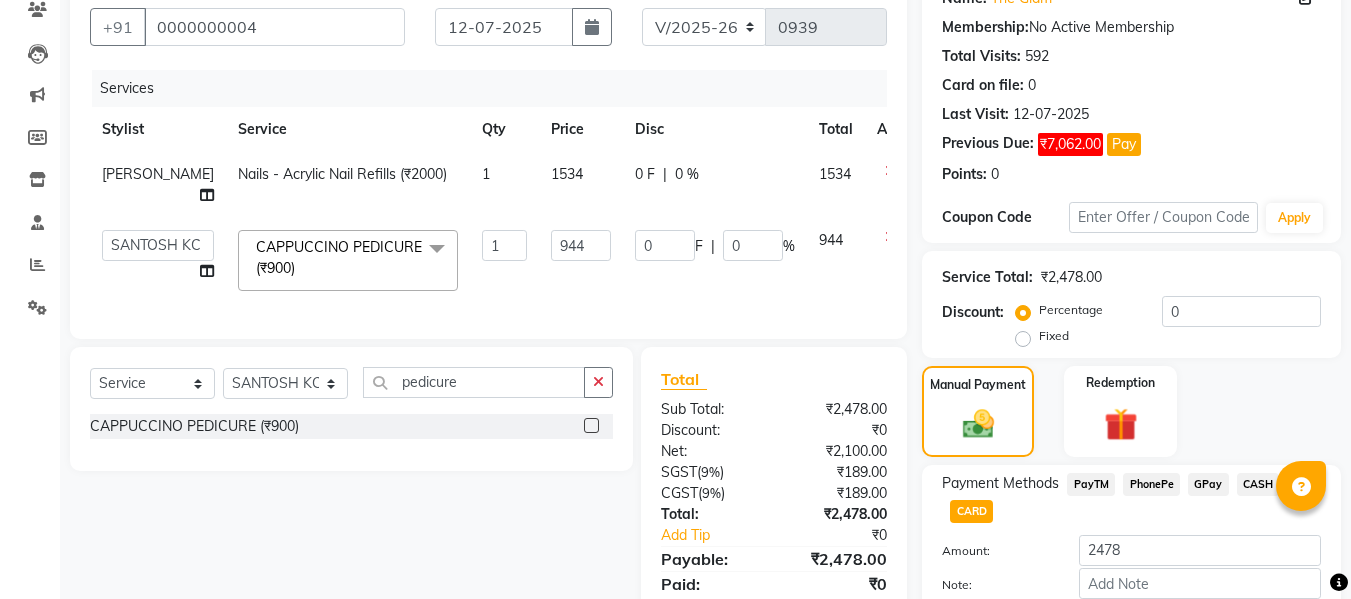 scroll, scrollTop: 291, scrollLeft: 0, axis: vertical 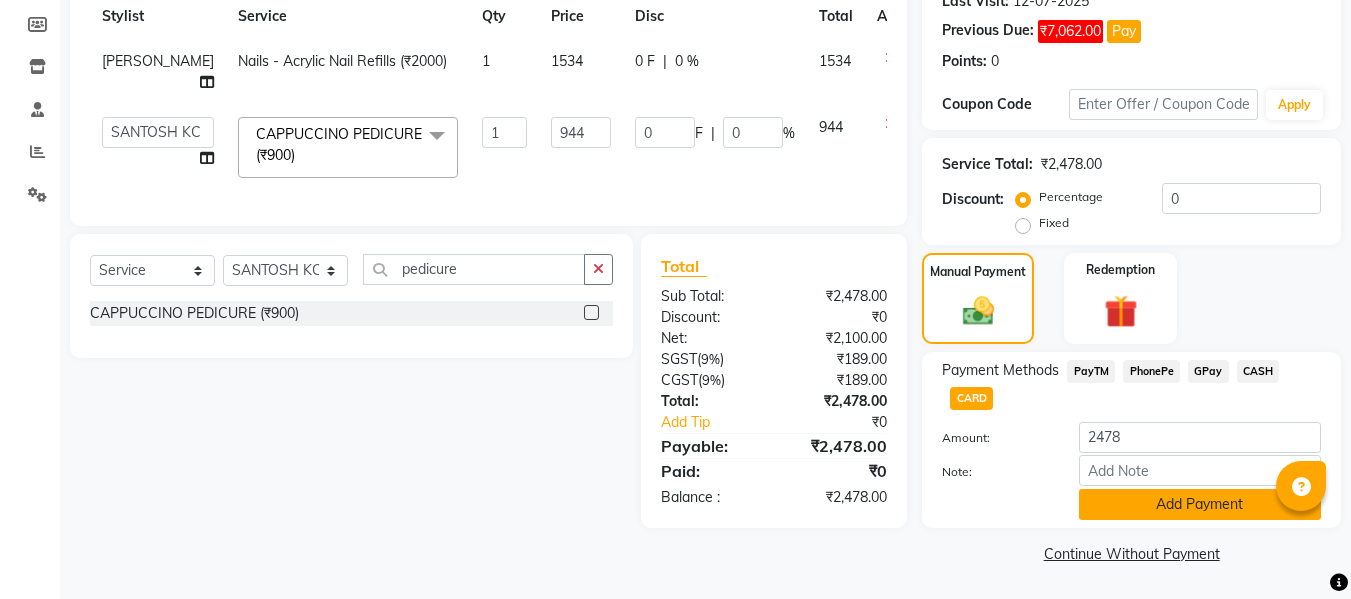 click on "Add Payment" 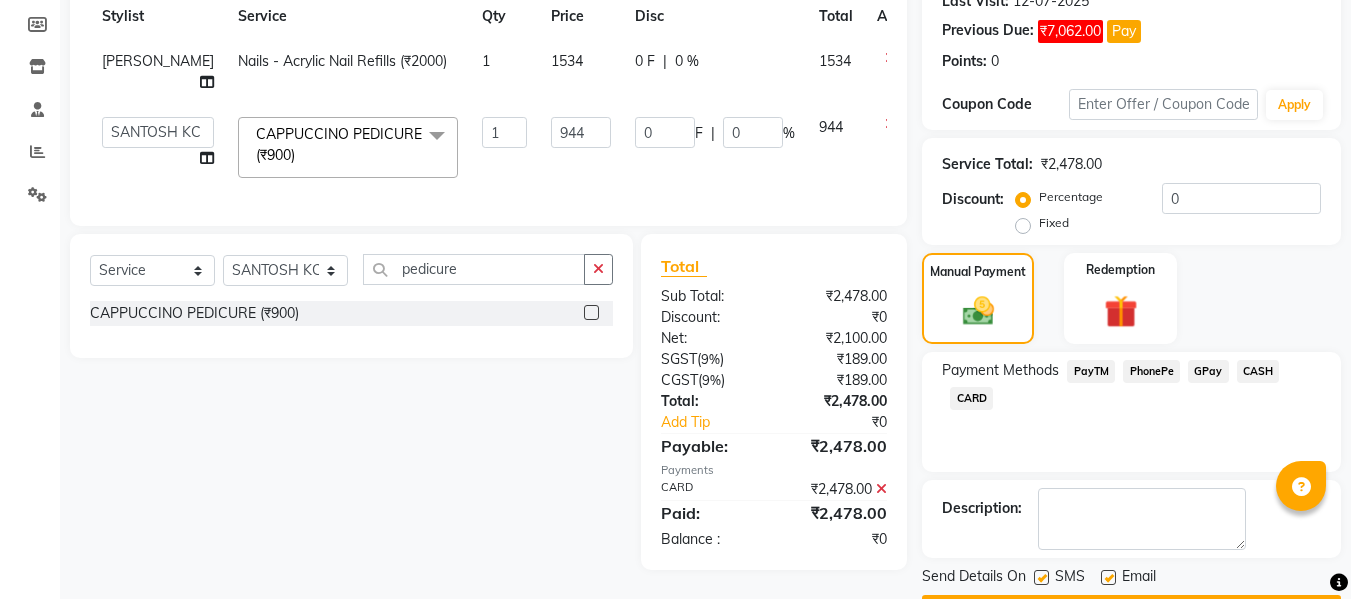scroll, scrollTop: 348, scrollLeft: 0, axis: vertical 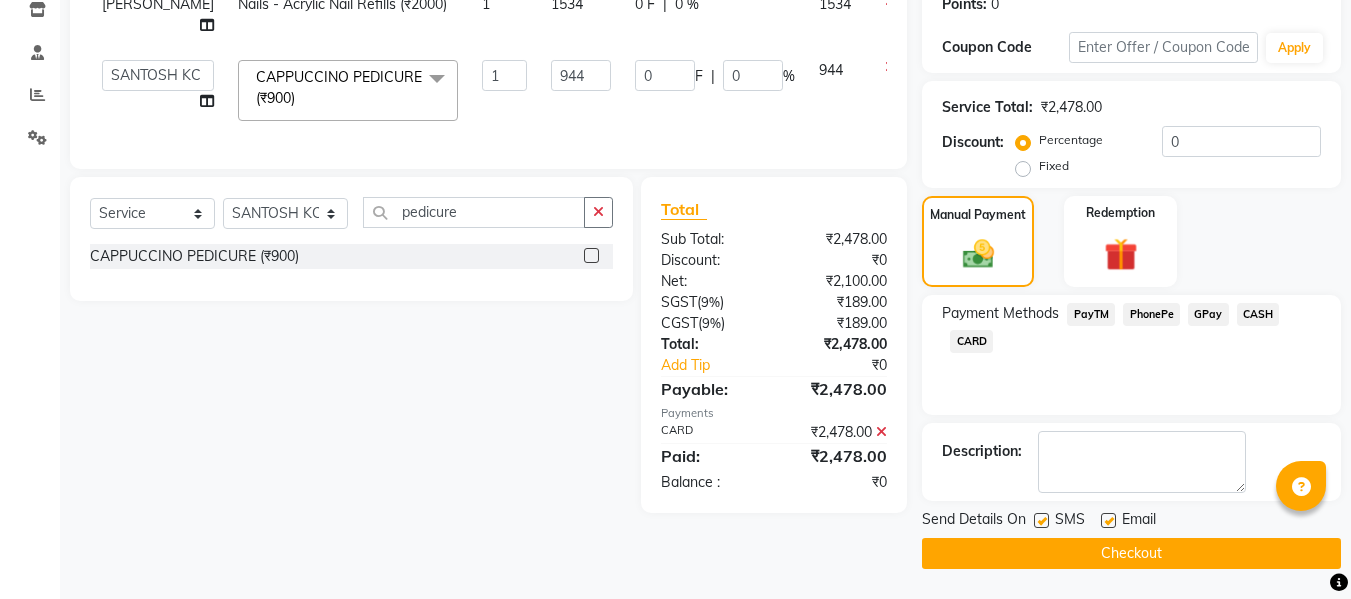 click 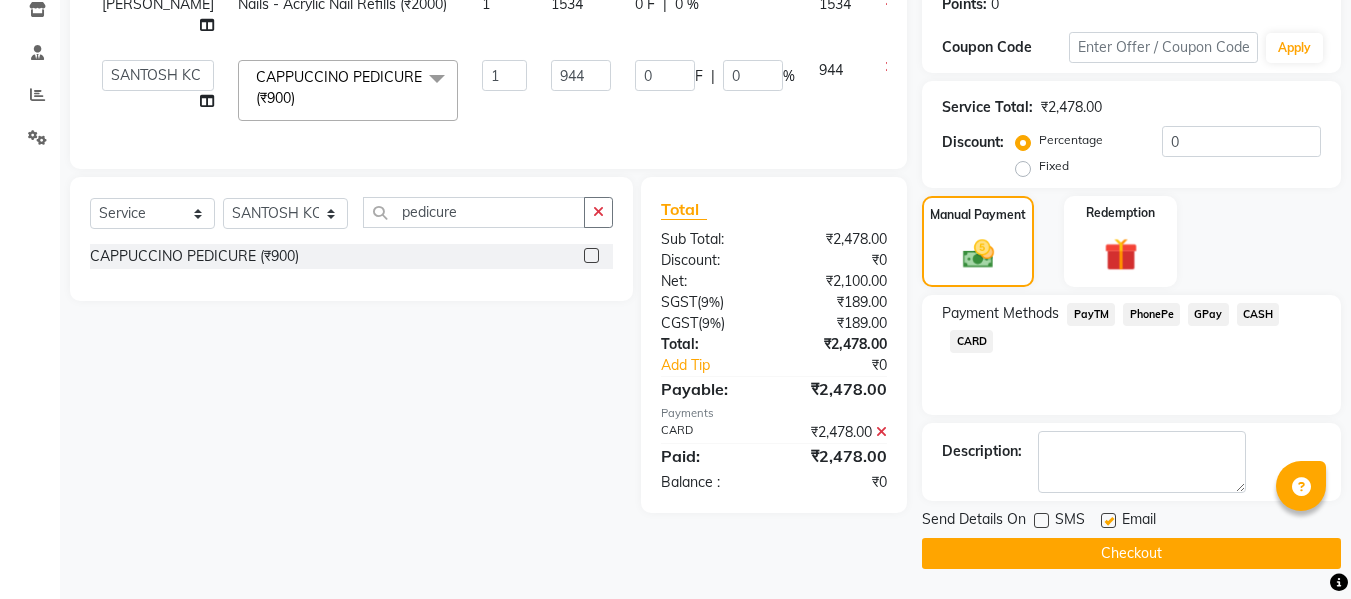 click 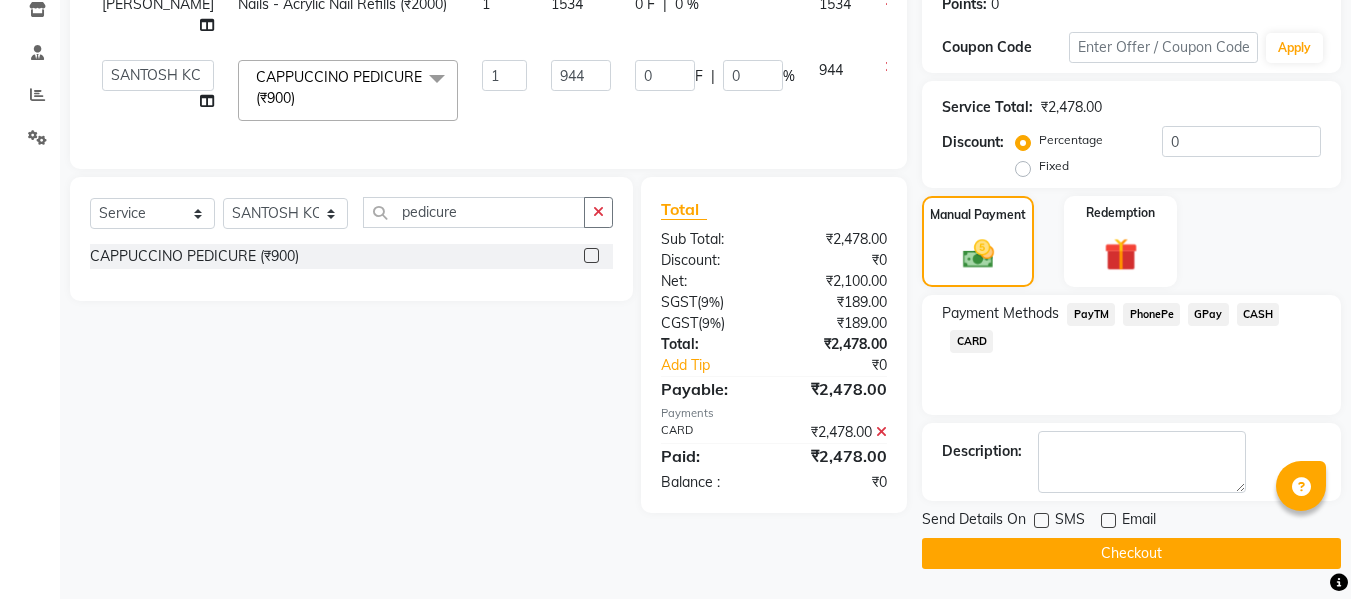 click on "Checkout" 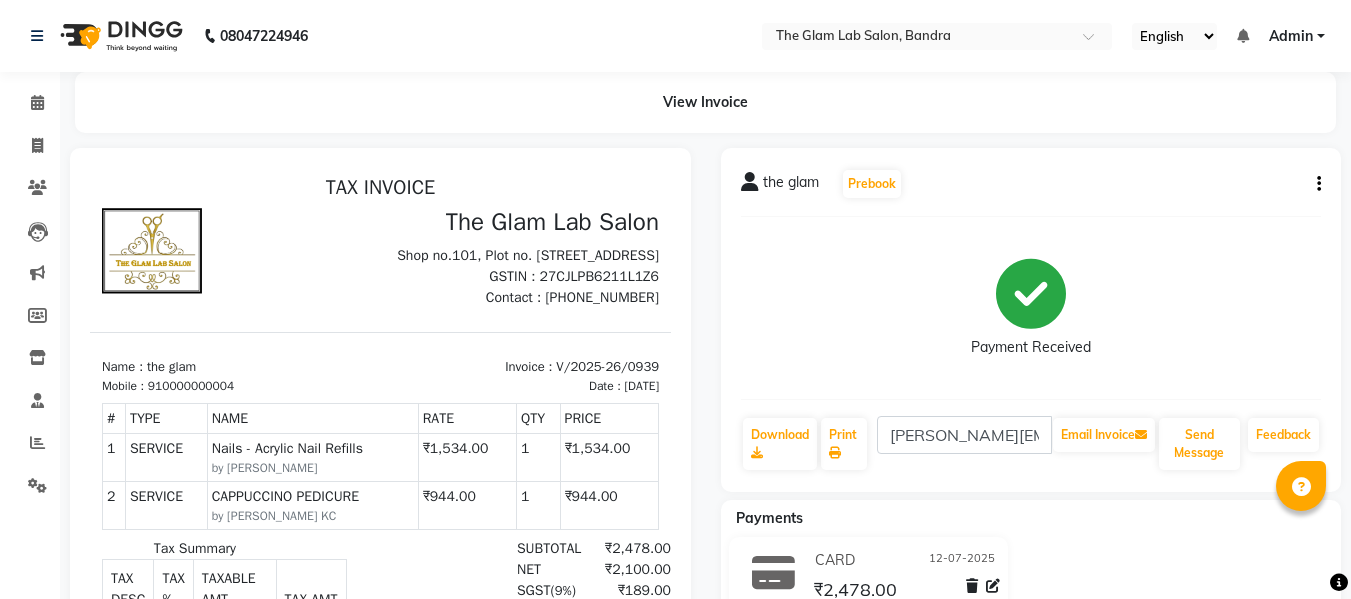scroll, scrollTop: 16, scrollLeft: 0, axis: vertical 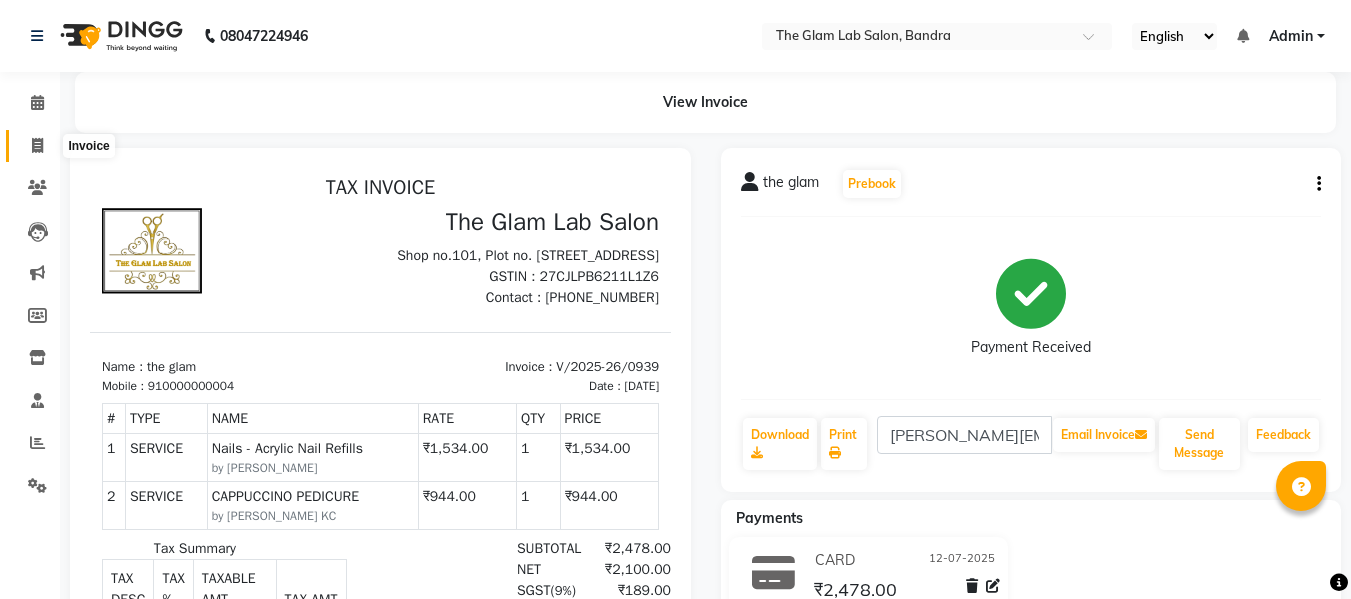 click 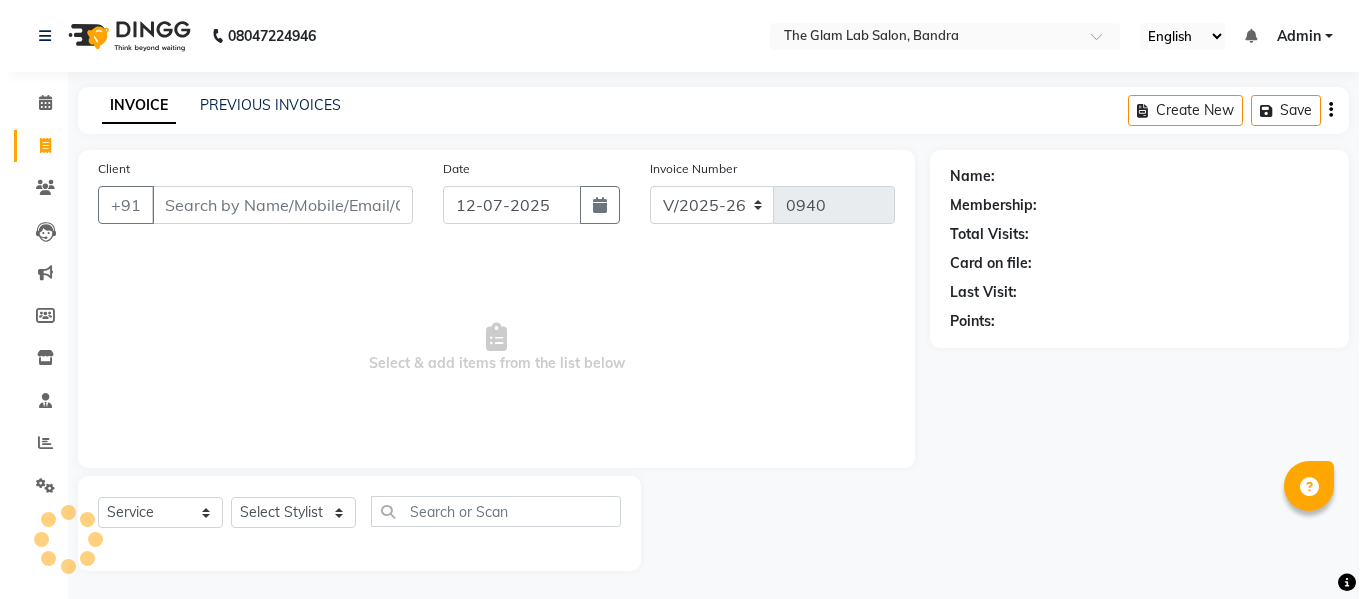 scroll, scrollTop: 2, scrollLeft: 0, axis: vertical 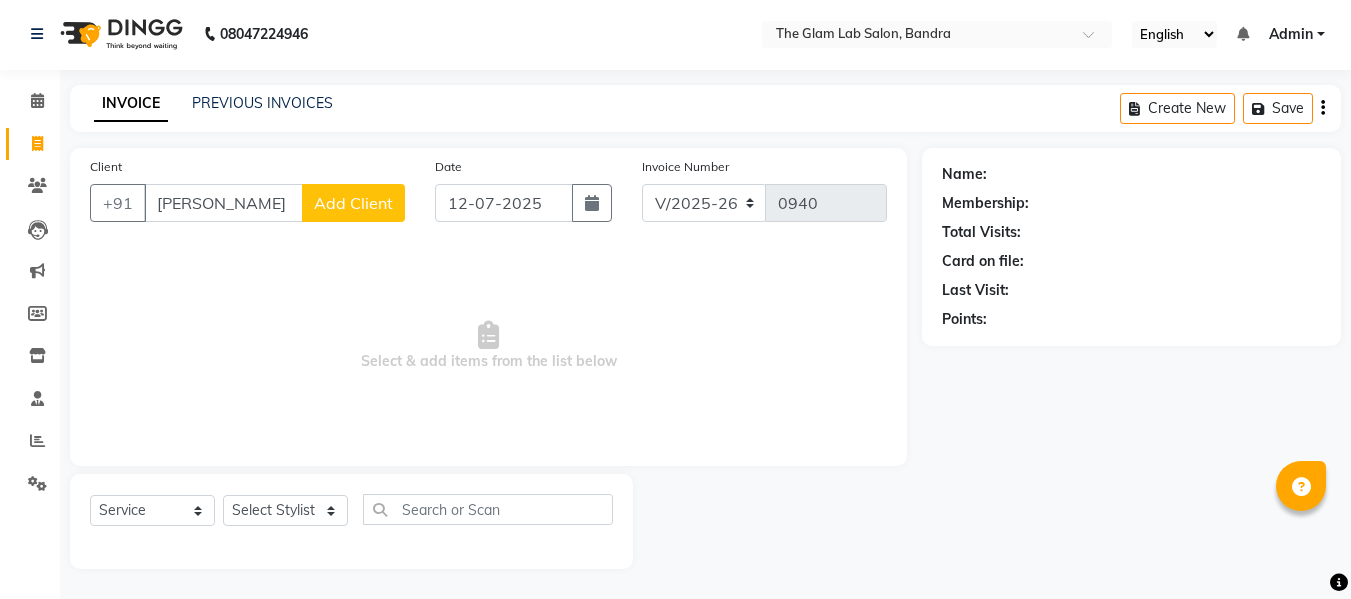 type on "[PERSON_NAME]" 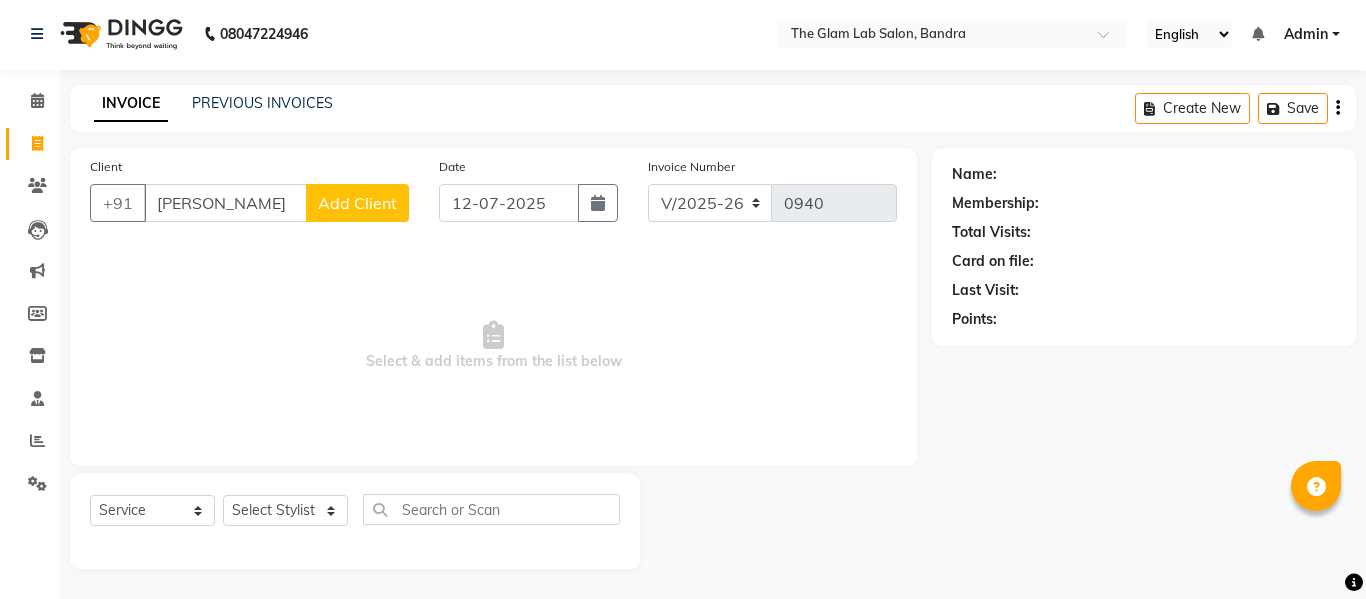 select on "22" 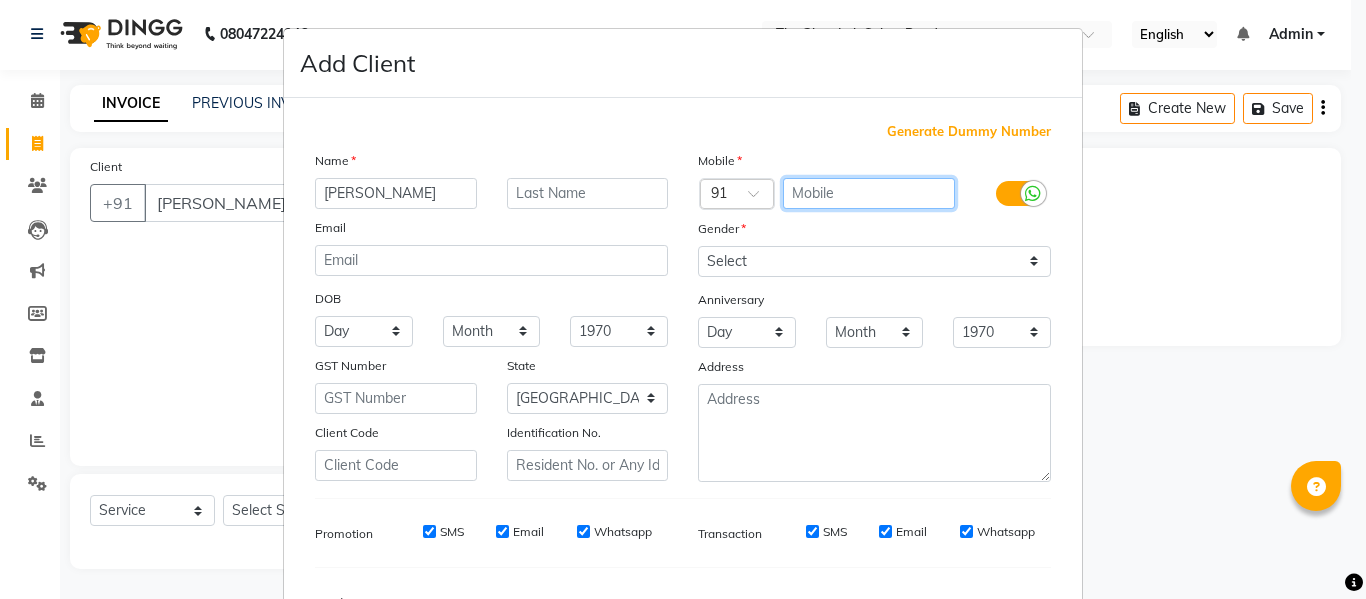 click at bounding box center (869, 193) 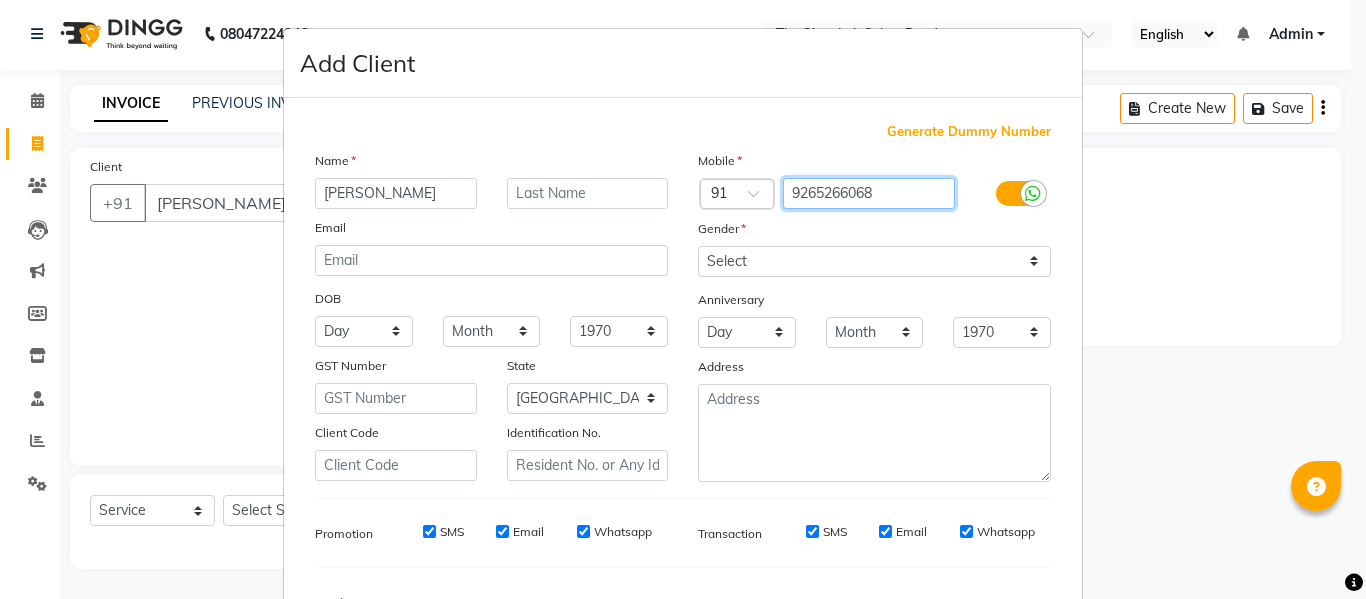 type on "9265266068" 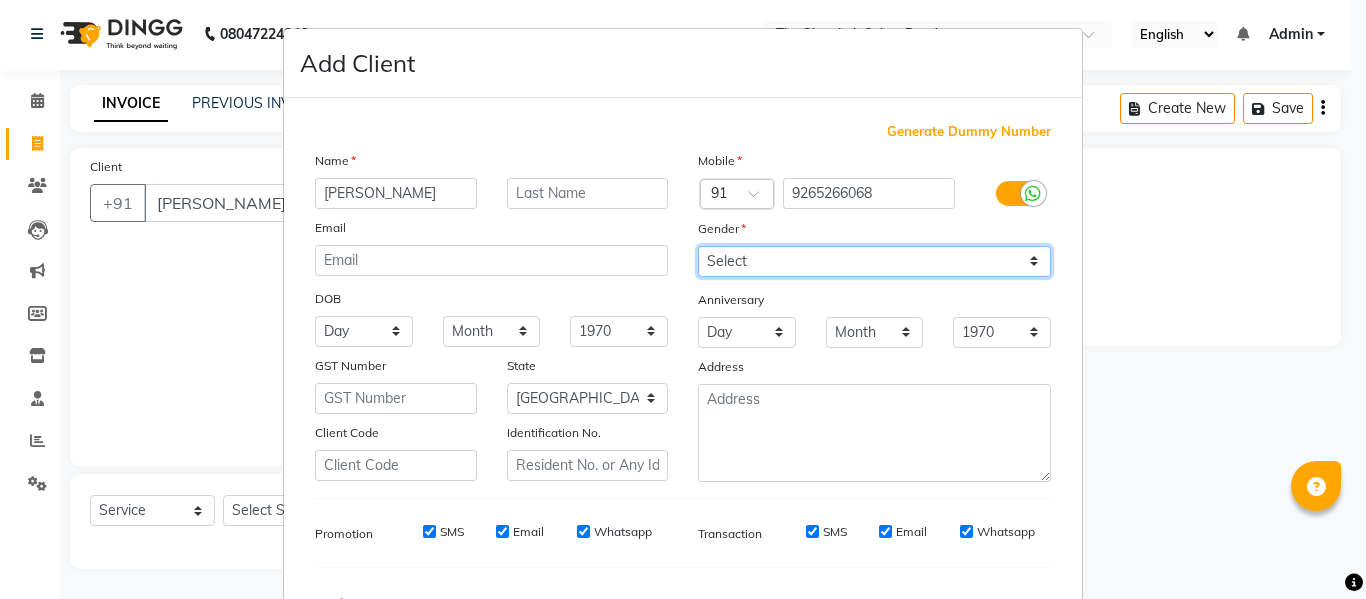 click on "Select [DEMOGRAPHIC_DATA] [DEMOGRAPHIC_DATA] Other Prefer Not To Say" at bounding box center (874, 261) 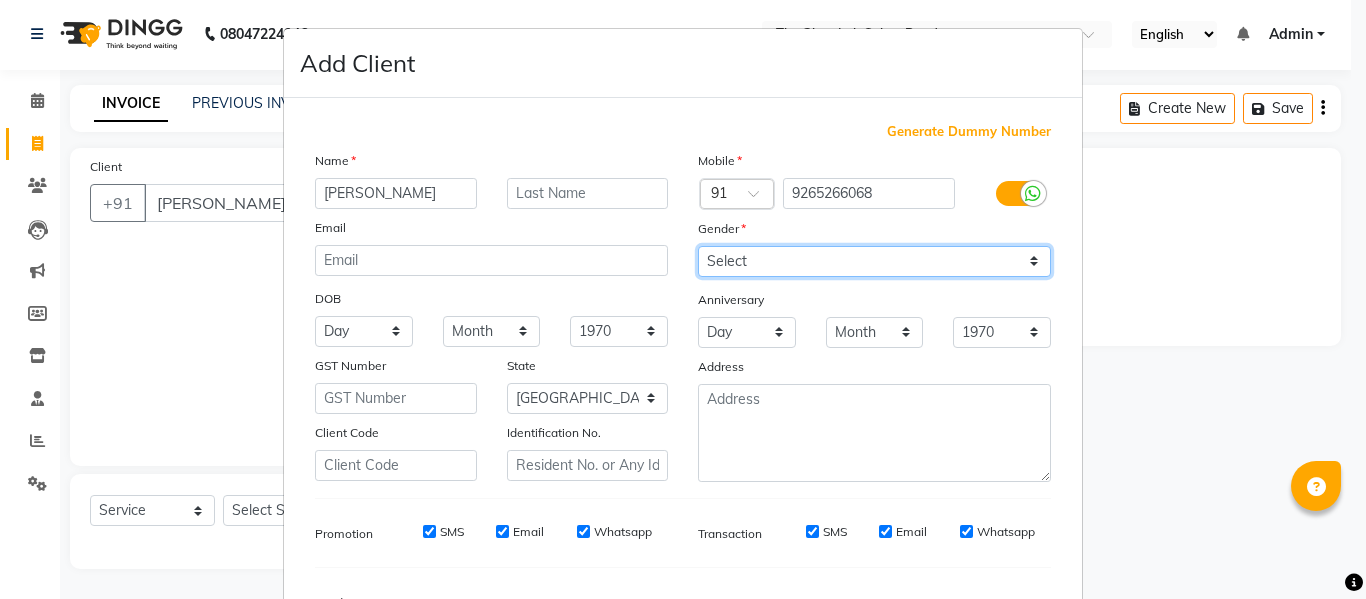 select on "[DEMOGRAPHIC_DATA]" 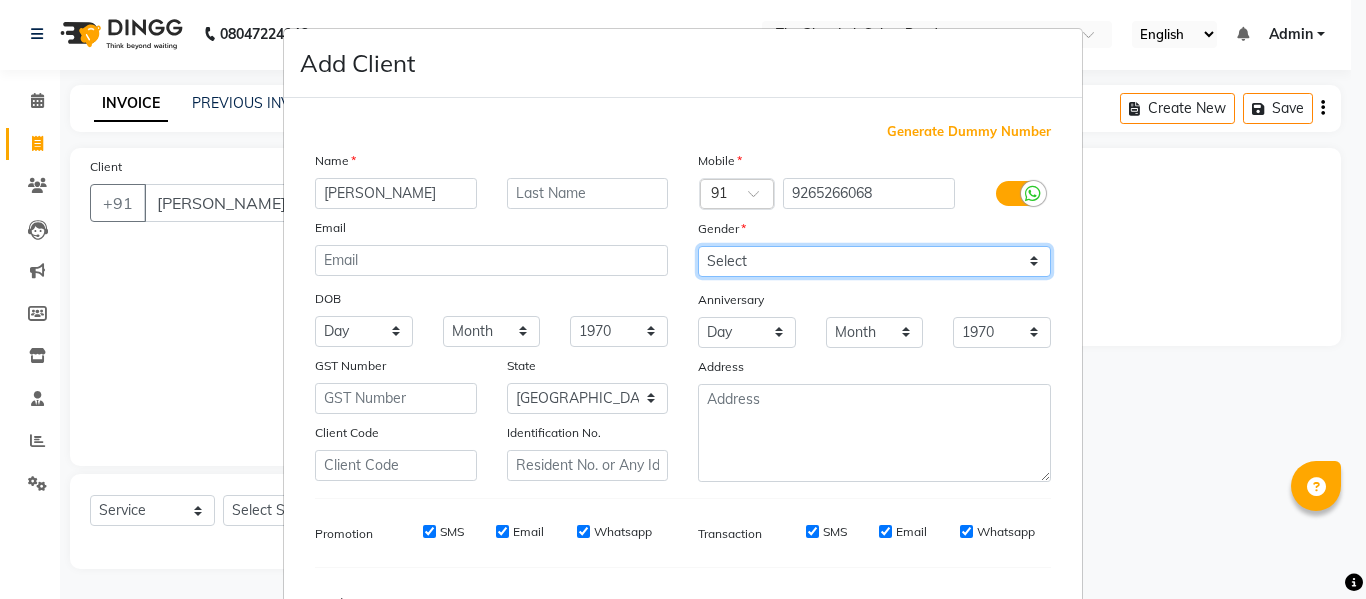 click on "Select [DEMOGRAPHIC_DATA] [DEMOGRAPHIC_DATA] Other Prefer Not To Say" at bounding box center (874, 261) 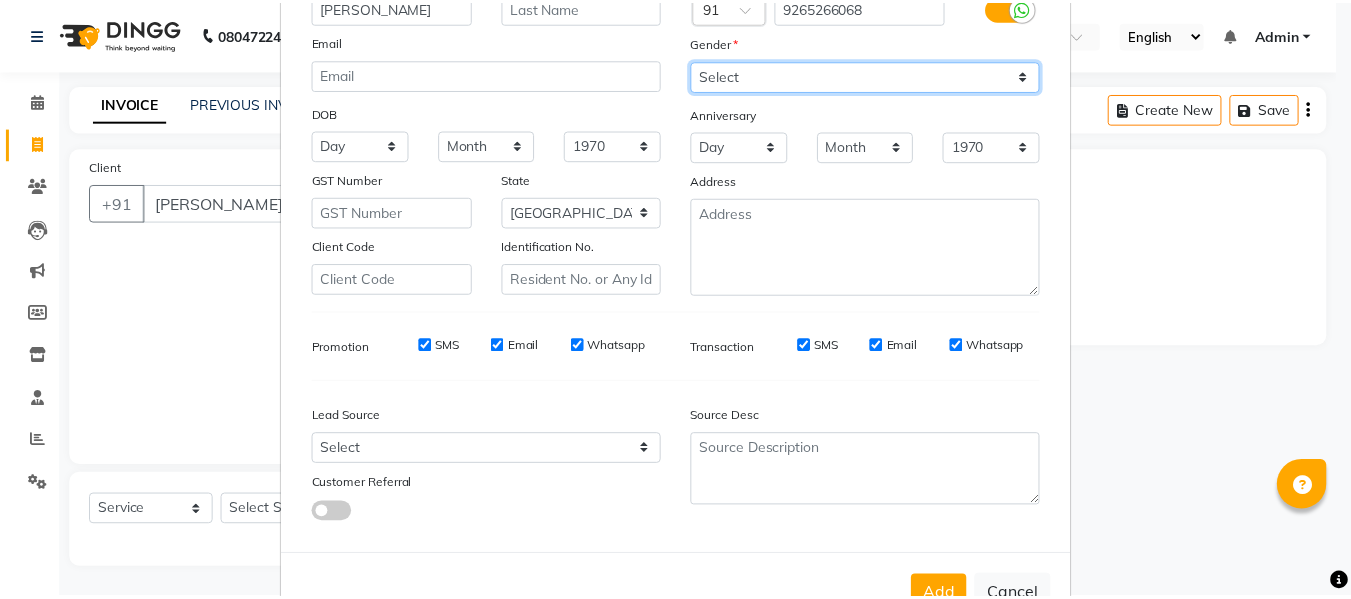 scroll, scrollTop: 250, scrollLeft: 0, axis: vertical 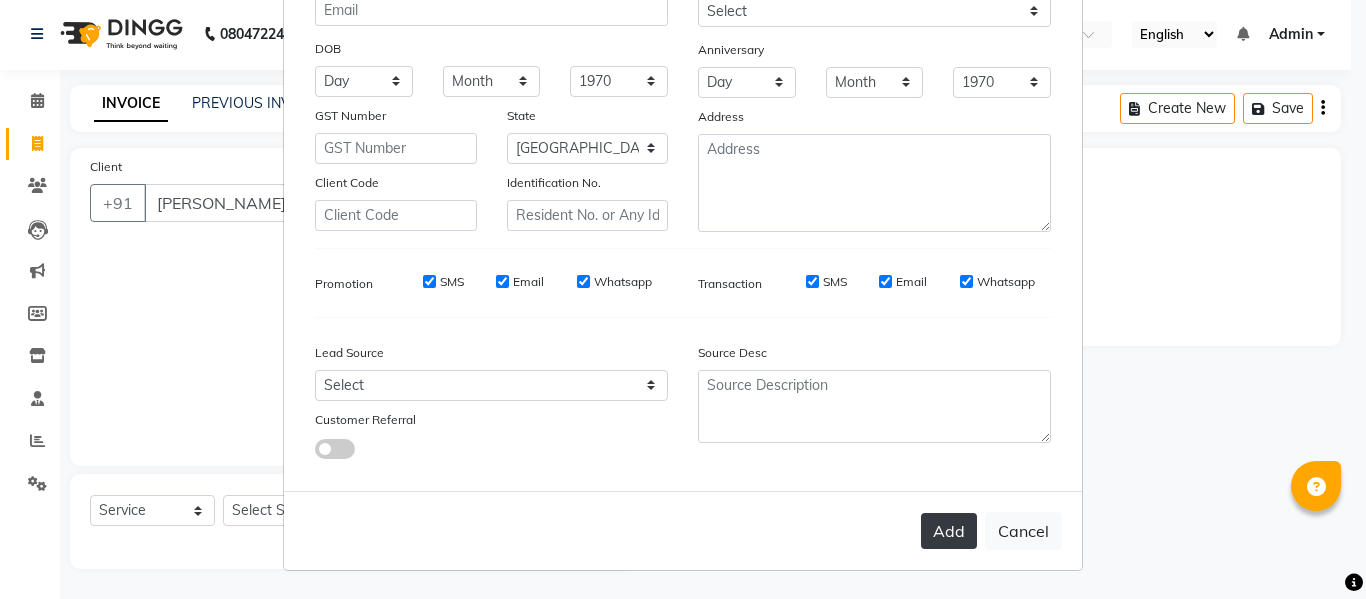 click on "Add" at bounding box center [949, 531] 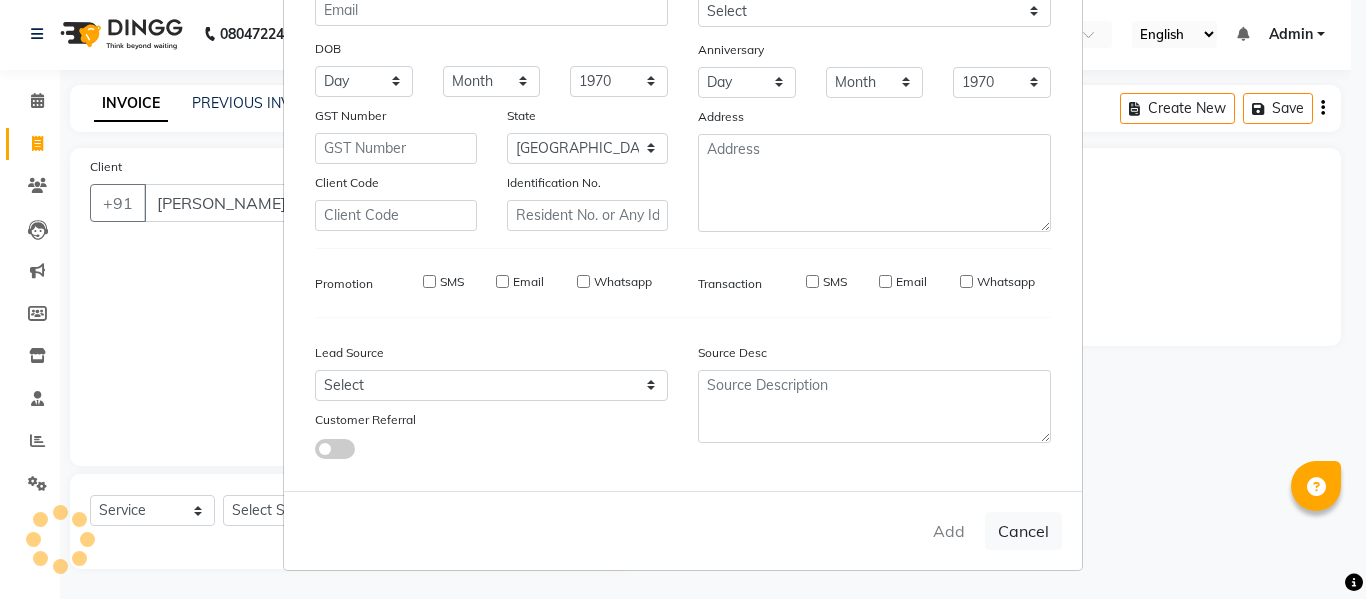 type on "9265266068" 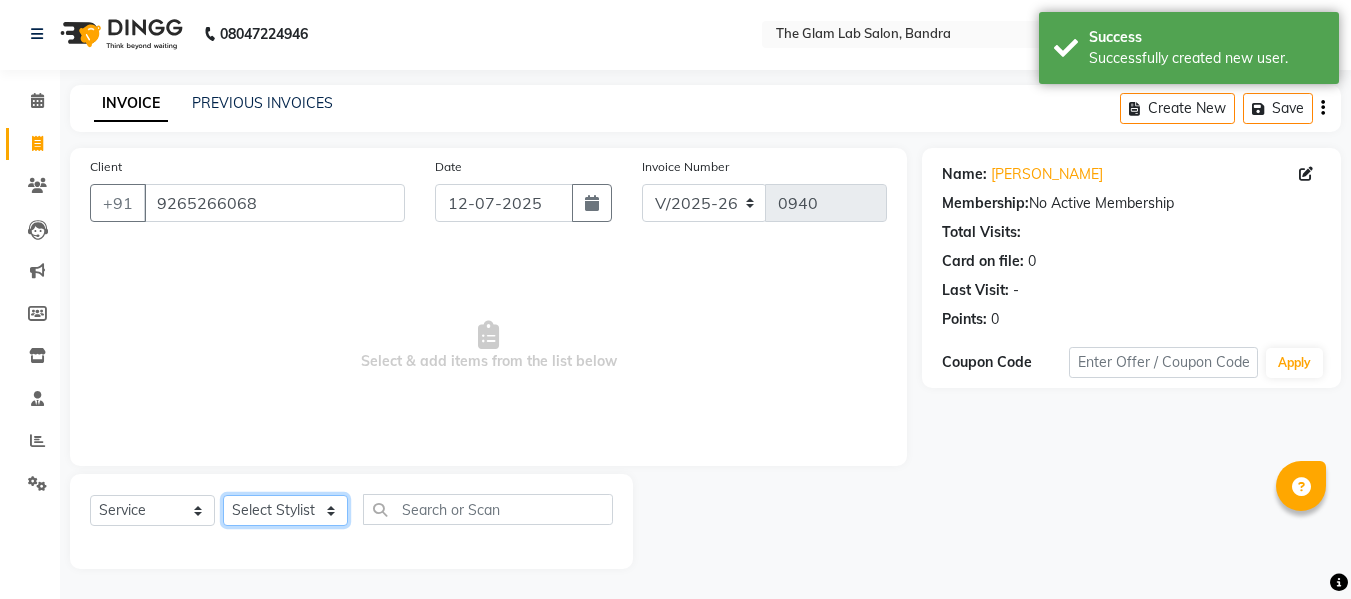 click on "Select Stylist [PERSON_NAME] [PERSON_NAME] [PERSON_NAME] [PERSON_NAME] BHGYASHREE [PERSON_NAME] [PERSON_NAME] [PERSON_NAME] [PERSON_NAME] [PERSON_NAME] [PERSON_NAME] [PERSON_NAME] [PERSON_NAME] [PERSON_NAME] [PERSON_NAME] [PERSON_NAME] [PERSON_NAME] [PERSON_NAME] [PERSON_NAME] WONCHUI [PERSON_NAME] [PERSON_NAME] ZAIN" 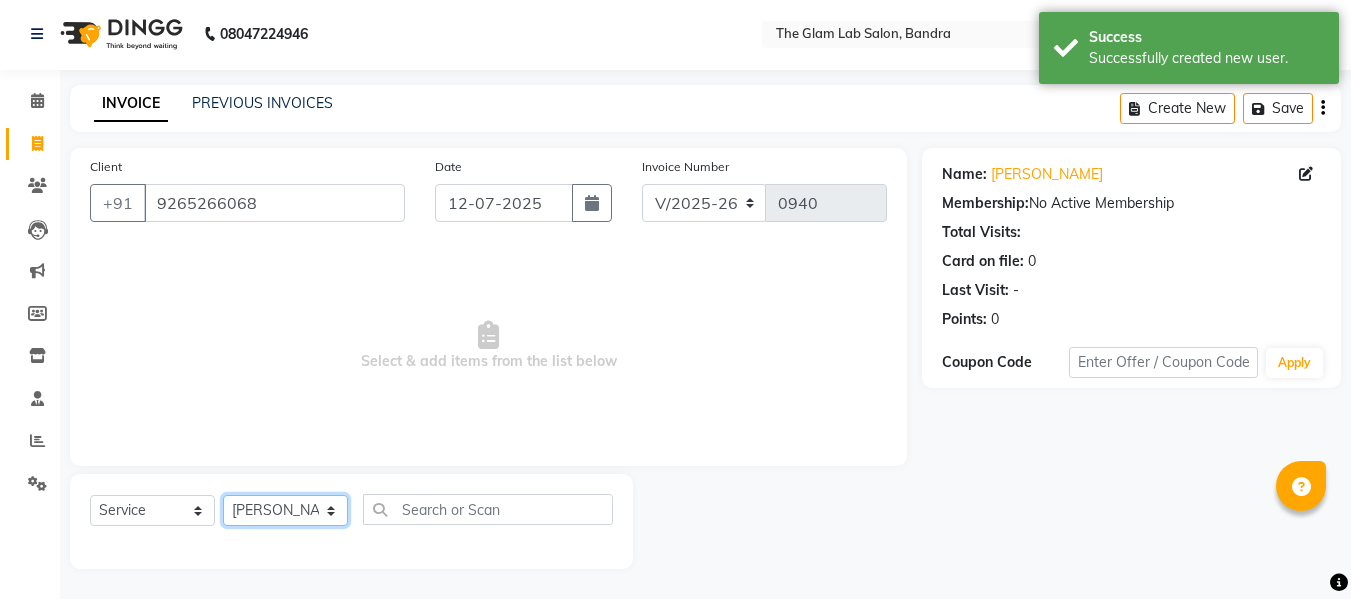 click on "Select Stylist [PERSON_NAME] [PERSON_NAME] [PERSON_NAME] [PERSON_NAME] BHGYASHREE [PERSON_NAME] [PERSON_NAME] [PERSON_NAME] [PERSON_NAME] [PERSON_NAME] [PERSON_NAME] [PERSON_NAME] [PERSON_NAME] [PERSON_NAME] [PERSON_NAME] [PERSON_NAME] [PERSON_NAME] [PERSON_NAME] [PERSON_NAME] WONCHUI [PERSON_NAME] [PERSON_NAME] ZAIN" 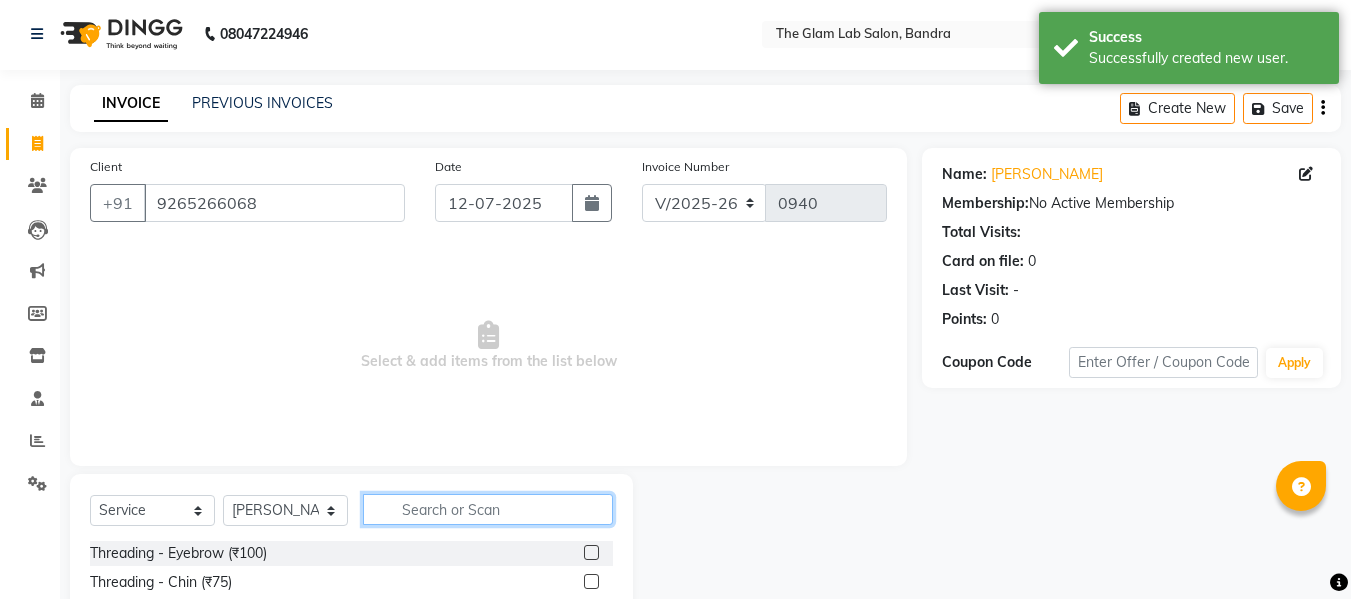 click 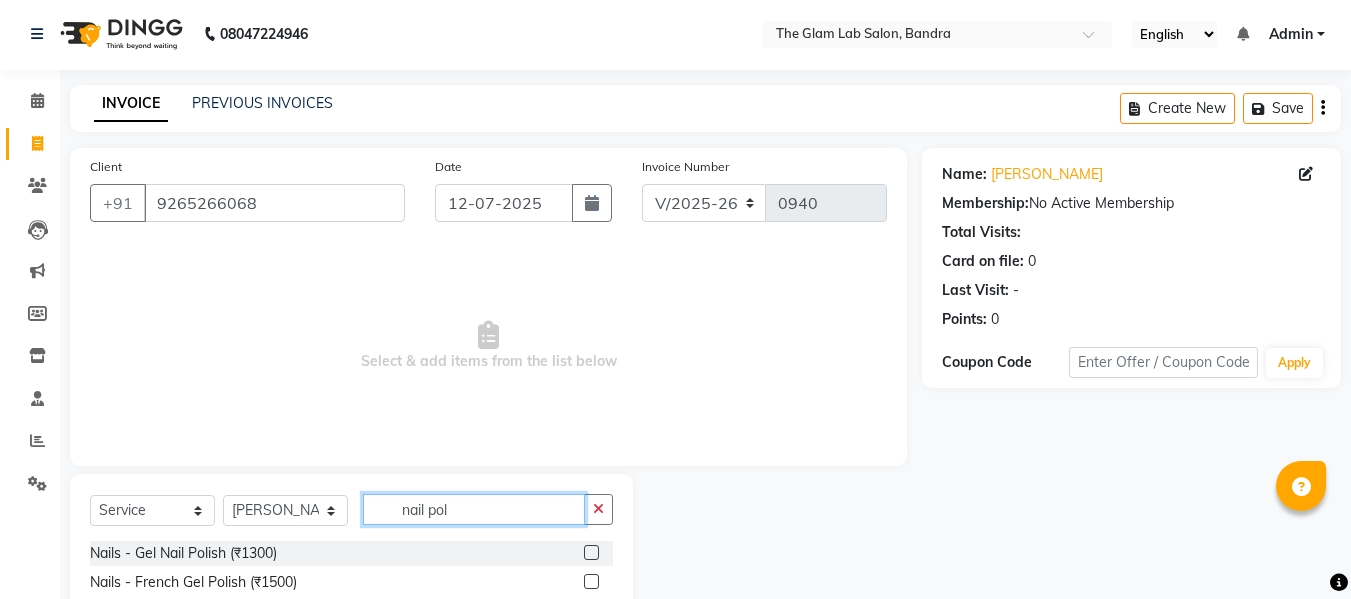 scroll, scrollTop: 98, scrollLeft: 0, axis: vertical 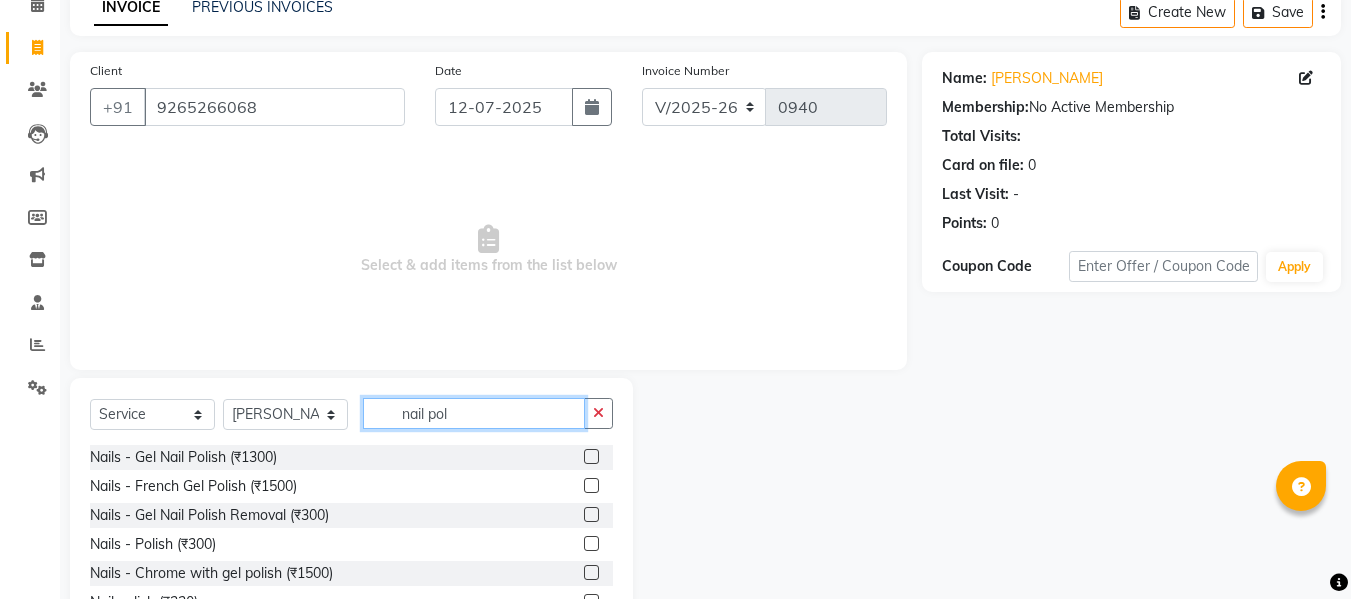 type on "nail pol" 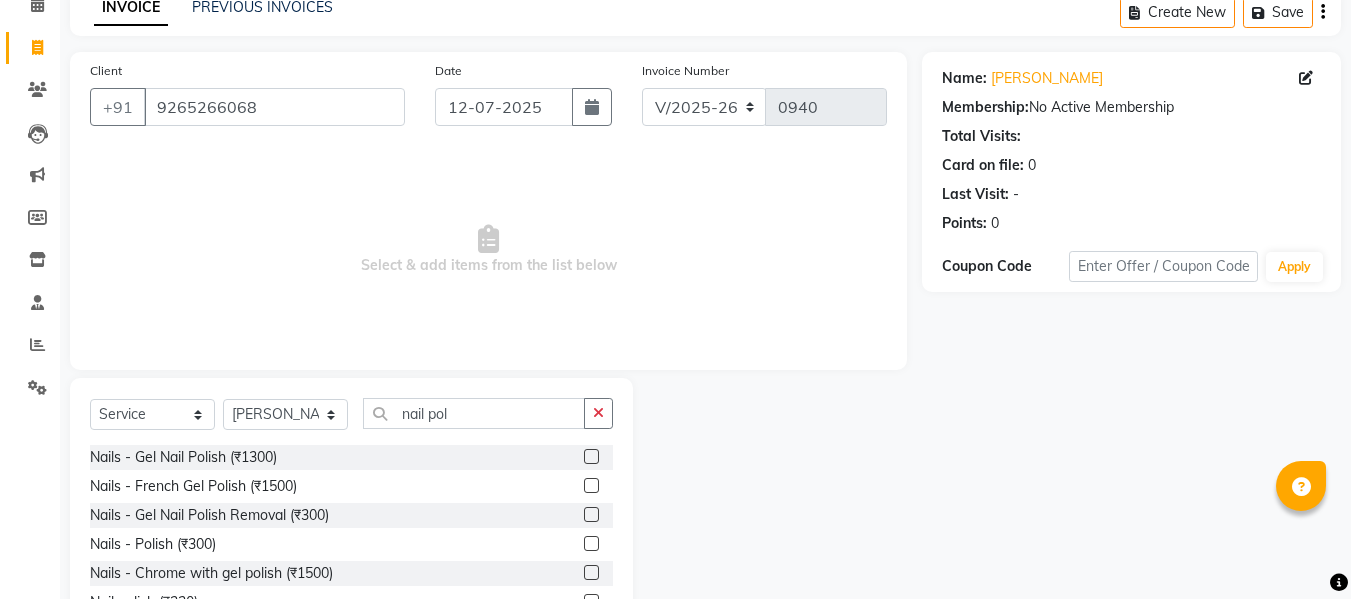 click 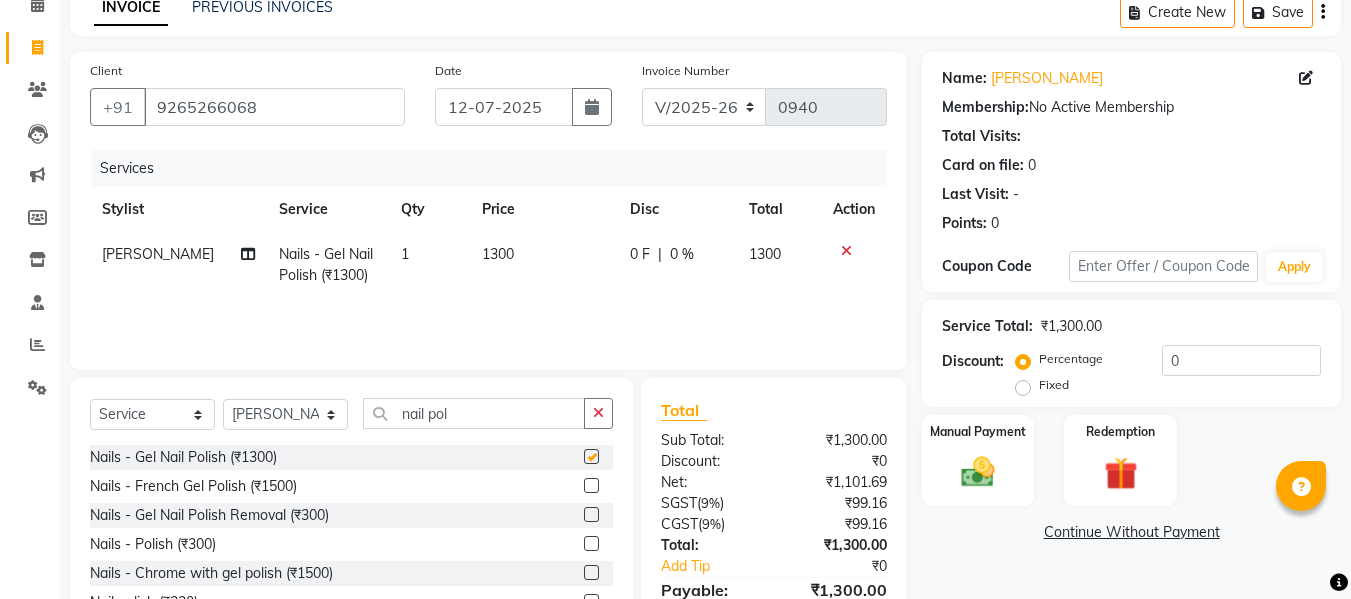 checkbox on "false" 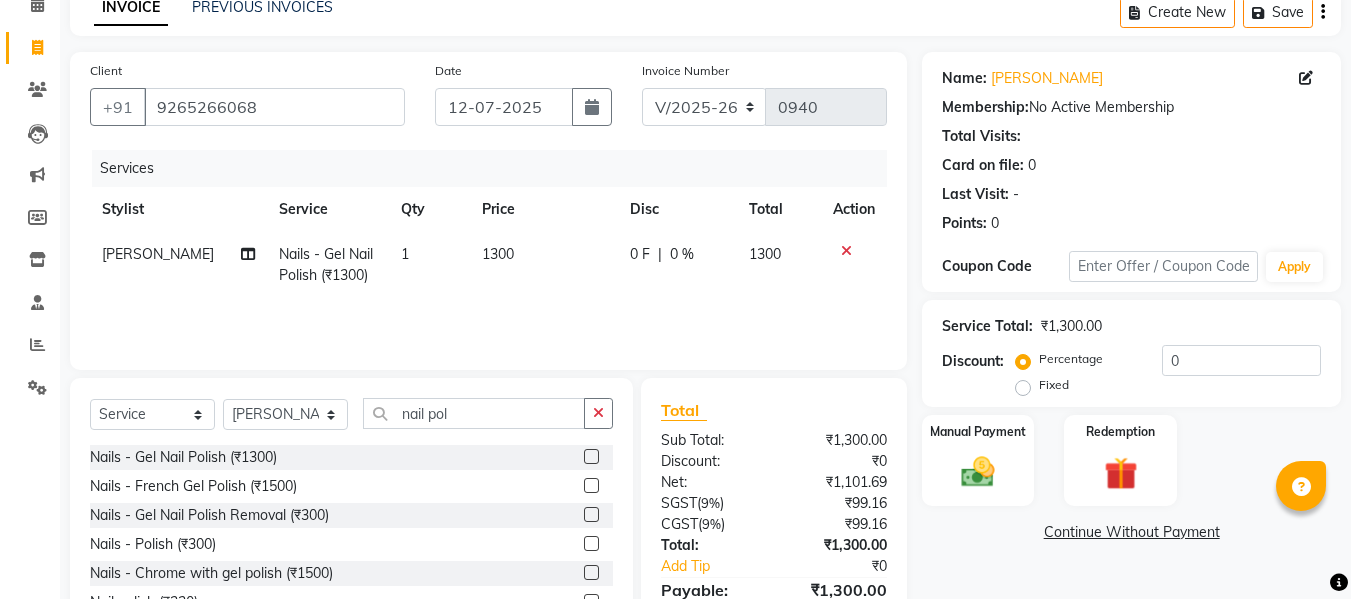 click on "1300" 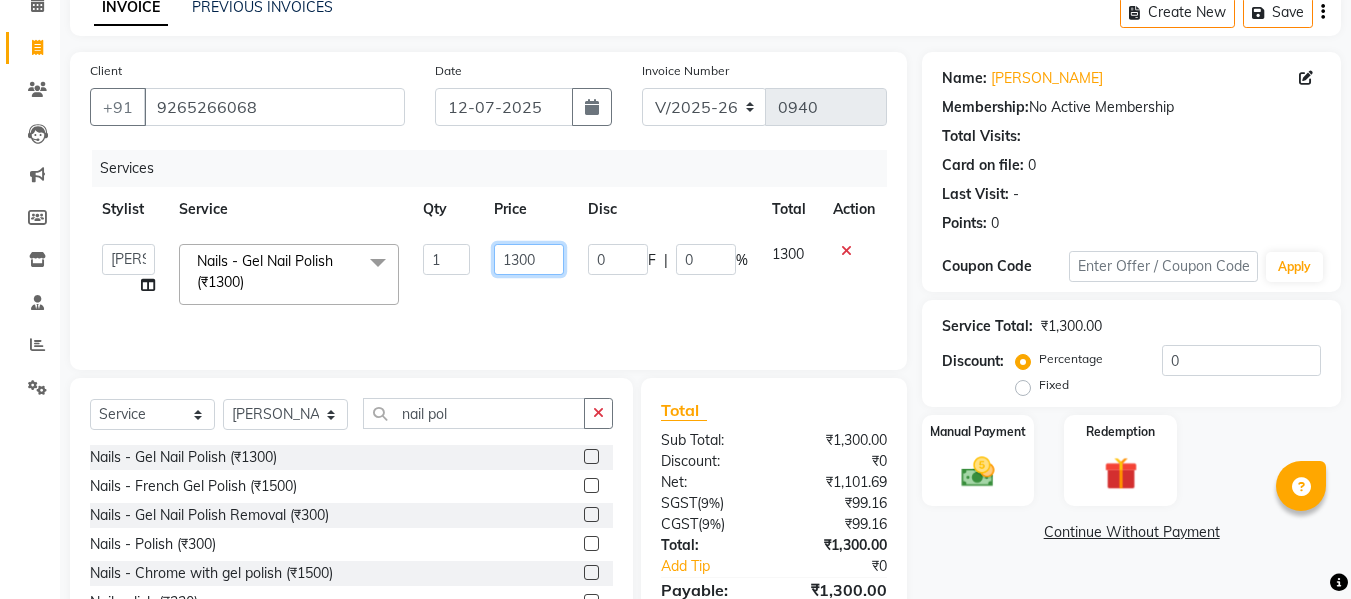 click on "1300" 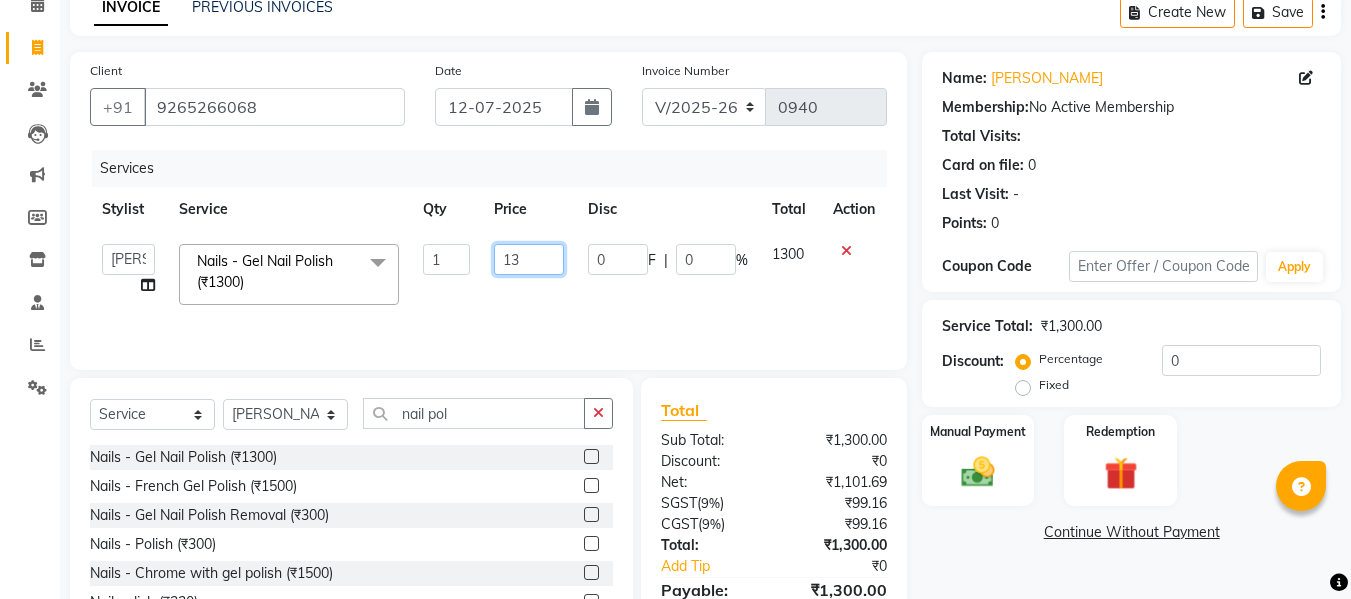 type on "1" 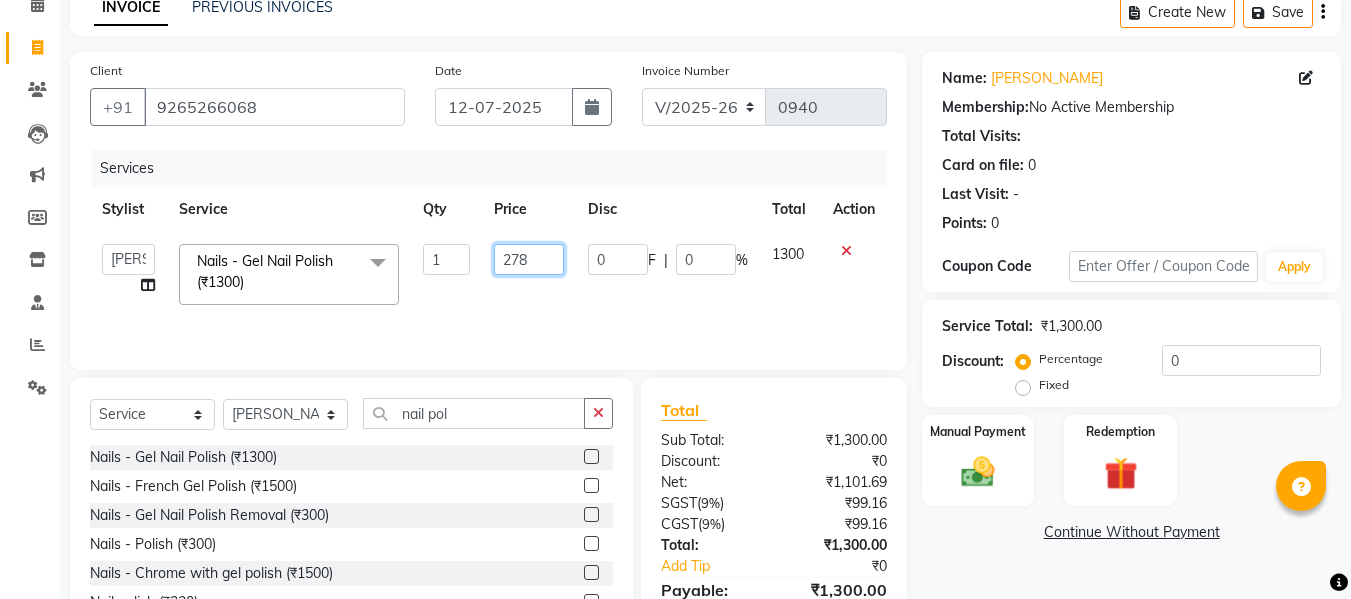 type on "2784" 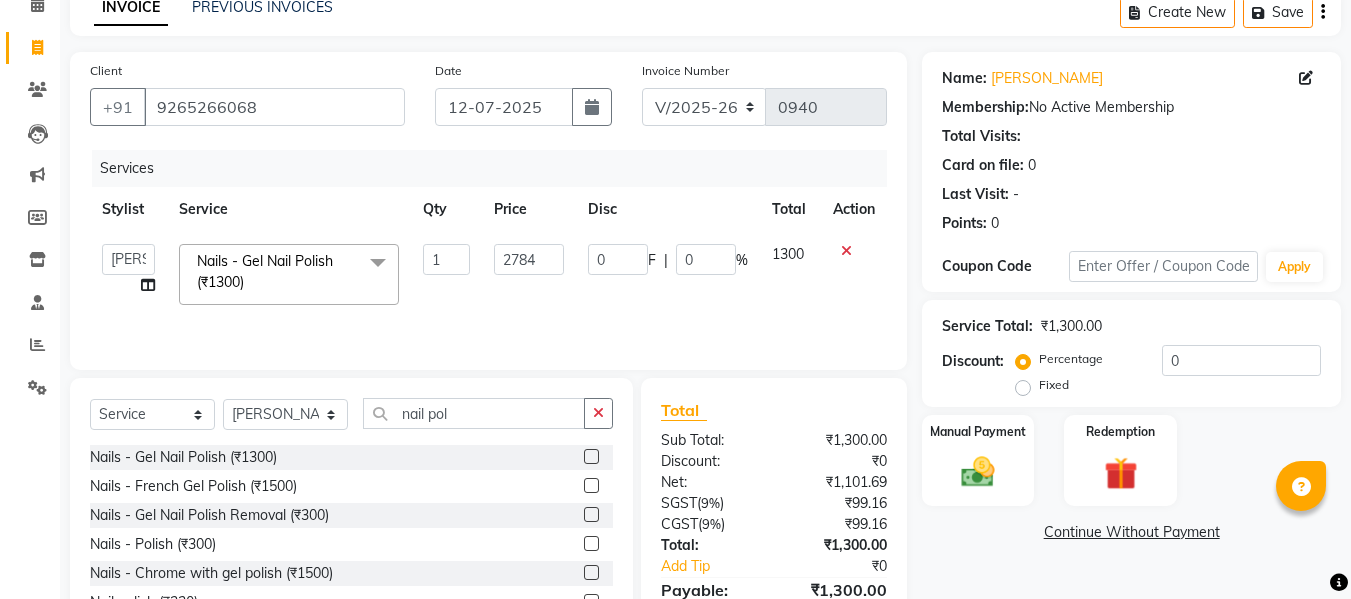 click on "Services Stylist Service Qty Price Disc Total Action  [PERSON_NAME]   [PERSON_NAME]   [PERSON_NAME]   [PERSON_NAME]   BHGYASHREE [PERSON_NAME] [PERSON_NAME]   [PERSON_NAME]   [PERSON_NAME]   [PERSON_NAME]   [PERSON_NAME]   [PERSON_NAME]   [PERSON_NAME]   [PERSON_NAME] KC   [PERSON_NAME]   [PERSON_NAME]   WONCHUI [PERSON_NAME]   [PERSON_NAME]   ZAIN  Nails - Gel Nail Polish (₹1300)  x Threading - Eyebrow (₹100) Threading - Chin (₹75) Threading - Upper Lips (₹75) Threading - Lower Lips (₹75) Threading - Forehead (₹75) Threading - Full Face (₹400) Threading - Jawline (₹125) Threading - Side Lock (₹125) Waxing - Full Arms (Rica) (₹700) Waxing - Under Arms (Rica) (₹250) Waxing - Full Legs (Rica) (₹900) Waxing - Full Face (Rica) (₹600) Waxing - Full Front (Rica) (₹900) Waxing - Full Back (Rica) (₹900) Waxing - Bikini (Rica) (₹1775) Waxing - Bikini Line (Rica) (₹600) Waxing - Half Legs (Rica) (₹600) Waxing - Half Back (Rica) (₹700) Waxing - Half Front (Rica) (₹700) 1 0" 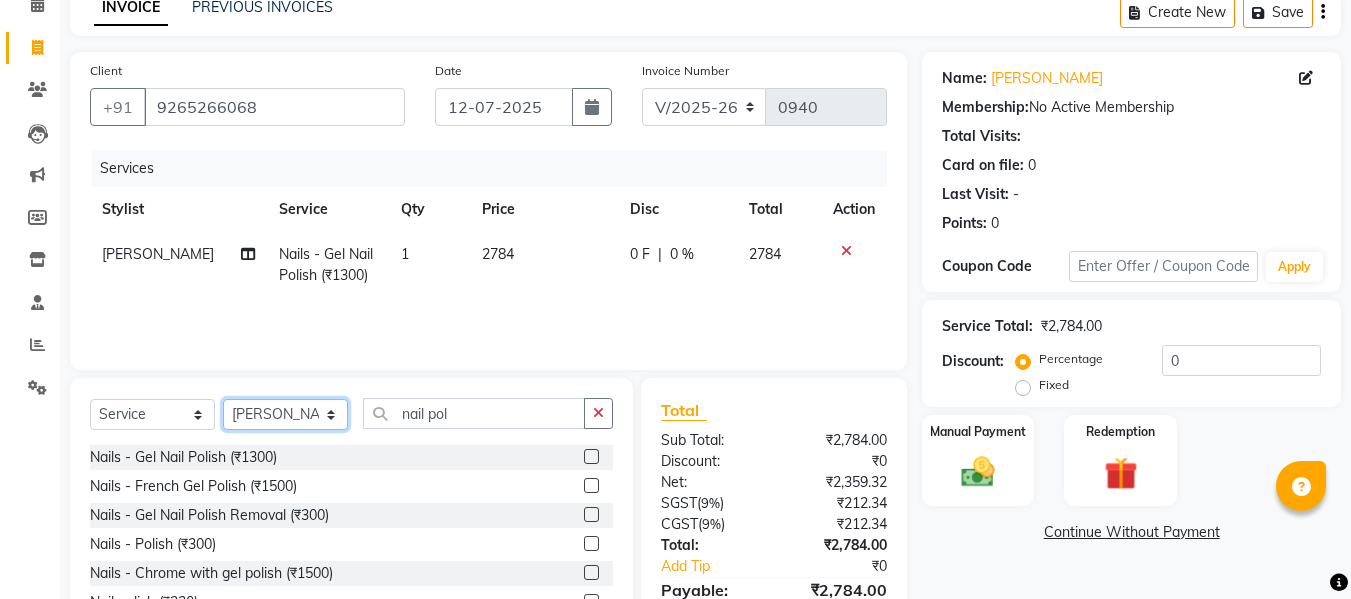 click on "Select Stylist [PERSON_NAME] [PERSON_NAME] [PERSON_NAME] [PERSON_NAME] BHGYASHREE [PERSON_NAME] [PERSON_NAME] [PERSON_NAME] [PERSON_NAME] [PERSON_NAME] [PERSON_NAME] [PERSON_NAME] [PERSON_NAME] [PERSON_NAME] [PERSON_NAME] [PERSON_NAME] [PERSON_NAME] [PERSON_NAME] [PERSON_NAME] WONCHUI [PERSON_NAME] [PERSON_NAME] ZAIN" 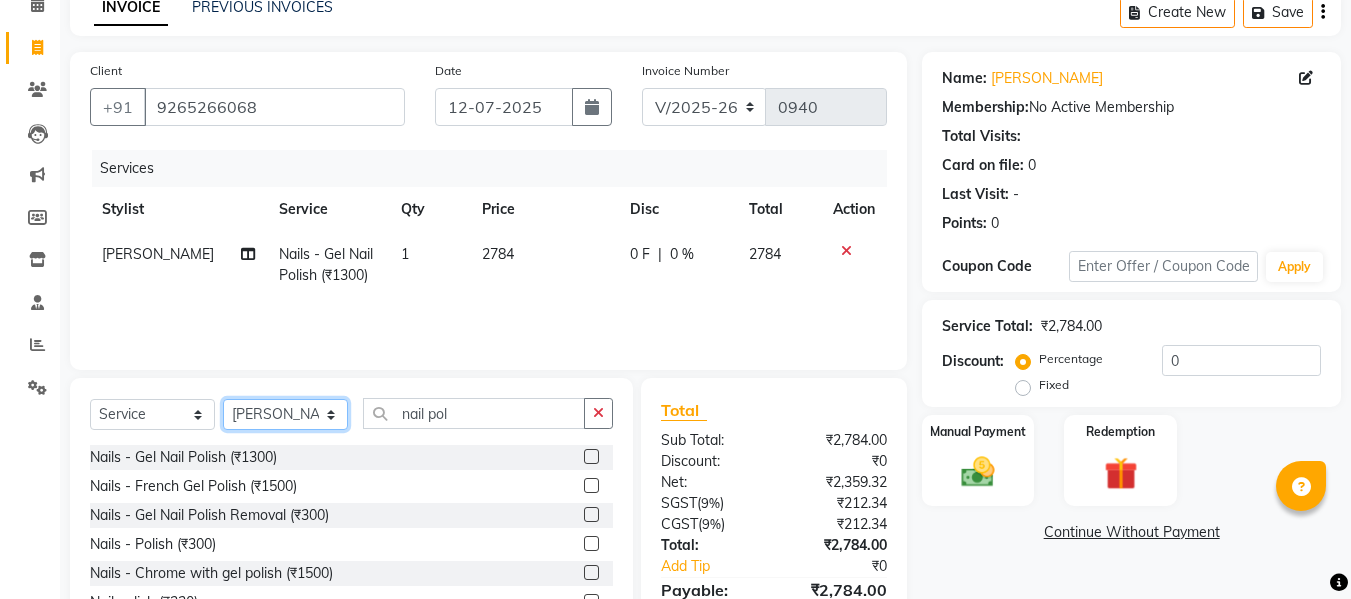select on "11574" 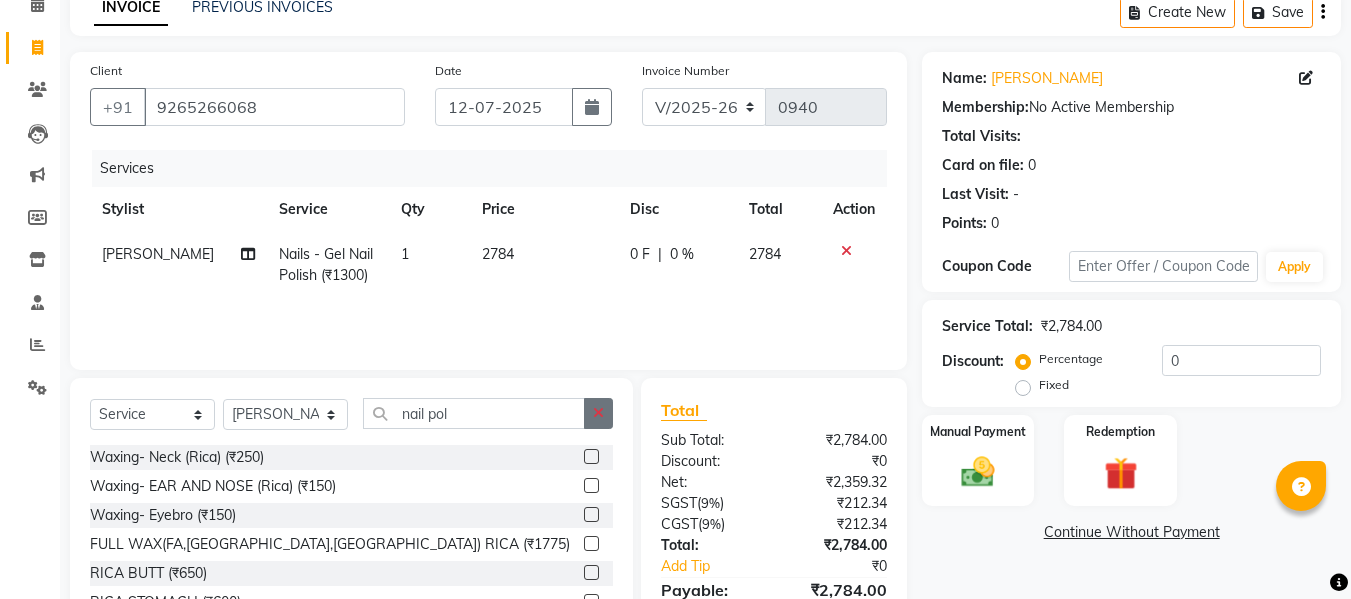 drag, startPoint x: 614, startPoint y: 418, endPoint x: 600, endPoint y: 410, distance: 16.124516 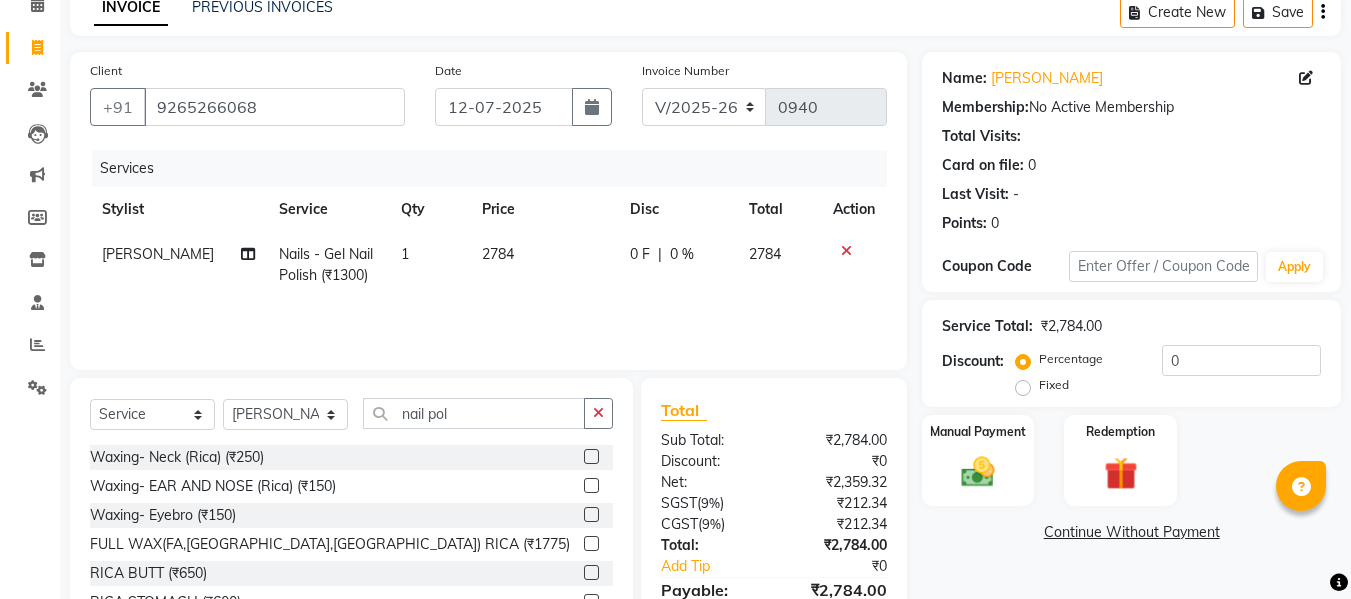 drag, startPoint x: 600, startPoint y: 410, endPoint x: 555, endPoint y: 411, distance: 45.01111 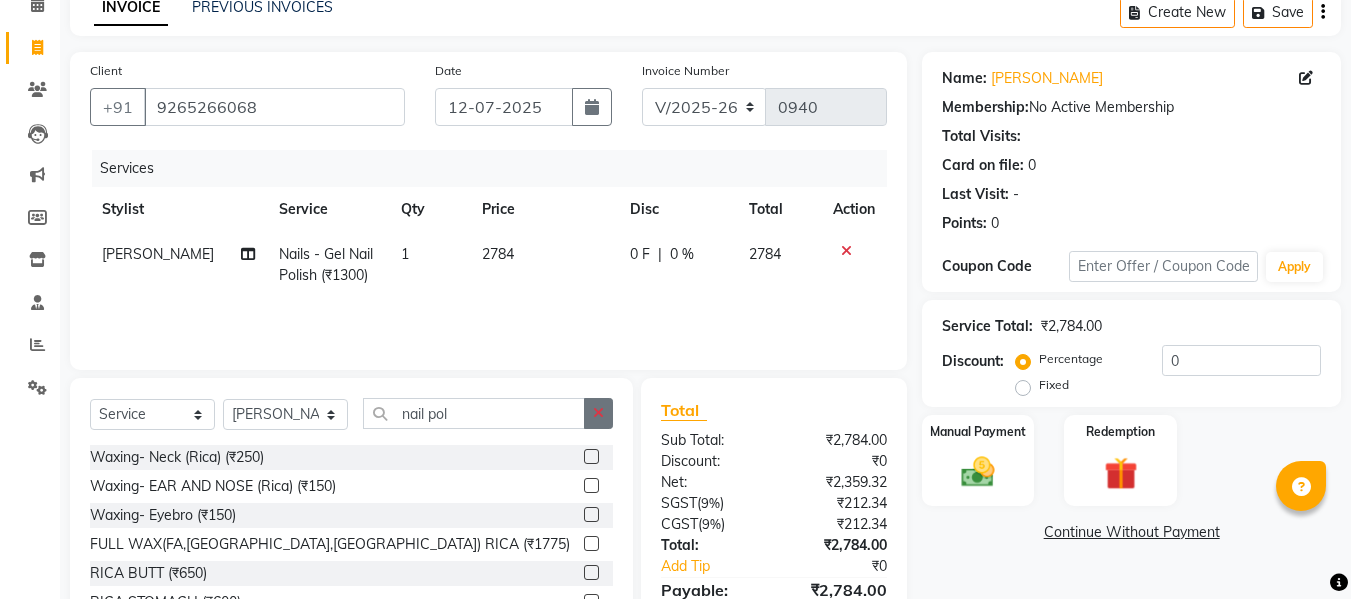 click 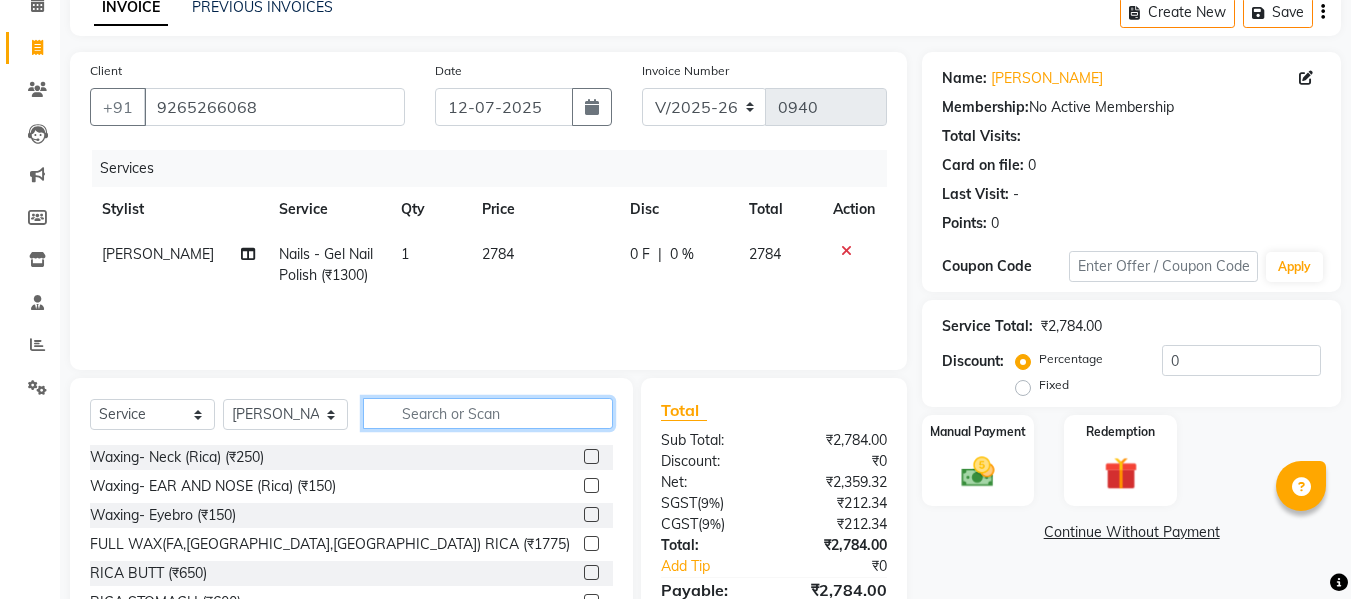 click 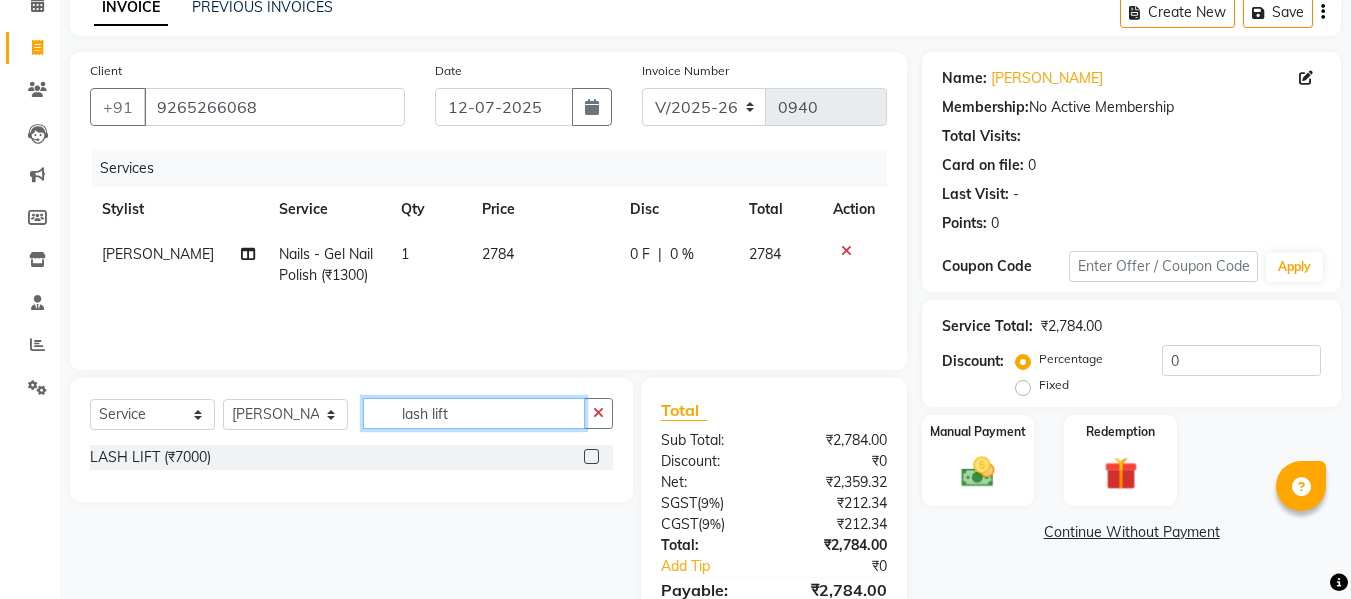 type on "lash lift" 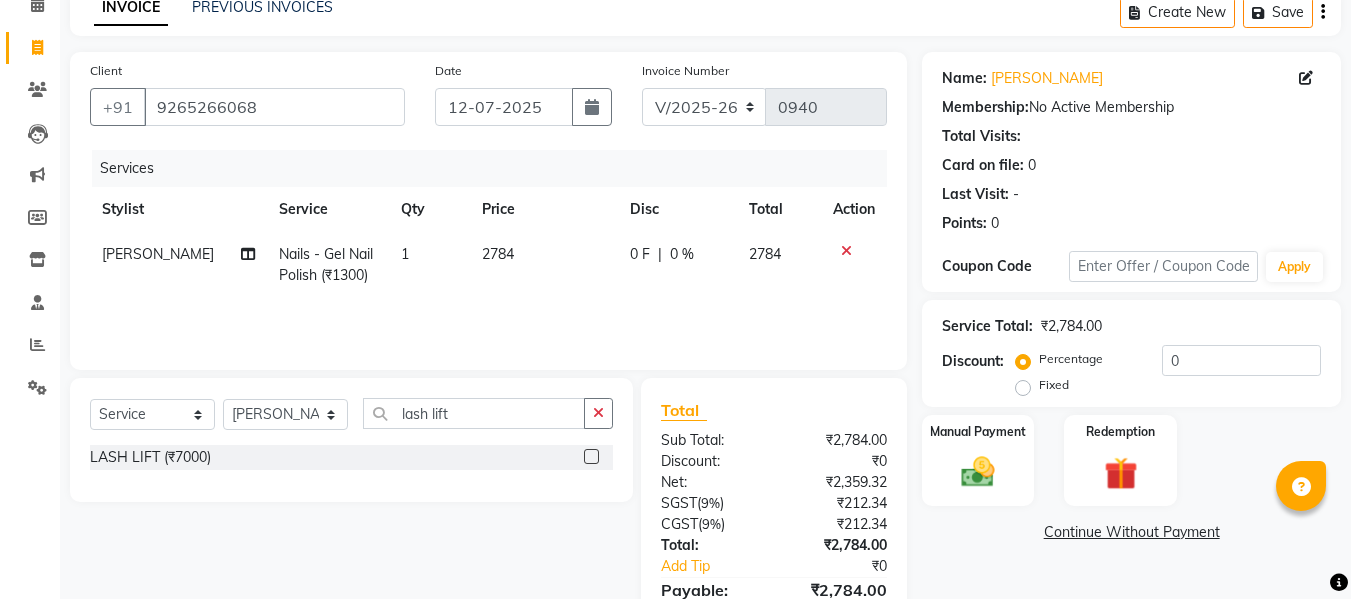 click 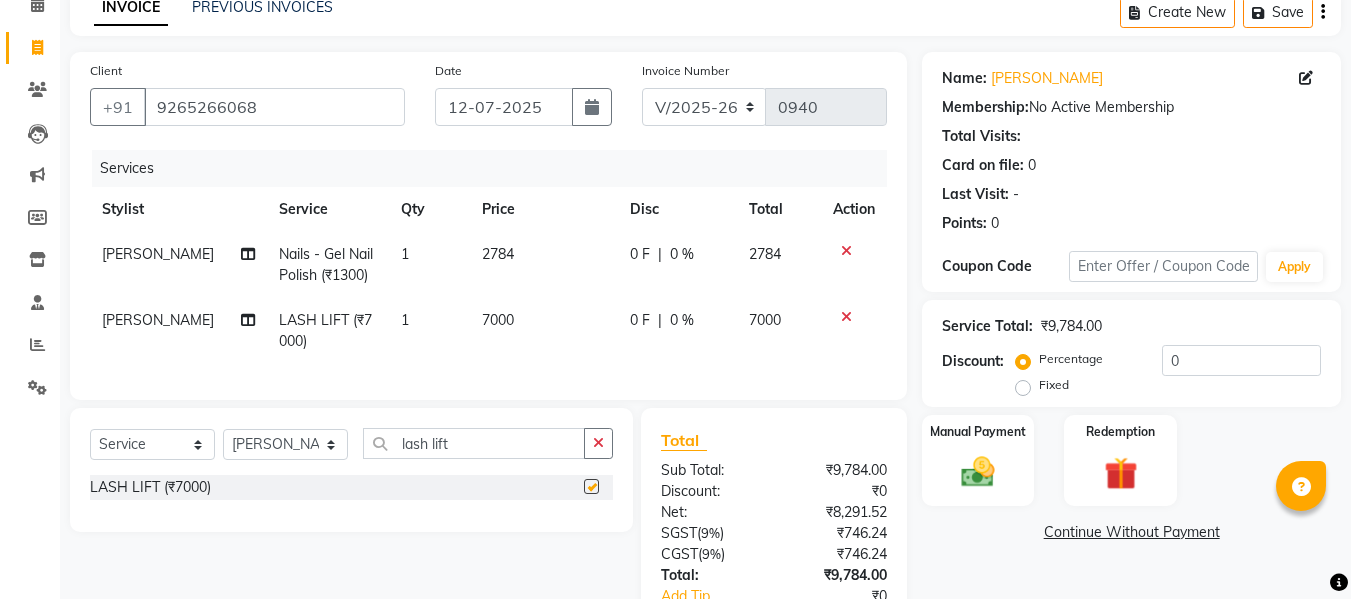 checkbox on "false" 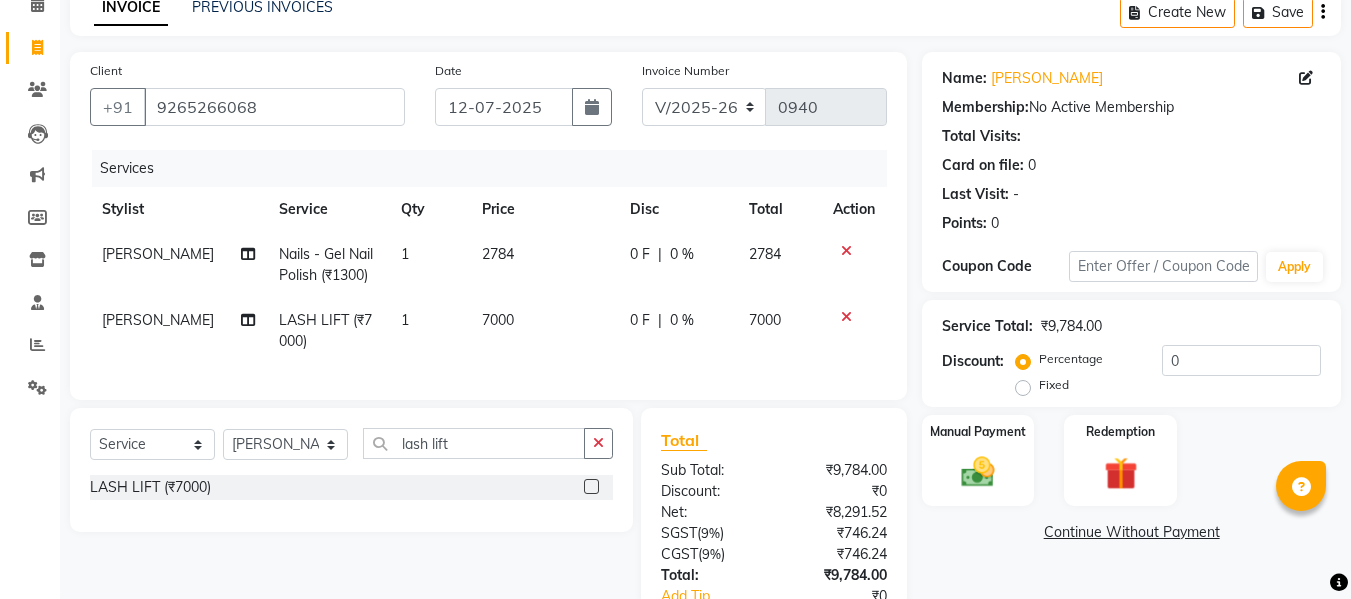 click on "7000" 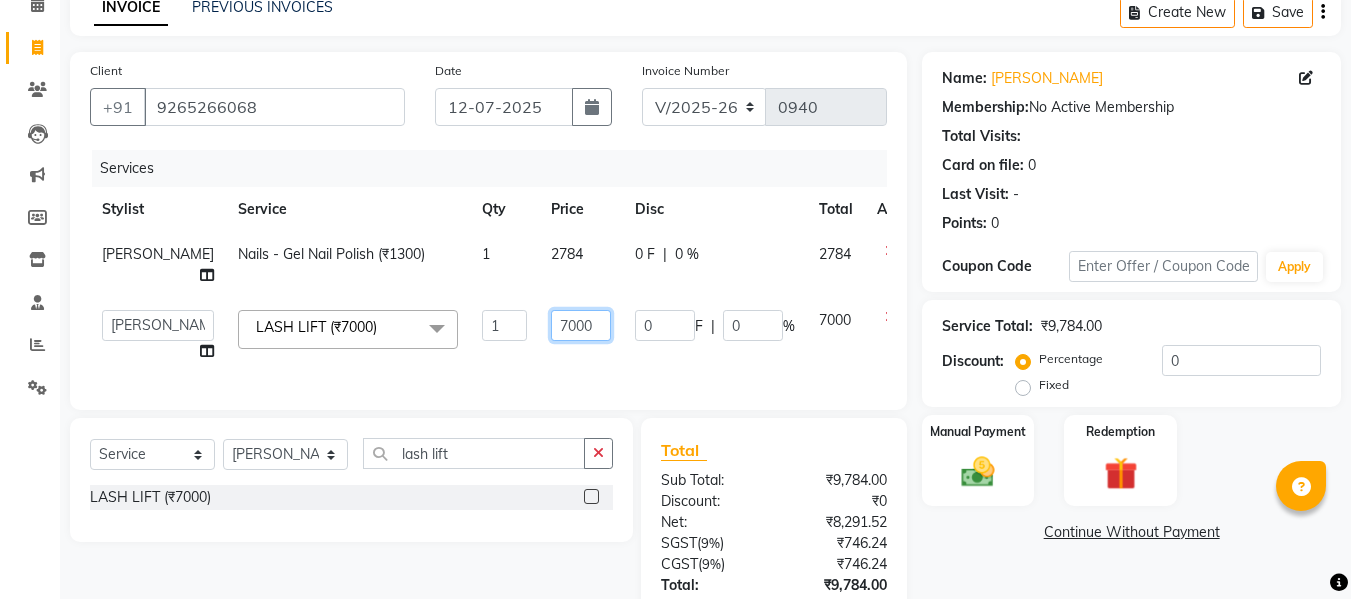click on "7000" 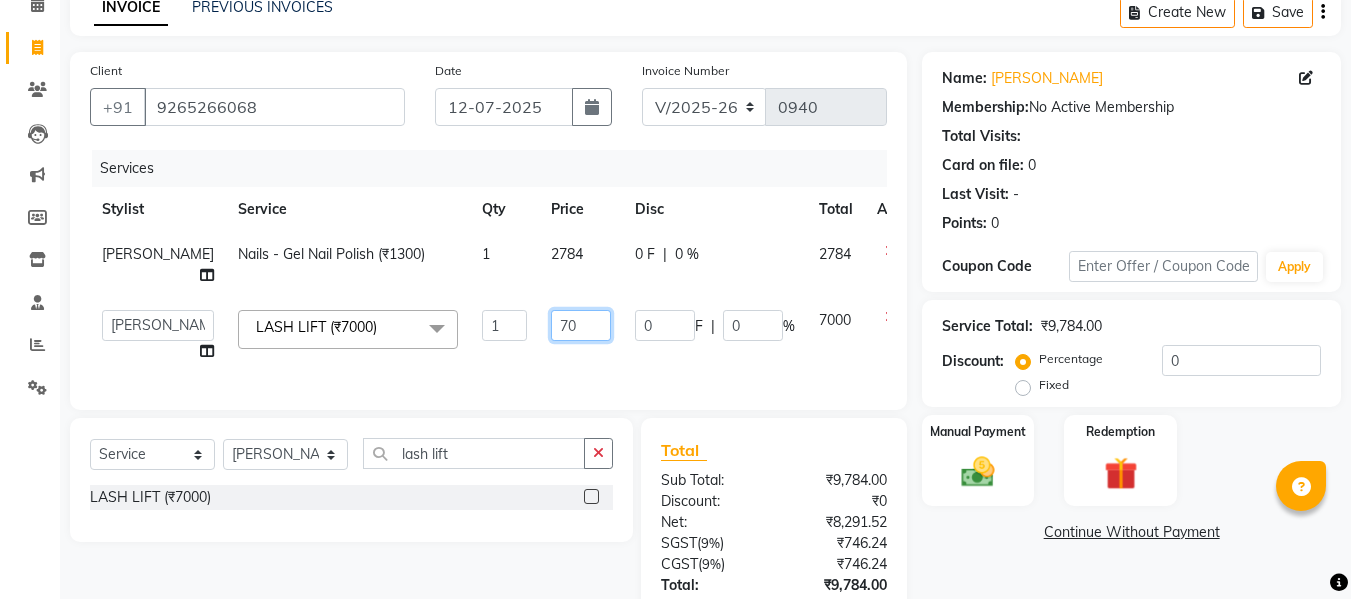 type on "7" 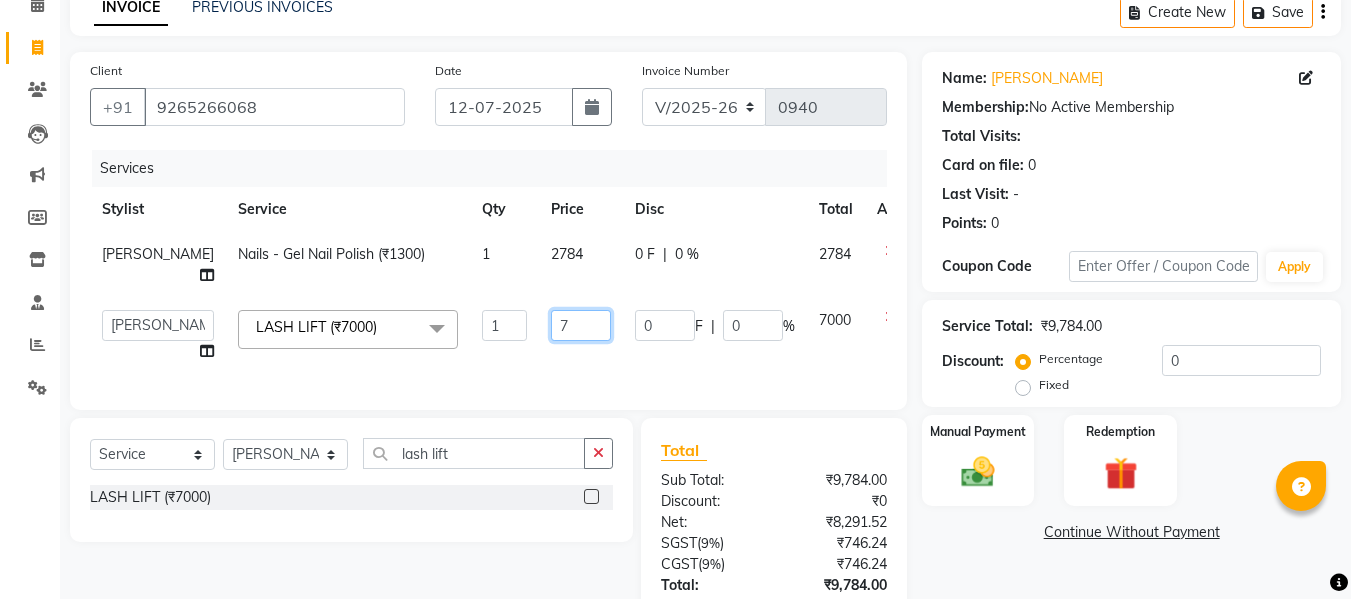 type 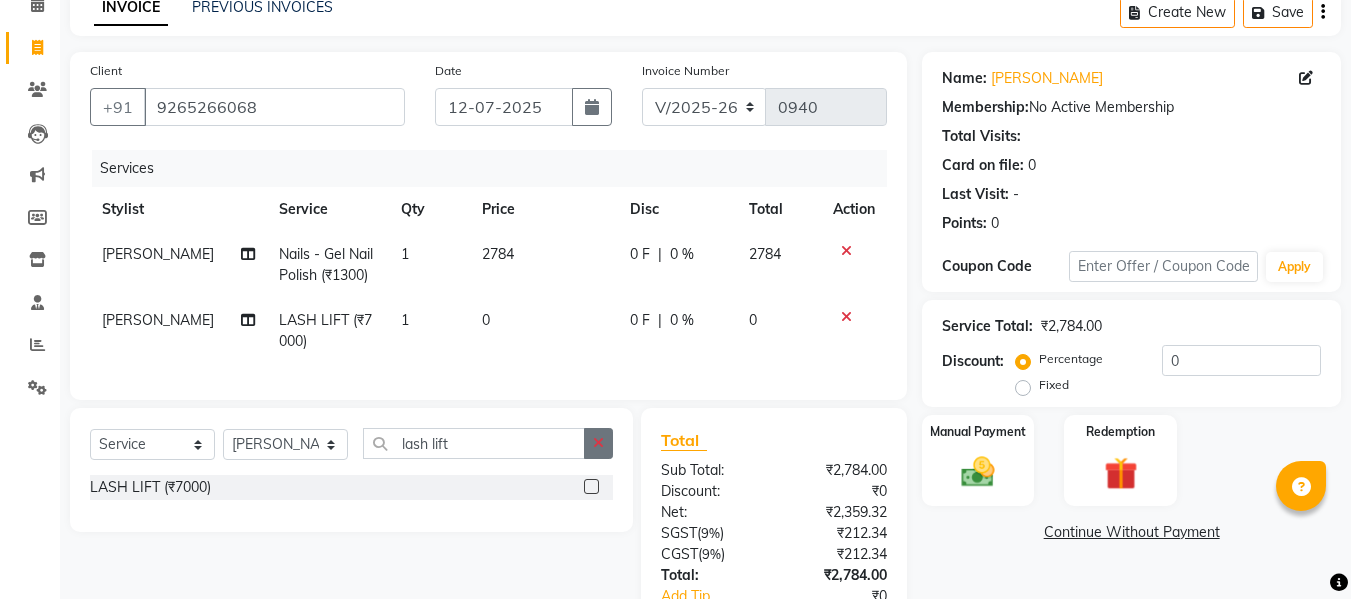 click on "Select  Service  Product  Membership  Package Voucher Prepaid Gift Card  Select Stylist [PERSON_NAME] [PERSON_NAME] [PERSON_NAME] [PERSON_NAME] BHGYASHREE [PERSON_NAME] [PERSON_NAME] [PERSON_NAME] [PERSON_NAME] [PERSON_NAME] [PERSON_NAME] [PERSON_NAME] [PERSON_NAME] ROHINI [PERSON_NAME] [PERSON_NAME] [PERSON_NAME] [PERSON_NAME] WONCHUI [PERSON_NAME] [PERSON_NAME] ZAIN lash lift" 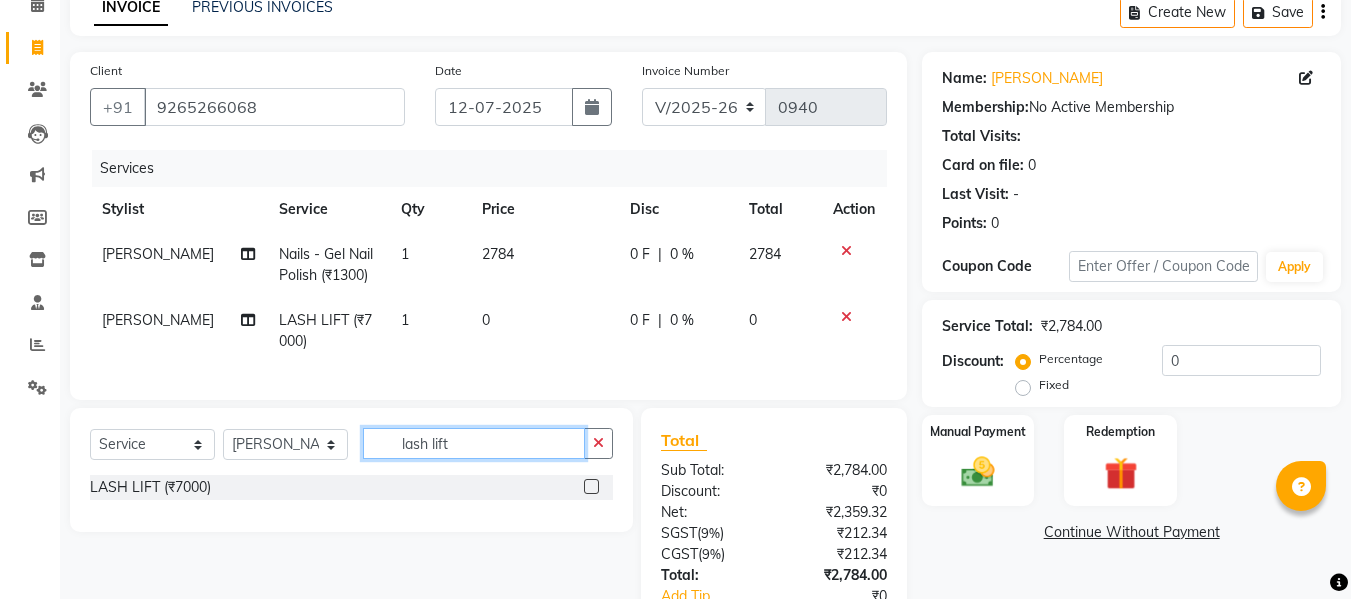 click on "lash lift" 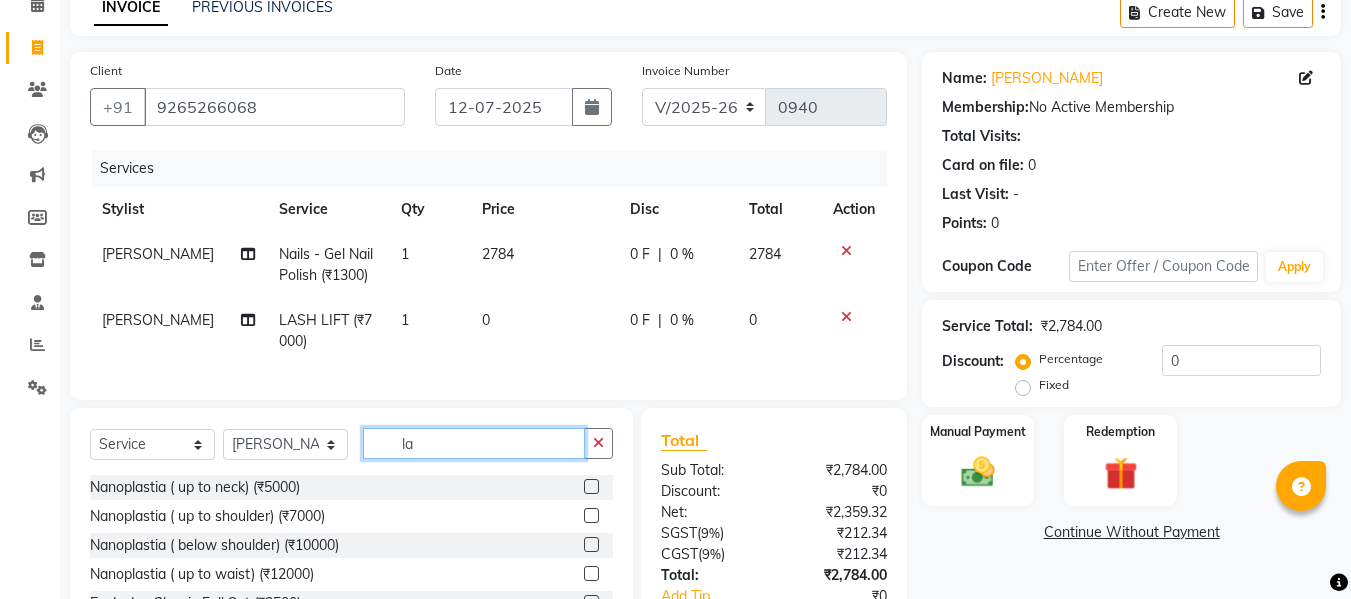 type on "l" 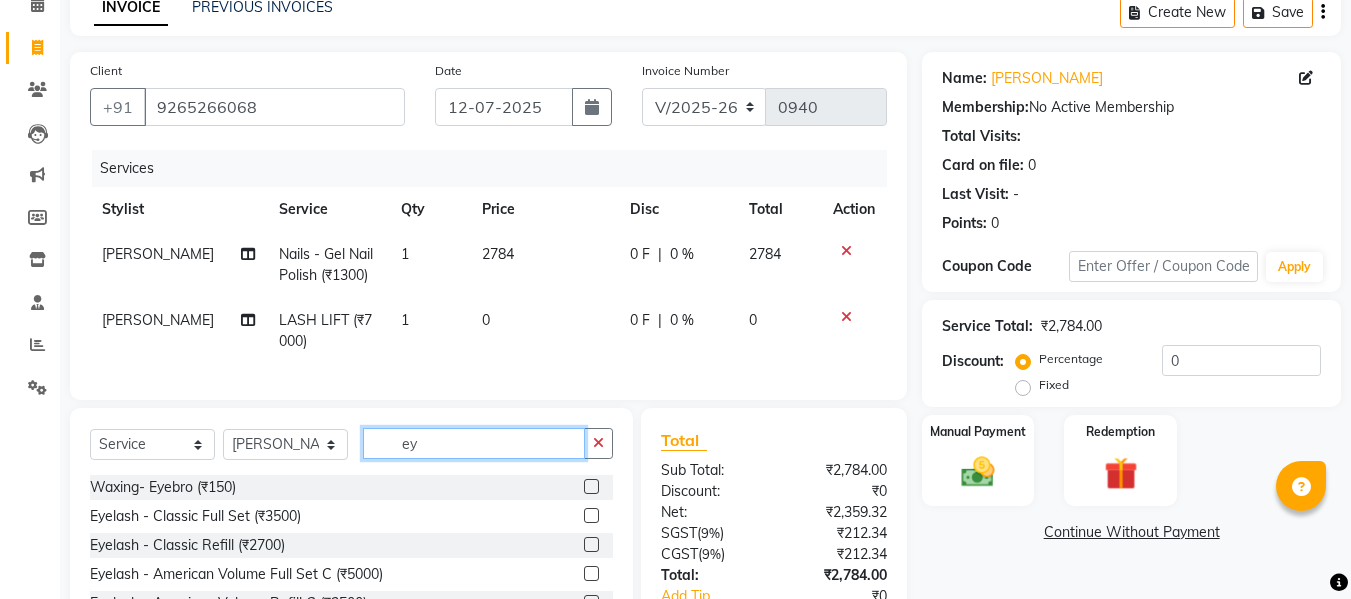 type on "e" 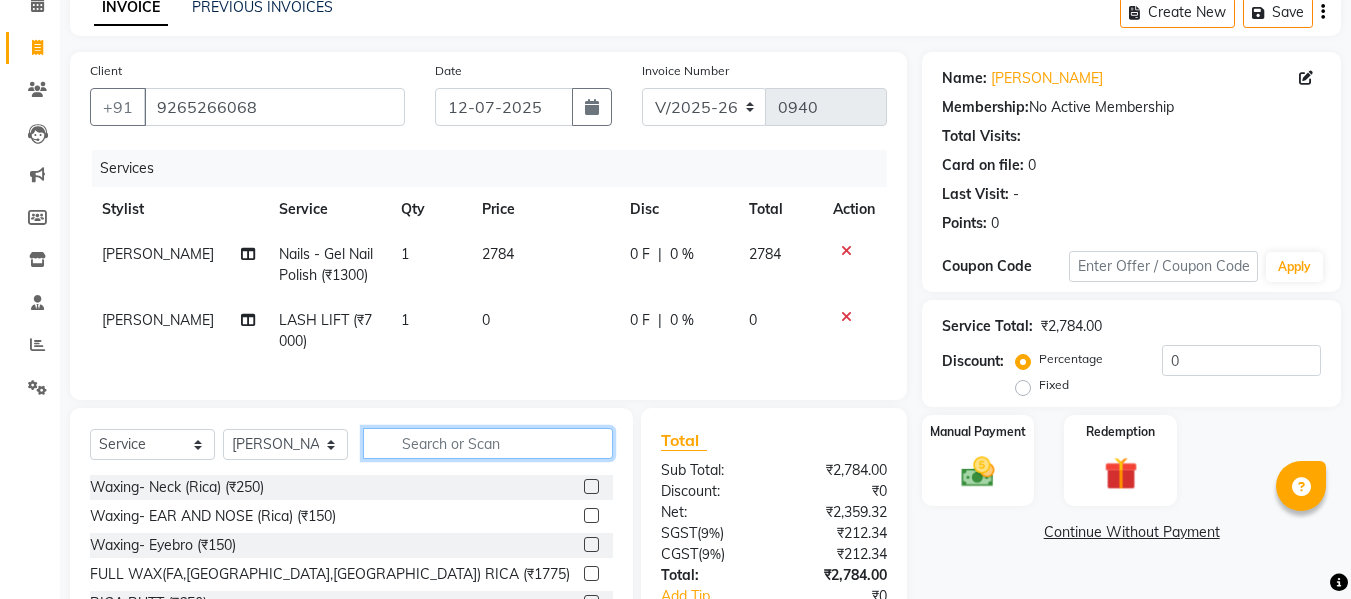type 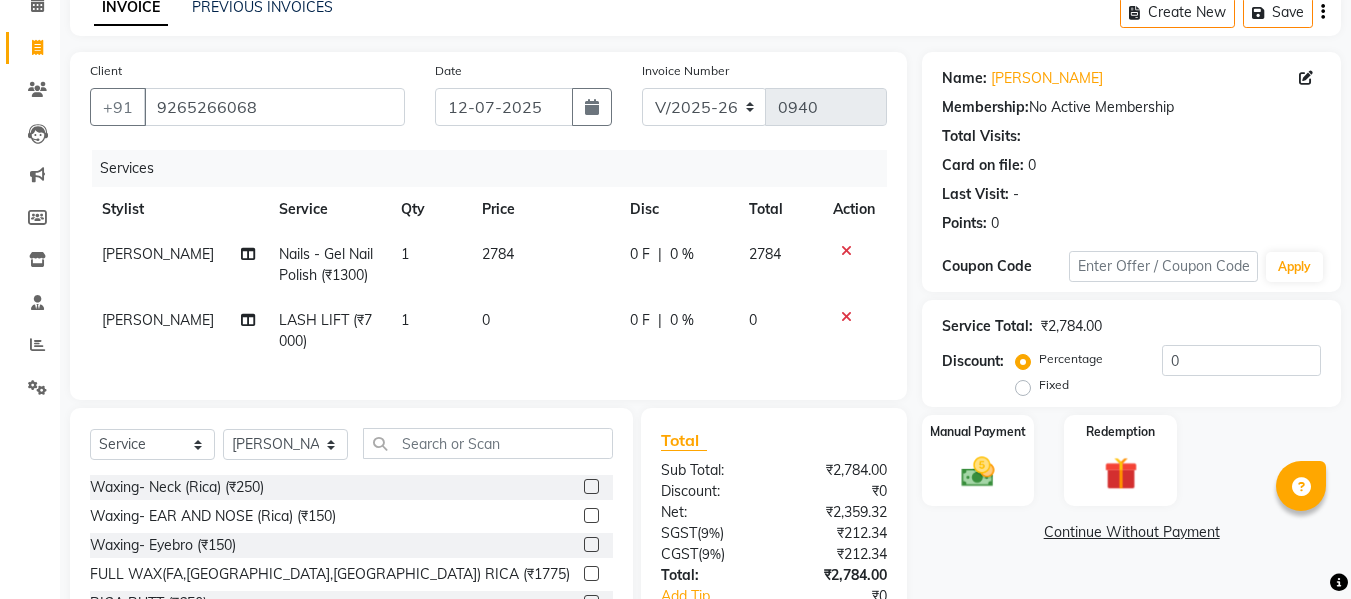 click on "0" 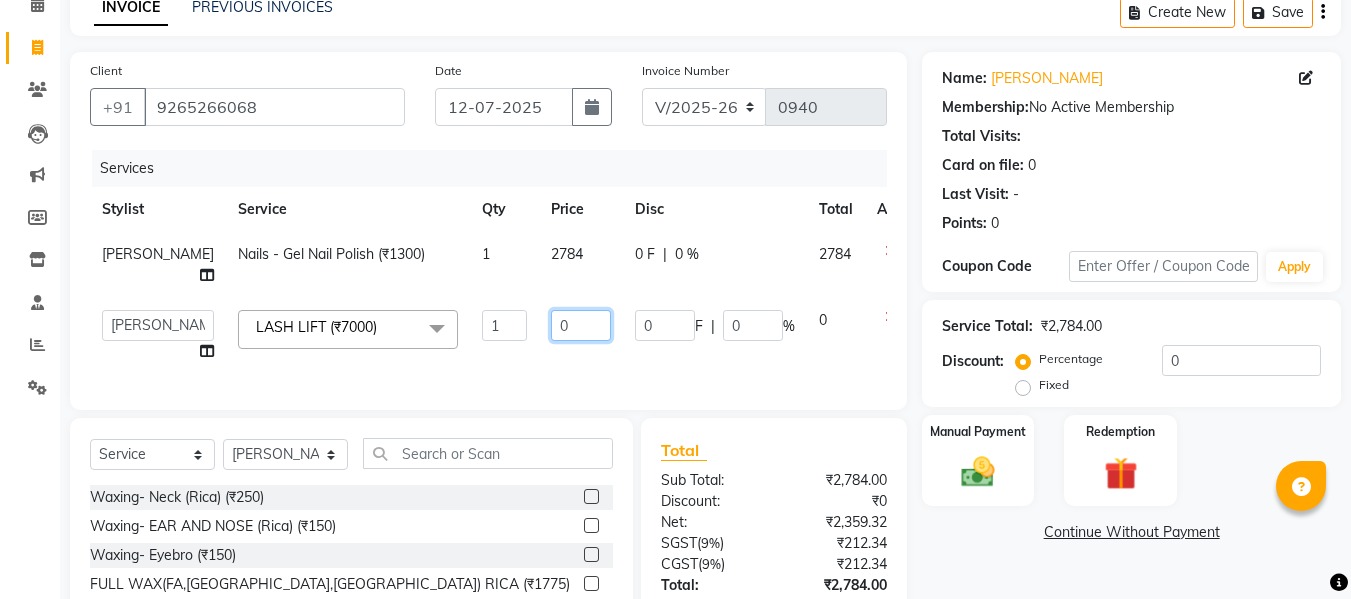 click on "0" 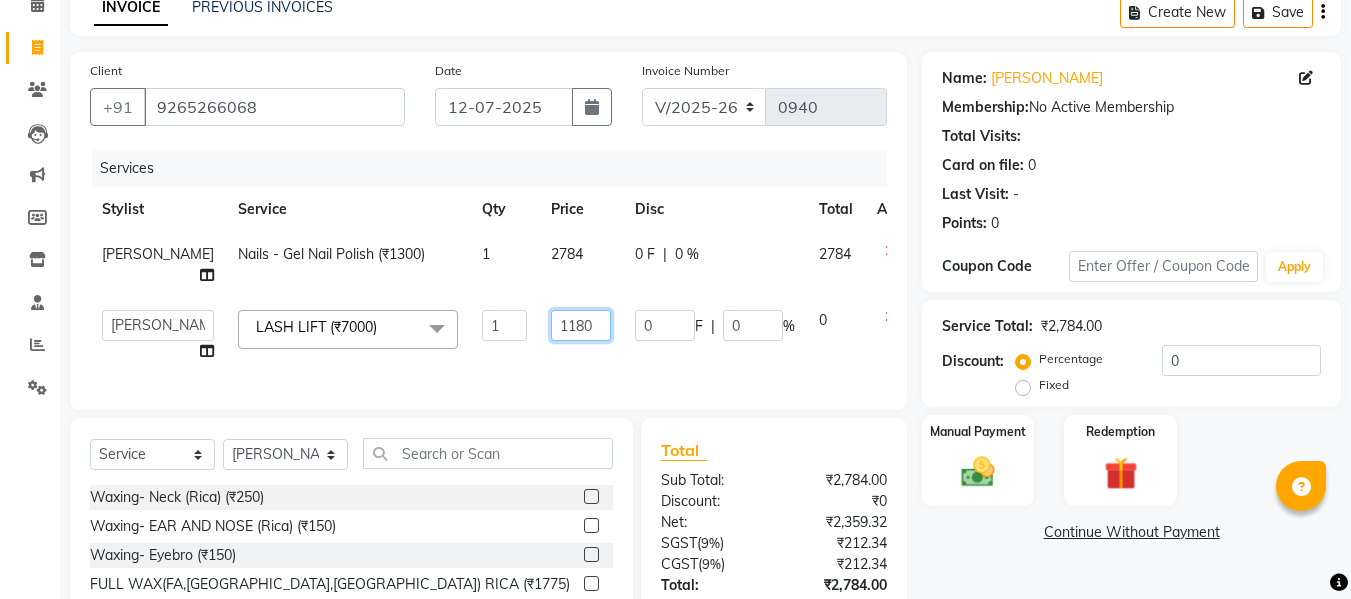 type on "11800" 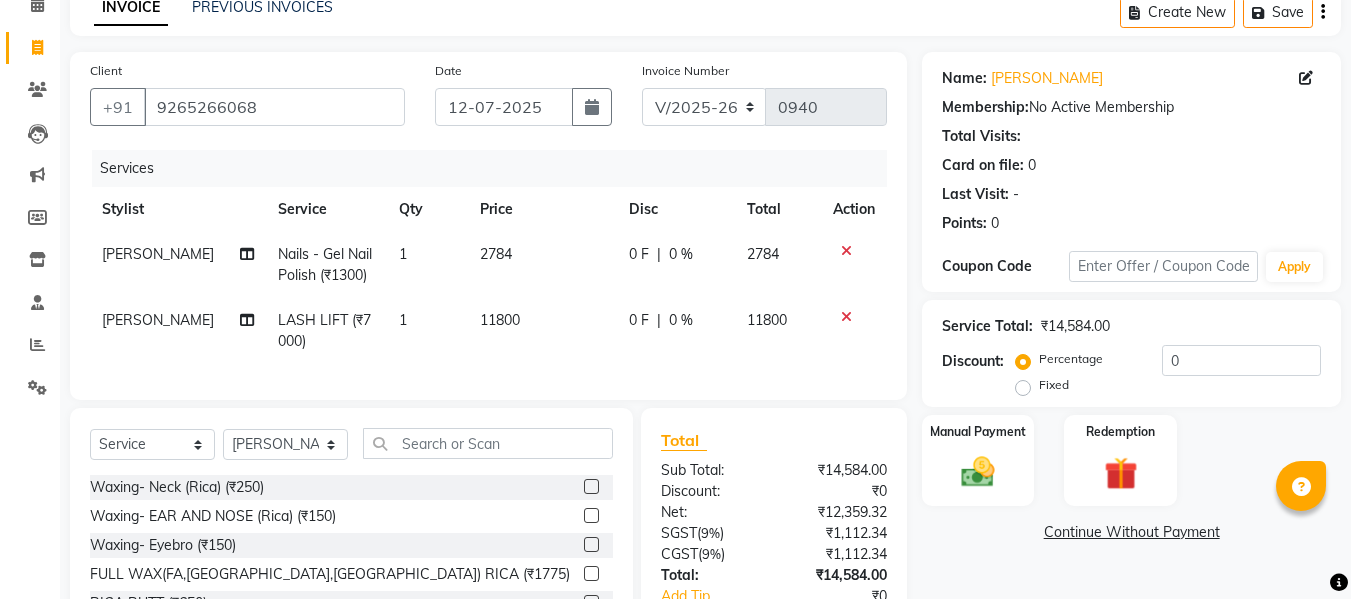 click on "Select  Service  Product  Membership  Package Voucher Prepaid Gift Card  Select Stylist [PERSON_NAME] [PERSON_NAME] [PERSON_NAME] [PERSON_NAME] BHGYASHREE [PERSON_NAME] [PERSON_NAME] [PERSON_NAME] [PERSON_NAME] [PERSON_NAME] [PERSON_NAME] [PERSON_NAME] [PERSON_NAME] [PERSON_NAME] ROHINI KALOKH [PERSON_NAME] [PERSON_NAME] [PERSON_NAME] [PERSON_NAME] [PERSON_NAME] WONCHUI [PERSON_NAME] [PERSON_NAME] ZAIN Waxing- Neck (Rica) (₹250)  Waxing- EAR AND NOSE (Rica) (₹150)  Waxing- Eyebro (₹150)  FULL WAX(FA,[GEOGRAPHIC_DATA],[GEOGRAPHIC_DATA]) RICA (₹1775)  RICA BUTT (₹650)  RICA STOMACH (₹600)  WAX  (₹1)  Waxing- Half Arms (Rica) (₹450)  [DEMOGRAPHIC_DATA] GROOMING (₹1)  [DEMOGRAPHIC_DATA] GROOMING (₹1)  [DEMOGRAPHIC_DATA] GROOMING (₹1)  ([PERSON_NAME] [PERSON_NAME])[DEMOGRAPHIC_DATA] GROOMING (₹1)  ([PERSON_NAME] [PERSON_NAME]) [DEMOGRAPHIC_DATA] GROOMING (₹1)  MINERAL FACIAL (₹3500)  SNOW WHITE (₹4500)  SHEER MAGIC (₹6500)  COLLAGEN BOOSTER (₹9000)  BASIC FACIAL LOTUS (₹2500)  MASTER HAIR CUT (₹500)  BABY HAIR CUT BOY (₹300)  ADVANCE HAIR CUT (₹800)  BABY ADVANCE HAIR CUT (₹500)  TATTOO HAIR CUT(DEPEND ON DESIGN) (₹1000)  HAIR SHAVE (₹500)" 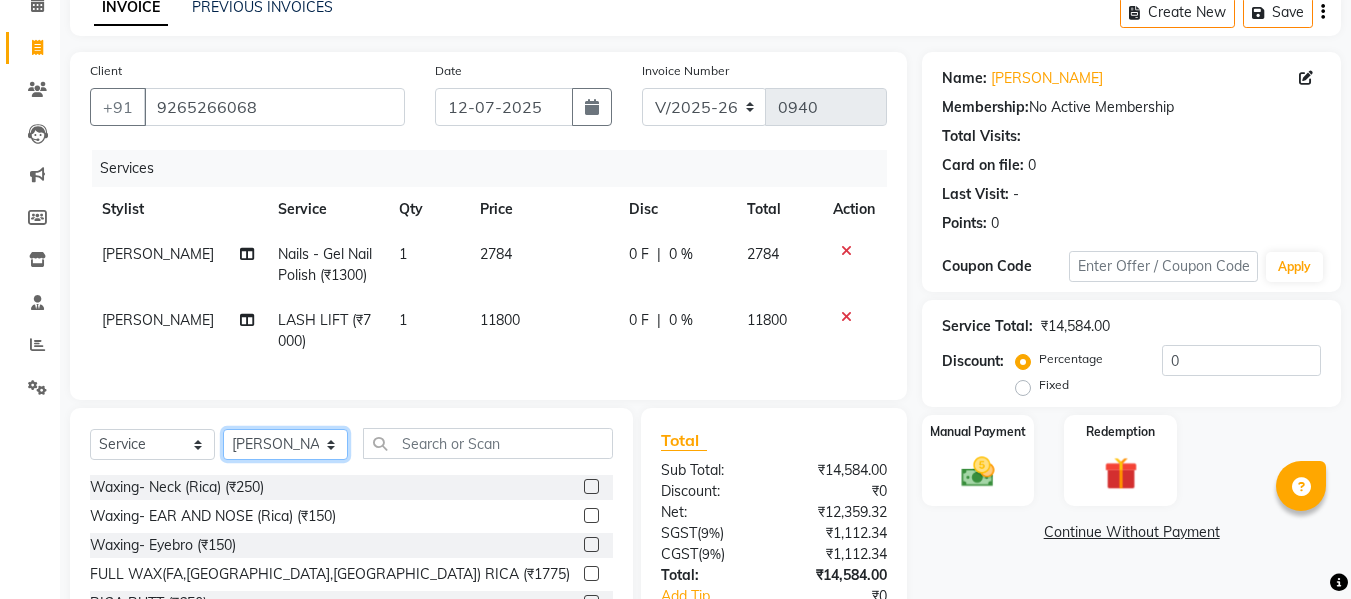 click on "Select Stylist [PERSON_NAME] [PERSON_NAME] [PERSON_NAME] [PERSON_NAME] BHGYASHREE [PERSON_NAME] [PERSON_NAME] [PERSON_NAME] [PERSON_NAME] [PERSON_NAME] [PERSON_NAME] [PERSON_NAME] [PERSON_NAME] [PERSON_NAME] [PERSON_NAME] [PERSON_NAME] [PERSON_NAME] [PERSON_NAME] [PERSON_NAME] WONCHUI [PERSON_NAME] [PERSON_NAME] ZAIN" 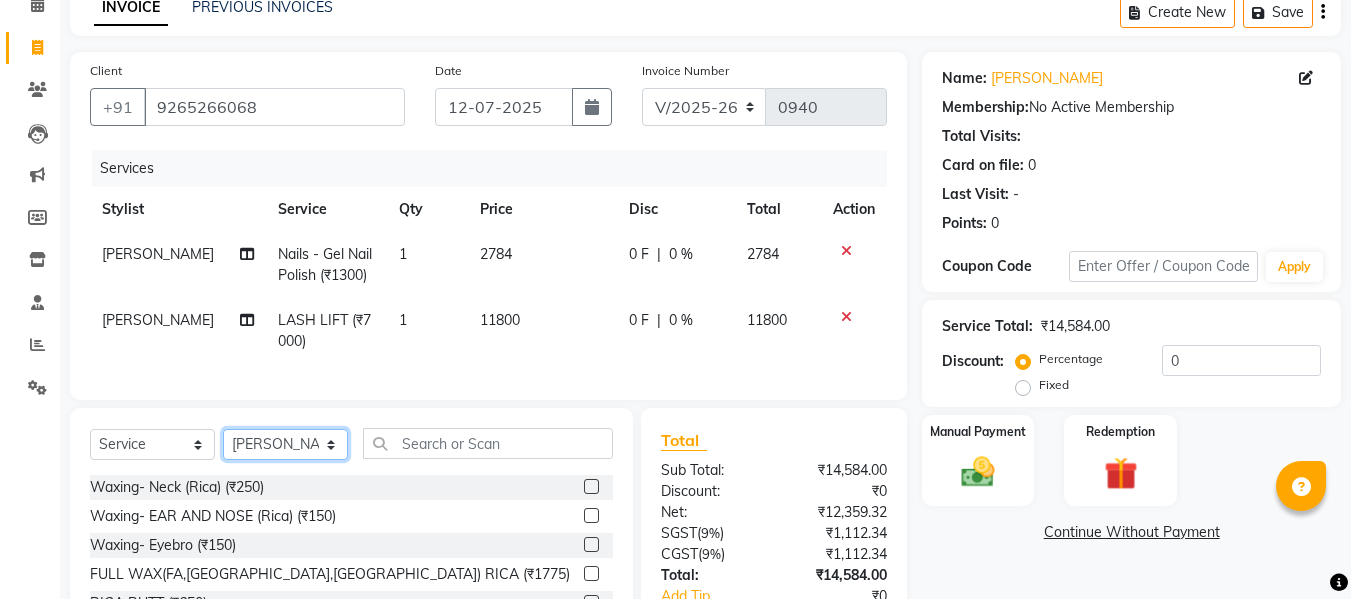 select on "62808" 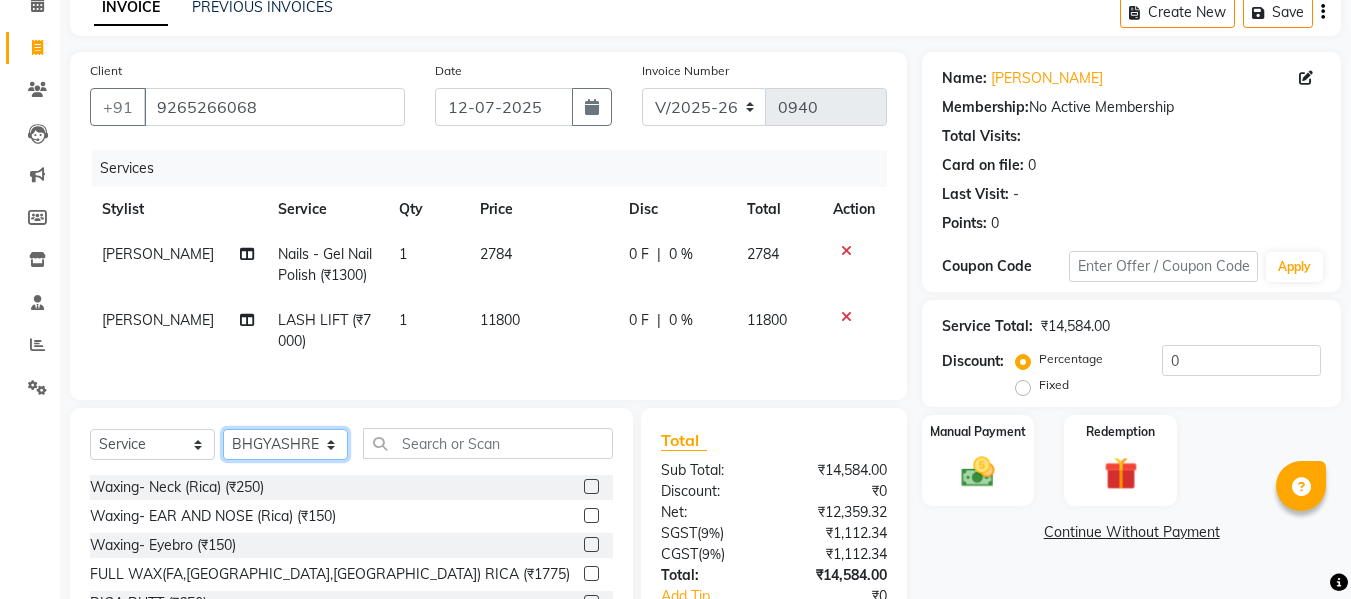 click on "Select Stylist [PERSON_NAME] [PERSON_NAME] [PERSON_NAME] [PERSON_NAME] BHGYASHREE [PERSON_NAME] [PERSON_NAME] [PERSON_NAME] [PERSON_NAME] [PERSON_NAME] [PERSON_NAME] [PERSON_NAME] [PERSON_NAME] [PERSON_NAME] [PERSON_NAME] [PERSON_NAME] [PERSON_NAME] [PERSON_NAME] [PERSON_NAME] WONCHUI [PERSON_NAME] [PERSON_NAME] ZAIN" 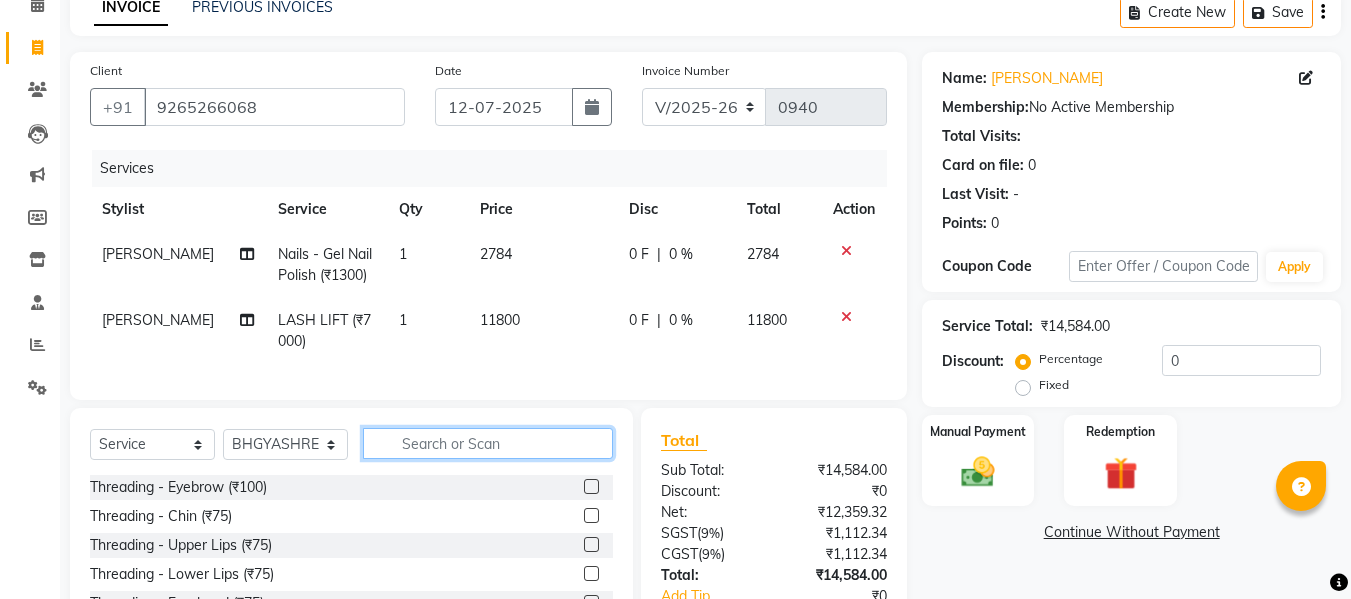 click 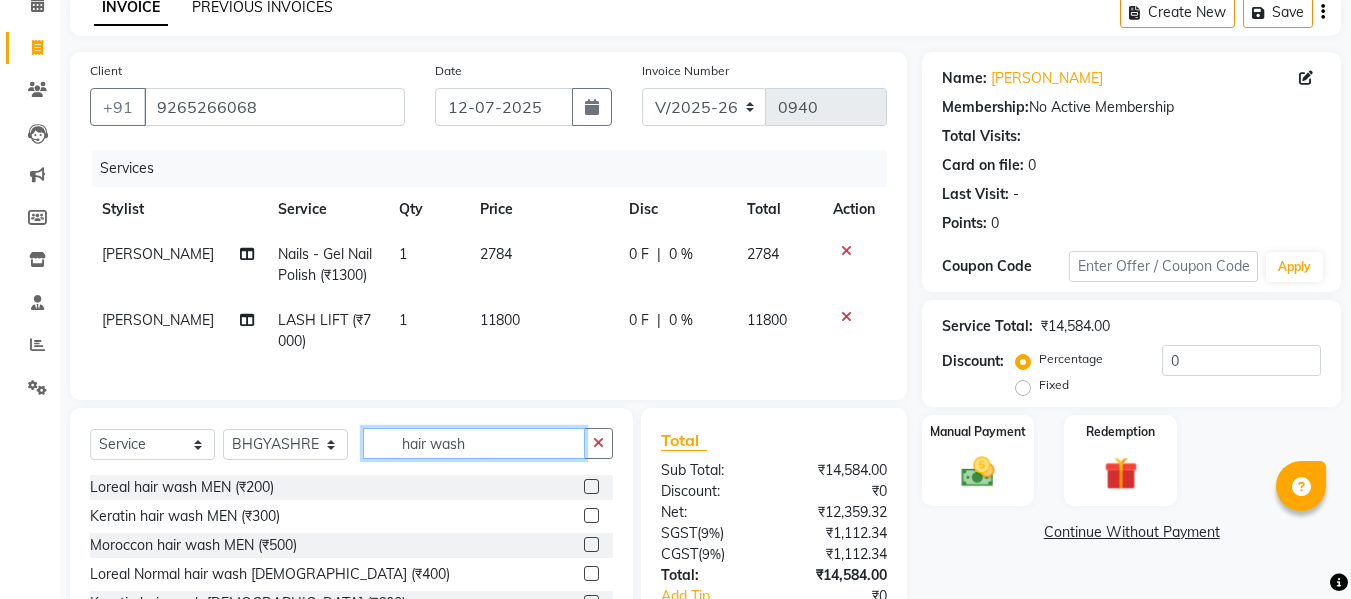 type on "hair wash" 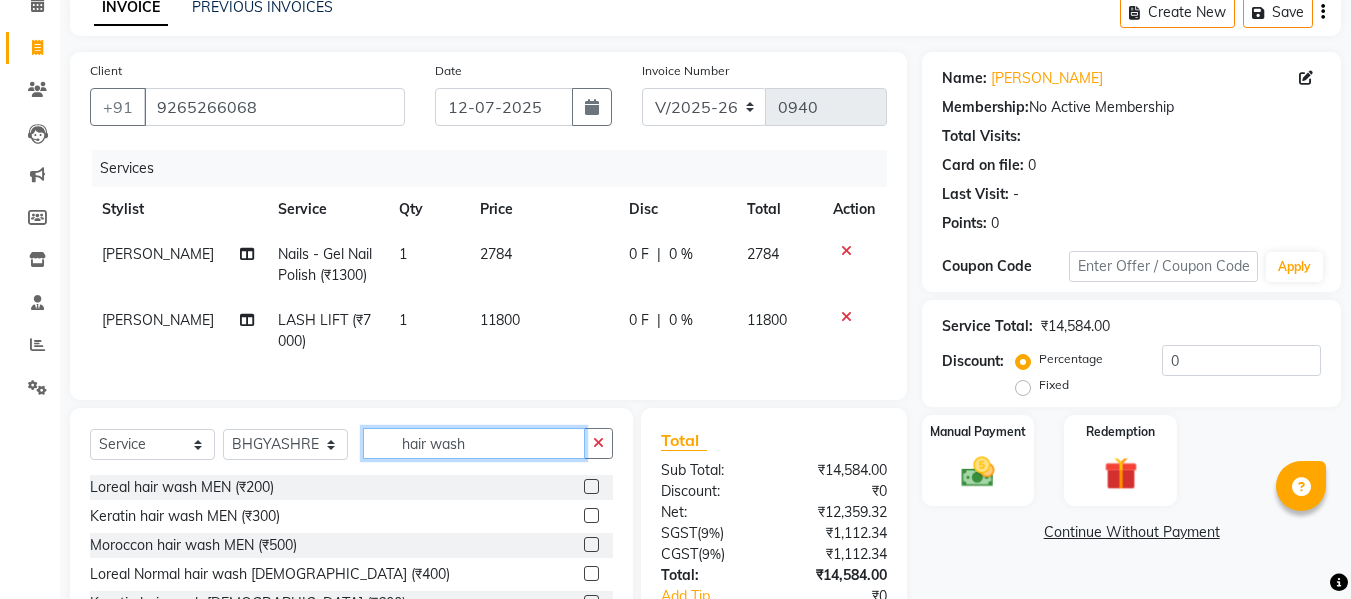 scroll, scrollTop: 3, scrollLeft: 0, axis: vertical 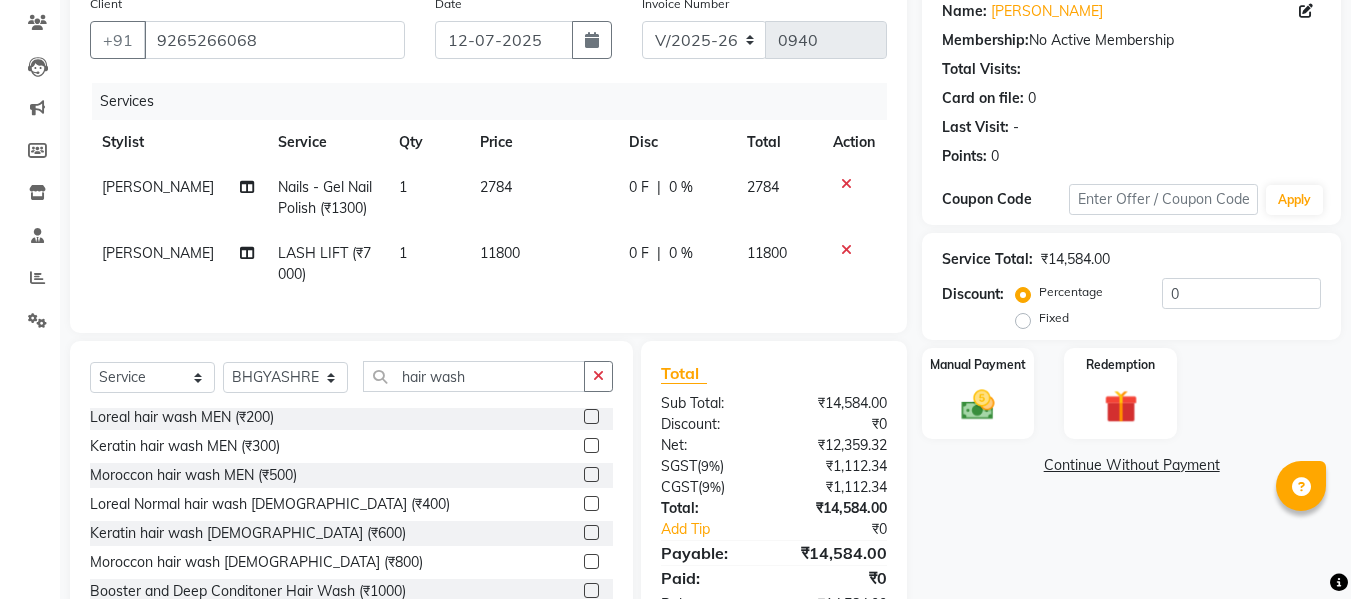 click 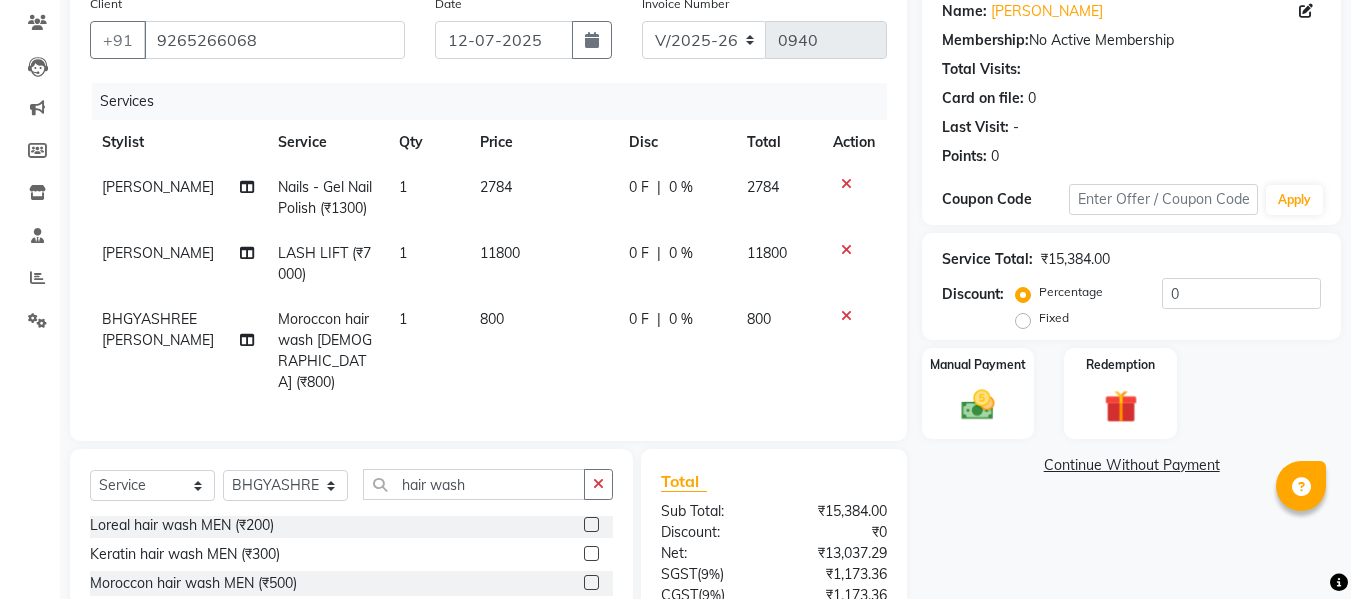 checkbox on "false" 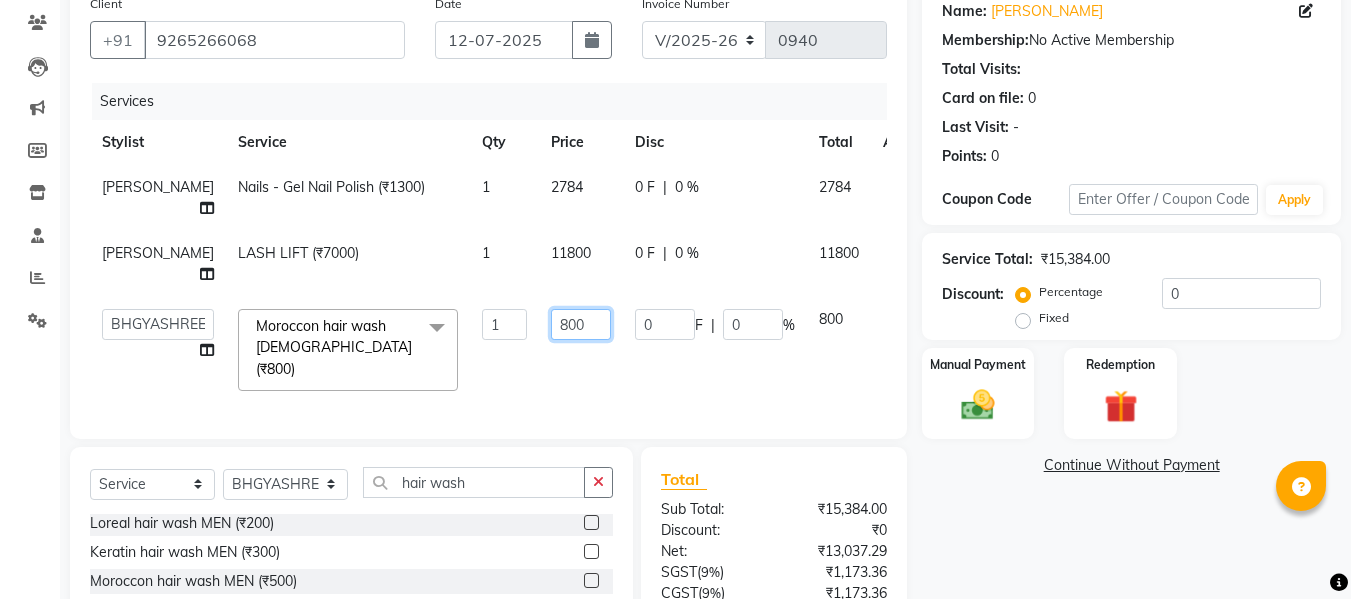 click on "800" 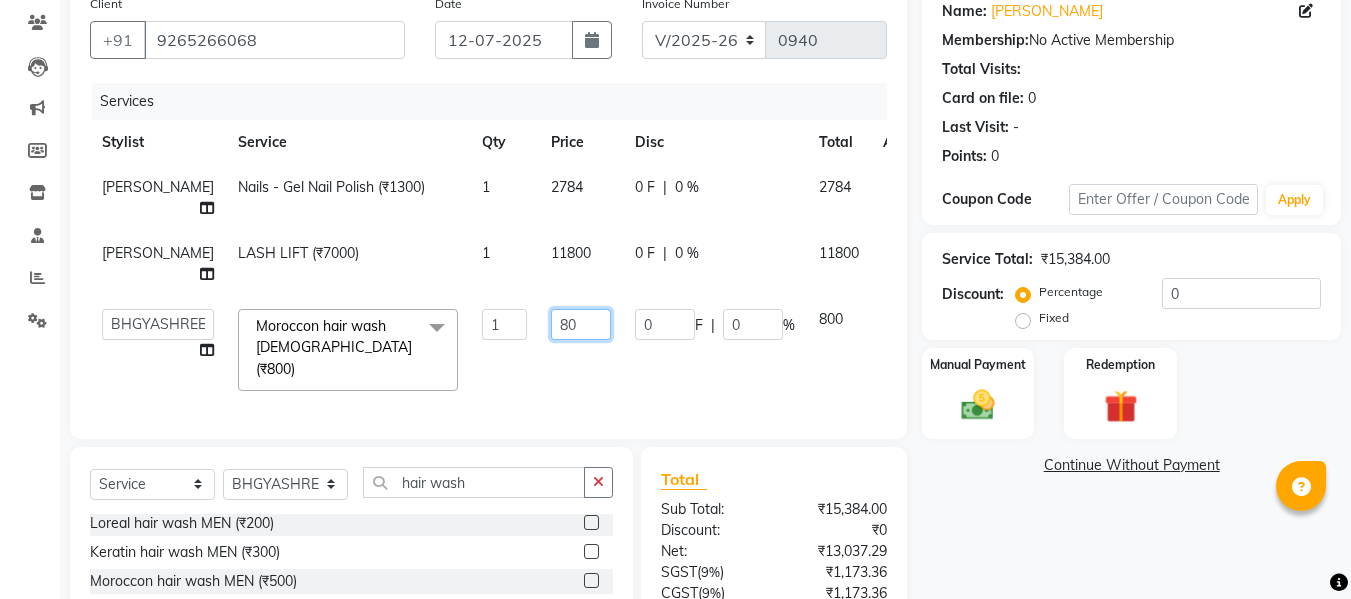 type on "8" 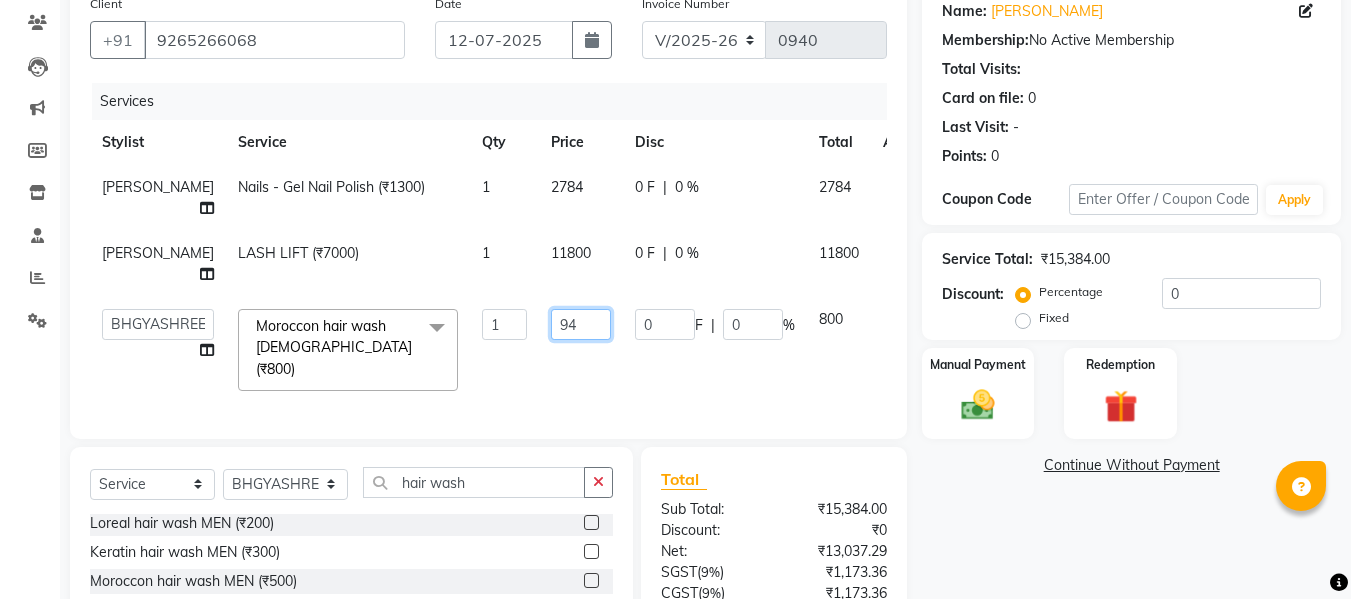 type on "944" 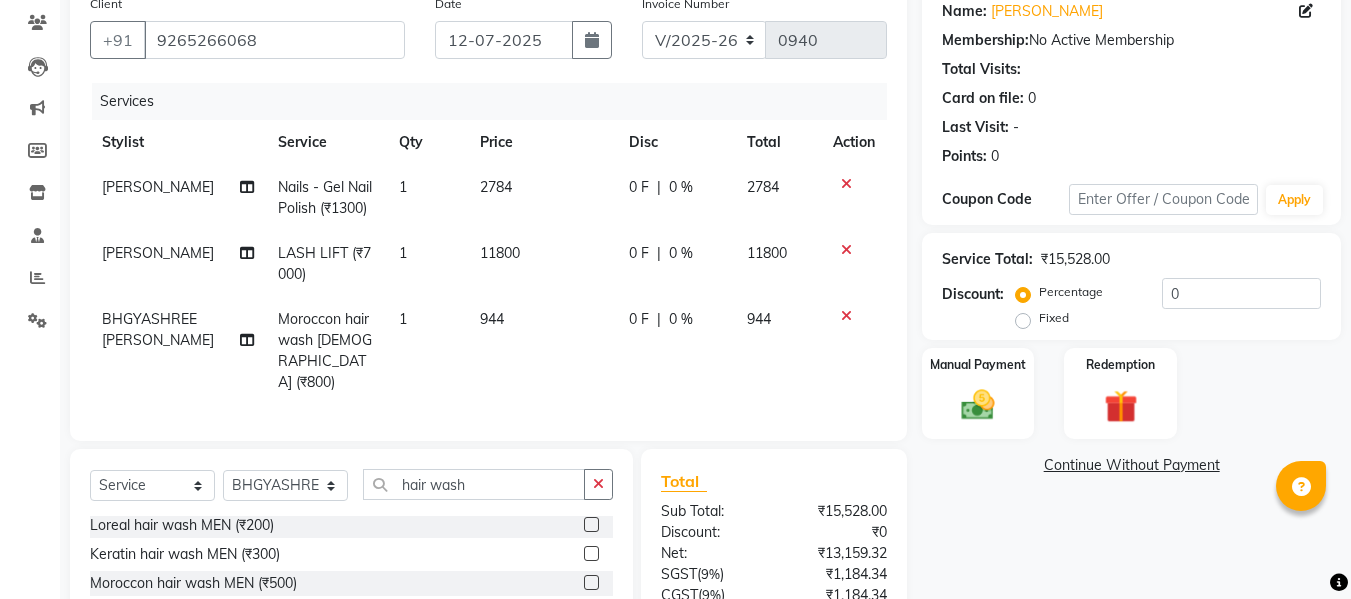 click on "Services Stylist Service Qty Price Disc Total Action [PERSON_NAME] Nails - Gel Nail Polish (₹1300) 1 2784 0 F | 0 % 2784 CHAND KHAN LASH LIFT (₹7000) 1 11800 0 F | 0 % 11800 BHGYASHREE [PERSON_NAME] Moroccon hair wash [DEMOGRAPHIC_DATA] (₹800) 1 944 0 F | 0 % 944" 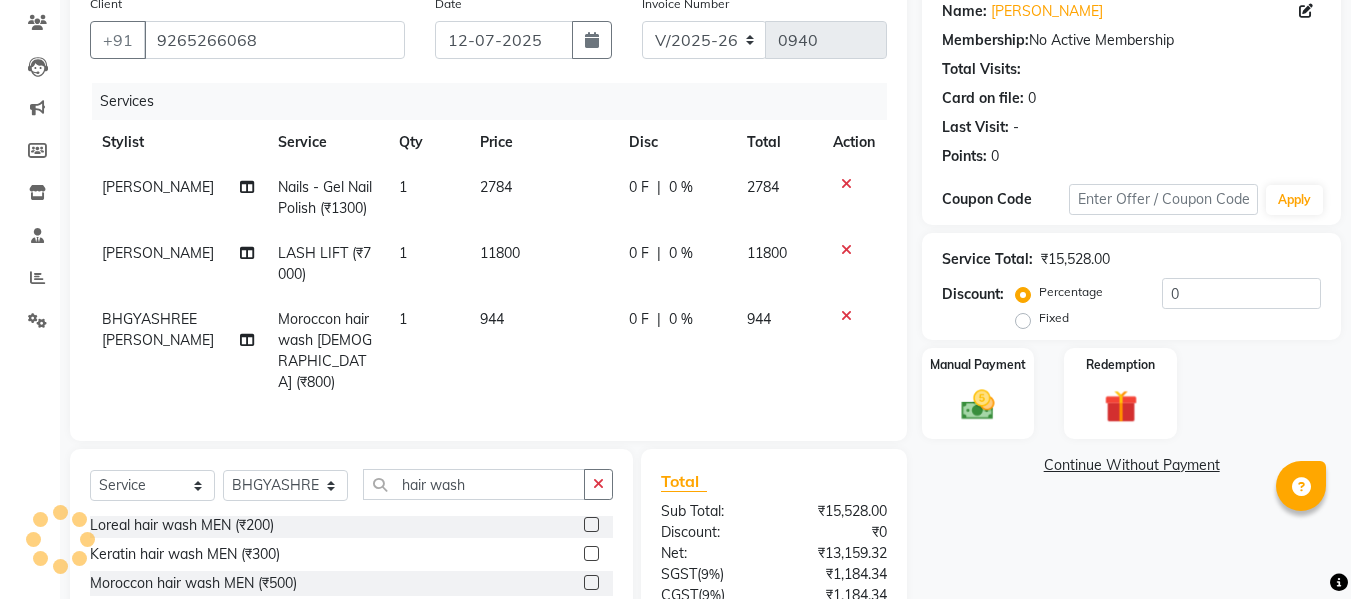 click on "0 F | 0 %" 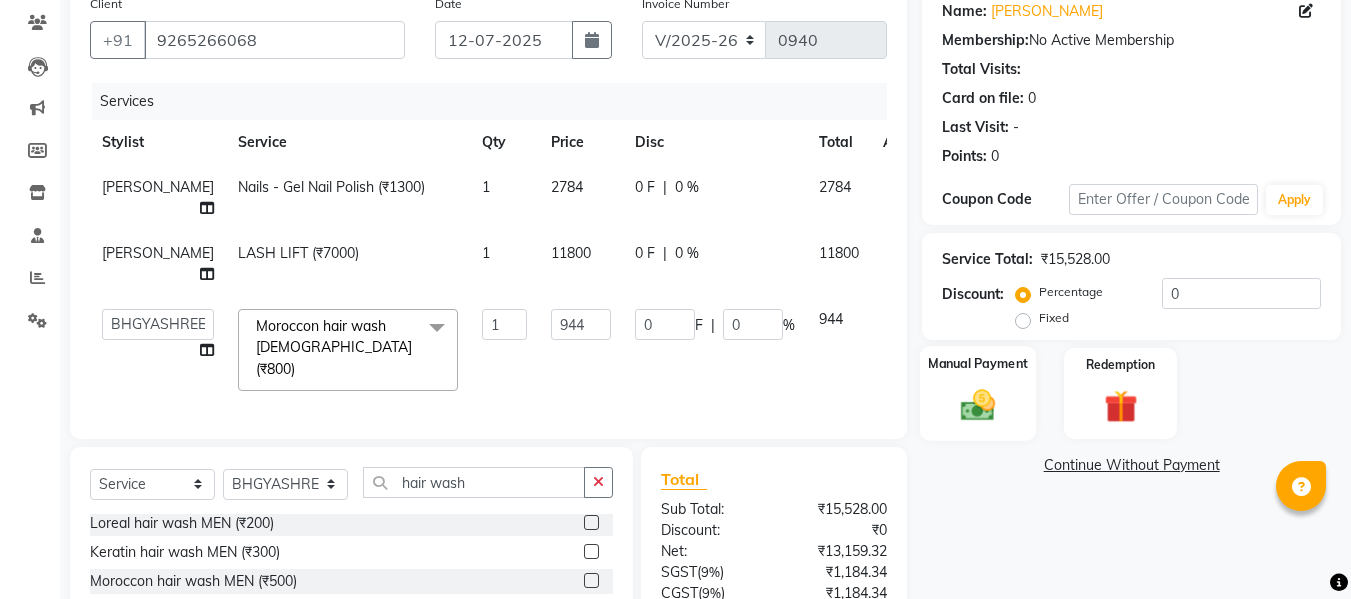 click 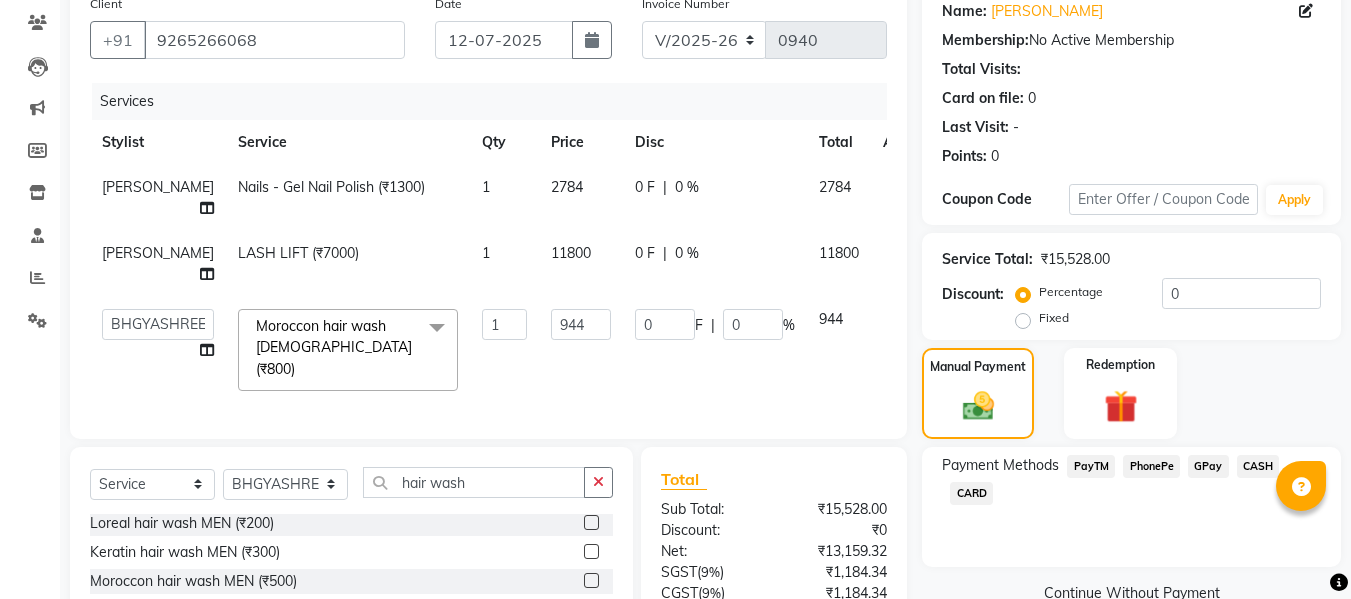 scroll, scrollTop: 353, scrollLeft: 0, axis: vertical 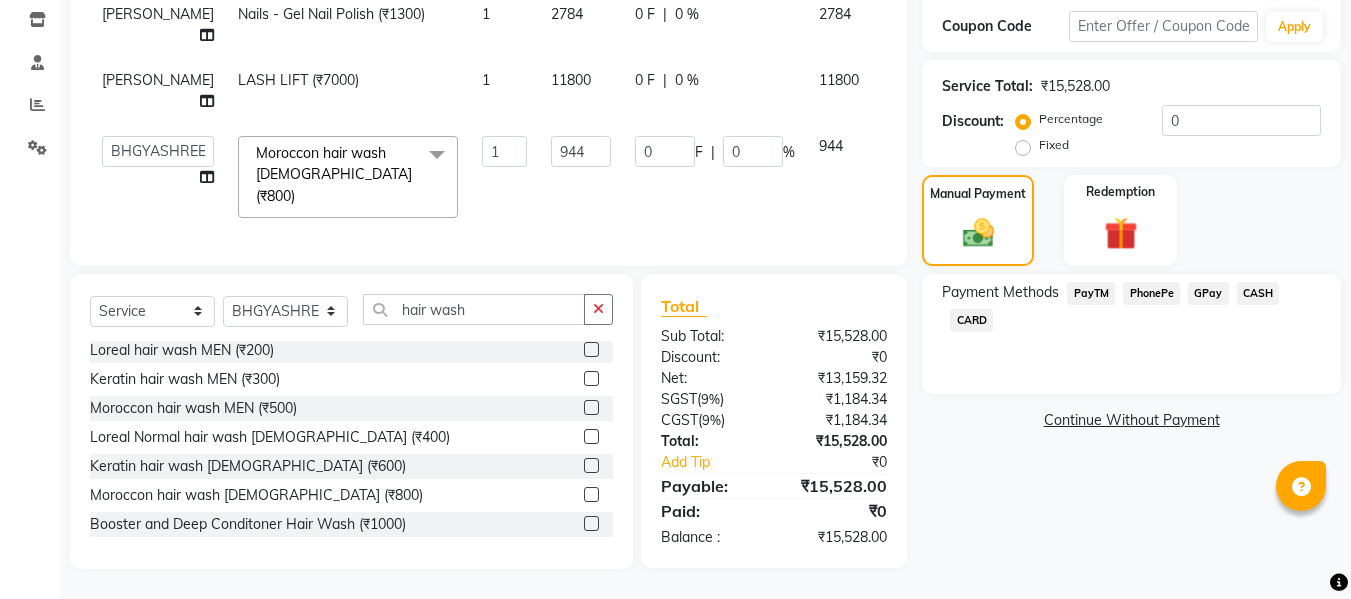 click on "PhonePe" 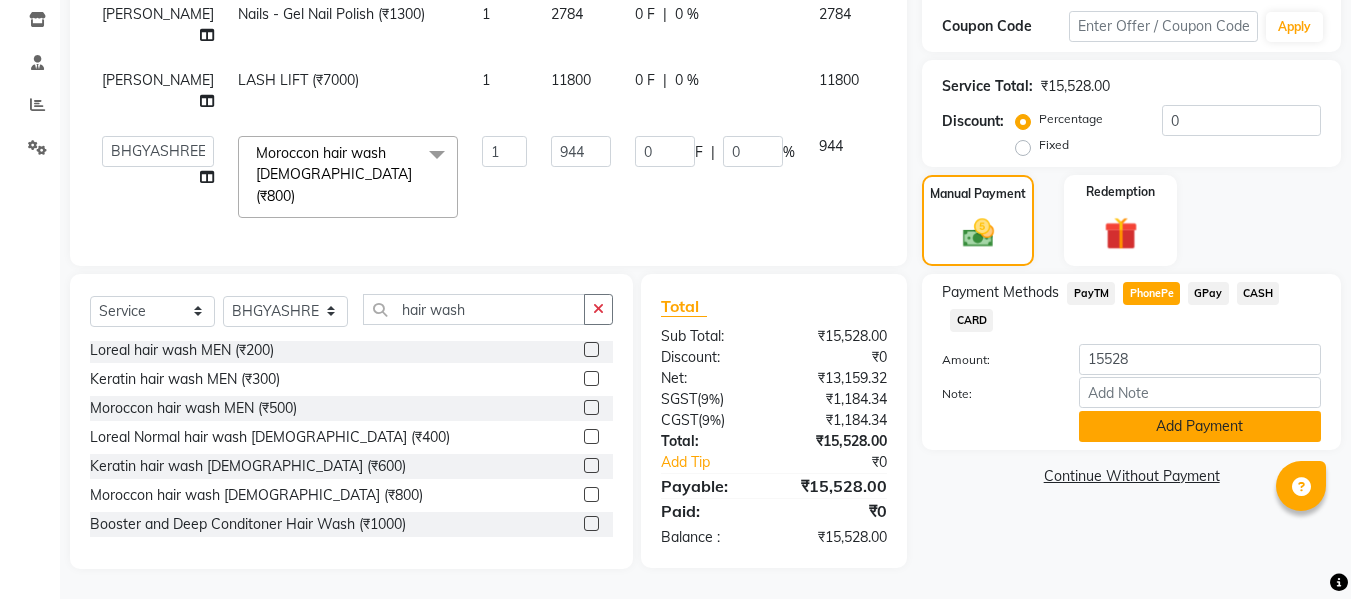 click on "Add Payment" 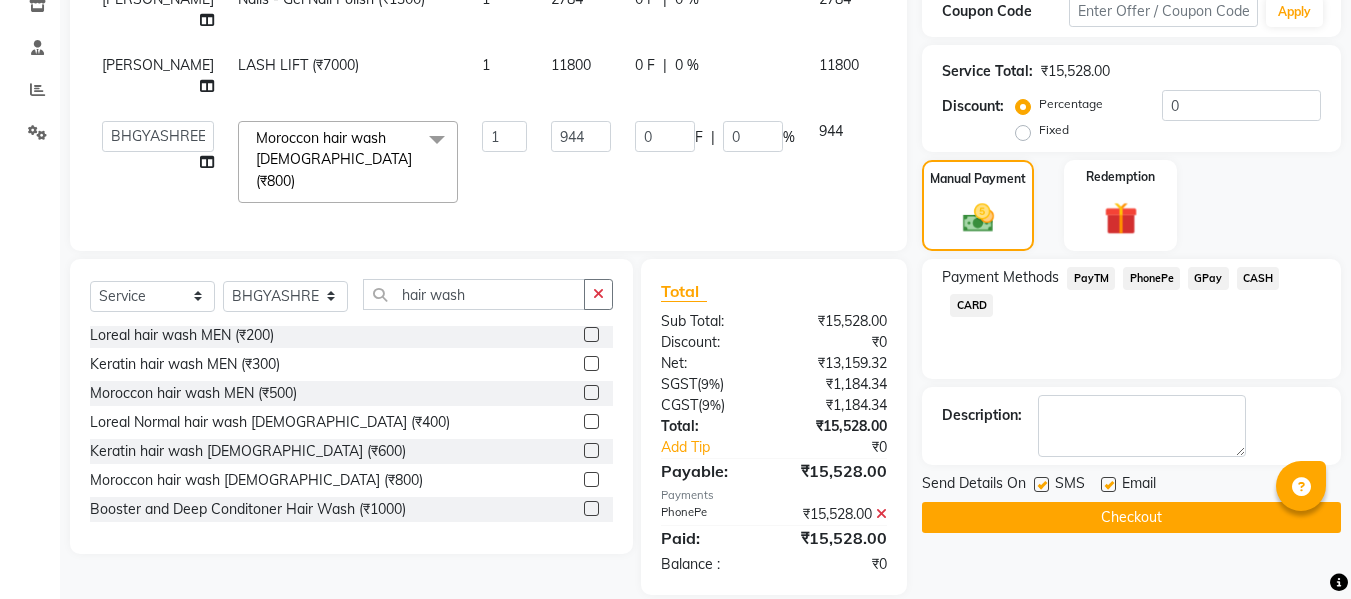 scroll, scrollTop: 394, scrollLeft: 0, axis: vertical 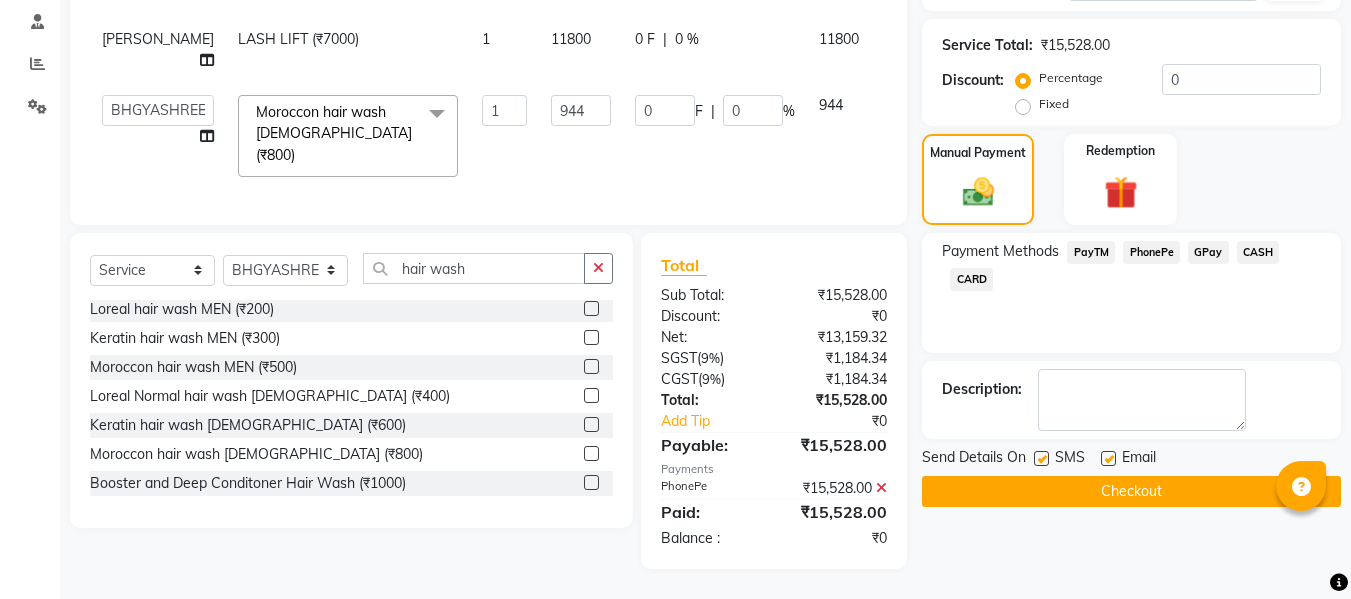 click on "Checkout" 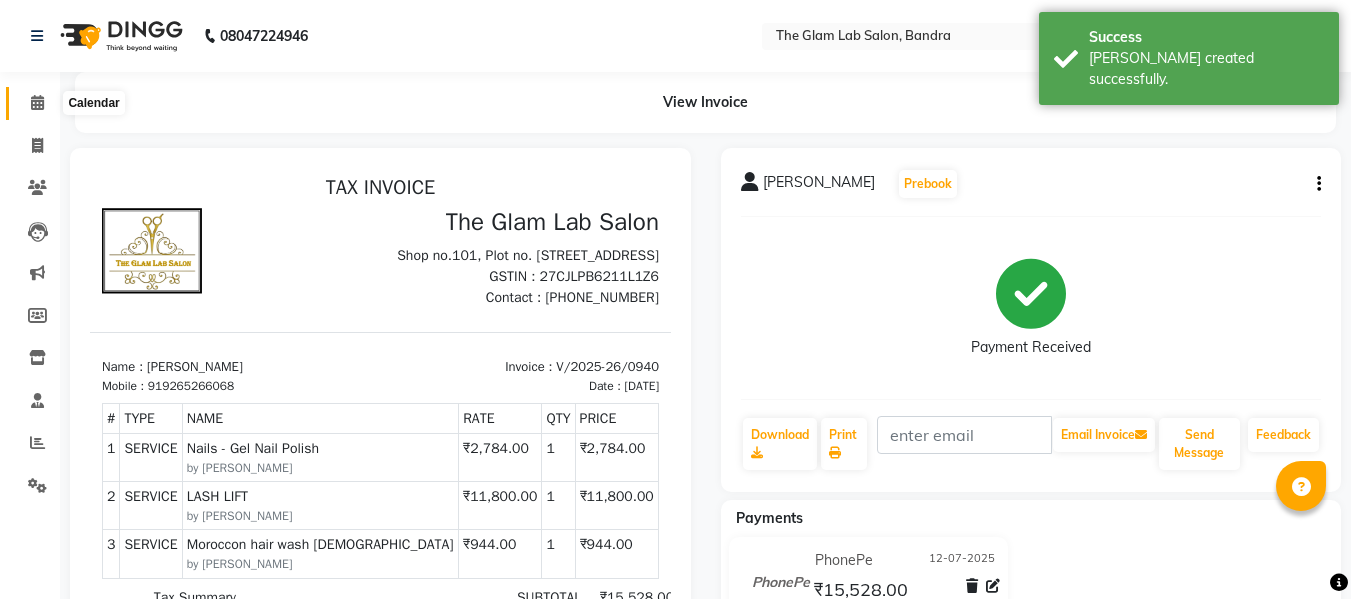 scroll, scrollTop: 0, scrollLeft: 0, axis: both 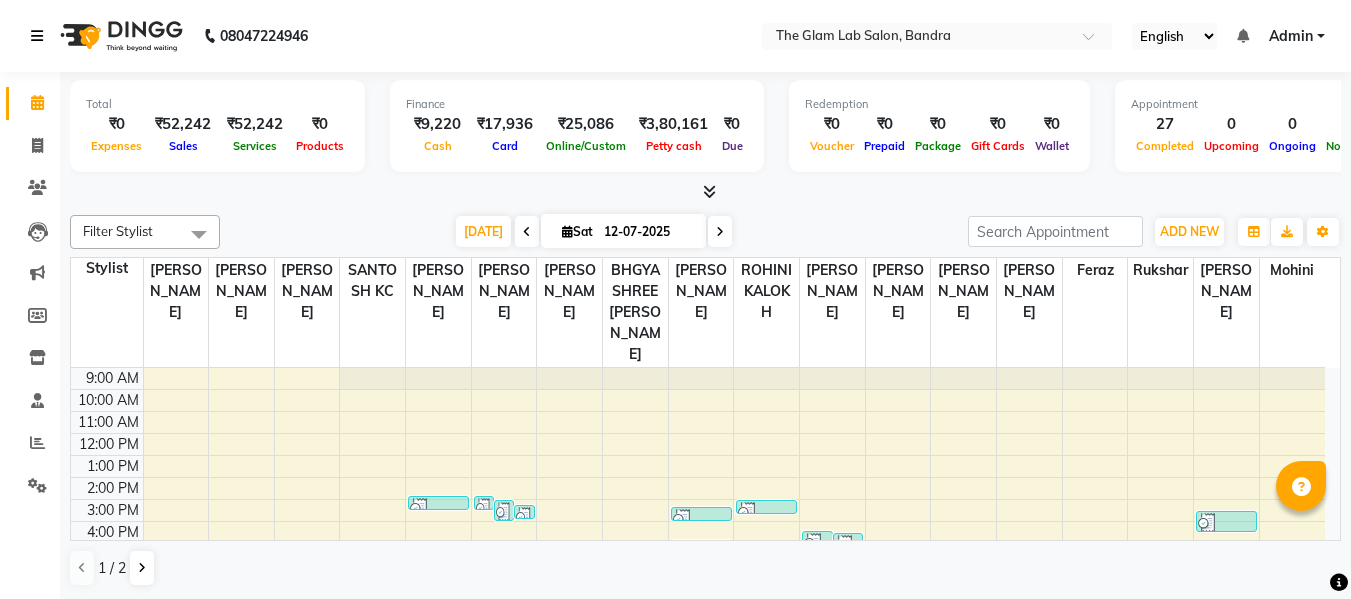 click at bounding box center (37, 36) 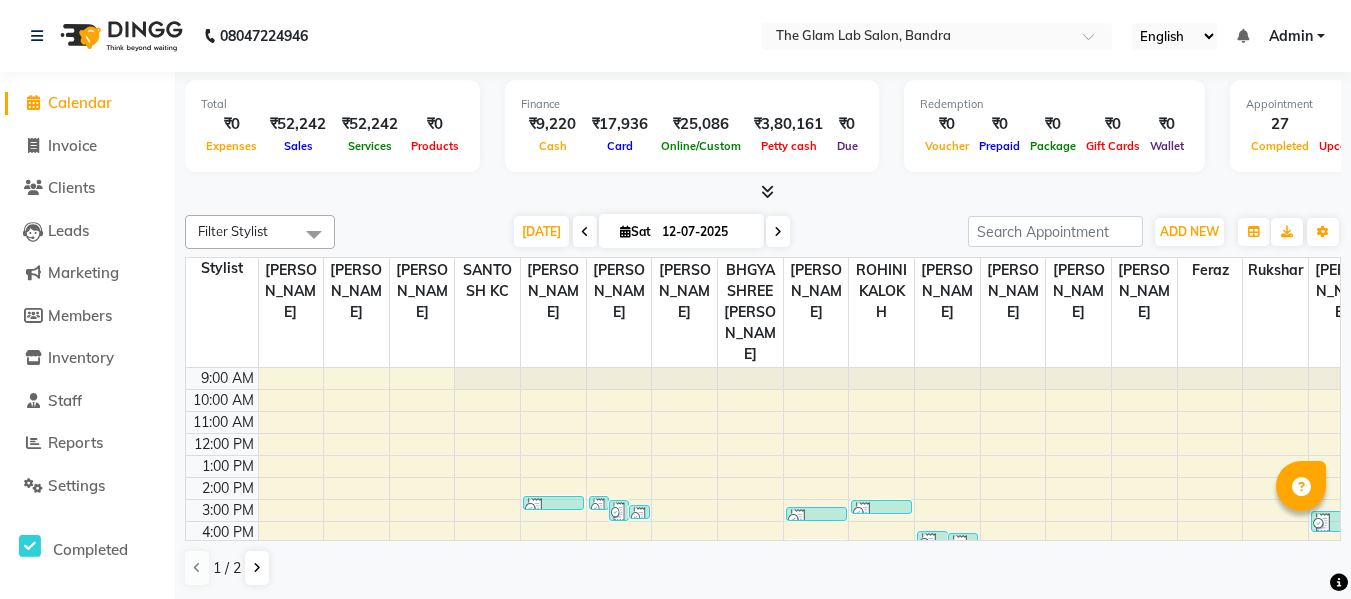 click on "08047224946 Select Location × The Glam Lab Salon, Bandra English ENGLISH Español العربية मराठी हिंदी ગુજરાતી தமிழ் 中文 Notifications nothing to show Admin Manage Profile Change Password Sign out  Version:3.15.3" 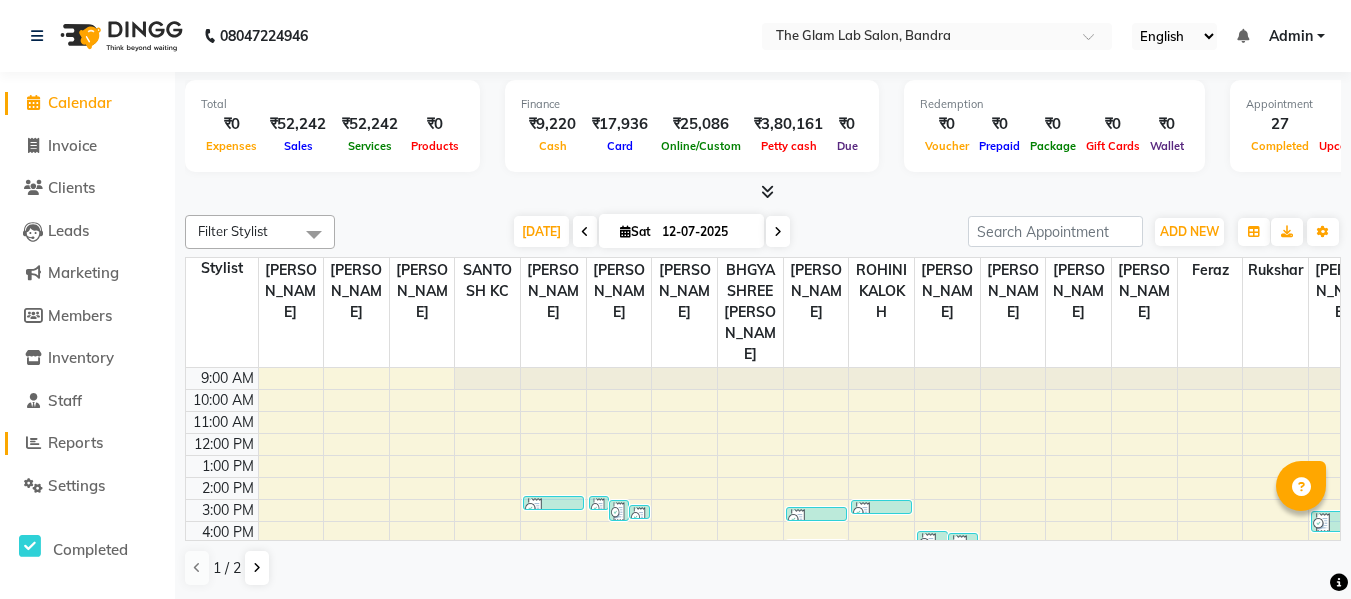 click on "Reports" 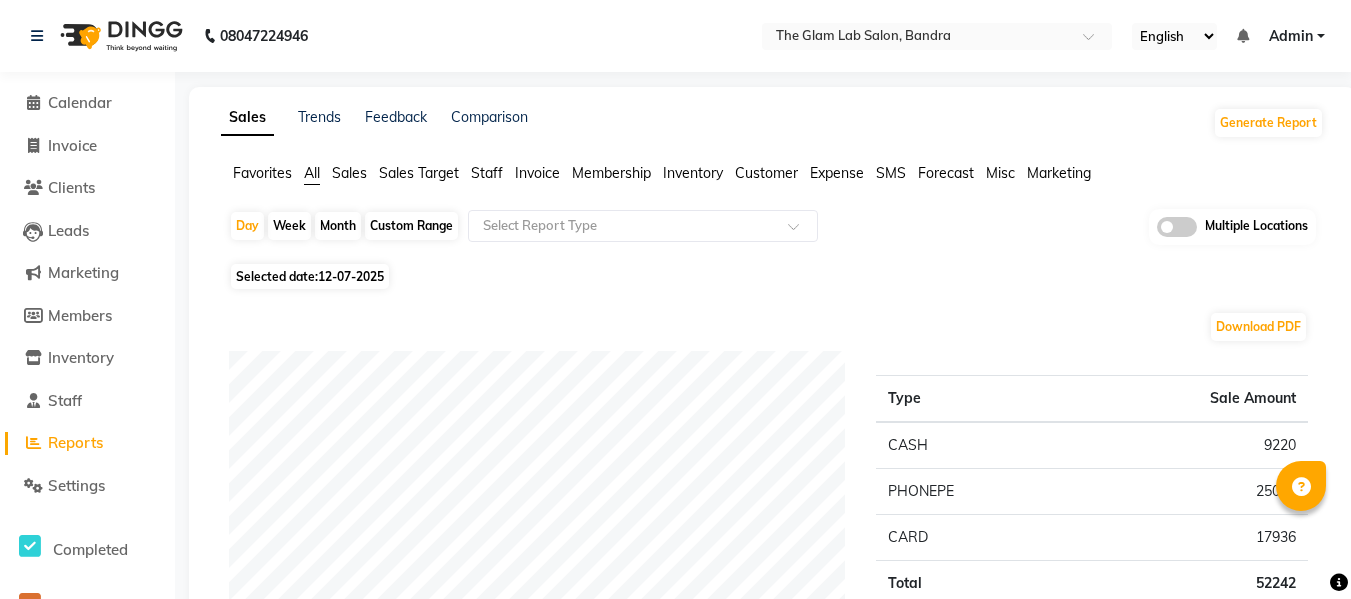 click on "Sales Trends Feedback Comparison Generate Report Favorites All Sales Sales Target Staff Invoice Membership Inventory Customer Expense SMS Forecast Misc Marketing  Day   Week   Month   Custom Range  Select Report Type Multiple Locations Selected date:  [DATE]  Download PDF Payment mode Type Sale Amount CASH 9220 PHONEPE 25086 CARD 17936 Total 52242 Staff summary Type Sale Amount Chand Khan 11800 Rohini Kalokh 9676 [PERSON_NAME] 5688 [PERSON_NAME] 5648 Wonchui Varah 5204 Arif 4720 [PERSON_NAME] 3088 [PERSON_NAME] 2950 Santosh Kc 2124 Bhgyashree [PERSON_NAME] 944 Others 400 Total 52242 Sales summary Type Sale Amount Memberships 0 Vouchers 0 Gift card 0 Products 0 Packages 0 Tips 0 Prepaid 0 Services 52242 Fee 0 Total 52242 Service by category Type Sale Amount Eyelash 16520 Nails 11576 Hair Treatments 9086 PEDI 2848 HAIR CUT MAN 2788 HAIR WASH 2494 Waxing 2242 Colour 1900  MASSAGE  1180 MANI 900 Others 708 Total 52242 Service sales Type Sale Amount LASH LIFT 11800  Nanoplastia ( up to shoulder) 9086 7400 4720 3422 2242" 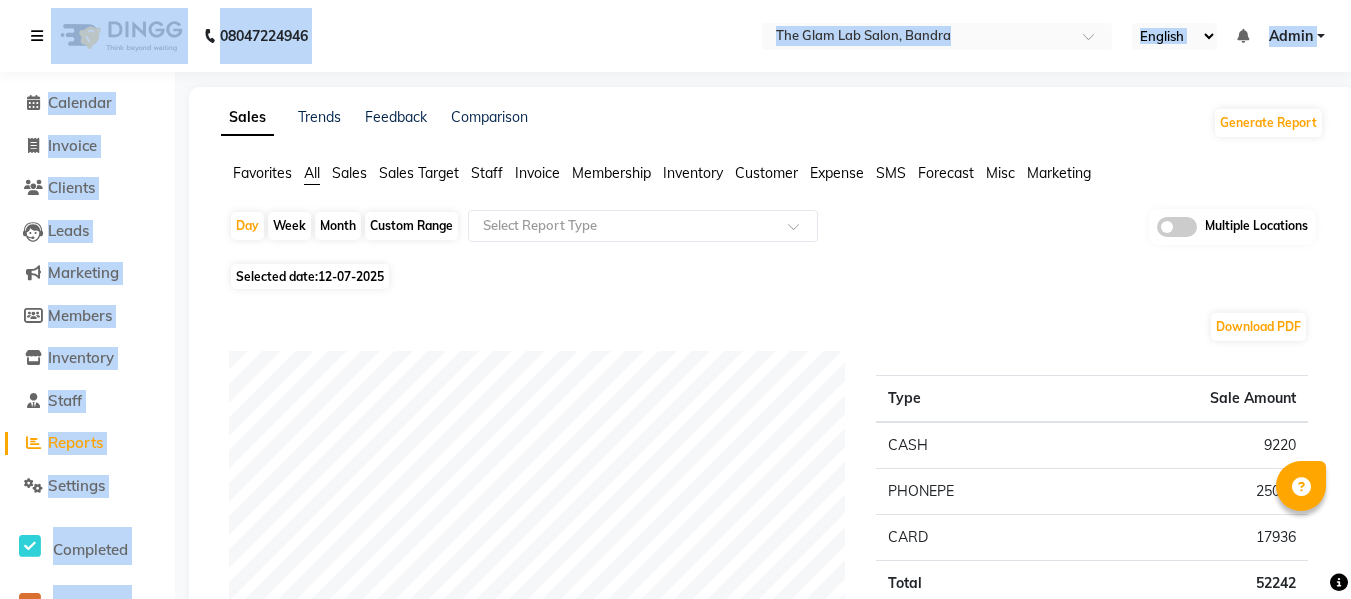 drag, startPoint x: 208, startPoint y: 107, endPoint x: 42, endPoint y: 34, distance: 181.34222 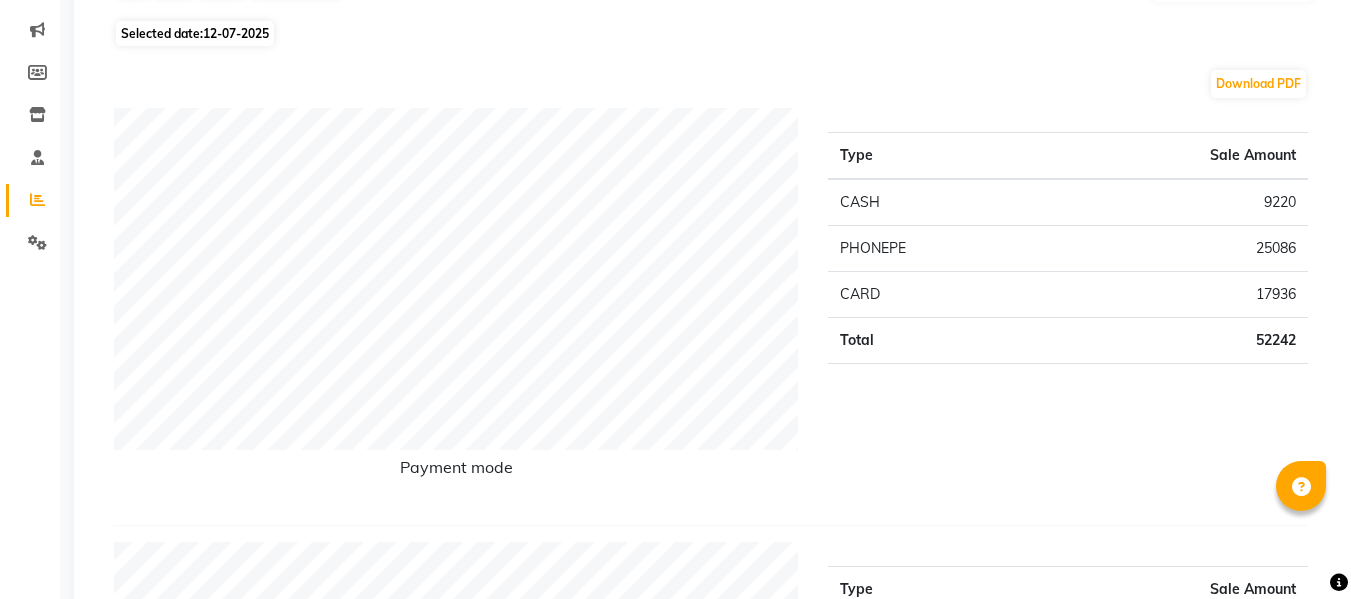 scroll, scrollTop: 475, scrollLeft: 0, axis: vertical 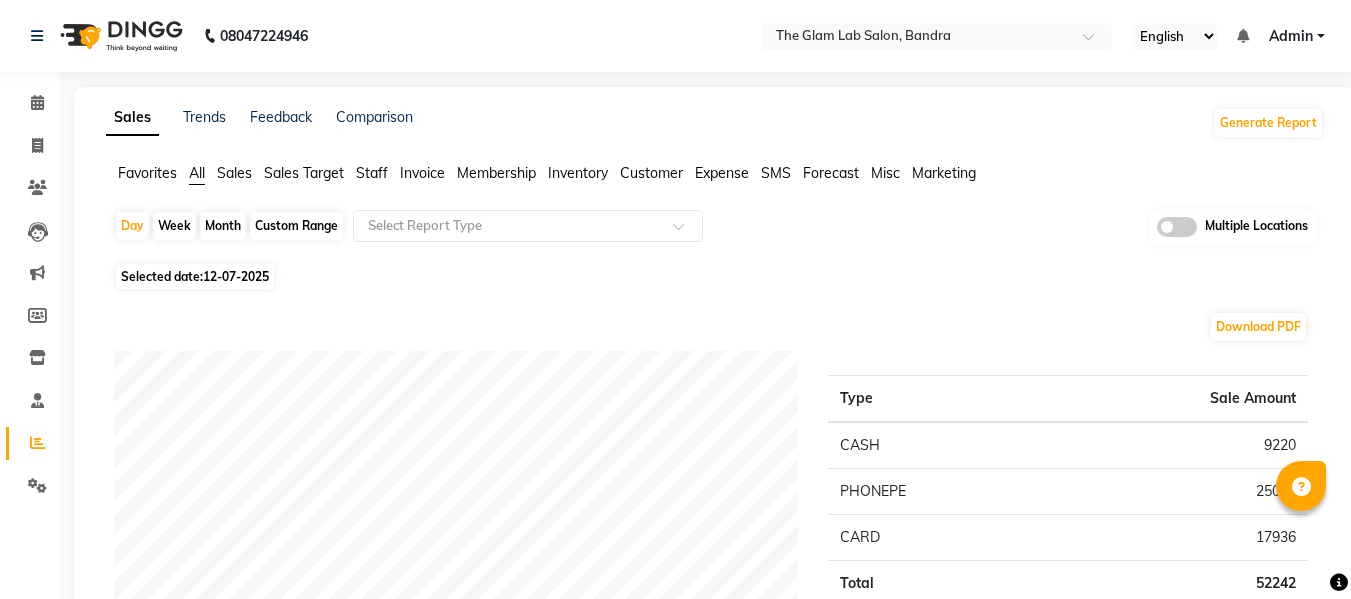 click on "Custom Range" 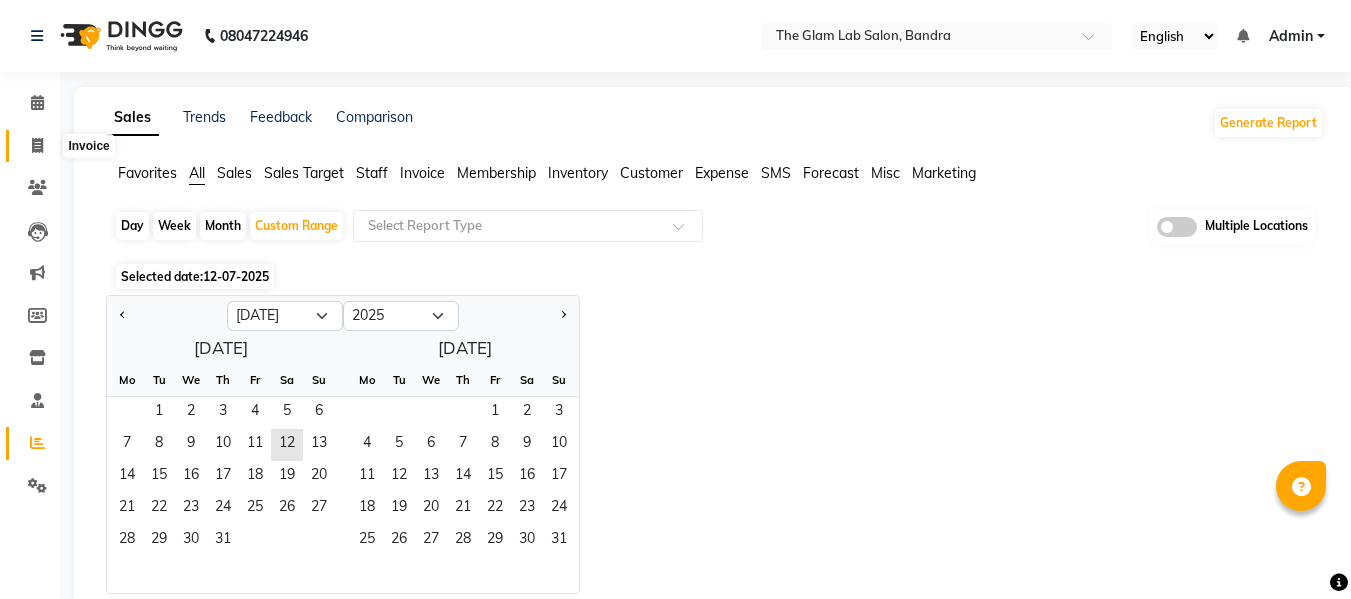 click 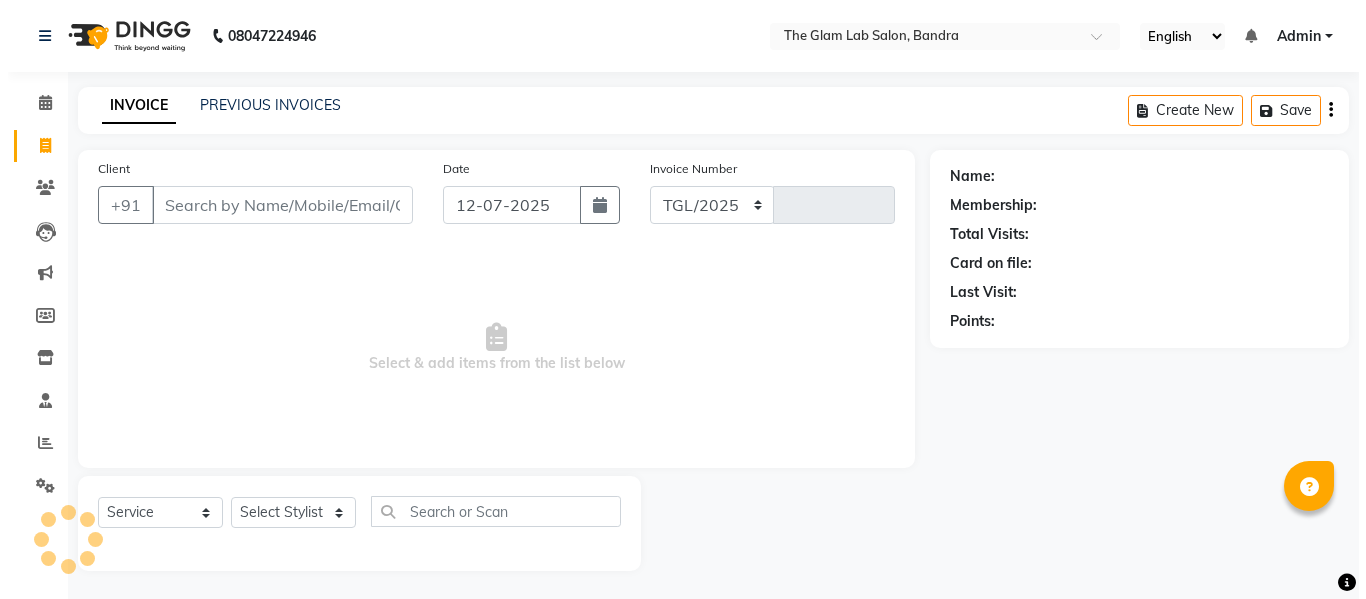 scroll, scrollTop: 2, scrollLeft: 0, axis: vertical 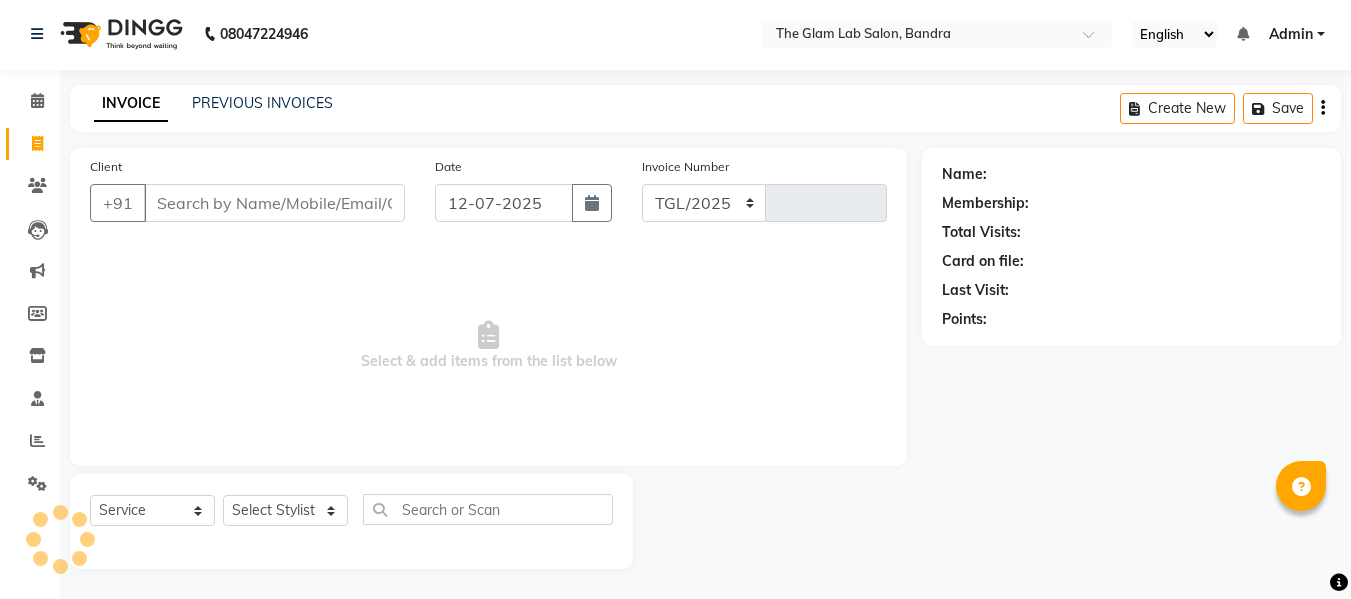 select on "734" 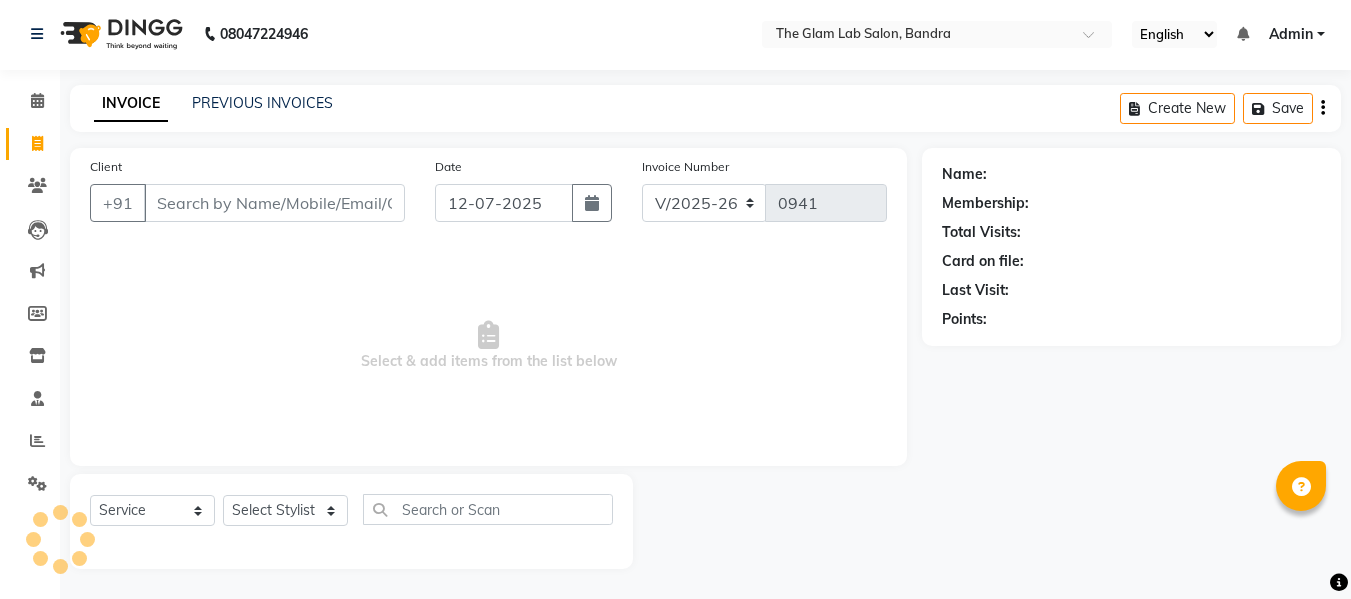 click on "Client" at bounding box center [274, 203] 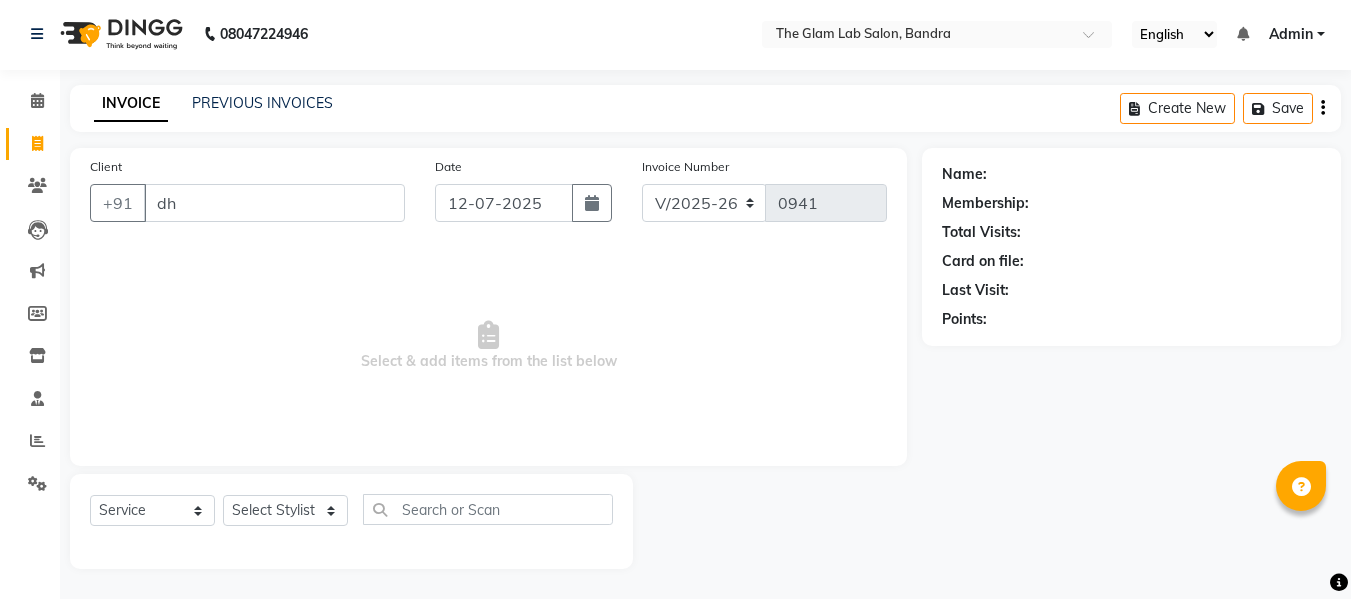type on "d" 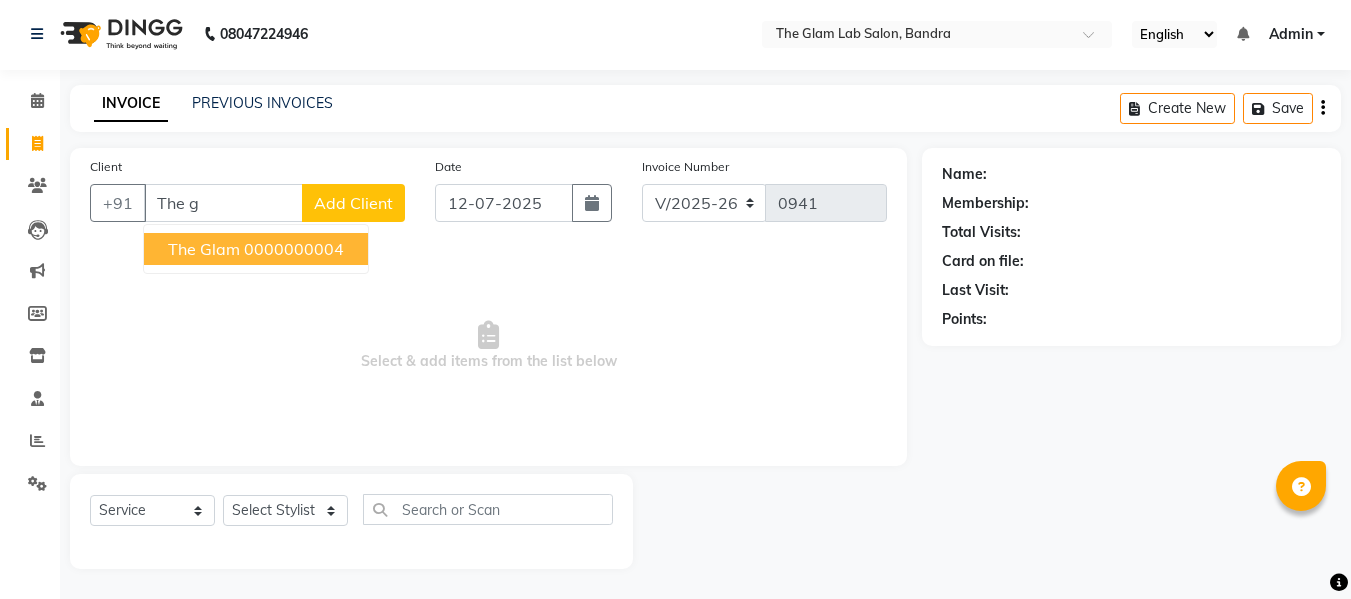 click on "the glam  0000000004" at bounding box center (256, 249) 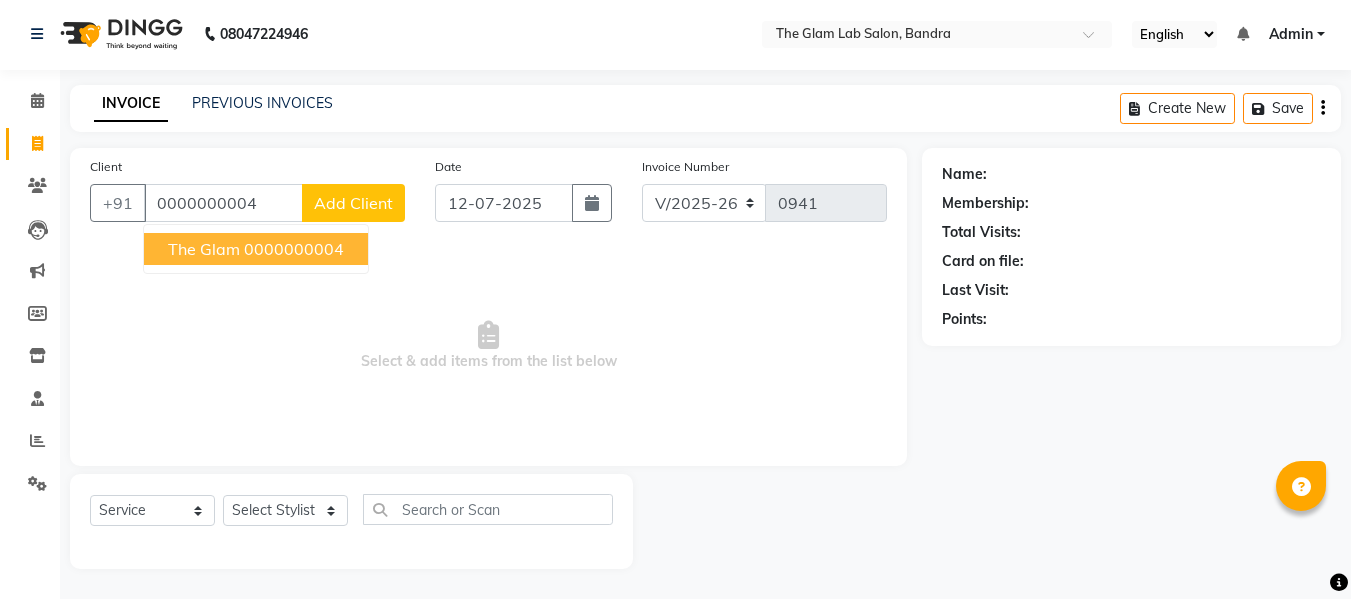 type on "0000000004" 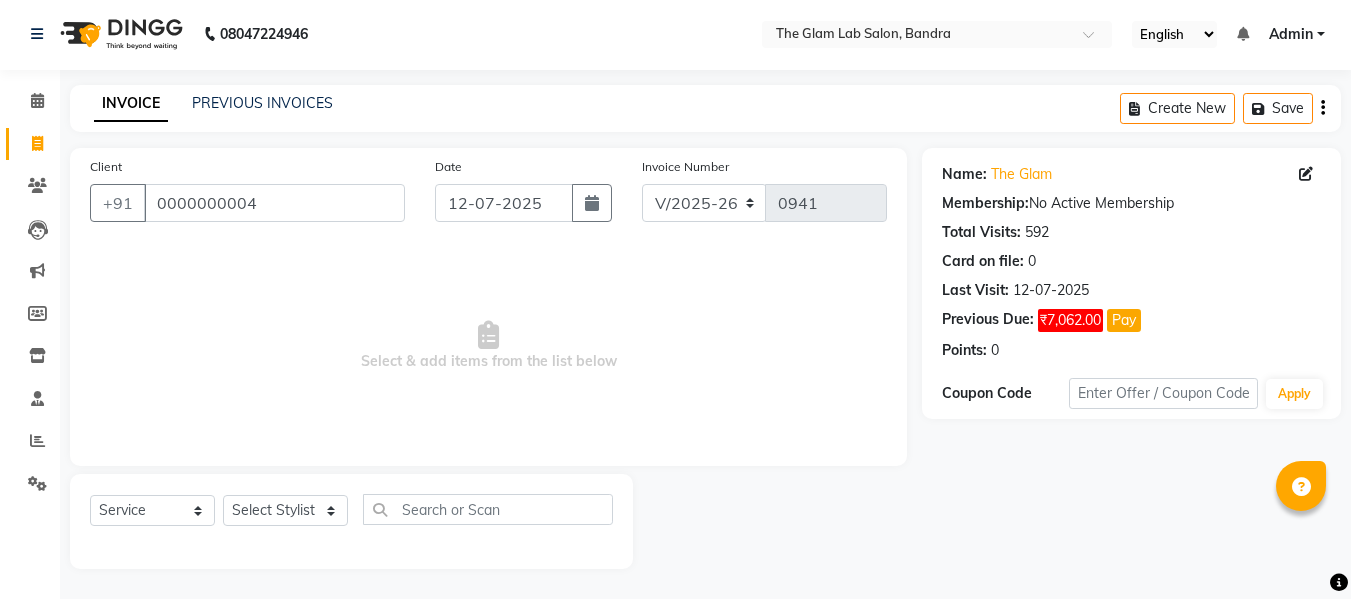 click on "Client [PHONE_NUMBER]" 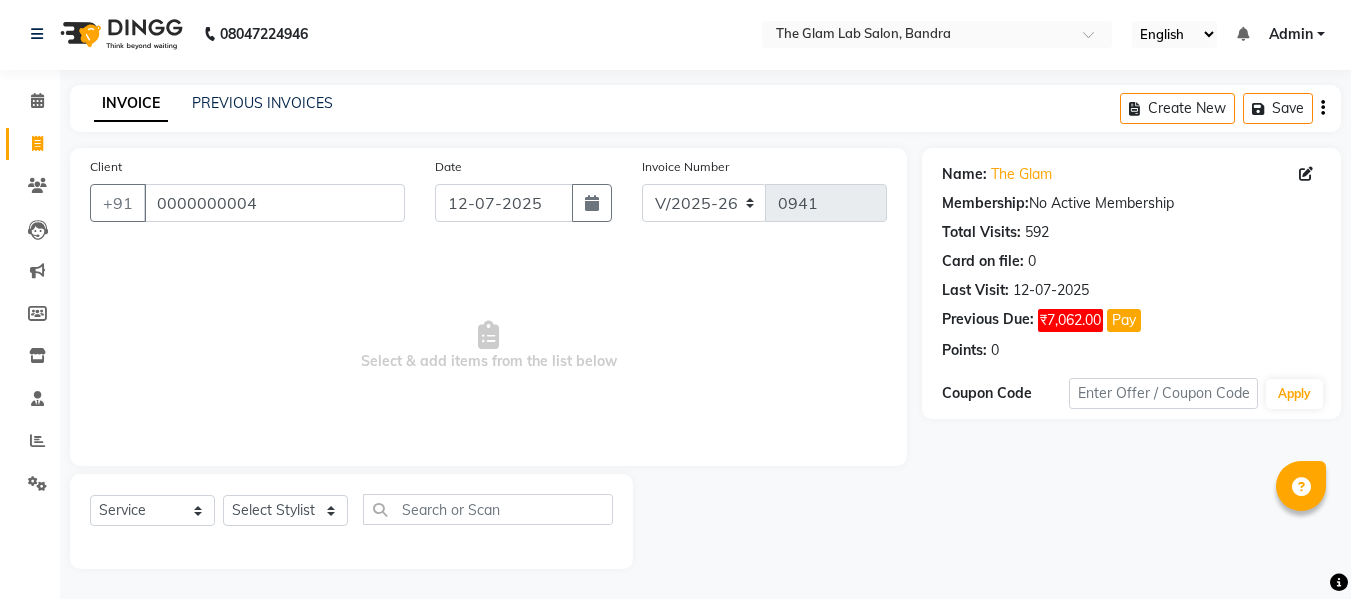 drag, startPoint x: 313, startPoint y: 177, endPoint x: 301, endPoint y: 196, distance: 22.472204 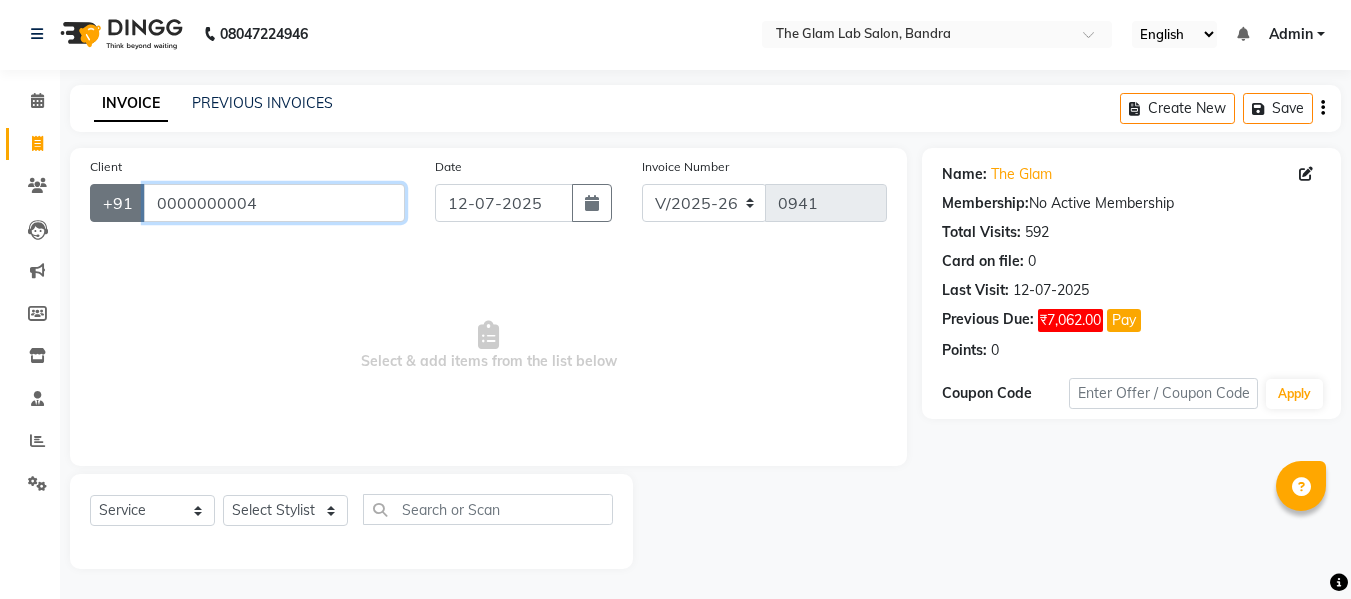 drag, startPoint x: 301, startPoint y: 196, endPoint x: 117, endPoint y: 214, distance: 184.87834 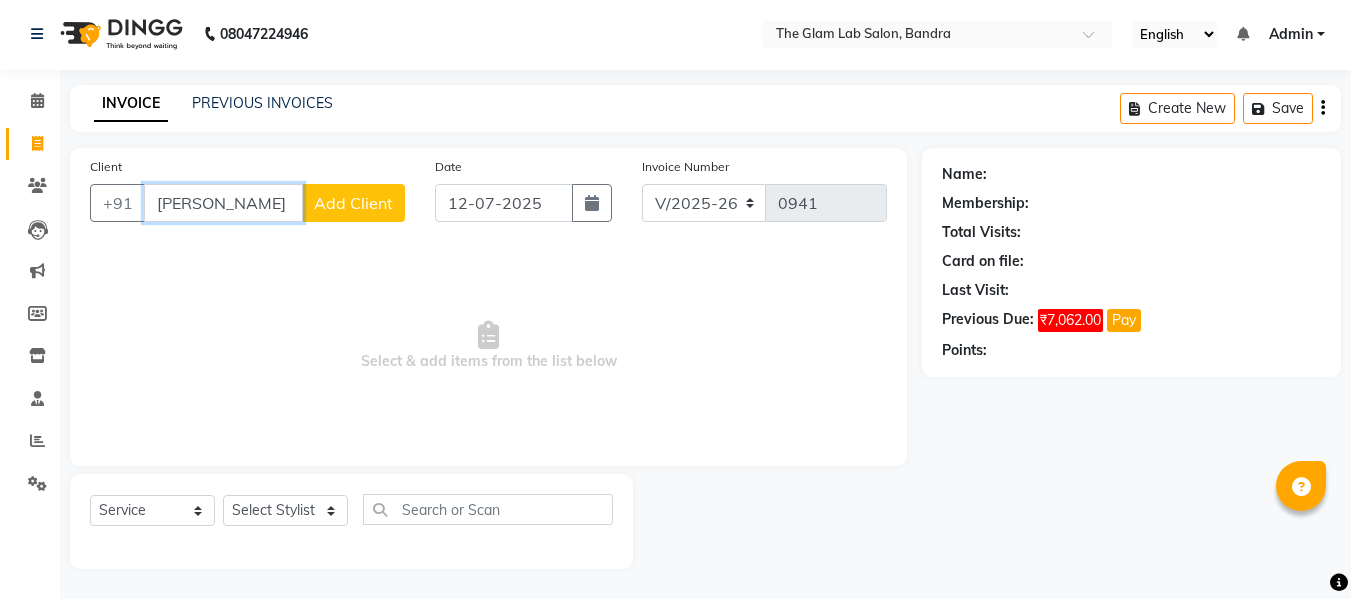 type on "[PERSON_NAME]" 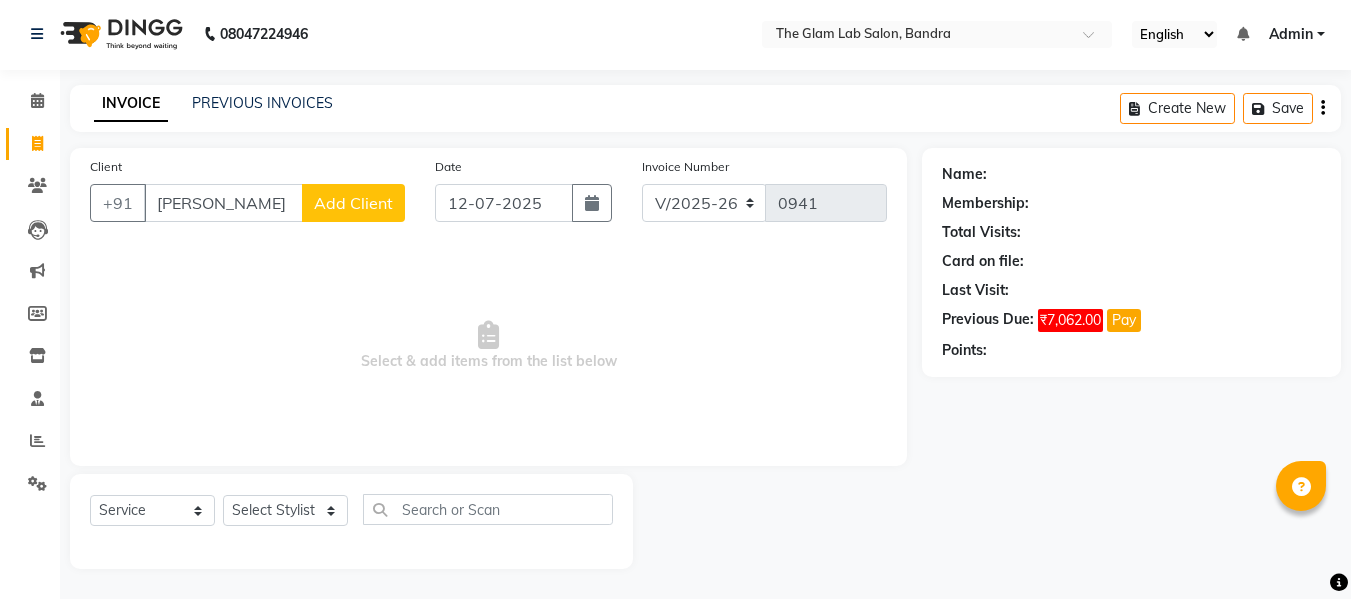 click on "Add Client" 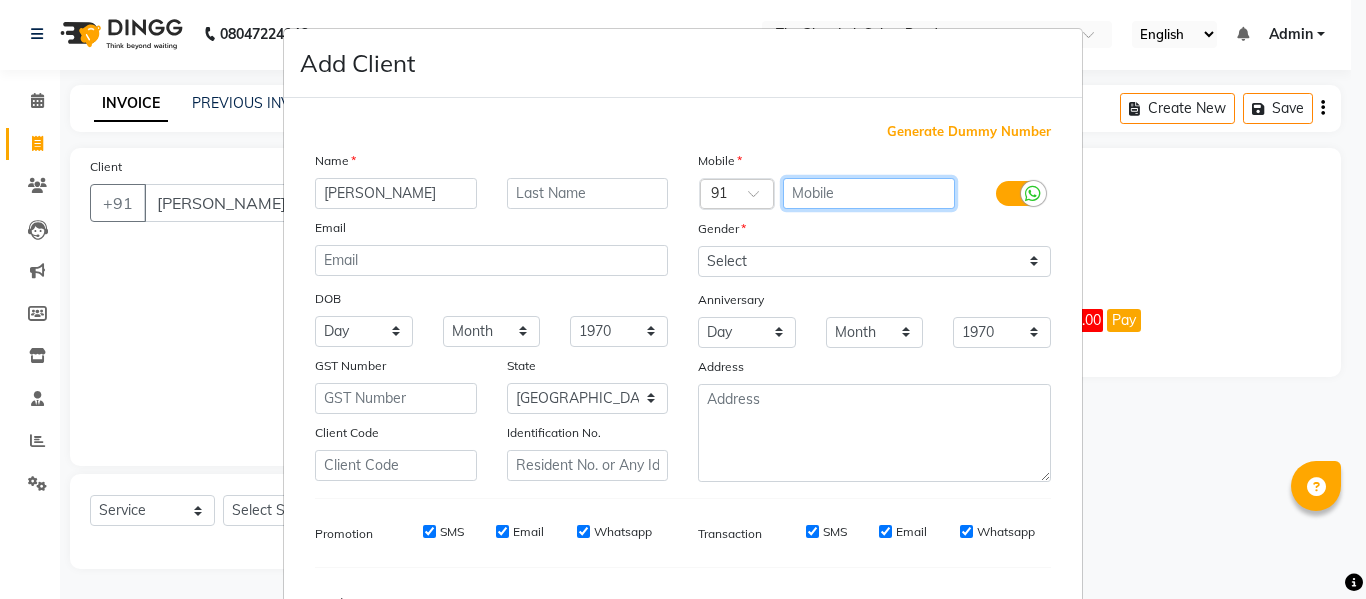 click at bounding box center (869, 193) 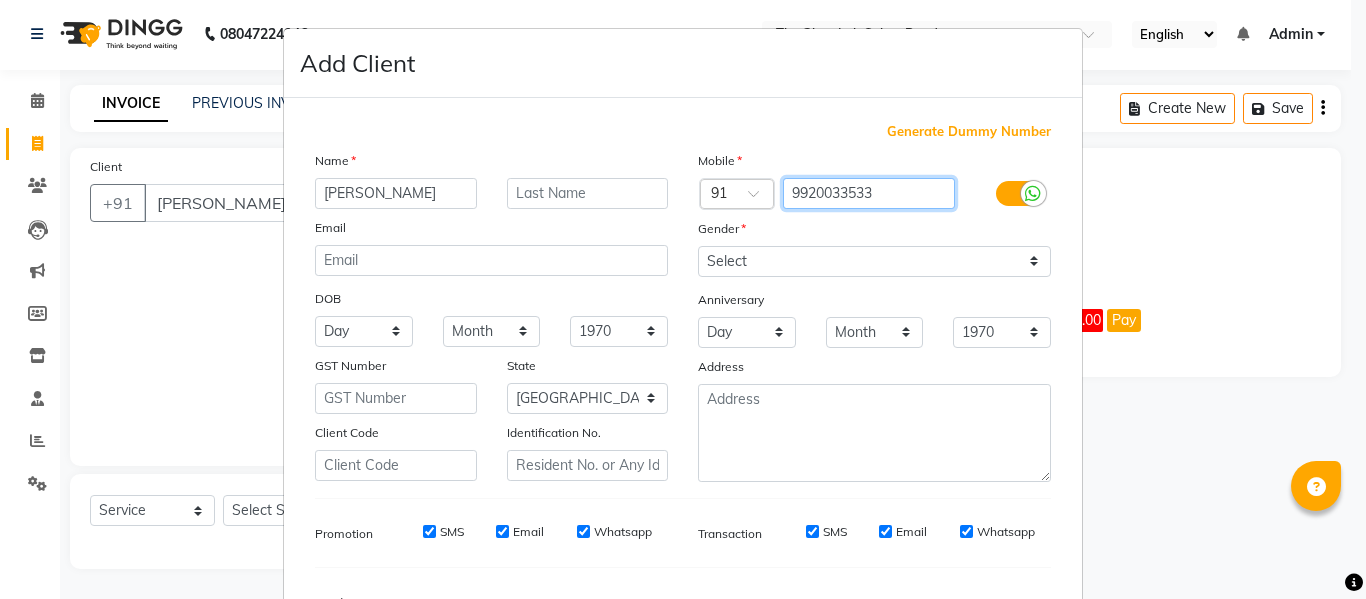 type on "9920033533" 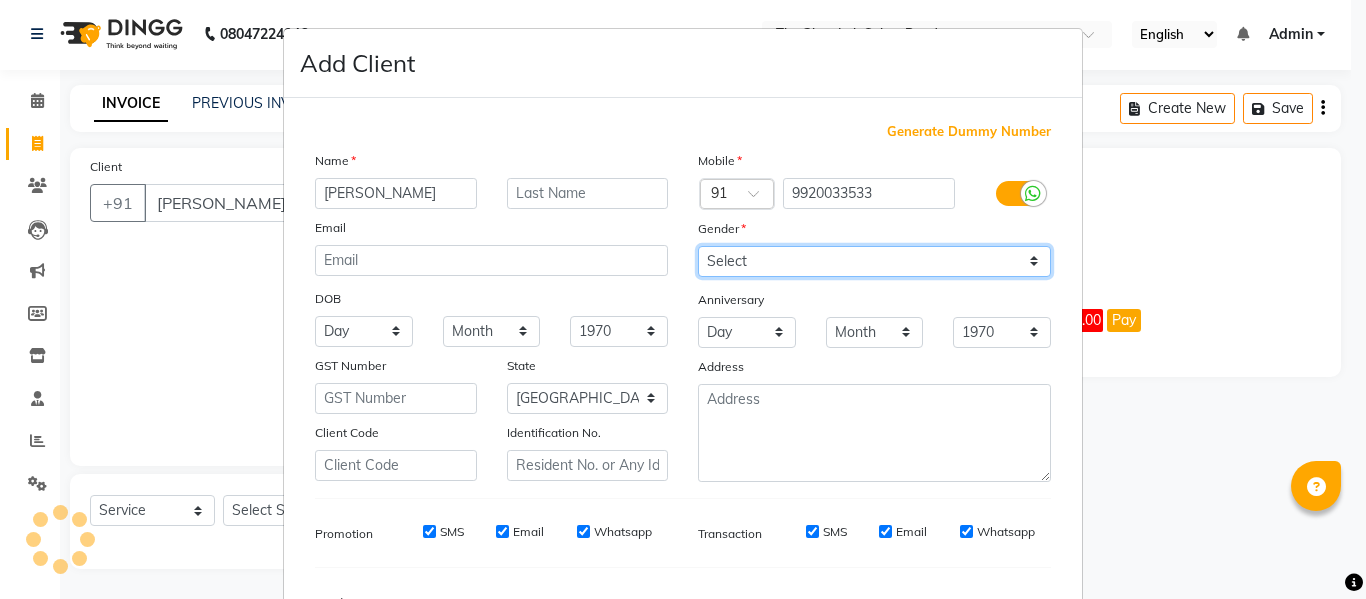 click on "Mobile Country Code × 91 9920033533 Gender Select [DEMOGRAPHIC_DATA] [DEMOGRAPHIC_DATA] Other Prefer Not To Say Anniversary Day 01 02 03 04 05 06 07 08 09 10 11 12 13 14 15 16 17 18 19 20 21 22 23 24 25 26 27 28 29 30 31 Month January February March April May June July August September October November [DATE] 1971 1972 1973 1974 1975 1976 1977 1978 1979 1980 1981 1982 1983 1984 1985 1986 1987 1988 1989 1990 1991 1992 1993 1994 1995 1996 1997 1998 1999 2000 2001 2002 2003 2004 2005 2006 2007 2008 2009 2010 2011 2012 2013 2014 2015 2016 2017 2018 2019 2020 2021 2022 2023 2024 2025 Address" at bounding box center [874, 316] 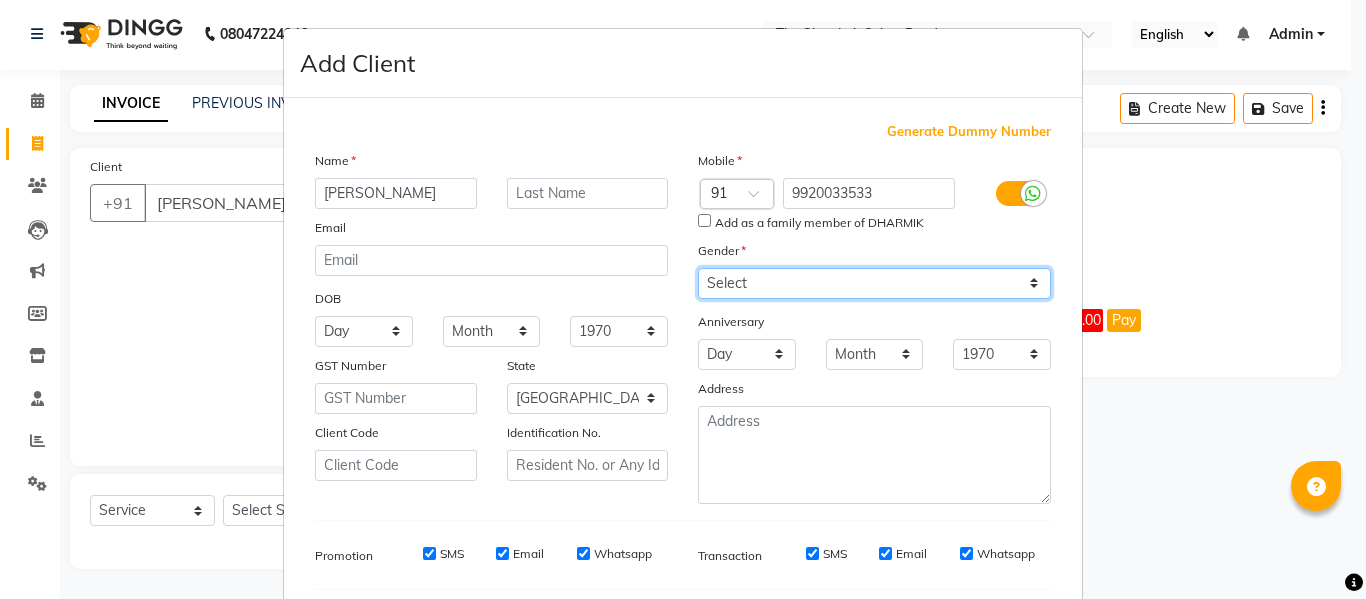 select on "[DEMOGRAPHIC_DATA]" 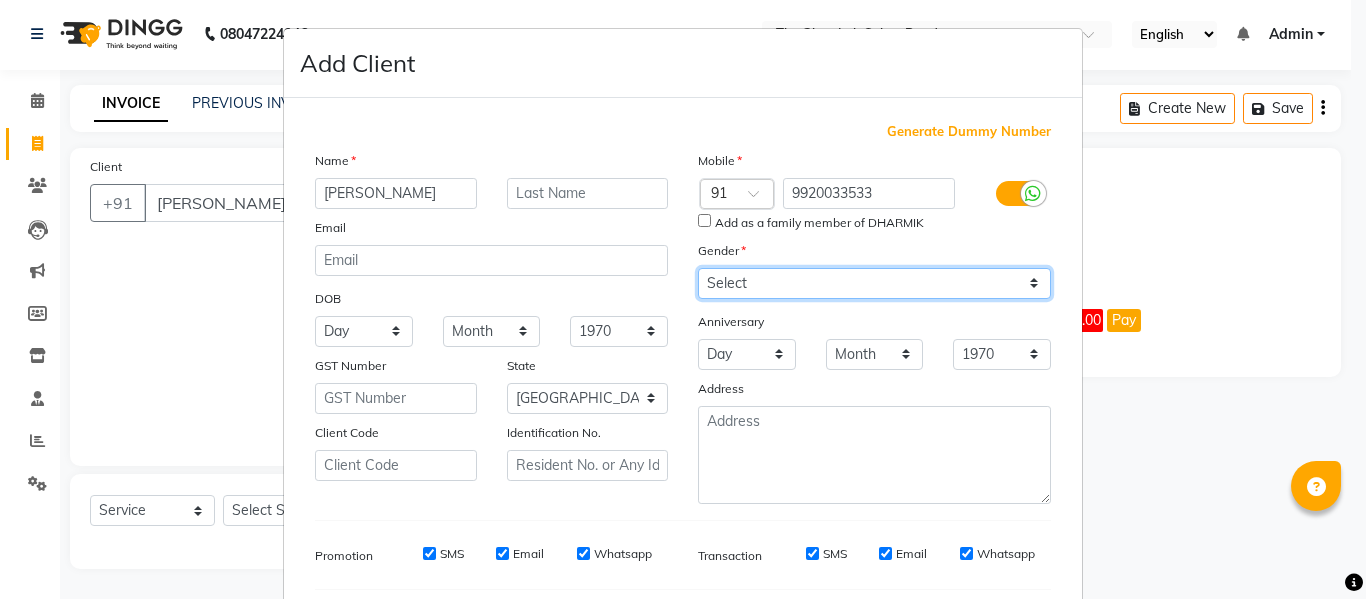 click on "Select [DEMOGRAPHIC_DATA] [DEMOGRAPHIC_DATA] Other Prefer Not To Say" at bounding box center (874, 283) 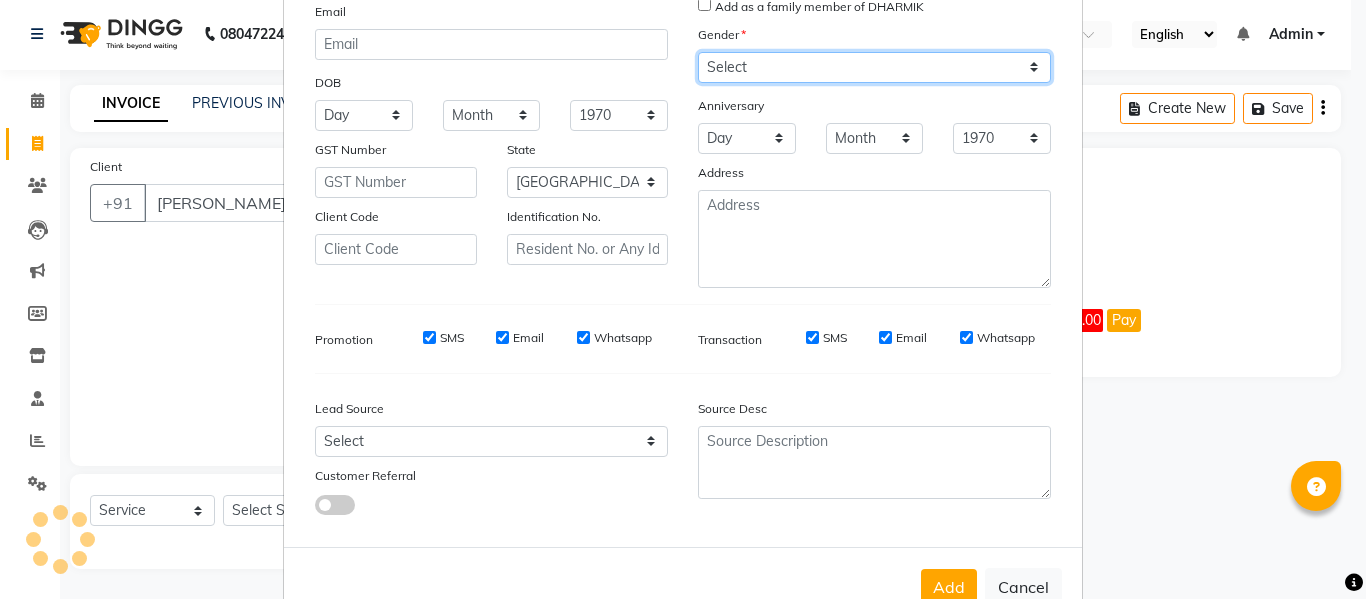 scroll, scrollTop: 272, scrollLeft: 0, axis: vertical 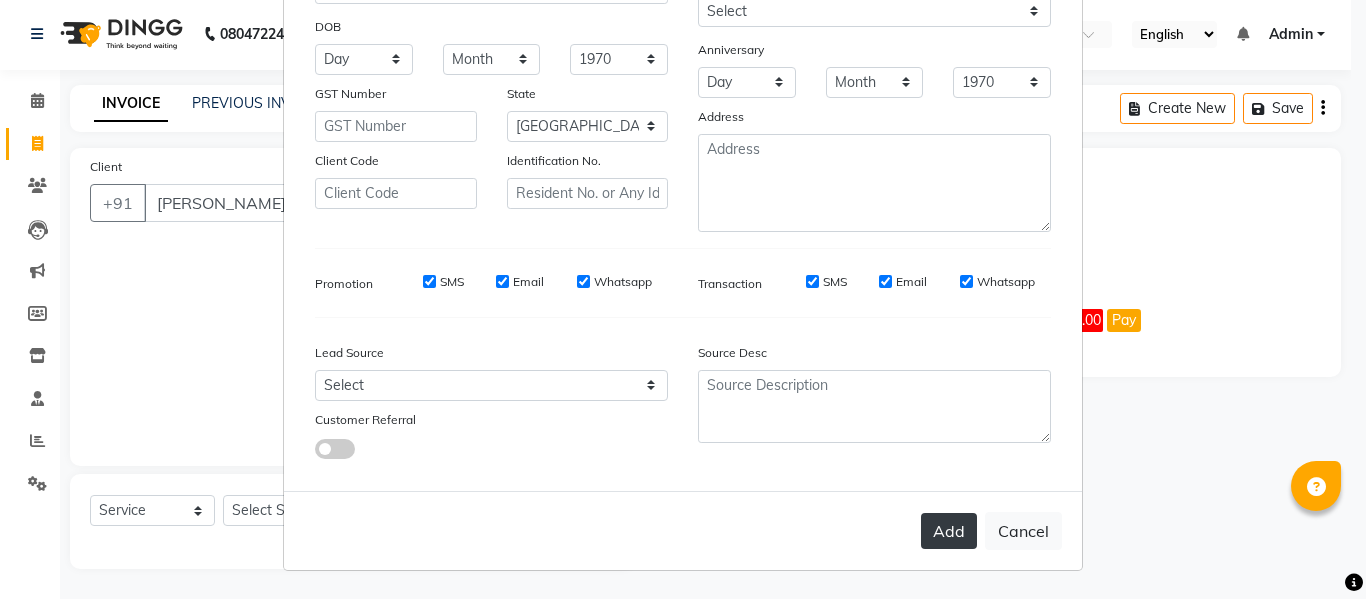 click on "Add" at bounding box center (949, 531) 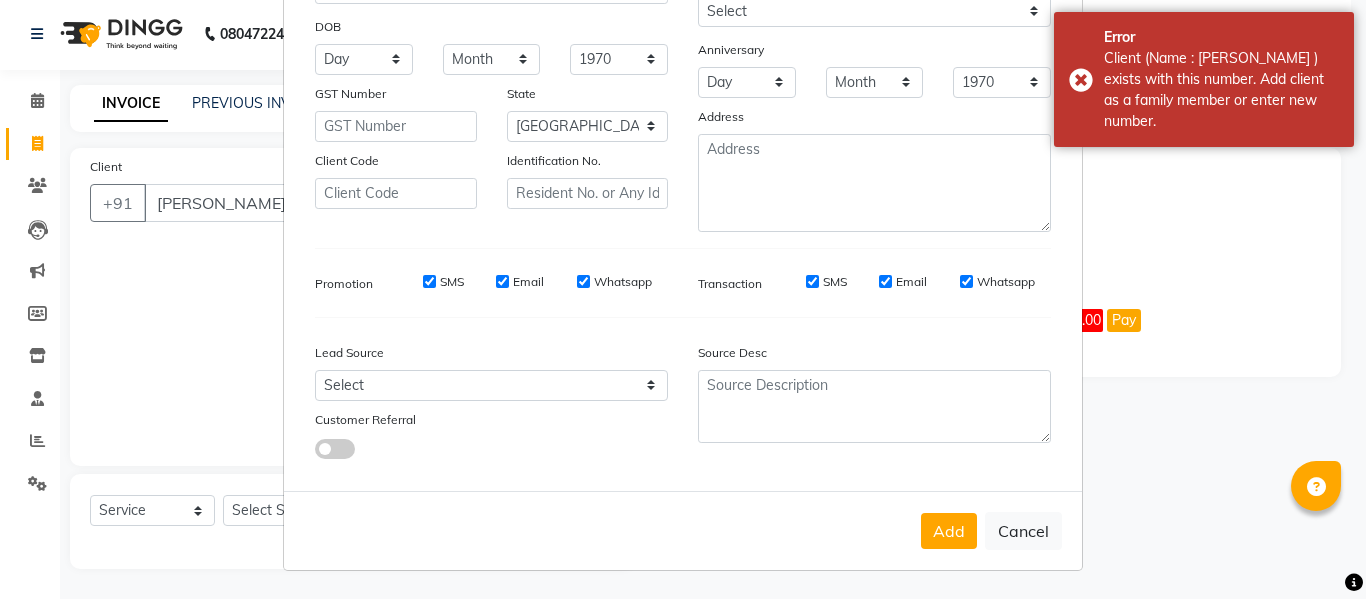 click on "Add Client Generate Dummy Number Name [PERSON_NAME] Email DOB Day 01 02 03 04 05 06 07 08 09 10 11 12 13 14 15 16 17 18 19 20 21 22 23 24 25 26 27 28 29 30 31 Month January February March April May June July August September October November [DATE] 1941 1942 1943 1944 1945 1946 1947 1948 1949 1950 1951 1952 1953 1954 1955 1956 1957 1958 1959 1960 1961 1962 1963 1964 1965 1966 1967 1968 1969 1970 1971 1972 1973 1974 1975 1976 1977 1978 1979 1980 1981 1982 1983 1984 1985 1986 1987 1988 1989 1990 1991 1992 1993 1994 1995 1996 1997 1998 1999 2000 2001 2002 2003 2004 2005 2006 2007 2008 2009 2010 2011 2012 2013 2014 2015 2016 2017 2018 2019 2020 2021 2022 2023 2024 GST Number State Select [GEOGRAPHIC_DATA] [GEOGRAPHIC_DATA] [GEOGRAPHIC_DATA] [GEOGRAPHIC_DATA] [GEOGRAPHIC_DATA] [GEOGRAPHIC_DATA] [GEOGRAPHIC_DATA] [GEOGRAPHIC_DATA] [GEOGRAPHIC_DATA] and [GEOGRAPHIC_DATA] [GEOGRAPHIC_DATA] [GEOGRAPHIC_DATA] [GEOGRAPHIC_DATA] [GEOGRAPHIC_DATA] [GEOGRAPHIC_DATA] [GEOGRAPHIC_DATA] [GEOGRAPHIC_DATA] [GEOGRAPHIC_DATA] [GEOGRAPHIC_DATA] [GEOGRAPHIC_DATA] [GEOGRAPHIC_DATA] [GEOGRAPHIC_DATA] [GEOGRAPHIC_DATA] [GEOGRAPHIC_DATA] [GEOGRAPHIC_DATA] [GEOGRAPHIC_DATA] [GEOGRAPHIC_DATA] [GEOGRAPHIC_DATA] [GEOGRAPHIC_DATA] Sikkim" at bounding box center (683, 299) 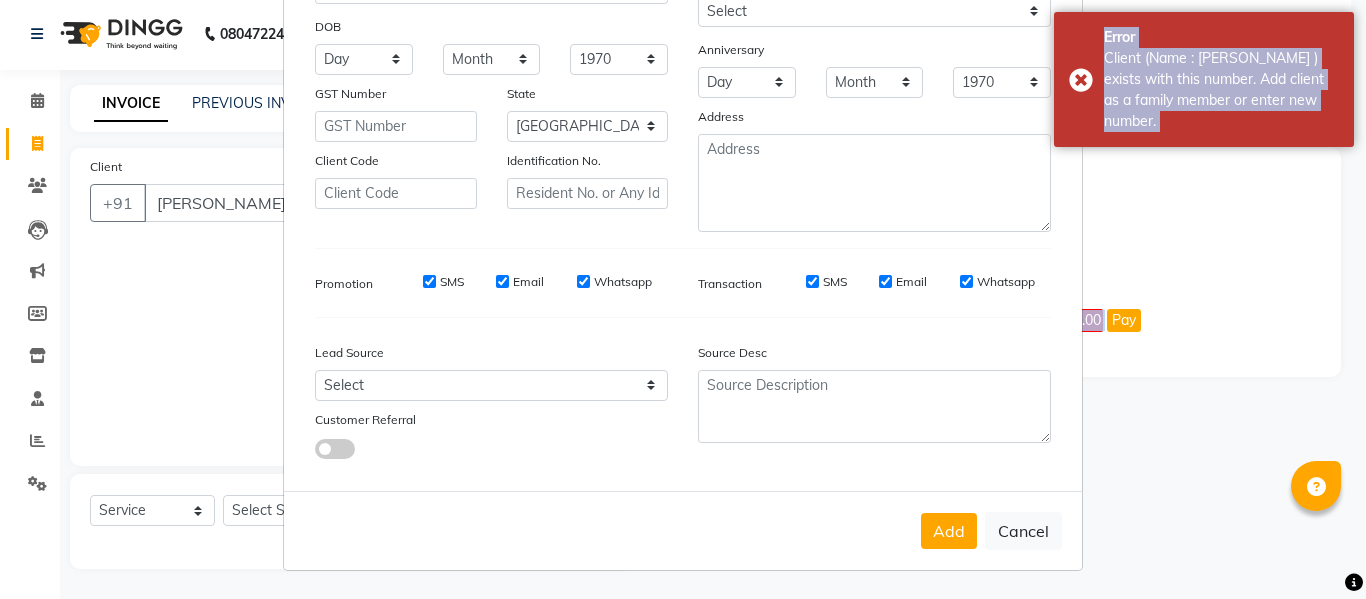 drag, startPoint x: 215, startPoint y: 219, endPoint x: 870, endPoint y: 634, distance: 775.40314 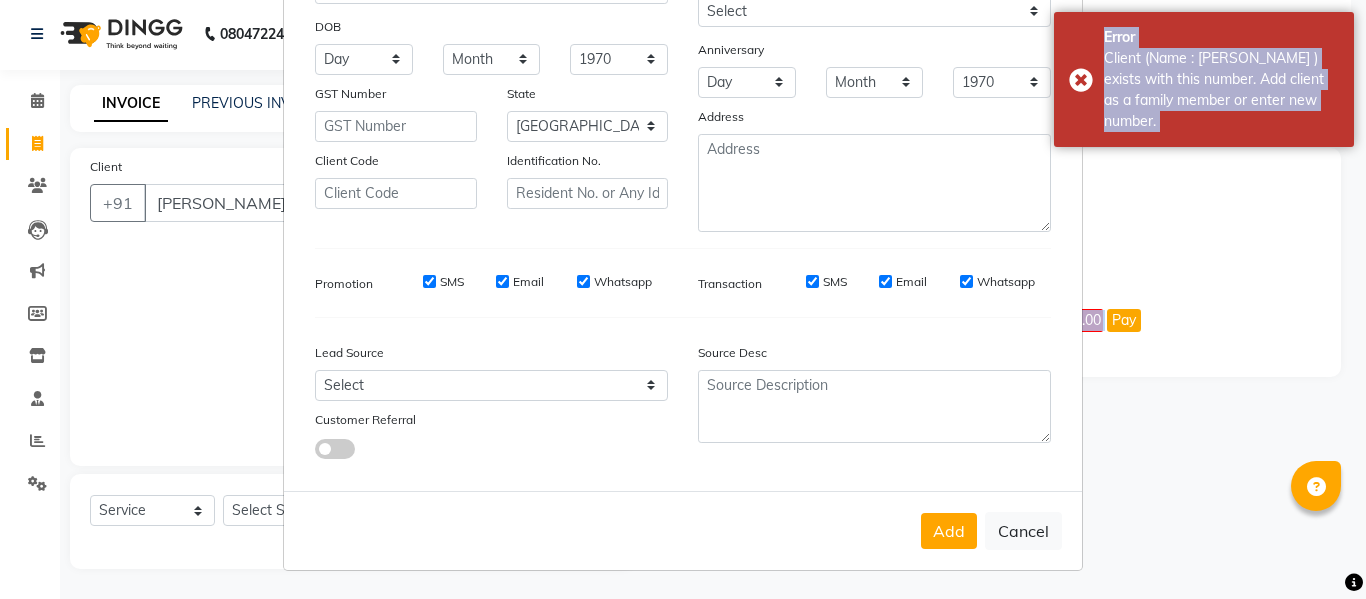 click on "08047224946 Select Location × The Glam Lab Salon, Bandra English ENGLISH Español العربية मराठी हिंदी ગુજરાતી தமிழ் 中文 Notifications nothing to show Admin Manage Profile Change Password Sign out  Version:3.15.3  ☀ The Glam Lab Salon, Bandra ☀ The Glam Lab, Lokhandwala ☀ THE GLAM LAB, [PERSON_NAME]   Calendar  Invoice  Clients  Leads   Marketing  Members  Inventory  Staff  Reports  Settings Completed InProgress Upcoming Dropped Tentative Check-In Confirm Bookings Generate Report Segments Page Builder INVOICE PREVIOUS INVOICES Create New   Save  Client +91 [PERSON_NAME] Add Client Date [DATE] Invoice Number TGL/2025 V/2025 V/[PHONE_NUMBER]  Select & add items from the list below  Select  Service  Product  Membership  Package Voucher Prepaid Gift Card  Select Stylist [PERSON_NAME] [PERSON_NAME] [PERSON_NAME] [PERSON_NAME] BHGYASHREE [PERSON_NAME] [PERSON_NAME] [PERSON_NAME] [PERSON_NAME] [PERSON_NAME] [PERSON_NAME] NEHA PAULKAR [PERSON_NAME] [PERSON_NAME] ROHINI KALOKH [PERSON_NAME] Pay" at bounding box center [683, 297] 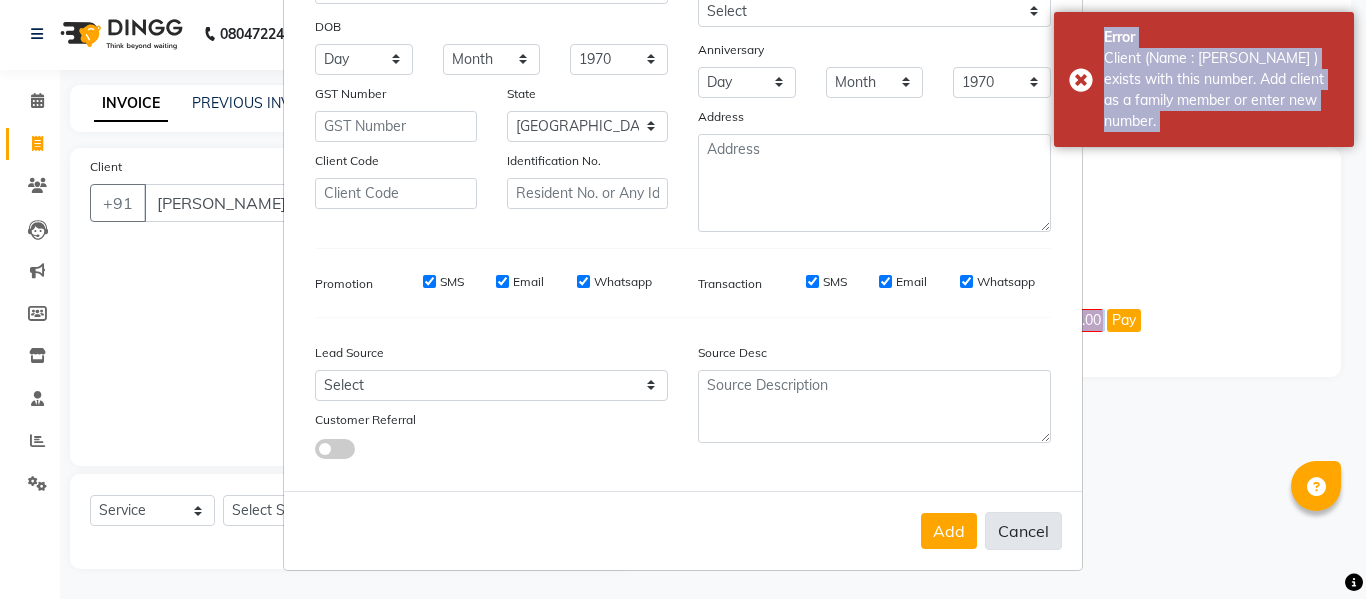 click on "Cancel" at bounding box center (1023, 531) 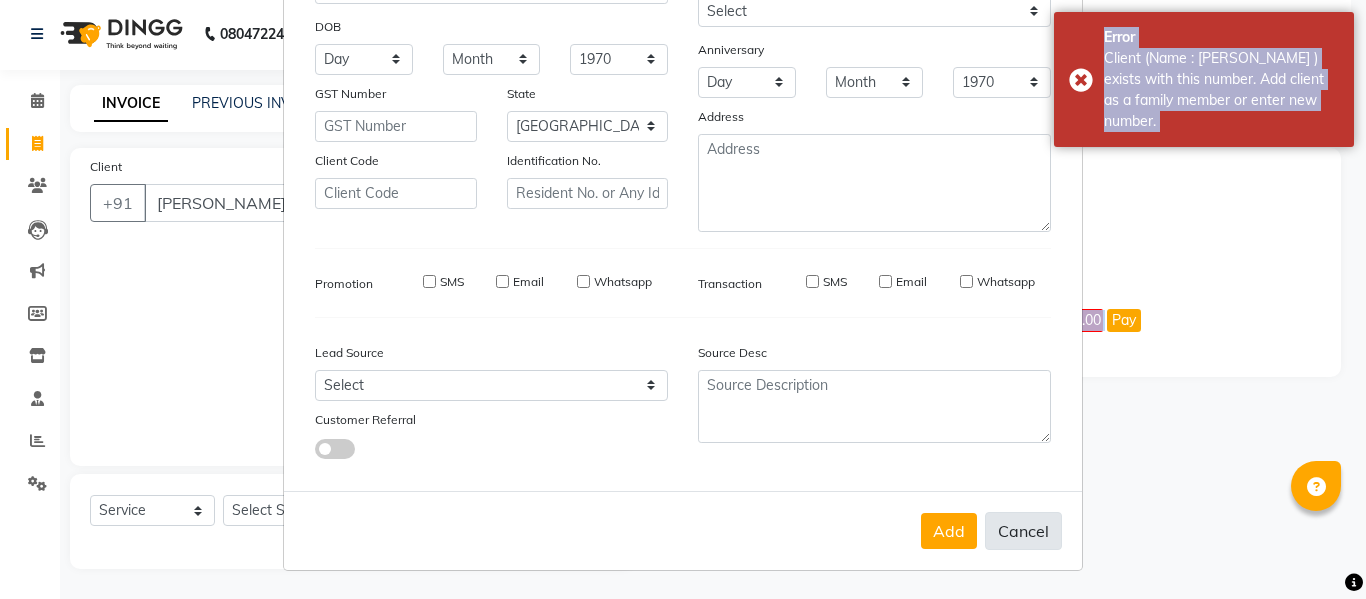 type 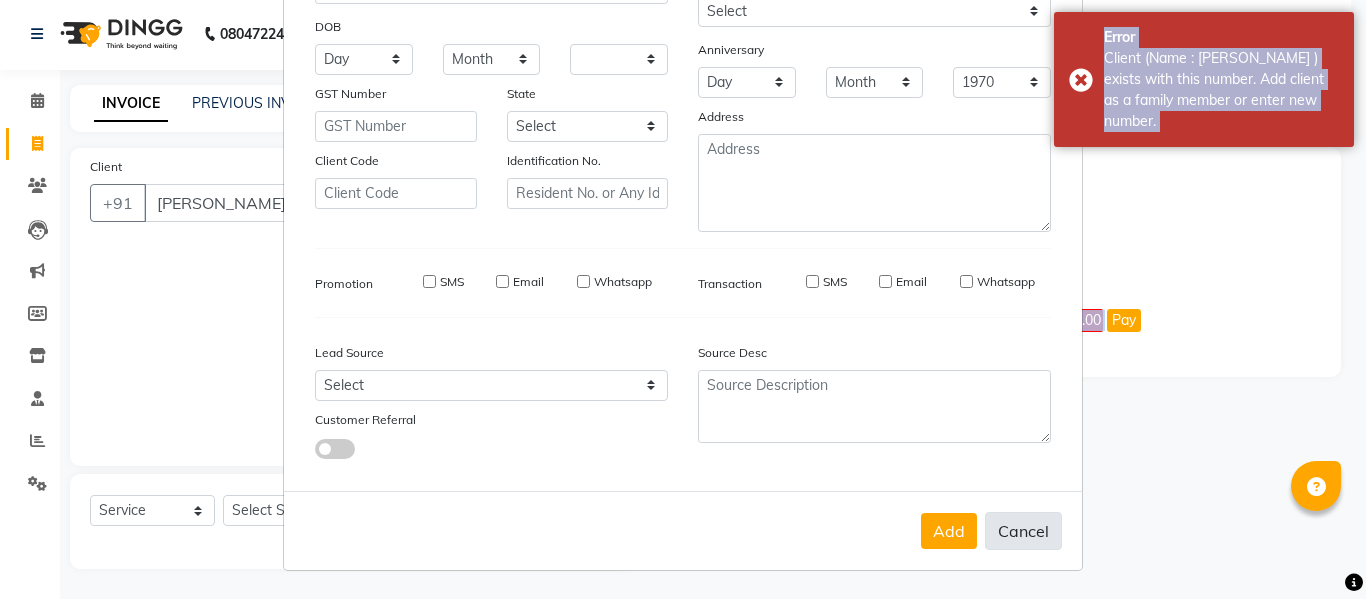type 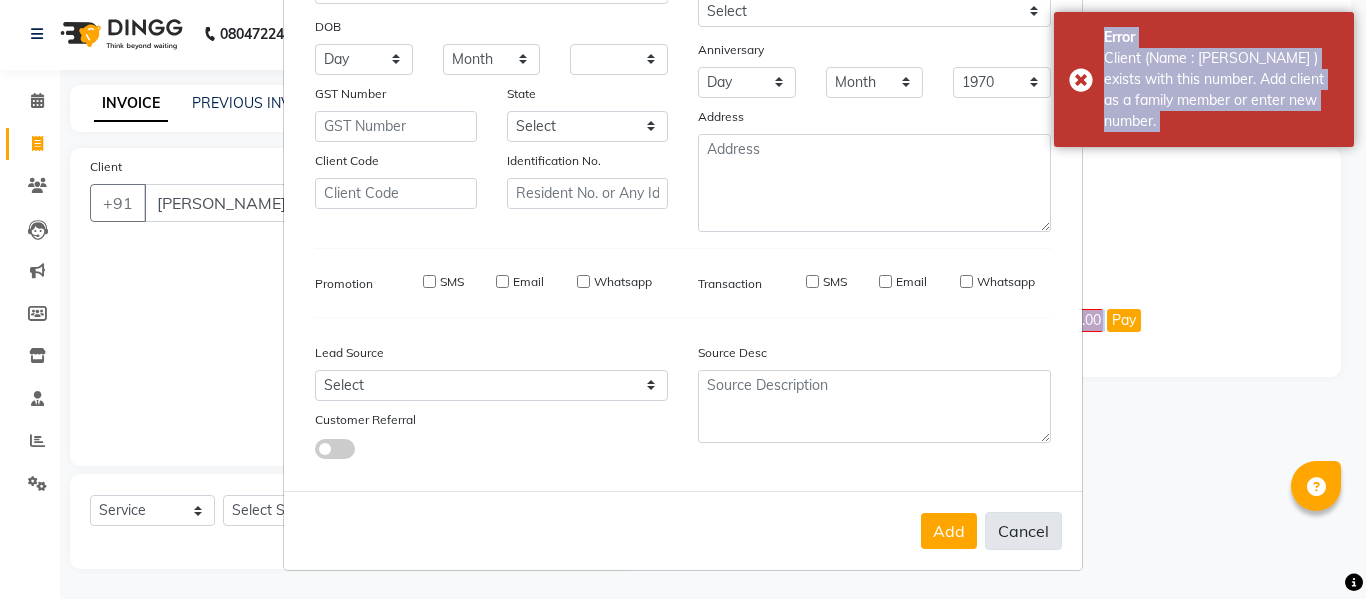 select 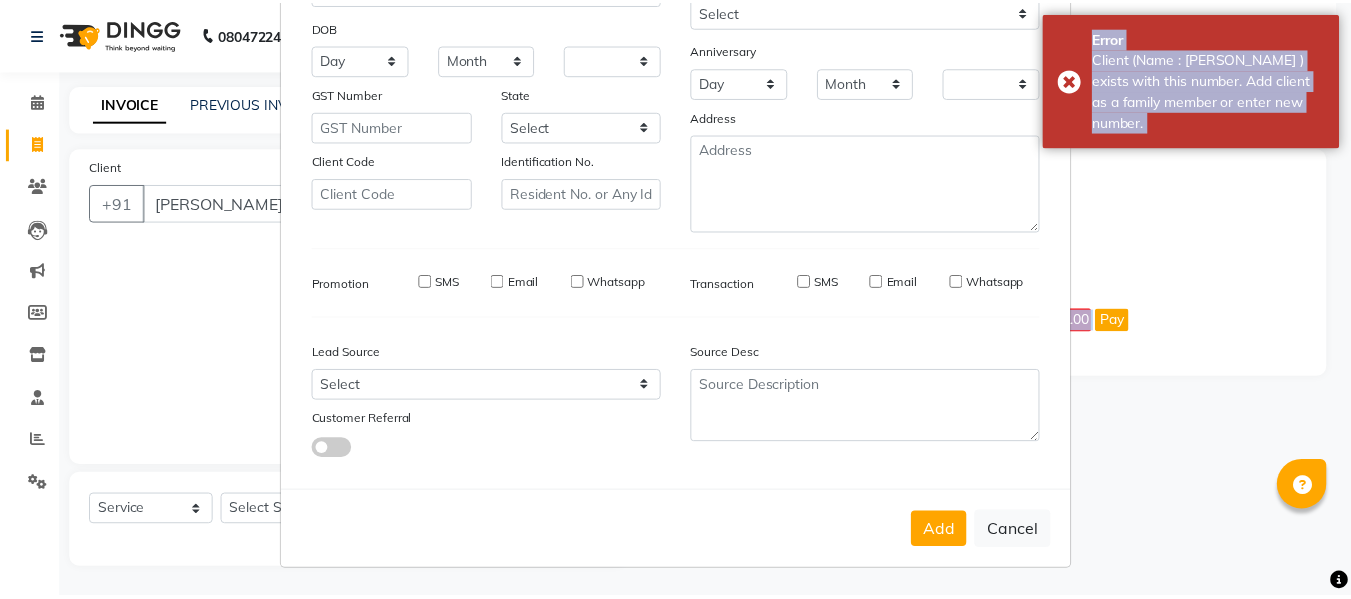 scroll, scrollTop: 271, scrollLeft: 0, axis: vertical 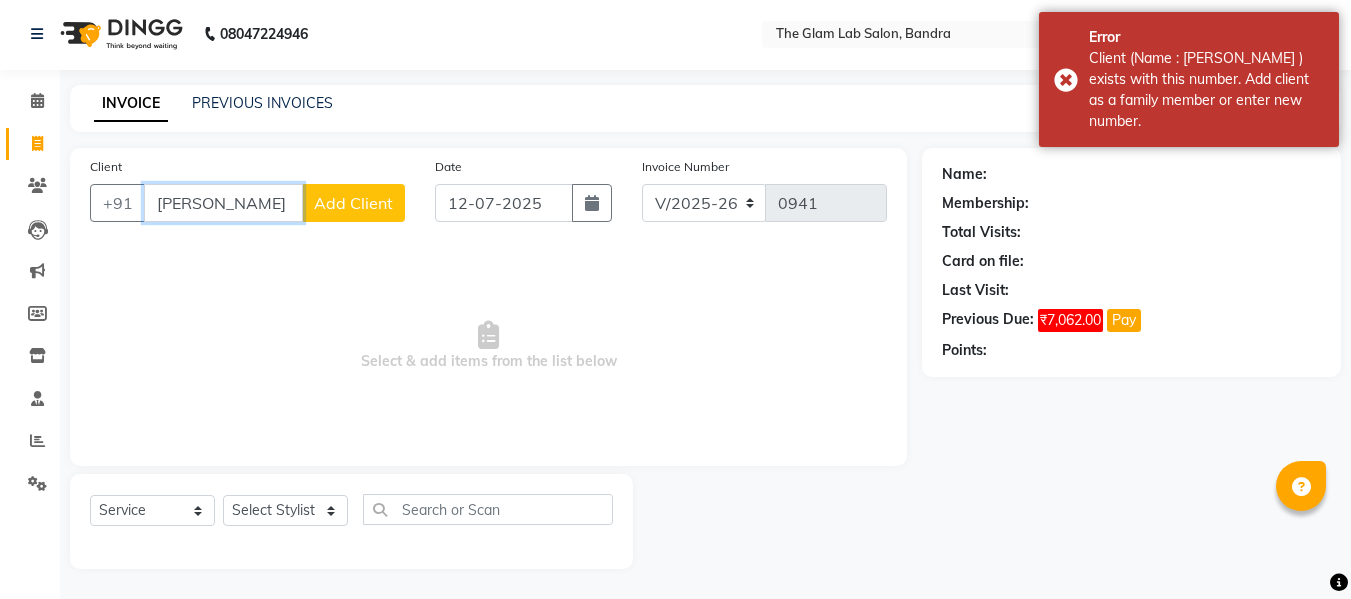 click on "[PERSON_NAME]" at bounding box center [223, 203] 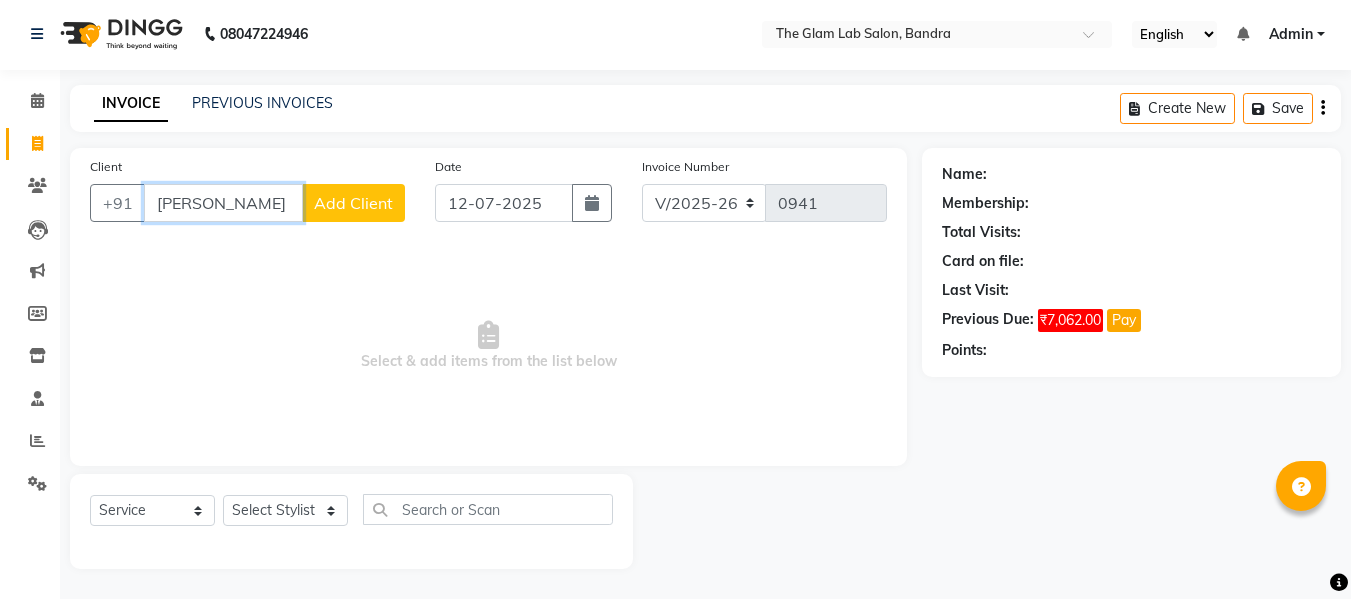 click on "[PERSON_NAME]" at bounding box center [223, 203] 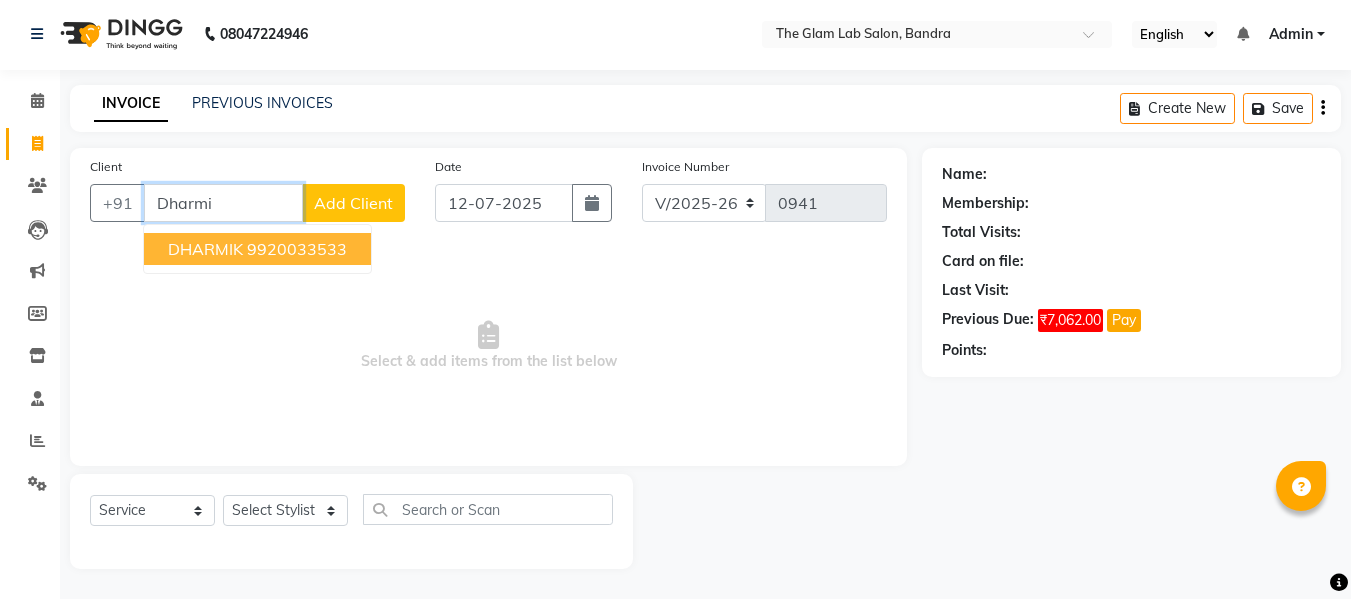 click on "DHARMIK  9920033533" at bounding box center (257, 249) 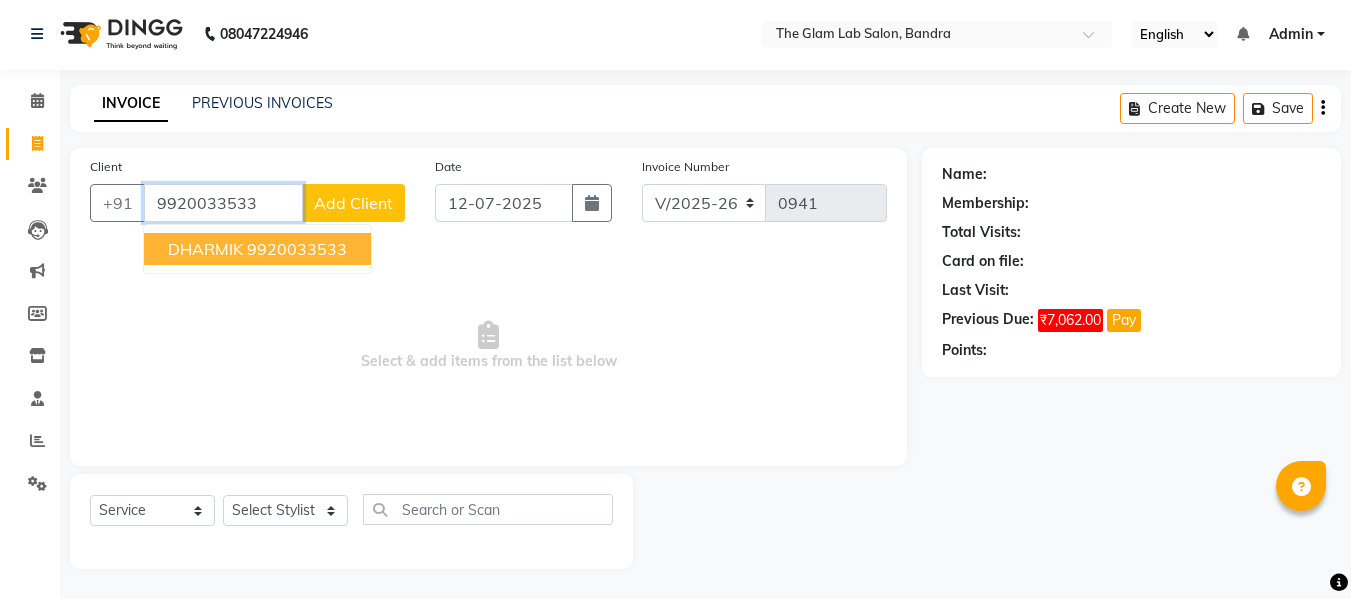 type on "9920033533" 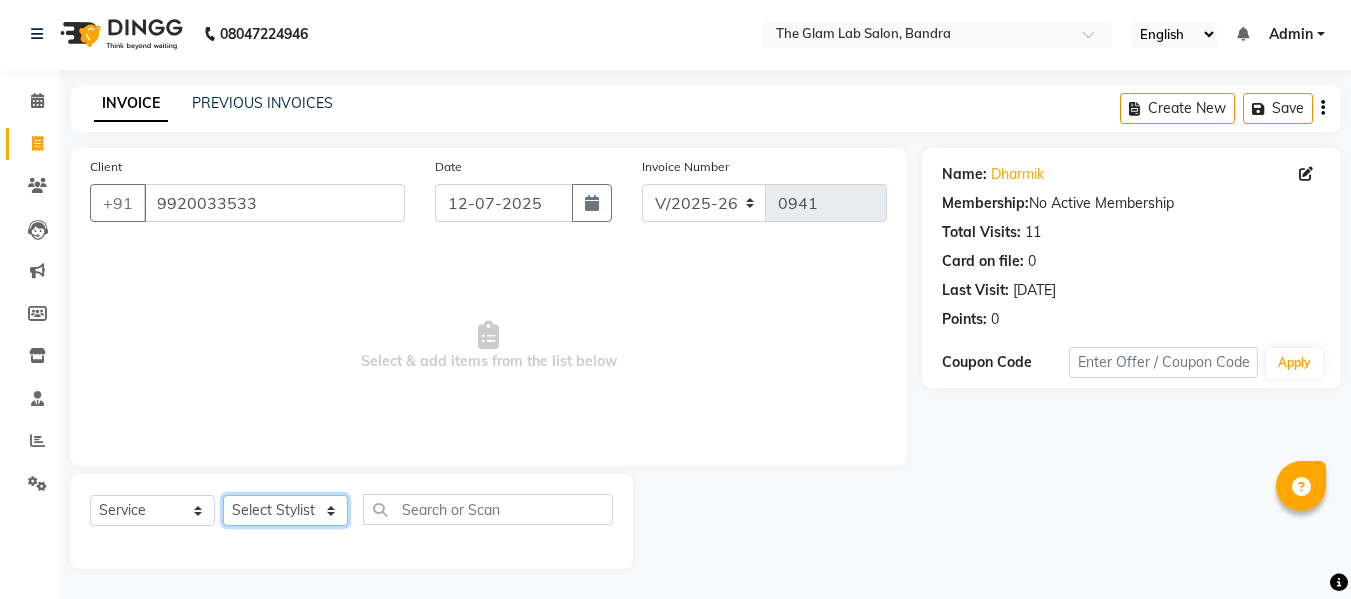 click on "Select Stylist [PERSON_NAME] [PERSON_NAME] [PERSON_NAME] [PERSON_NAME] BHGYASHREE [PERSON_NAME] [PERSON_NAME] [PERSON_NAME] [PERSON_NAME] [PERSON_NAME] [PERSON_NAME] [PERSON_NAME] [PERSON_NAME] [PERSON_NAME] [PERSON_NAME] [PERSON_NAME] [PERSON_NAME] [PERSON_NAME] [PERSON_NAME] WONCHUI [PERSON_NAME] [PERSON_NAME] ZAIN" 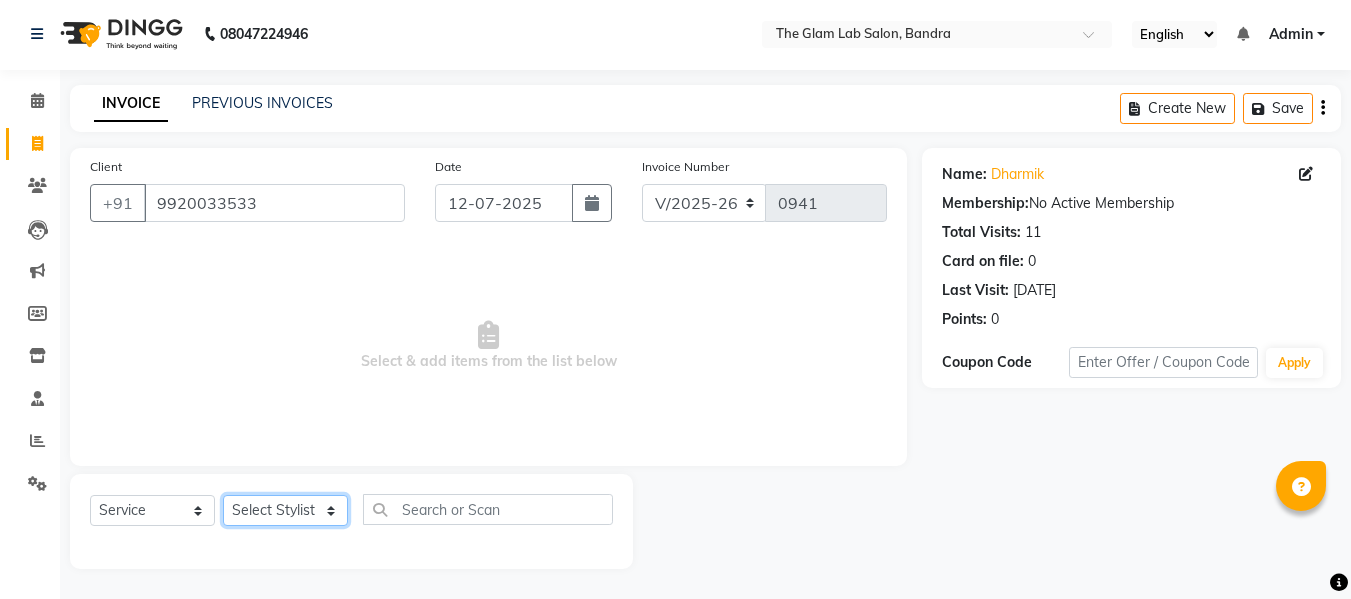 select on "61591" 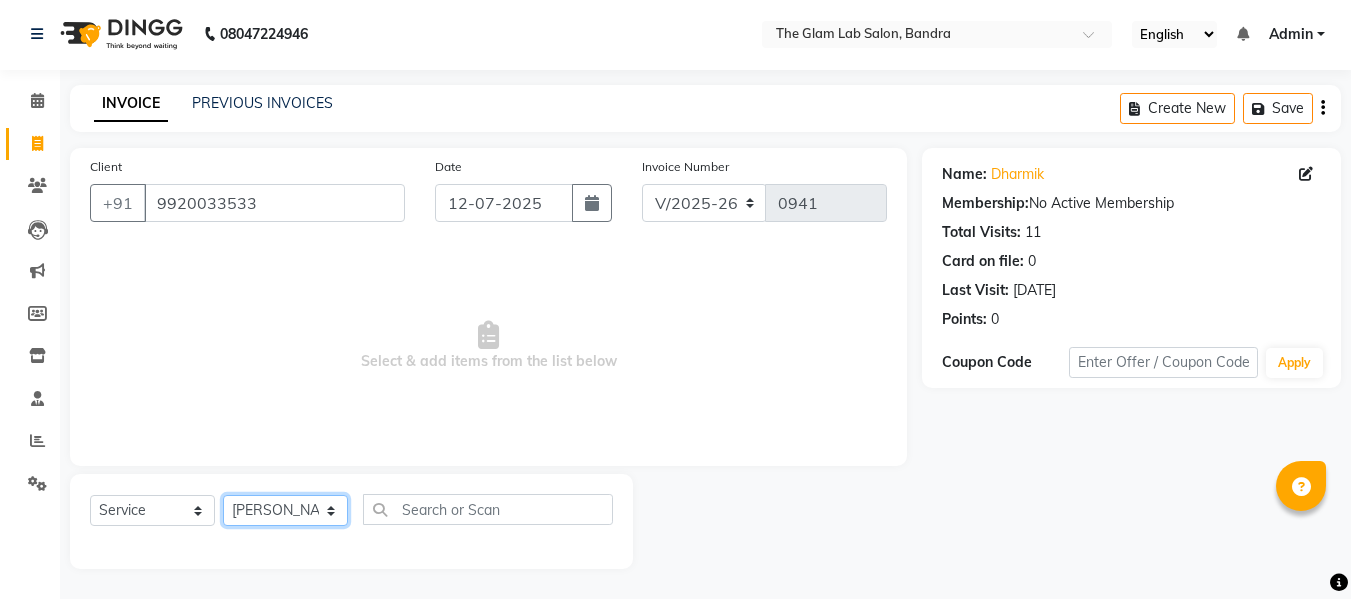 click on "Select Stylist [PERSON_NAME] [PERSON_NAME] [PERSON_NAME] [PERSON_NAME] BHGYASHREE [PERSON_NAME] [PERSON_NAME] [PERSON_NAME] [PERSON_NAME] [PERSON_NAME] [PERSON_NAME] [PERSON_NAME] [PERSON_NAME] [PERSON_NAME] [PERSON_NAME] [PERSON_NAME] [PERSON_NAME] [PERSON_NAME] [PERSON_NAME] WONCHUI [PERSON_NAME] [PERSON_NAME] ZAIN" 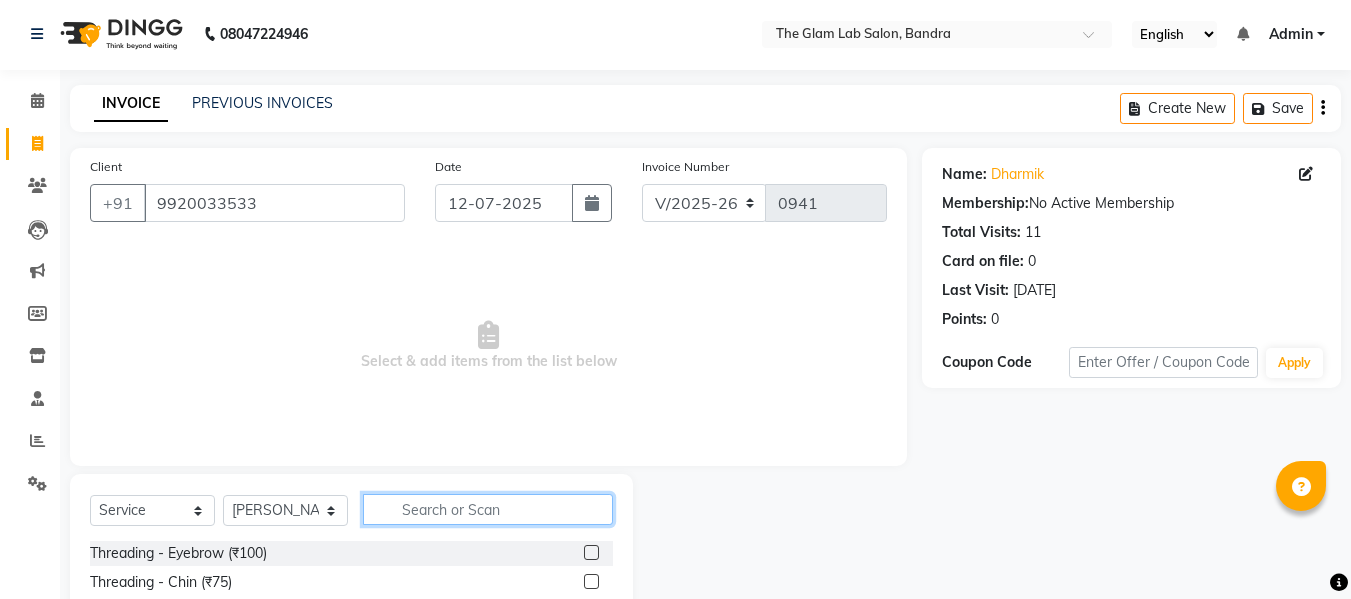 click 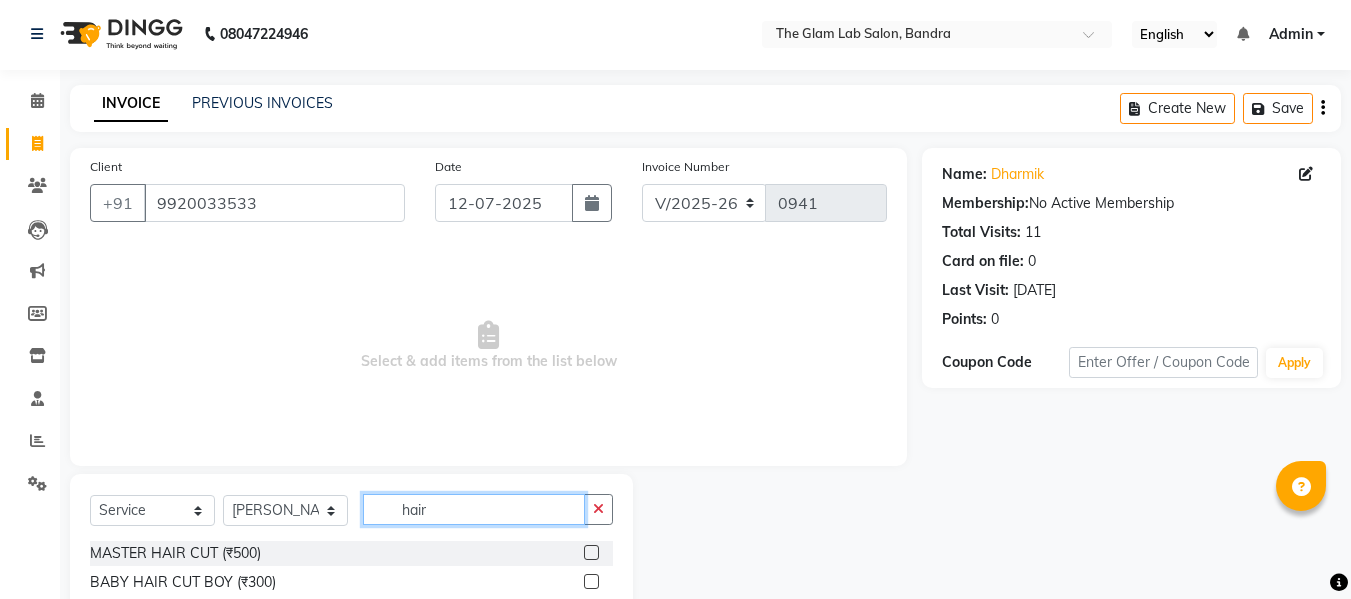 type on "hair" 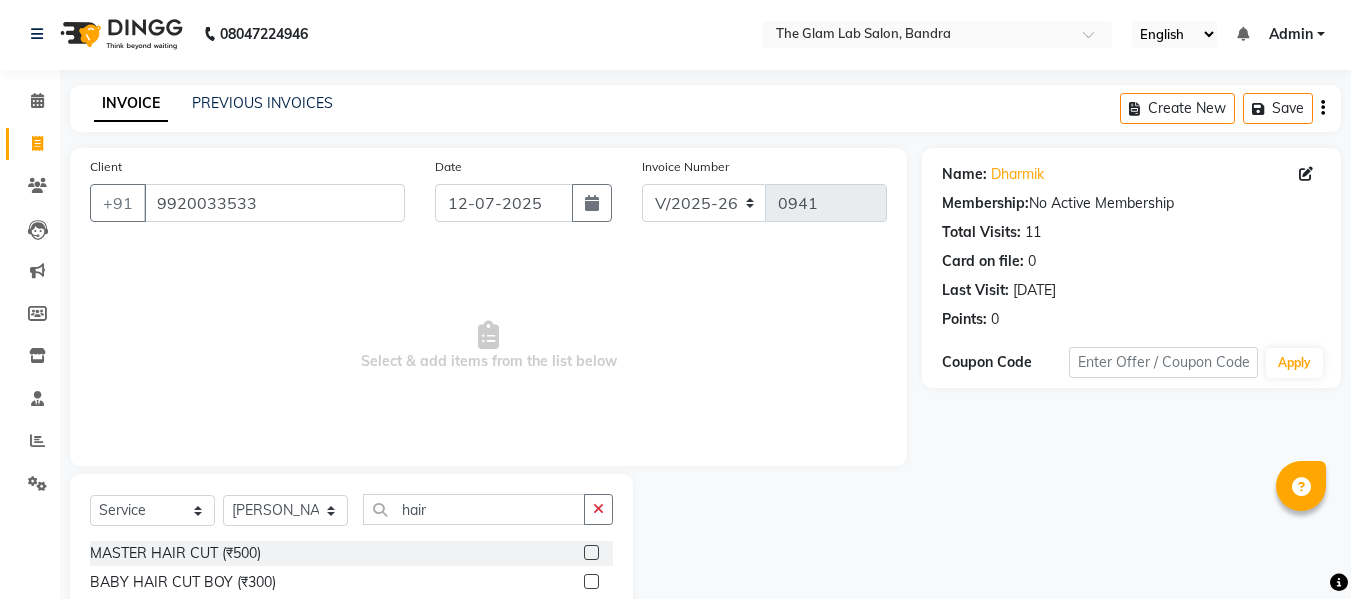 click 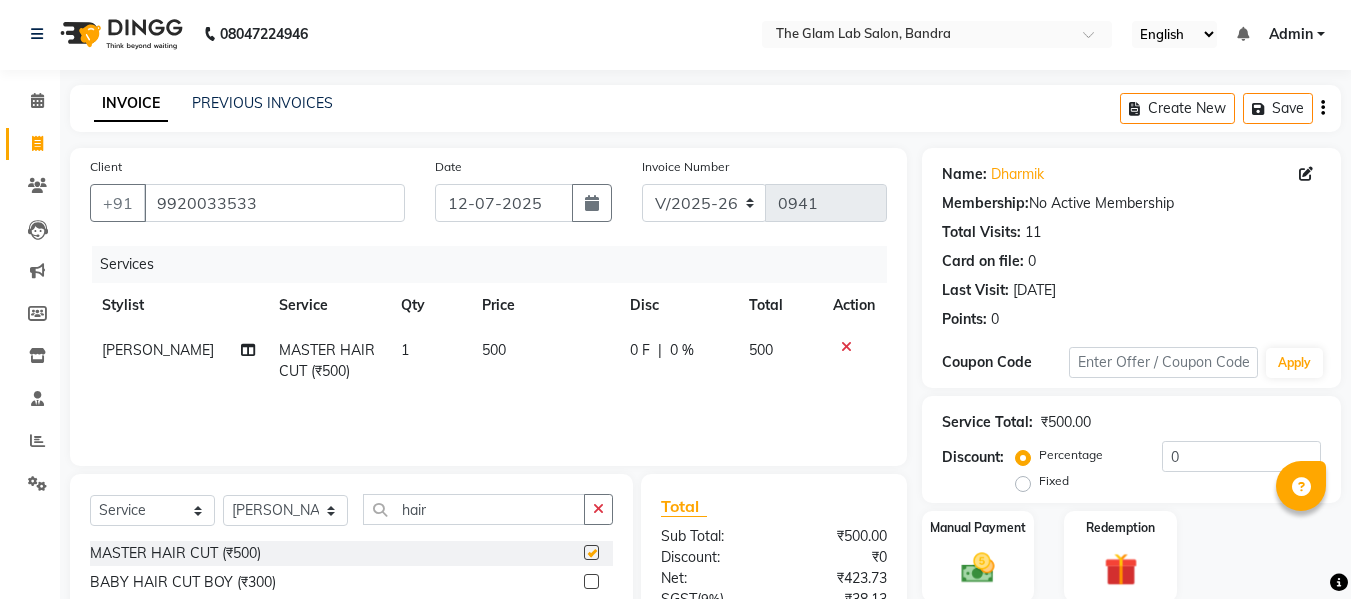 checkbox on "false" 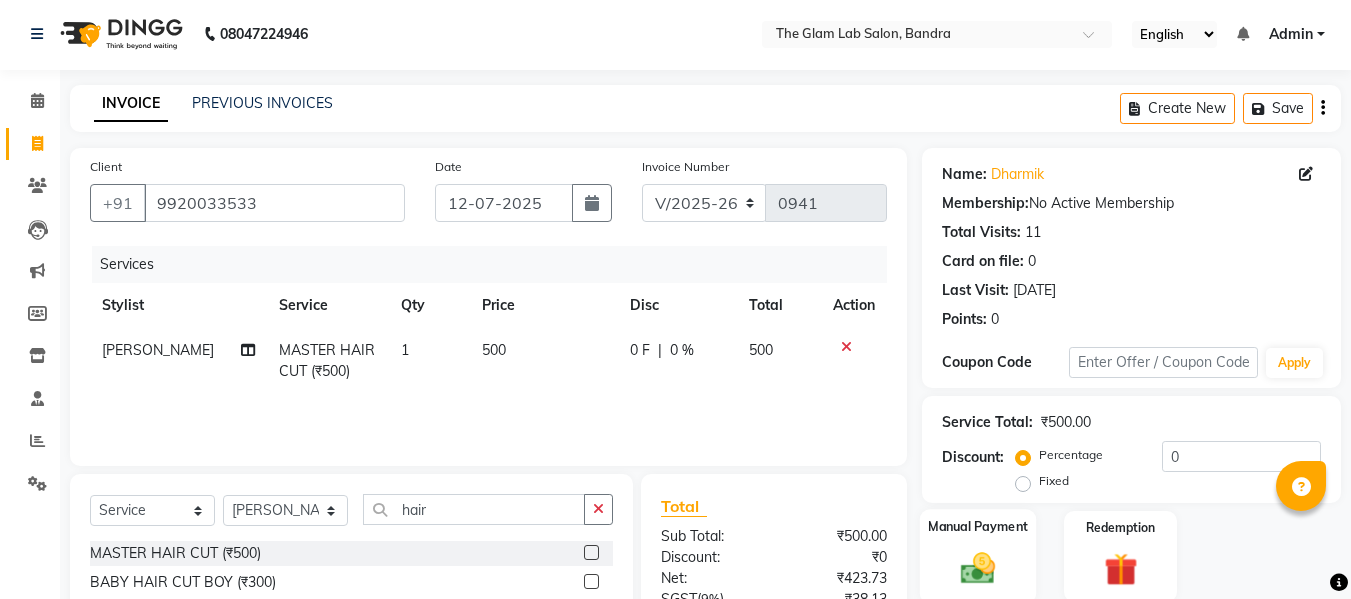 click on "Manual Payment" 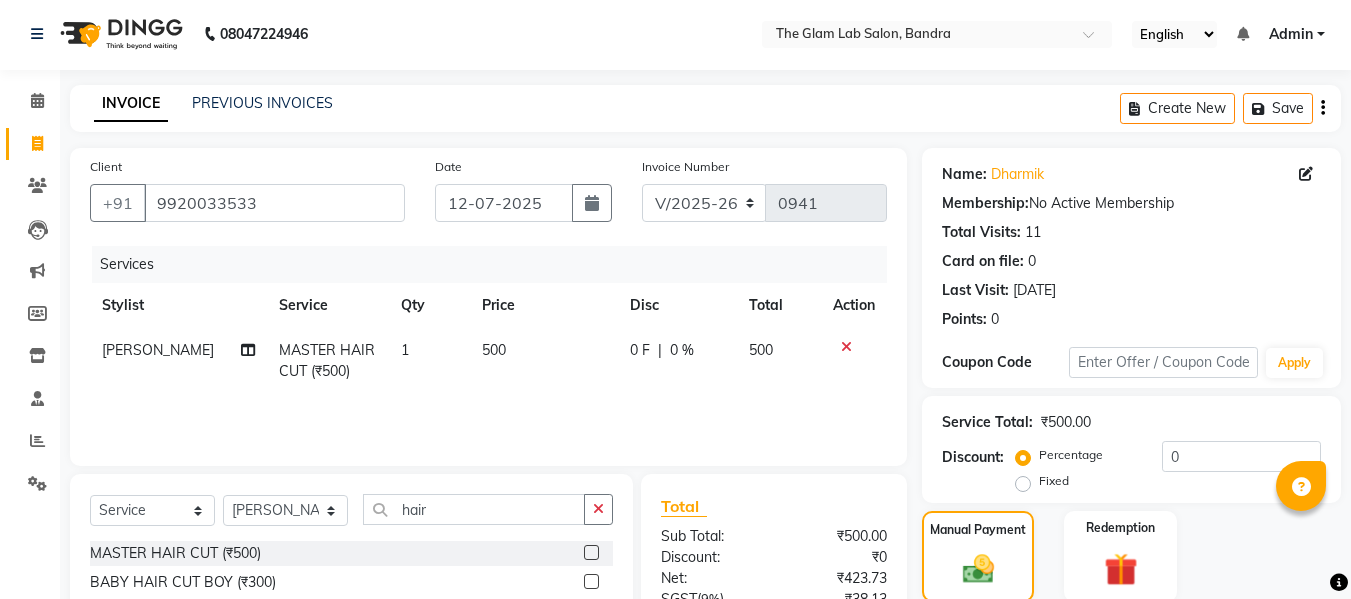 scroll, scrollTop: 202, scrollLeft: 0, axis: vertical 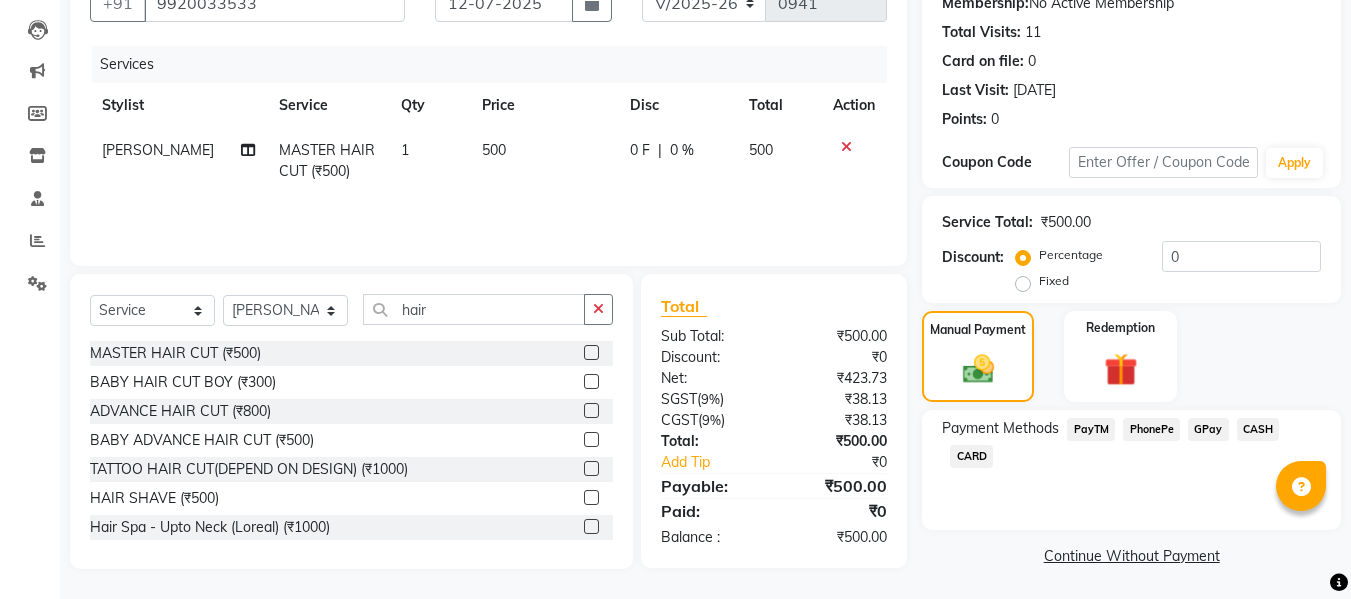 click on "PhonePe" 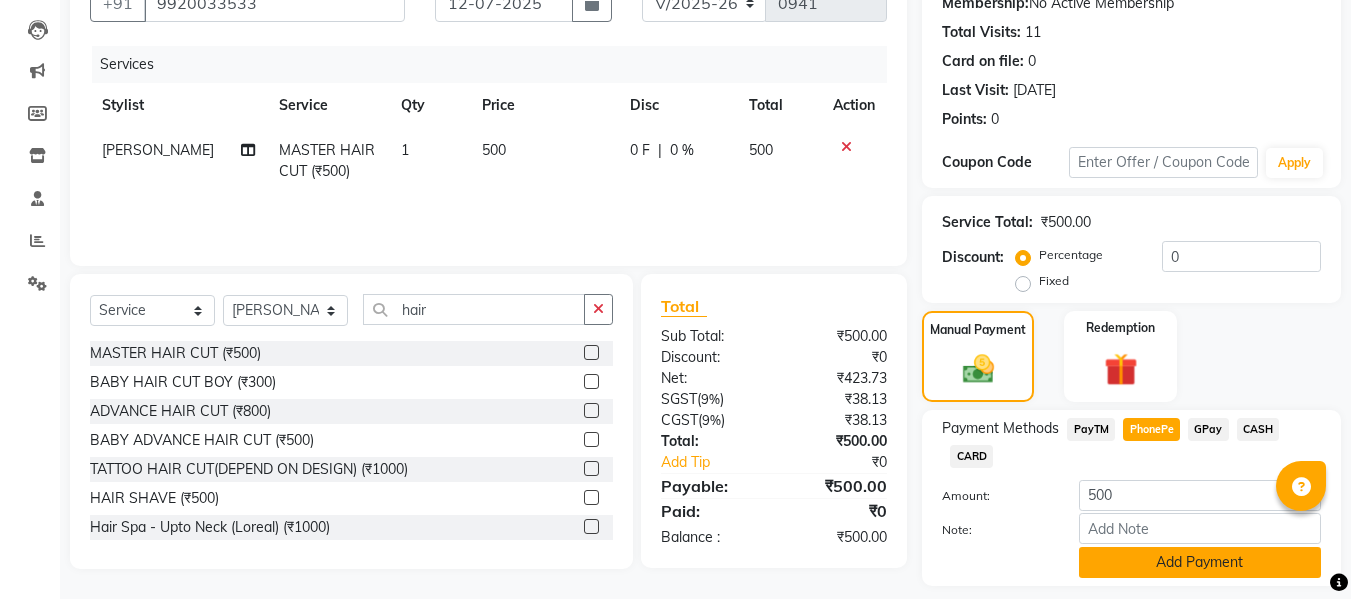 click on "Add Payment" 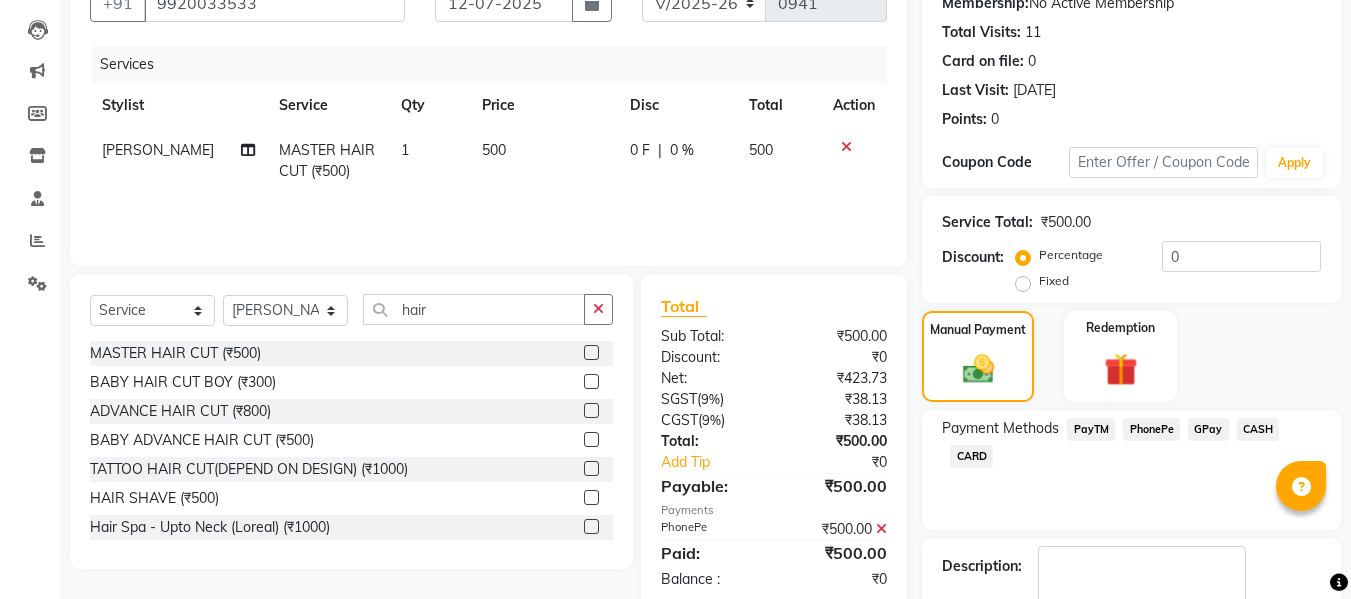 scroll, scrollTop: 317, scrollLeft: 0, axis: vertical 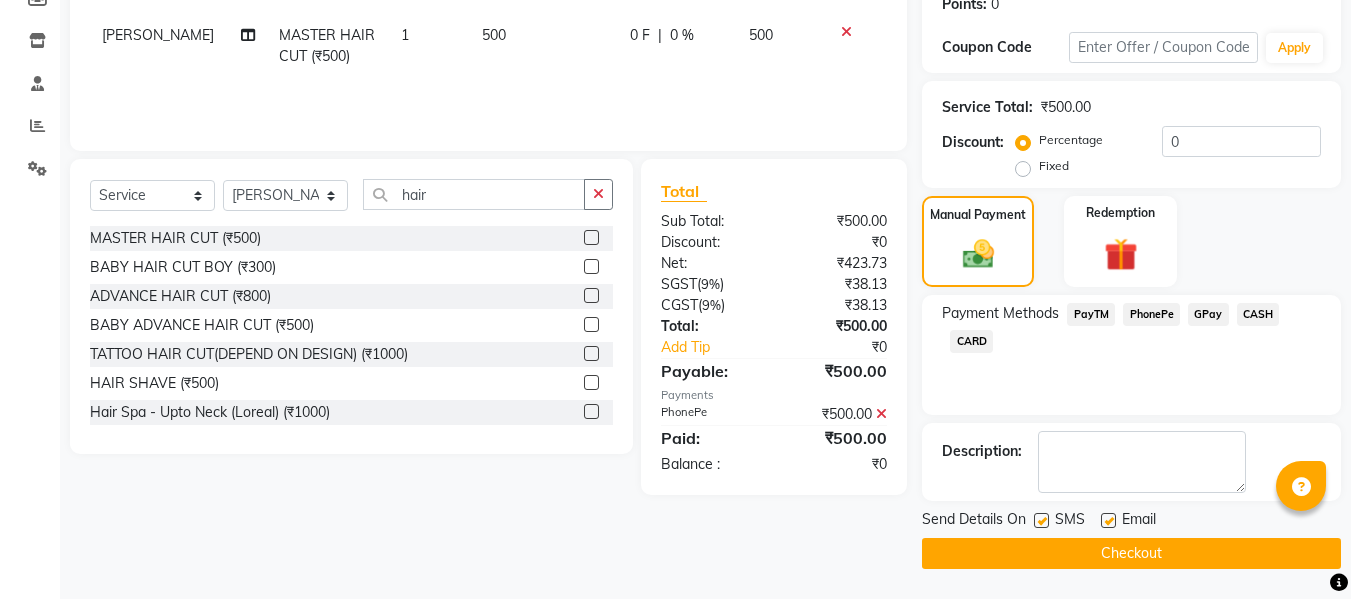 click 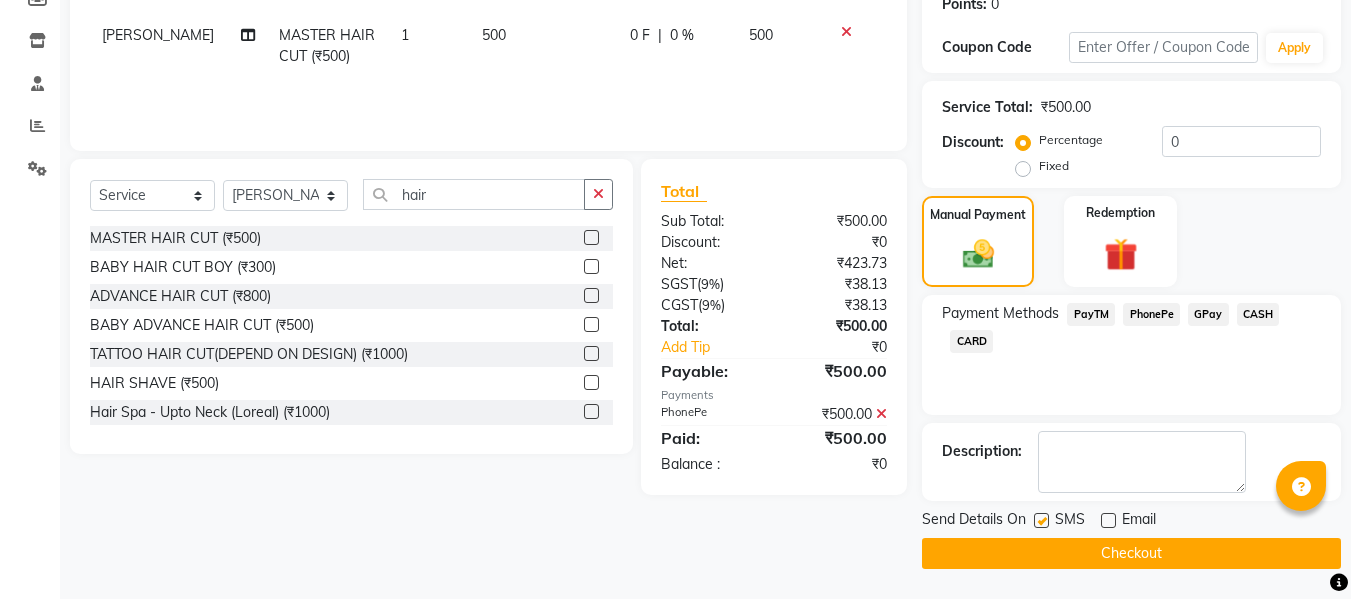click on "Checkout" 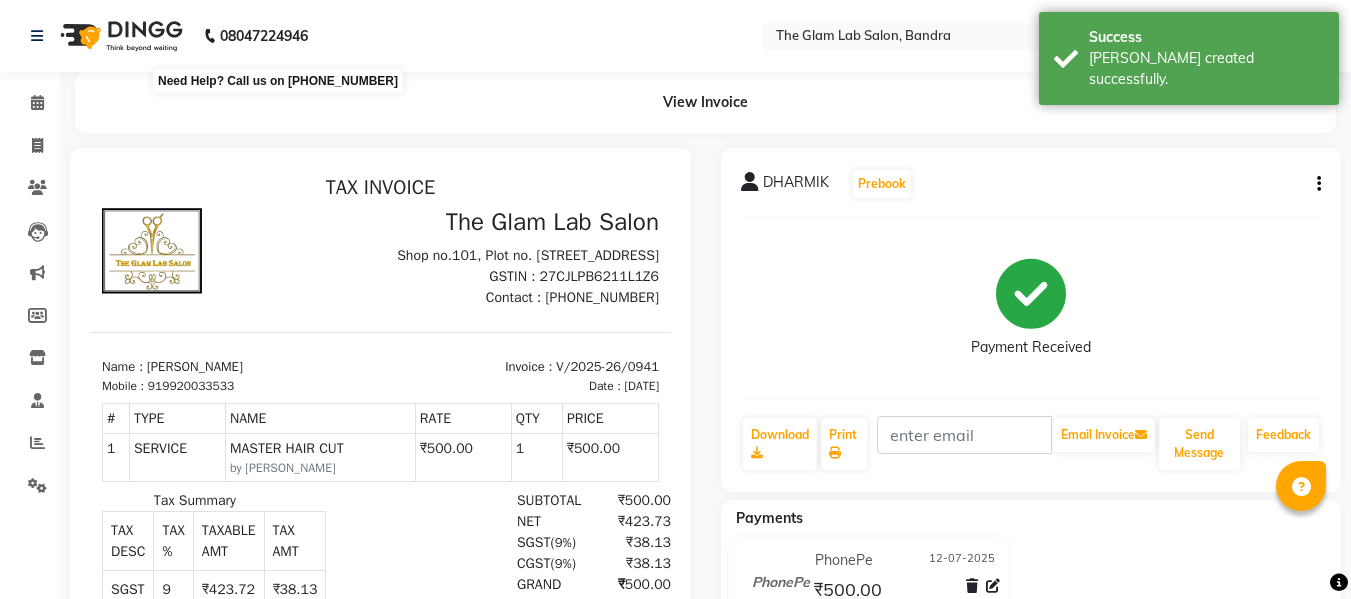 scroll, scrollTop: 0, scrollLeft: 0, axis: both 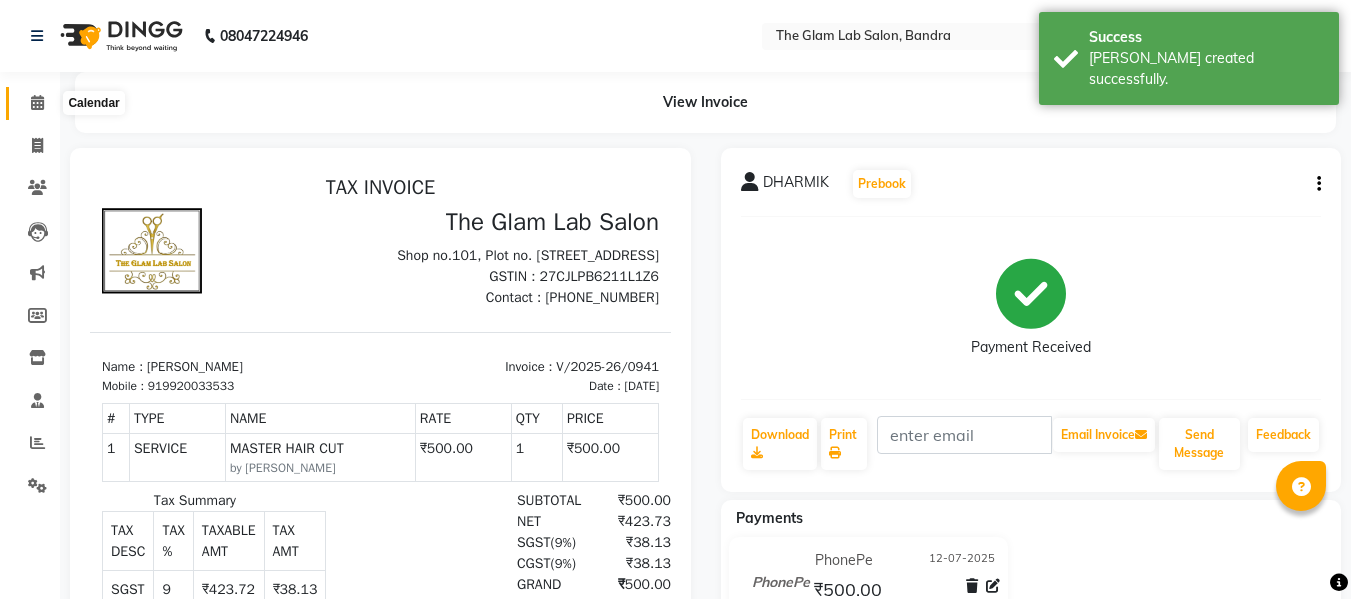 click 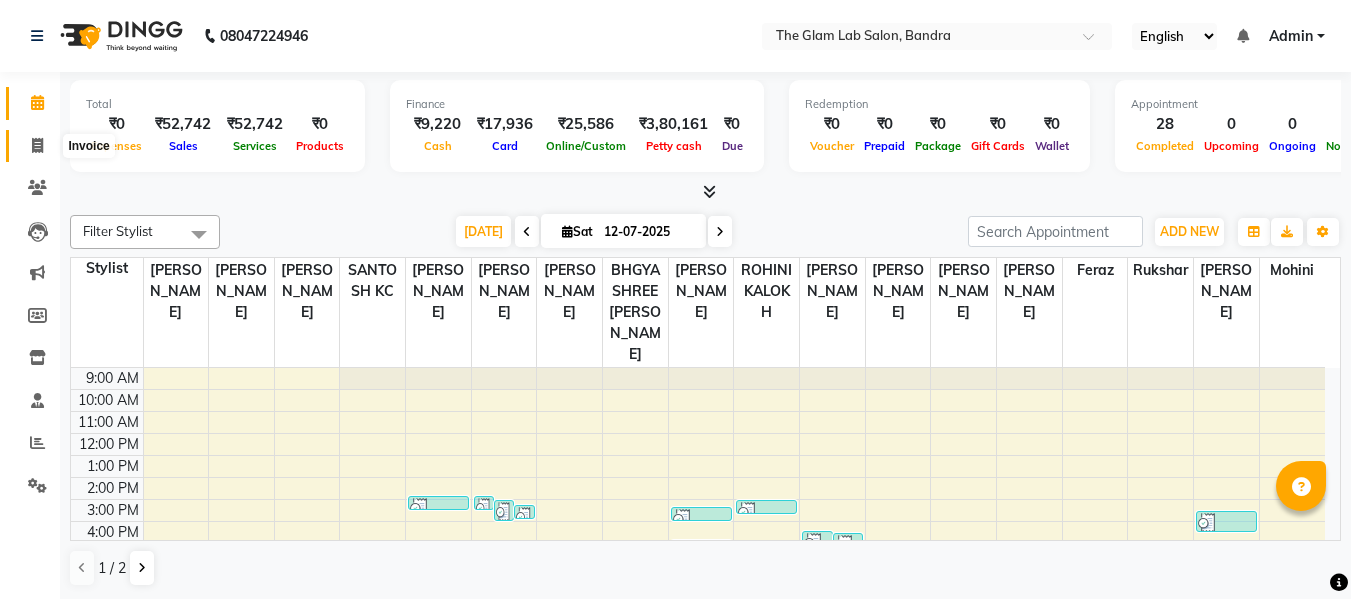 click 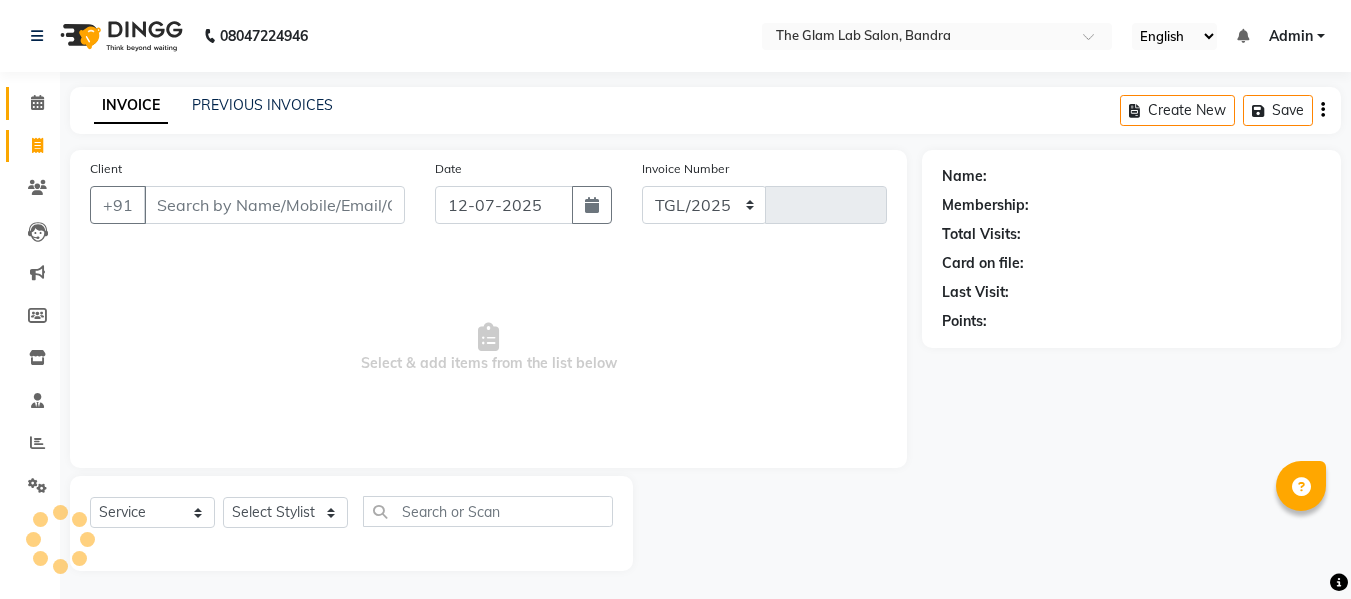 select on "734" 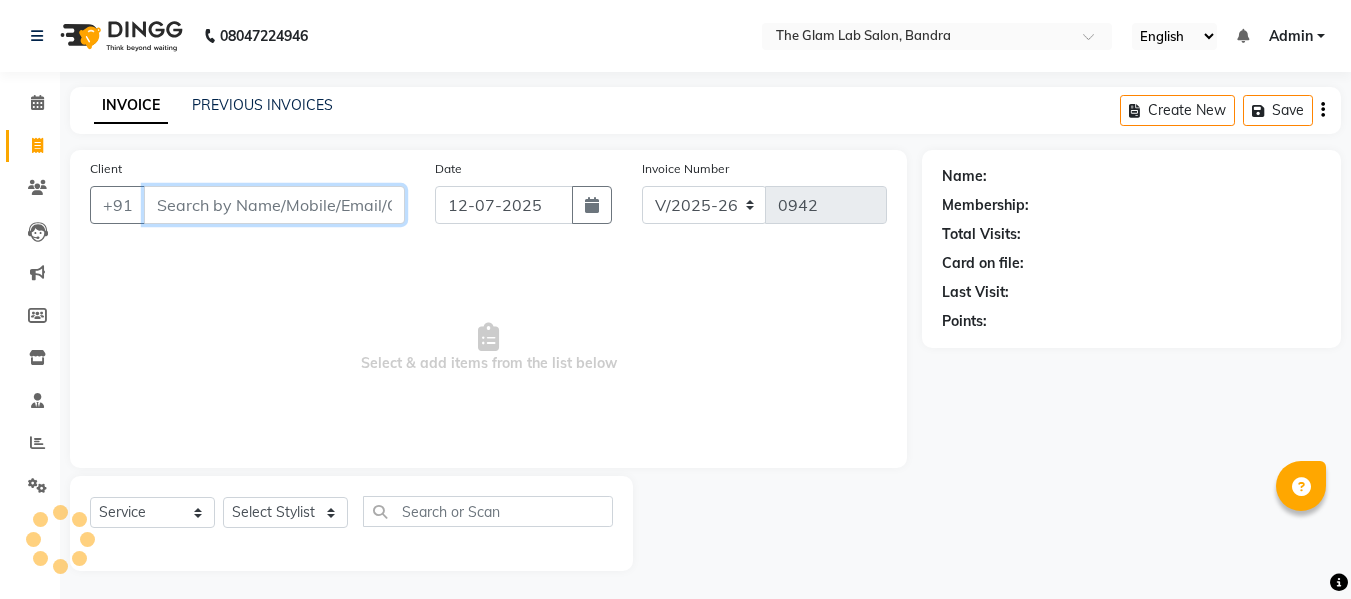 click on "Client" at bounding box center (274, 205) 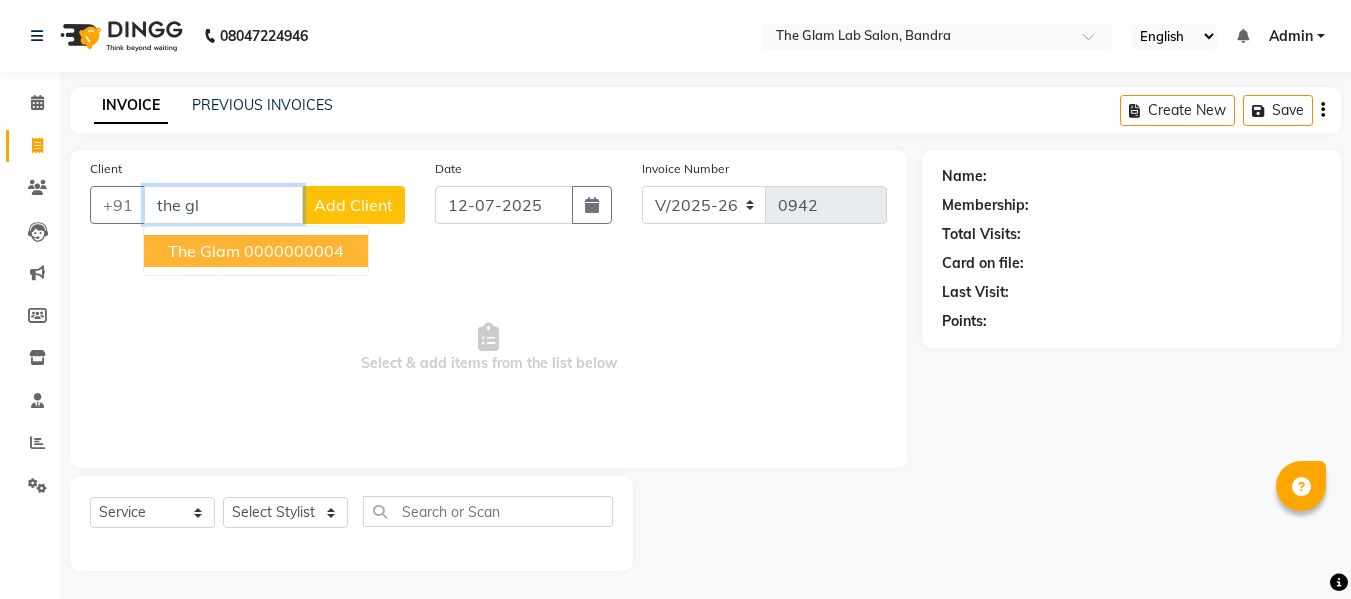 click on "the glam  0000000004" at bounding box center [256, 251] 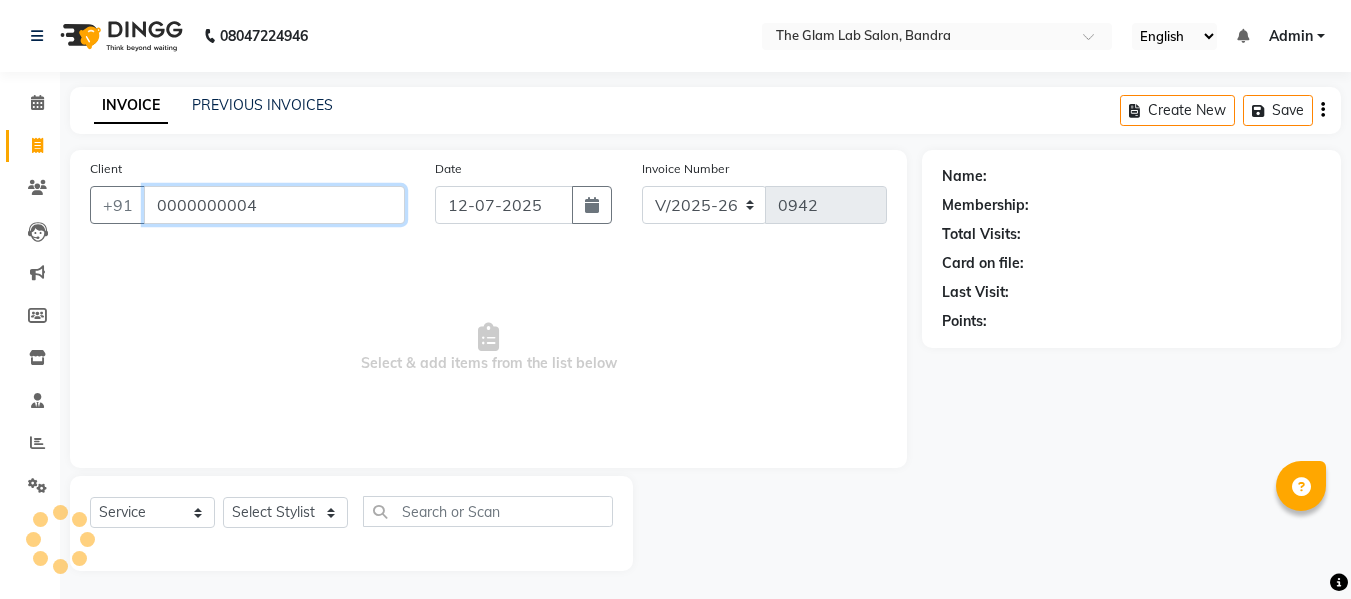 type on "0000000004" 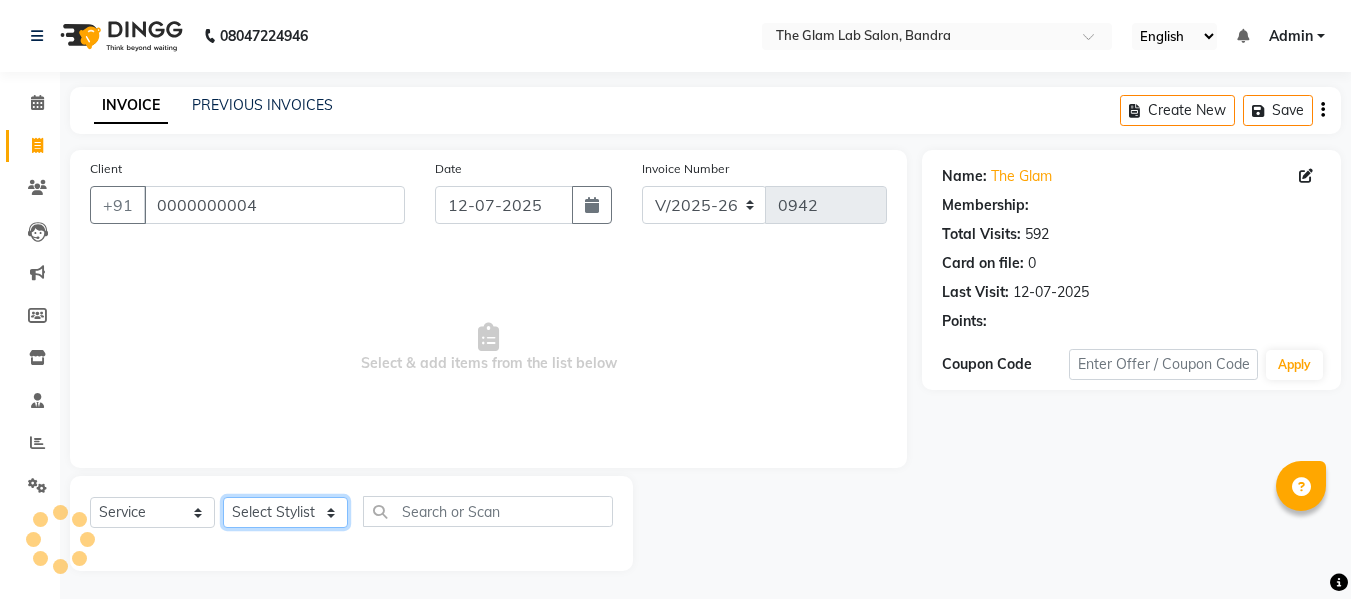 click on "Select Stylist [PERSON_NAME] [PERSON_NAME] [PERSON_NAME] [PERSON_NAME] BHGYASHREE [PERSON_NAME] [PERSON_NAME] [PERSON_NAME] [PERSON_NAME] [PERSON_NAME] [PERSON_NAME] [PERSON_NAME] [PERSON_NAME] [PERSON_NAME] [PERSON_NAME] [PERSON_NAME] [PERSON_NAME] [PERSON_NAME] [PERSON_NAME] WONCHUI [PERSON_NAME] [PERSON_NAME] ZAIN" 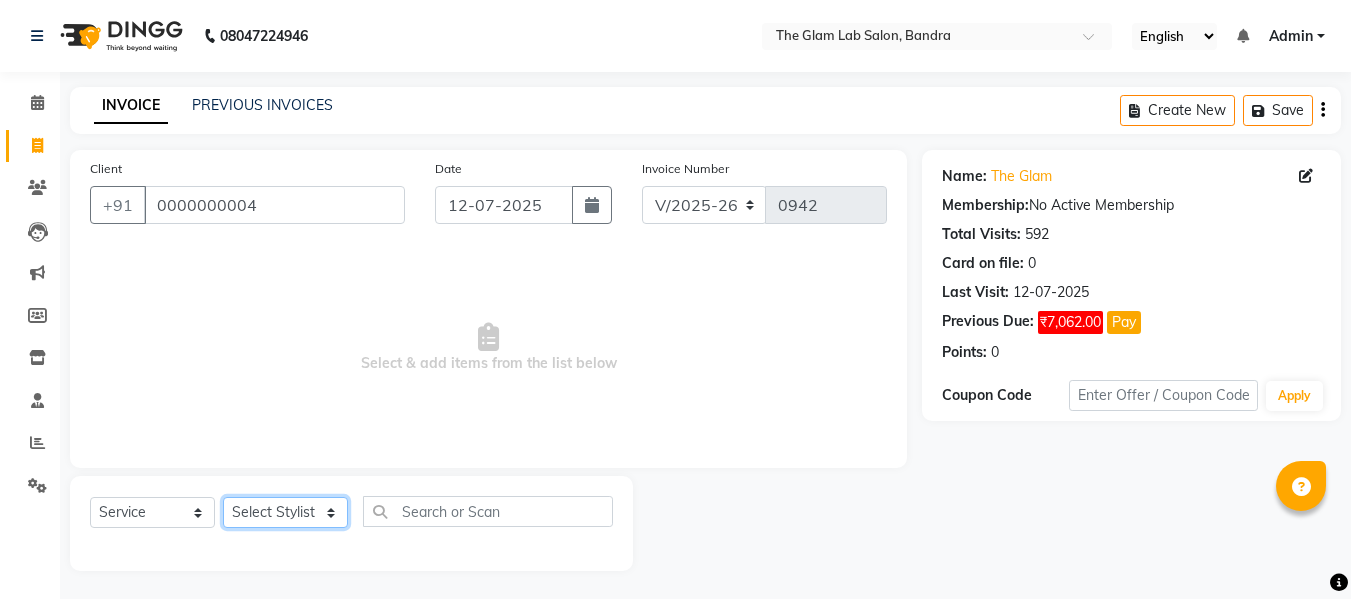 select on "11907" 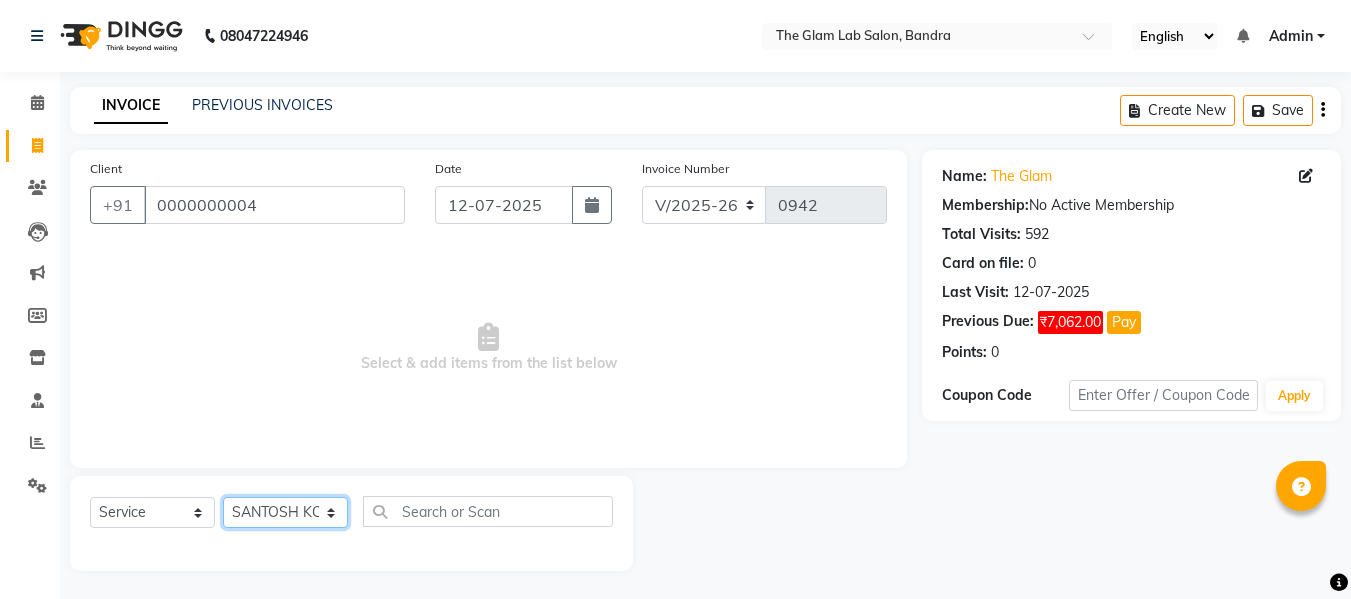 click on "Select Stylist [PERSON_NAME] [PERSON_NAME] [PERSON_NAME] [PERSON_NAME] BHGYASHREE [PERSON_NAME] [PERSON_NAME] [PERSON_NAME] [PERSON_NAME] [PERSON_NAME] [PERSON_NAME] [PERSON_NAME] [PERSON_NAME] [PERSON_NAME] [PERSON_NAME] [PERSON_NAME] [PERSON_NAME] [PERSON_NAME] [PERSON_NAME] WONCHUI [PERSON_NAME] [PERSON_NAME] ZAIN" 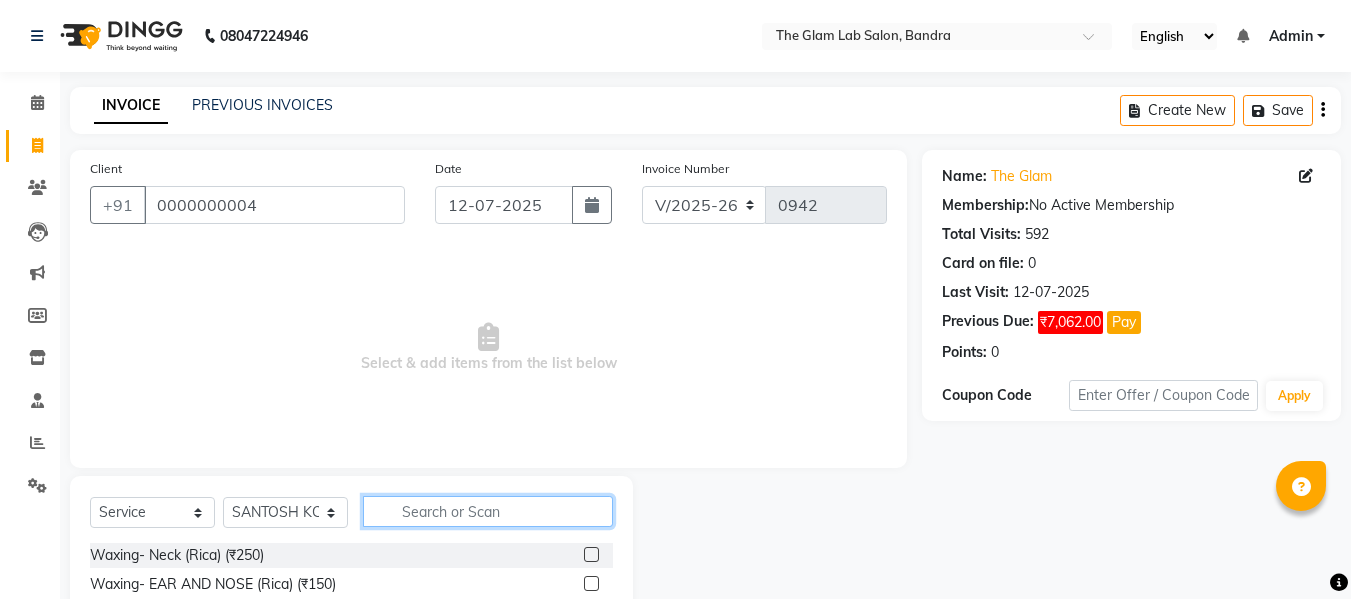 click 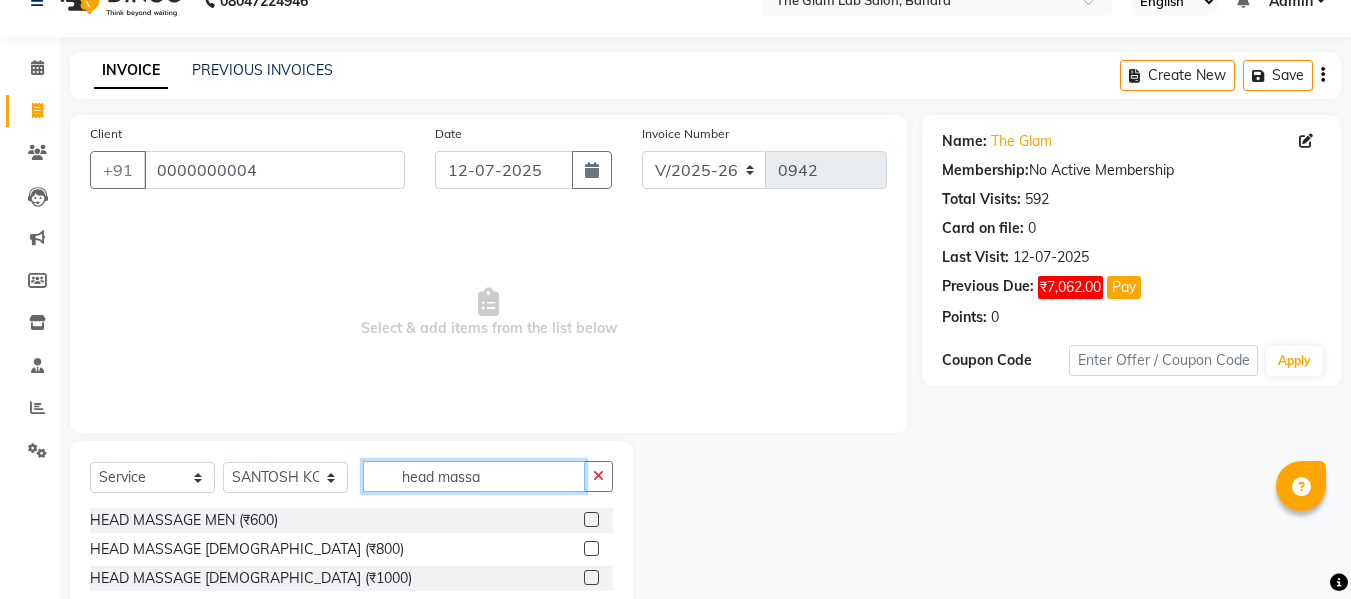 scroll, scrollTop: 89, scrollLeft: 0, axis: vertical 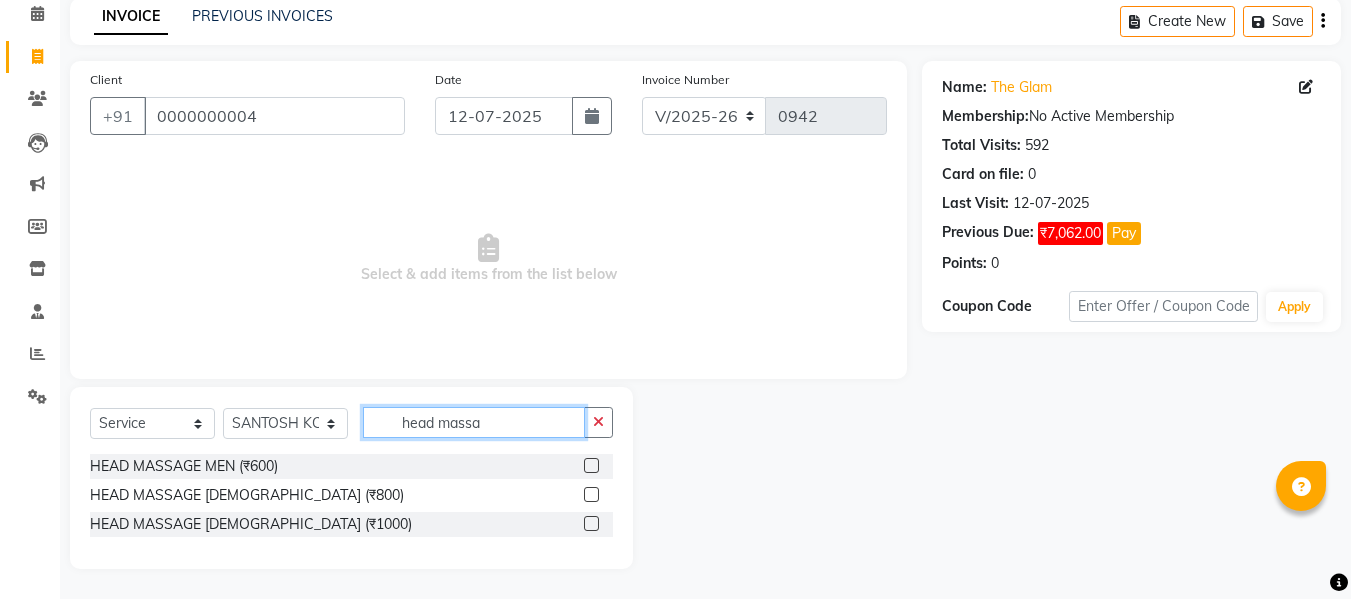 type on "head massa" 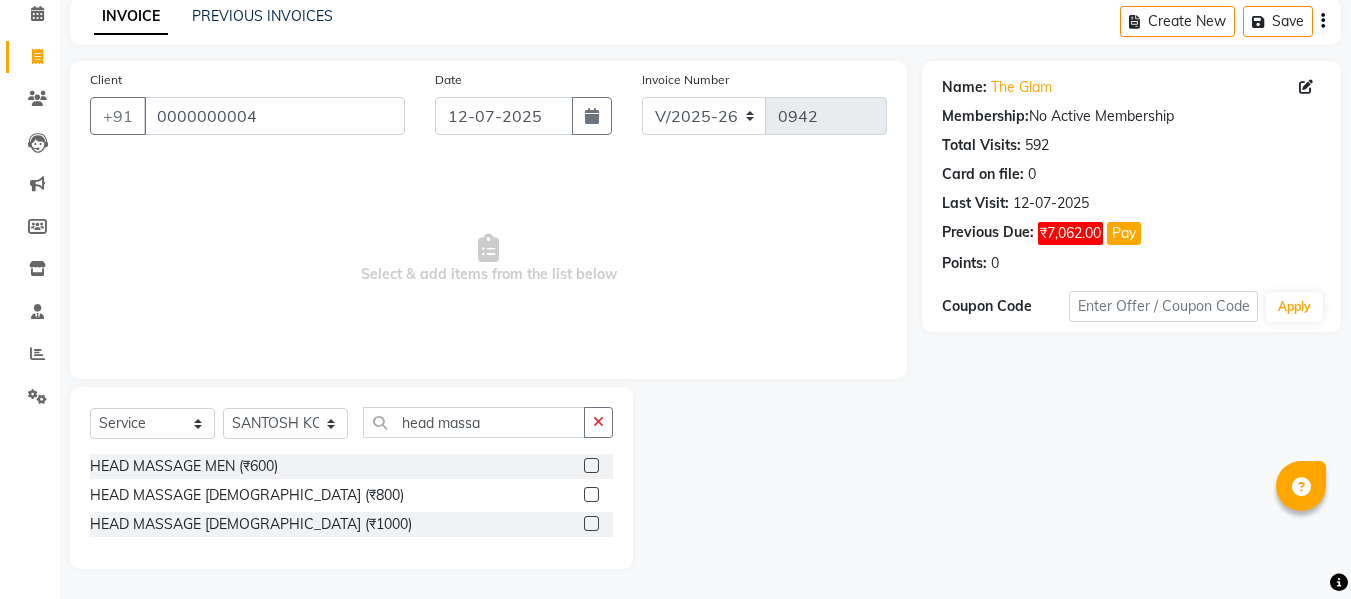 click 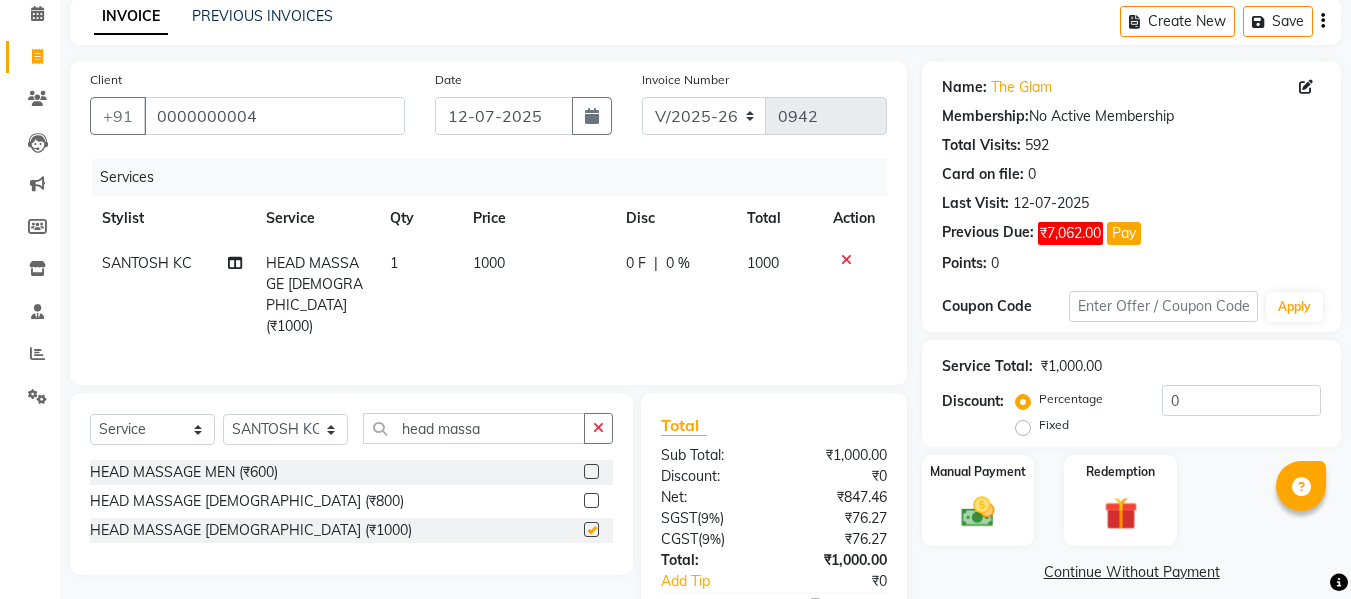 checkbox on "false" 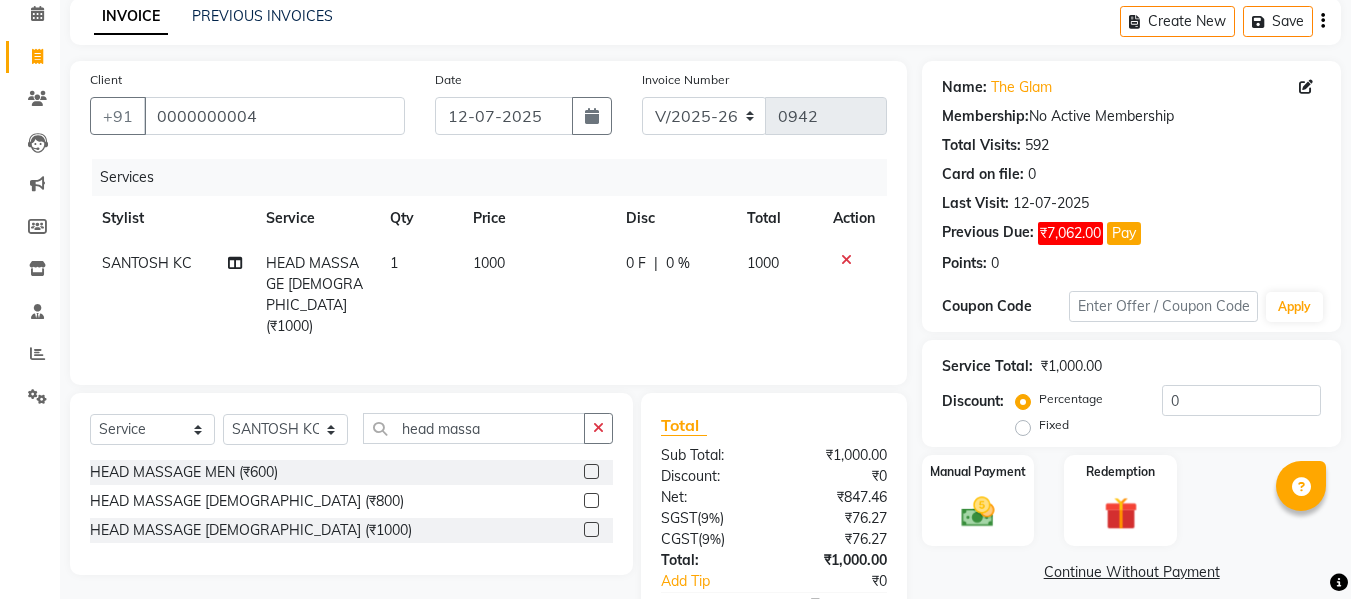 click on "1000" 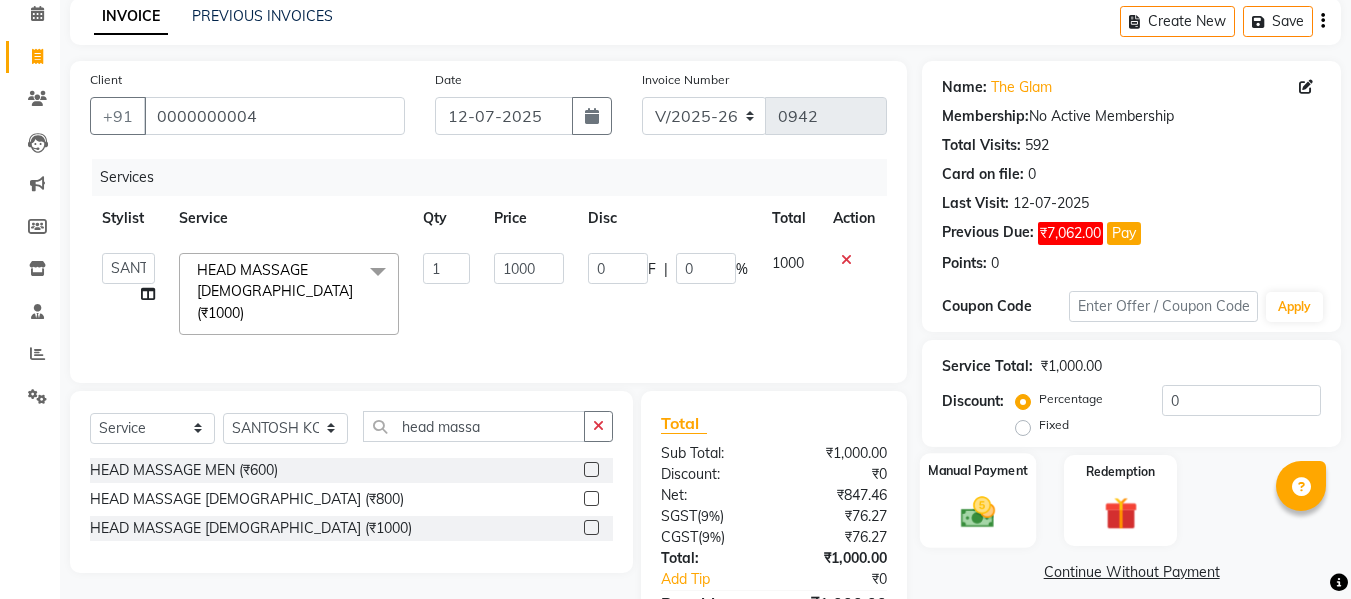 click on "Manual Payment" 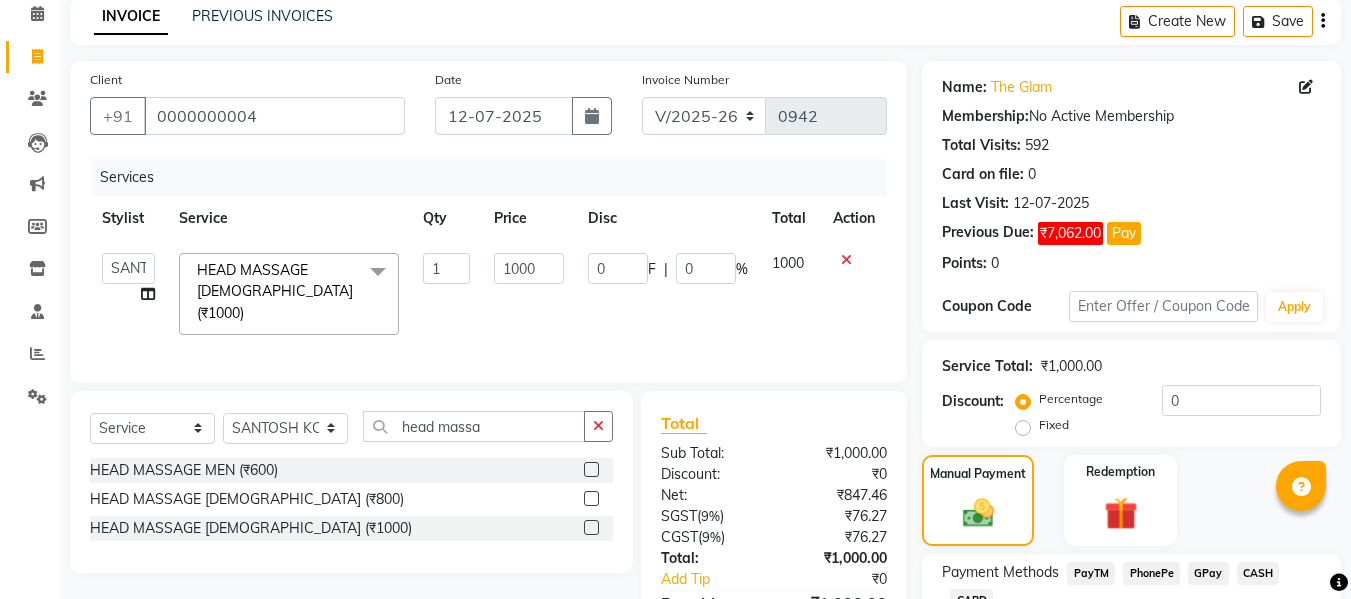 scroll, scrollTop: 176, scrollLeft: 0, axis: vertical 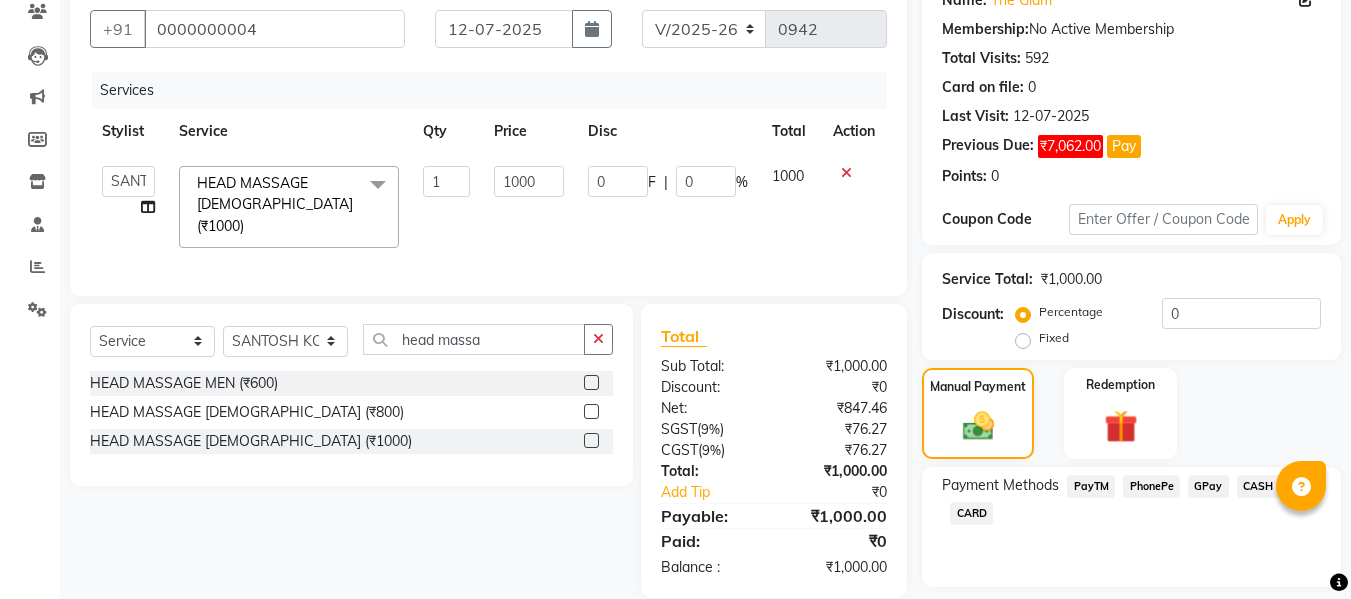 click on "CASH" 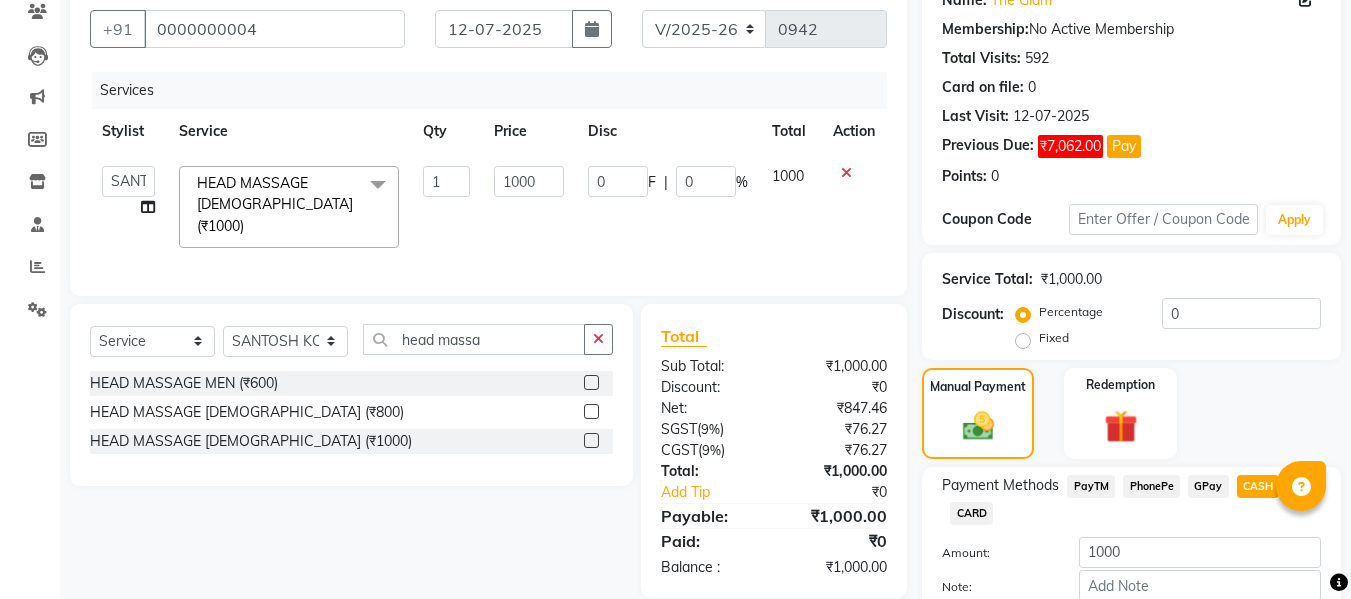 scroll, scrollTop: 291, scrollLeft: 0, axis: vertical 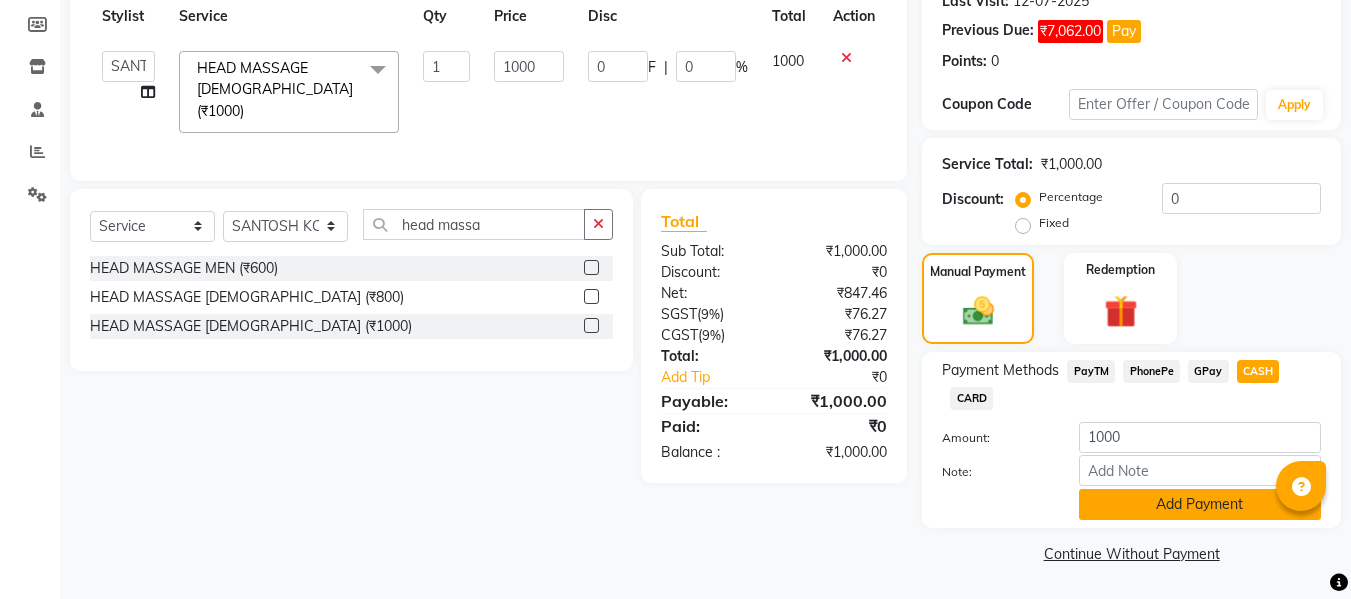 click on "Add Payment" 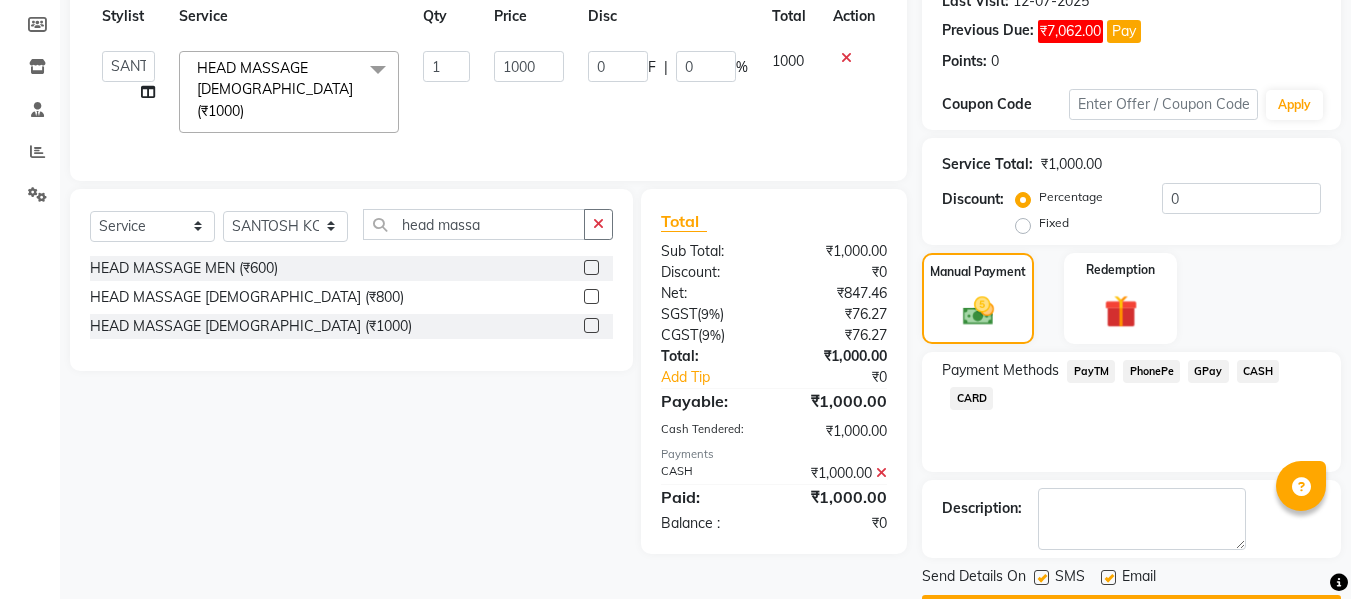 scroll, scrollTop: 348, scrollLeft: 0, axis: vertical 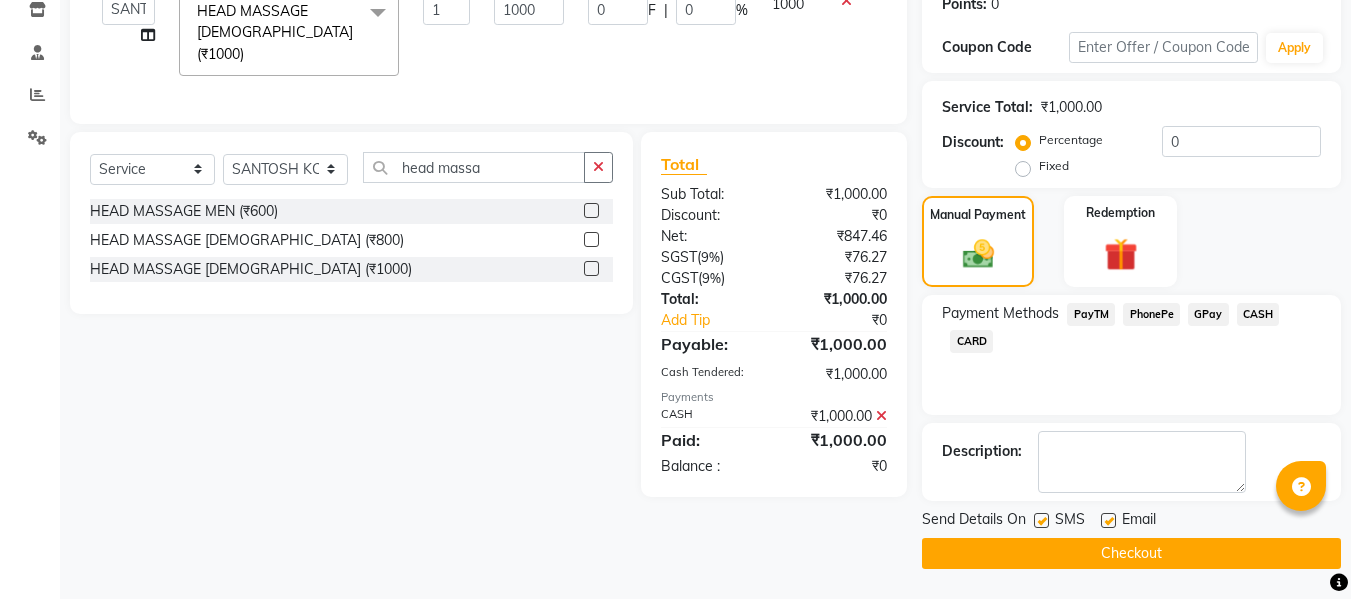 click 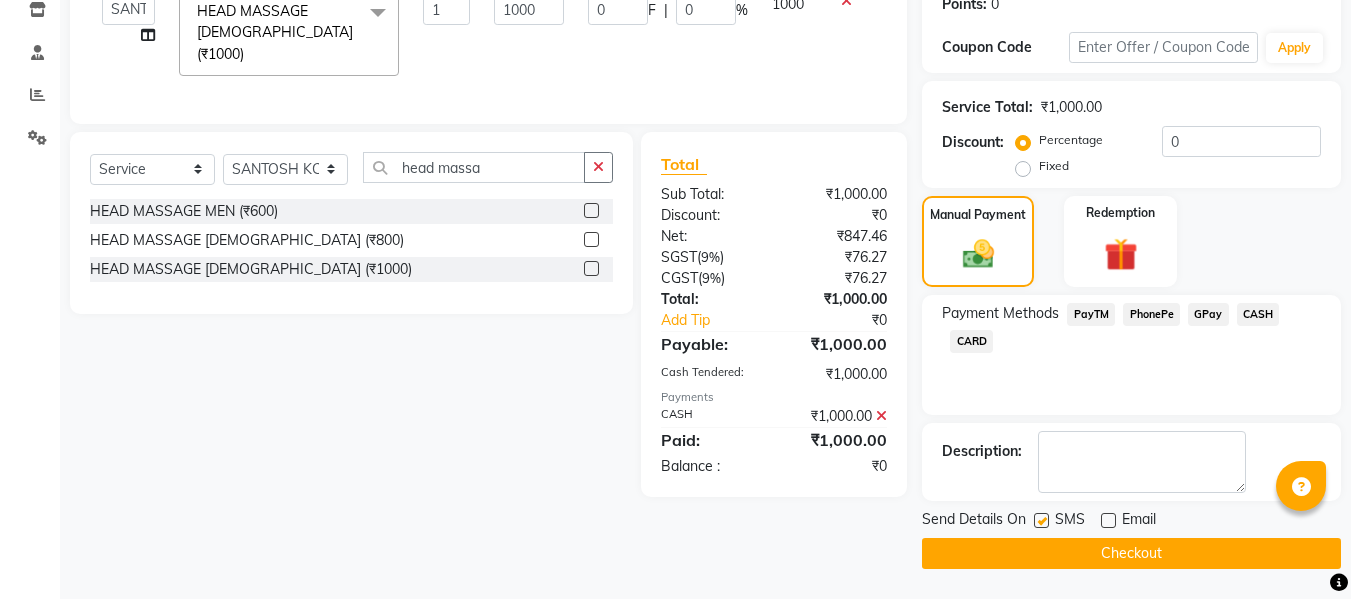 click 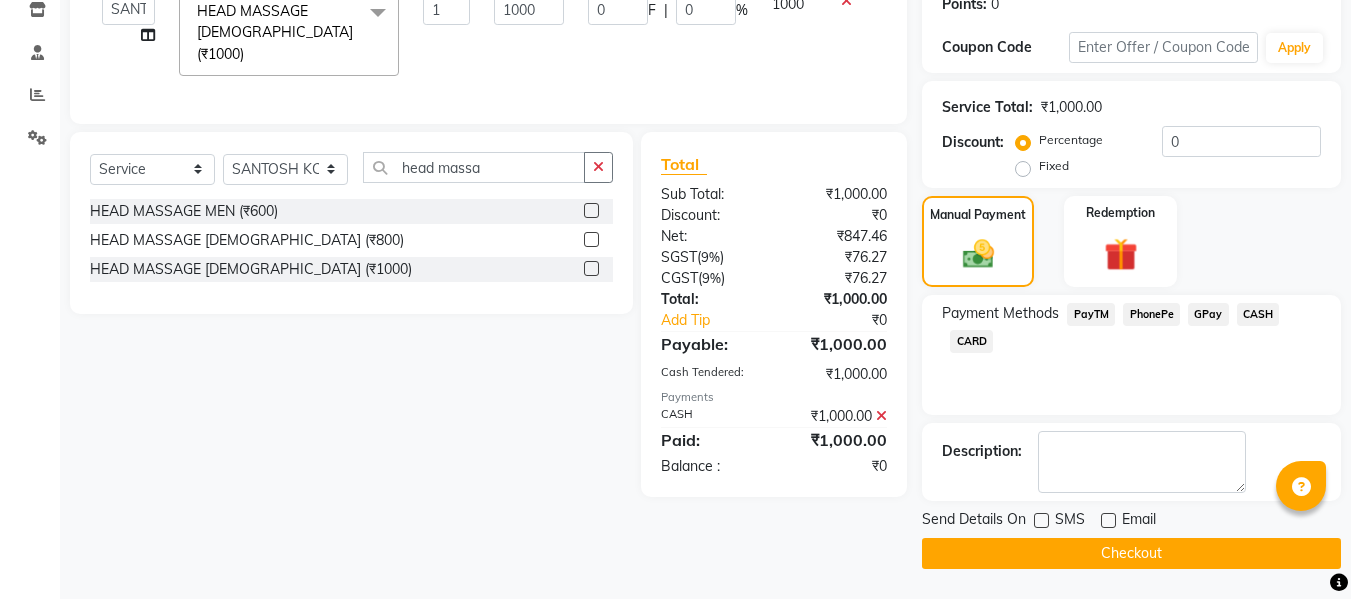 click on "Checkout" 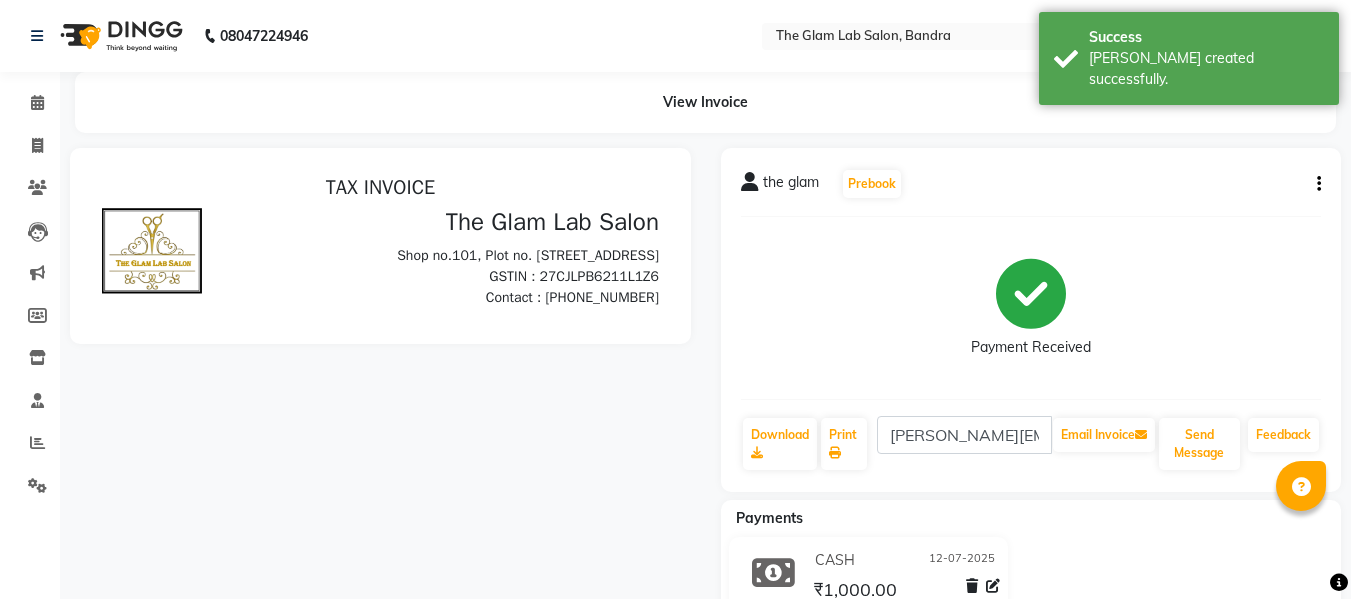 scroll, scrollTop: 0, scrollLeft: 0, axis: both 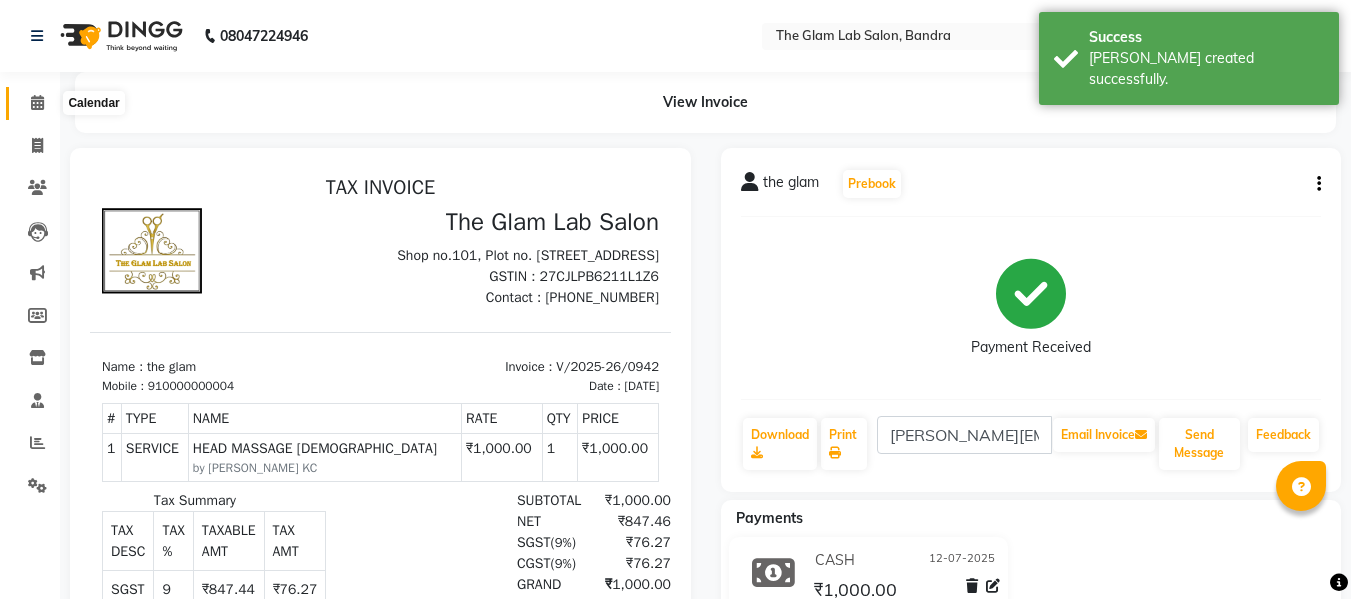 click 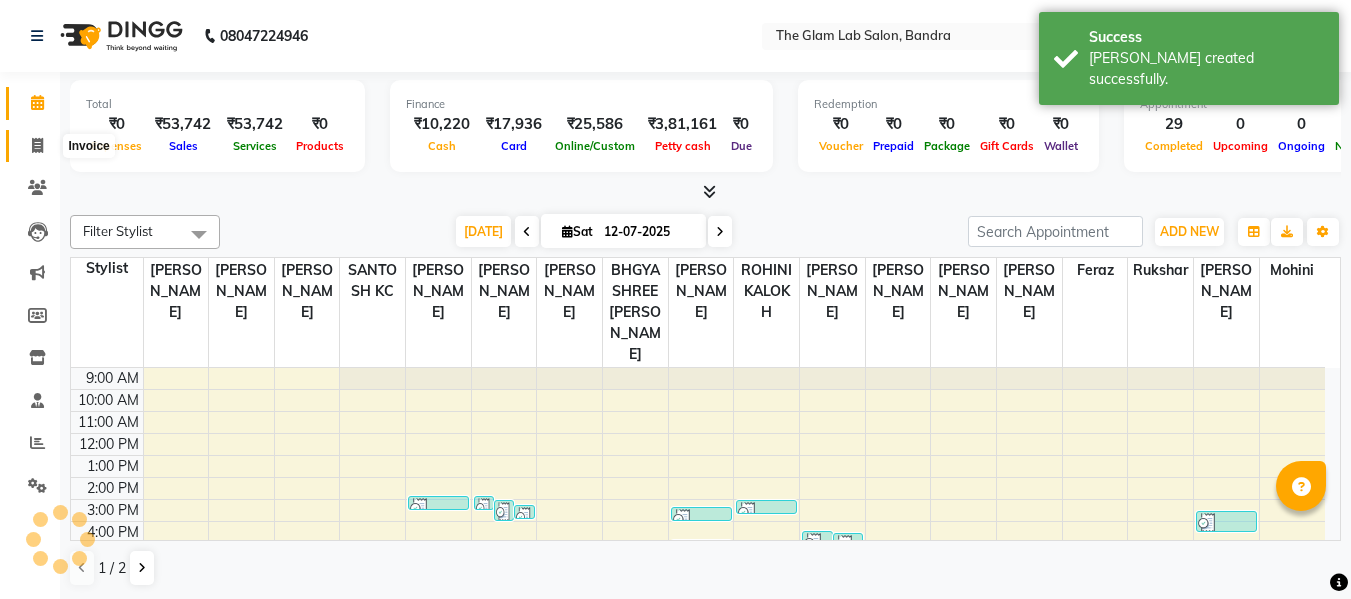 scroll, scrollTop: 98, scrollLeft: 0, axis: vertical 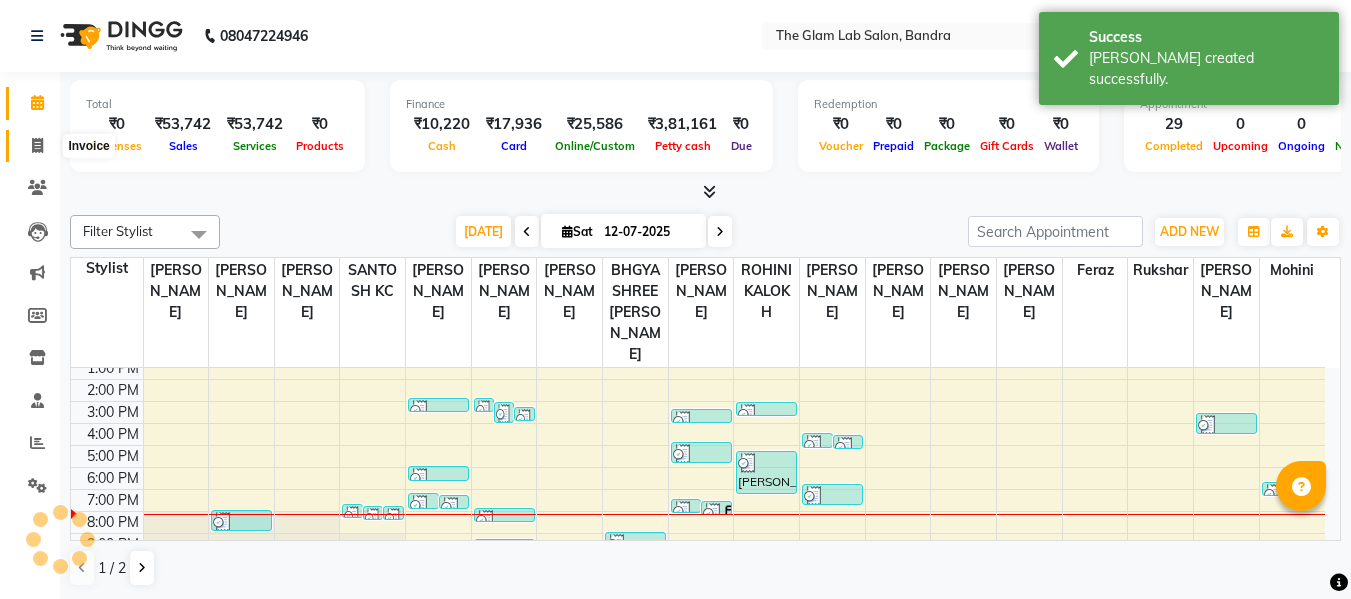click 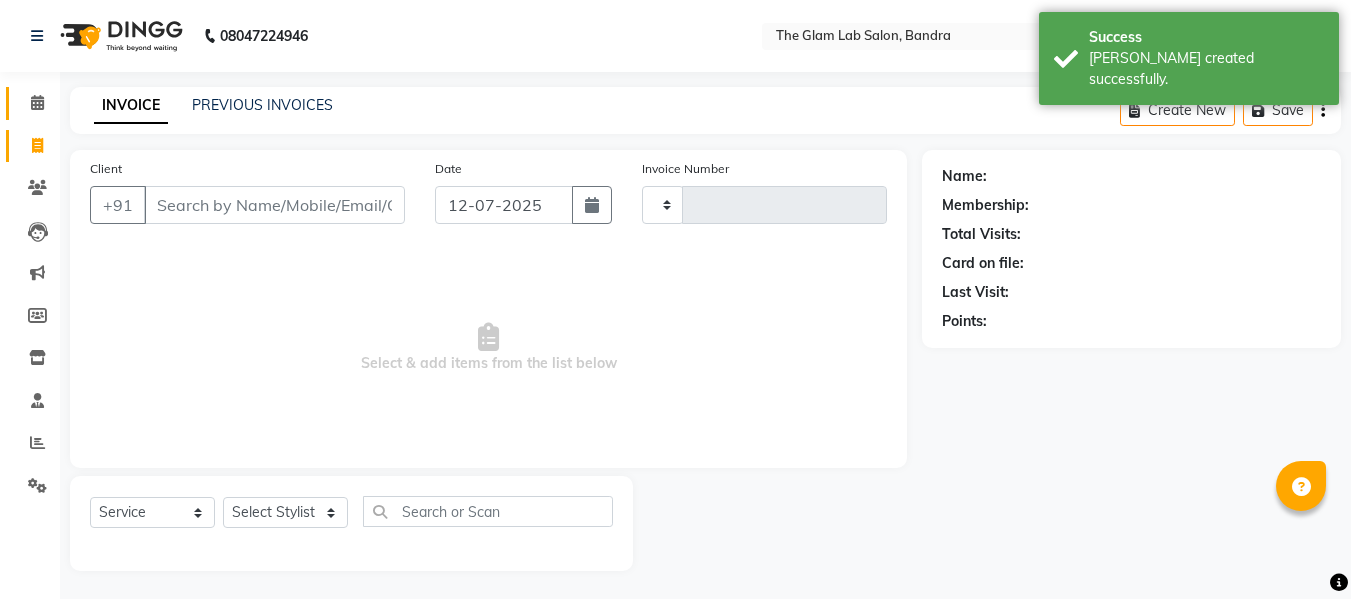 type on "0943" 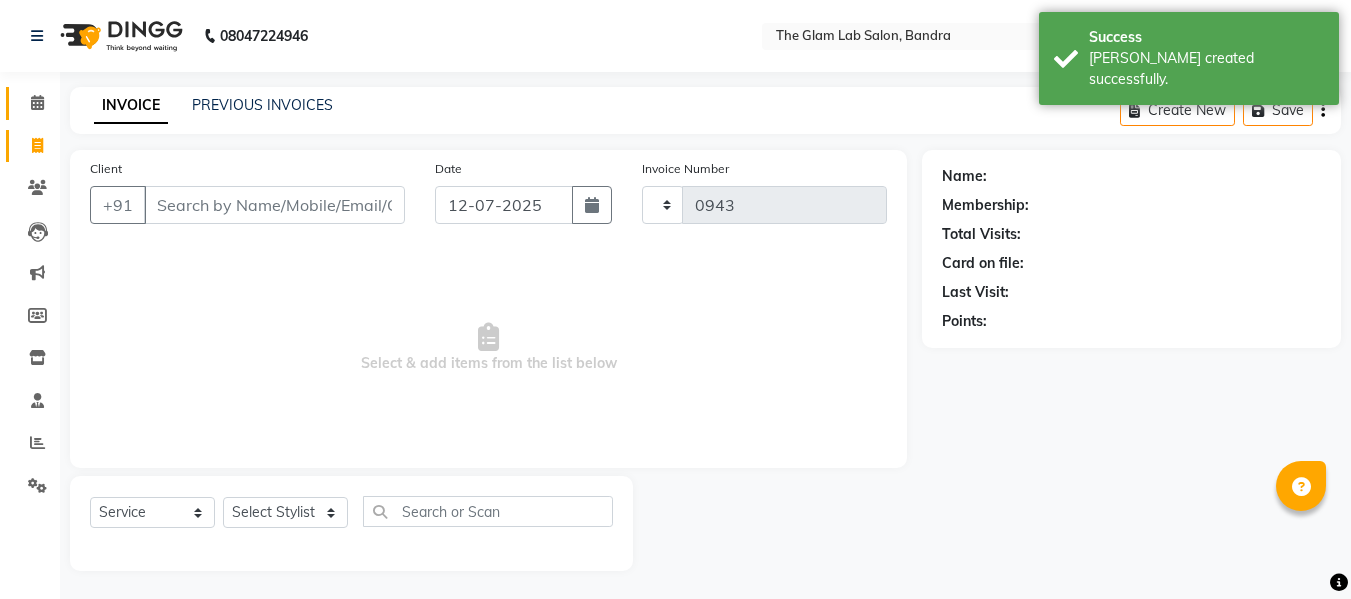 select on "734" 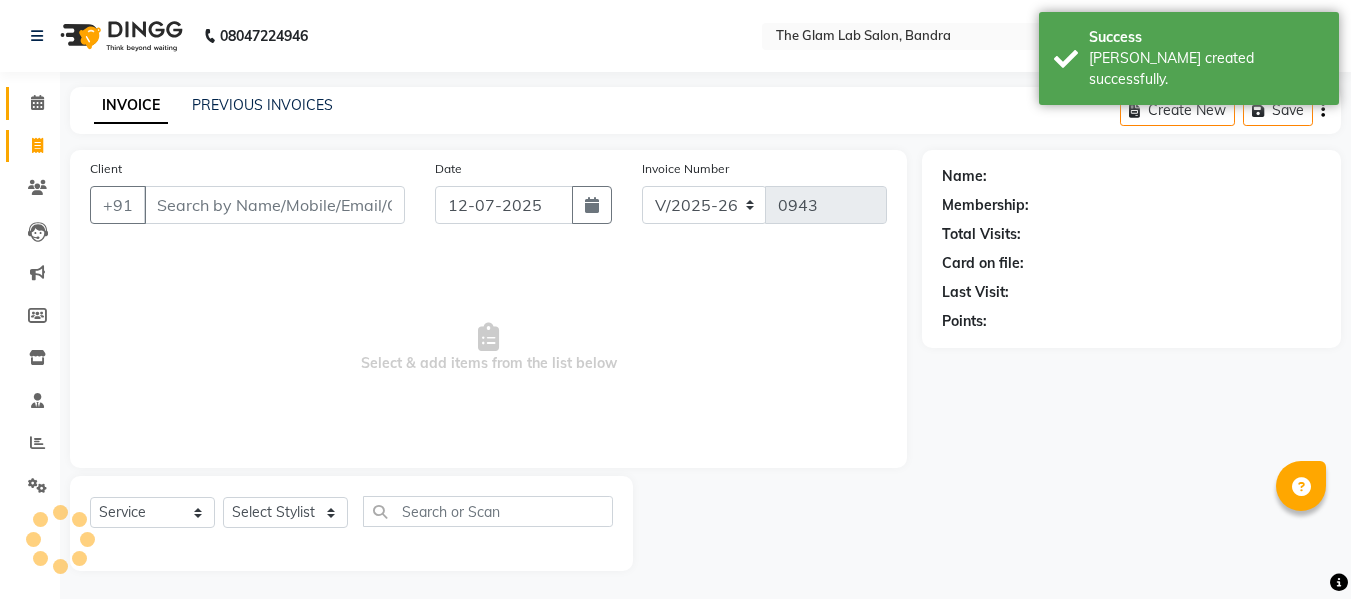 drag, startPoint x: 22, startPoint y: 84, endPoint x: 34, endPoint y: 98, distance: 18.439089 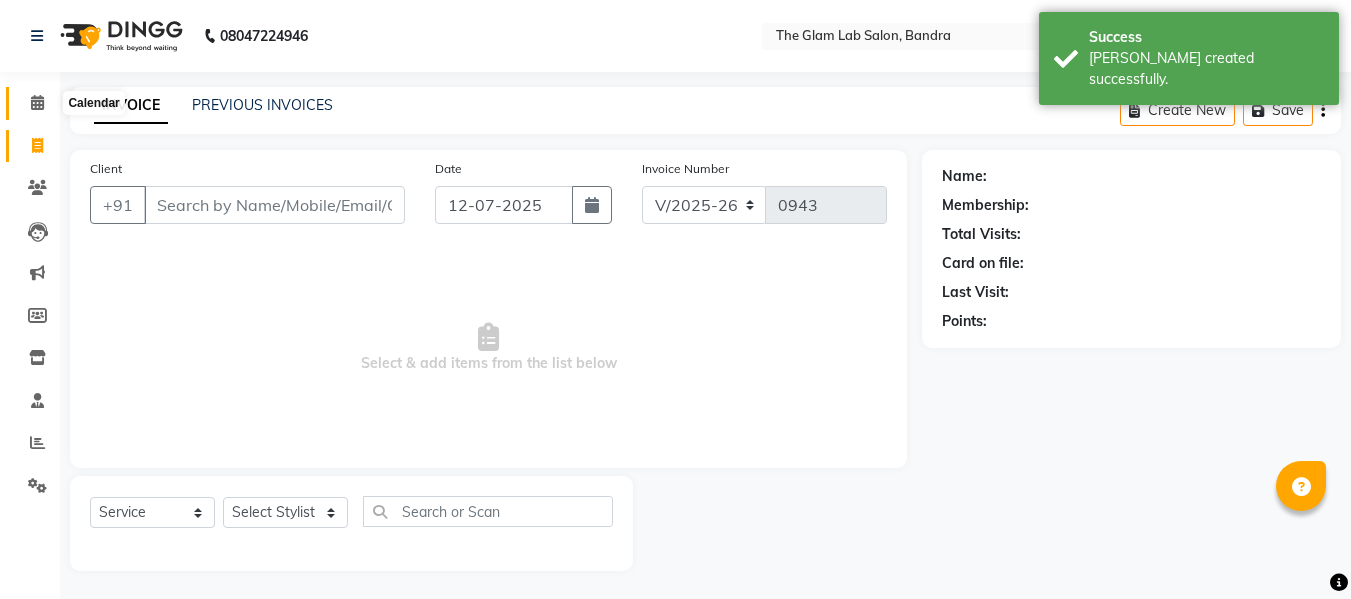 click 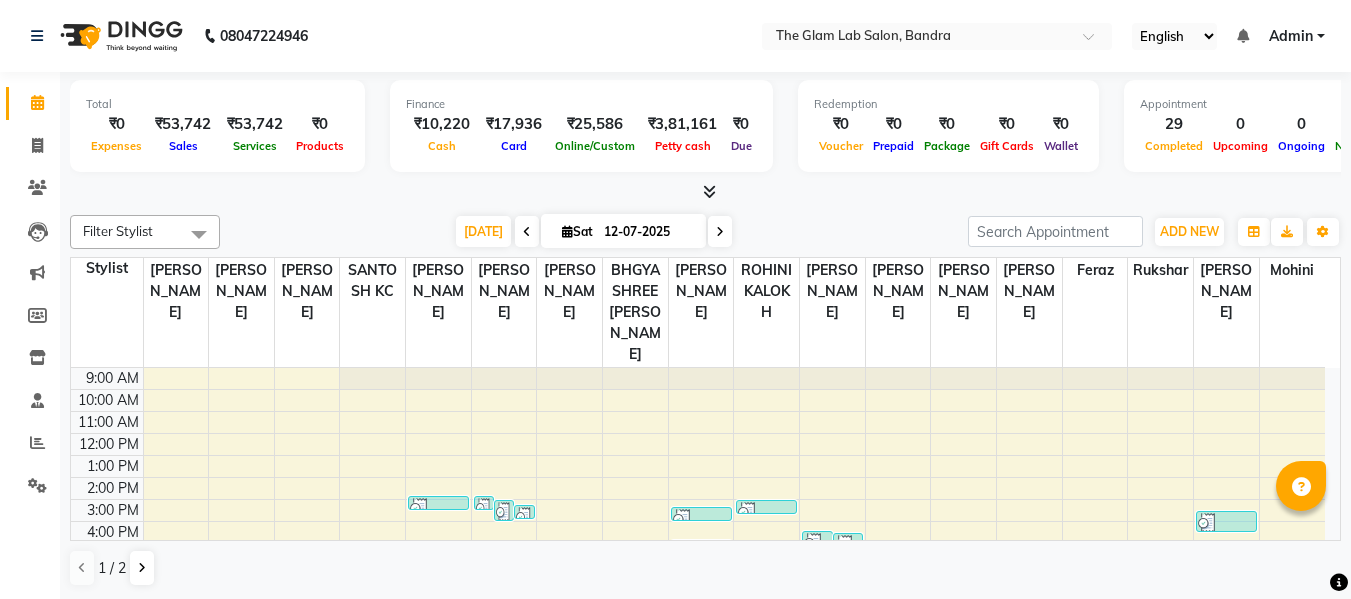 scroll, scrollTop: 136, scrollLeft: 0, axis: vertical 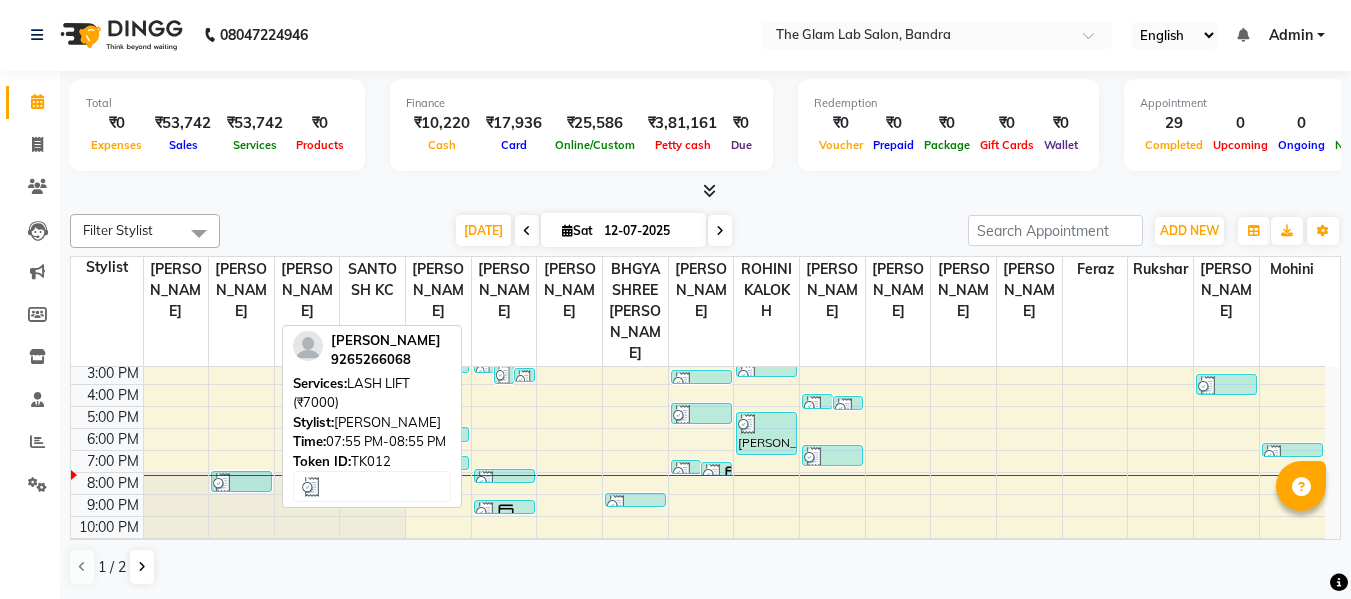 click on "[PERSON_NAME], TK12, 07:55 PM-08:55 PM, LASH LIFT (₹7000)" at bounding box center [241, 481] 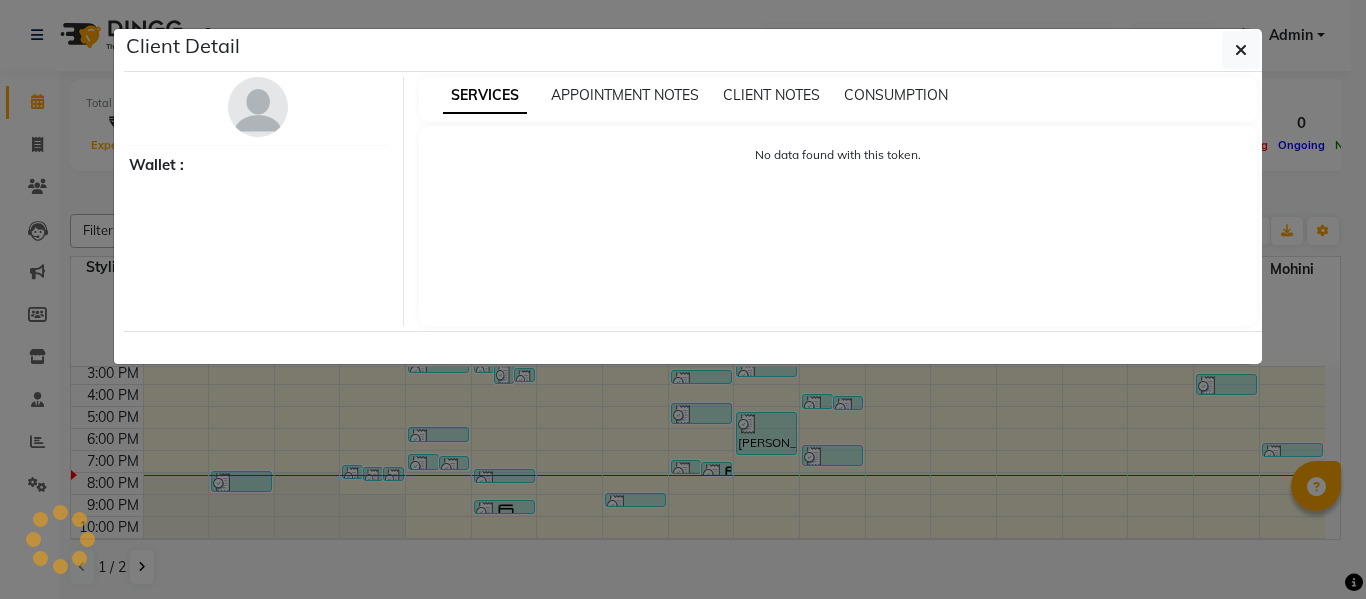 select on "3" 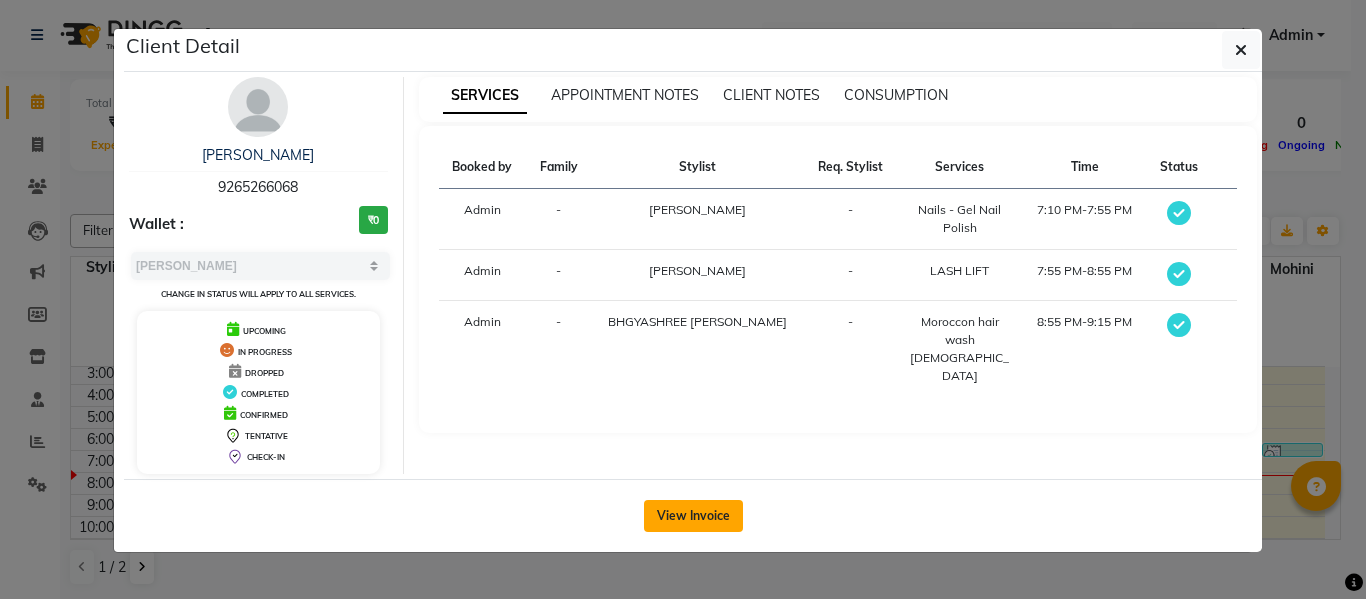 click on "View Invoice" 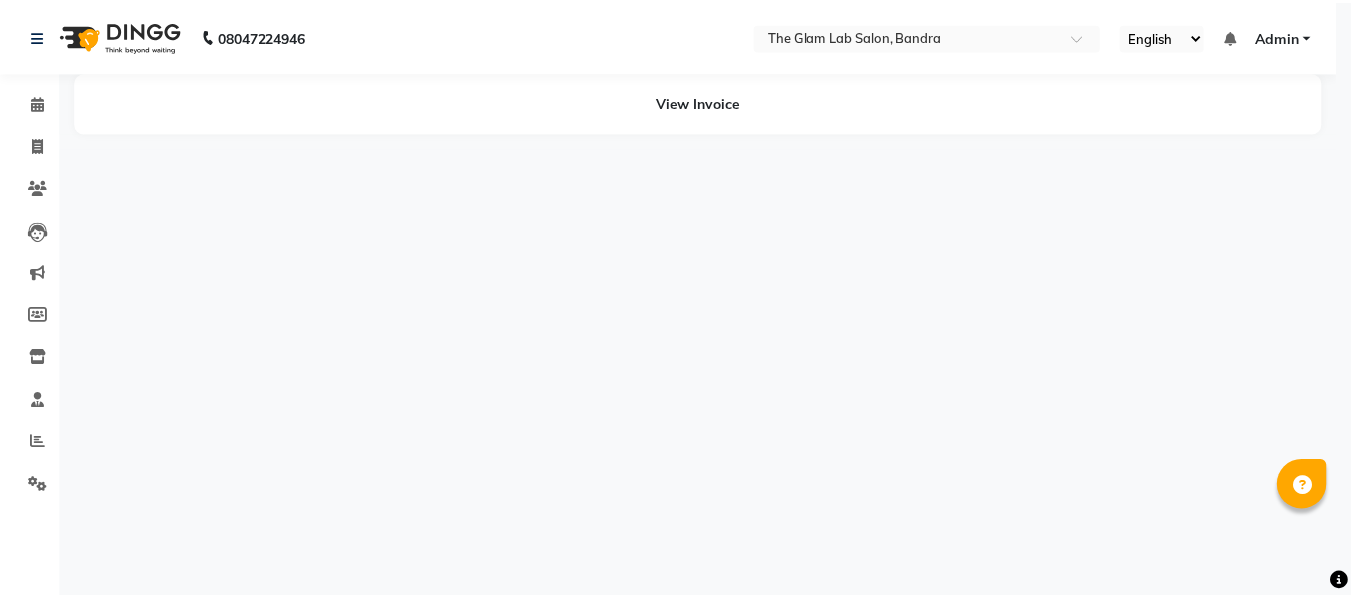 scroll, scrollTop: 0, scrollLeft: 0, axis: both 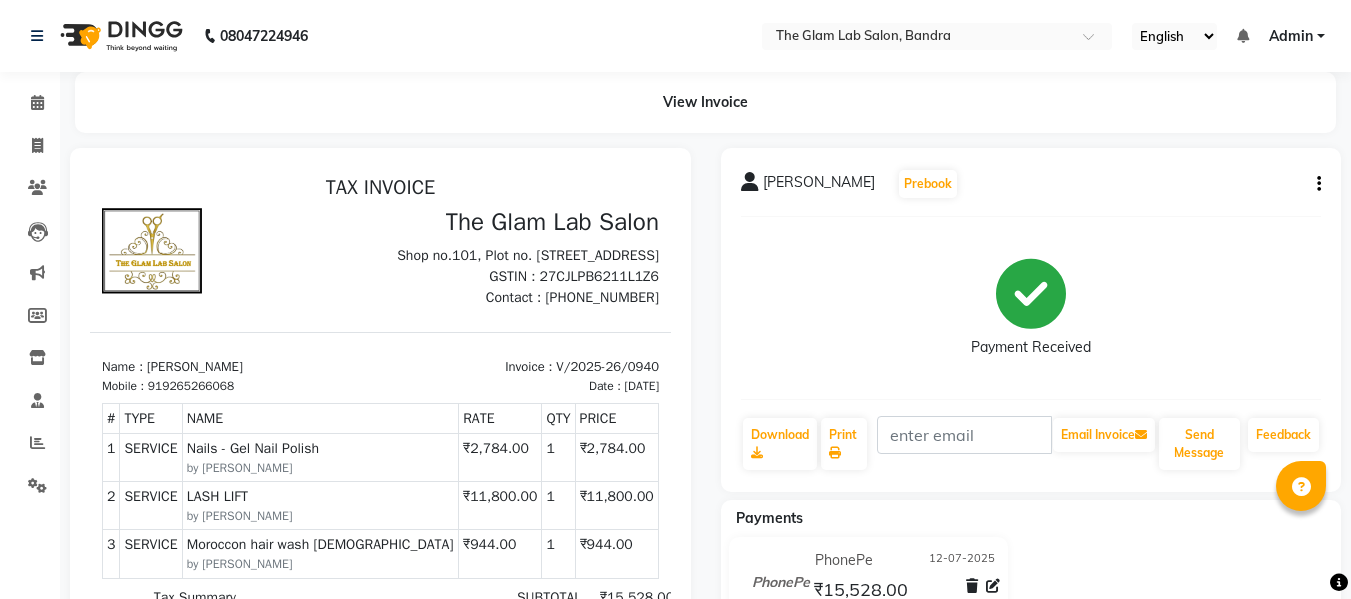 click 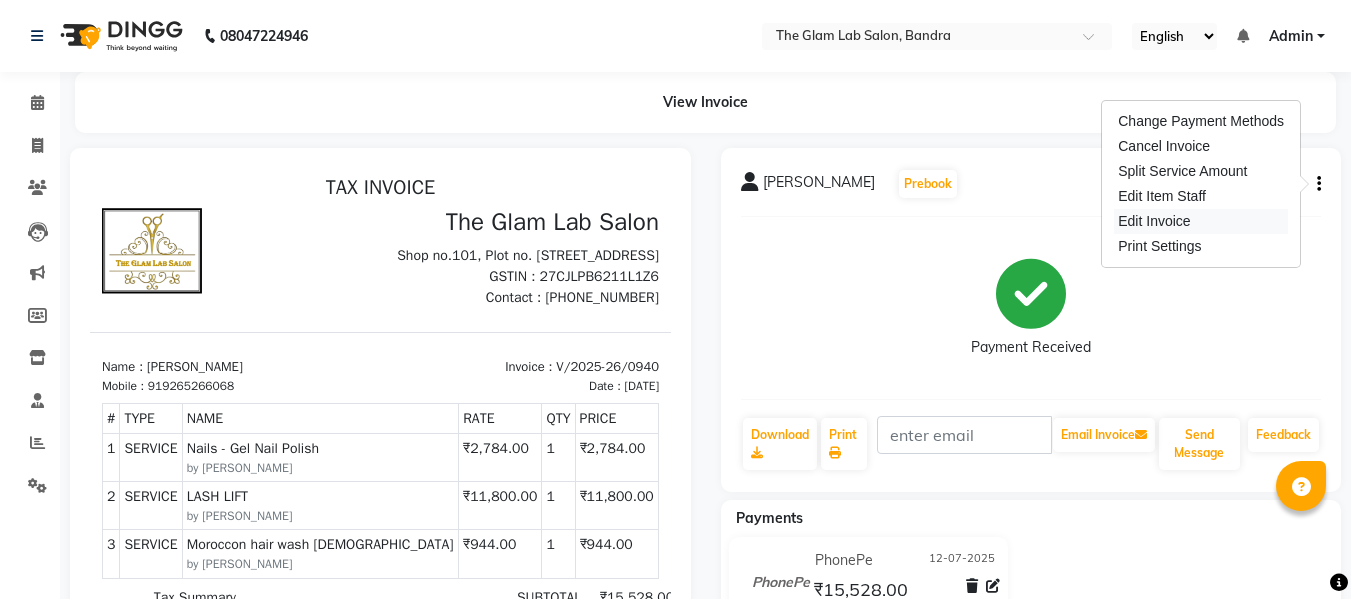 click on "Edit Invoice" at bounding box center (1201, 221) 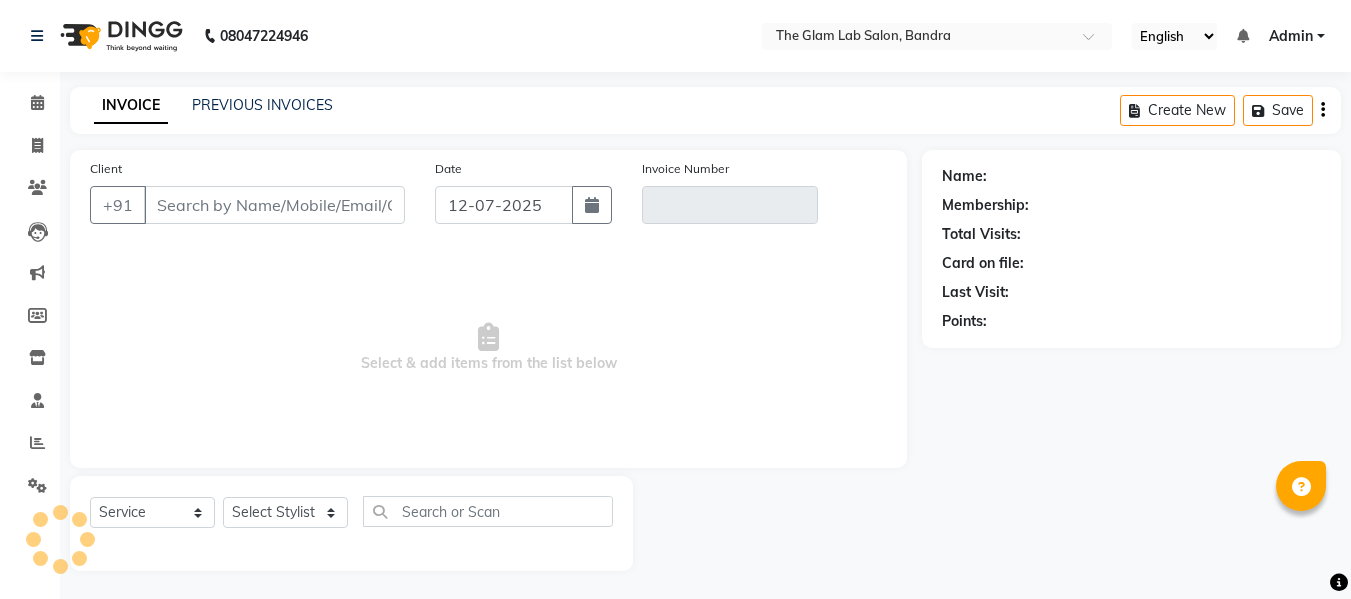 scroll, scrollTop: 2, scrollLeft: 0, axis: vertical 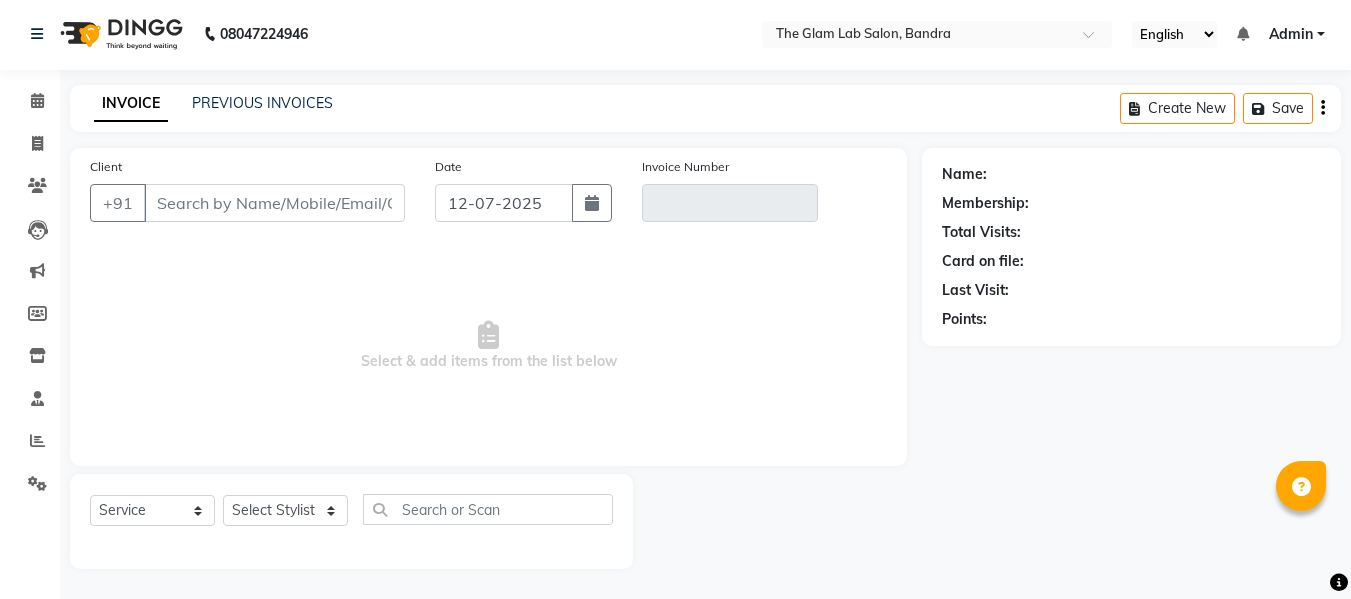 type on "9265266068" 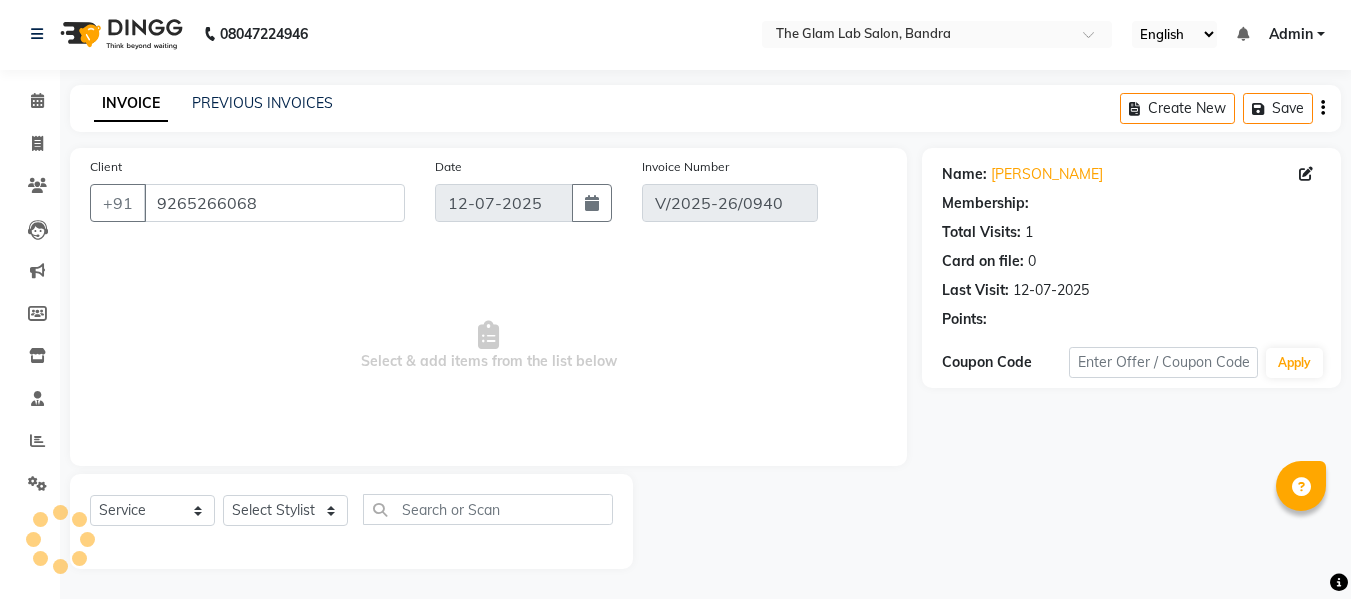 select on "select" 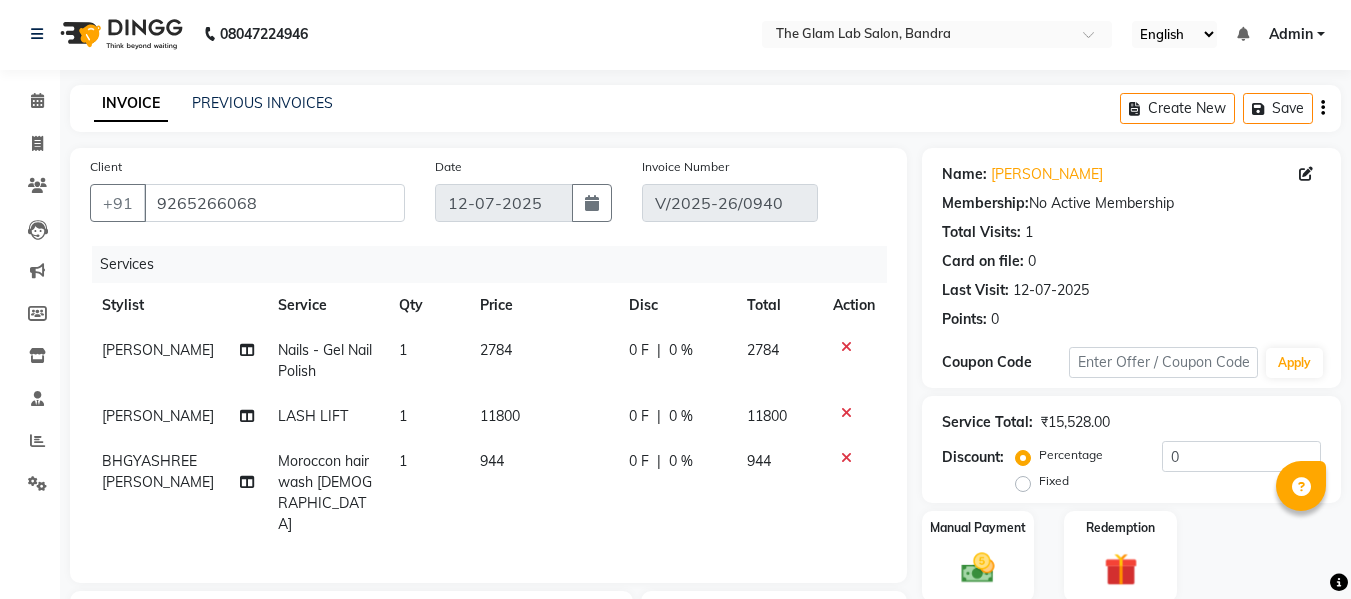 click on "[PERSON_NAME]" 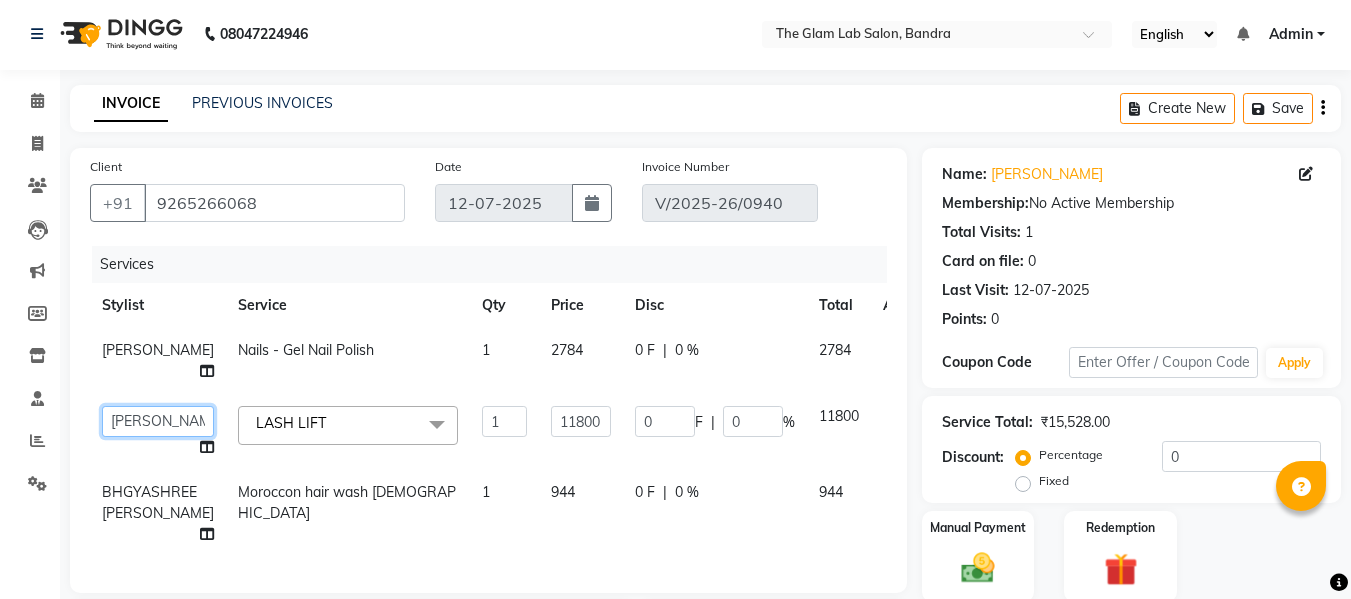 click on "[PERSON_NAME]   [PERSON_NAME]   [PERSON_NAME]   [PERSON_NAME]   BHGYASHREE [PERSON_NAME] [PERSON_NAME]   [PERSON_NAME]   [PERSON_NAME]   [PERSON_NAME]   [PERSON_NAME]   [PERSON_NAME]   [PERSON_NAME]   [PERSON_NAME]   [PERSON_NAME] [PERSON_NAME]   [PERSON_NAME]   [PERSON_NAME]   WONCHUI [PERSON_NAME]   [PERSON_NAME]   ZAIN" 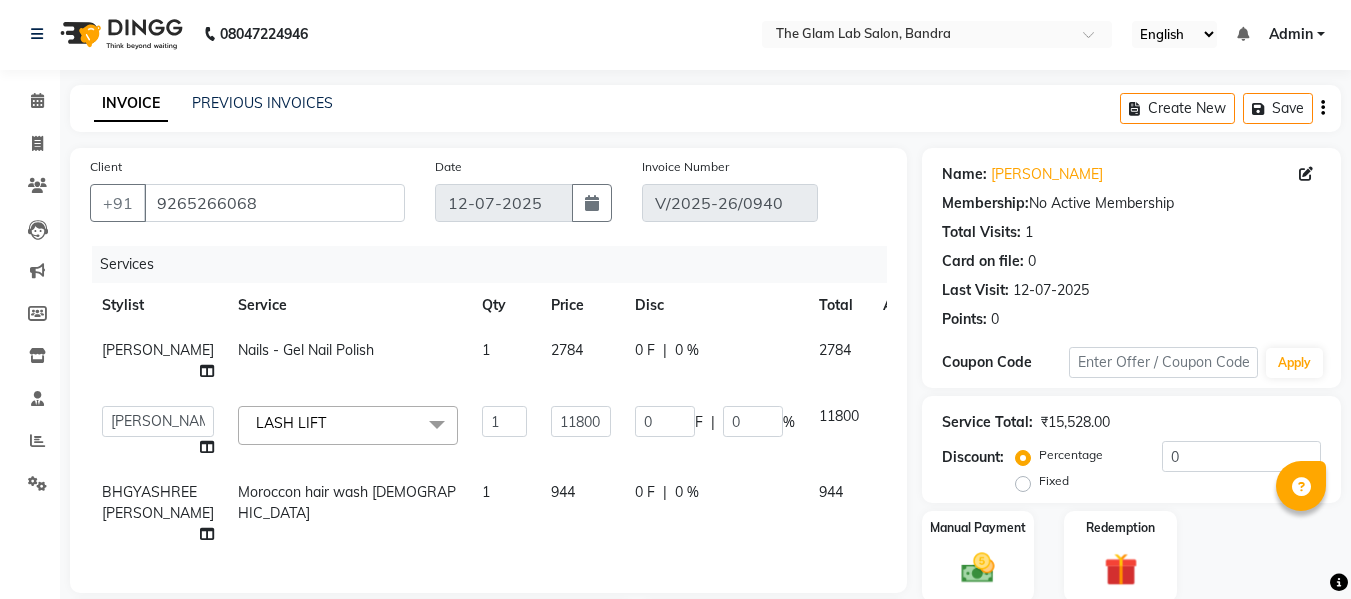 select on "11520" 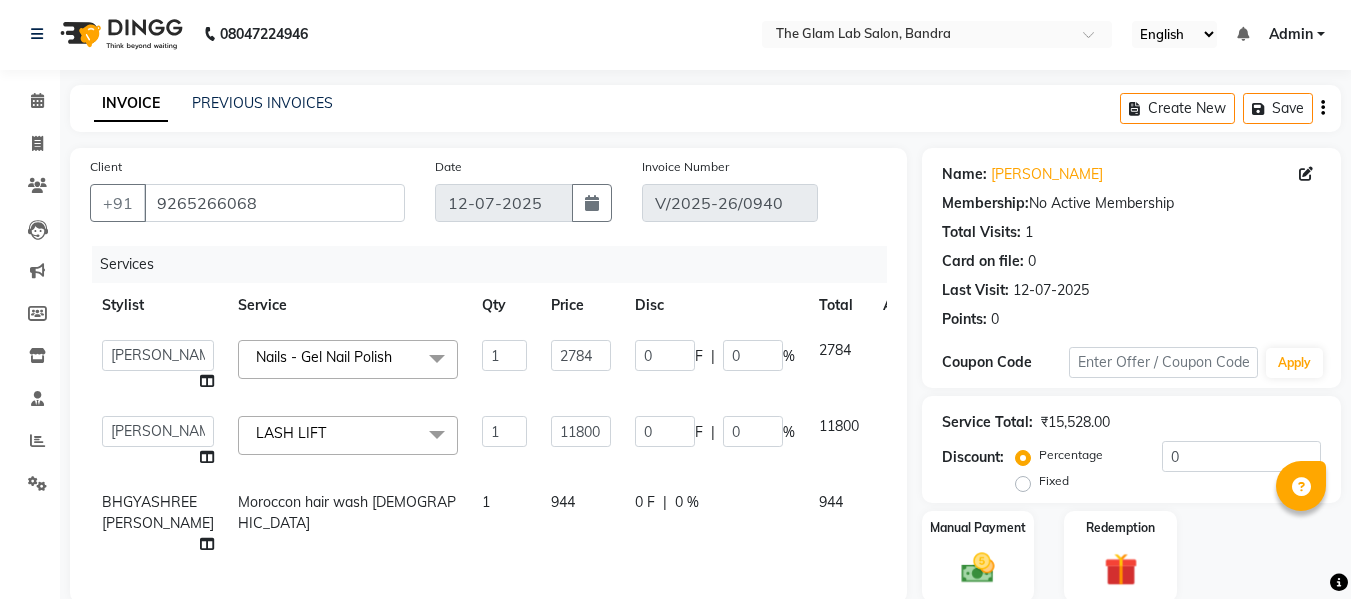 scroll, scrollTop: 106, scrollLeft: 0, axis: vertical 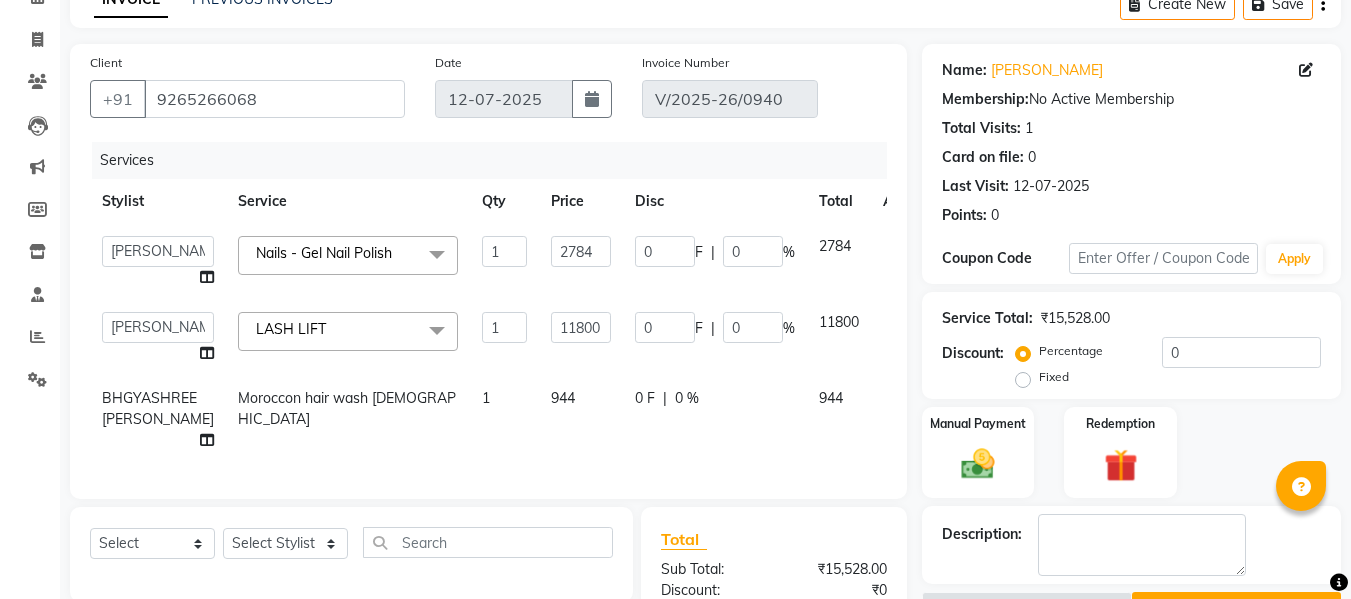 click on "Moroccon hair wash [DEMOGRAPHIC_DATA]" 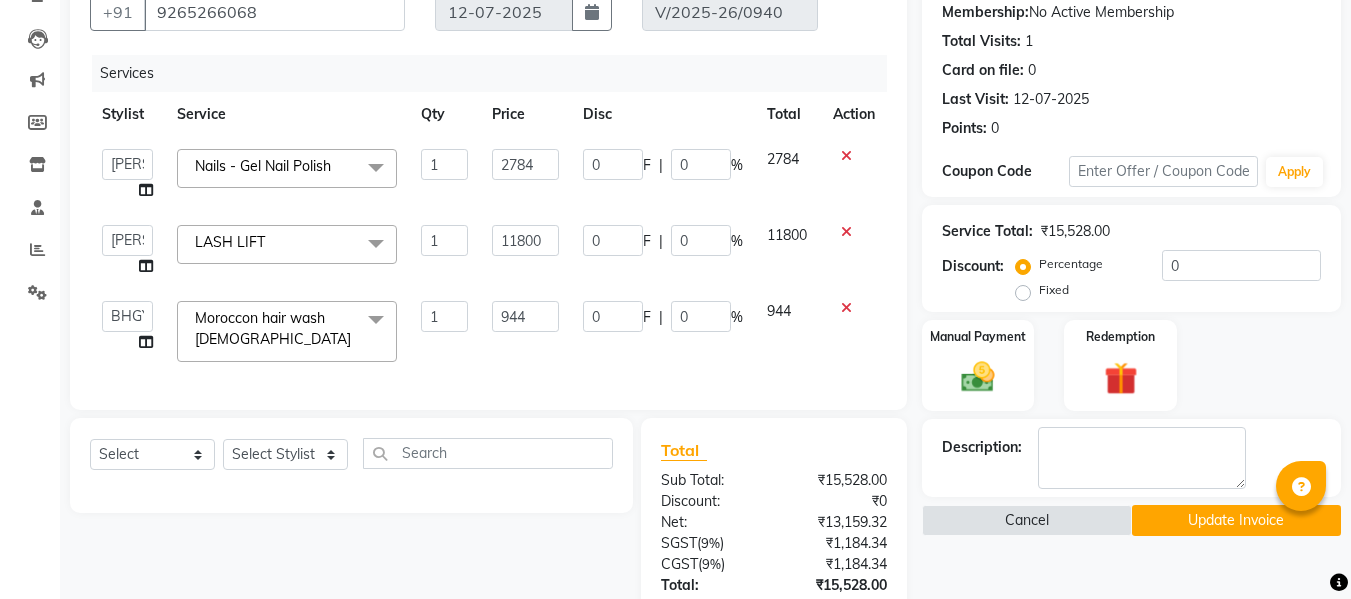 scroll, scrollTop: 393, scrollLeft: 0, axis: vertical 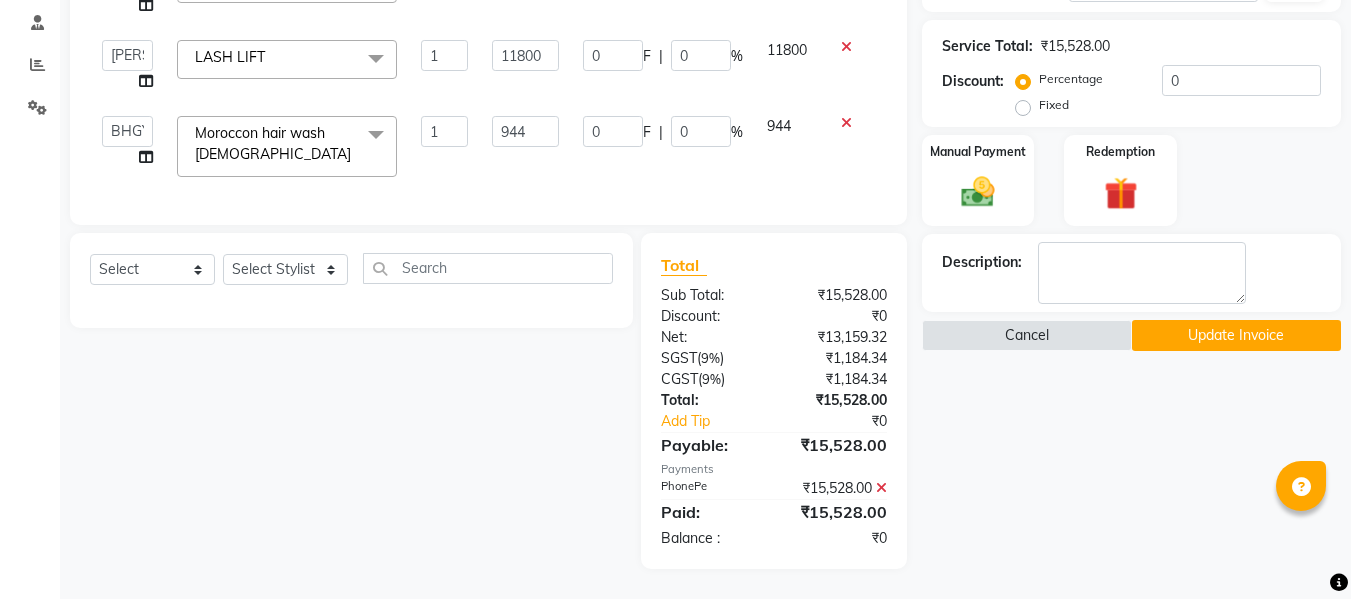 click on "Update Invoice" 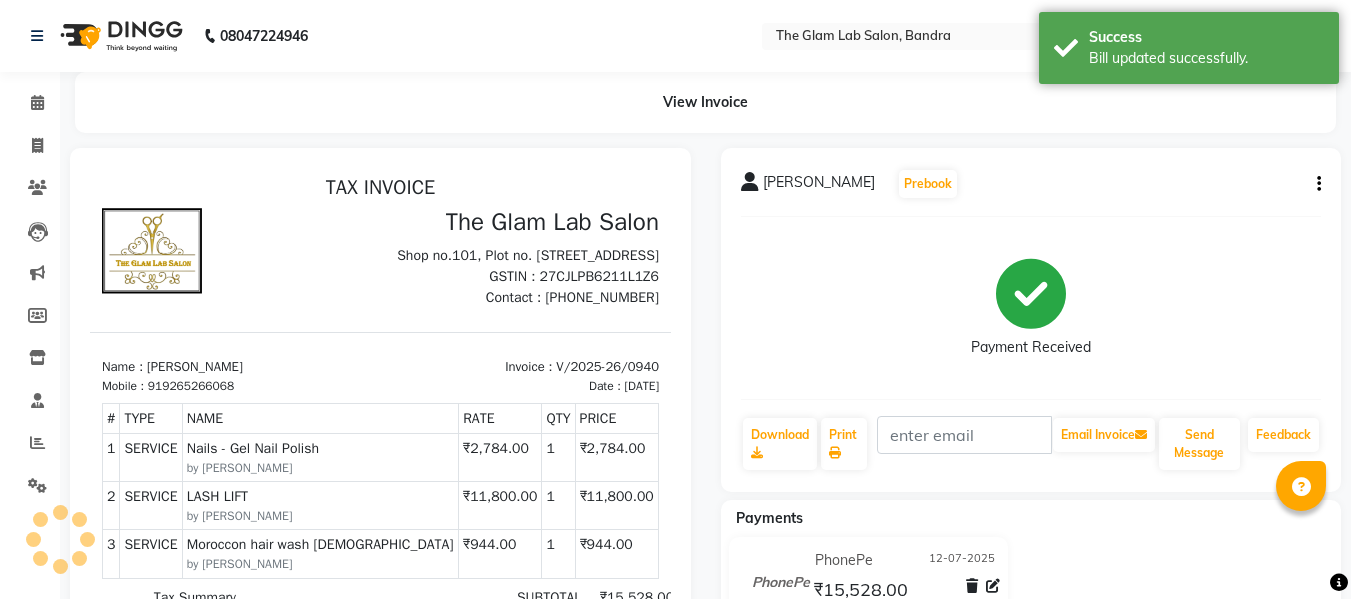 scroll, scrollTop: 0, scrollLeft: 0, axis: both 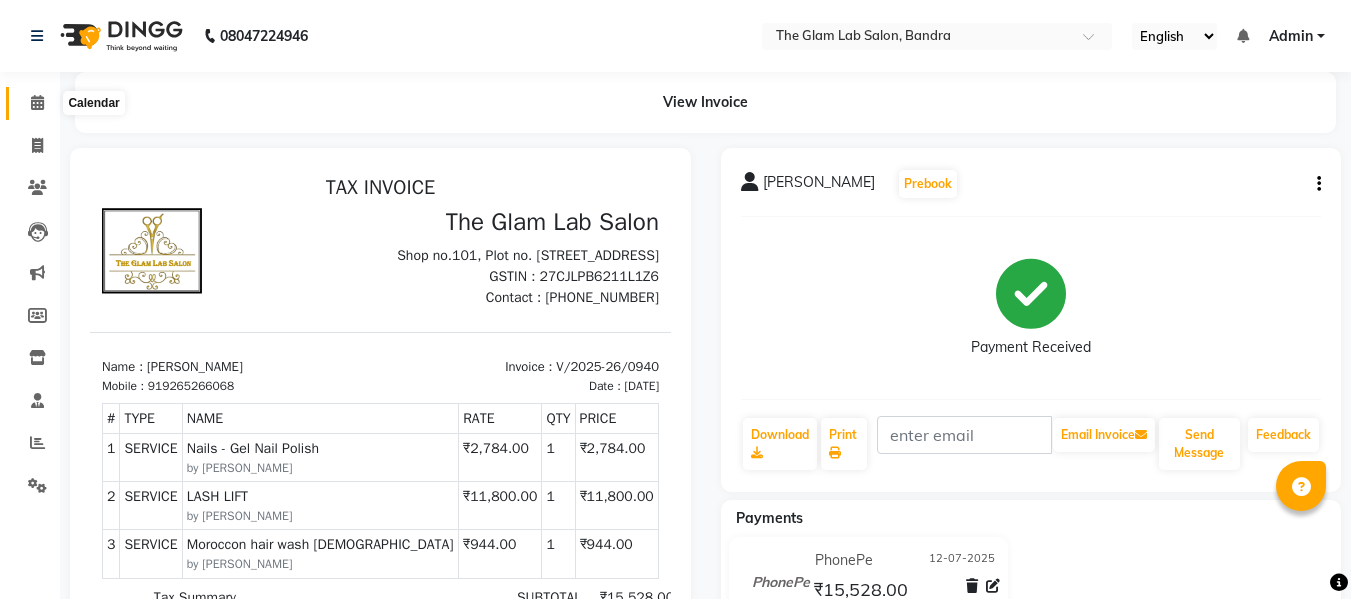 click 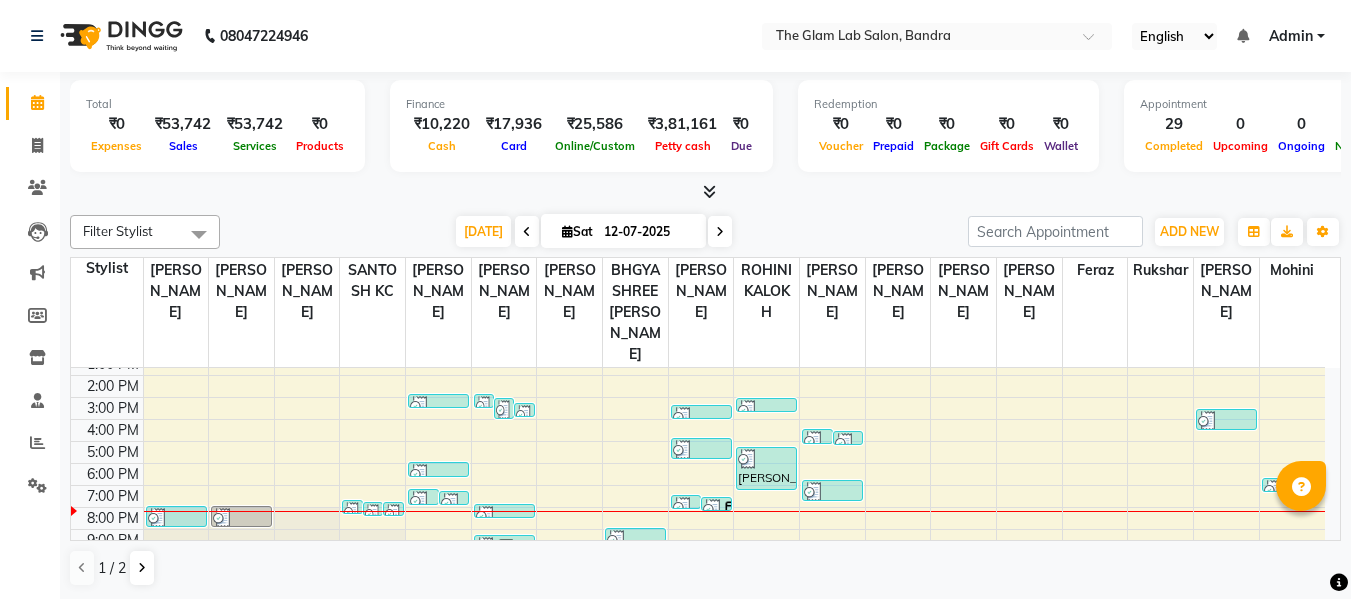 scroll, scrollTop: 103, scrollLeft: 0, axis: vertical 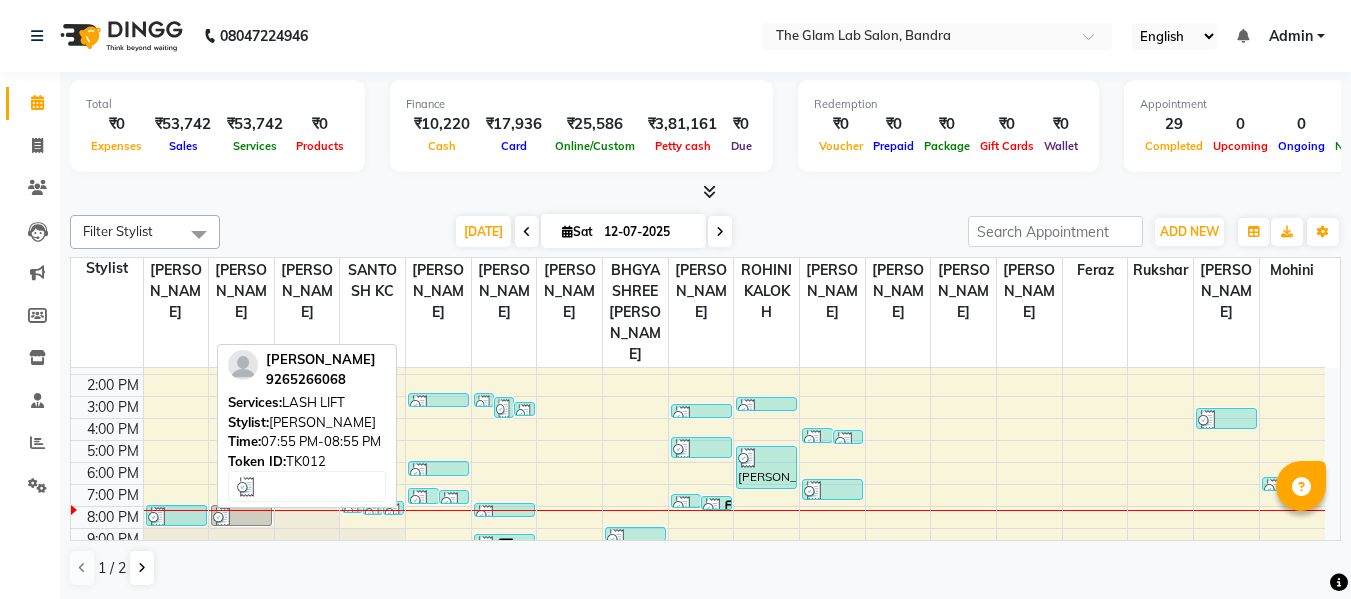 click at bounding box center [176, 517] 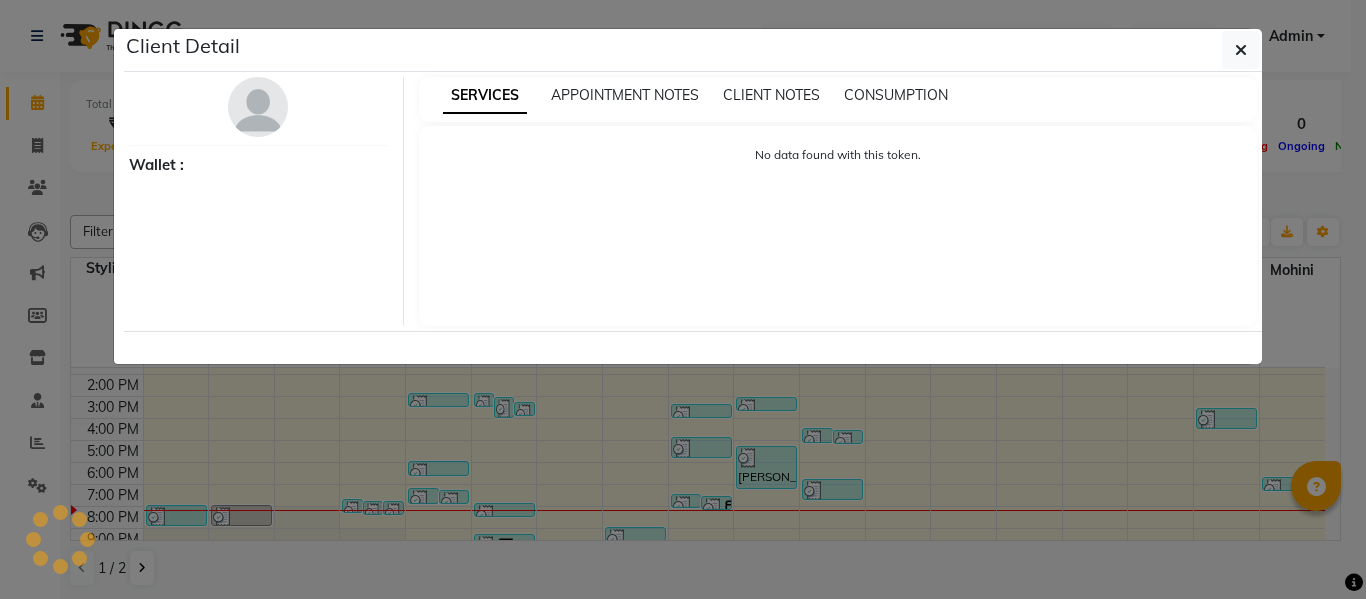 select on "3" 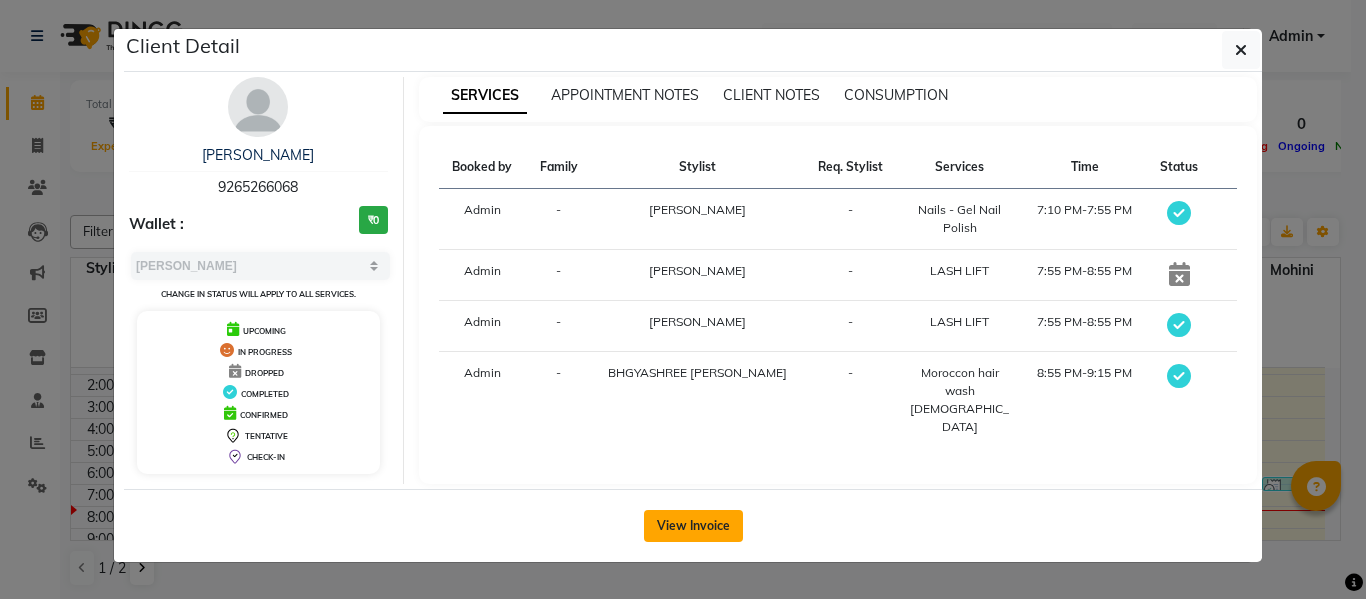 click on "View Invoice" 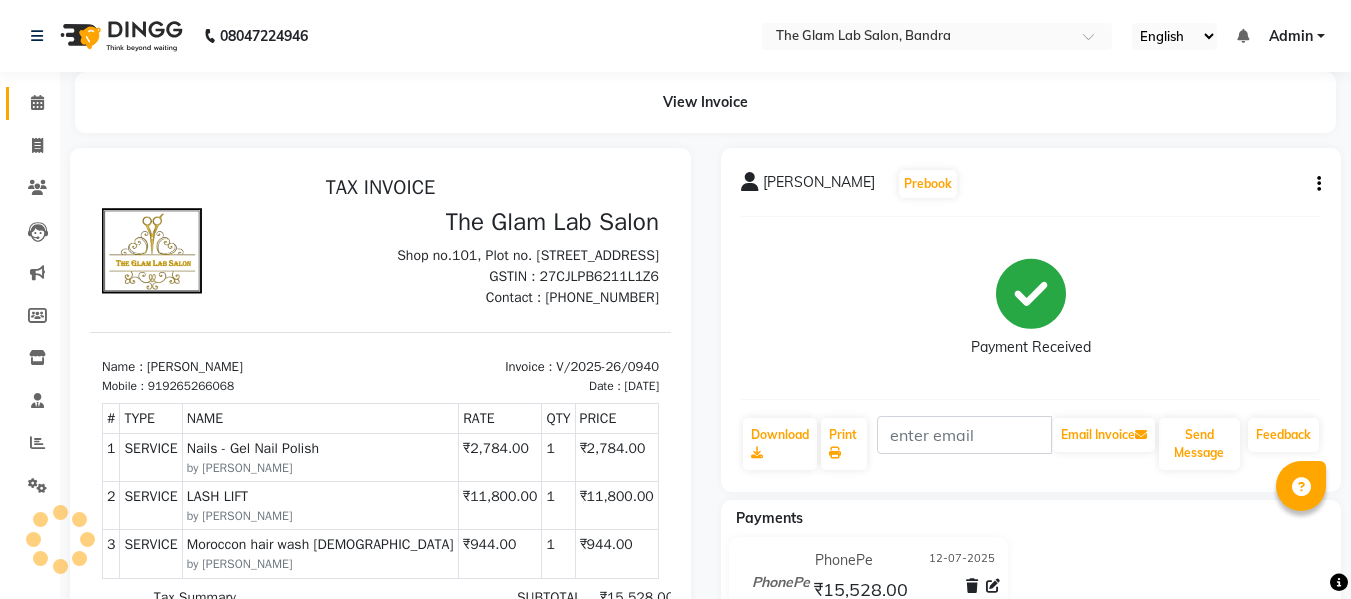 scroll, scrollTop: 0, scrollLeft: 0, axis: both 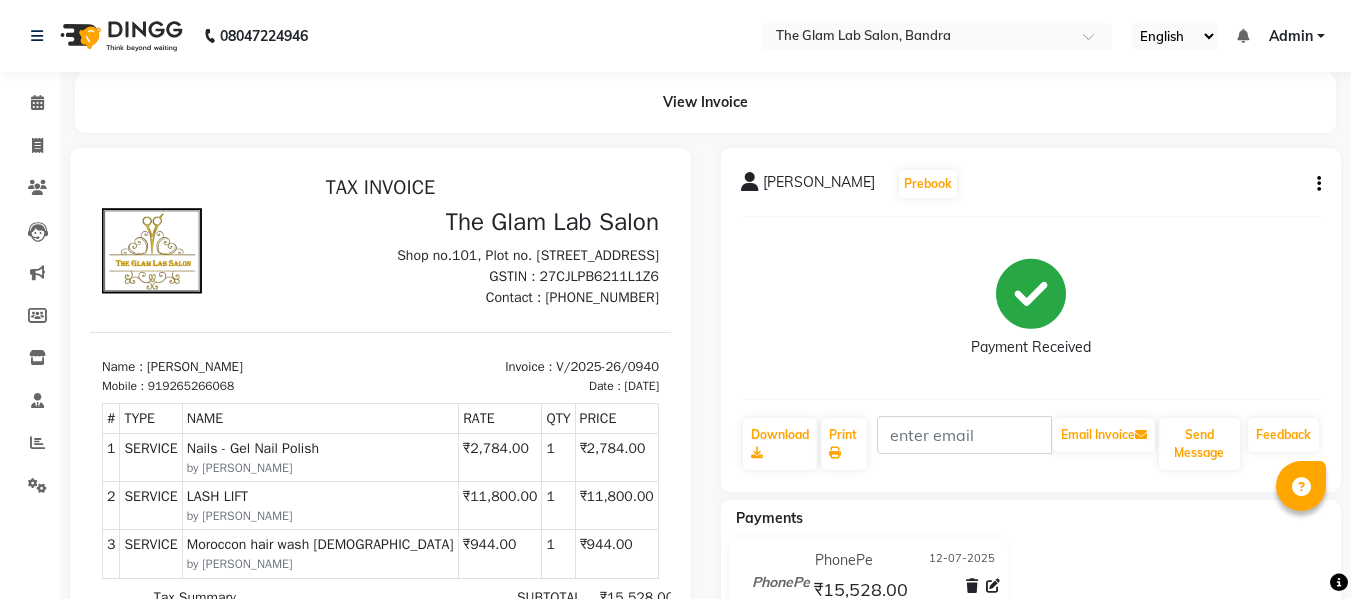 click 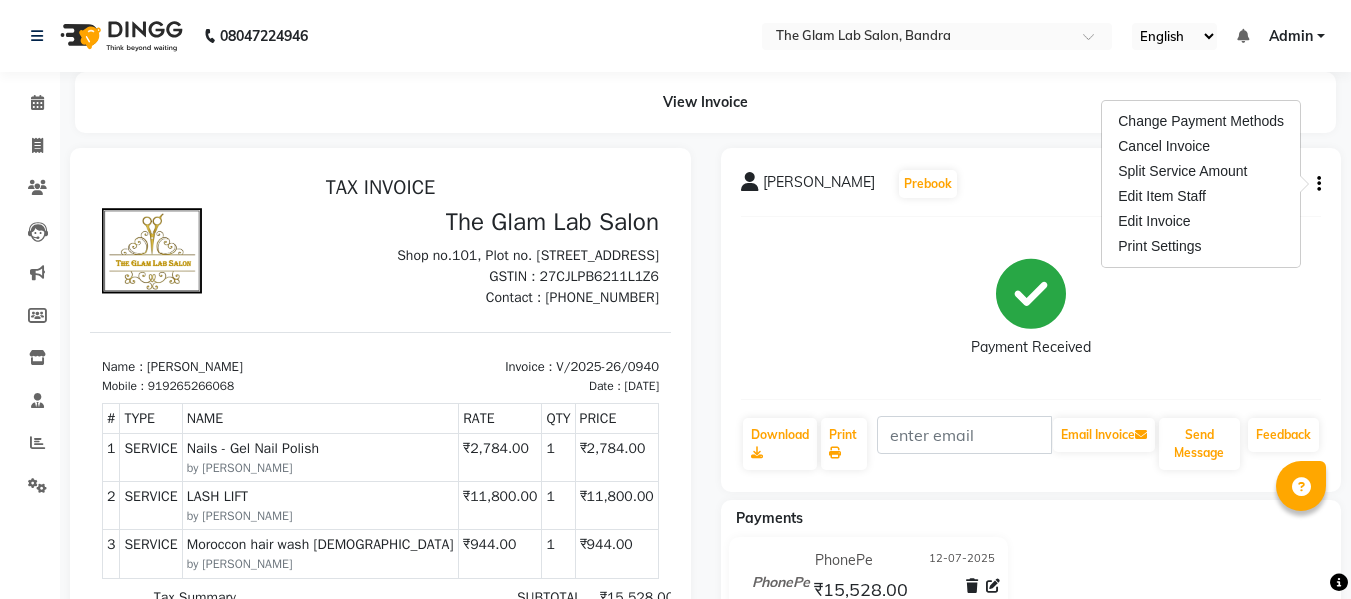 click 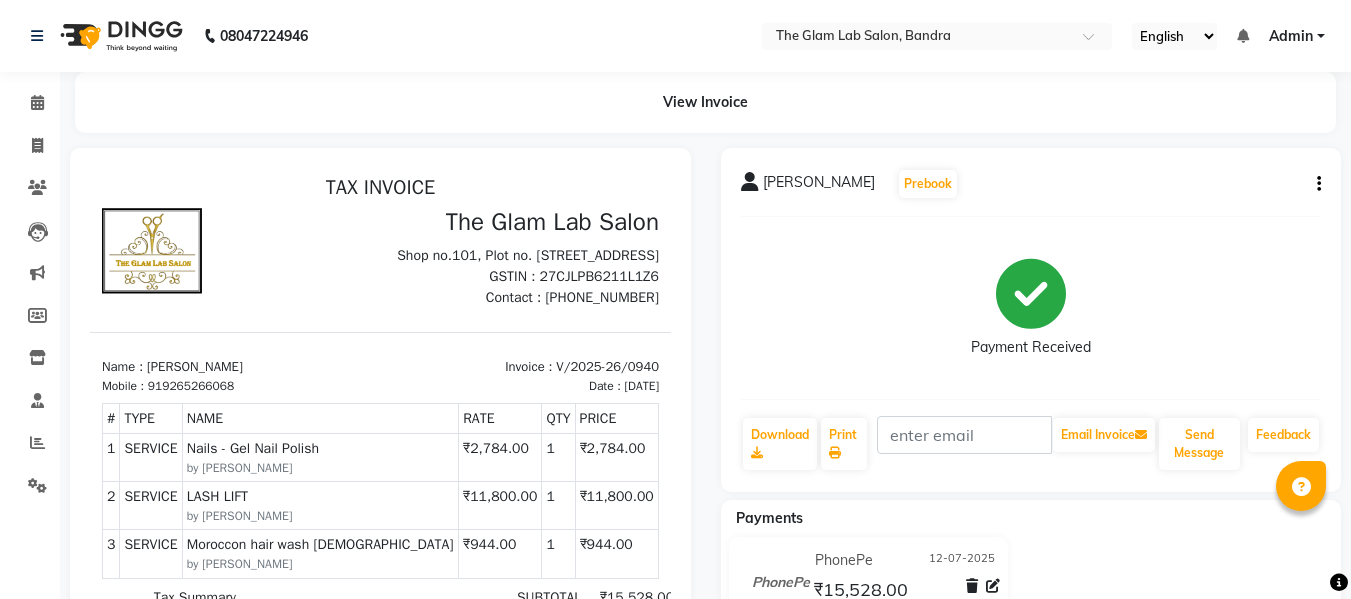click 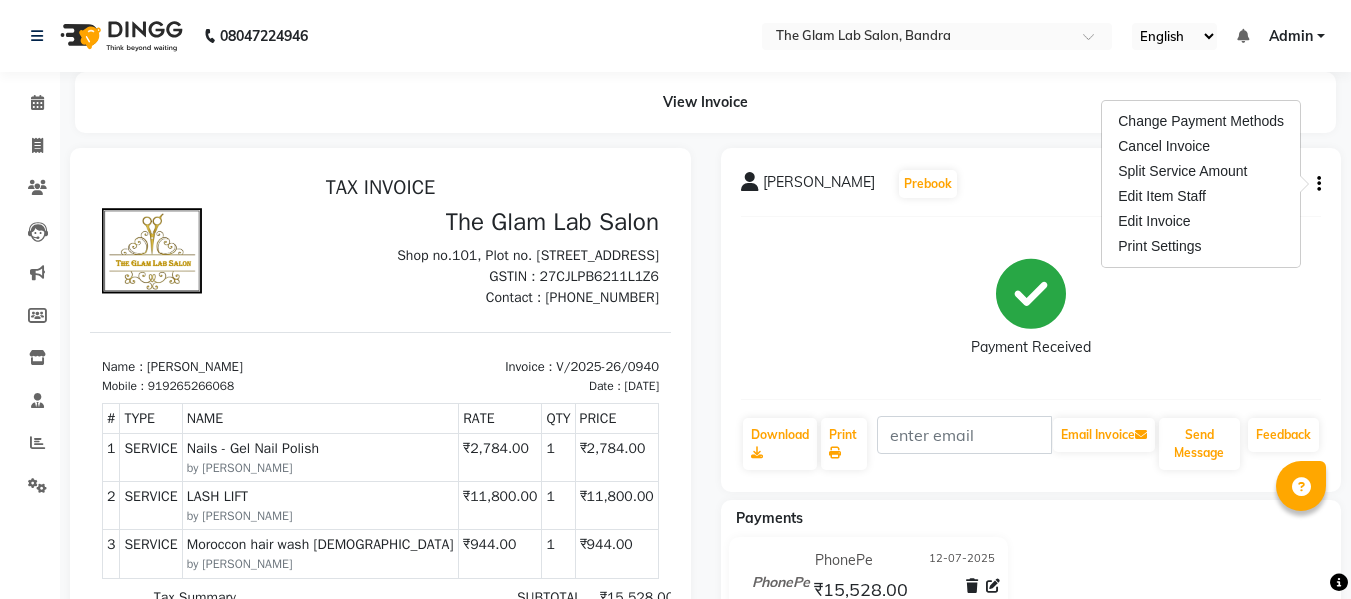 click 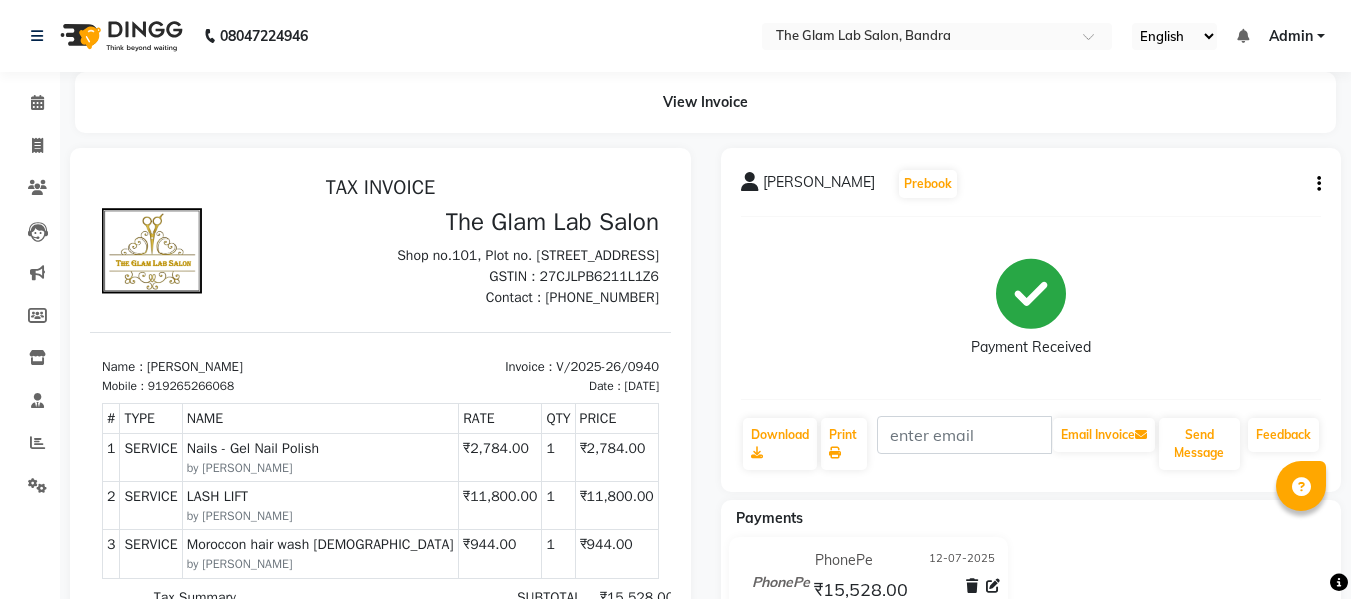 click 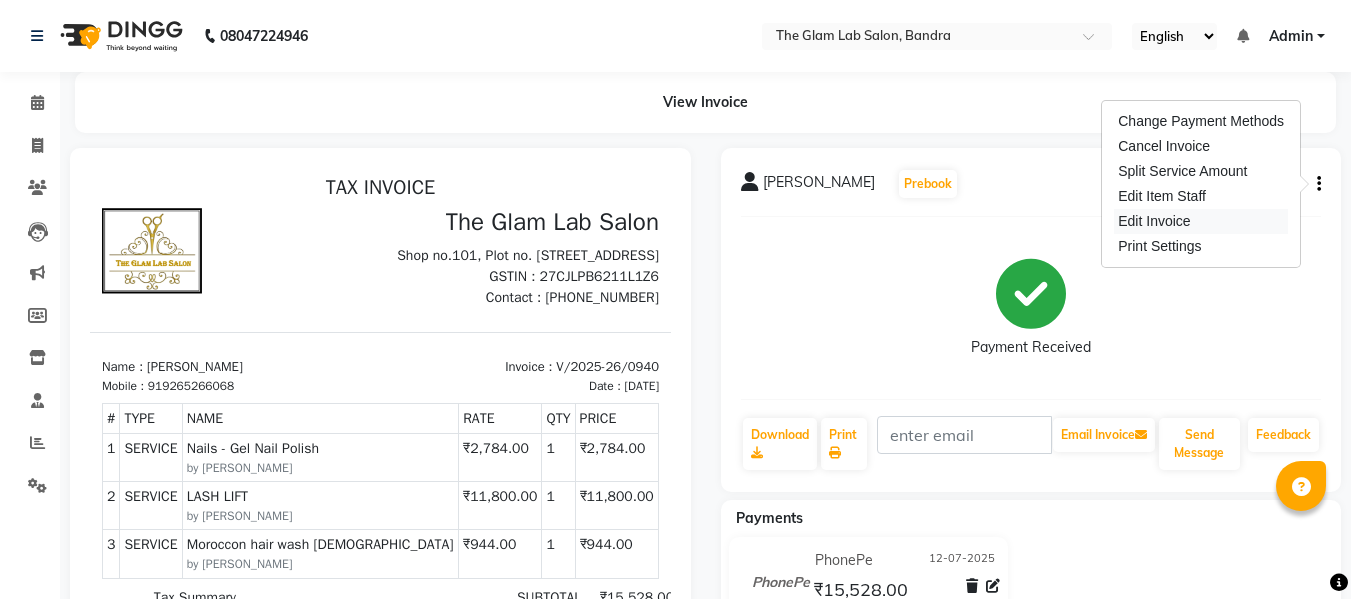 click on "Edit Invoice" at bounding box center (1201, 221) 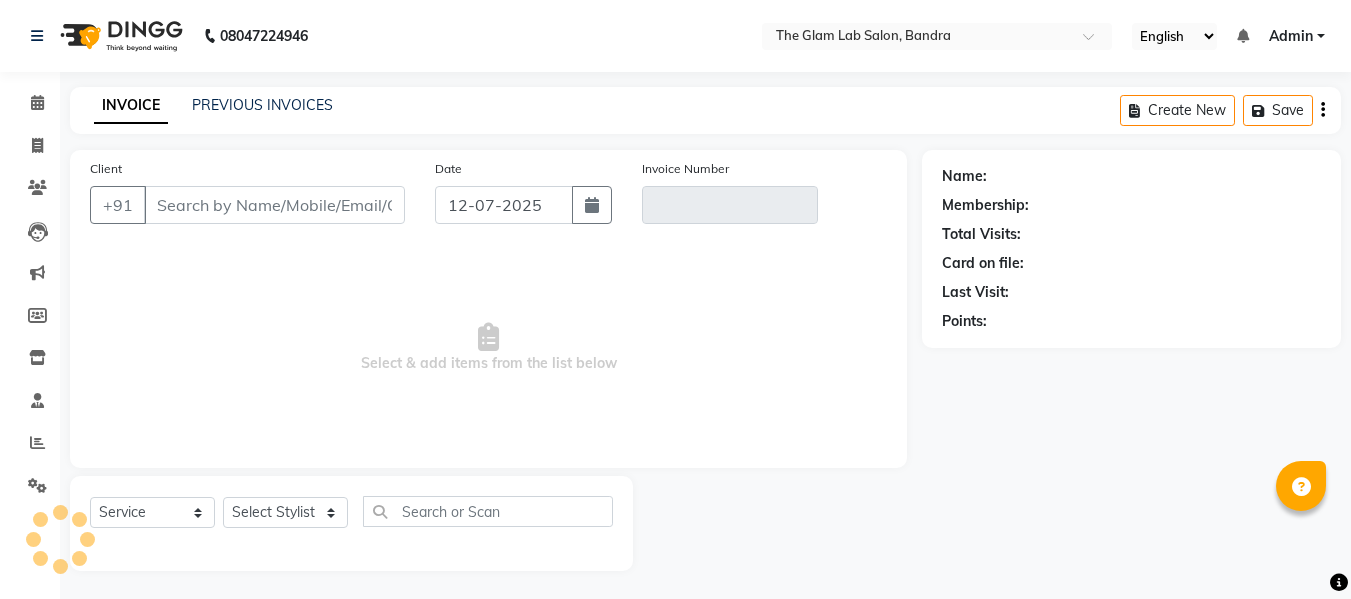 scroll, scrollTop: 2, scrollLeft: 0, axis: vertical 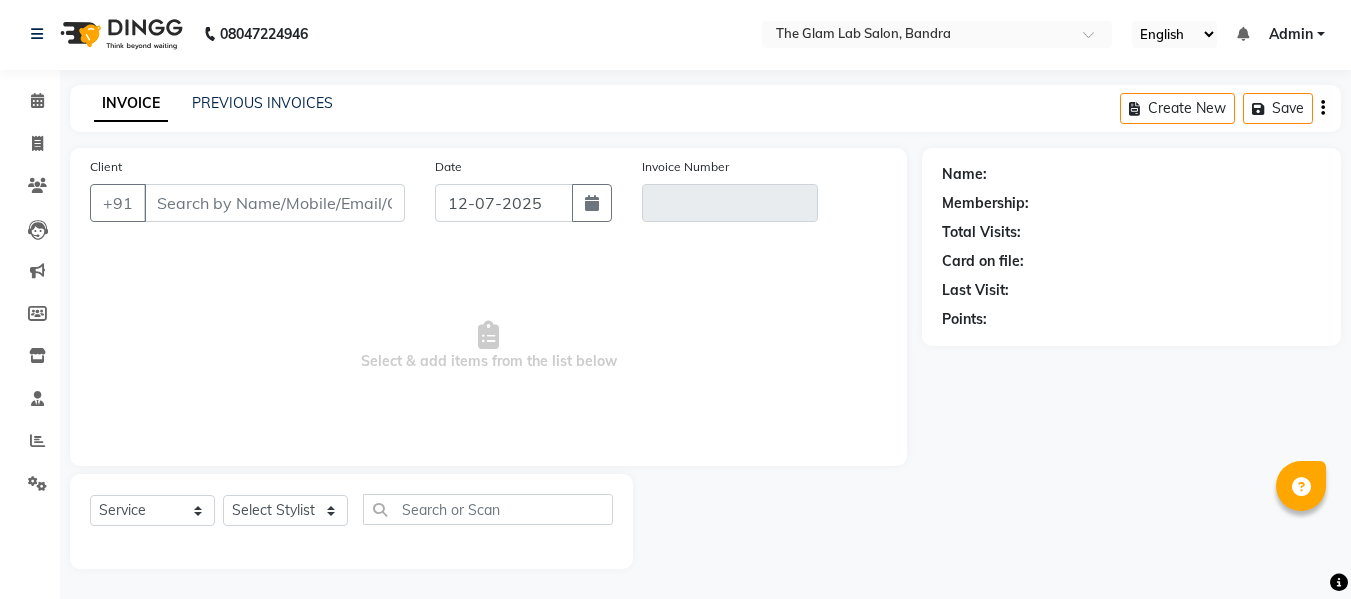 type on "9265266068" 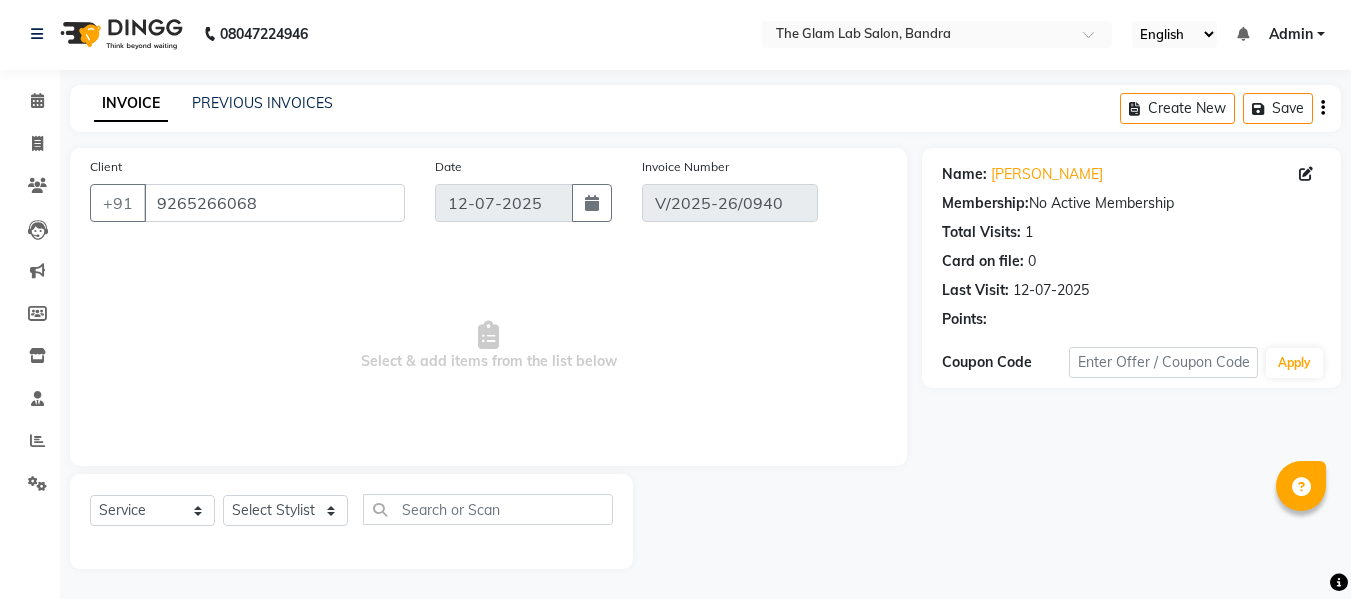 select on "select" 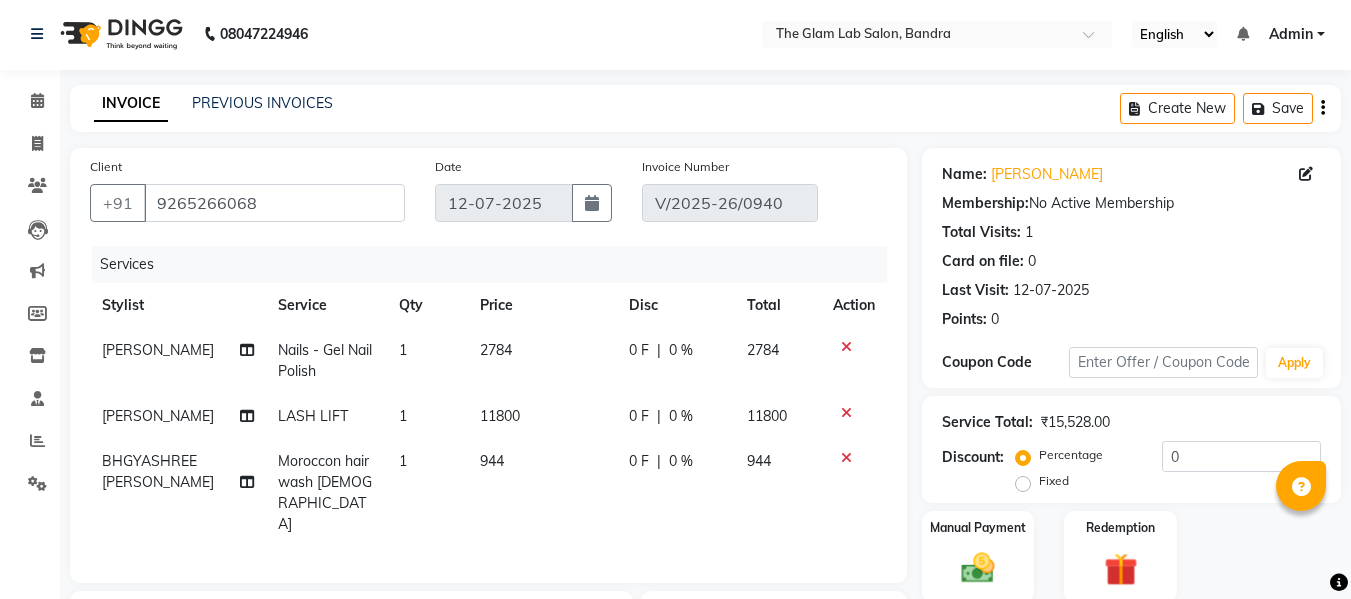 scroll, scrollTop: 87, scrollLeft: 0, axis: vertical 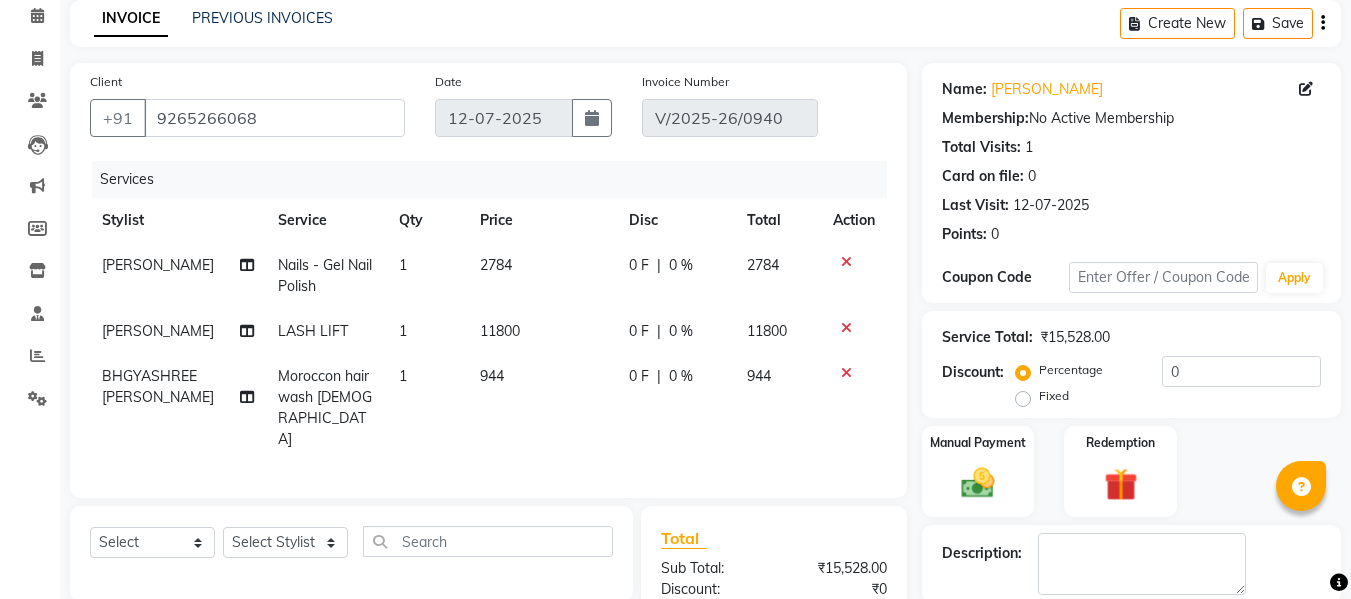 click on "11800" 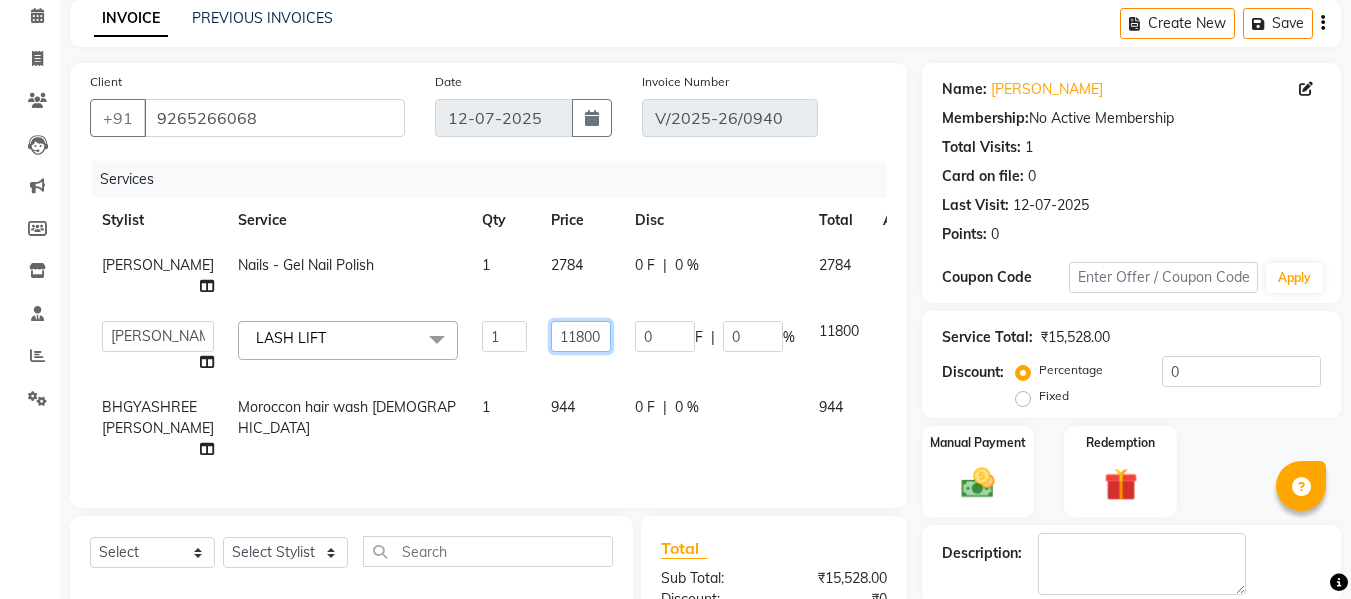 click on "11800" 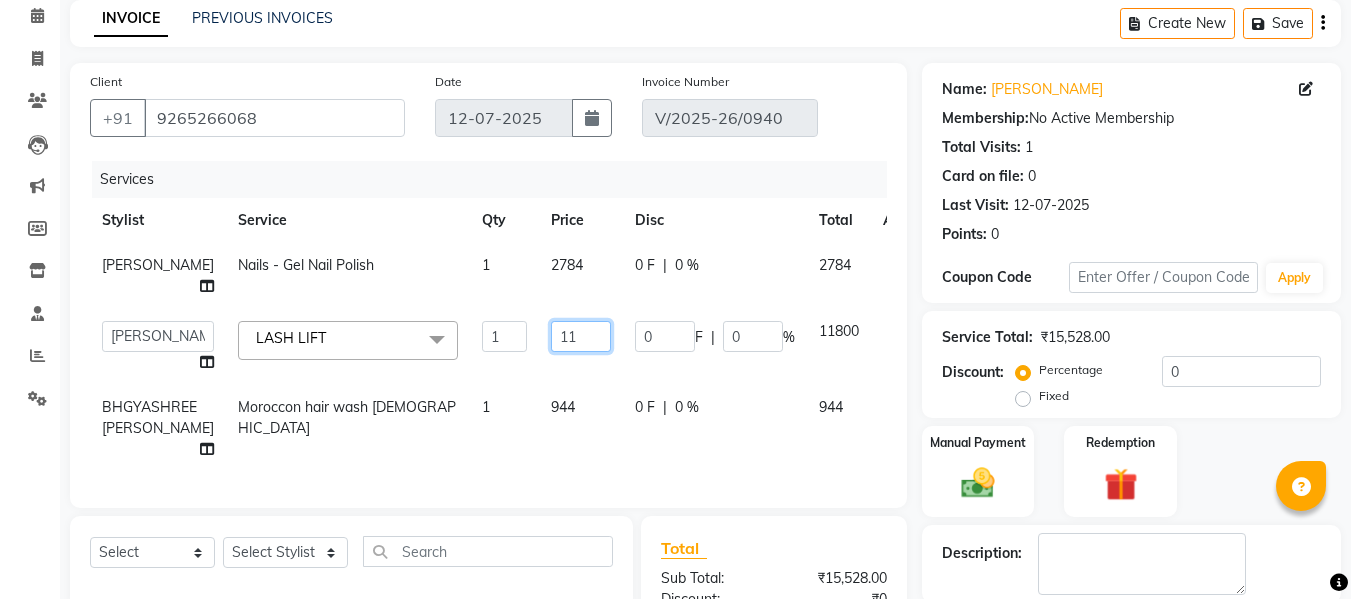 type on "1" 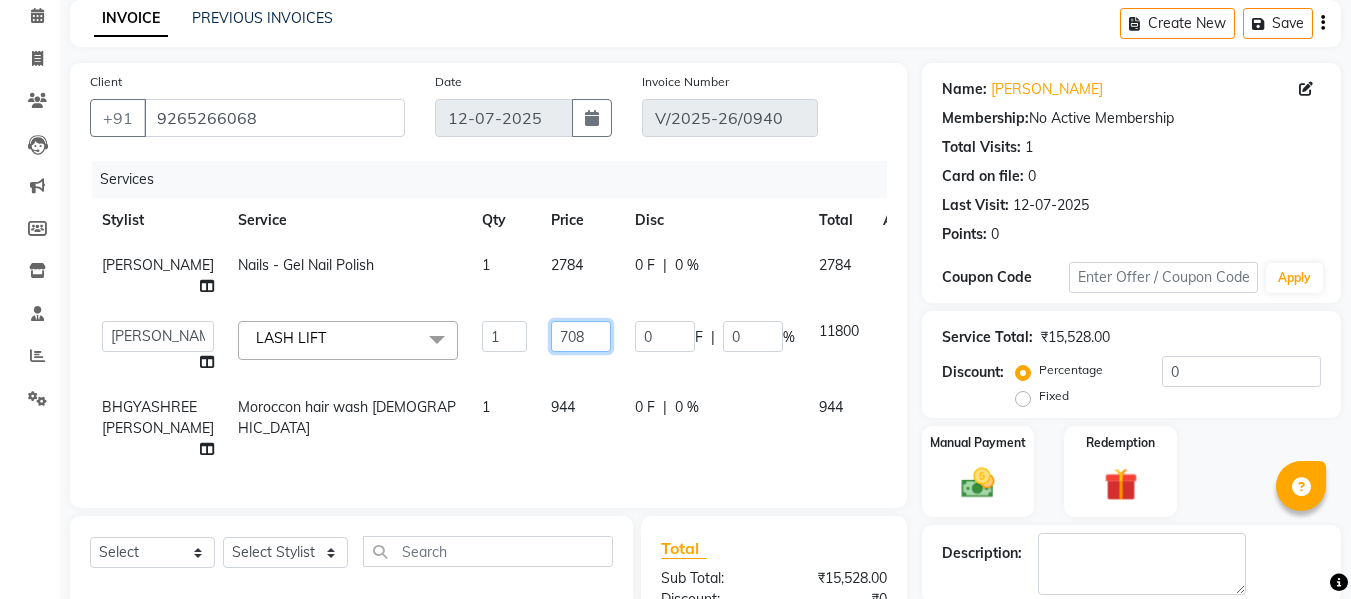 type on "7080" 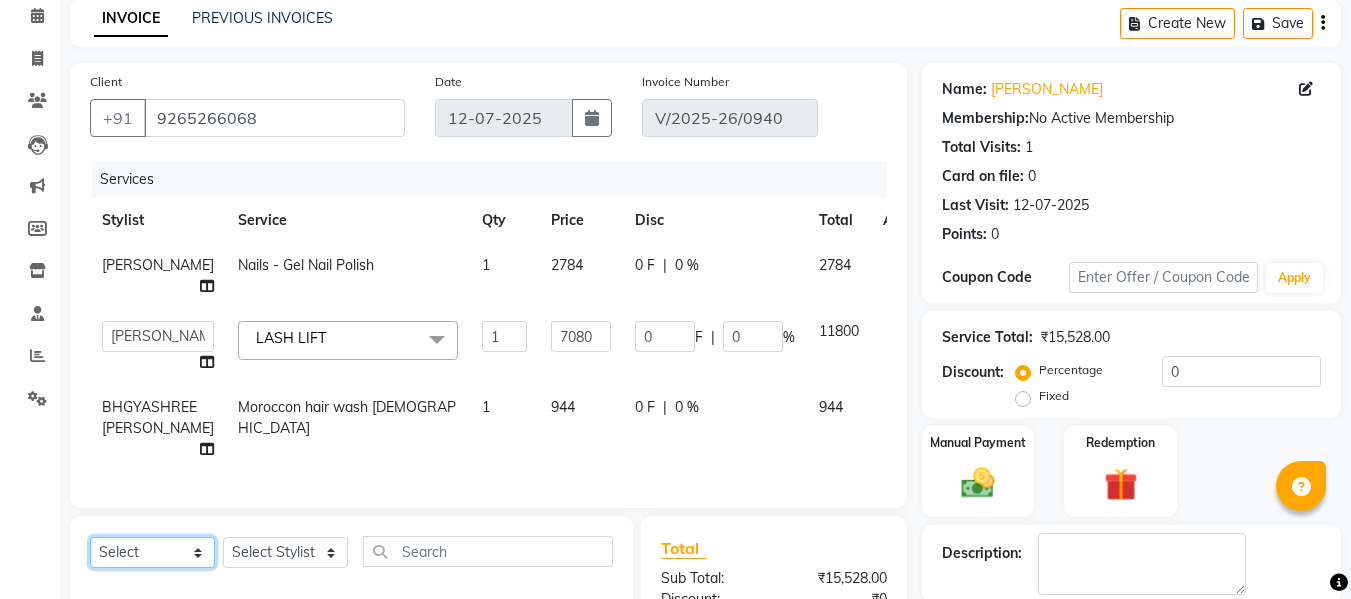click on "Select  Service  Product  Membership  Package Voucher Prepaid Gift Card  Select Stylist [PERSON_NAME] [PERSON_NAME] [PERSON_NAME] [PERSON_NAME] BHGYASHREE [PERSON_NAME] [PERSON_NAME] [PERSON_NAME] [PERSON_NAME] [PERSON_NAME] [PERSON_NAME] [PERSON_NAME] [PERSON_NAME] [PERSON_NAME] ROHINI KALOKH [PERSON_NAME] [PERSON_NAME] [PERSON_NAME] [PERSON_NAME] WONCHUI [PERSON_NAME] [PERSON_NAME] ZAIN" 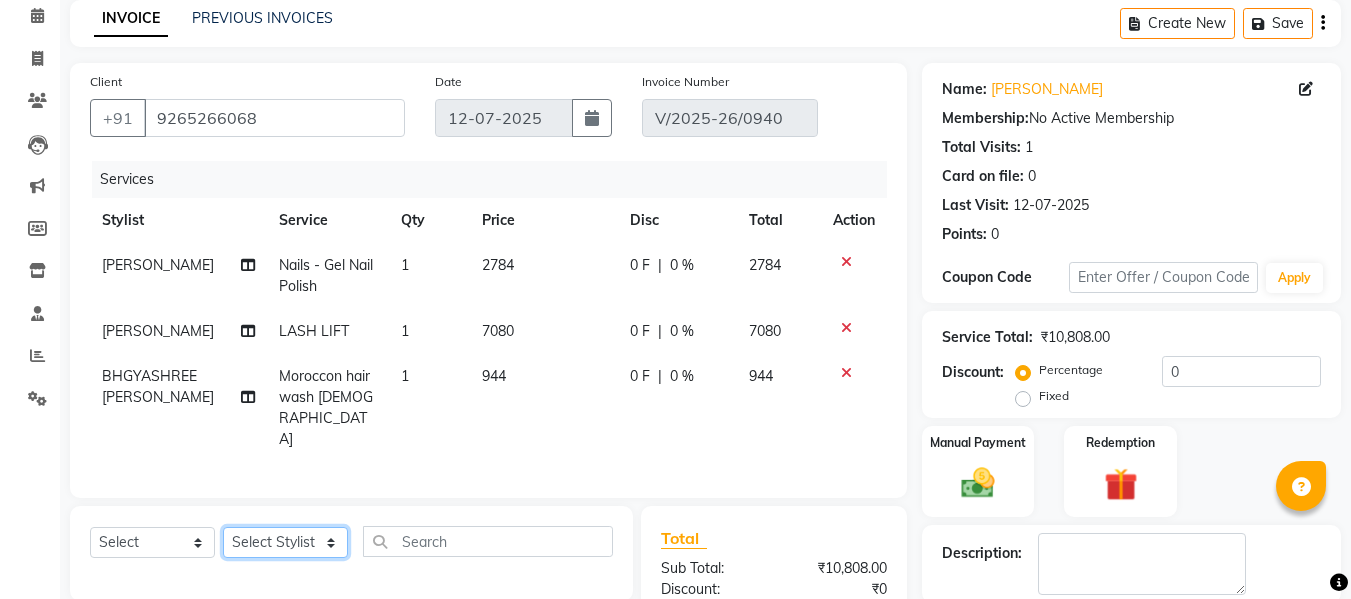 click on "Select Stylist [PERSON_NAME] [PERSON_NAME] [PERSON_NAME] [PERSON_NAME] BHGYASHREE [PERSON_NAME] [PERSON_NAME] [PERSON_NAME] [PERSON_NAME] [PERSON_NAME] [PERSON_NAME] [PERSON_NAME] [PERSON_NAME] [PERSON_NAME] [PERSON_NAME] [PERSON_NAME] [PERSON_NAME] [PERSON_NAME] [PERSON_NAME] WONCHUI [PERSON_NAME] [PERSON_NAME] ZAIN" 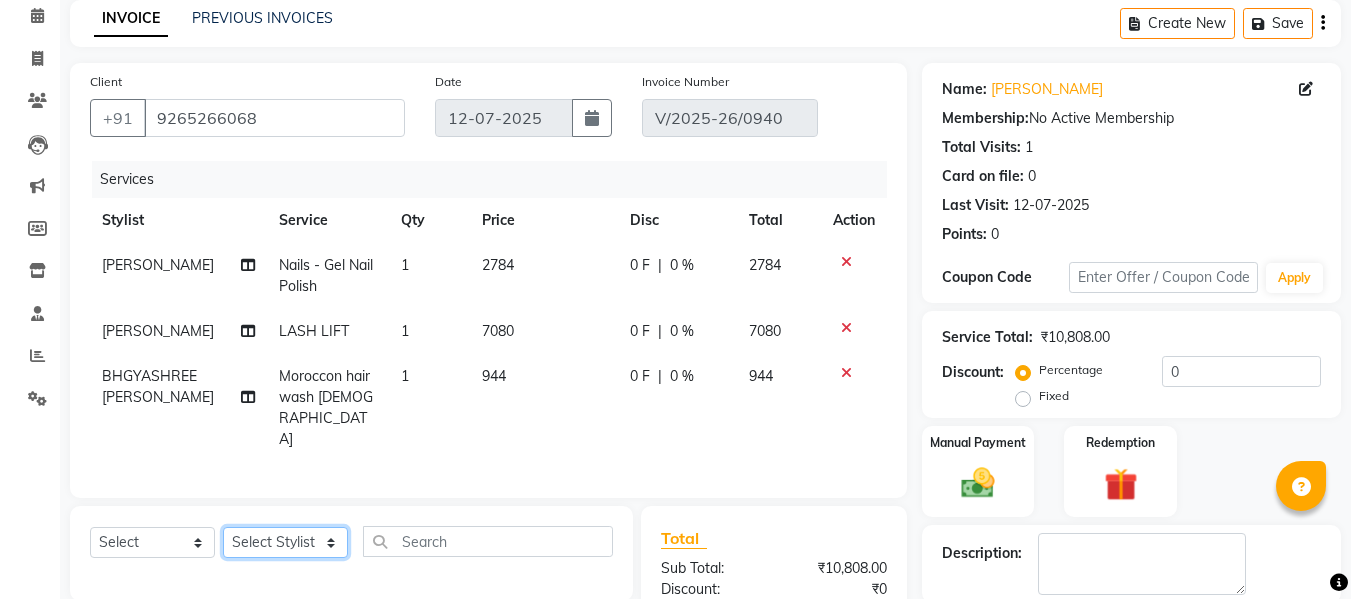 type 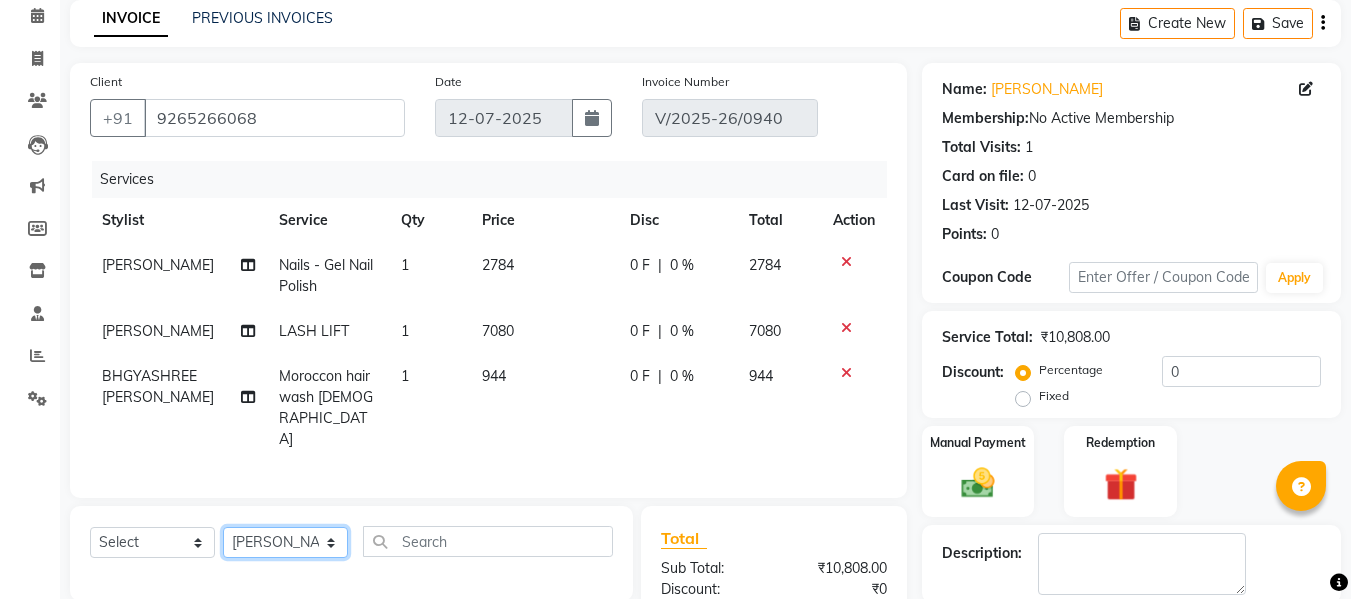 click on "Select Stylist [PERSON_NAME] [PERSON_NAME] [PERSON_NAME] [PERSON_NAME] BHGYASHREE [PERSON_NAME] [PERSON_NAME] [PERSON_NAME] [PERSON_NAME] [PERSON_NAME] [PERSON_NAME] [PERSON_NAME] [PERSON_NAME] [PERSON_NAME] [PERSON_NAME] [PERSON_NAME] [PERSON_NAME] [PERSON_NAME] [PERSON_NAME] WONCHUI [PERSON_NAME] [PERSON_NAME] ZAIN" 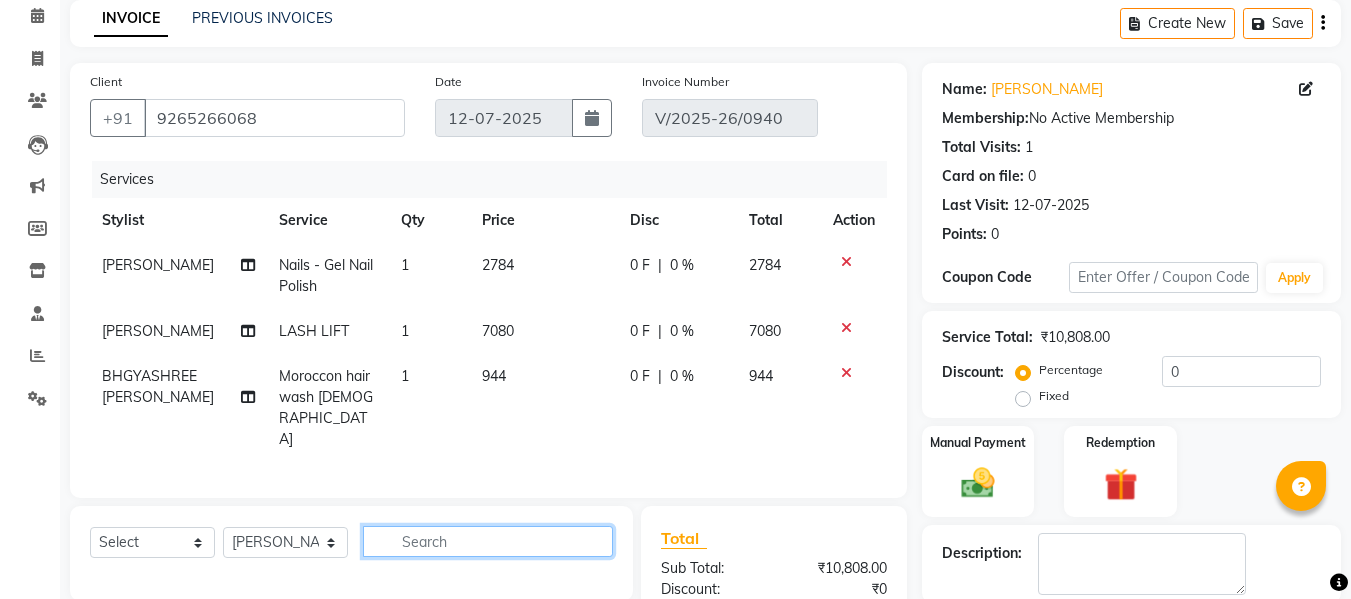 click 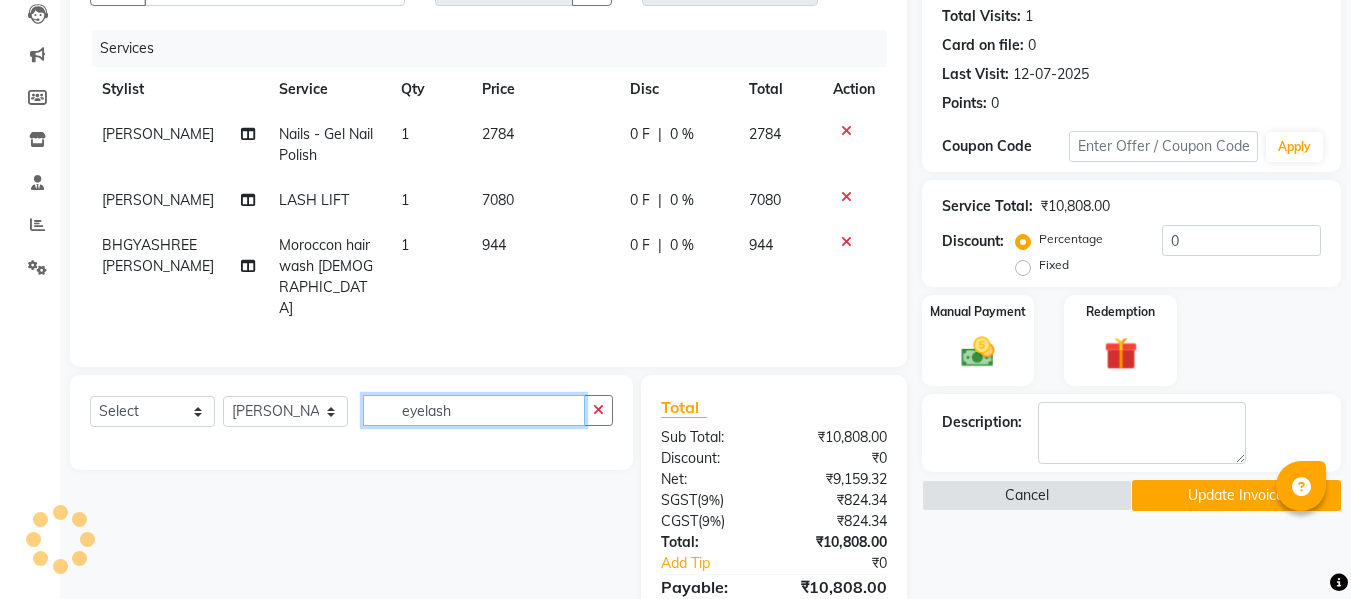 scroll, scrollTop: 350, scrollLeft: 0, axis: vertical 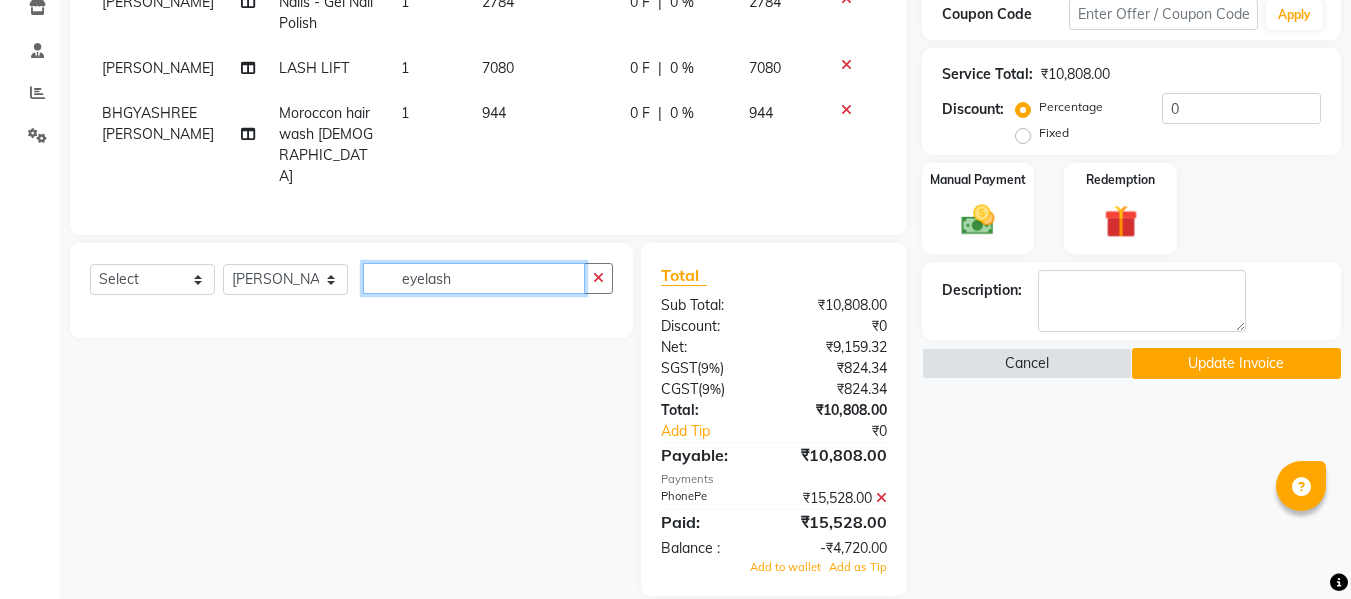 click on "eyelash" 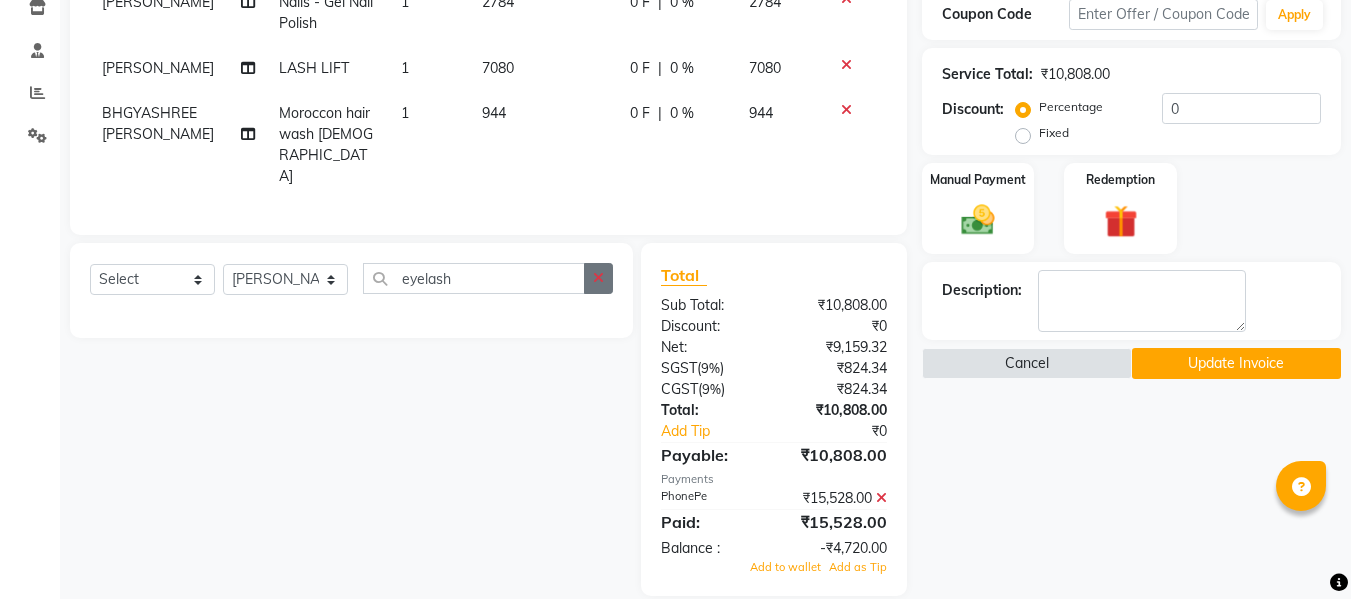drag, startPoint x: 599, startPoint y: 268, endPoint x: 603, endPoint y: 242, distance: 26.305893 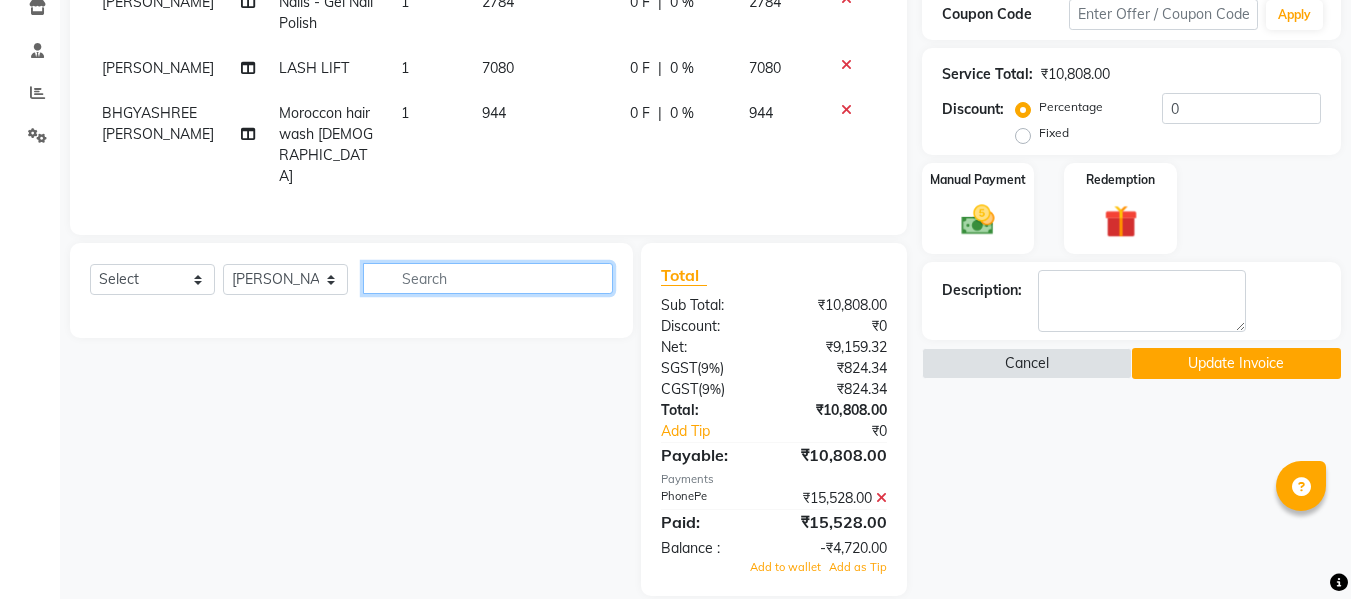 scroll, scrollTop: 39, scrollLeft: 0, axis: vertical 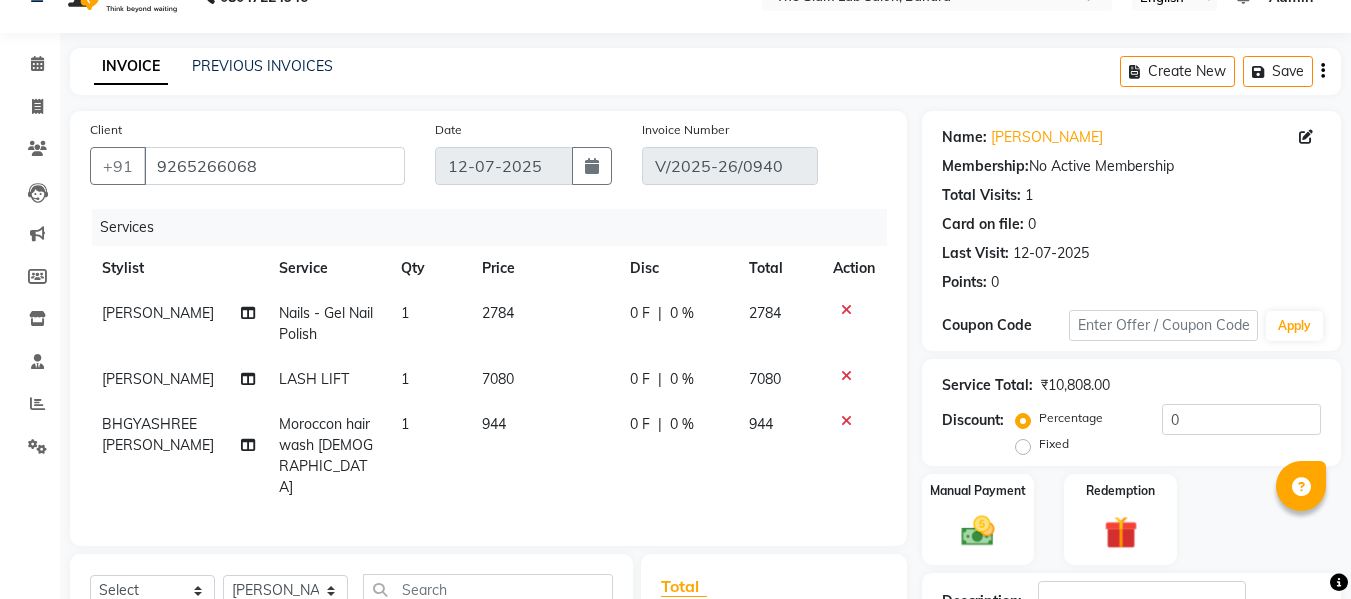 click on "Cancel" 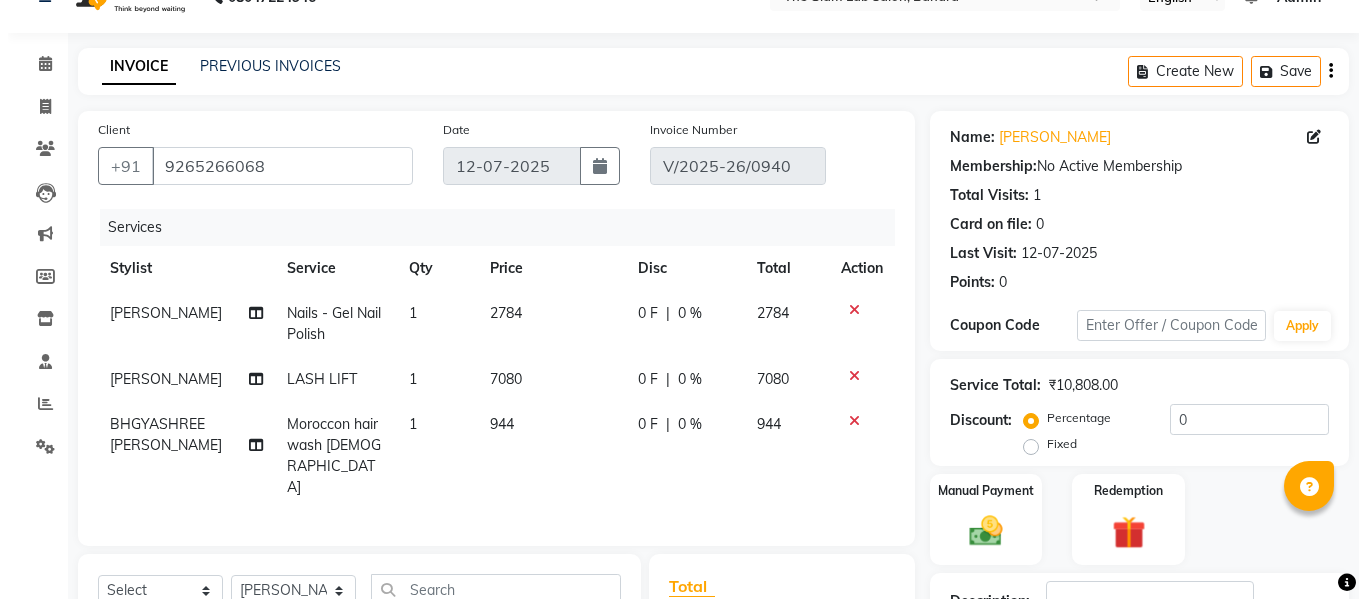 scroll, scrollTop: 350, scrollLeft: 0, axis: vertical 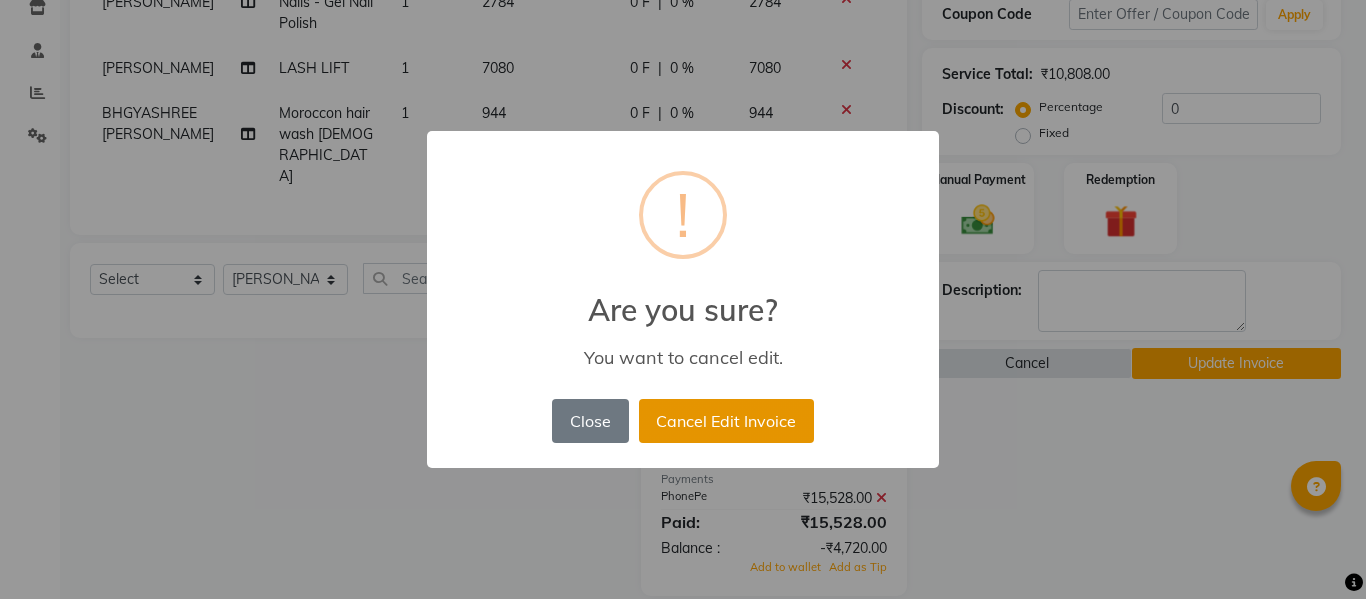 click on "Cancel Edit Invoice" at bounding box center (726, 421) 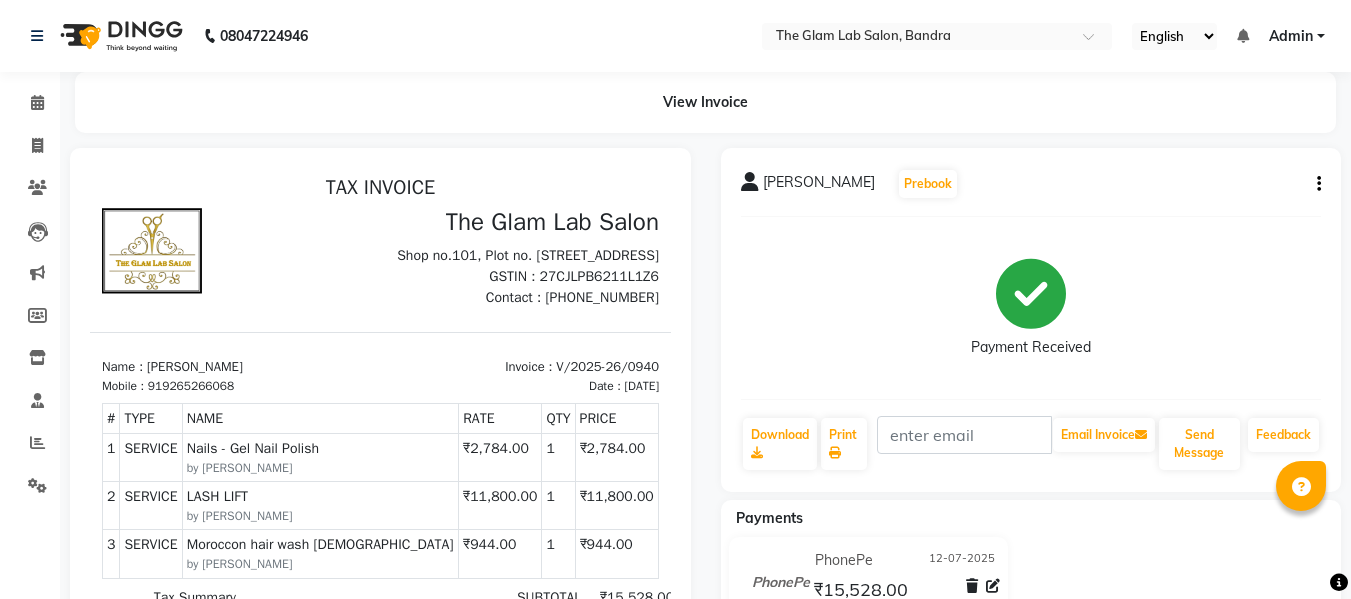 scroll, scrollTop: 0, scrollLeft: 0, axis: both 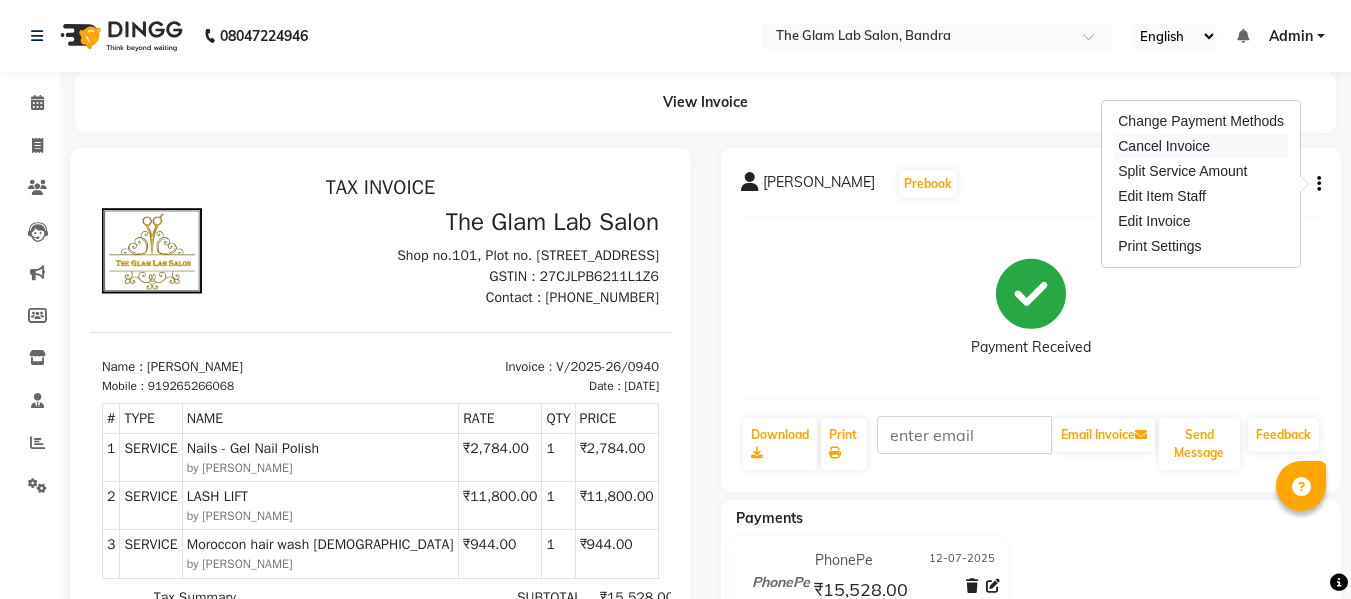 click on "Cancel Invoice" at bounding box center (1201, 146) 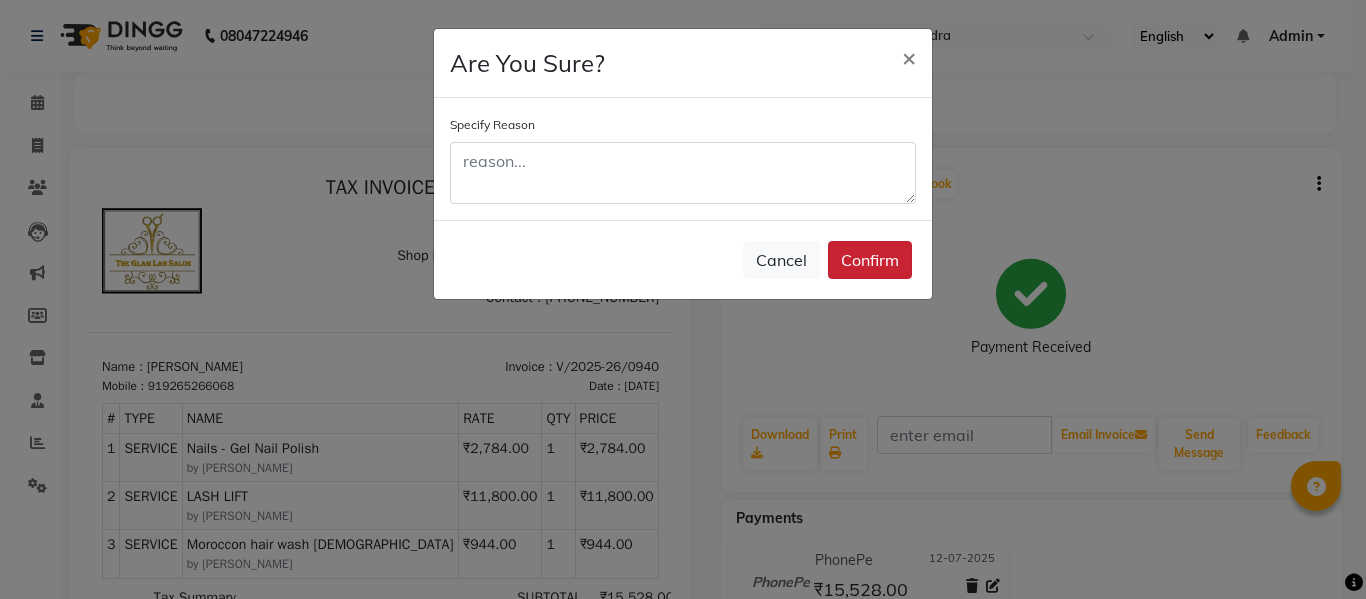 click on "Confirm" 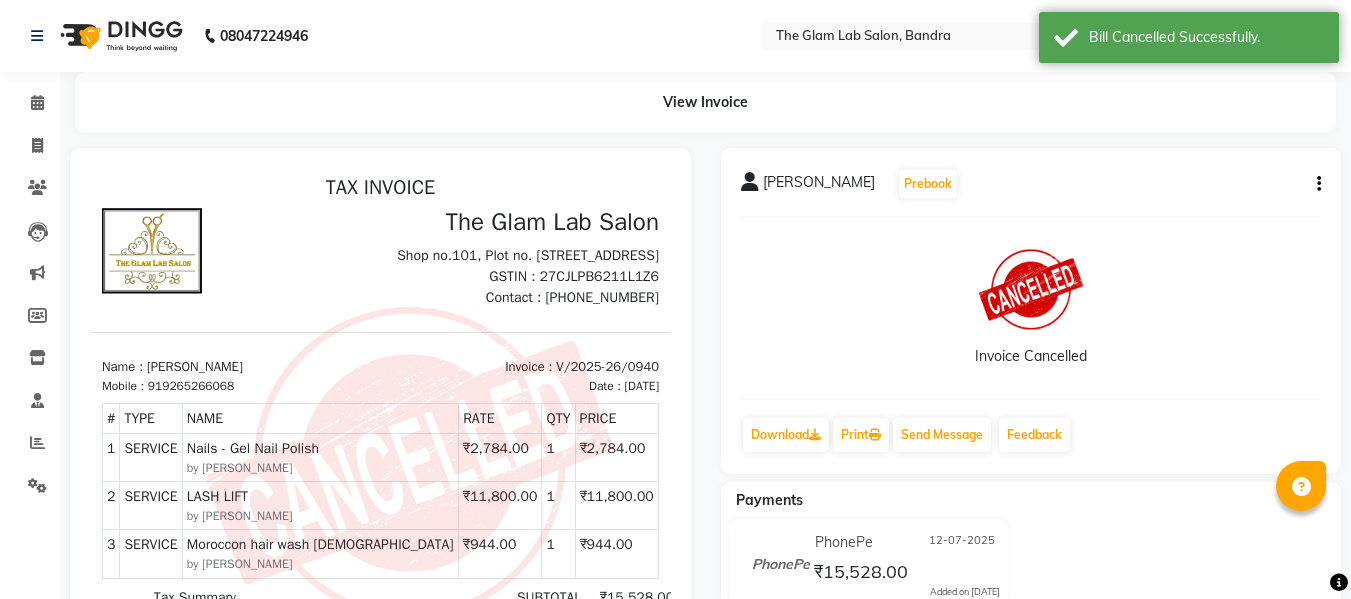 scroll, scrollTop: 31, scrollLeft: 0, axis: vertical 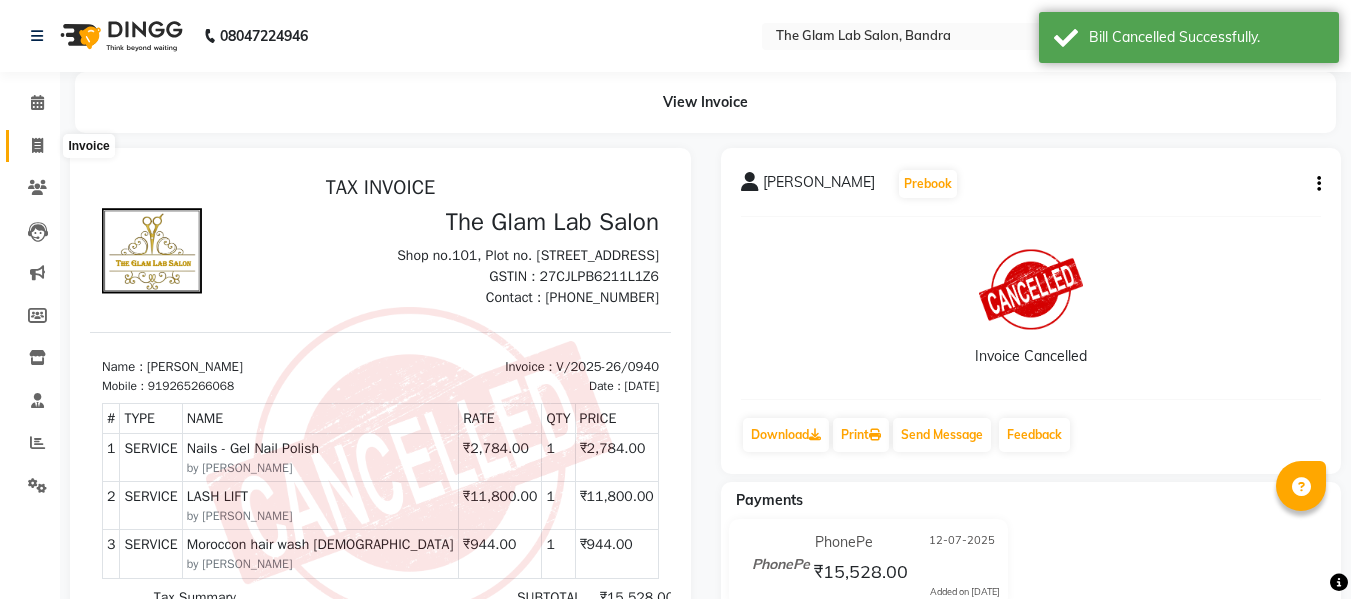 click 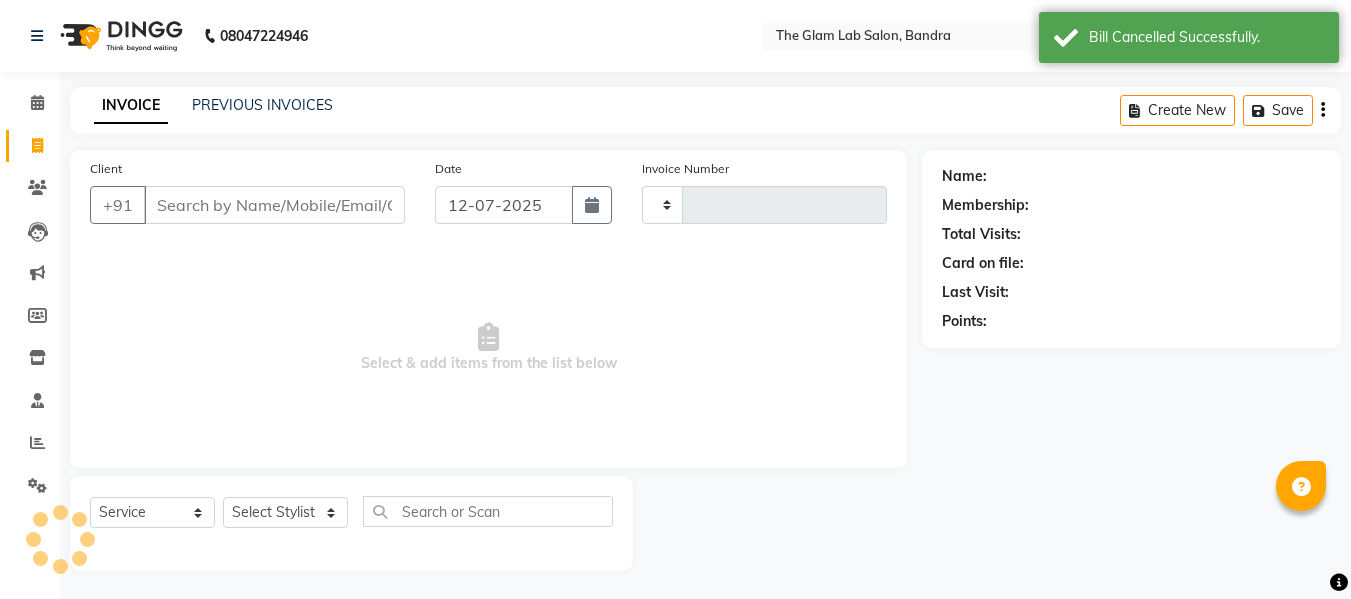 scroll, scrollTop: 2, scrollLeft: 0, axis: vertical 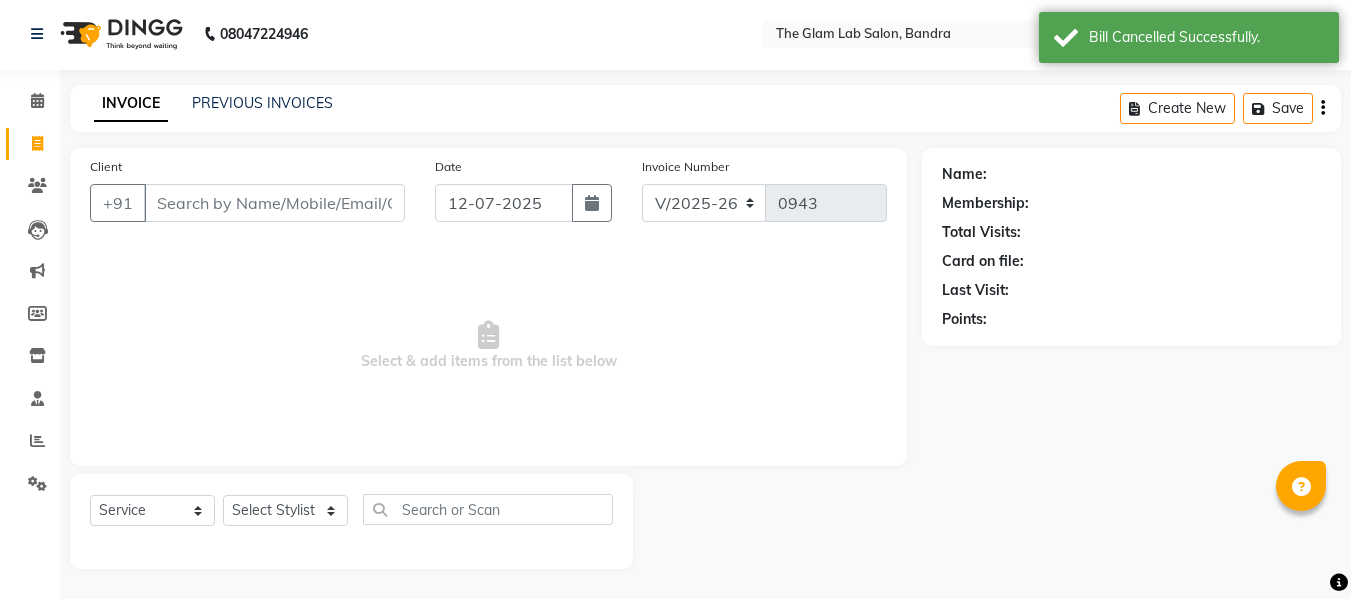 click on "Client" at bounding box center [274, 203] 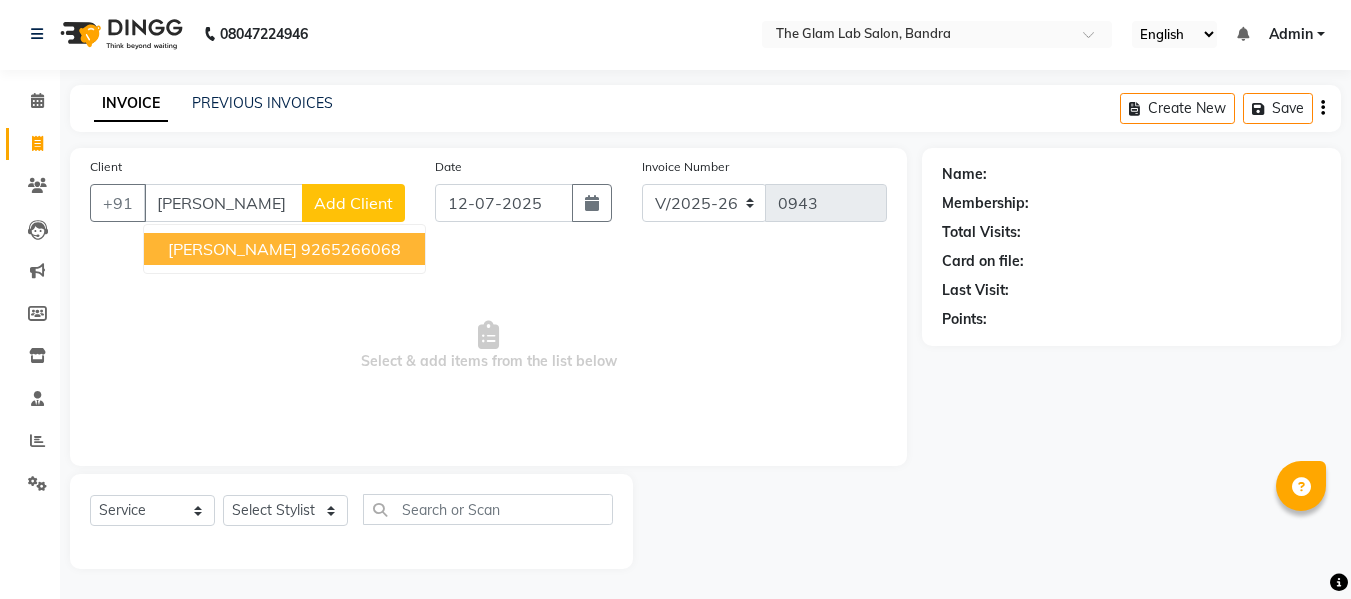 click on "9265266068" at bounding box center [351, 249] 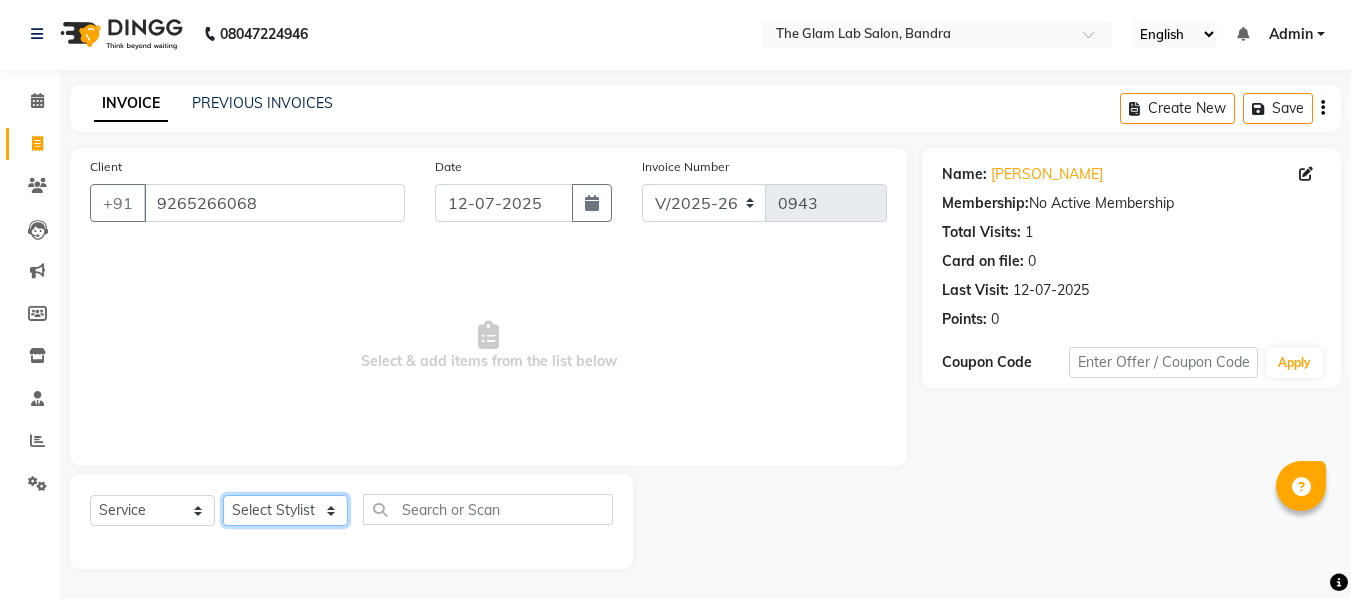 click on "Select Stylist [PERSON_NAME] [PERSON_NAME] [PERSON_NAME] [PERSON_NAME] BHGYASHREE [PERSON_NAME] [PERSON_NAME] [PERSON_NAME] [PERSON_NAME] [PERSON_NAME] [PERSON_NAME] [PERSON_NAME] [PERSON_NAME] [PERSON_NAME] [PERSON_NAME] [PERSON_NAME] [PERSON_NAME] [PERSON_NAME] [PERSON_NAME] WONCHUI [PERSON_NAME] [PERSON_NAME] ZAIN" 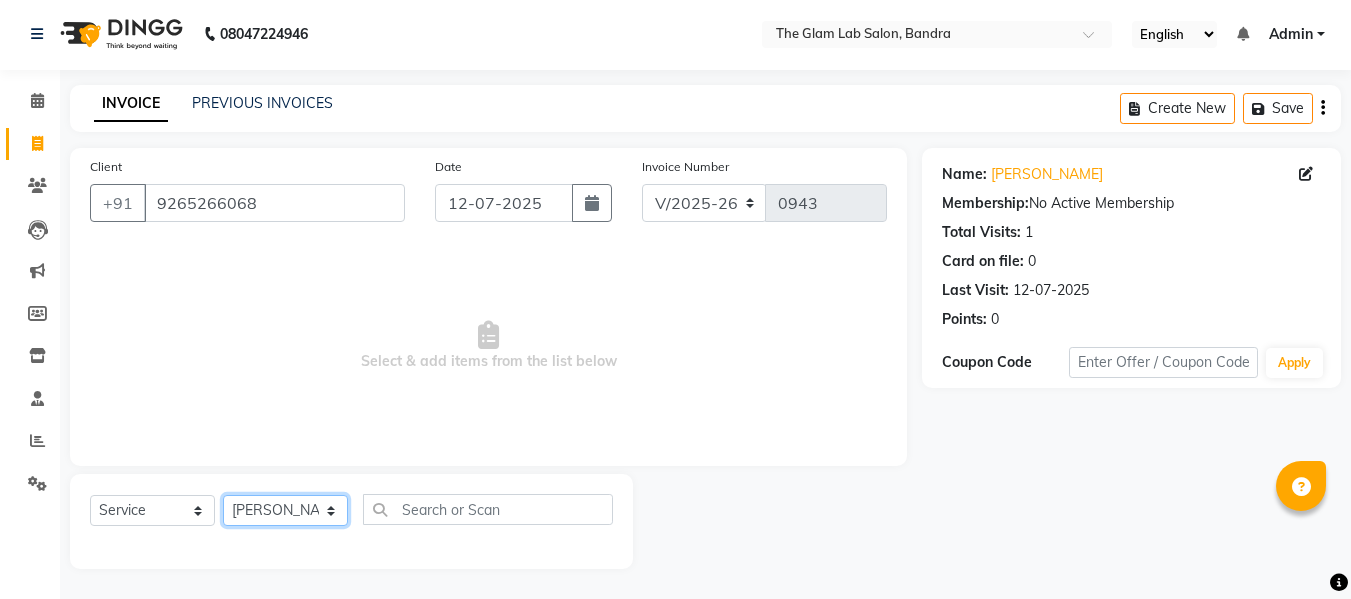 click on "Select Stylist [PERSON_NAME] [PERSON_NAME] [PERSON_NAME] [PERSON_NAME] BHGYASHREE [PERSON_NAME] [PERSON_NAME] [PERSON_NAME] [PERSON_NAME] [PERSON_NAME] [PERSON_NAME] [PERSON_NAME] [PERSON_NAME] [PERSON_NAME] [PERSON_NAME] [PERSON_NAME] [PERSON_NAME] [PERSON_NAME] [PERSON_NAME] WONCHUI [PERSON_NAME] [PERSON_NAME] ZAIN" 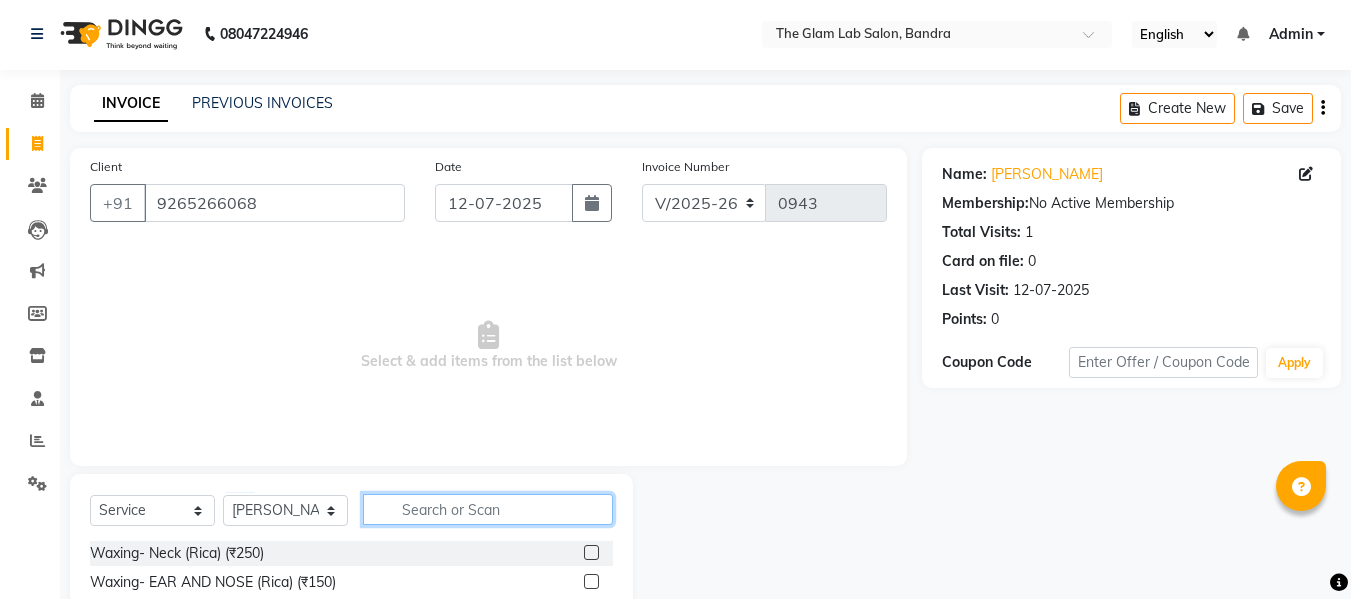 click 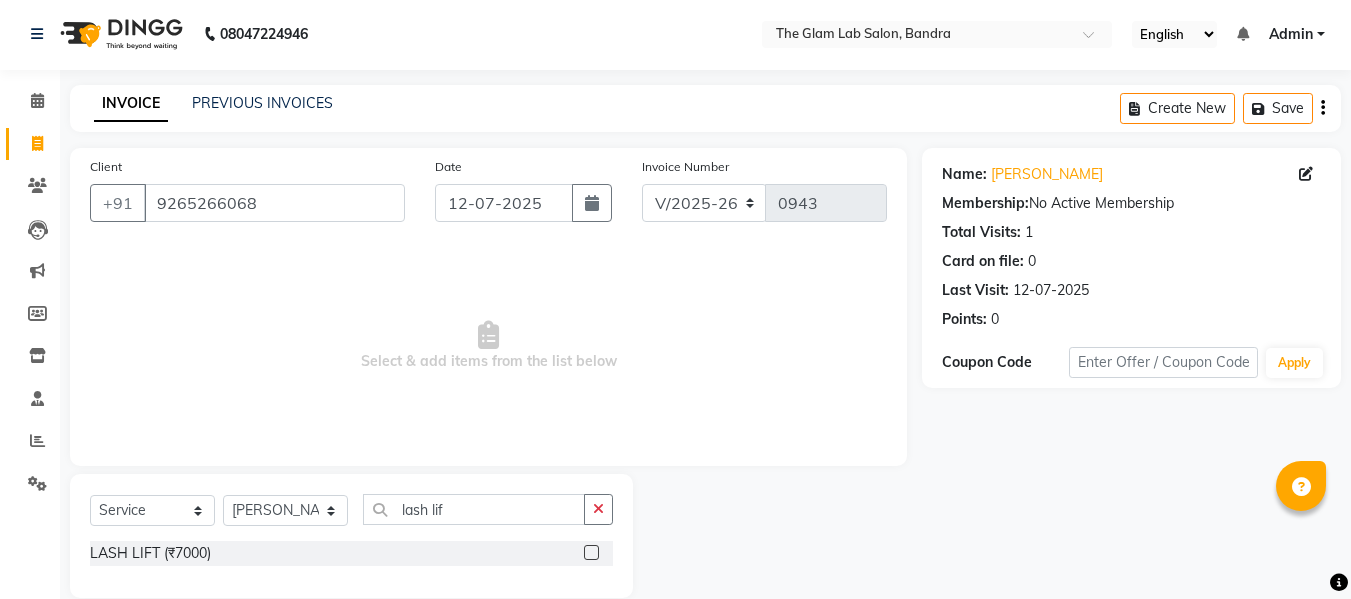 click 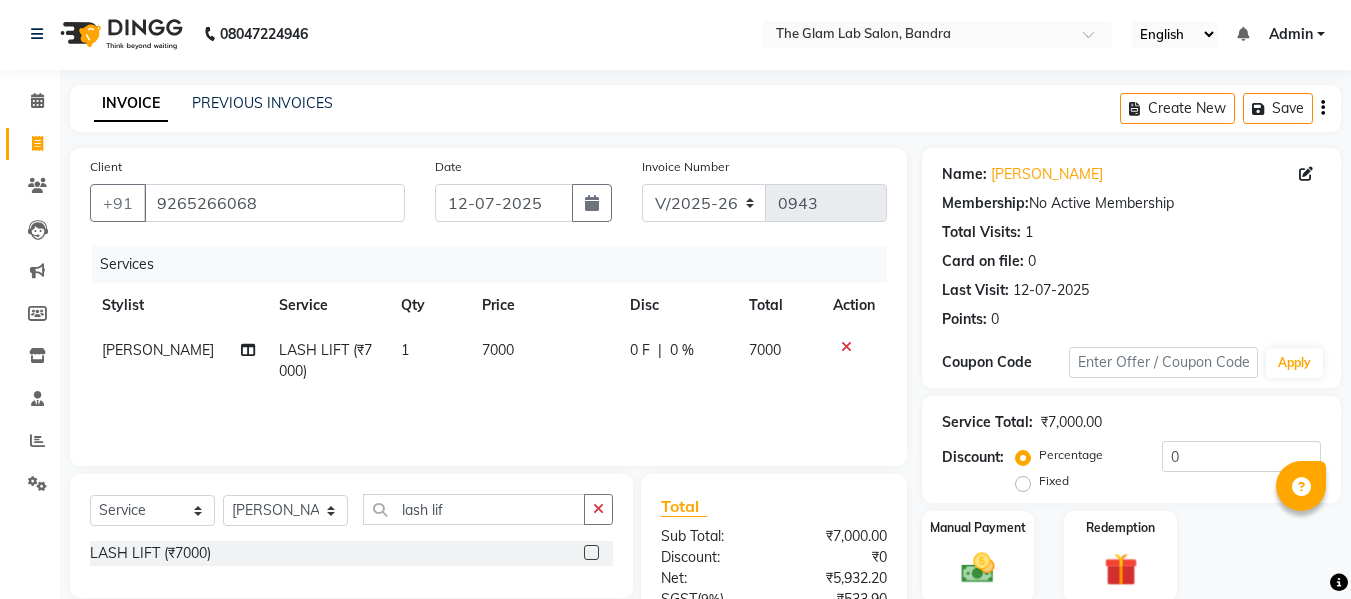 click on "7000" 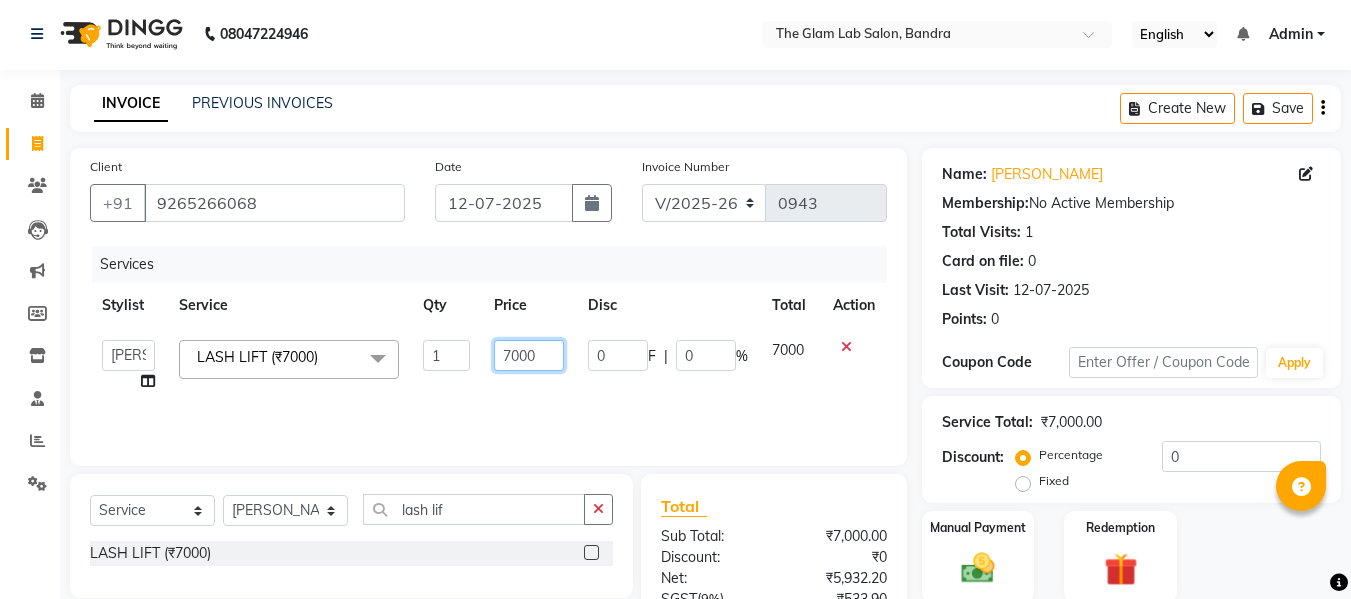 click on "7000" 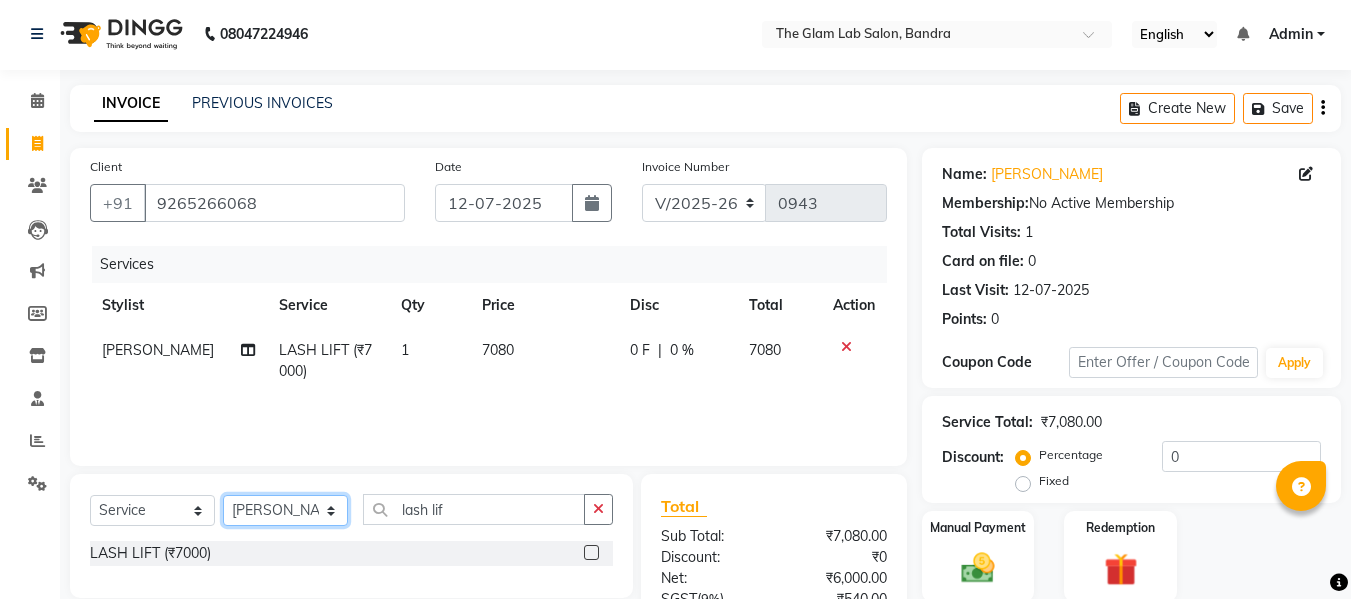 click on "Select Stylist [PERSON_NAME] [PERSON_NAME] [PERSON_NAME] [PERSON_NAME] BHGYASHREE [PERSON_NAME] [PERSON_NAME] [PERSON_NAME] [PERSON_NAME] [PERSON_NAME] [PERSON_NAME] [PERSON_NAME] [PERSON_NAME] [PERSON_NAME] [PERSON_NAME] [PERSON_NAME] [PERSON_NAME] [PERSON_NAME] [PERSON_NAME] WONCHUI [PERSON_NAME] [PERSON_NAME] ZAIN" 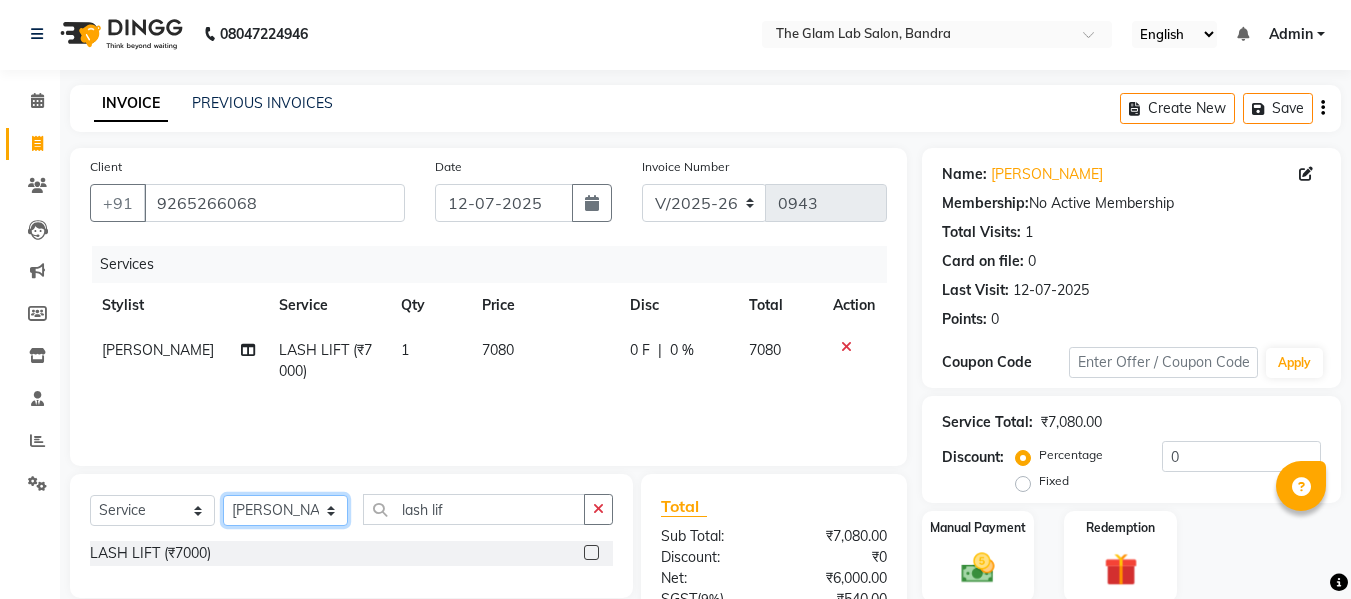 click on "Select Stylist [PERSON_NAME] [PERSON_NAME] [PERSON_NAME] [PERSON_NAME] BHGYASHREE [PERSON_NAME] [PERSON_NAME] [PERSON_NAME] [PERSON_NAME] [PERSON_NAME] [PERSON_NAME] [PERSON_NAME] [PERSON_NAME] [PERSON_NAME] [PERSON_NAME] [PERSON_NAME] [PERSON_NAME] [PERSON_NAME] [PERSON_NAME] WONCHUI [PERSON_NAME] [PERSON_NAME] ZAIN" 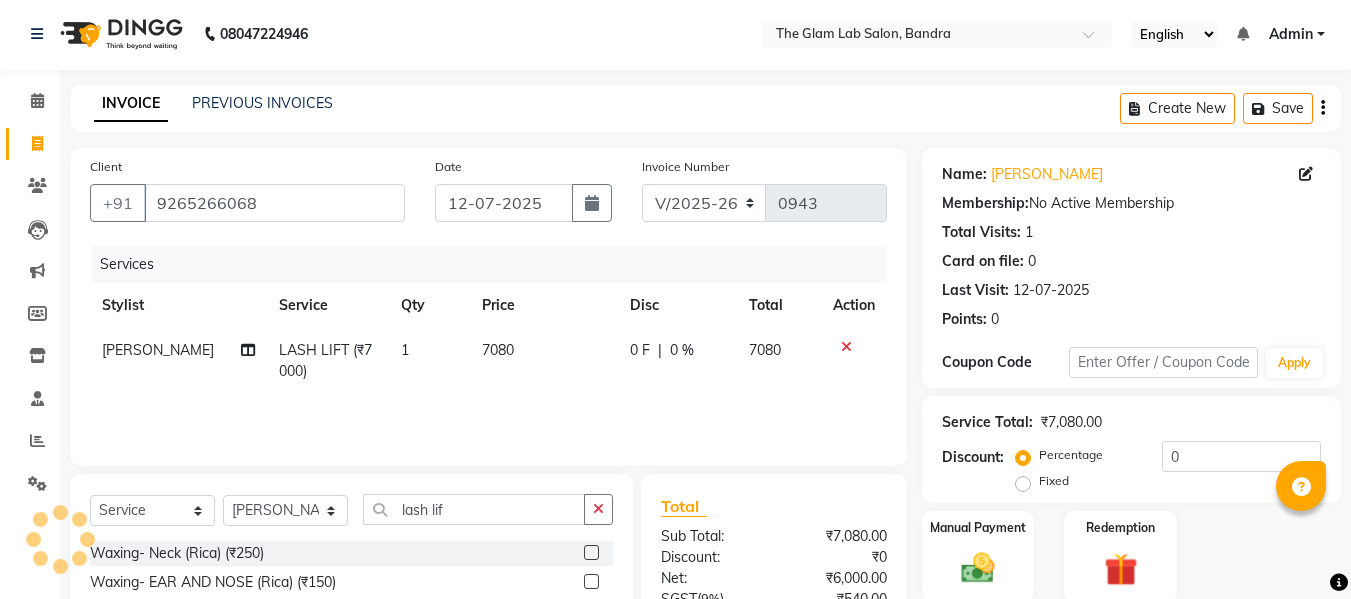 drag, startPoint x: 598, startPoint y: 514, endPoint x: 554, endPoint y: 513, distance: 44.011364 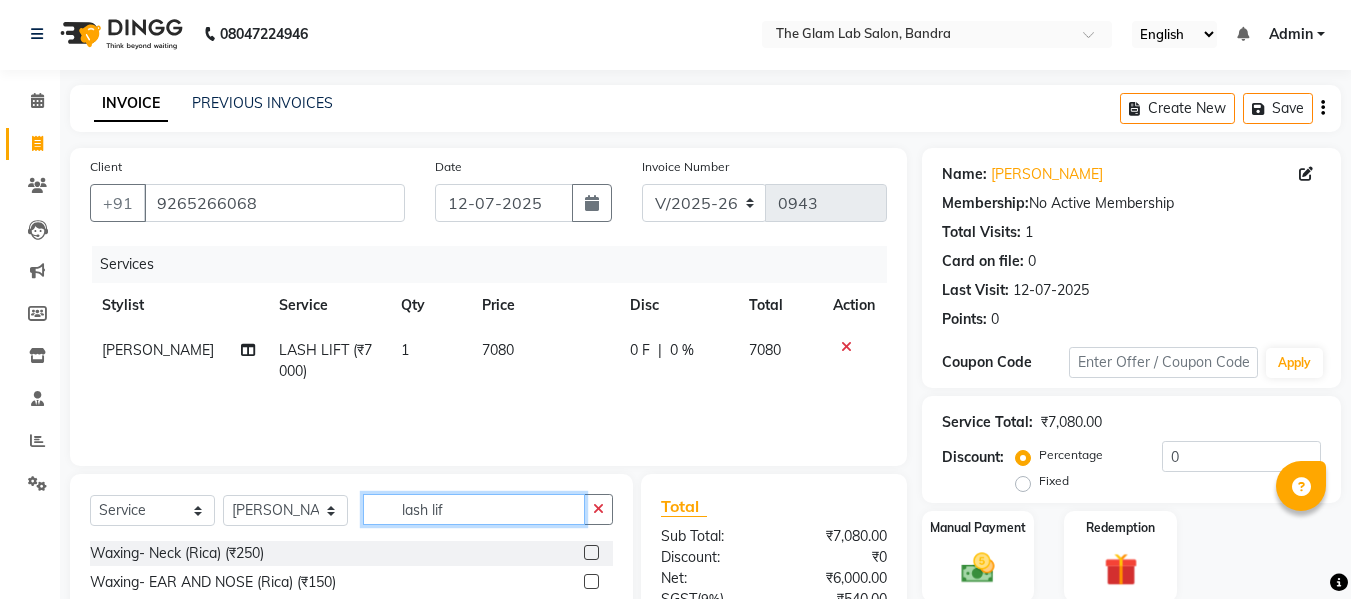 click on "lash lif" 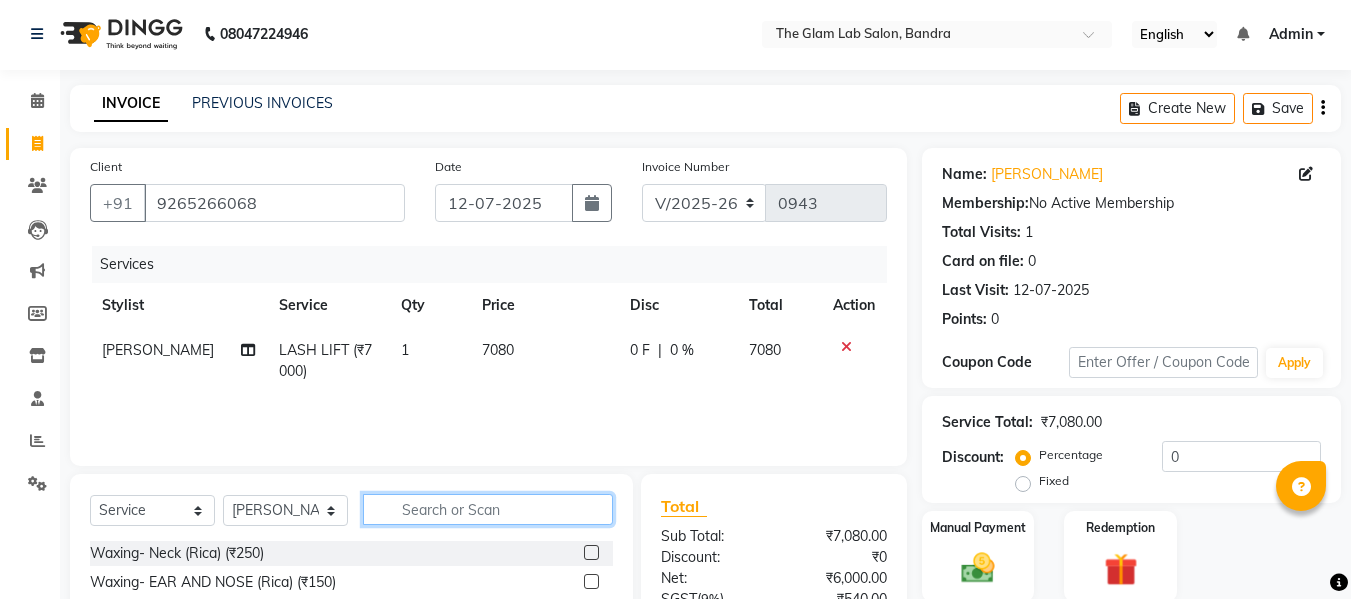 scroll, scrollTop: 127, scrollLeft: 0, axis: vertical 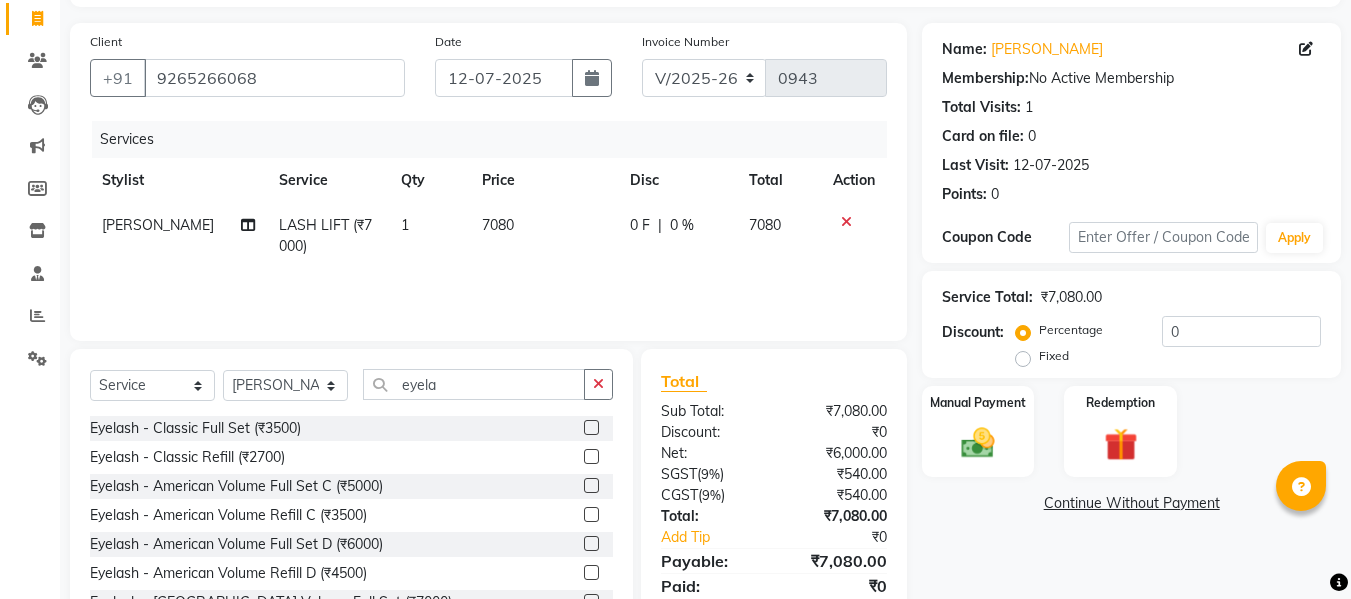 click 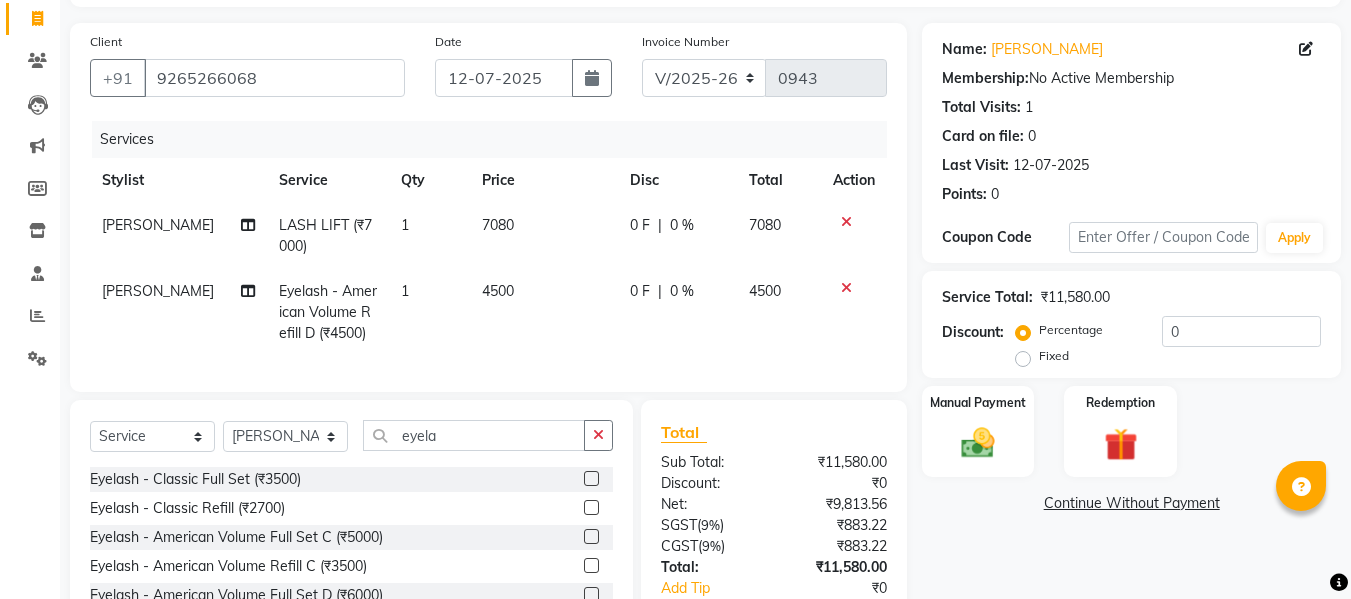 click on "4500" 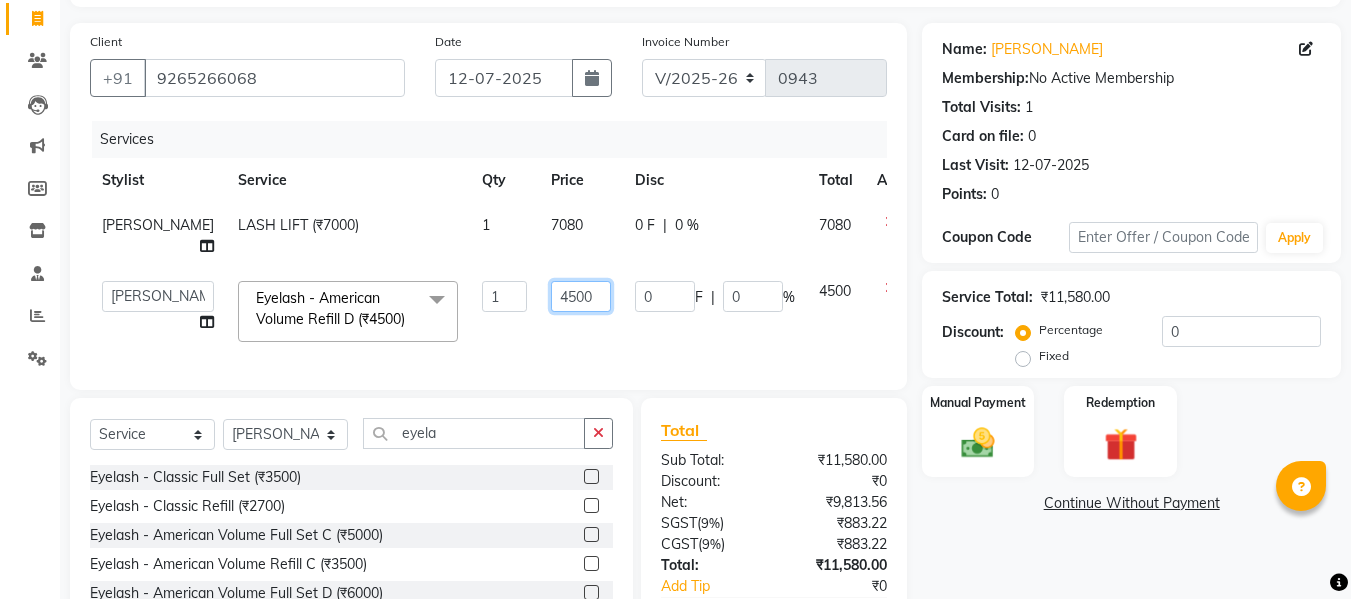 click on "4500" 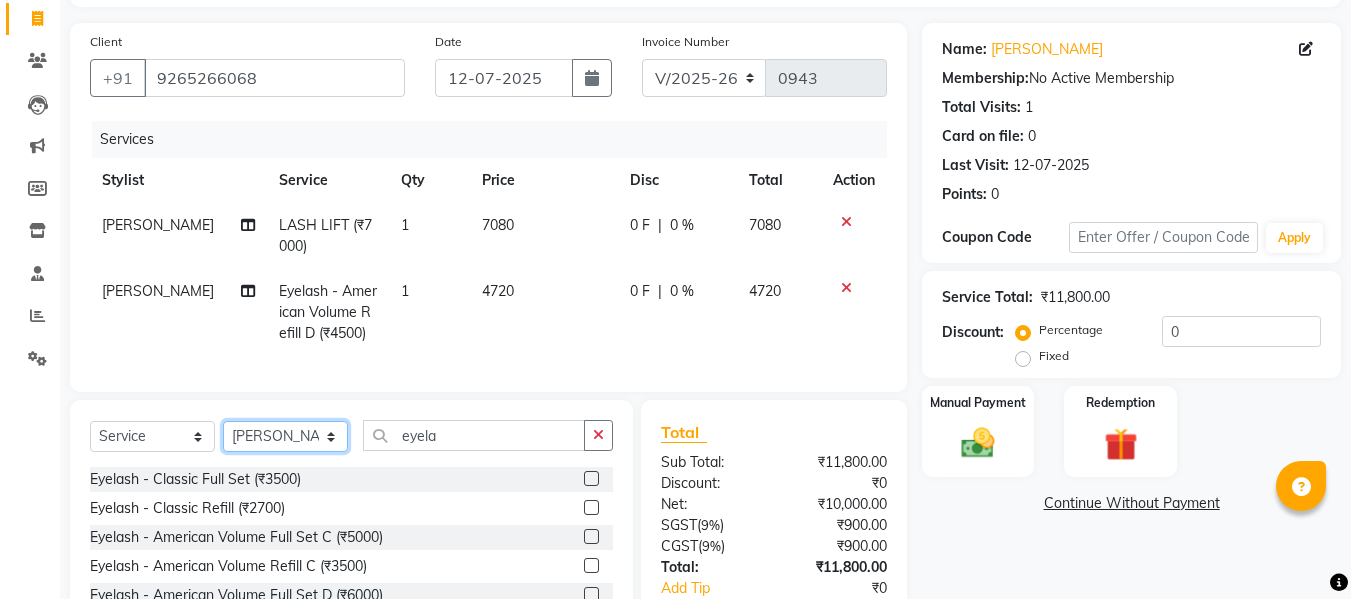 click on "Select Stylist [PERSON_NAME] [PERSON_NAME] [PERSON_NAME] [PERSON_NAME] BHGYASHREE [PERSON_NAME] [PERSON_NAME] [PERSON_NAME] [PERSON_NAME] [PERSON_NAME] [PERSON_NAME] [PERSON_NAME] [PERSON_NAME] [PERSON_NAME] [PERSON_NAME] [PERSON_NAME] [PERSON_NAME] [PERSON_NAME] [PERSON_NAME] WONCHUI [PERSON_NAME] [PERSON_NAME] ZAIN" 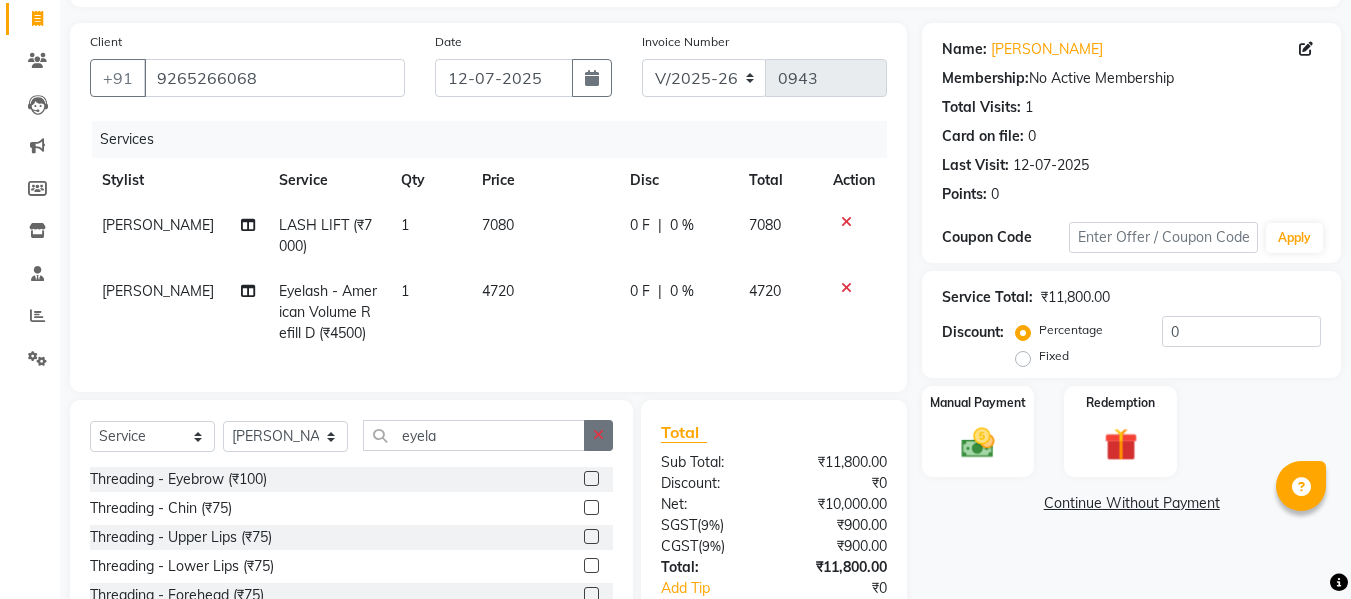 click 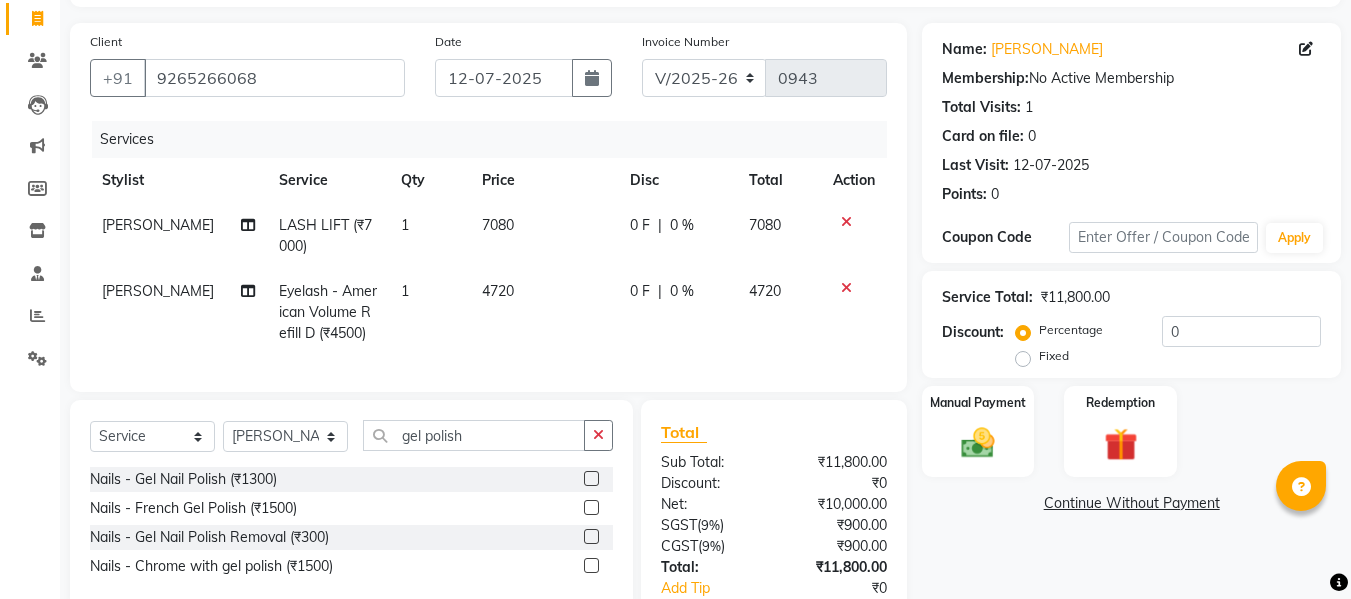 click 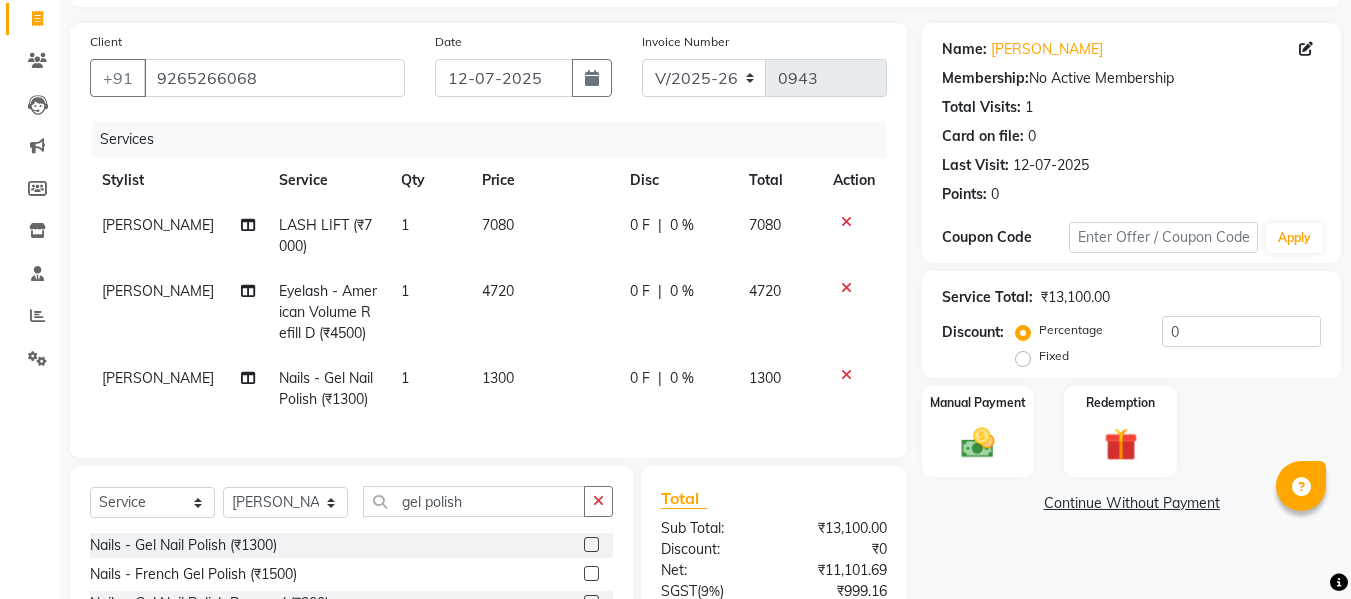 click on "1300" 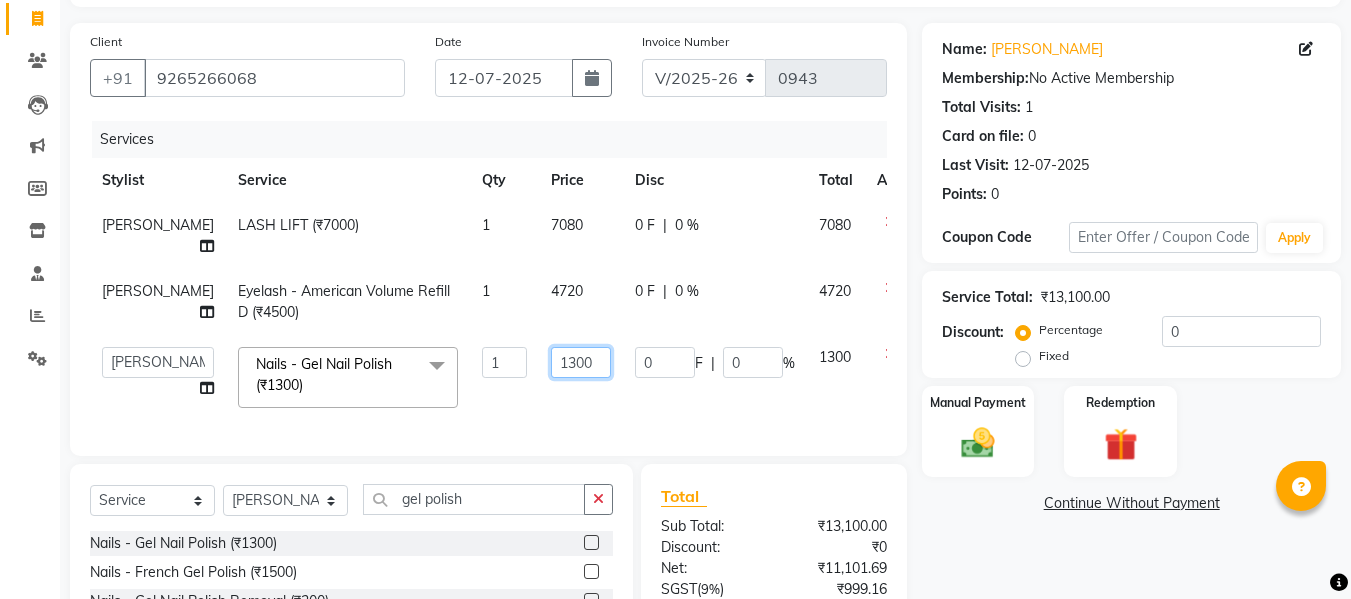 click on "1300" 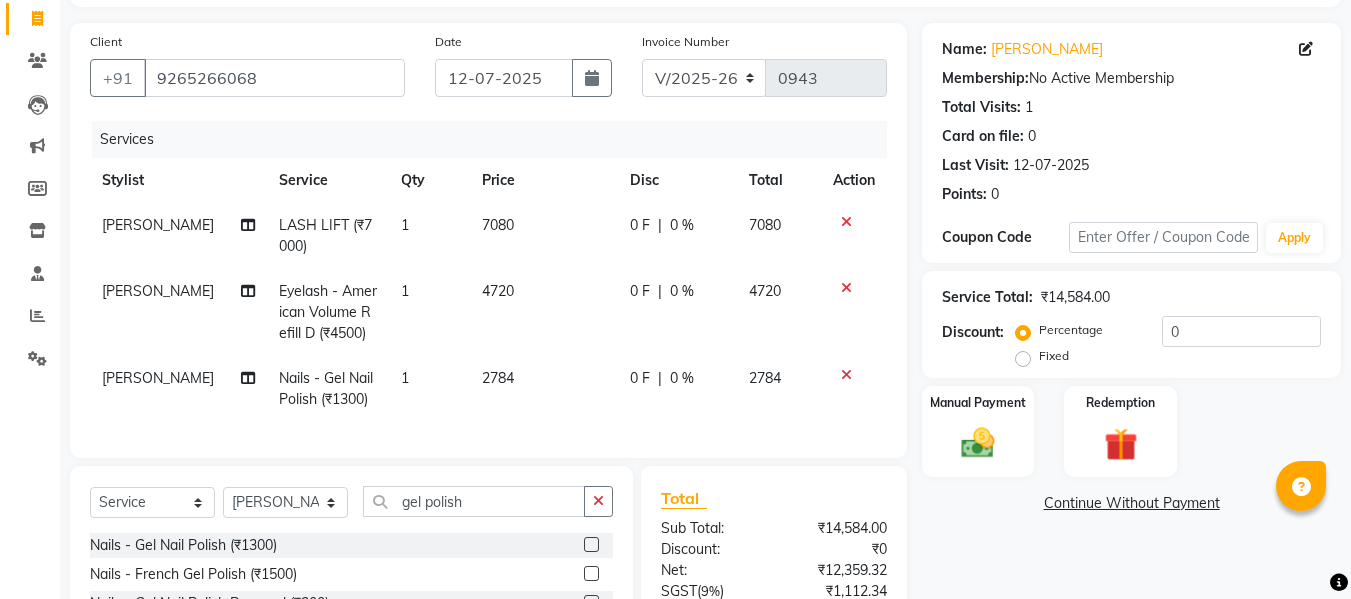 click on "2784" 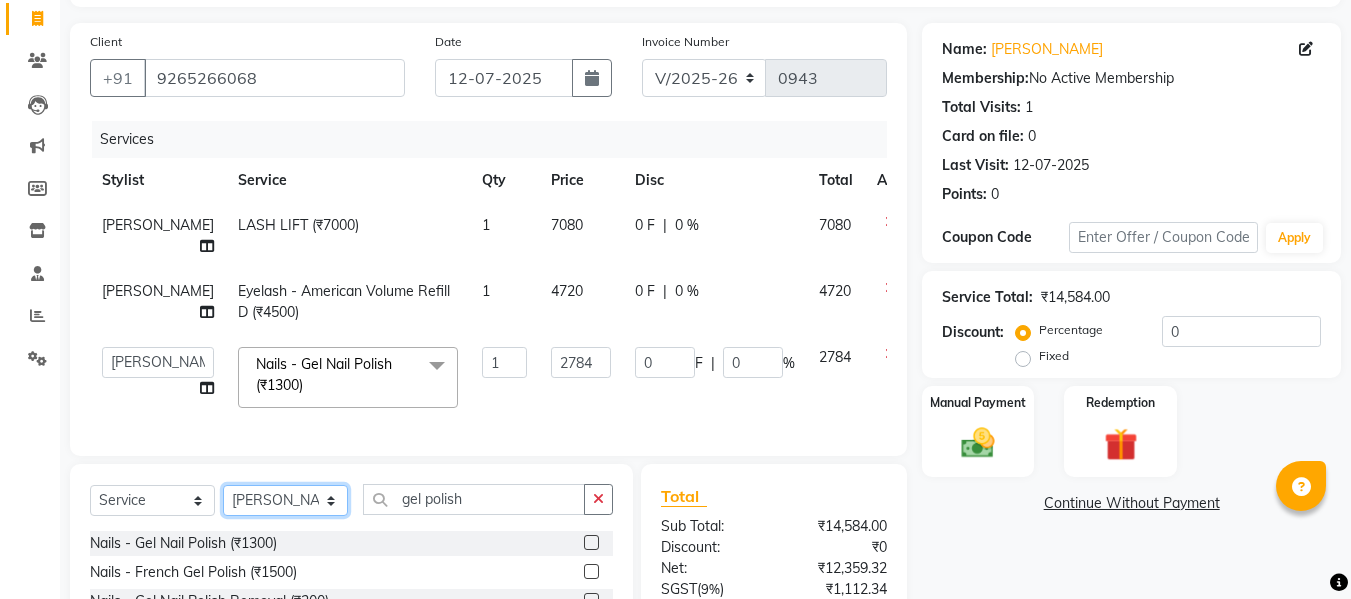 click on "Select Stylist [PERSON_NAME] [PERSON_NAME] [PERSON_NAME] [PERSON_NAME] BHGYASHREE [PERSON_NAME] [PERSON_NAME] [PERSON_NAME] [PERSON_NAME] [PERSON_NAME] [PERSON_NAME] [PERSON_NAME] [PERSON_NAME] [PERSON_NAME] [PERSON_NAME] [PERSON_NAME] [PERSON_NAME] [PERSON_NAME] [PERSON_NAME] WONCHUI [PERSON_NAME] [PERSON_NAME] ZAIN" 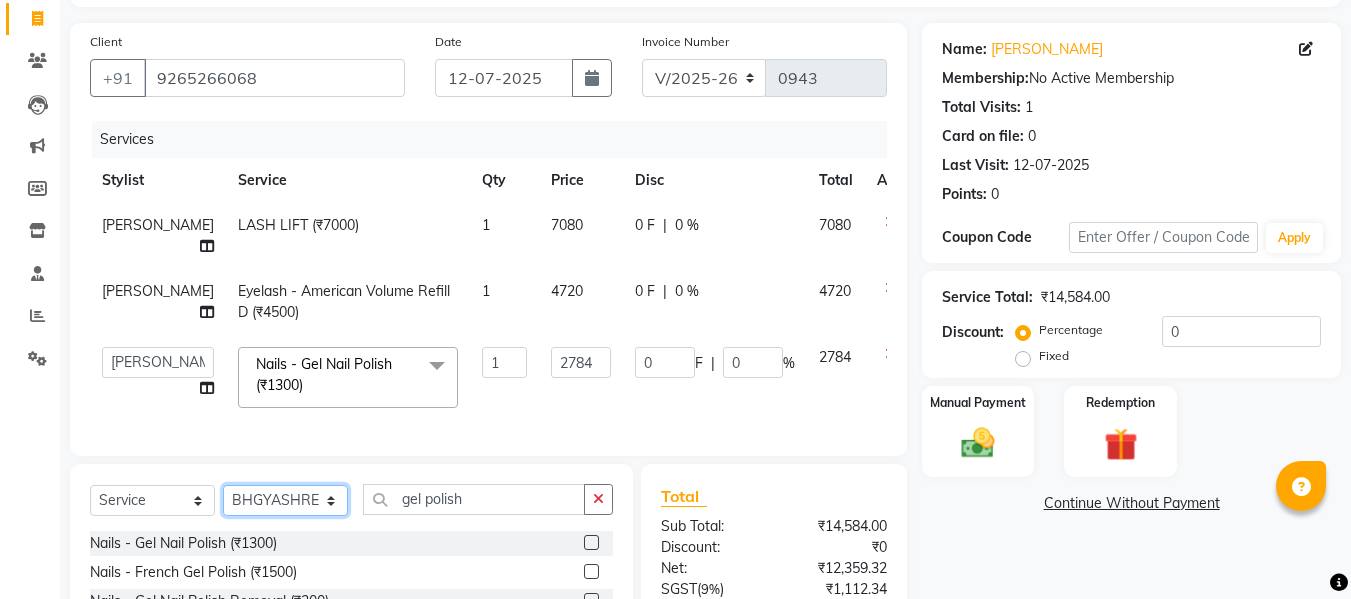 click on "Select Stylist [PERSON_NAME] [PERSON_NAME] [PERSON_NAME] [PERSON_NAME] BHGYASHREE [PERSON_NAME] [PERSON_NAME] [PERSON_NAME] [PERSON_NAME] [PERSON_NAME] [PERSON_NAME] [PERSON_NAME] [PERSON_NAME] [PERSON_NAME] [PERSON_NAME] [PERSON_NAME] [PERSON_NAME] [PERSON_NAME] [PERSON_NAME] WONCHUI [PERSON_NAME] [PERSON_NAME] ZAIN" 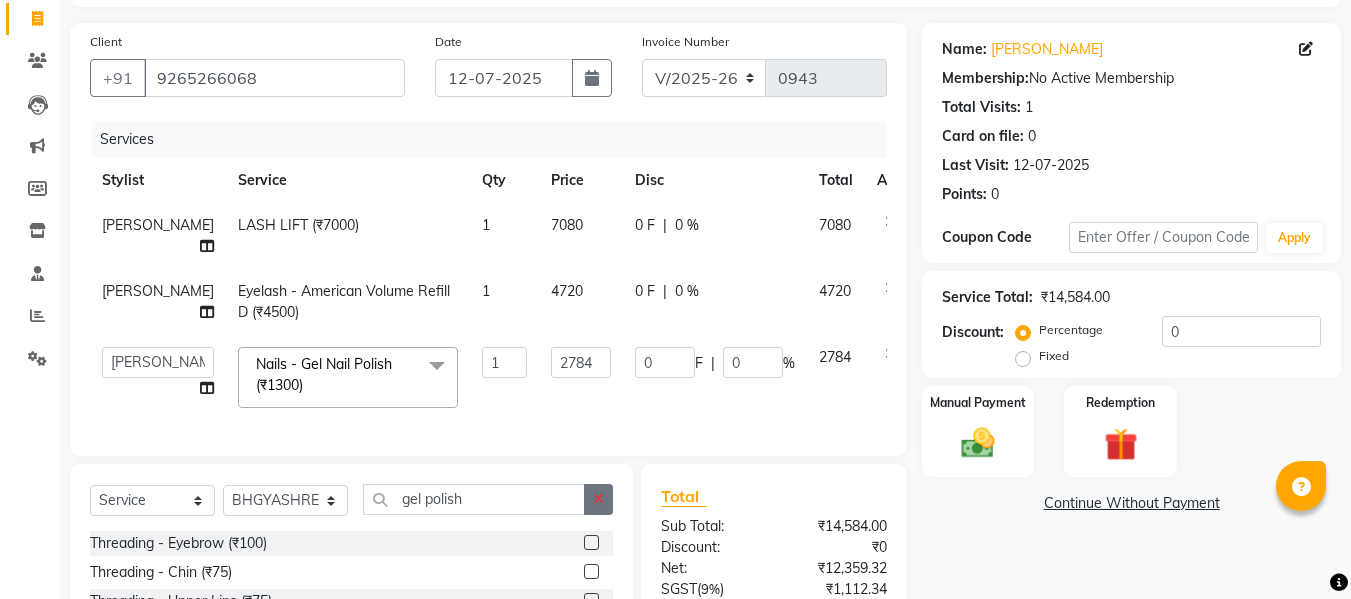 click 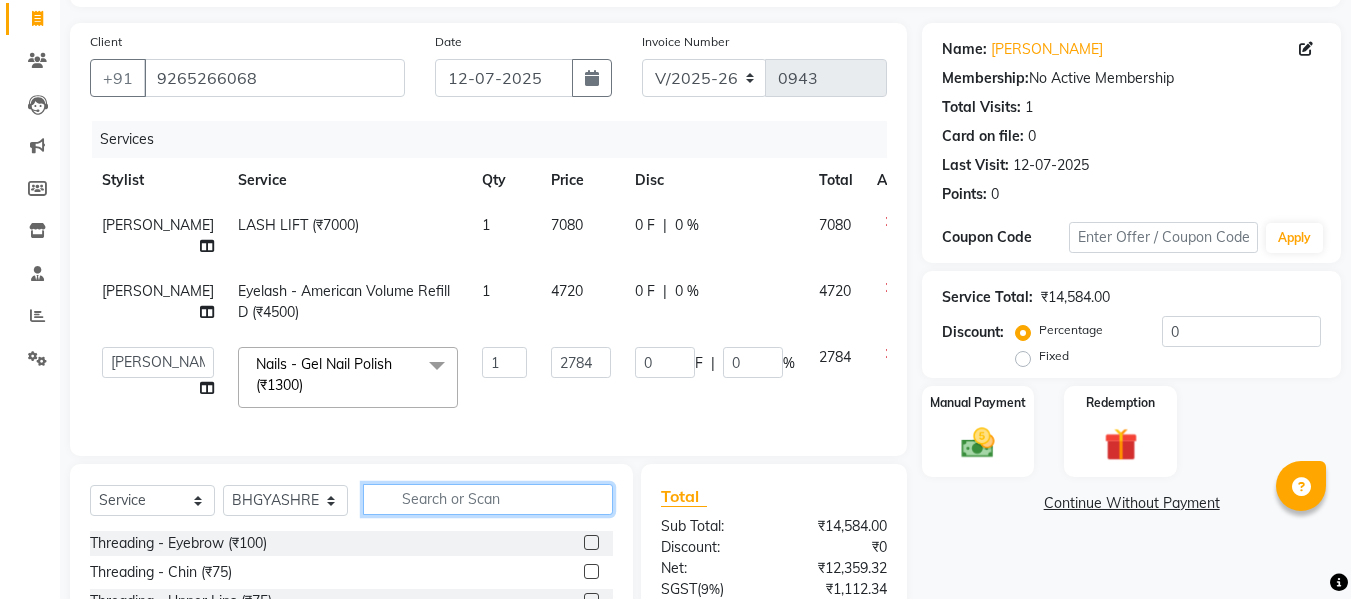 click 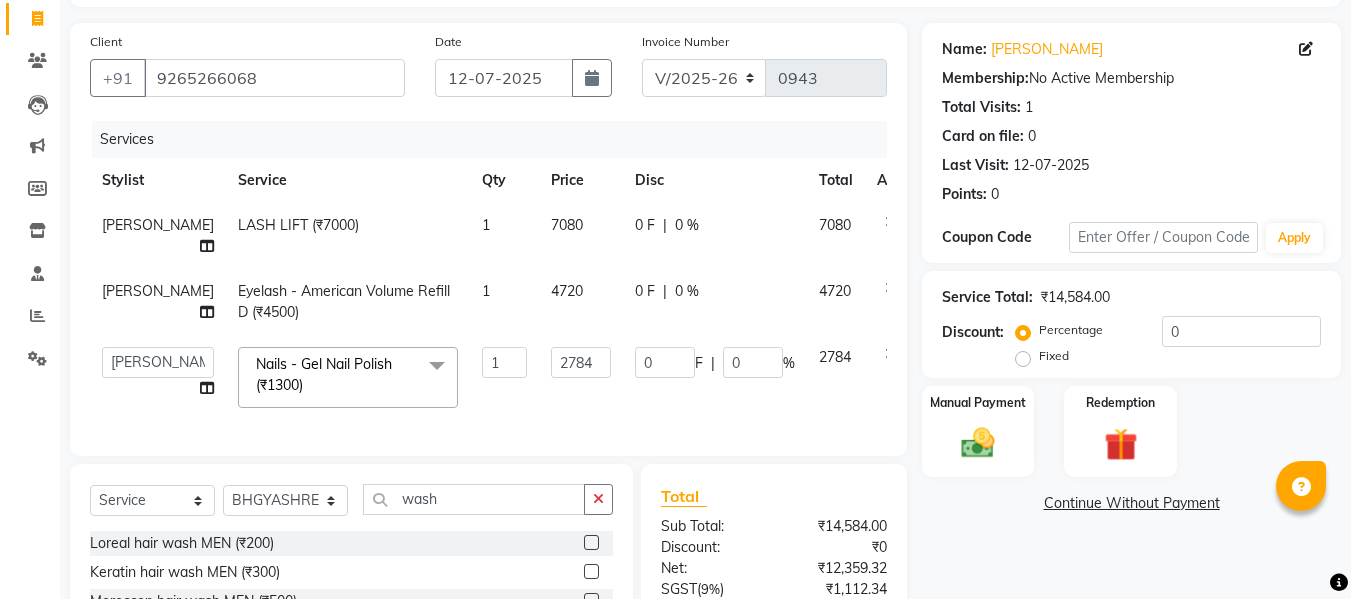 scroll, scrollTop: 281, scrollLeft: 0, axis: vertical 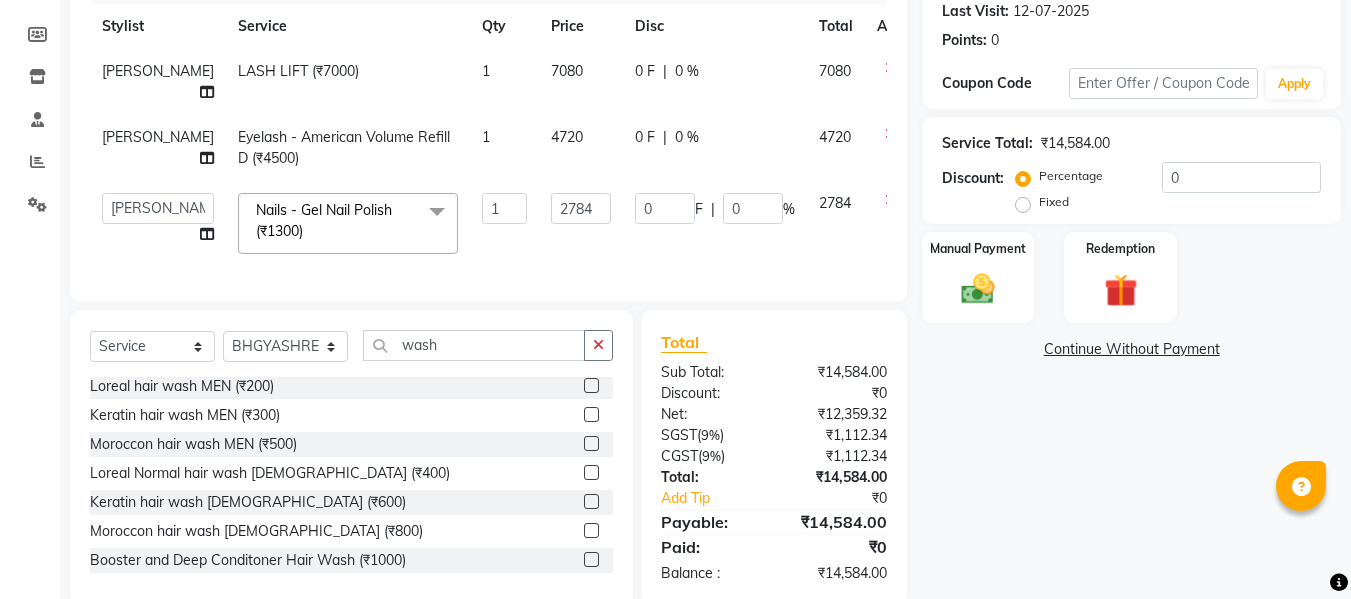 click 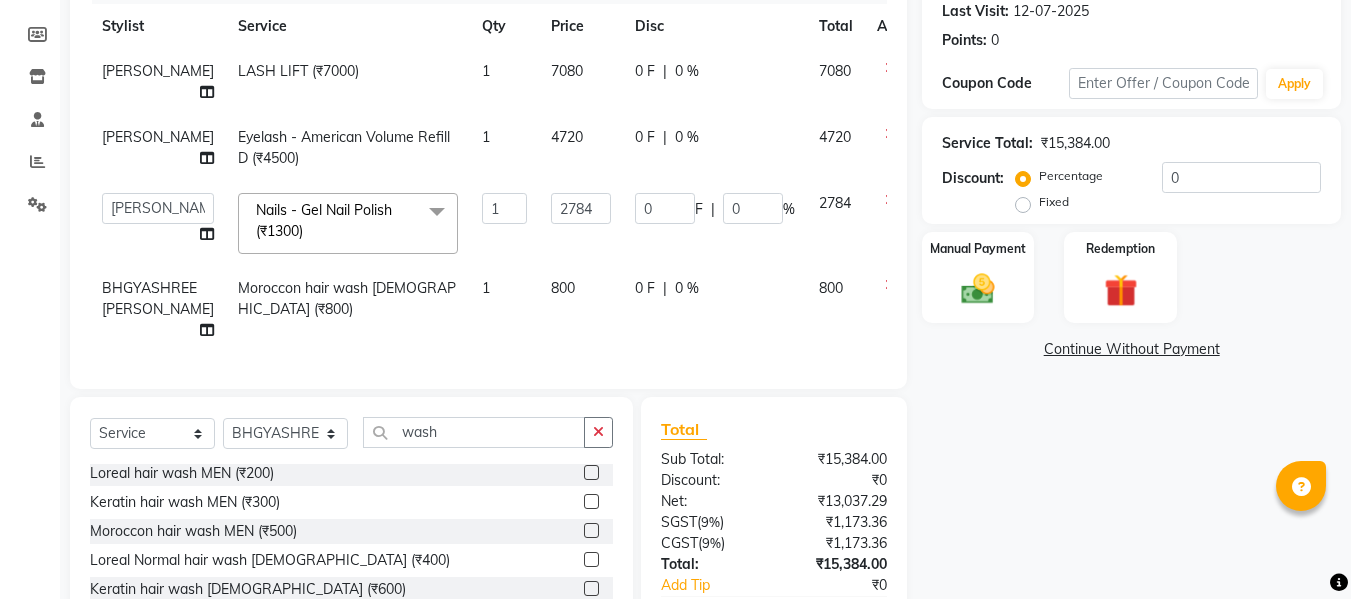 click on "800" 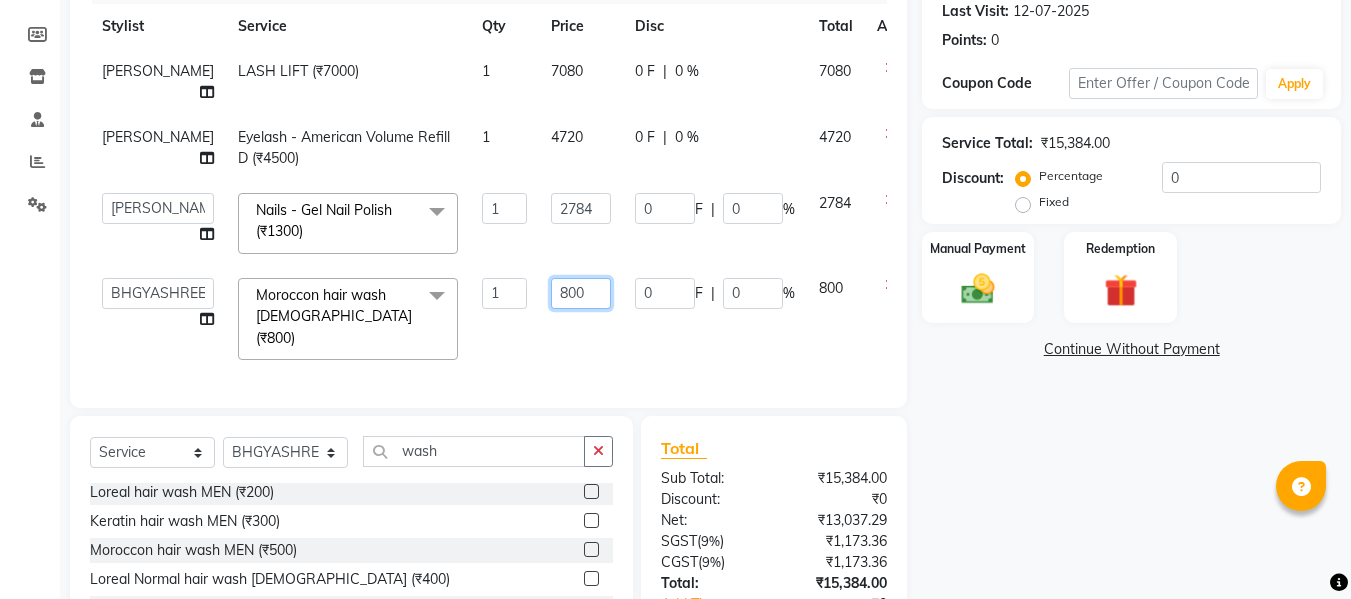 click on "800" 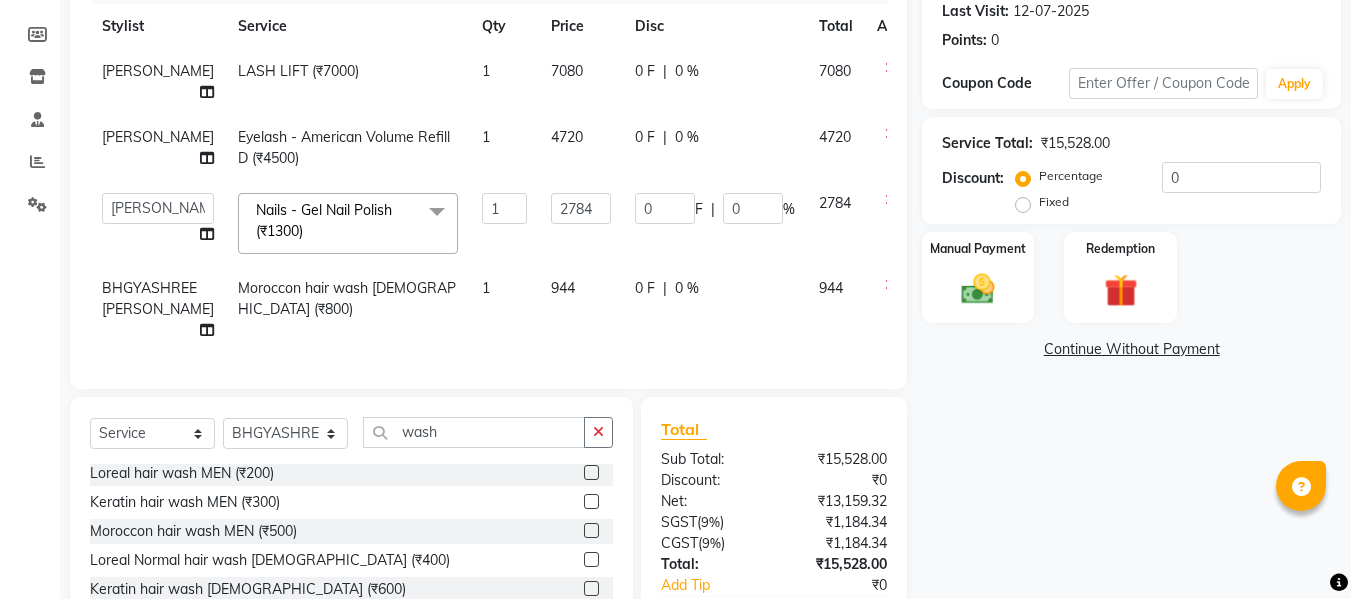 click on "0 F | 0 %" 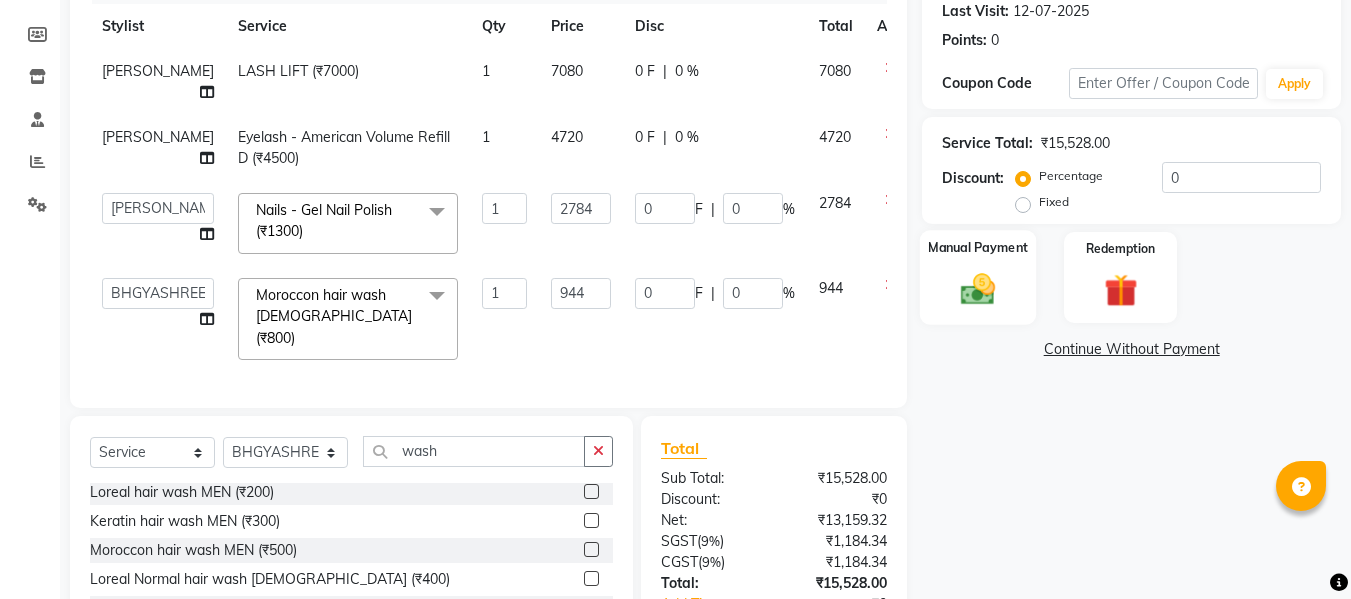 click 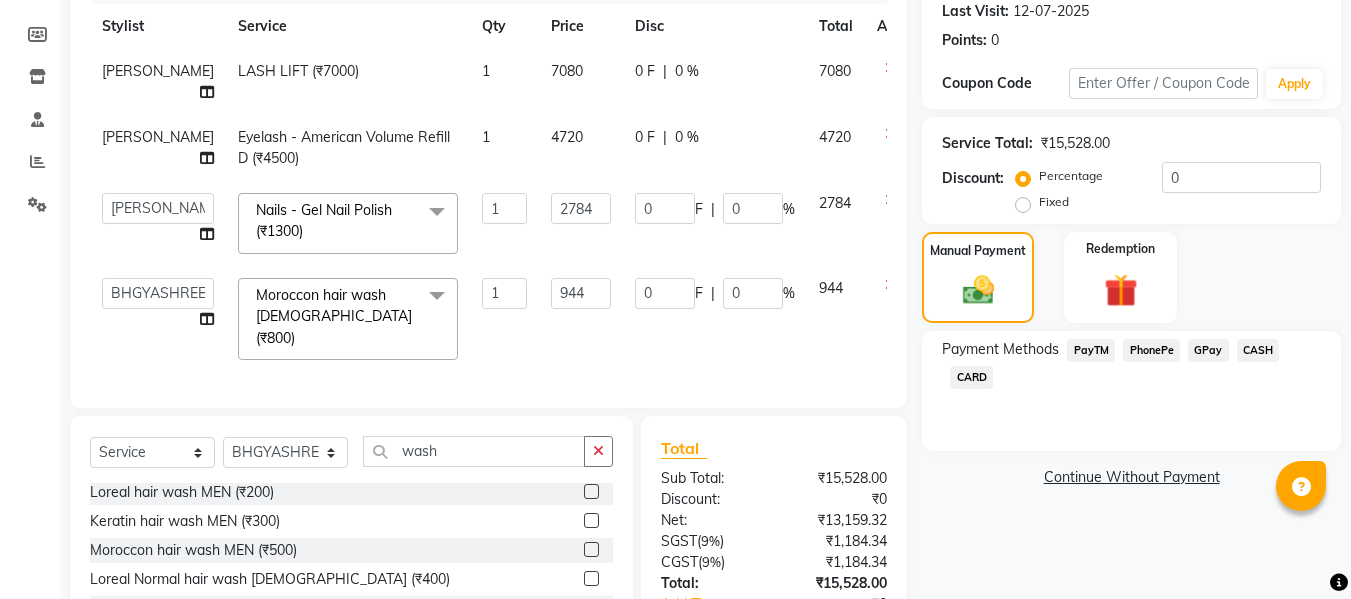 click on "PhonePe" 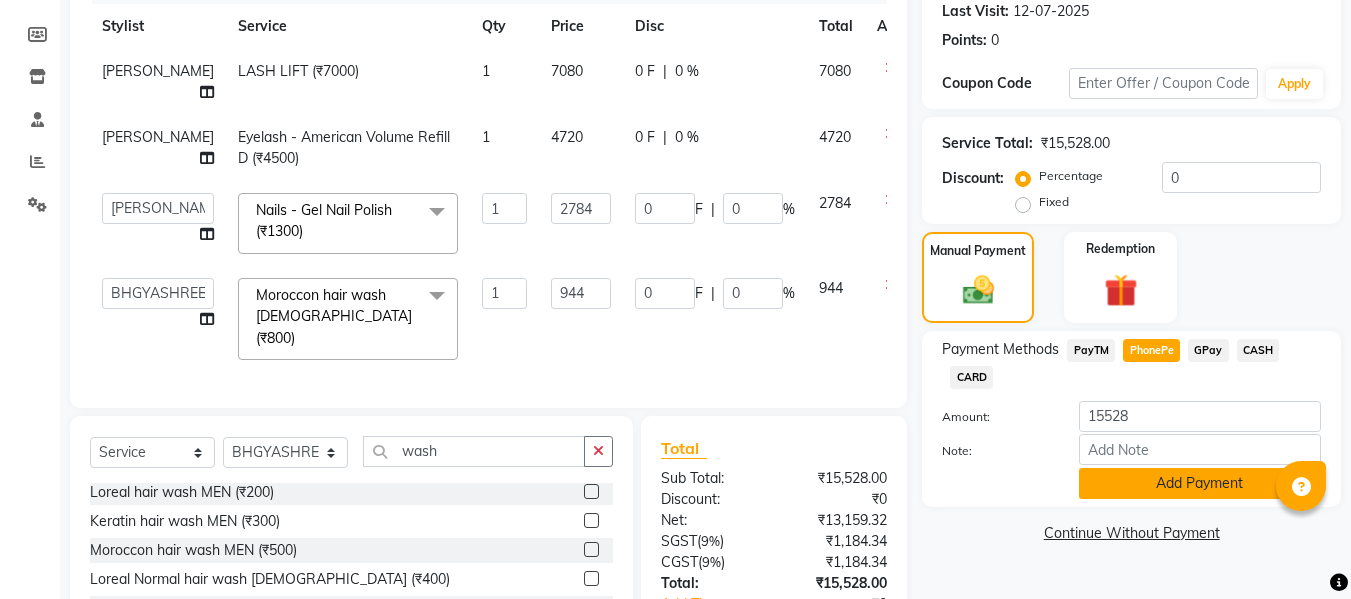 click on "Add Payment" 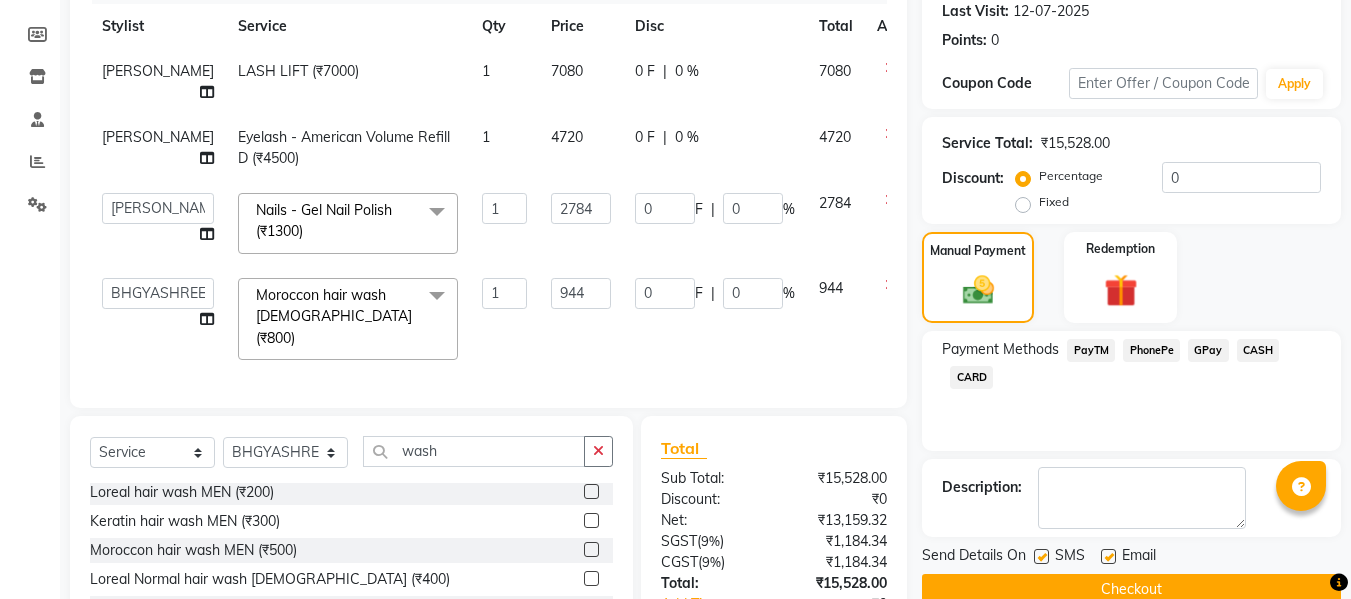 scroll, scrollTop: 457, scrollLeft: 0, axis: vertical 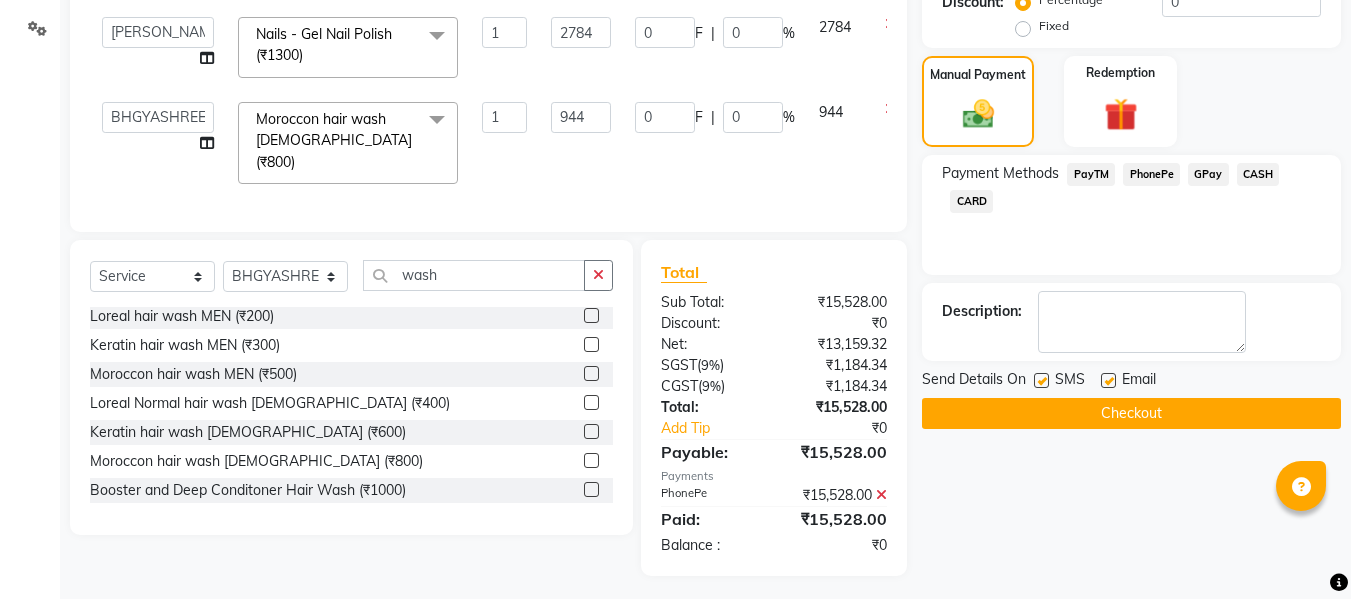click 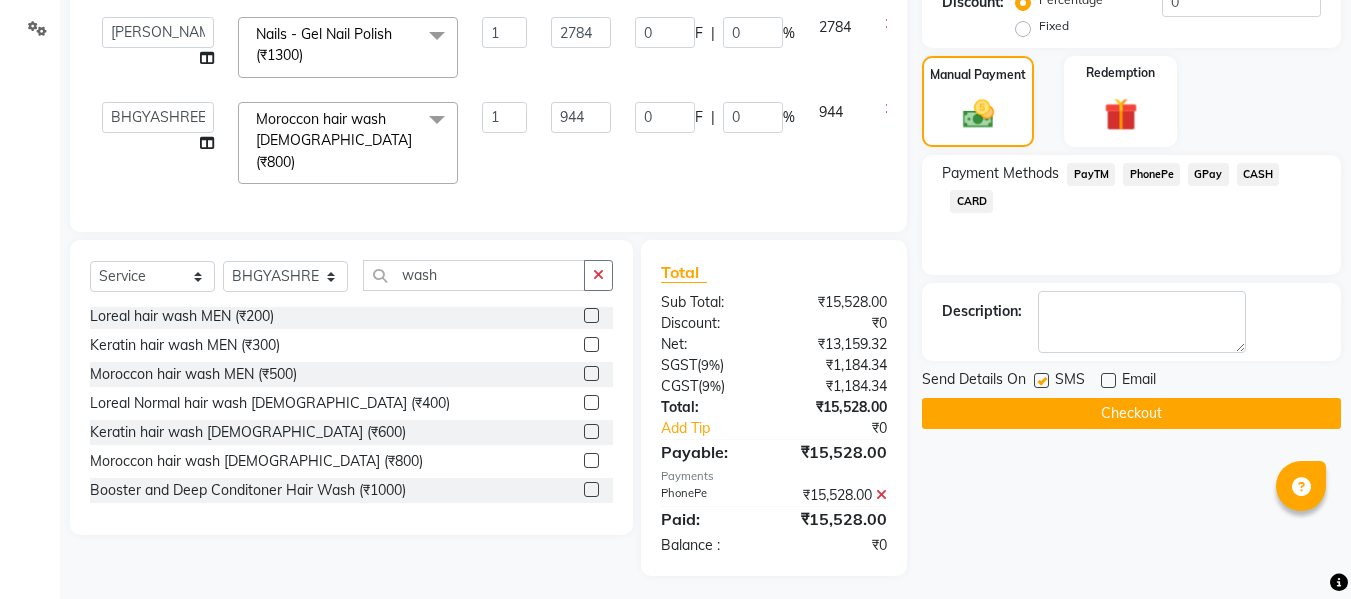 click 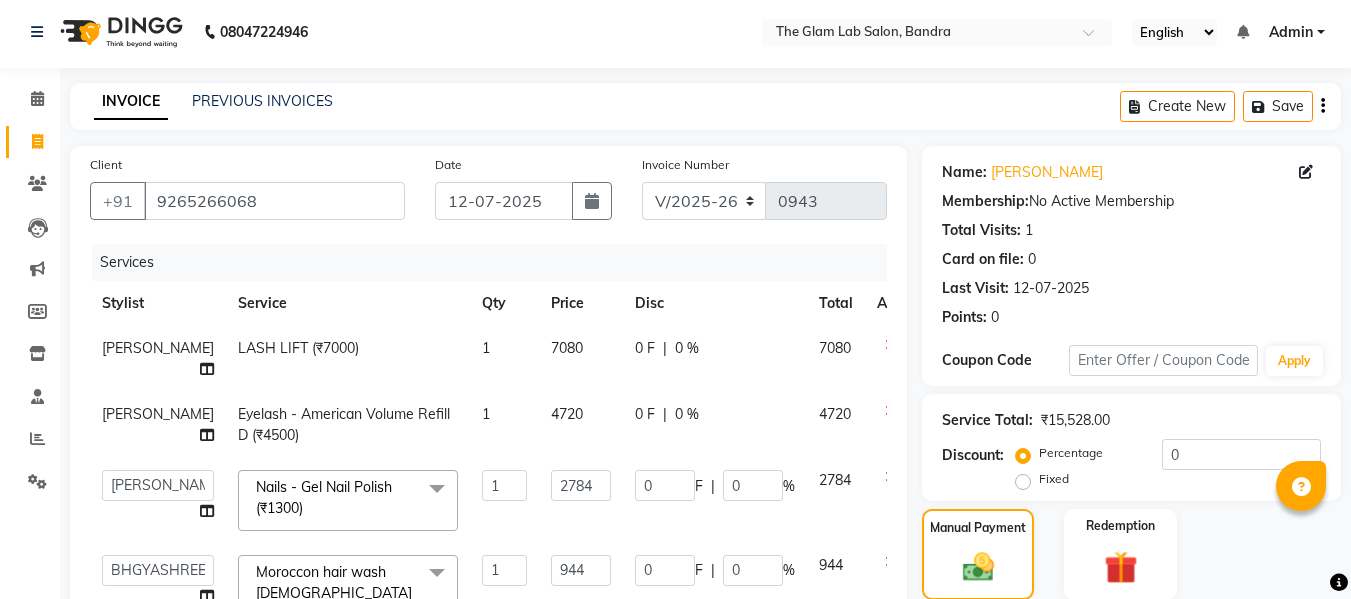 scroll, scrollTop: 304, scrollLeft: 0, axis: vertical 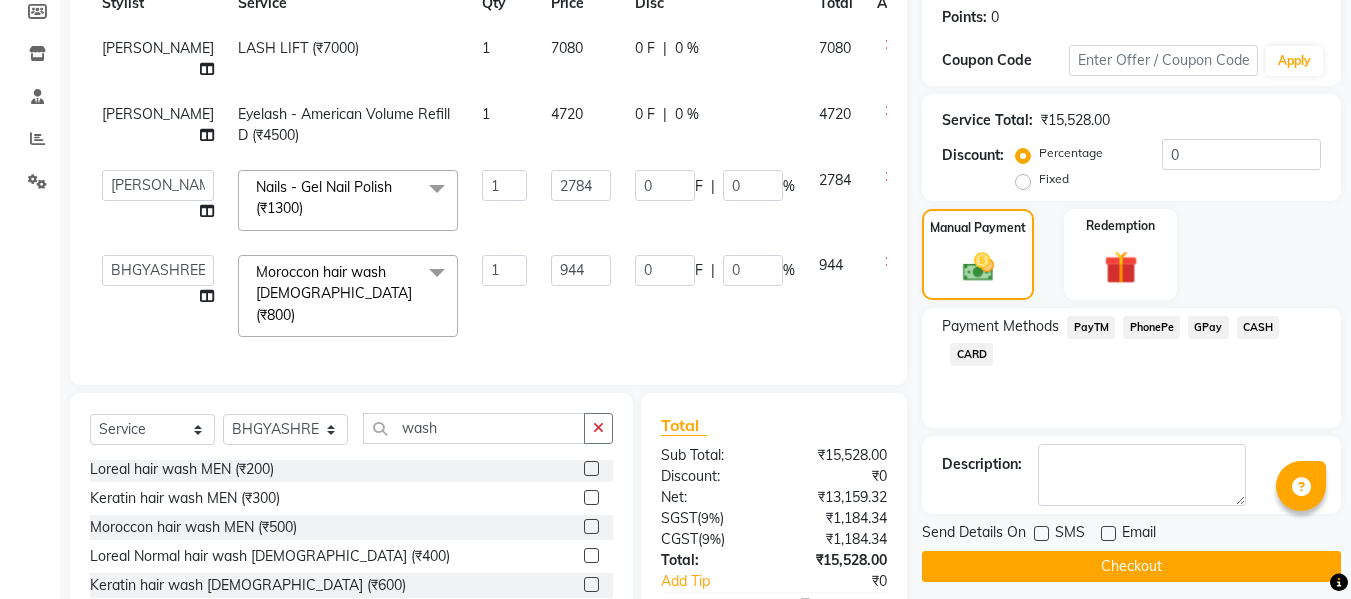 click on "PhonePe" 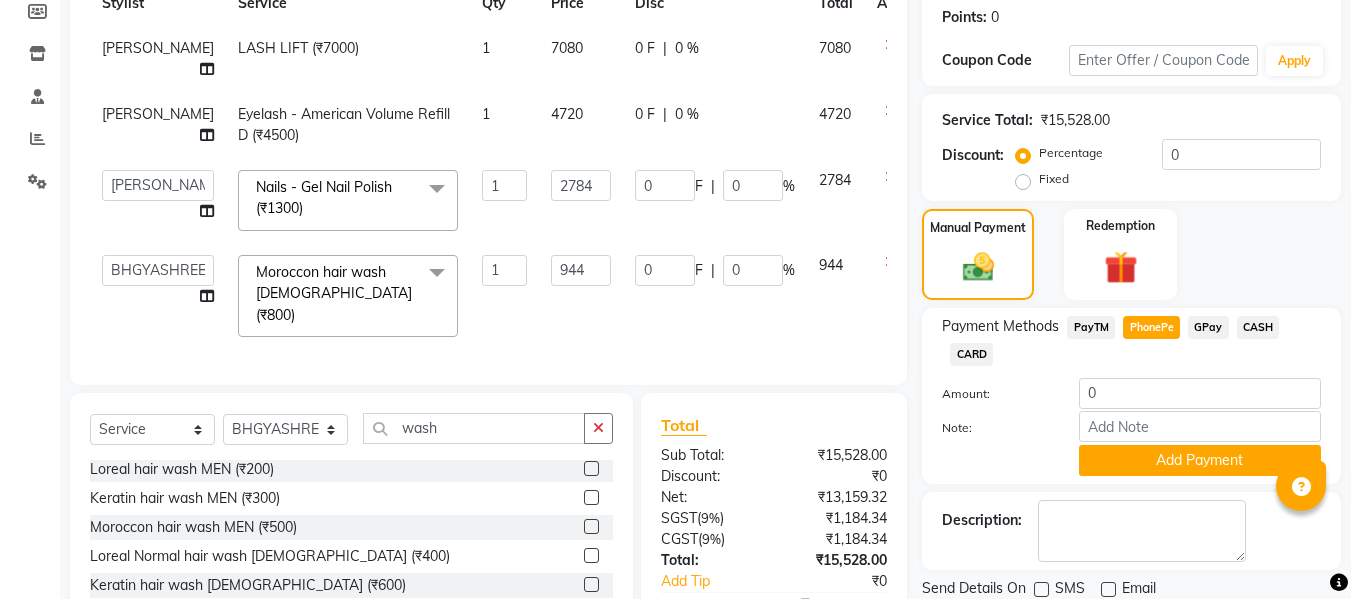 scroll, scrollTop: 457, scrollLeft: 0, axis: vertical 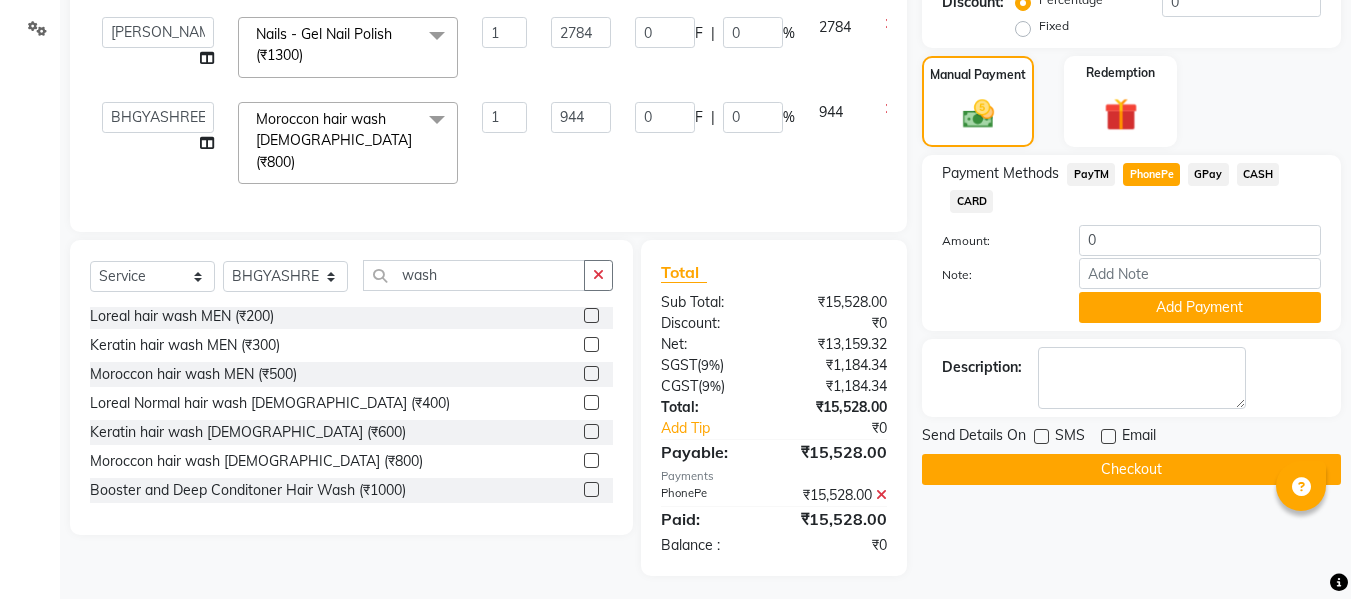 click on "Checkout" 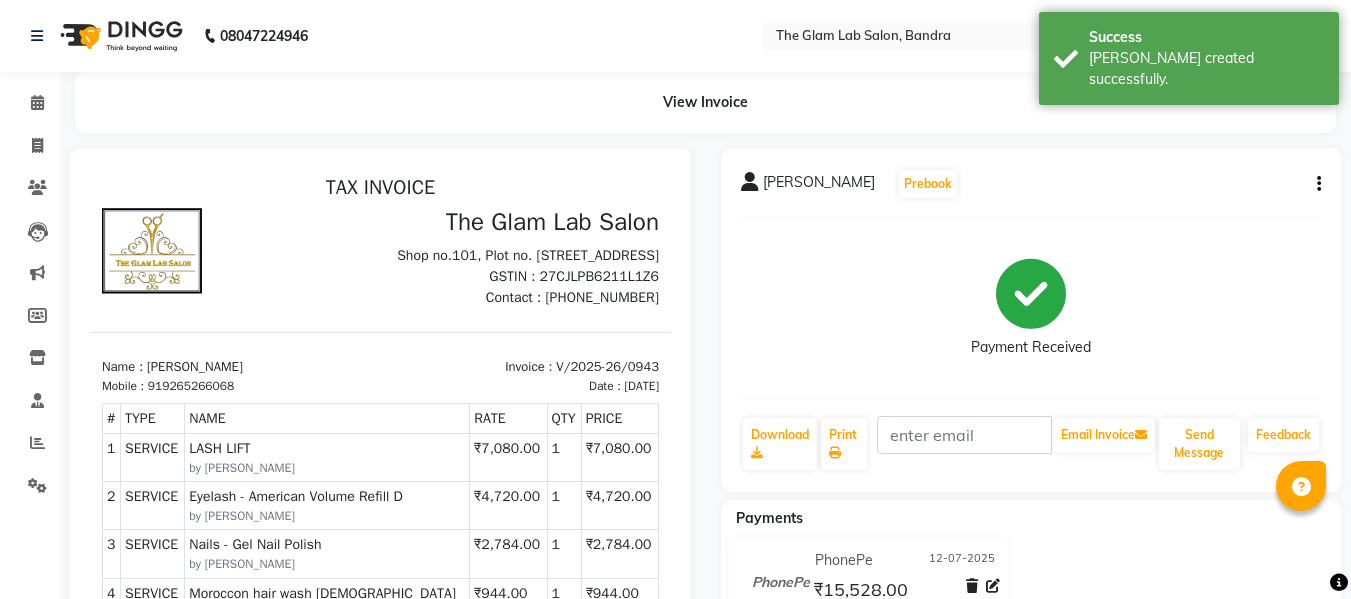 scroll, scrollTop: 0, scrollLeft: 0, axis: both 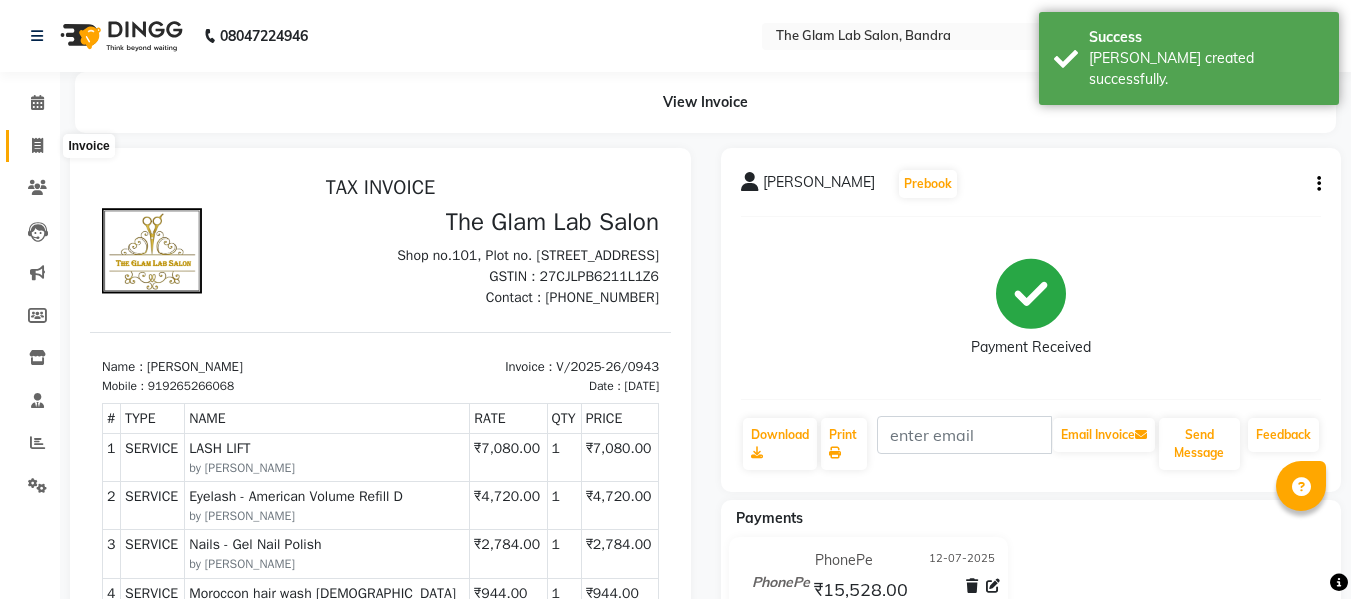 click 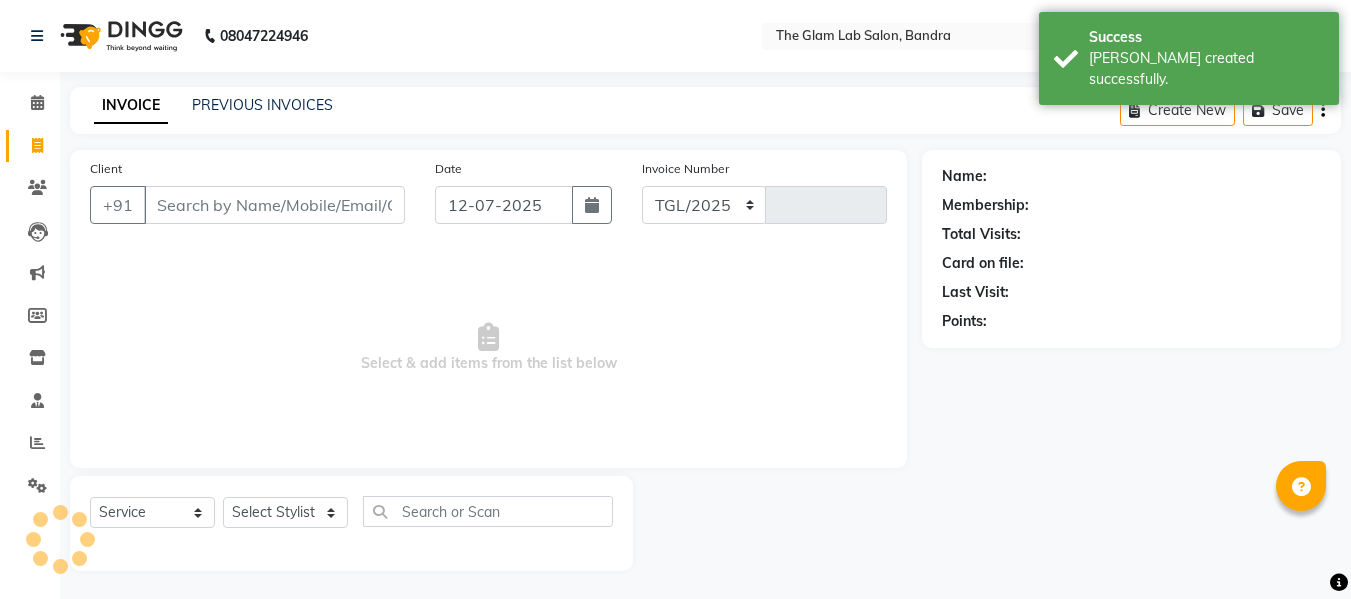 scroll, scrollTop: 2, scrollLeft: 0, axis: vertical 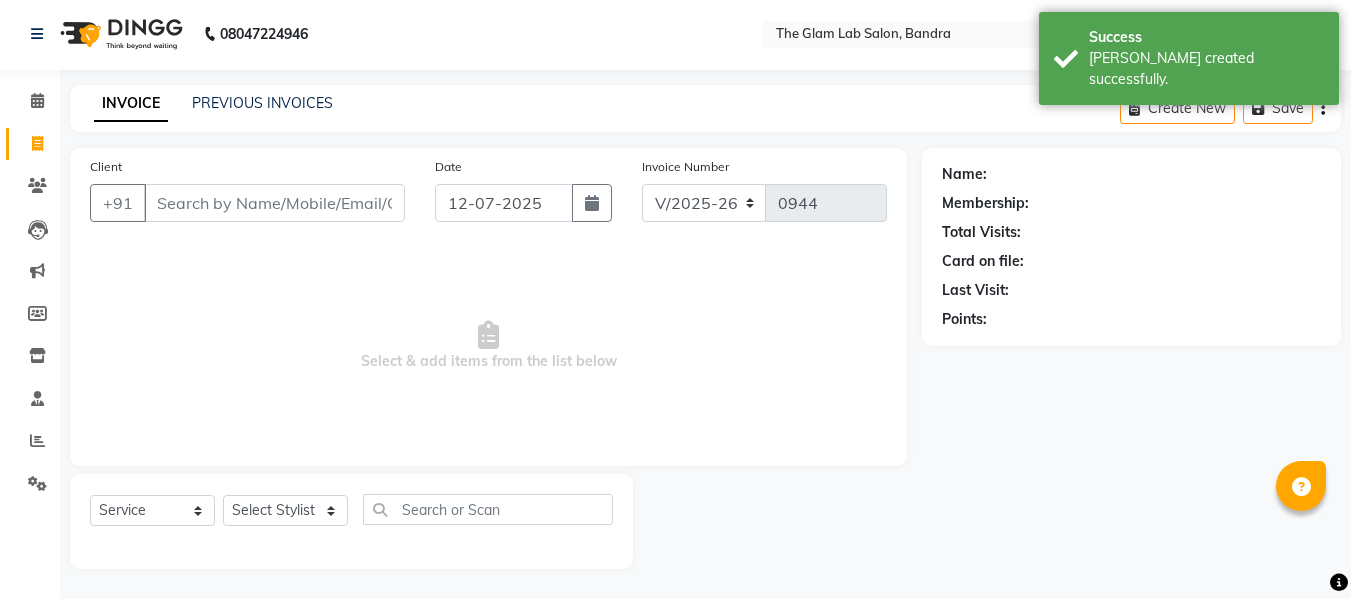 click on "Client" at bounding box center (274, 203) 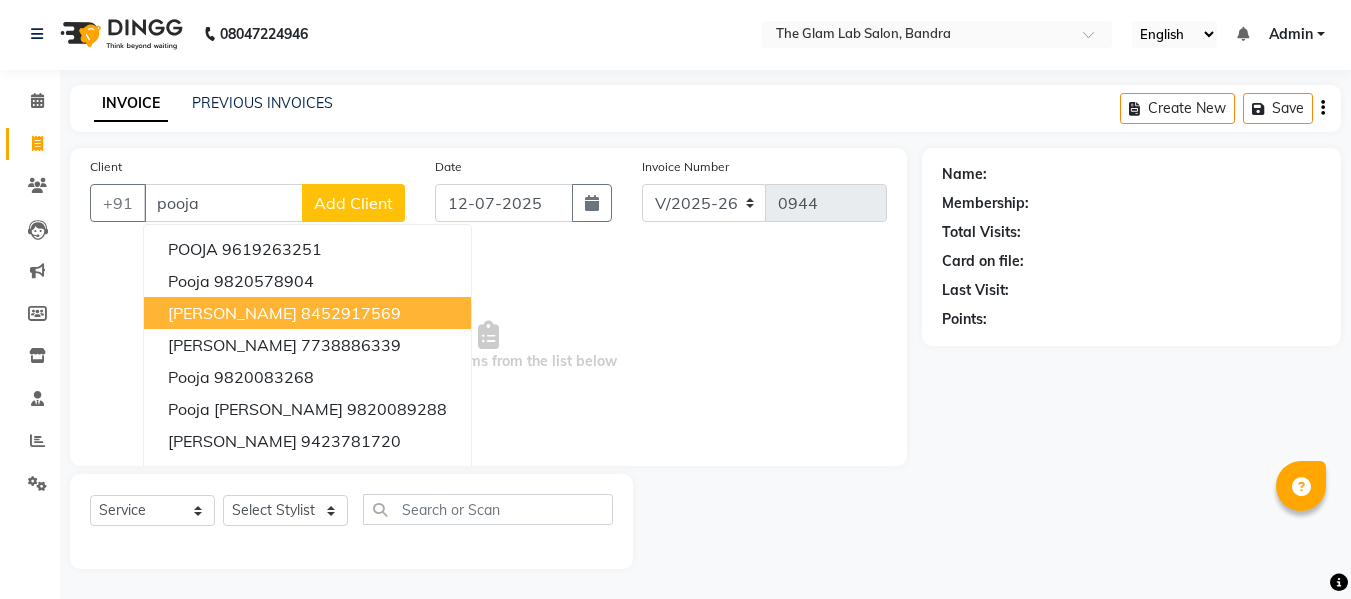 click on "[PERSON_NAME]" at bounding box center (232, 313) 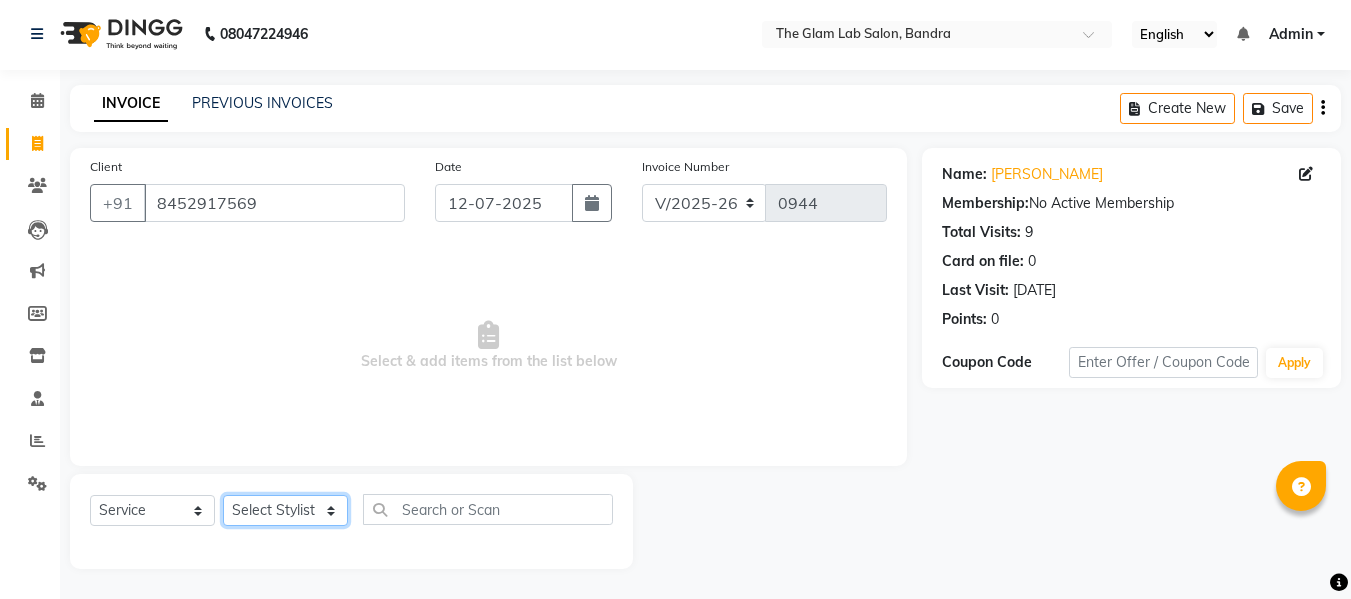 click on "Select Stylist [PERSON_NAME] [PERSON_NAME] [PERSON_NAME] [PERSON_NAME] BHGYASHREE [PERSON_NAME] [PERSON_NAME] [PERSON_NAME] [PERSON_NAME] [PERSON_NAME] [PERSON_NAME] [PERSON_NAME] [PERSON_NAME] [PERSON_NAME] [PERSON_NAME] [PERSON_NAME] [PERSON_NAME] [PERSON_NAME] [PERSON_NAME] WONCHUI [PERSON_NAME] [PERSON_NAME] ZAIN" 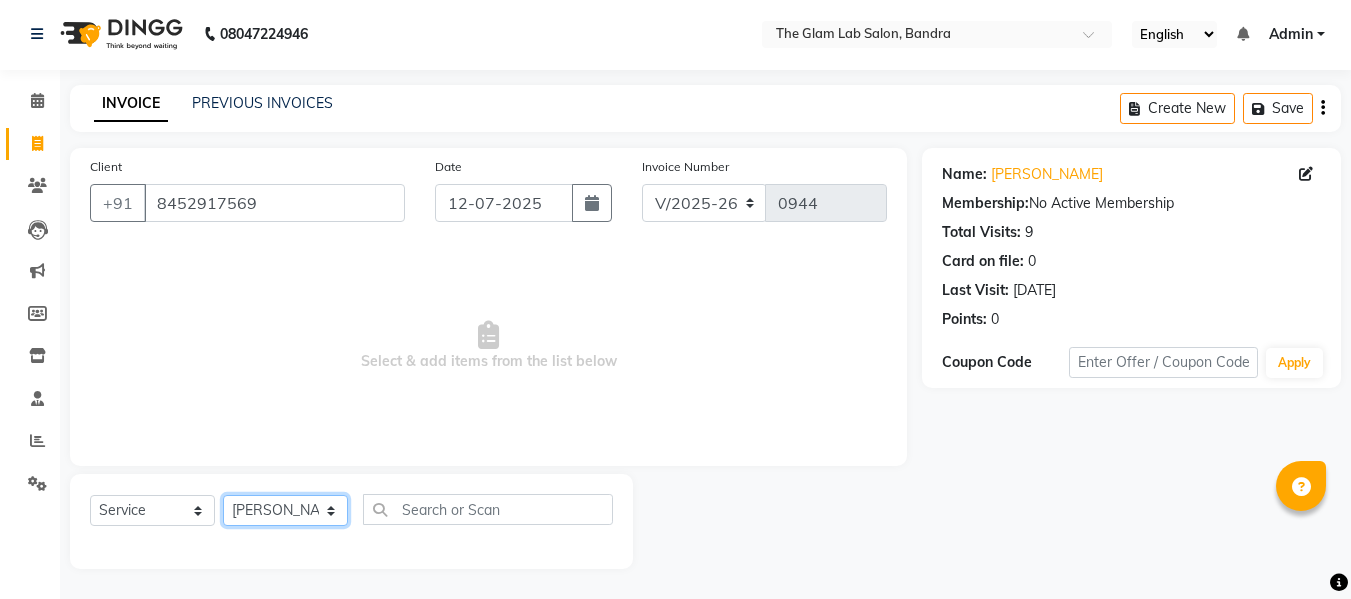 click on "Select Stylist [PERSON_NAME] [PERSON_NAME] [PERSON_NAME] [PERSON_NAME] BHGYASHREE [PERSON_NAME] [PERSON_NAME] [PERSON_NAME] [PERSON_NAME] [PERSON_NAME] [PERSON_NAME] [PERSON_NAME] [PERSON_NAME] [PERSON_NAME] [PERSON_NAME] [PERSON_NAME] [PERSON_NAME] [PERSON_NAME] [PERSON_NAME] WONCHUI [PERSON_NAME] [PERSON_NAME] ZAIN" 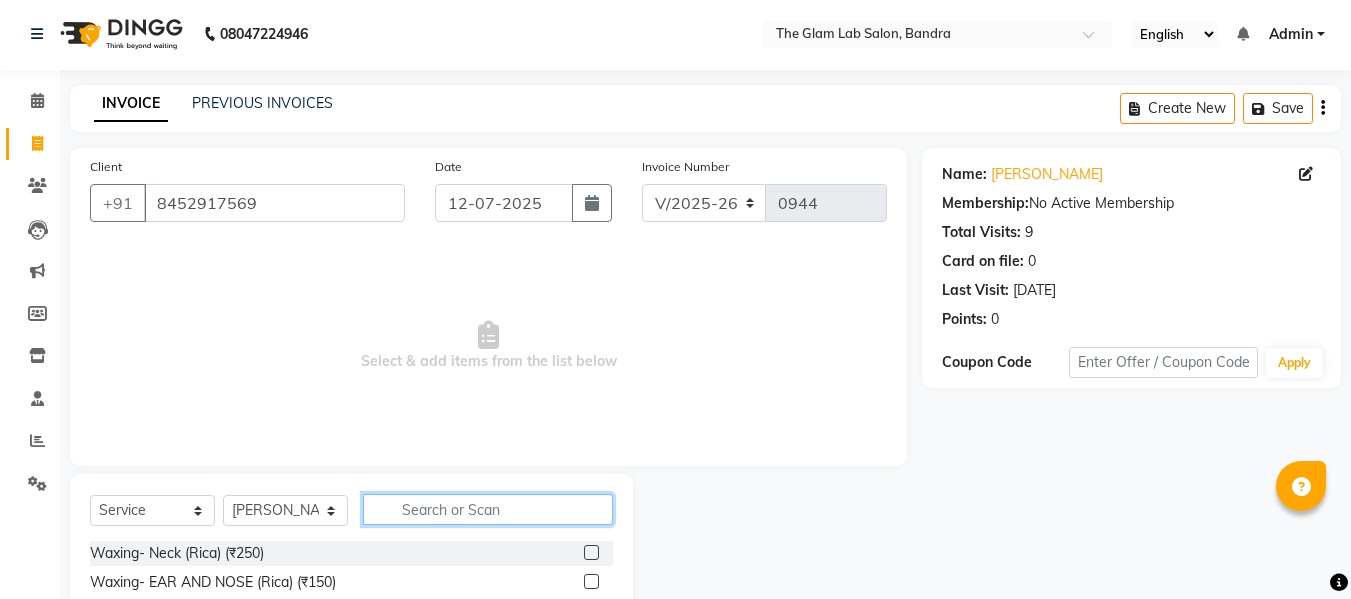 click 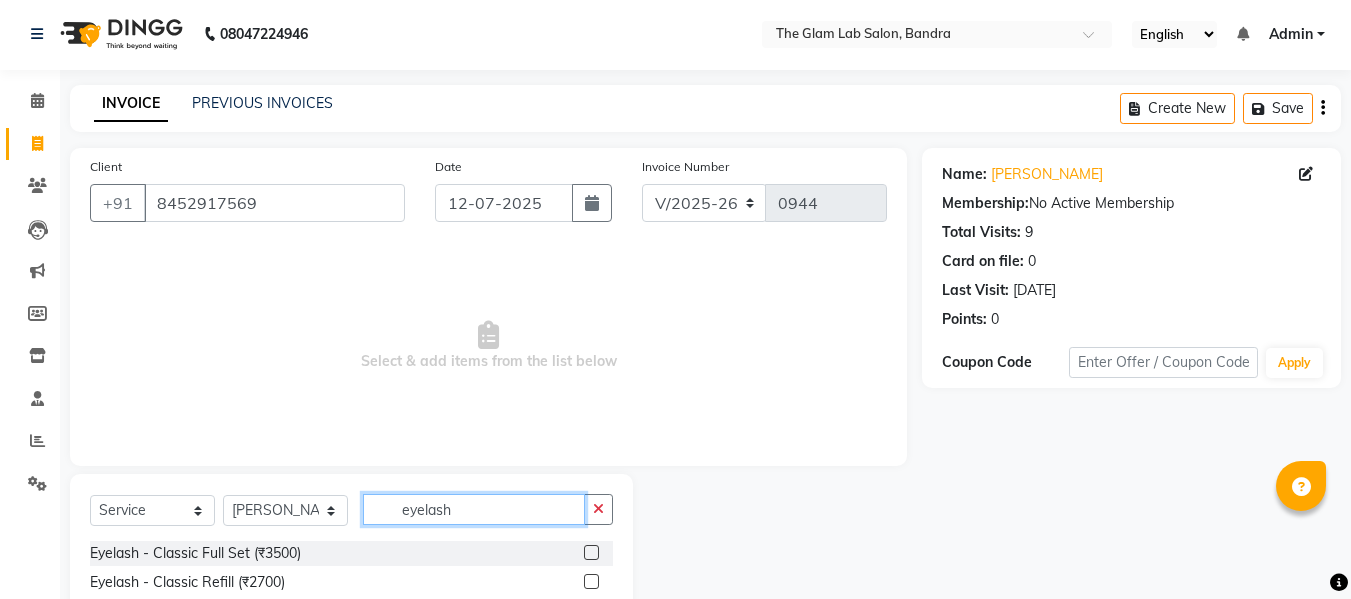 scroll, scrollTop: 42, scrollLeft: 0, axis: vertical 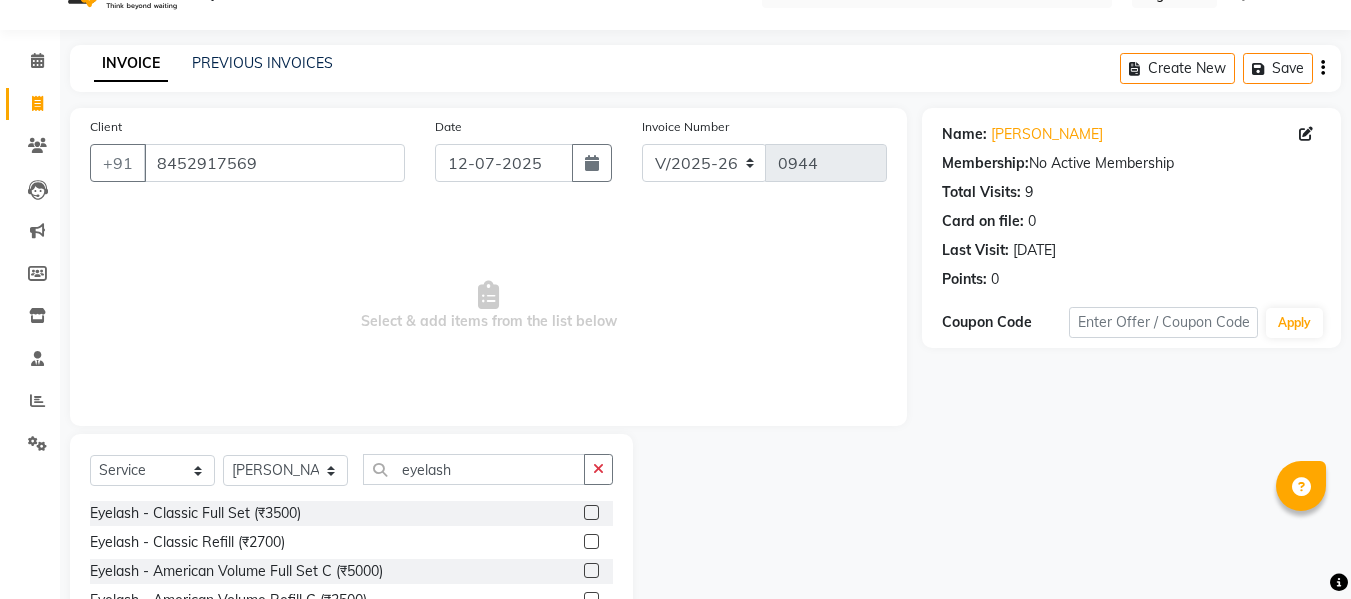click 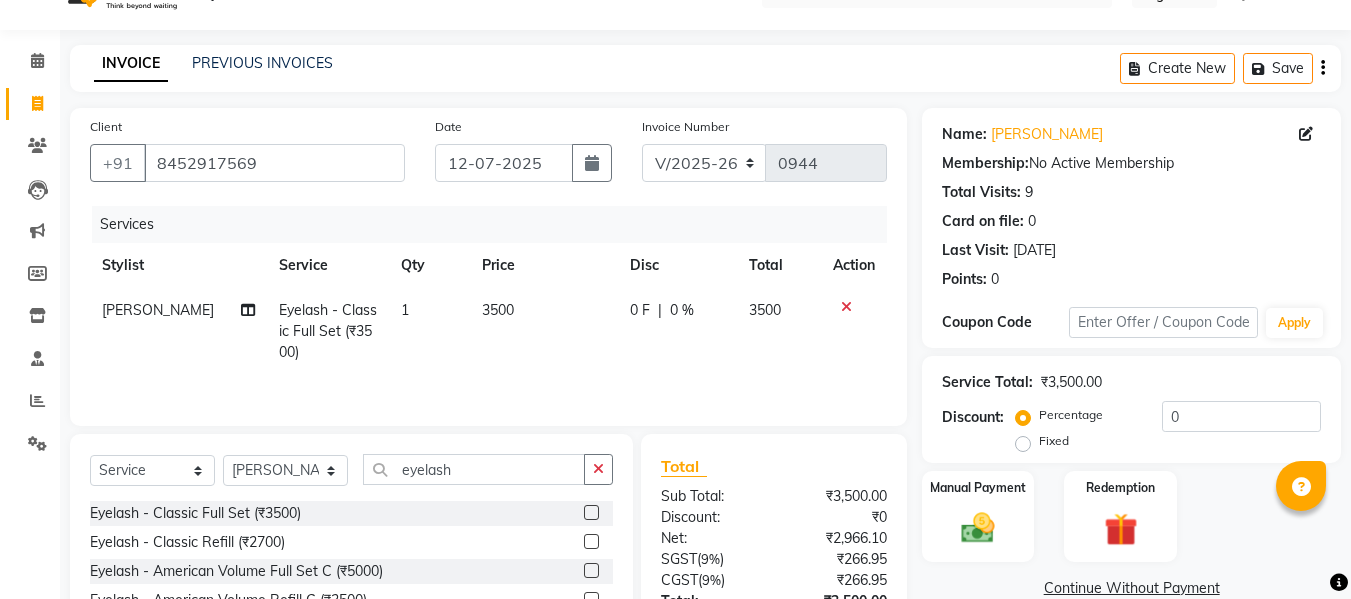 click on "3500" 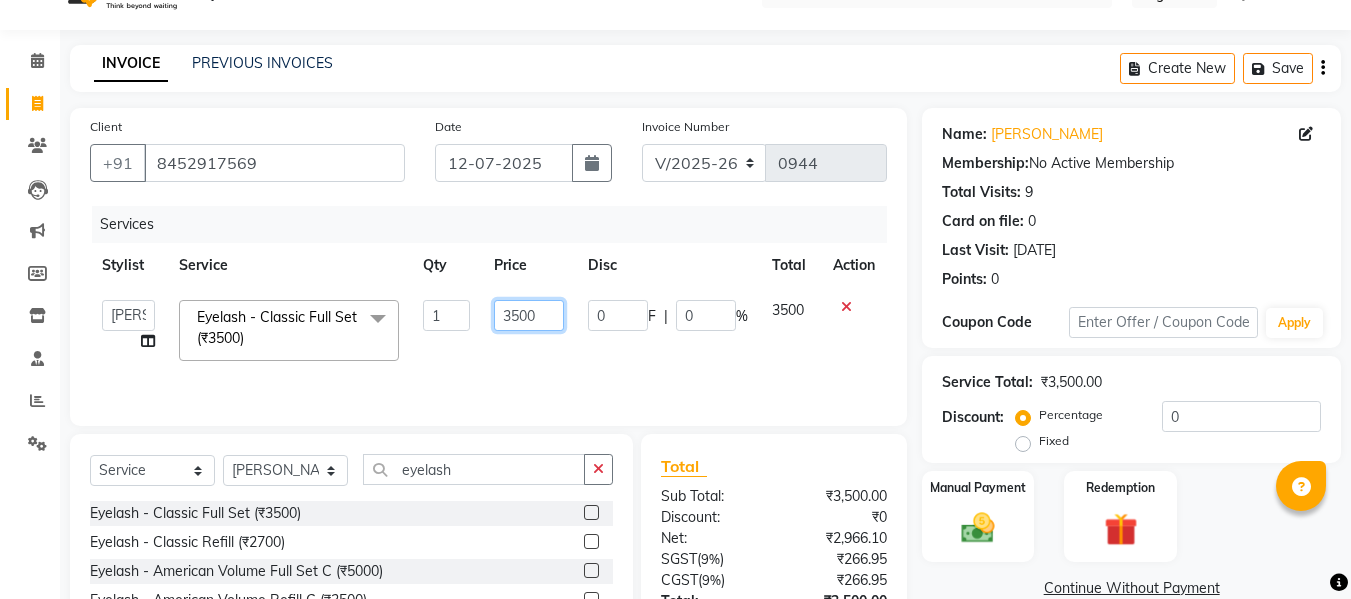 click on "3500" 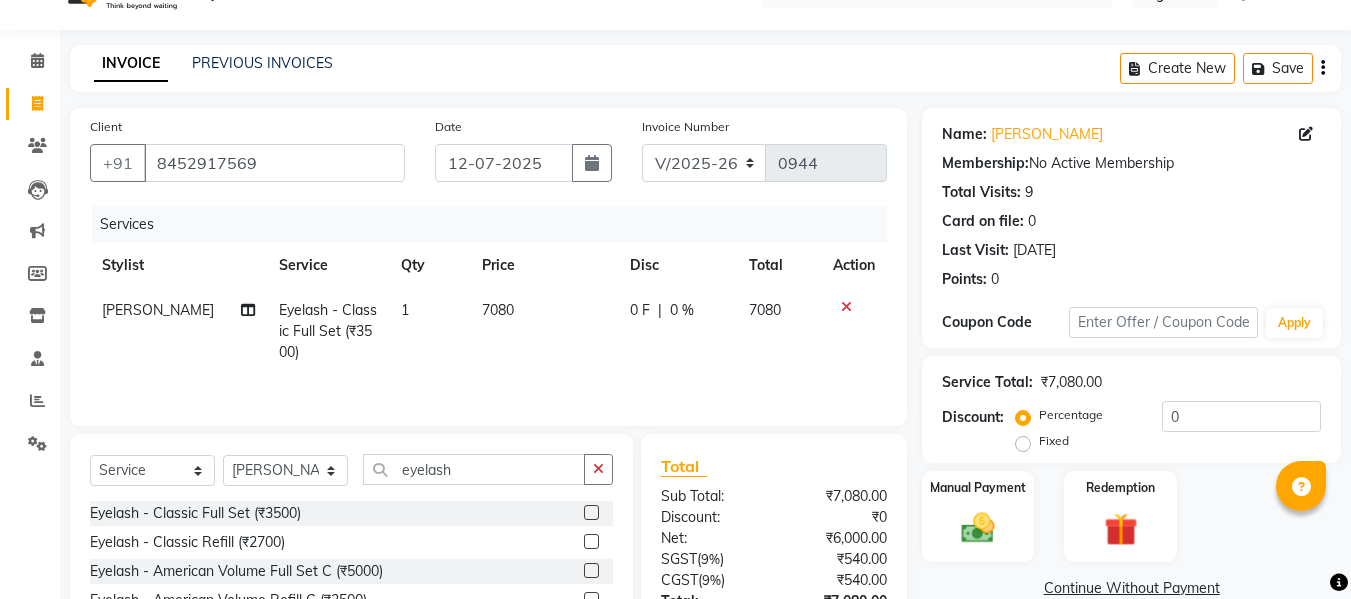 click on "7080" 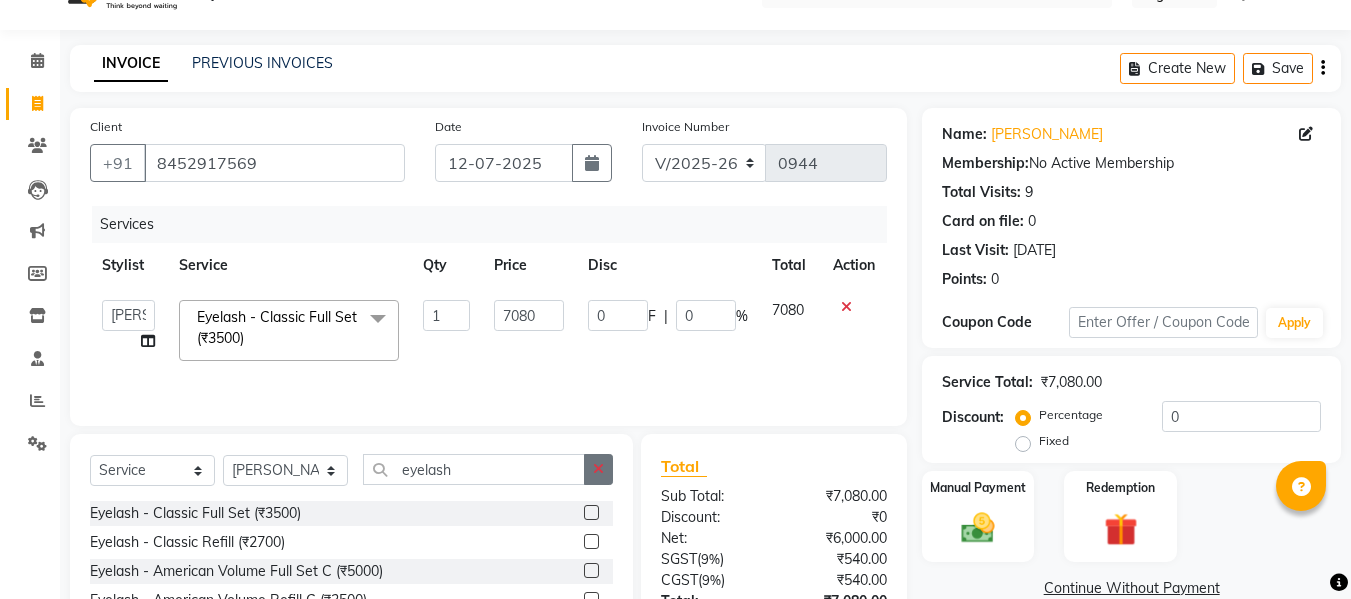 click 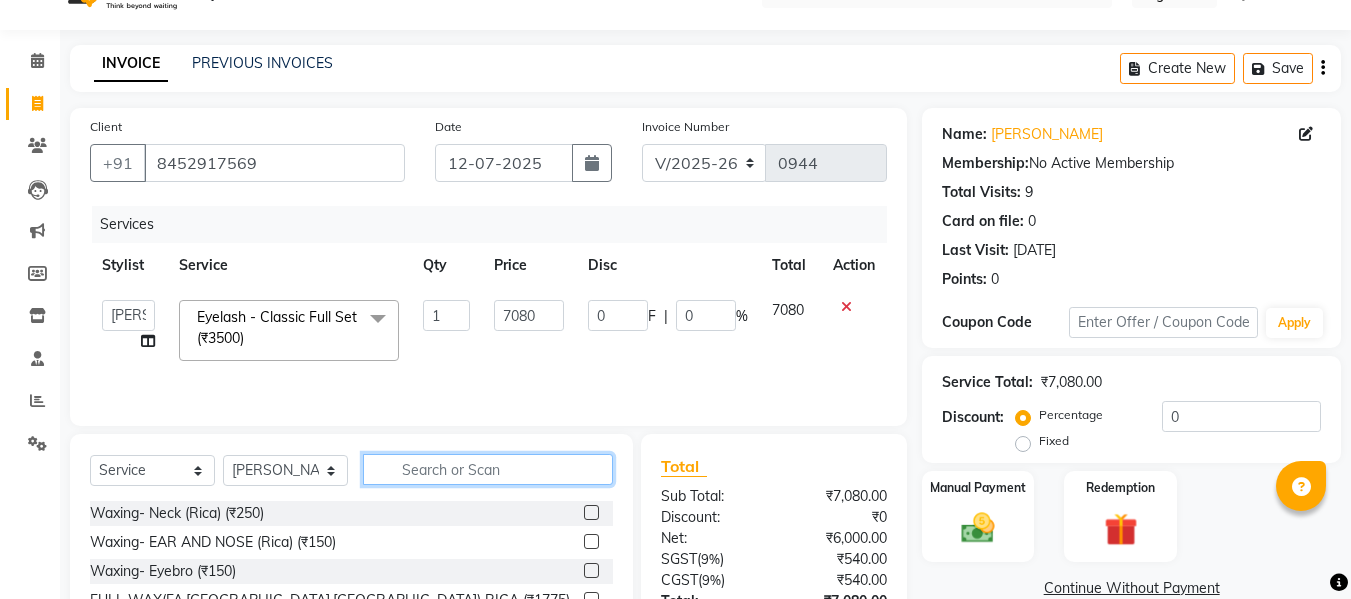 scroll, scrollTop: 184, scrollLeft: 0, axis: vertical 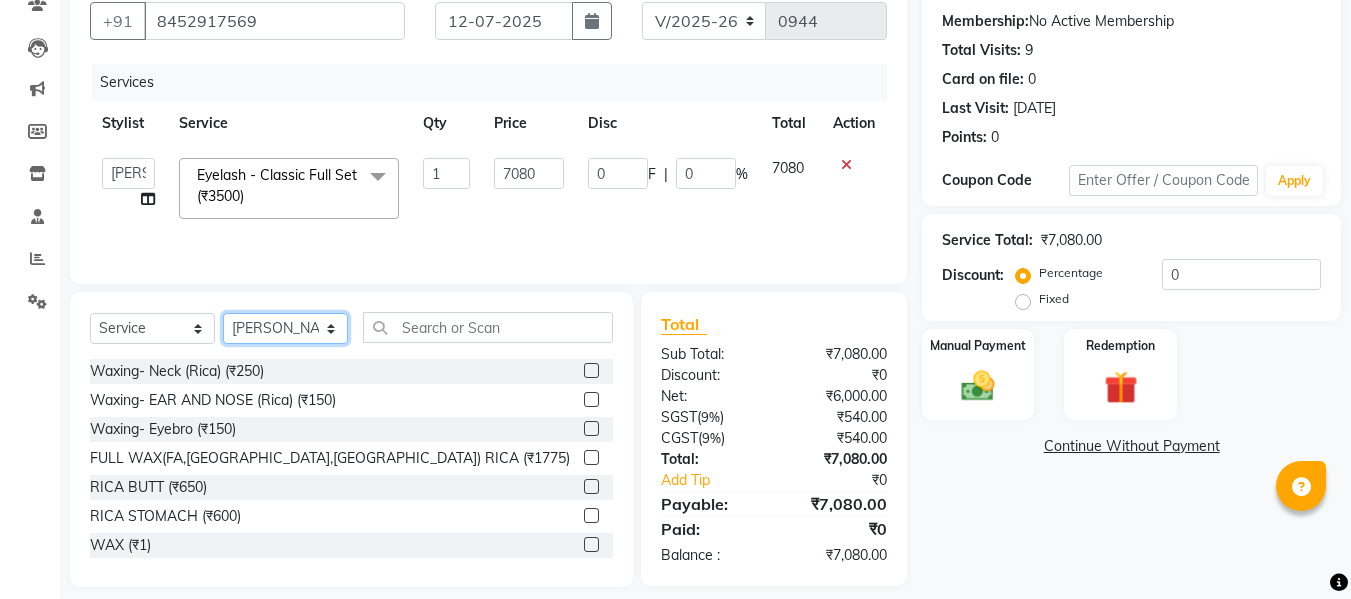 click on "Select Stylist [PERSON_NAME] [PERSON_NAME] [PERSON_NAME] [PERSON_NAME] BHGYASHREE [PERSON_NAME] [PERSON_NAME] [PERSON_NAME] [PERSON_NAME] [PERSON_NAME] [PERSON_NAME] [PERSON_NAME] [PERSON_NAME] [PERSON_NAME] [PERSON_NAME] [PERSON_NAME] [PERSON_NAME] [PERSON_NAME] [PERSON_NAME] WONCHUI [PERSON_NAME] [PERSON_NAME] ZAIN" 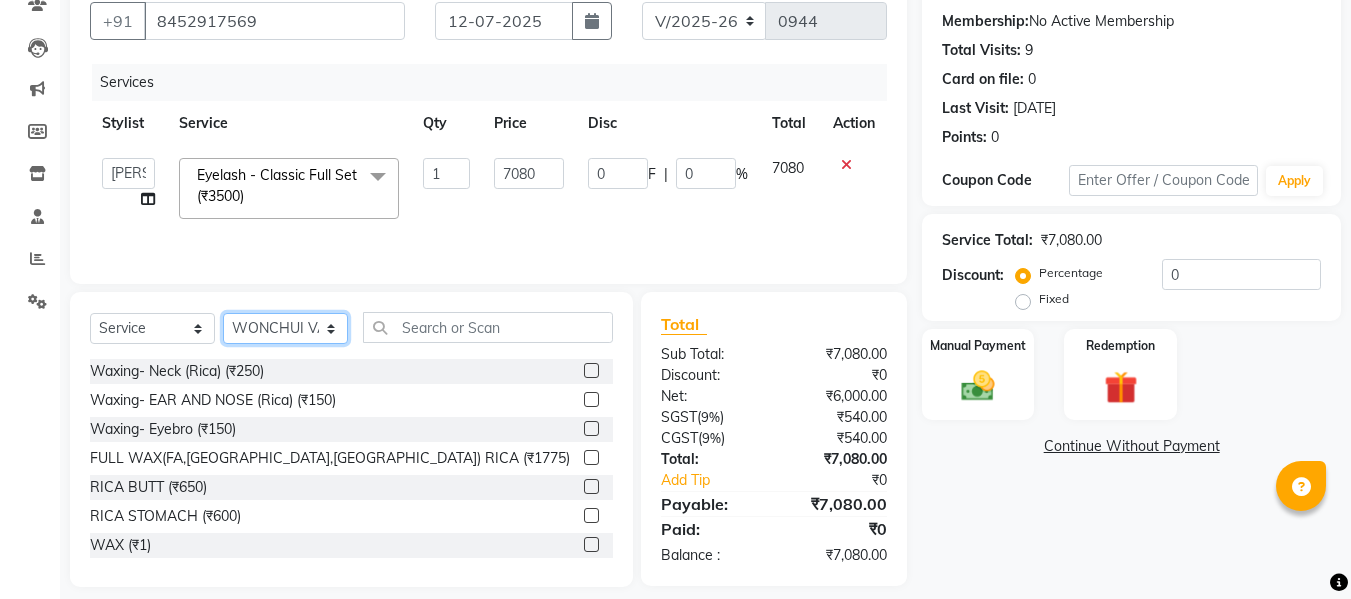 click on "Select Stylist [PERSON_NAME] [PERSON_NAME] [PERSON_NAME] [PERSON_NAME] BHGYASHREE [PERSON_NAME] [PERSON_NAME] [PERSON_NAME] [PERSON_NAME] [PERSON_NAME] [PERSON_NAME] [PERSON_NAME] [PERSON_NAME] [PERSON_NAME] [PERSON_NAME] [PERSON_NAME] [PERSON_NAME] [PERSON_NAME] [PERSON_NAME] WONCHUI [PERSON_NAME] [PERSON_NAME] ZAIN" 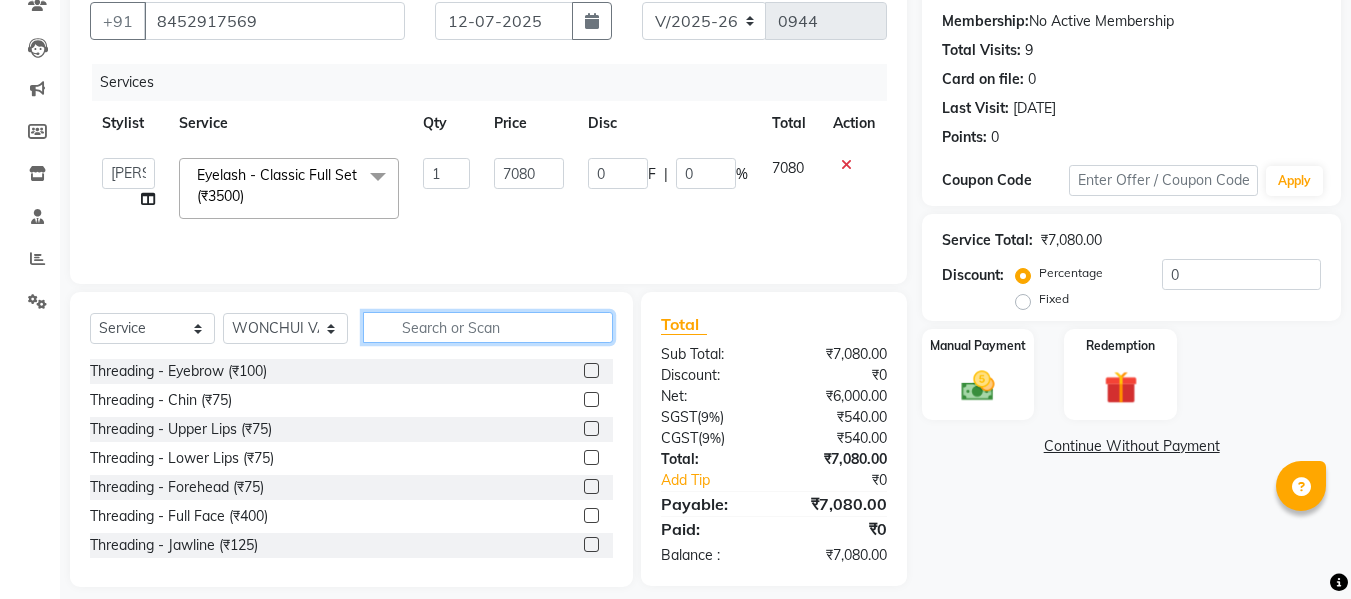 click 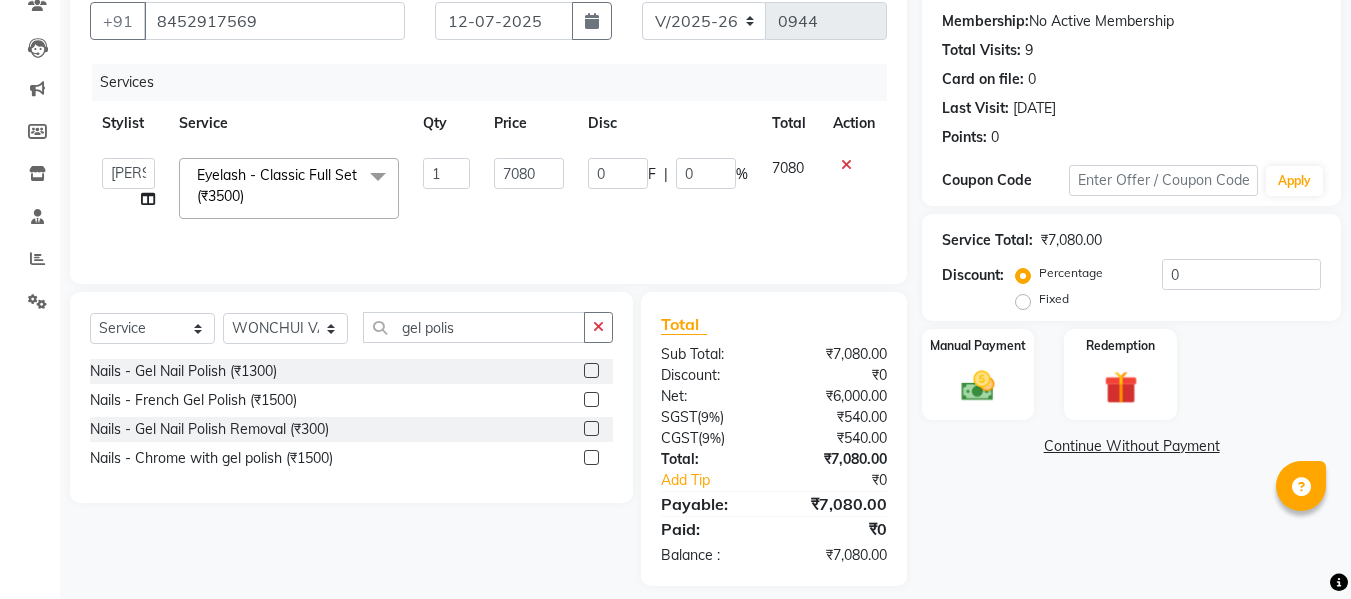 click 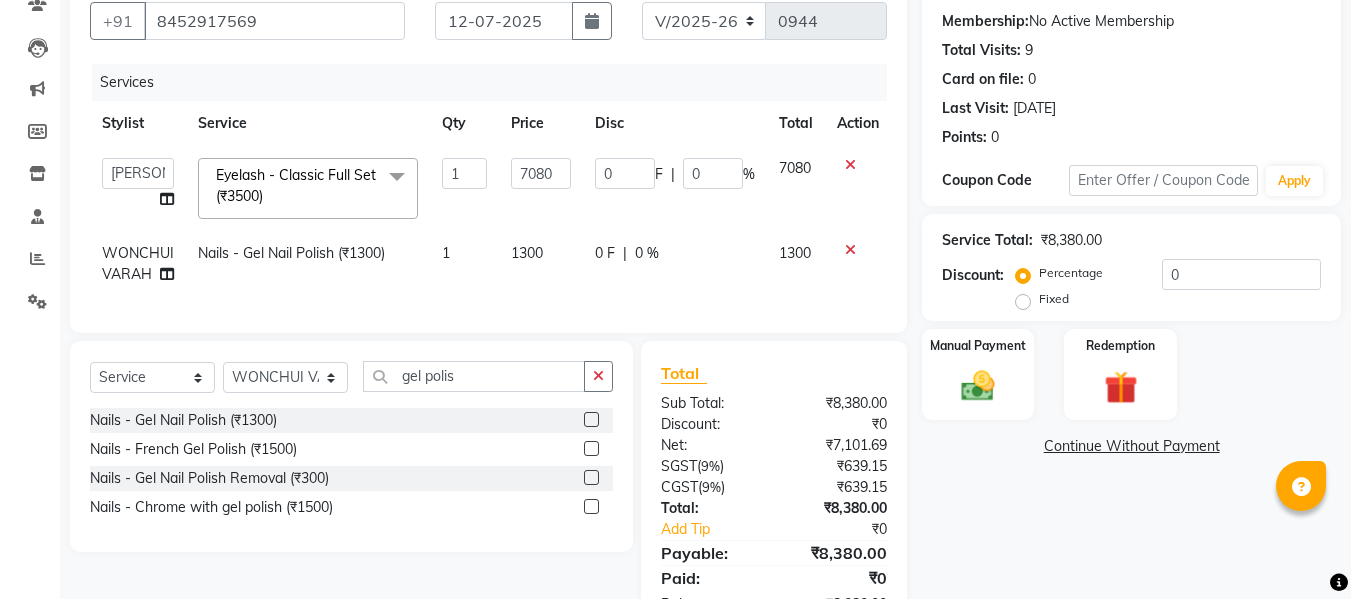 click on "1300" 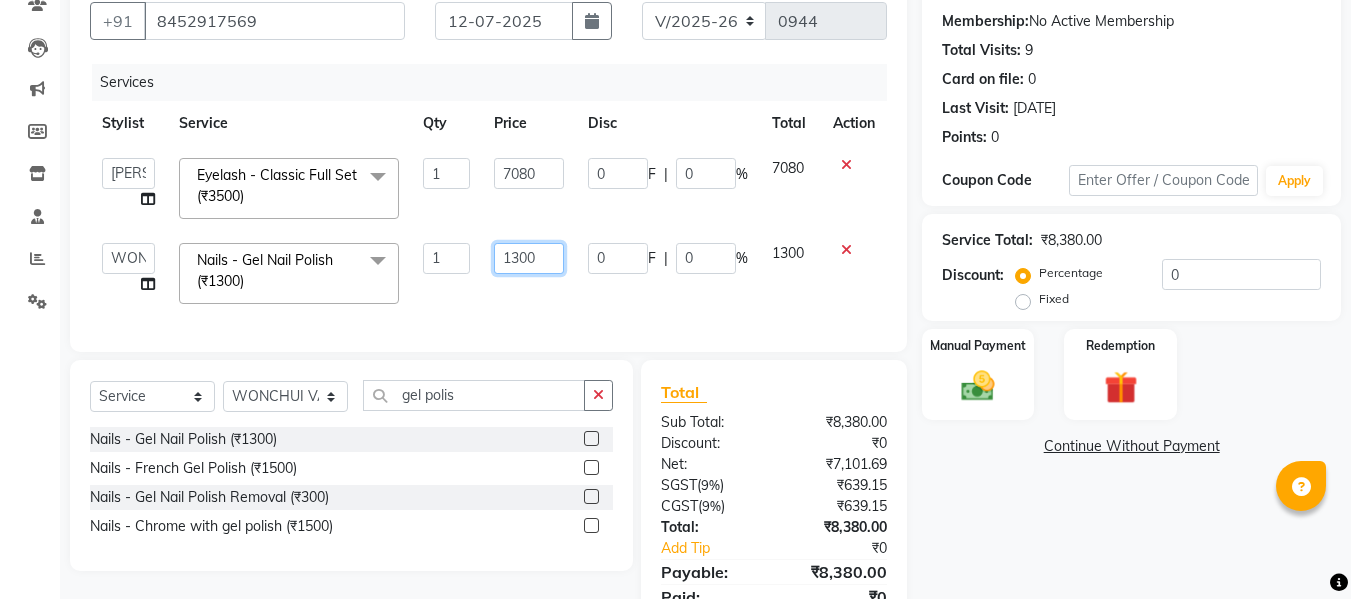 click on "1300" 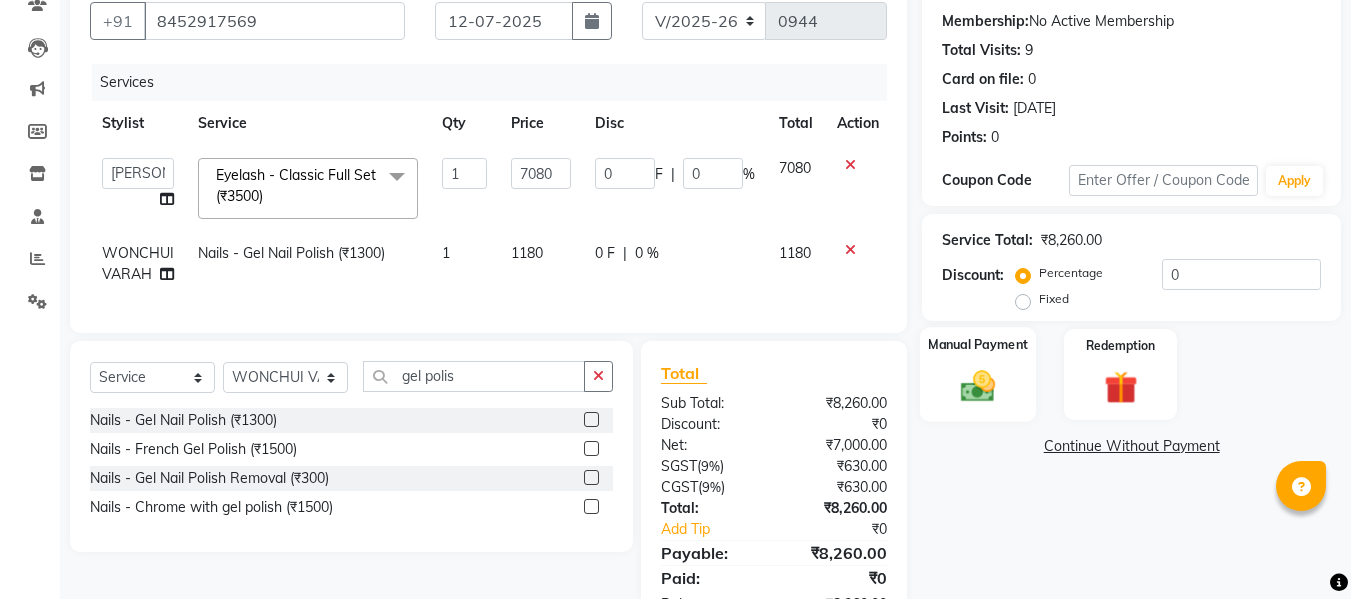 click 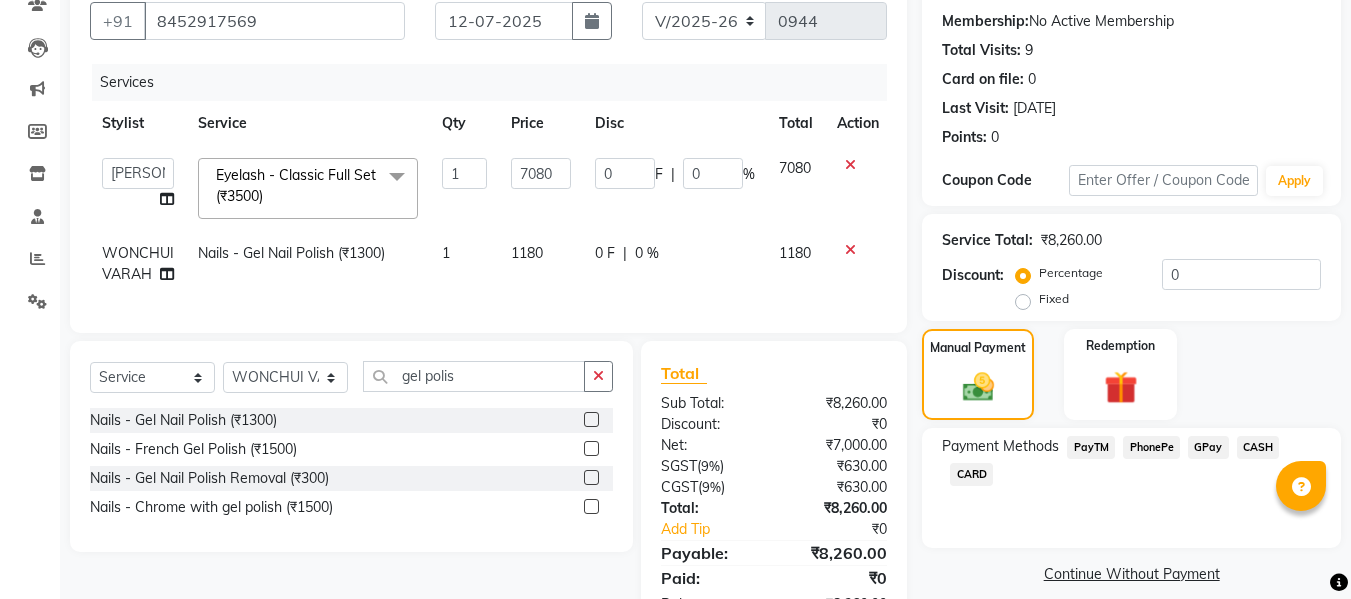scroll, scrollTop: 264, scrollLeft: 0, axis: vertical 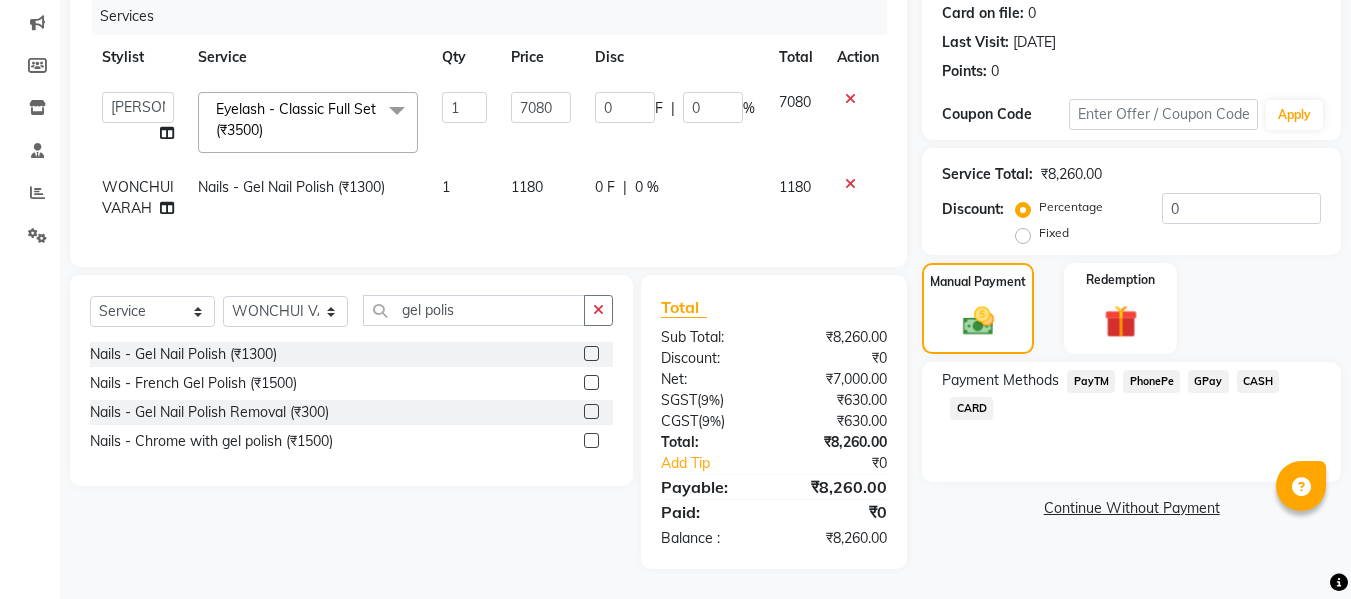 click on "0 F | 0 %" 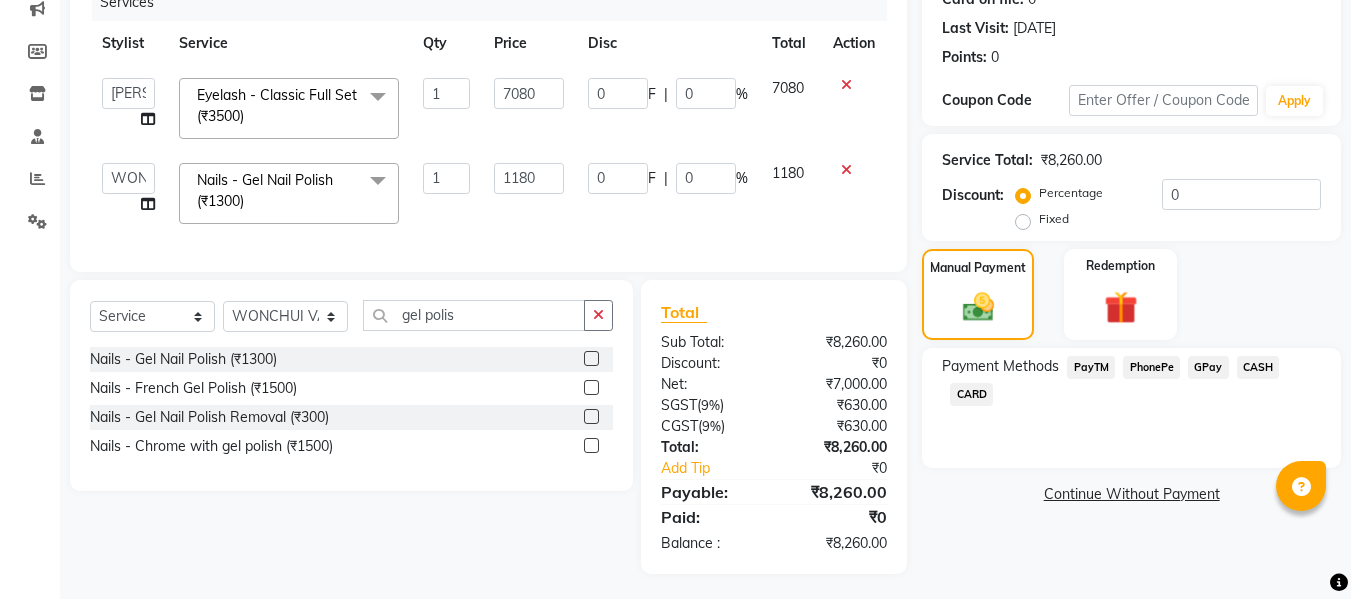 scroll, scrollTop: 284, scrollLeft: 0, axis: vertical 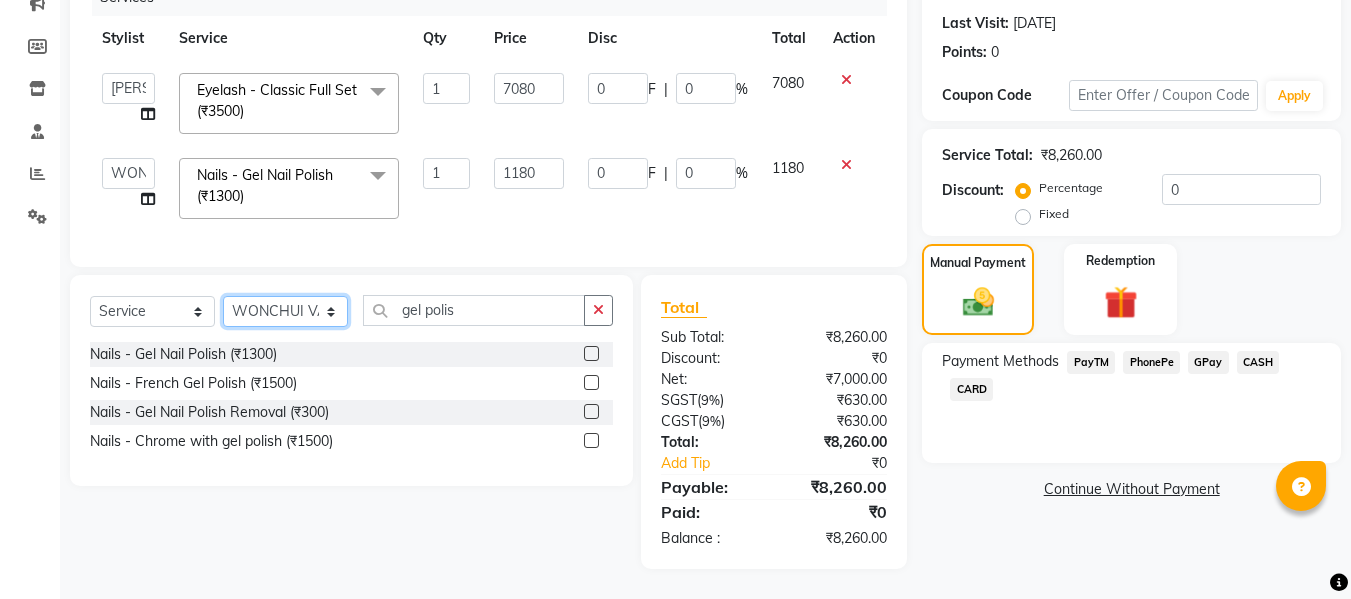 click on "Select Stylist [PERSON_NAME] [PERSON_NAME] [PERSON_NAME] [PERSON_NAME] BHGYASHREE [PERSON_NAME] [PERSON_NAME] [PERSON_NAME] [PERSON_NAME] [PERSON_NAME] [PERSON_NAME] [PERSON_NAME] [PERSON_NAME] [PERSON_NAME] [PERSON_NAME] [PERSON_NAME] [PERSON_NAME] [PERSON_NAME] [PERSON_NAME] WONCHUI [PERSON_NAME] [PERSON_NAME] ZAIN" 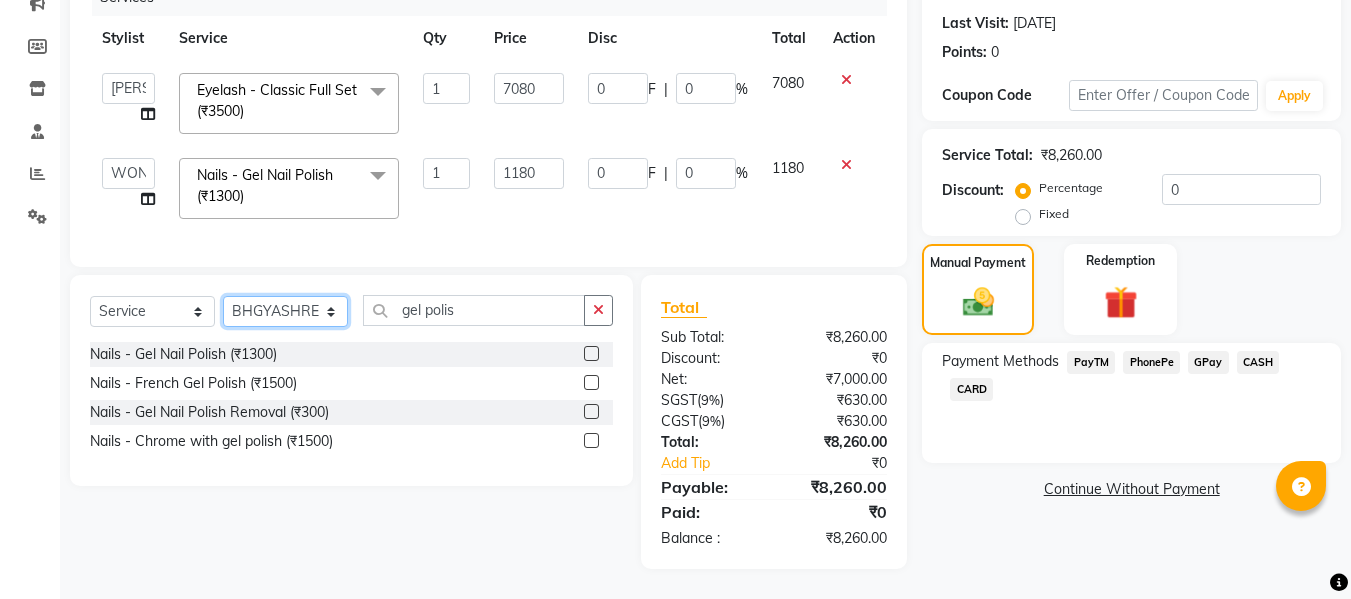 click on "Select Stylist [PERSON_NAME] [PERSON_NAME] [PERSON_NAME] [PERSON_NAME] BHGYASHREE [PERSON_NAME] [PERSON_NAME] [PERSON_NAME] [PERSON_NAME] [PERSON_NAME] [PERSON_NAME] [PERSON_NAME] [PERSON_NAME] [PERSON_NAME] [PERSON_NAME] [PERSON_NAME] [PERSON_NAME] [PERSON_NAME] [PERSON_NAME] WONCHUI [PERSON_NAME] [PERSON_NAME] ZAIN" 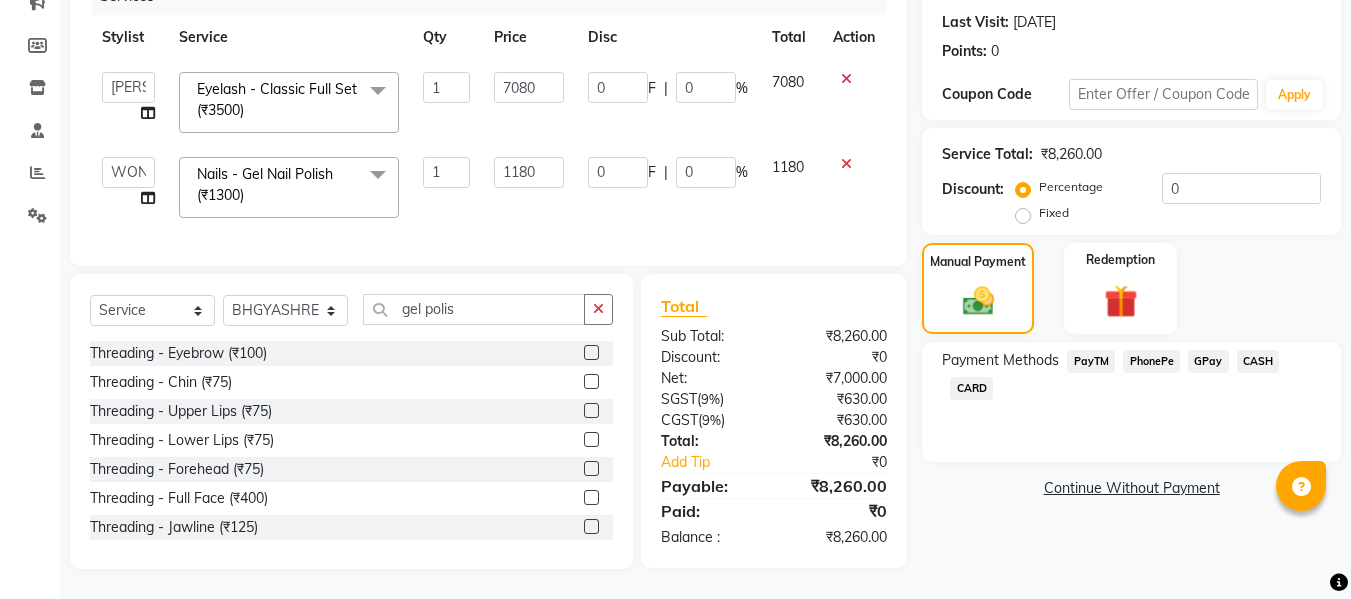 drag, startPoint x: 608, startPoint y: 298, endPoint x: 497, endPoint y: 295, distance: 111.040535 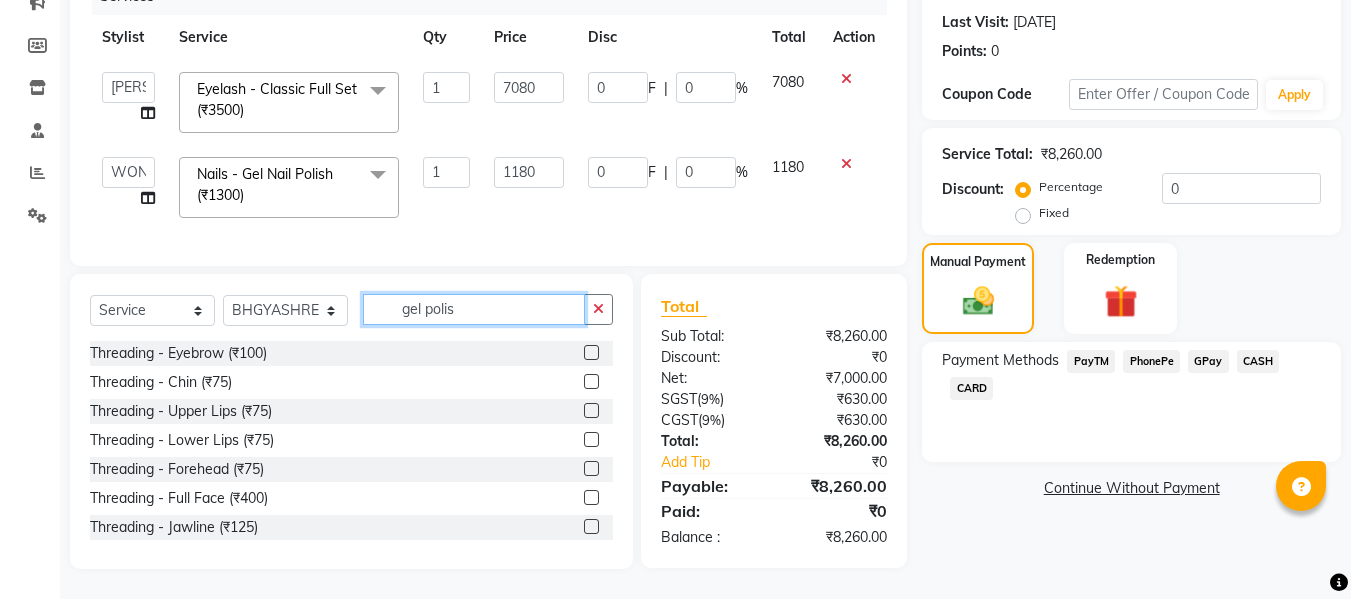 click on "gel polis" 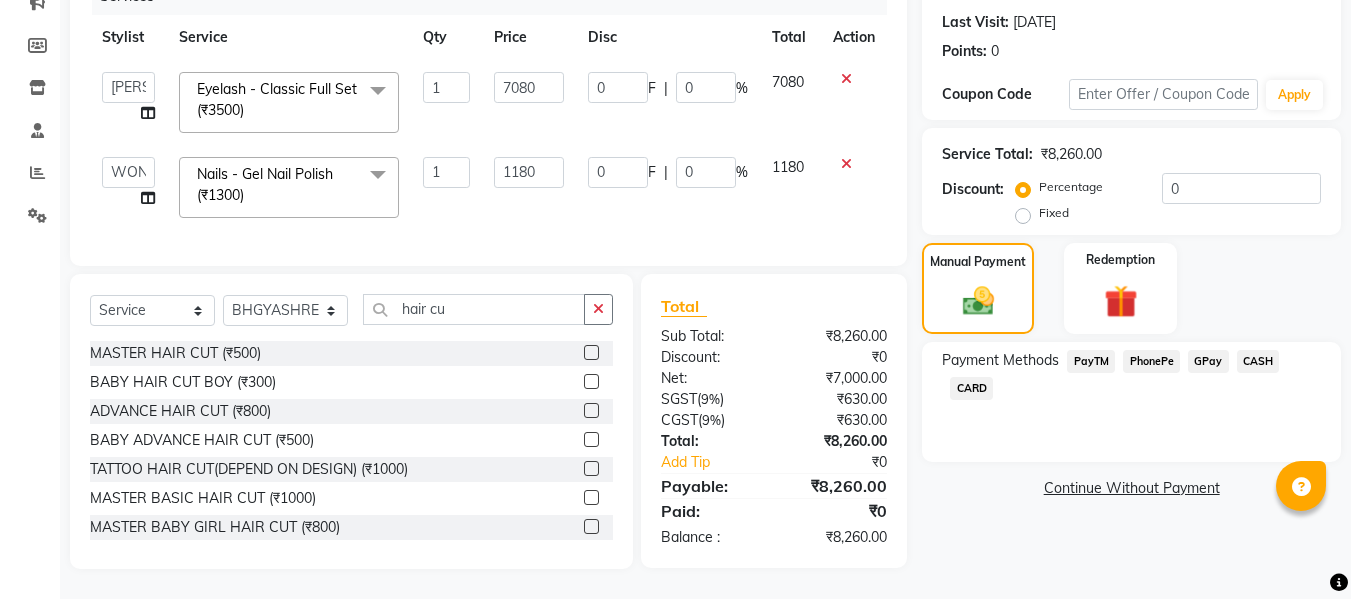 click 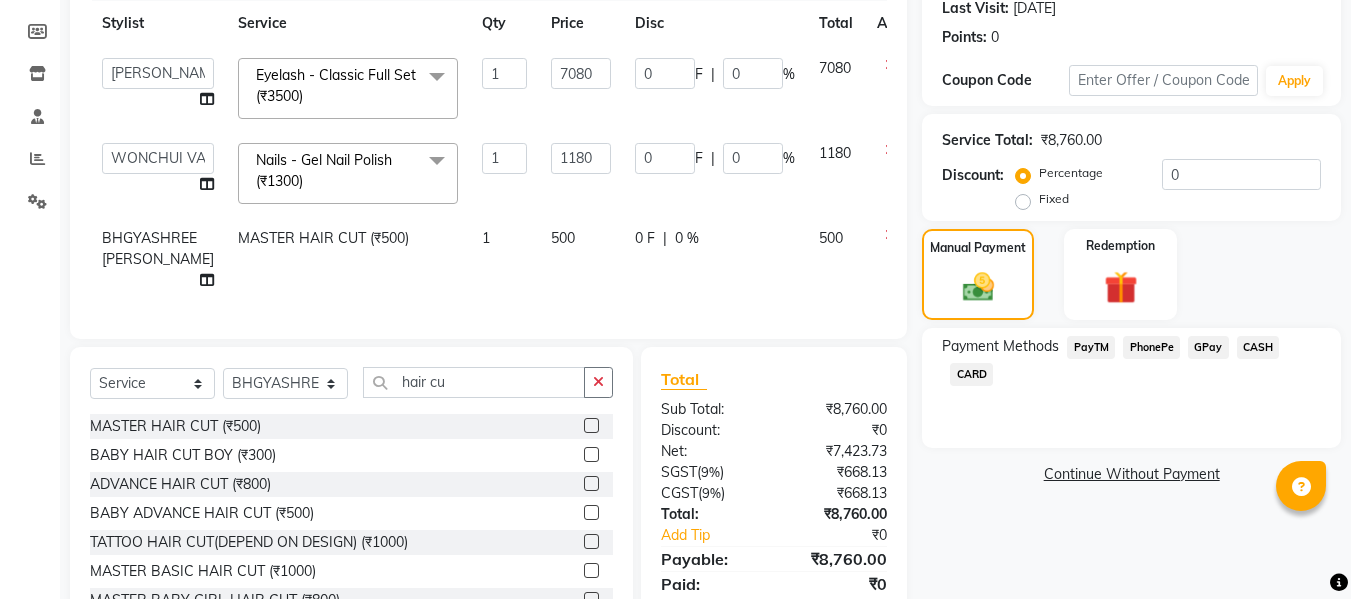 click on "500" 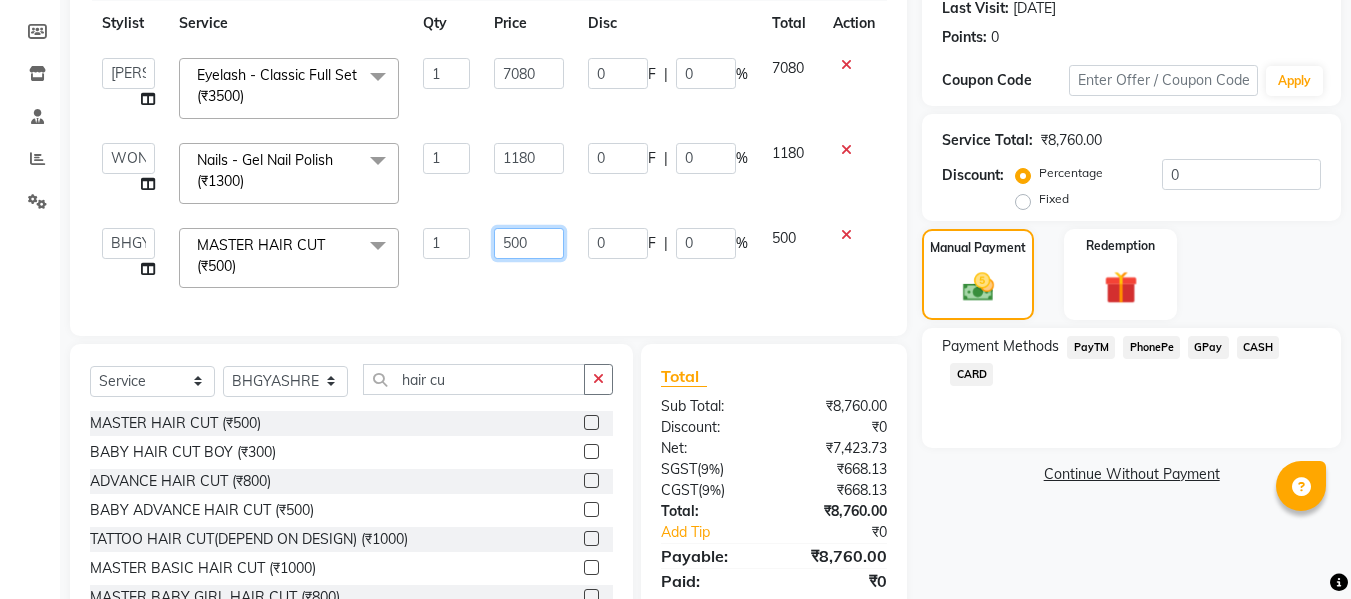 click on "500" 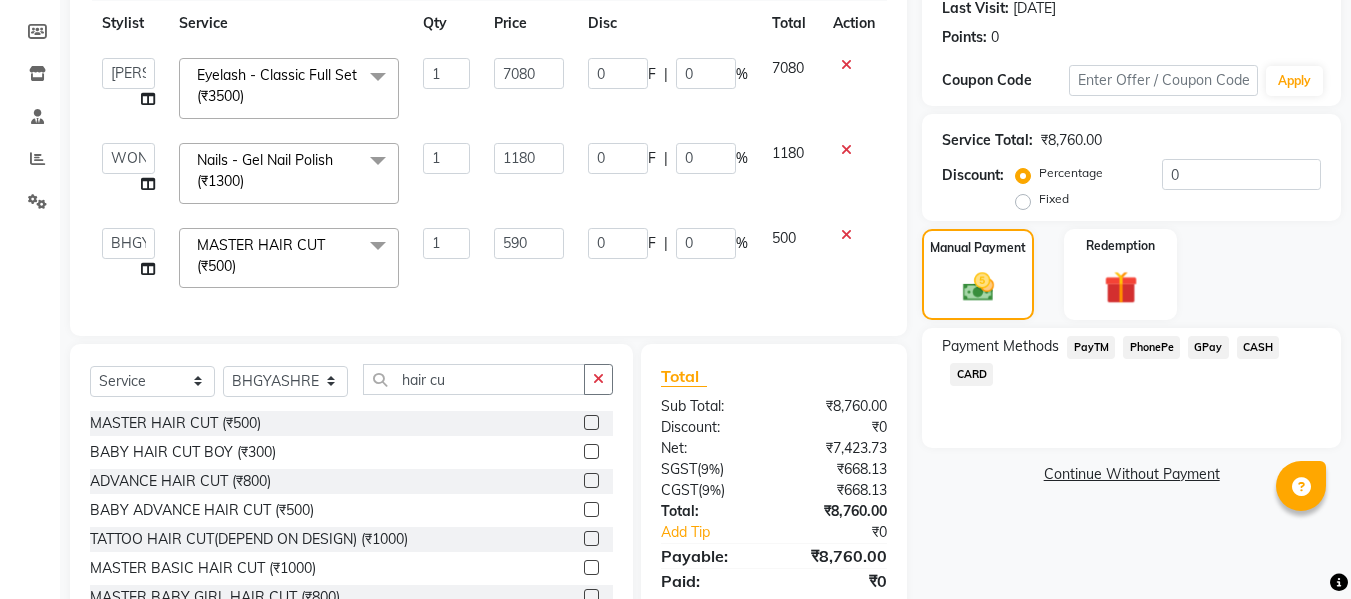 click on "CARD" 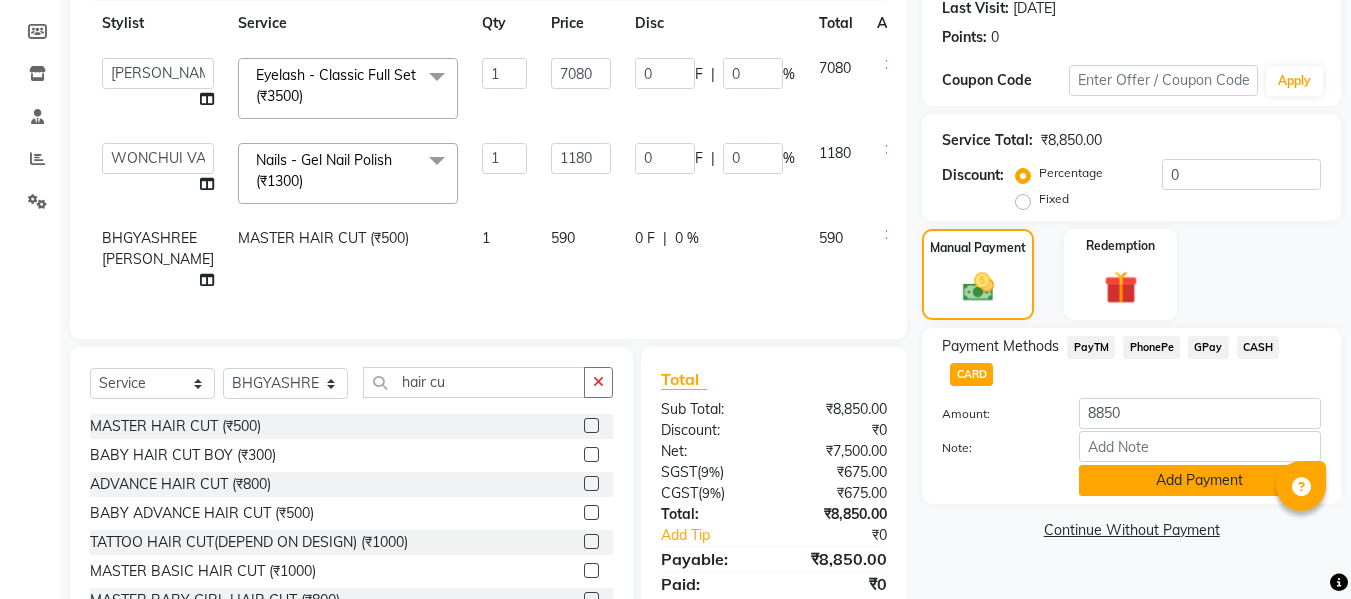 click on "Add Payment" 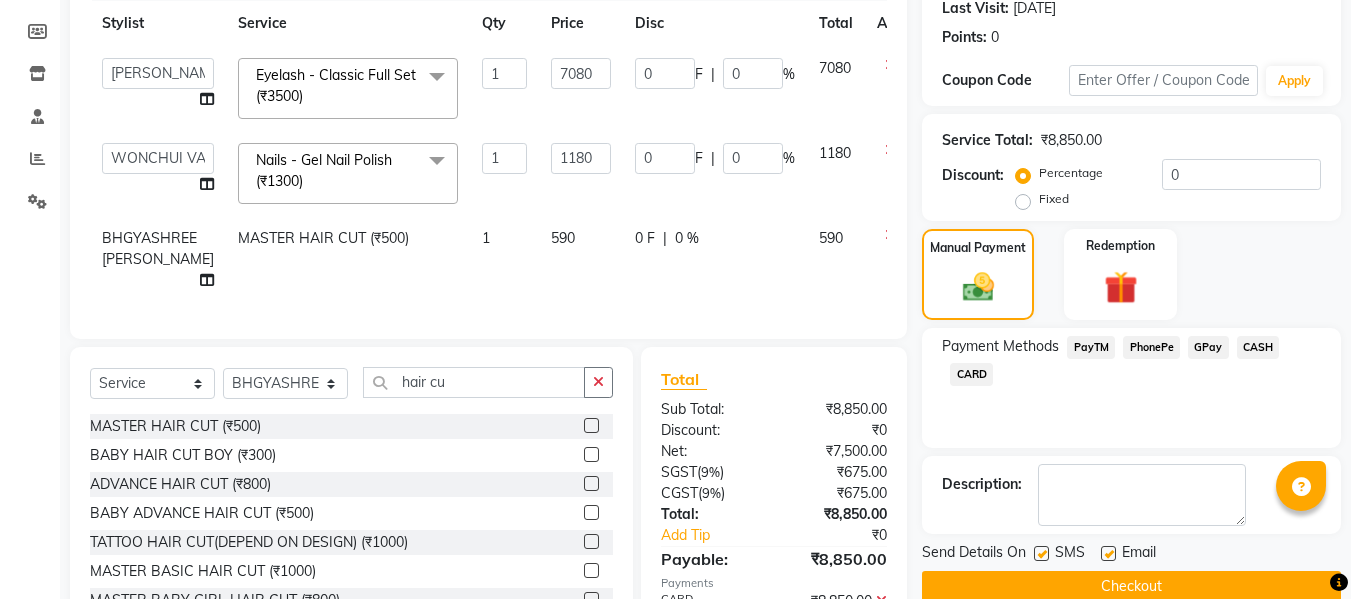 click on "Checkout" 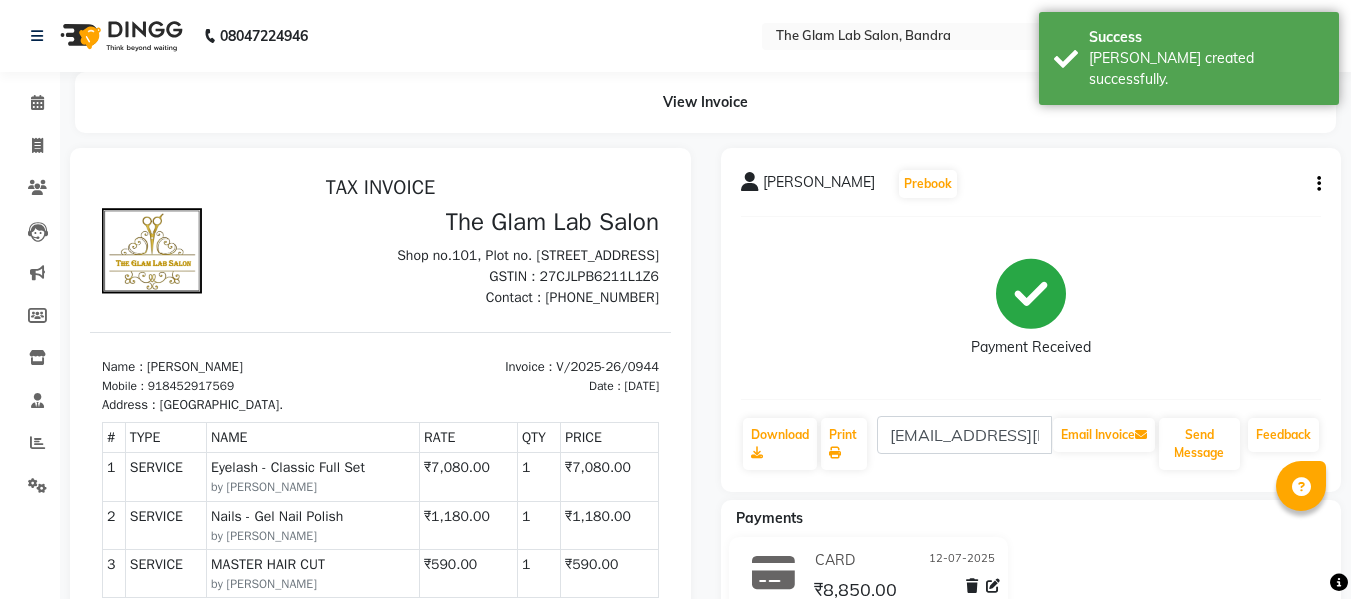 scroll, scrollTop: 0, scrollLeft: 0, axis: both 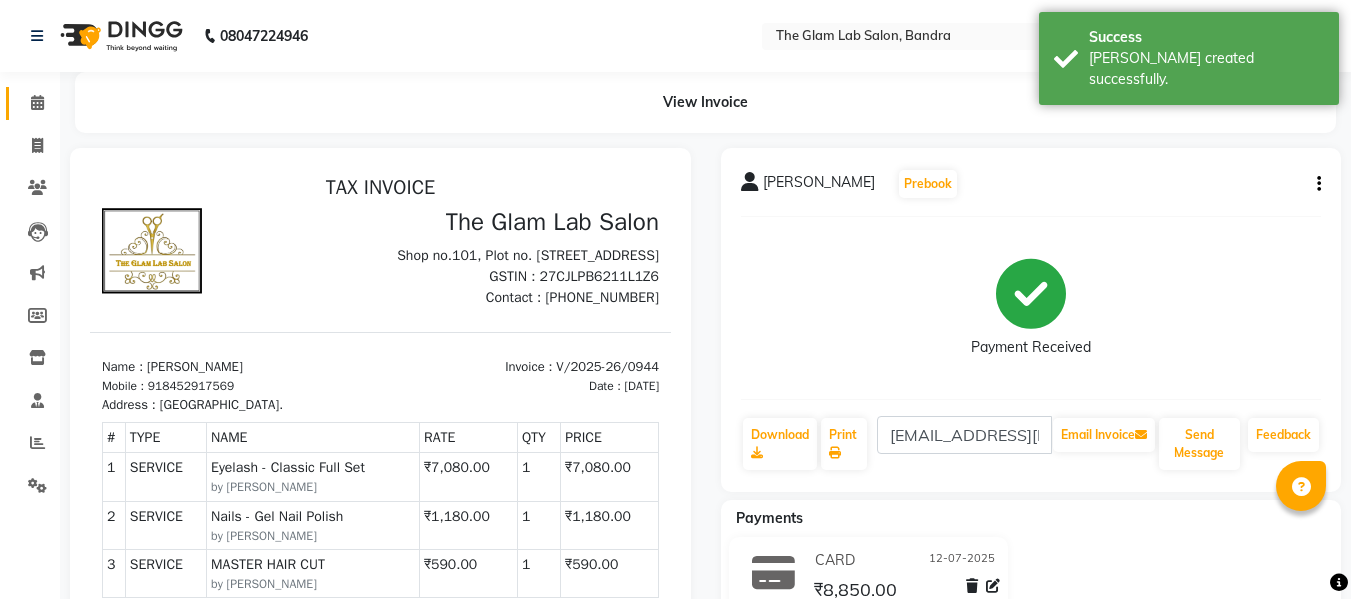 click on "Calendar" 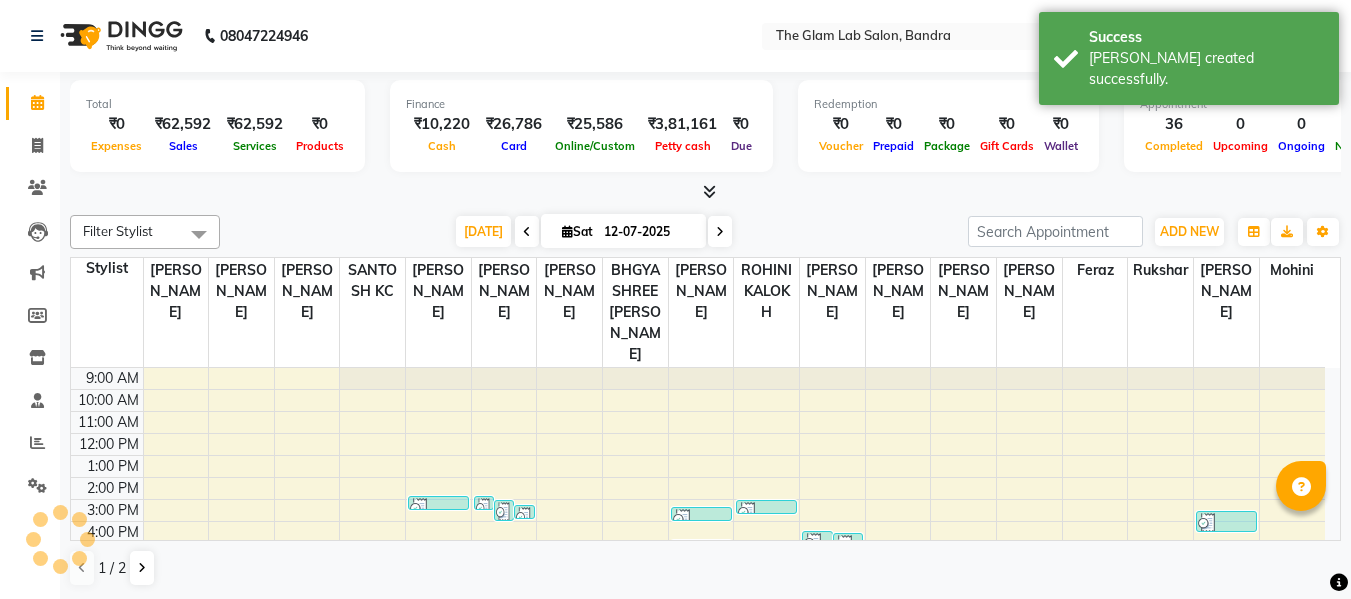 scroll, scrollTop: 136, scrollLeft: 0, axis: vertical 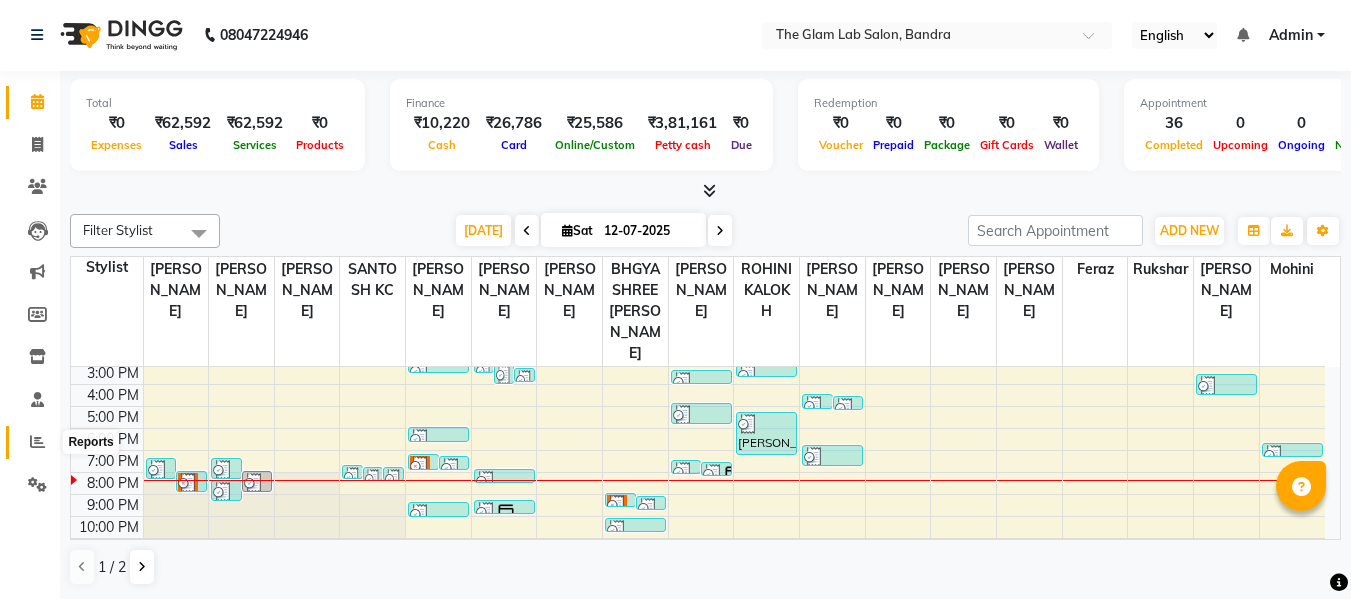 click 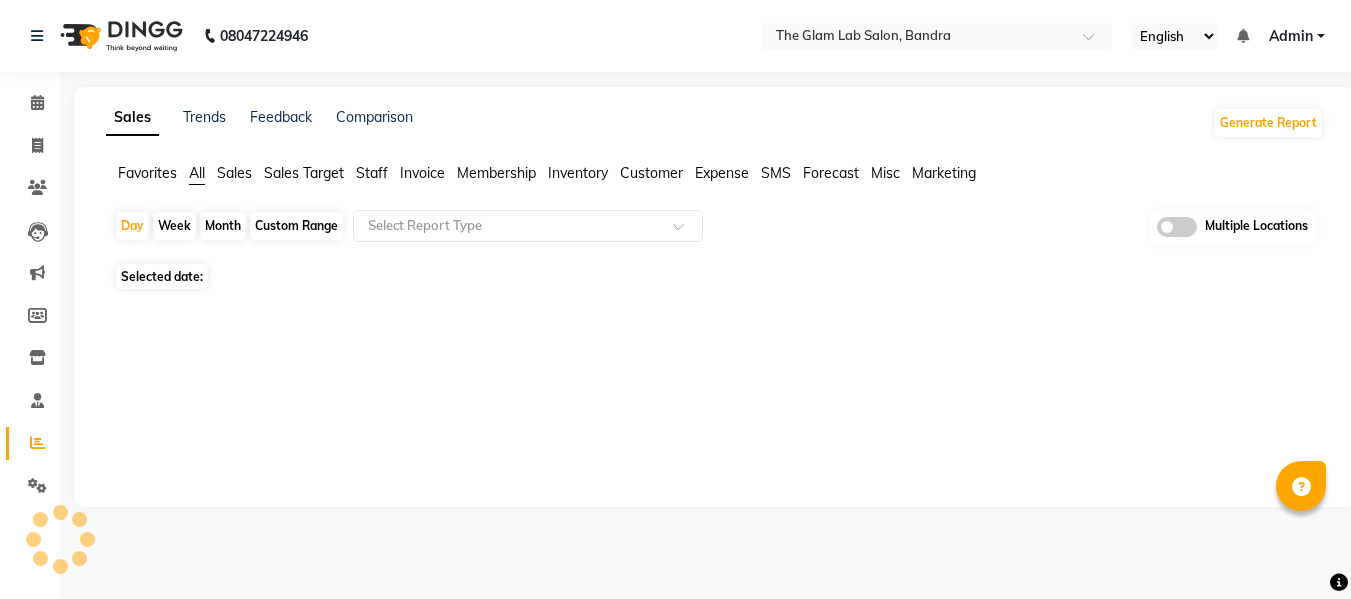 scroll, scrollTop: 0, scrollLeft: 0, axis: both 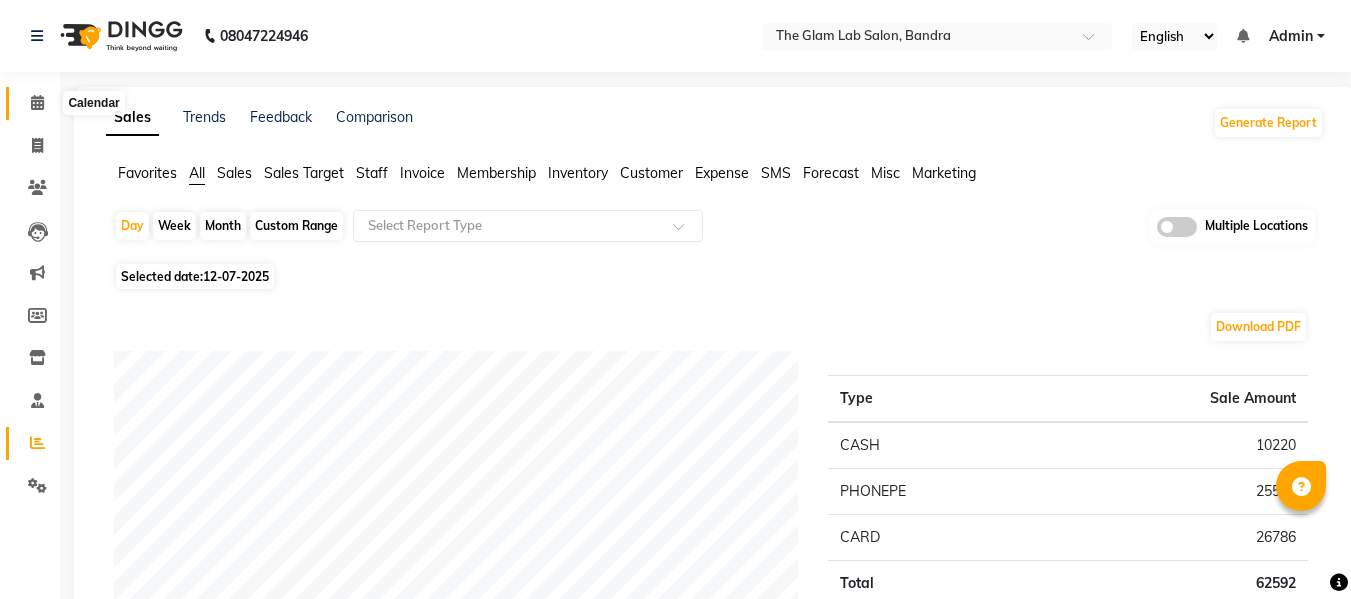 click 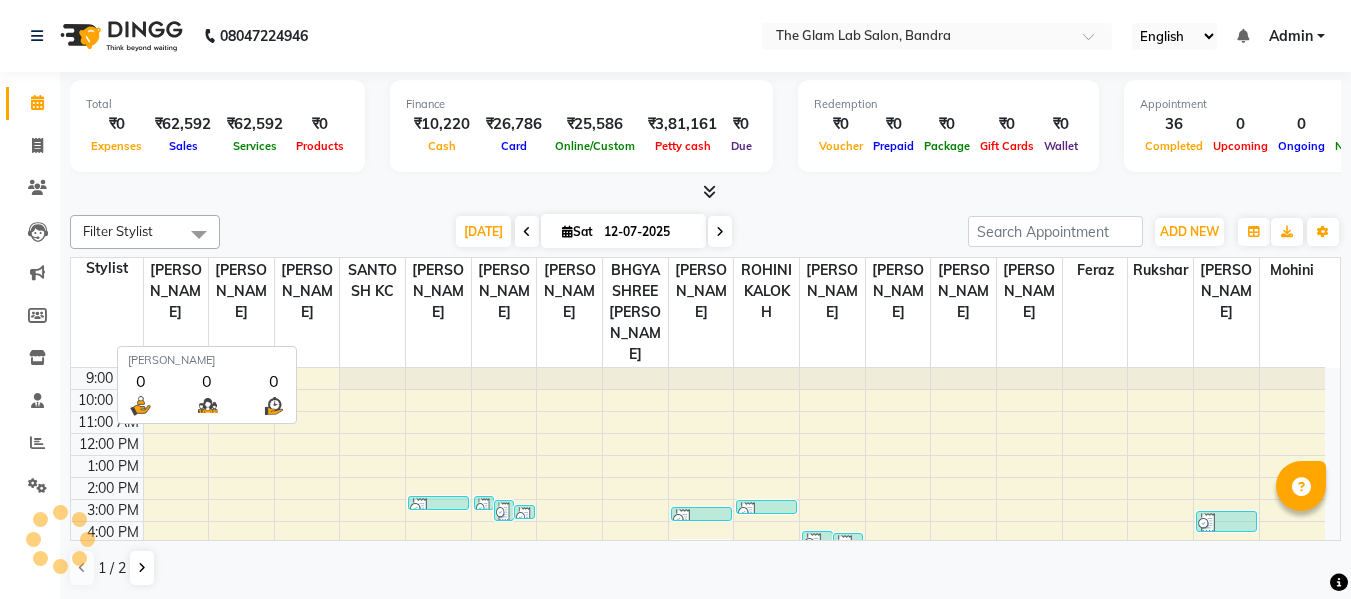 scroll, scrollTop: 1, scrollLeft: 0, axis: vertical 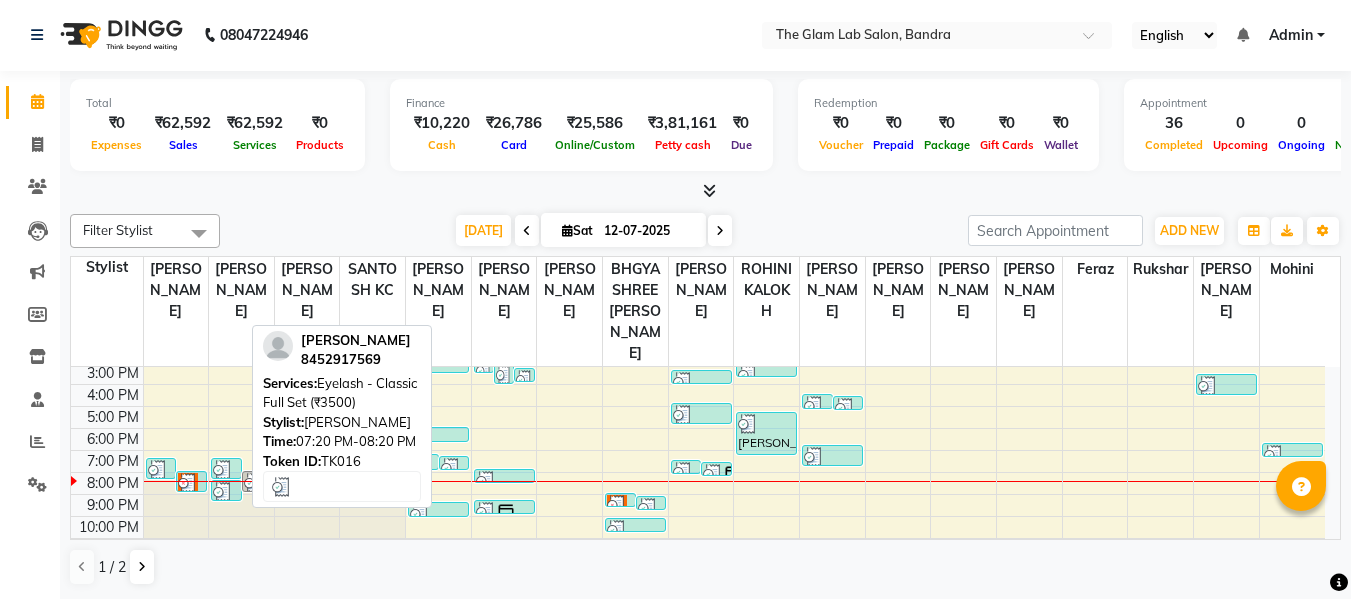 click at bounding box center [226, 470] 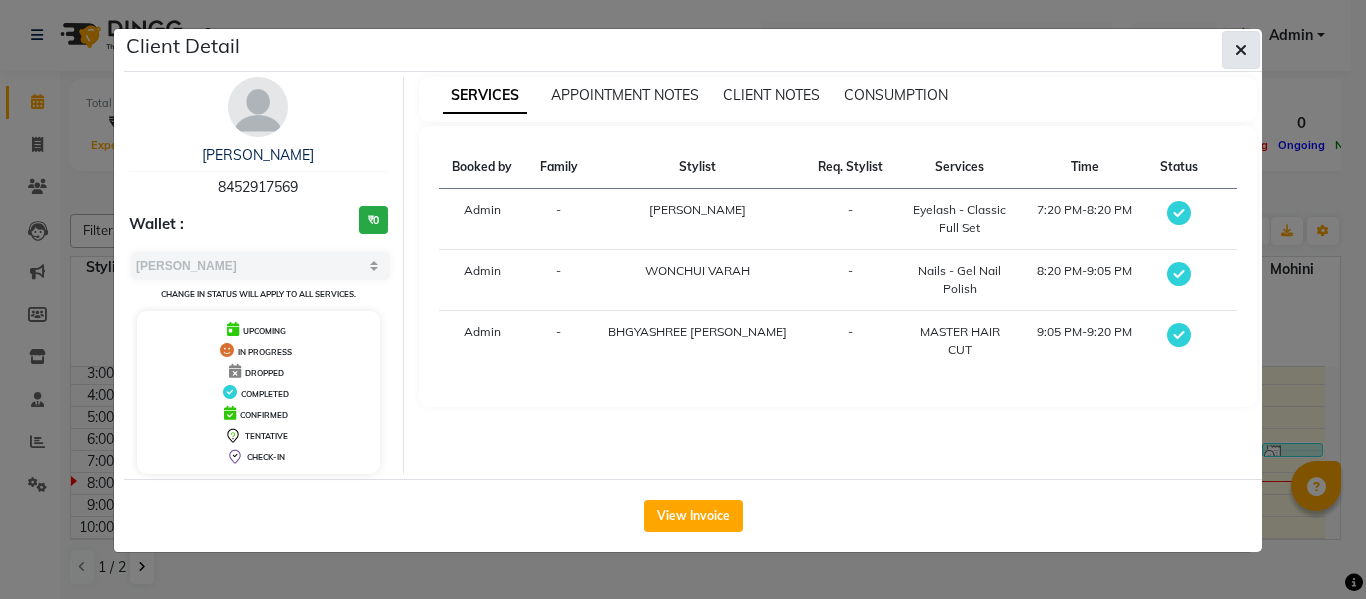 click 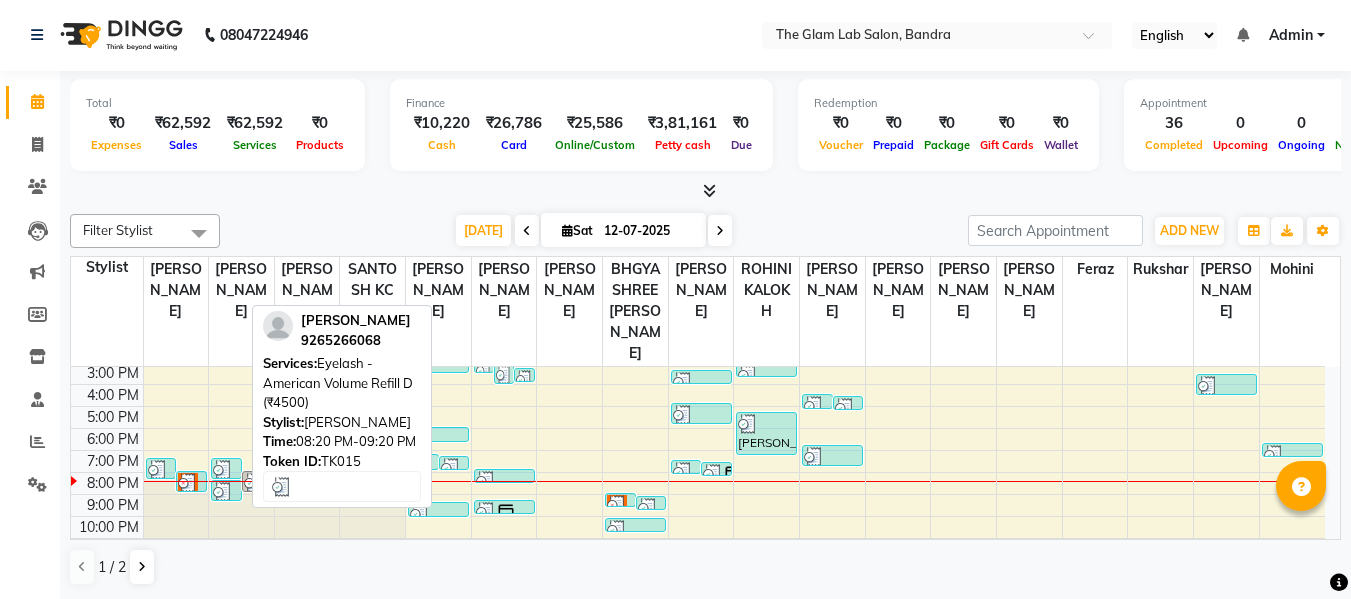 click at bounding box center (223, 492) 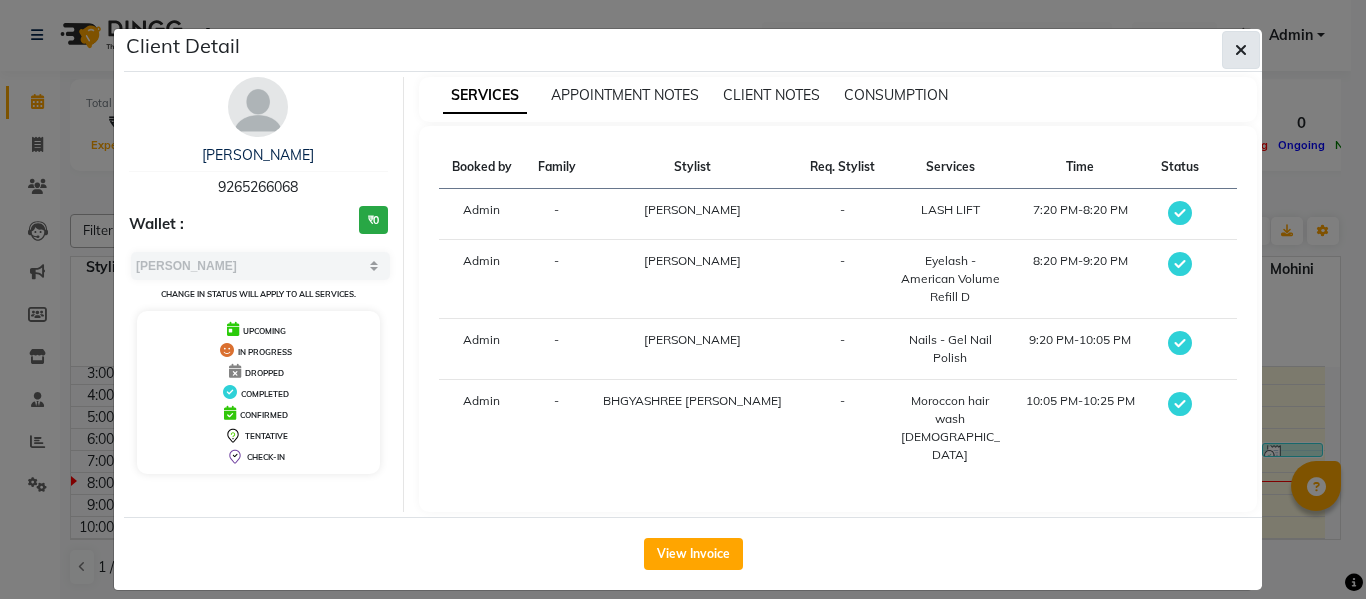 click 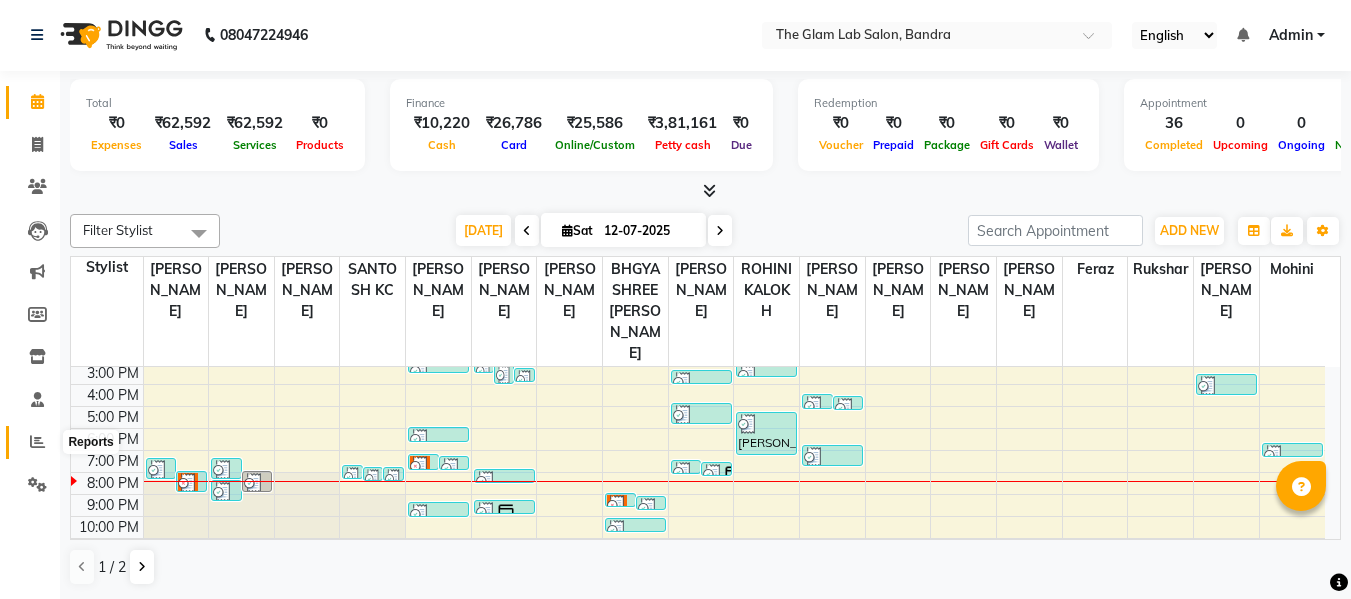 click 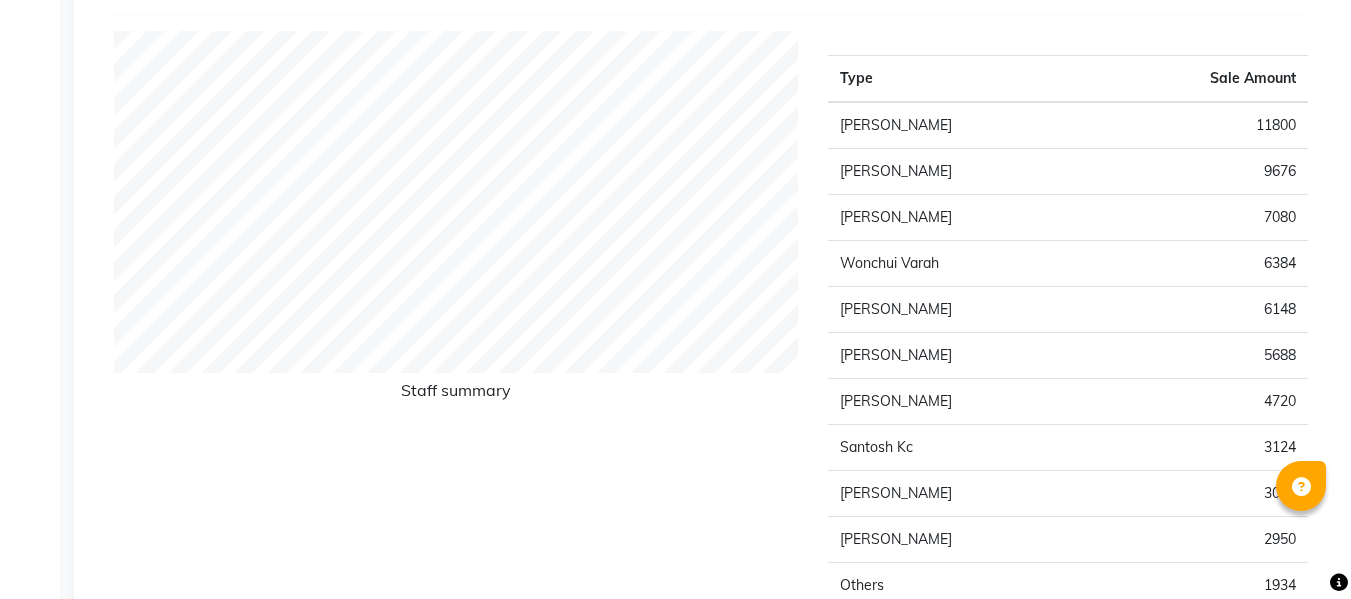 scroll, scrollTop: 0, scrollLeft: 0, axis: both 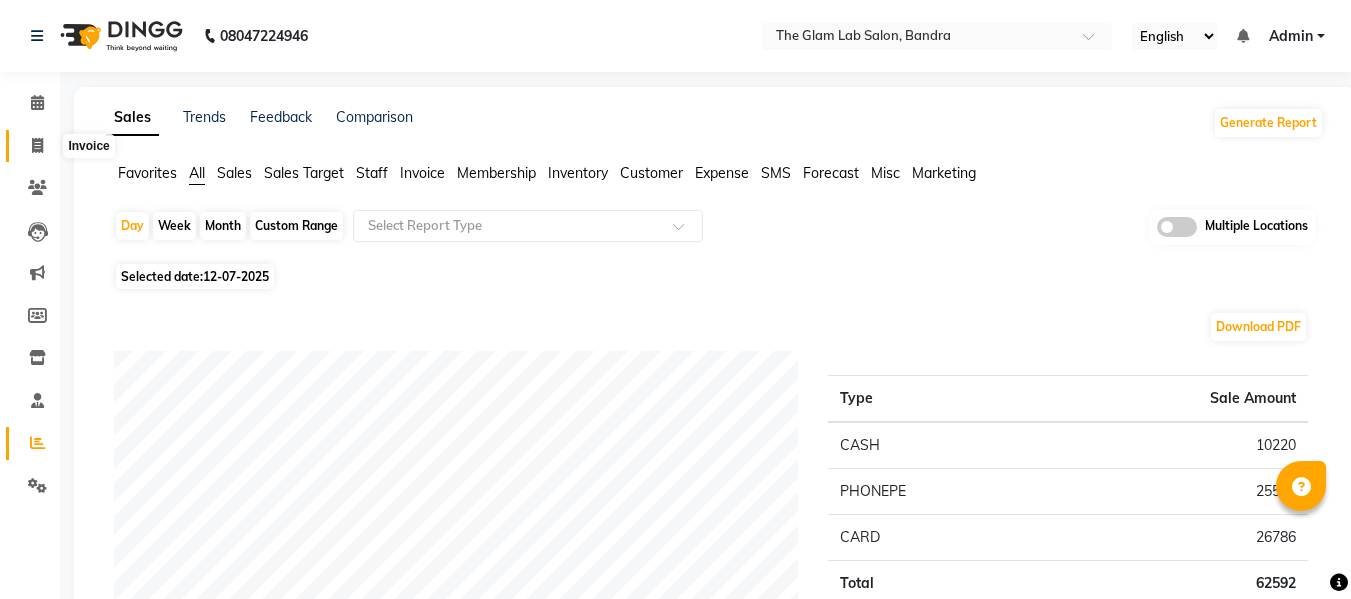 click 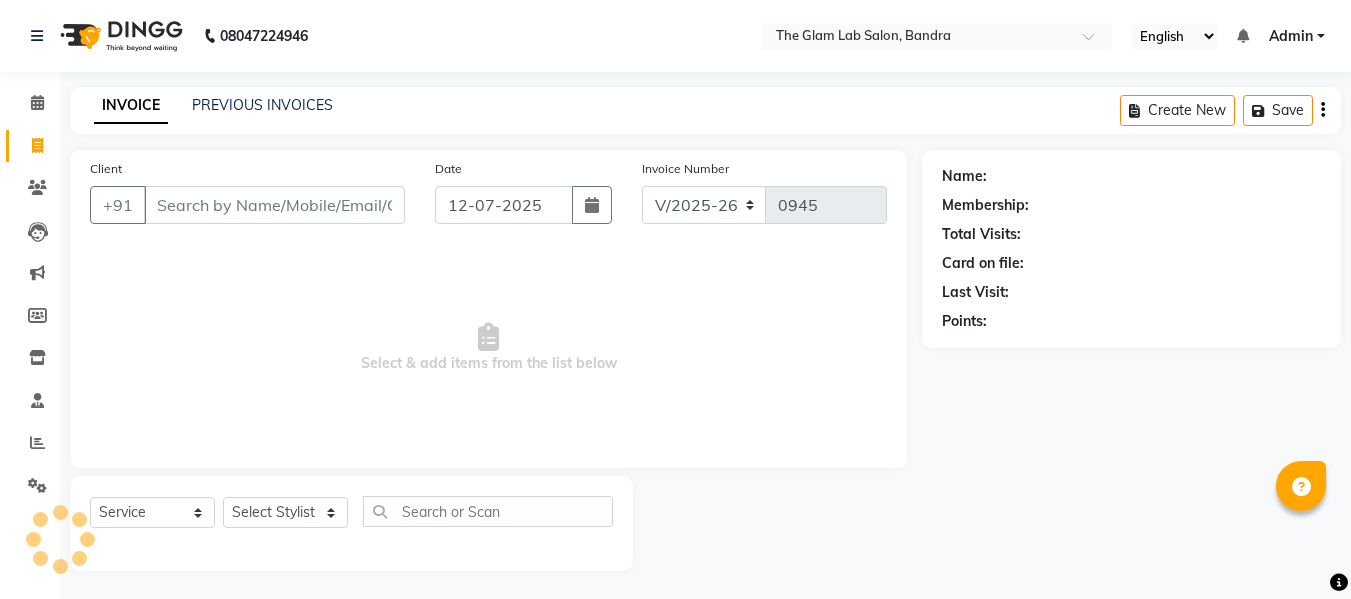 scroll, scrollTop: 2, scrollLeft: 0, axis: vertical 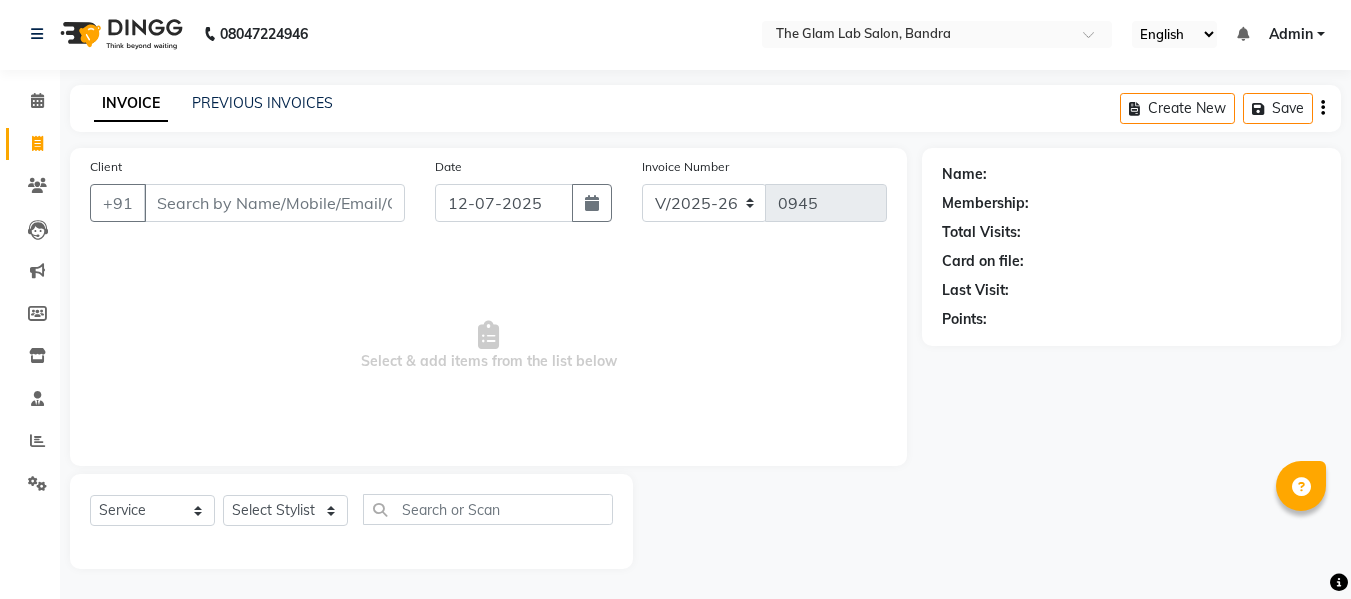 click on "Client" at bounding box center (274, 203) 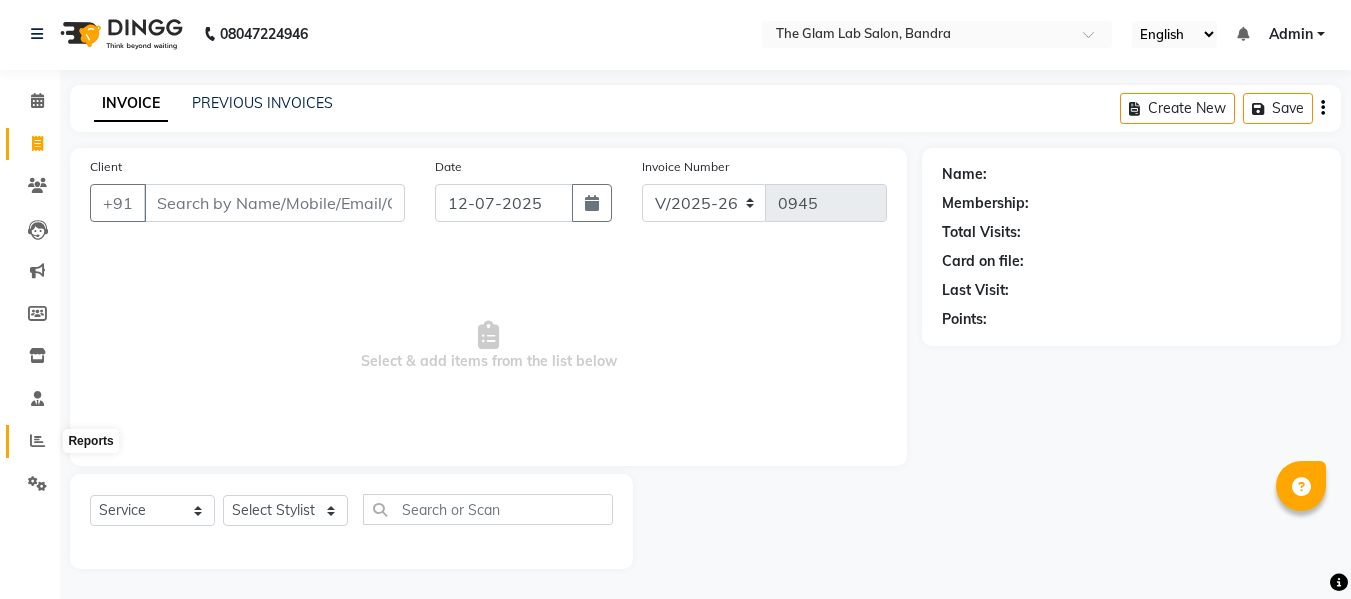 click 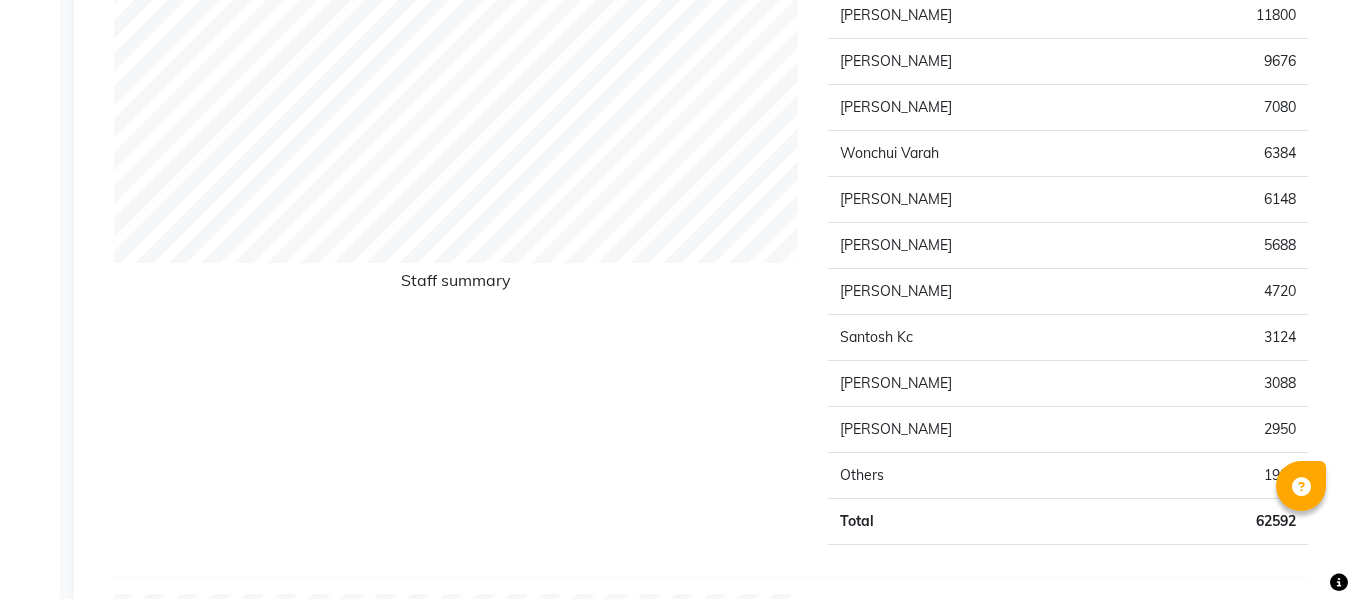 scroll, scrollTop: 53, scrollLeft: 0, axis: vertical 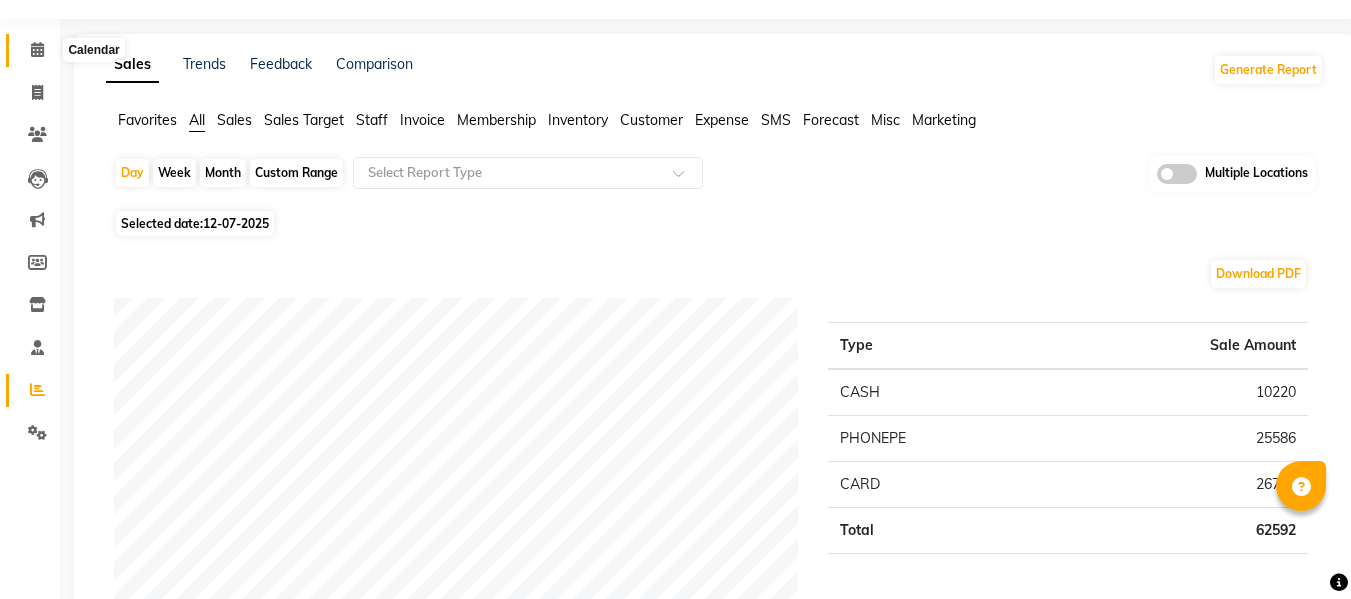click 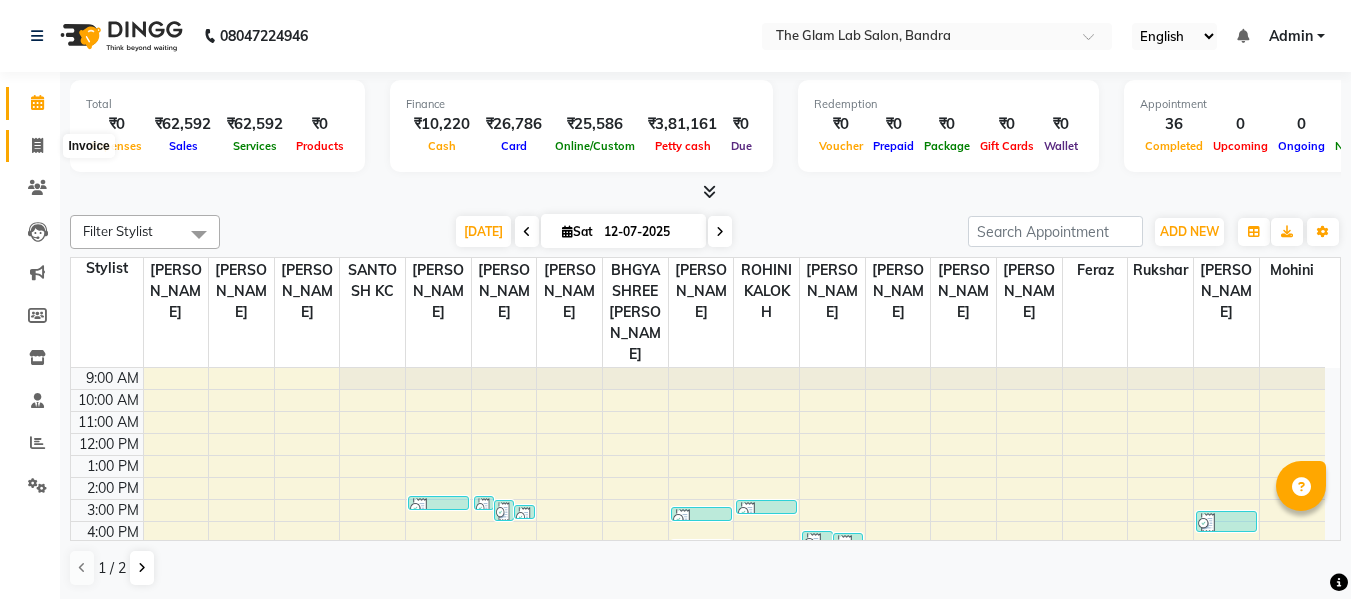 click 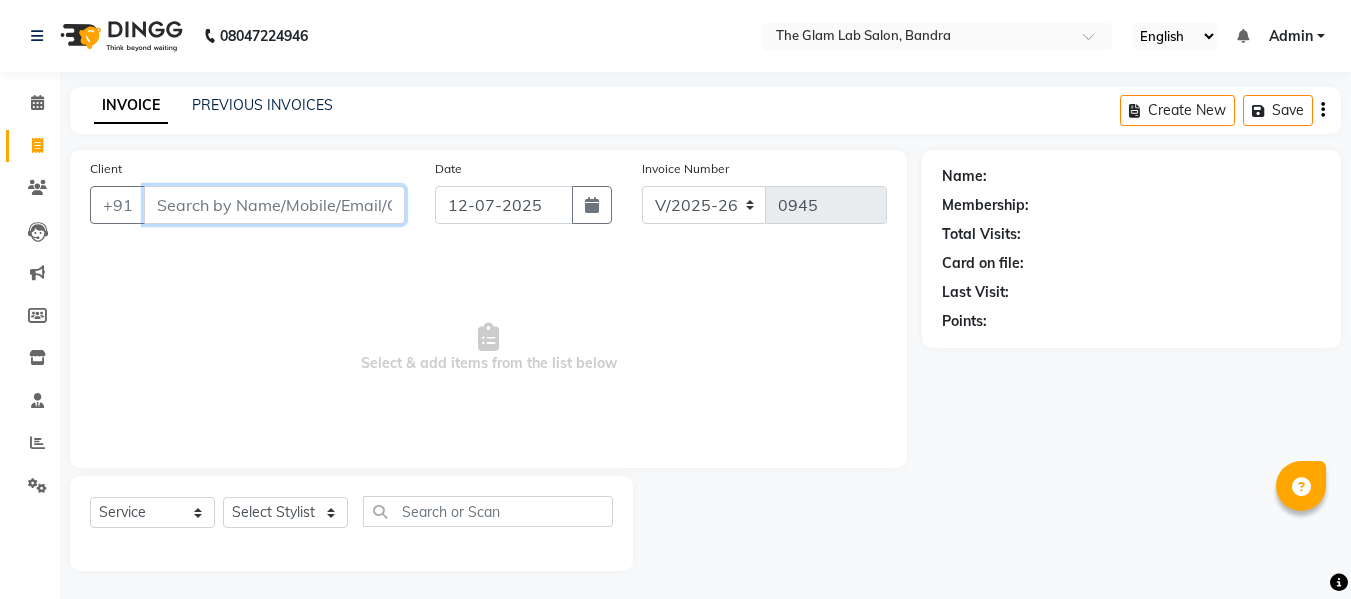 click on "Client" at bounding box center (274, 205) 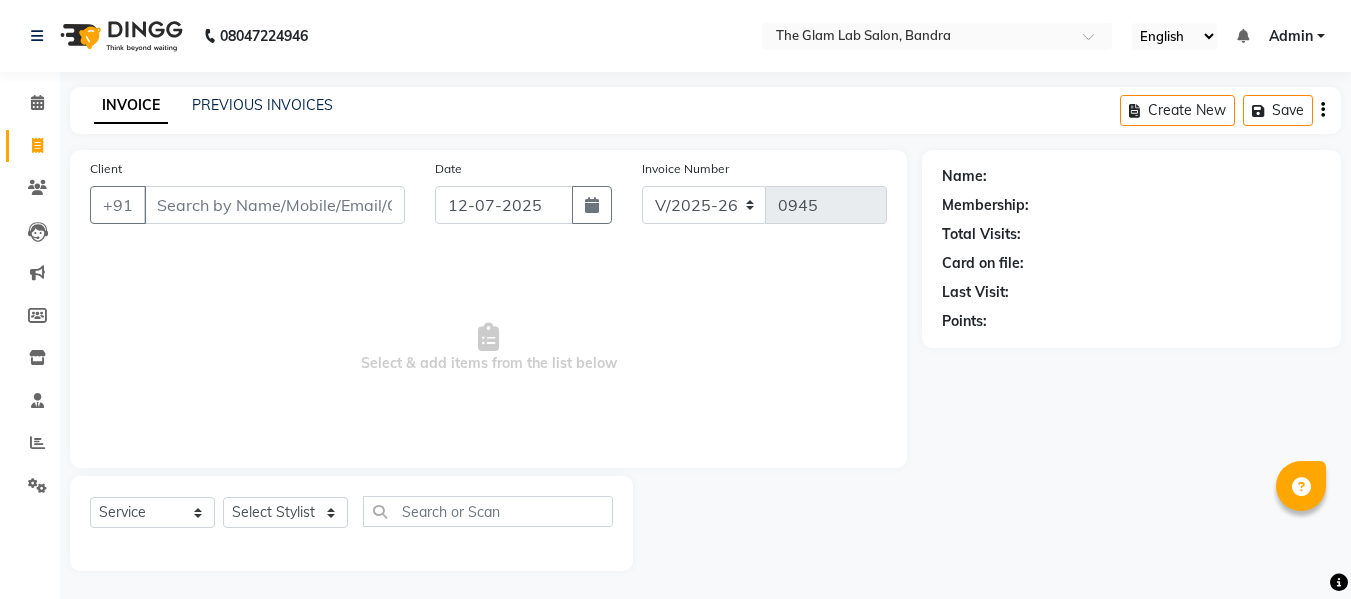 click on "Client +91" 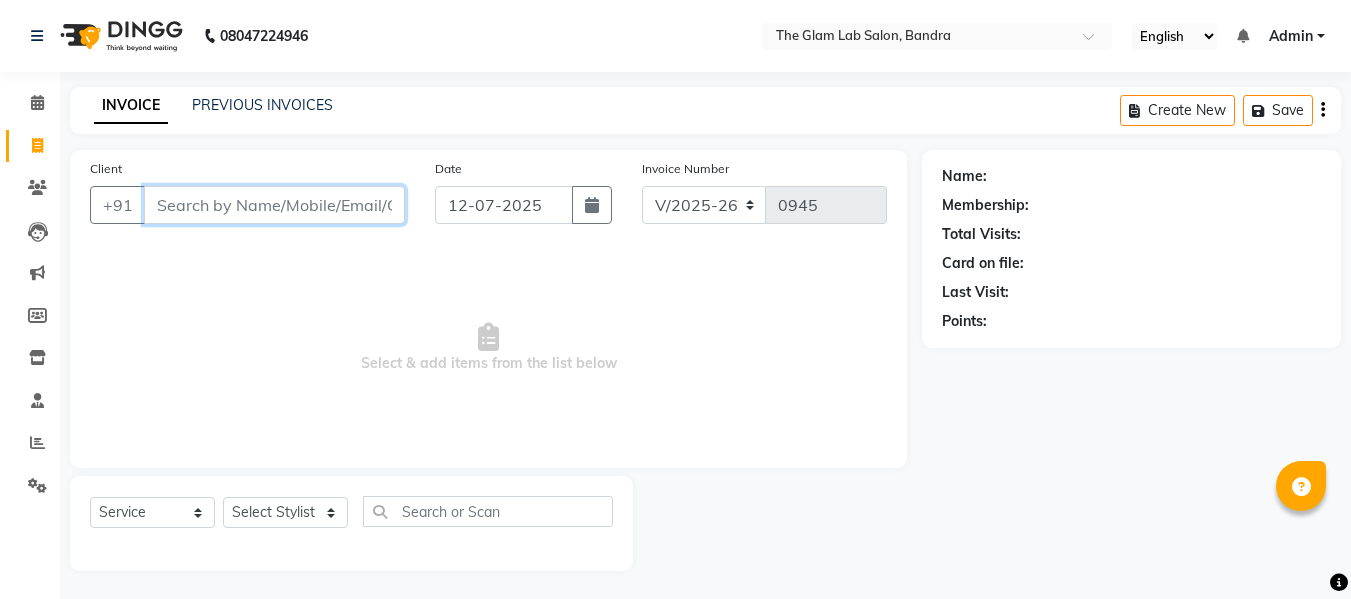 click on "Client" at bounding box center (274, 205) 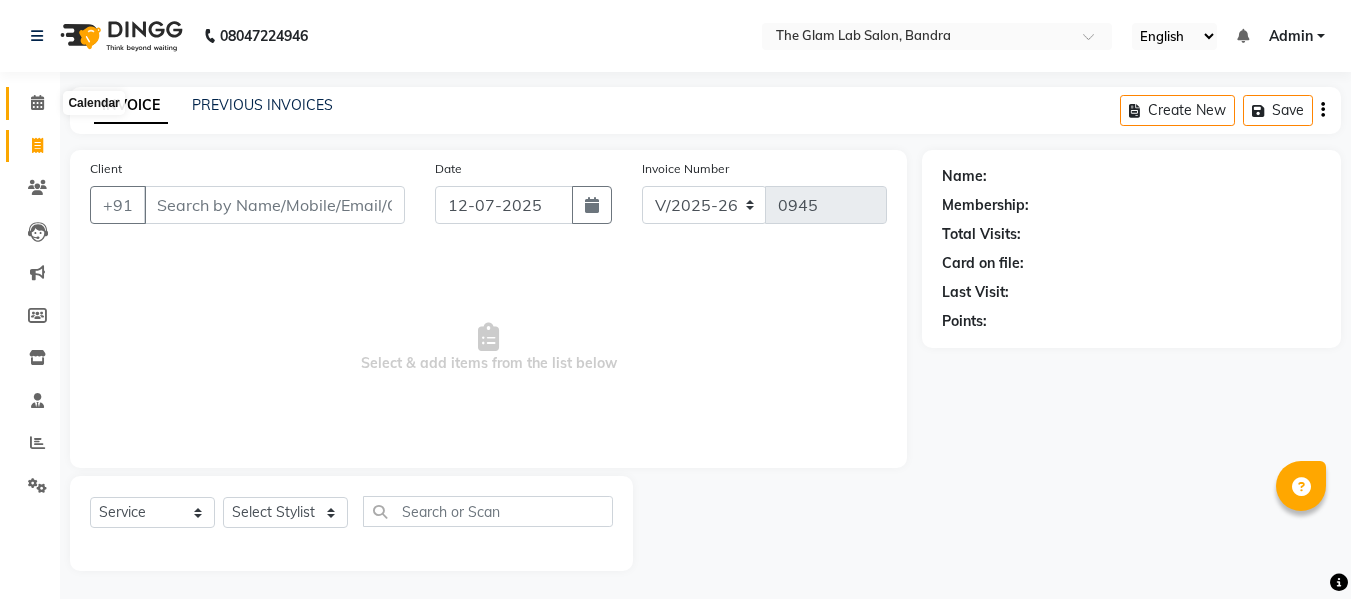 click 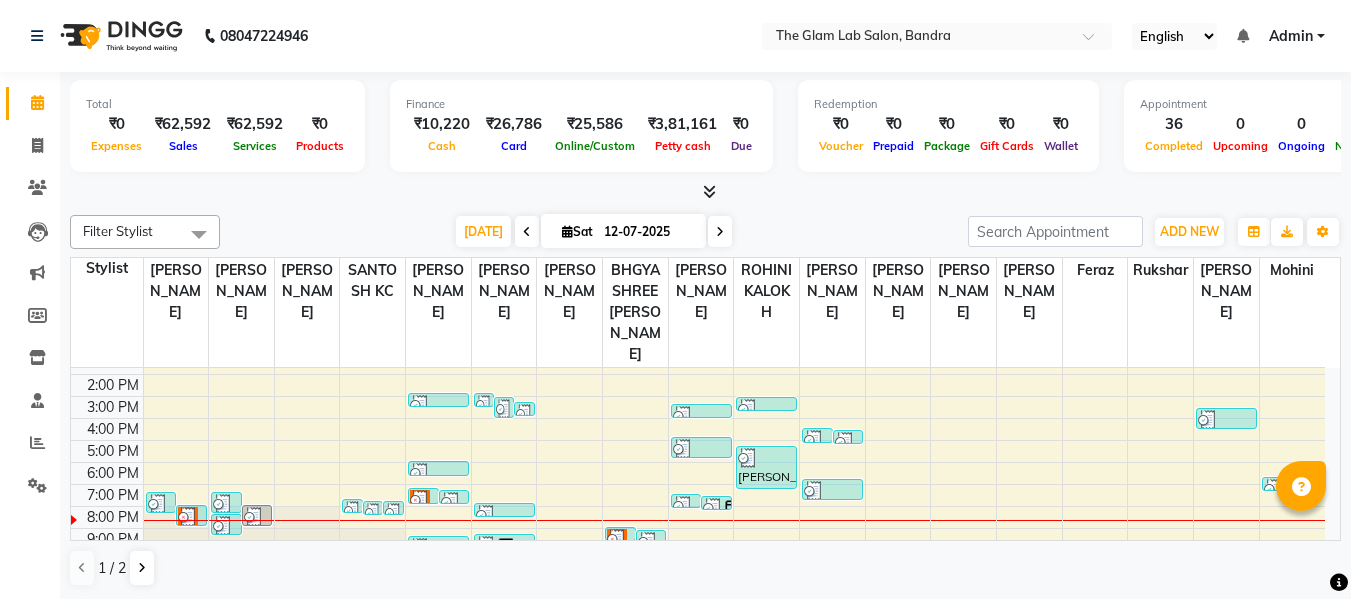 scroll, scrollTop: 118, scrollLeft: 0, axis: vertical 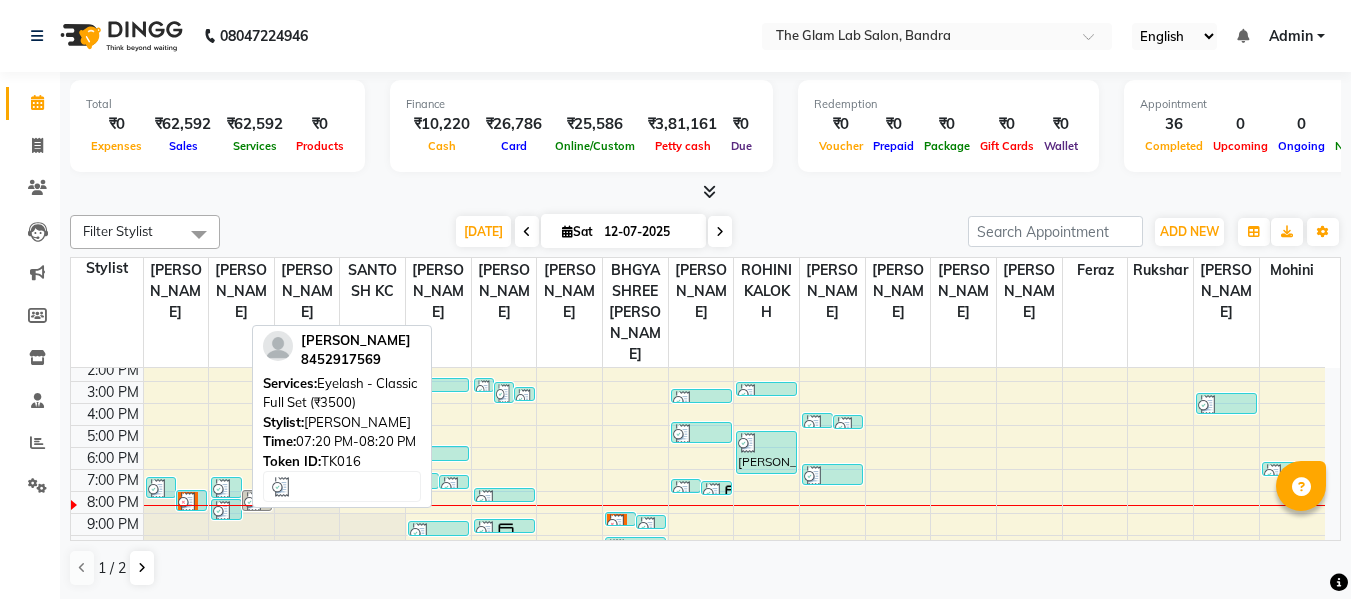 click at bounding box center [223, 489] 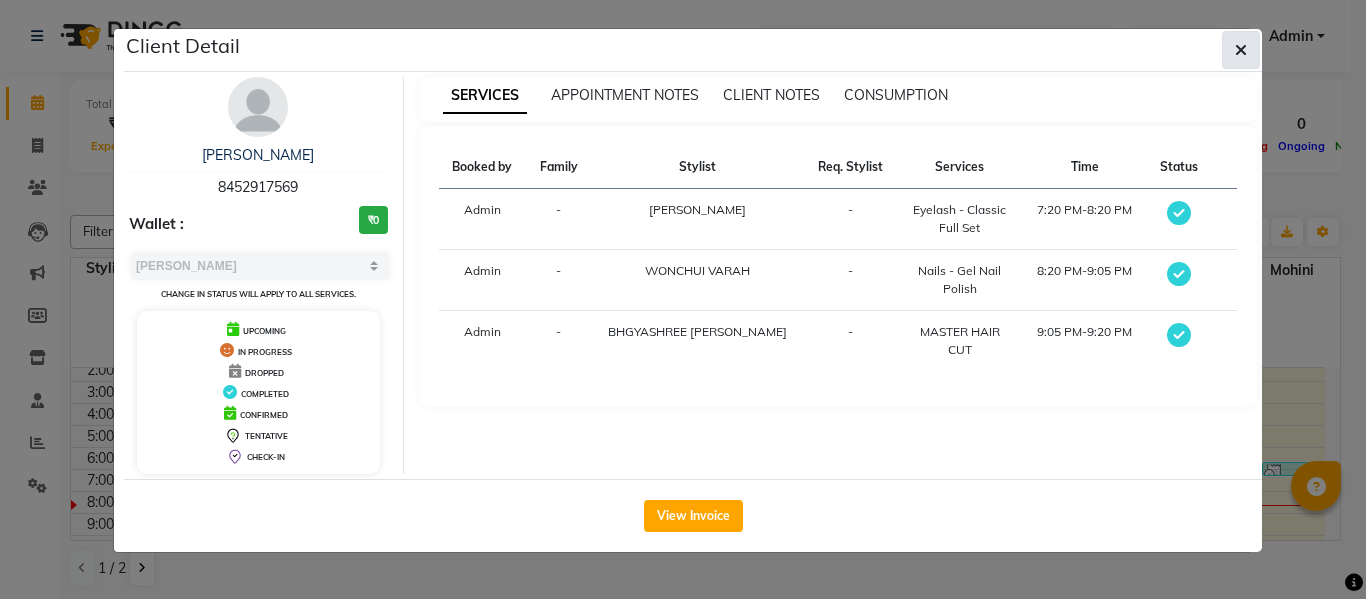 click 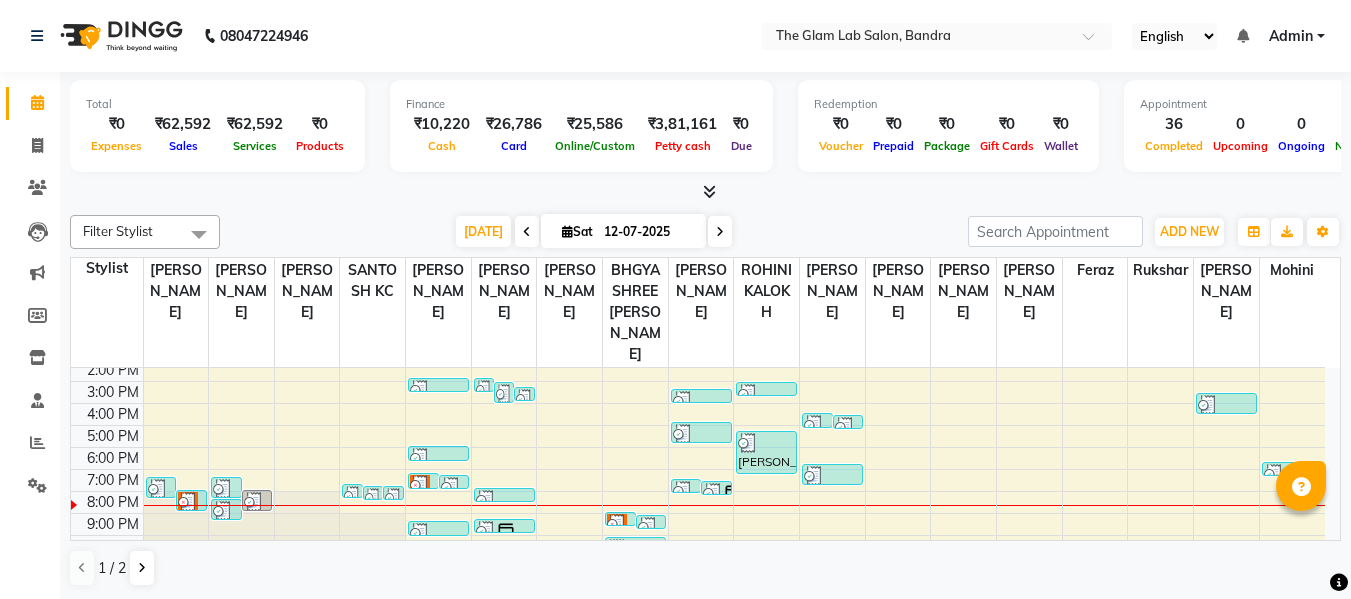 scroll, scrollTop: 1, scrollLeft: 0, axis: vertical 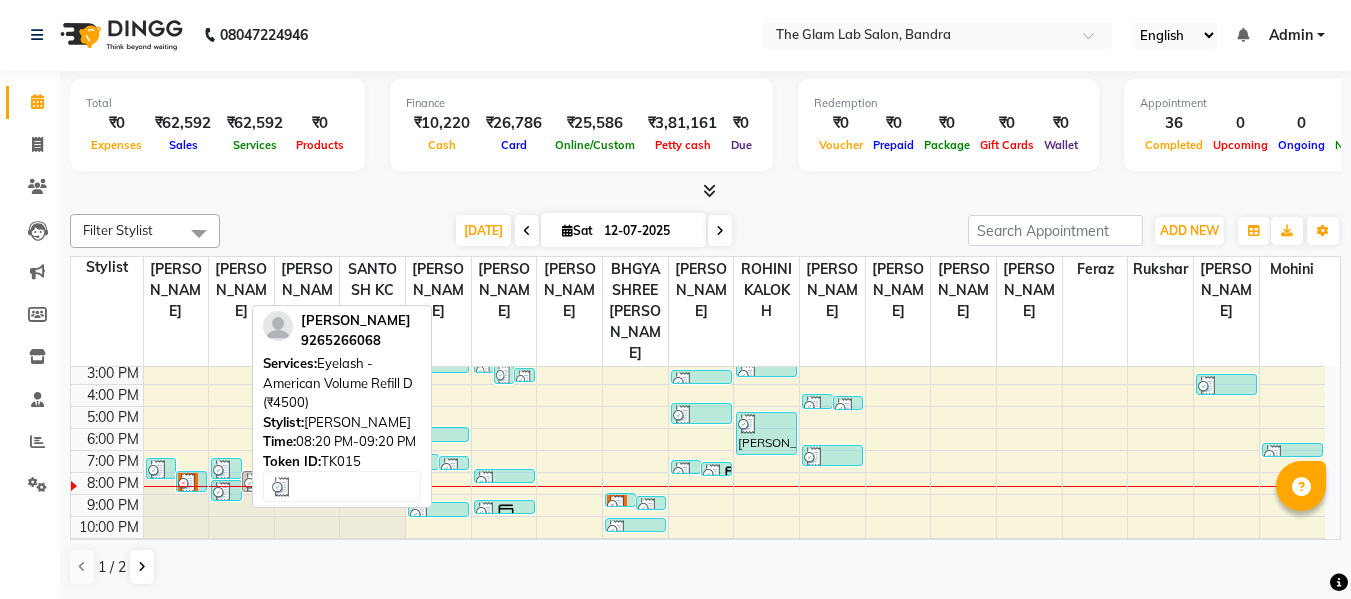 click at bounding box center [223, 492] 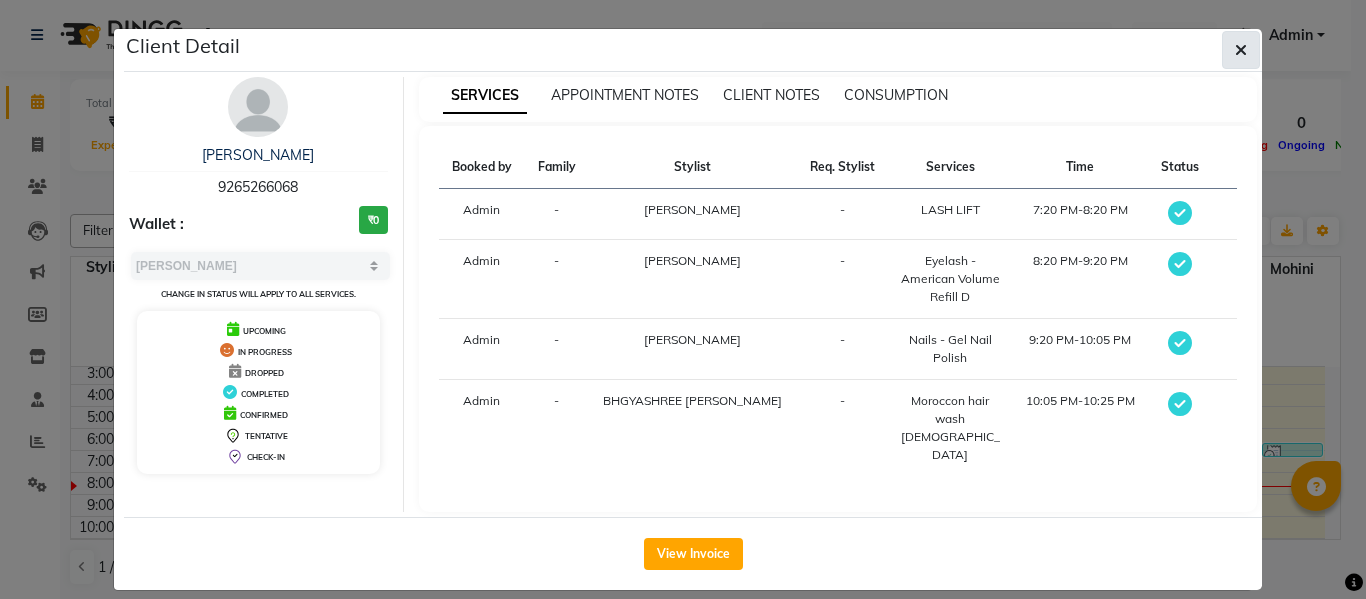click 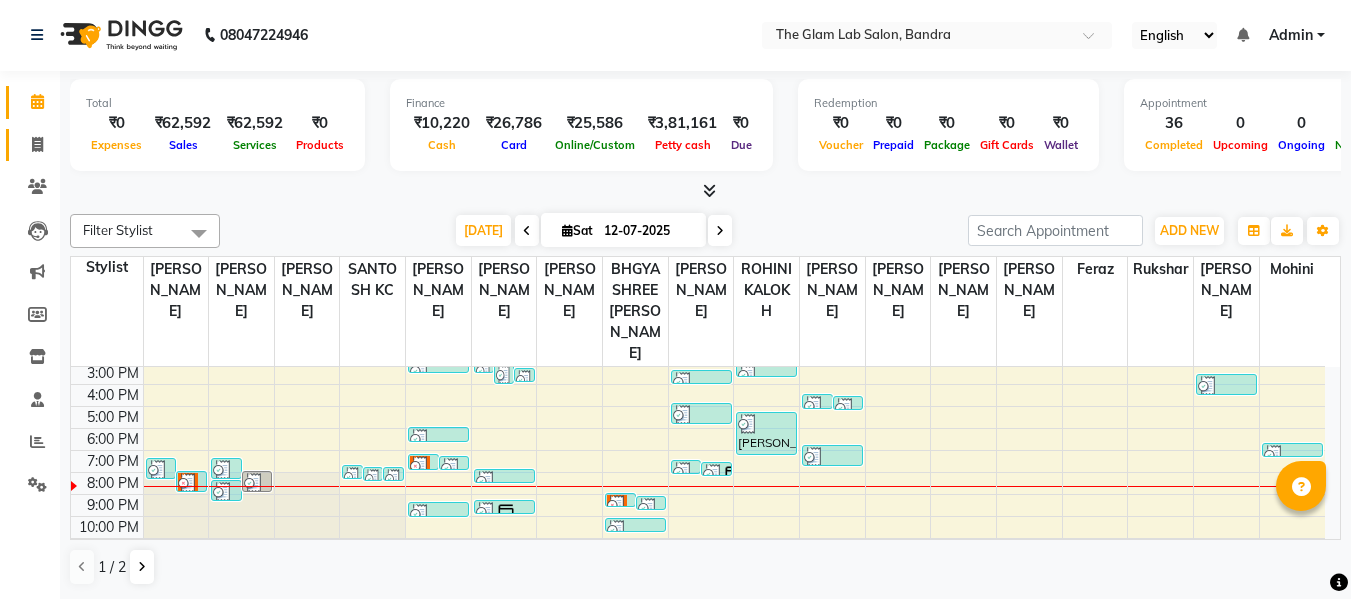 click on "Invoice" 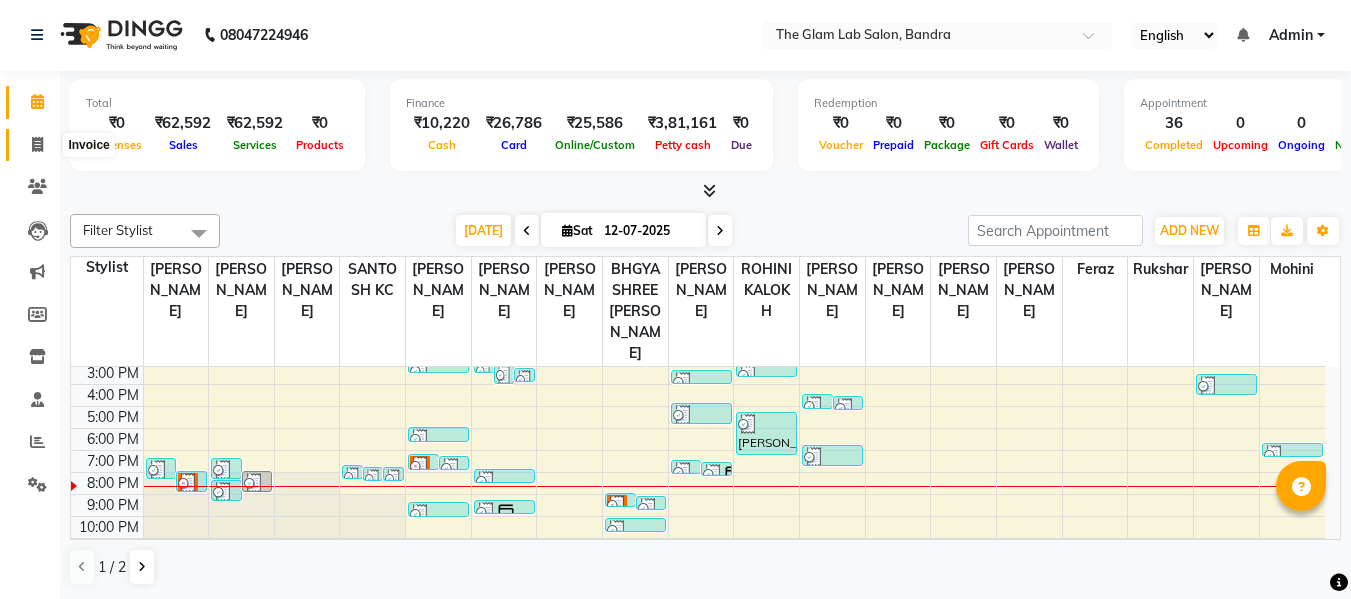 click 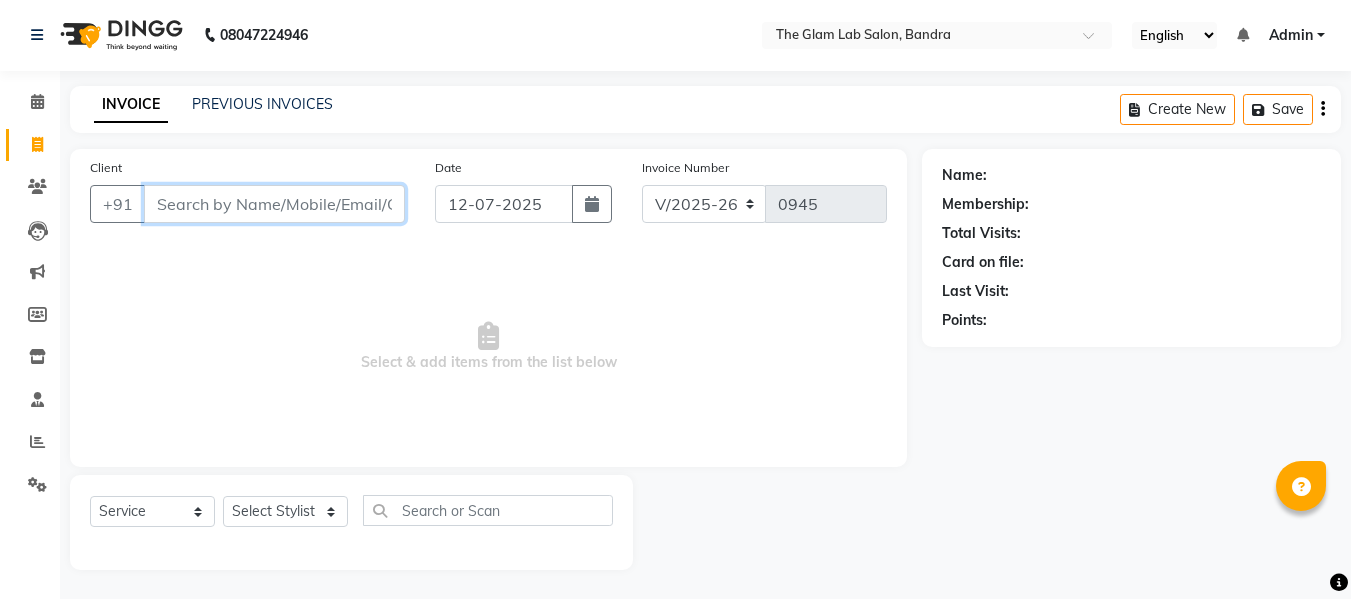 click on "Client" at bounding box center [274, 204] 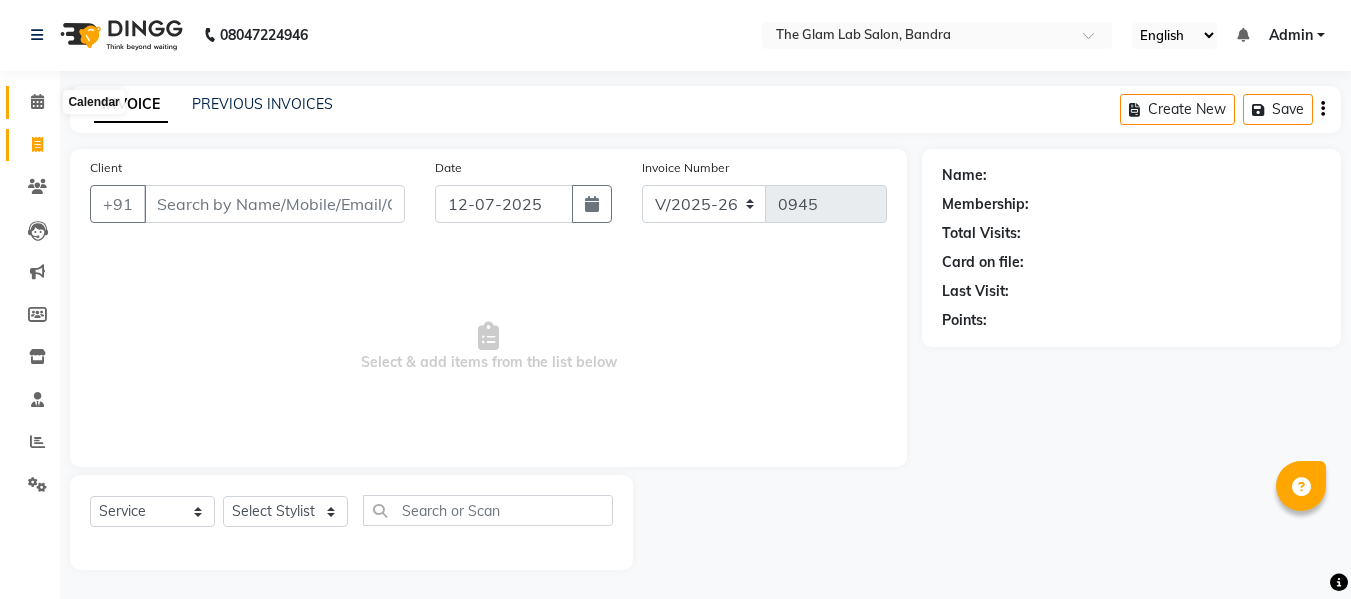 click 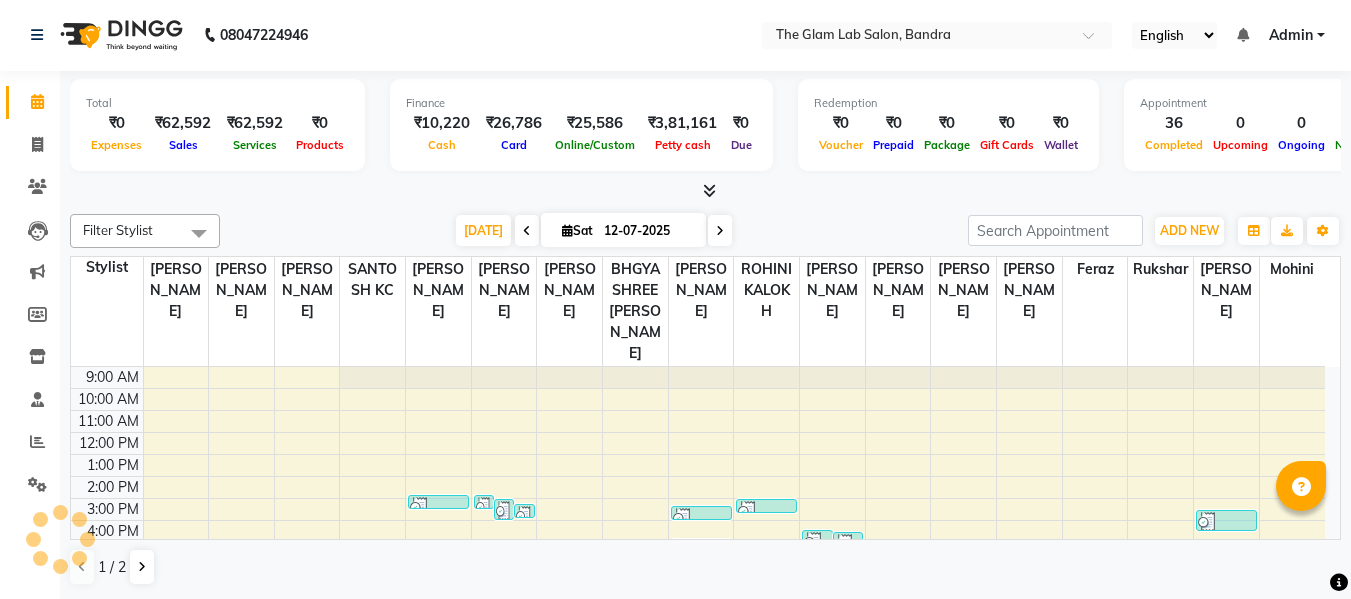 scroll, scrollTop: 0, scrollLeft: 0, axis: both 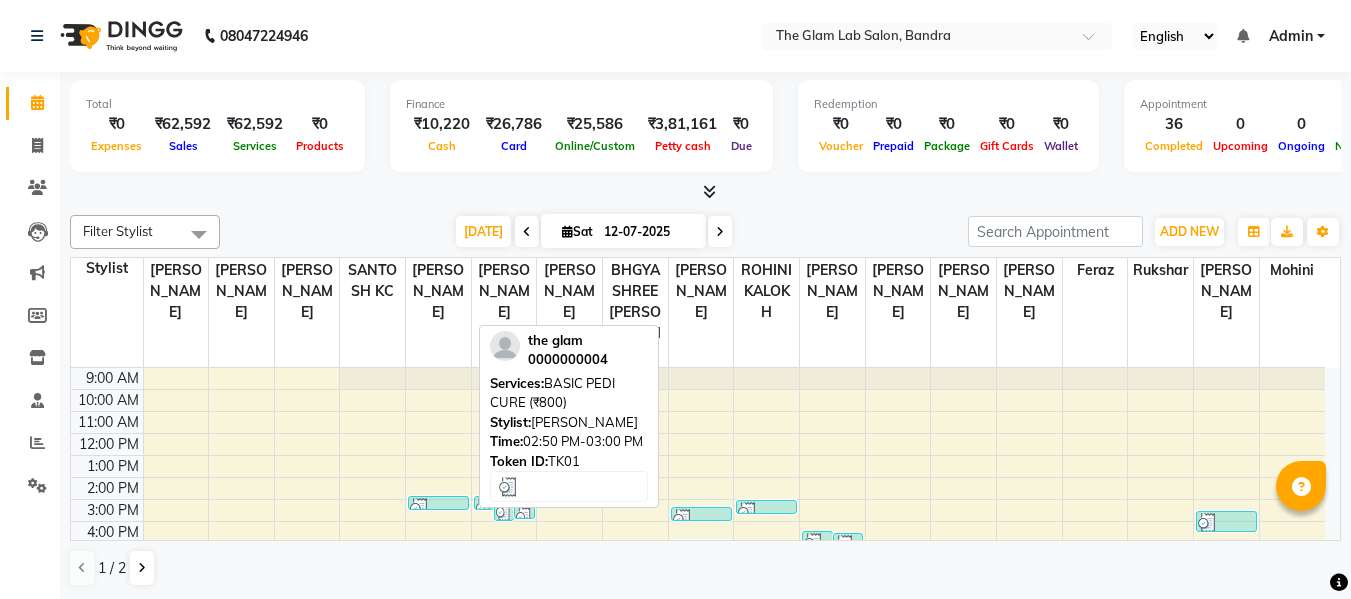 click at bounding box center [420, 508] 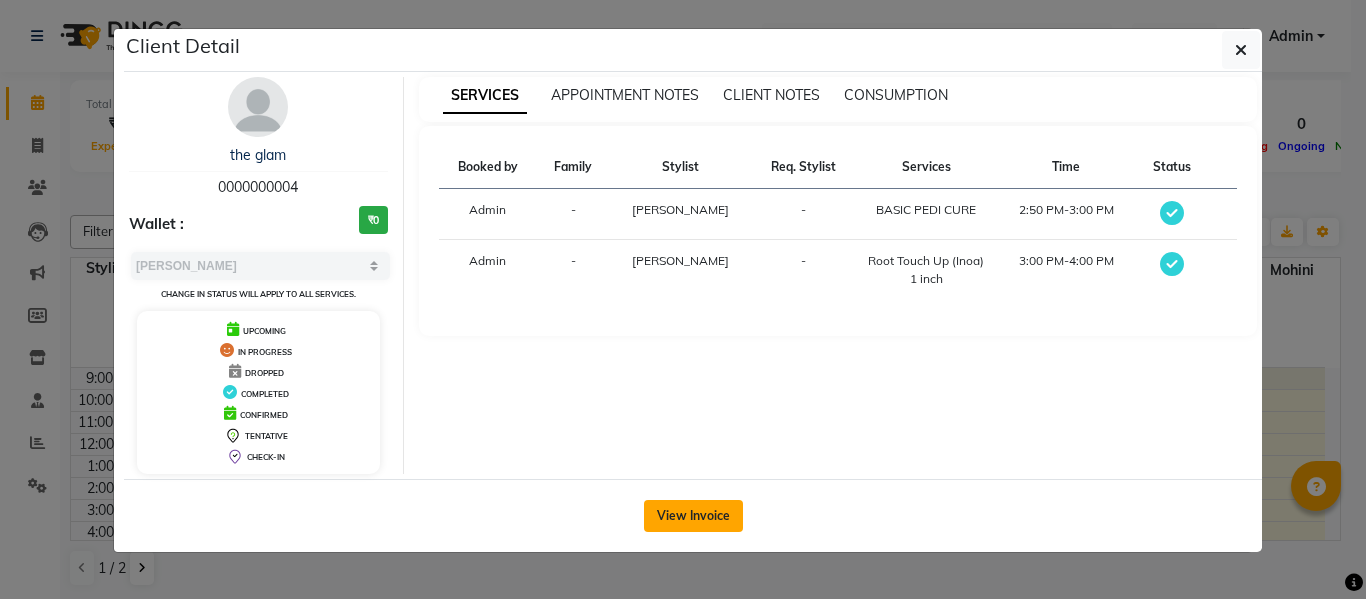 click on "View Invoice" 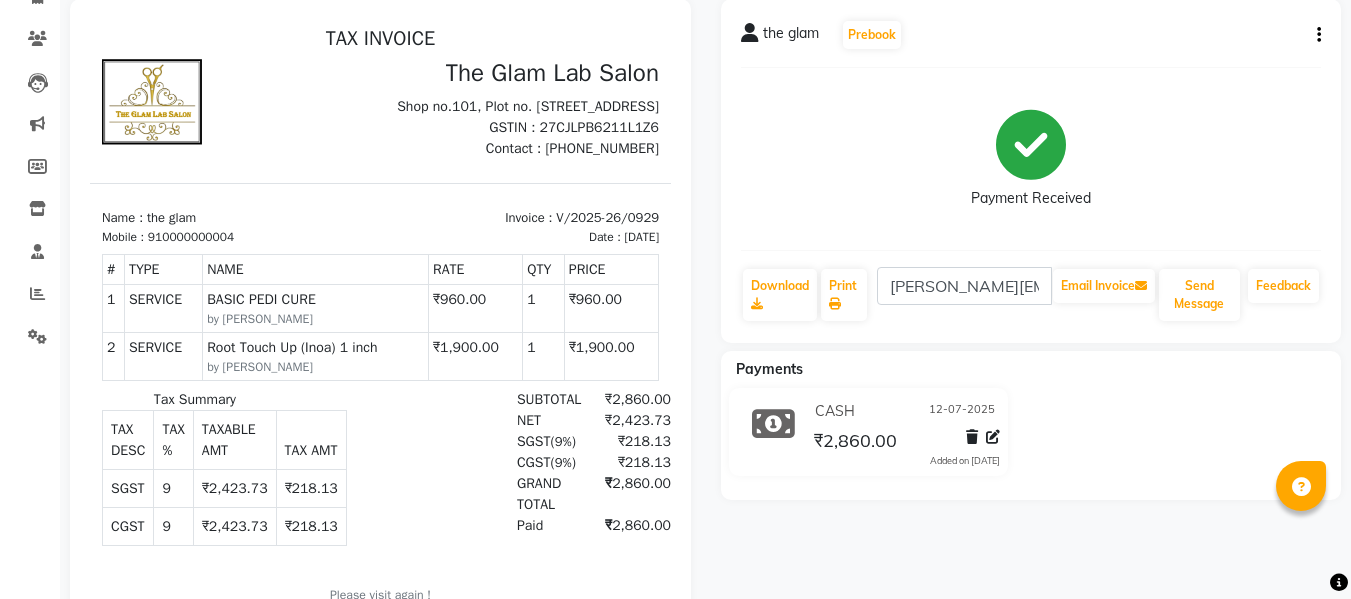 scroll, scrollTop: 0, scrollLeft: 0, axis: both 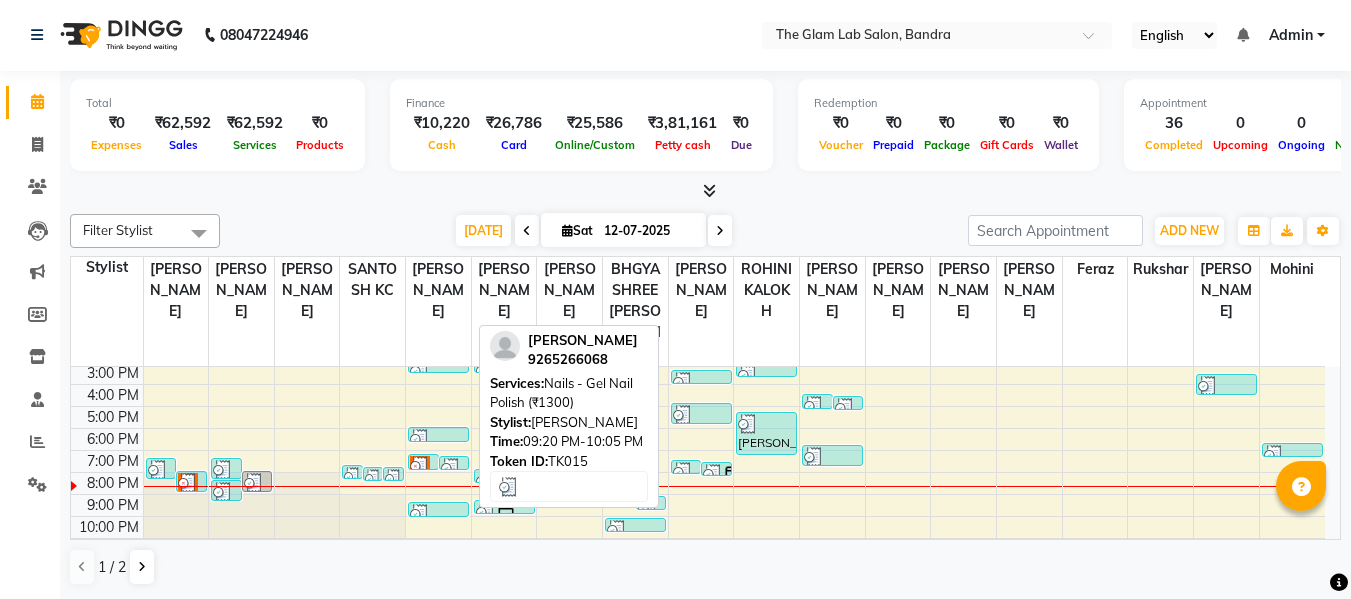 click at bounding box center (438, 514) 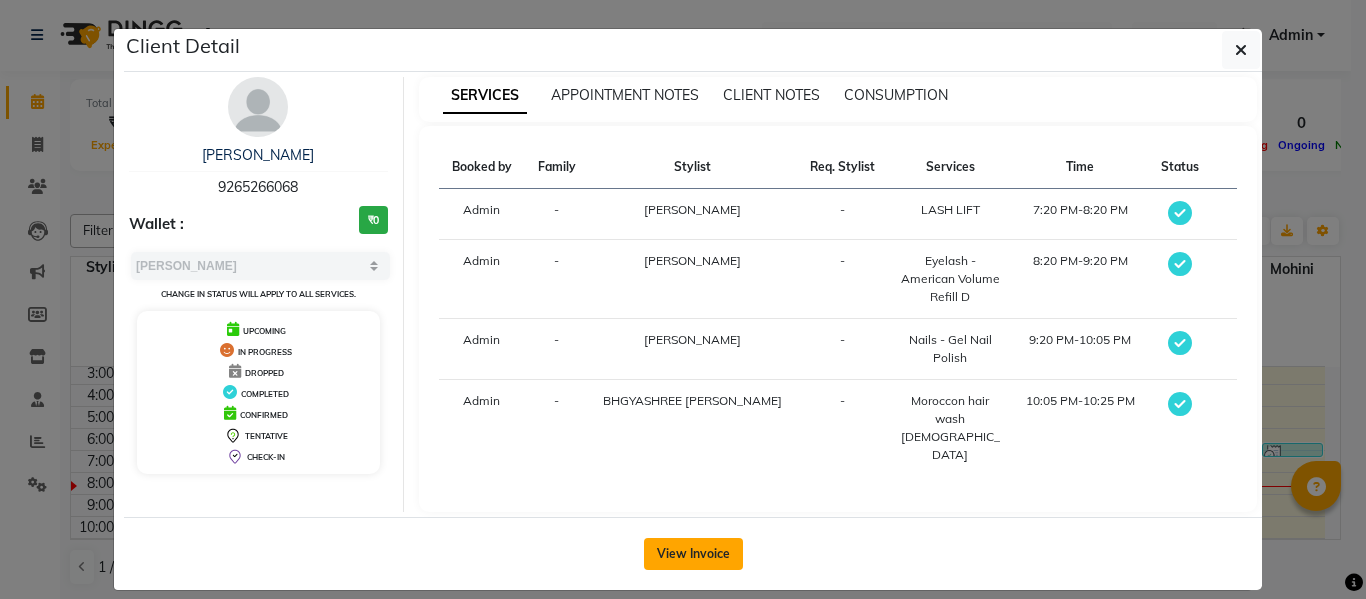 click on "View Invoice" 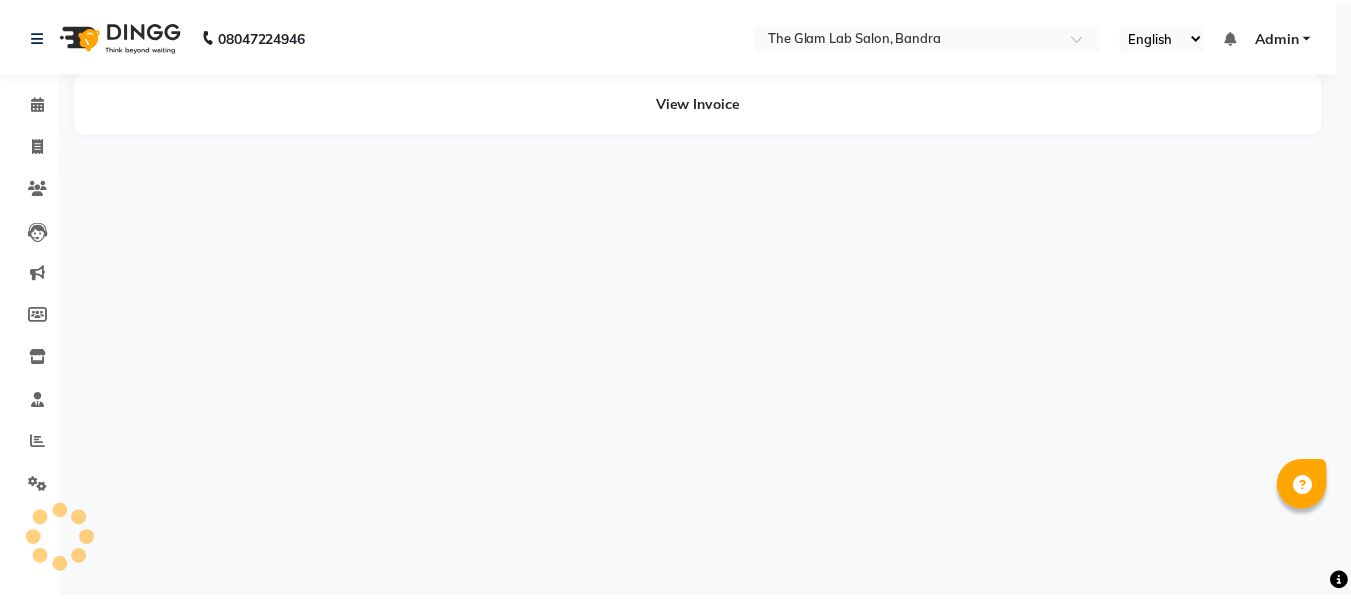 scroll, scrollTop: 0, scrollLeft: 0, axis: both 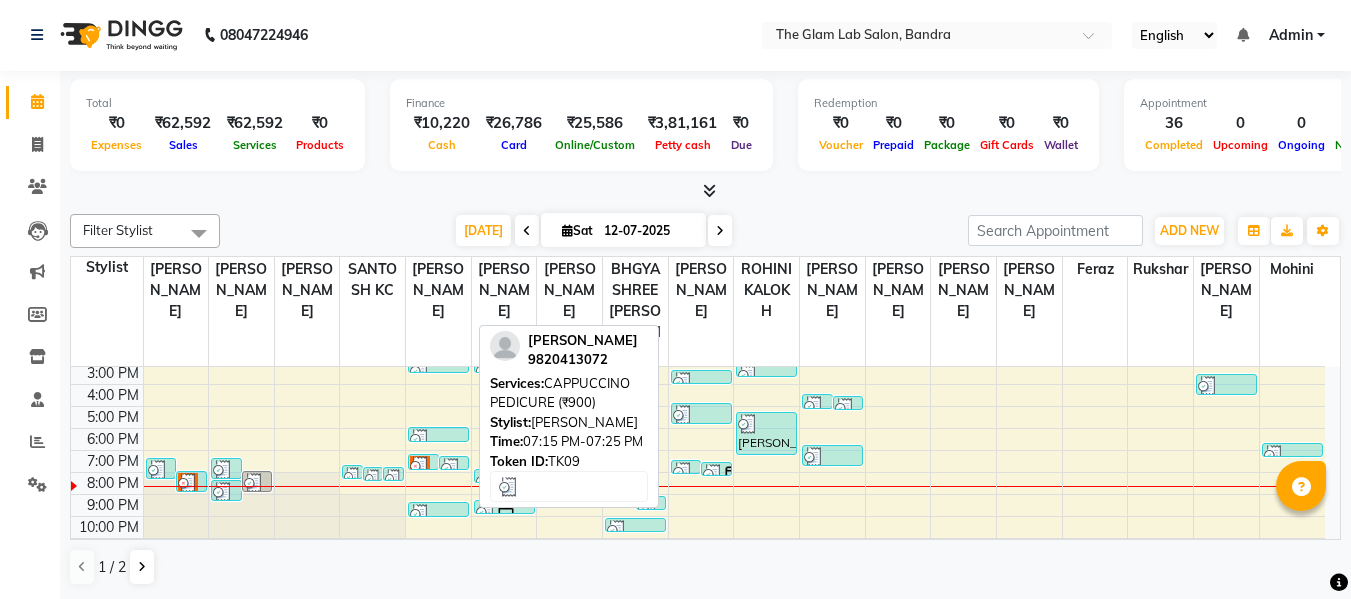 click at bounding box center [451, 468] 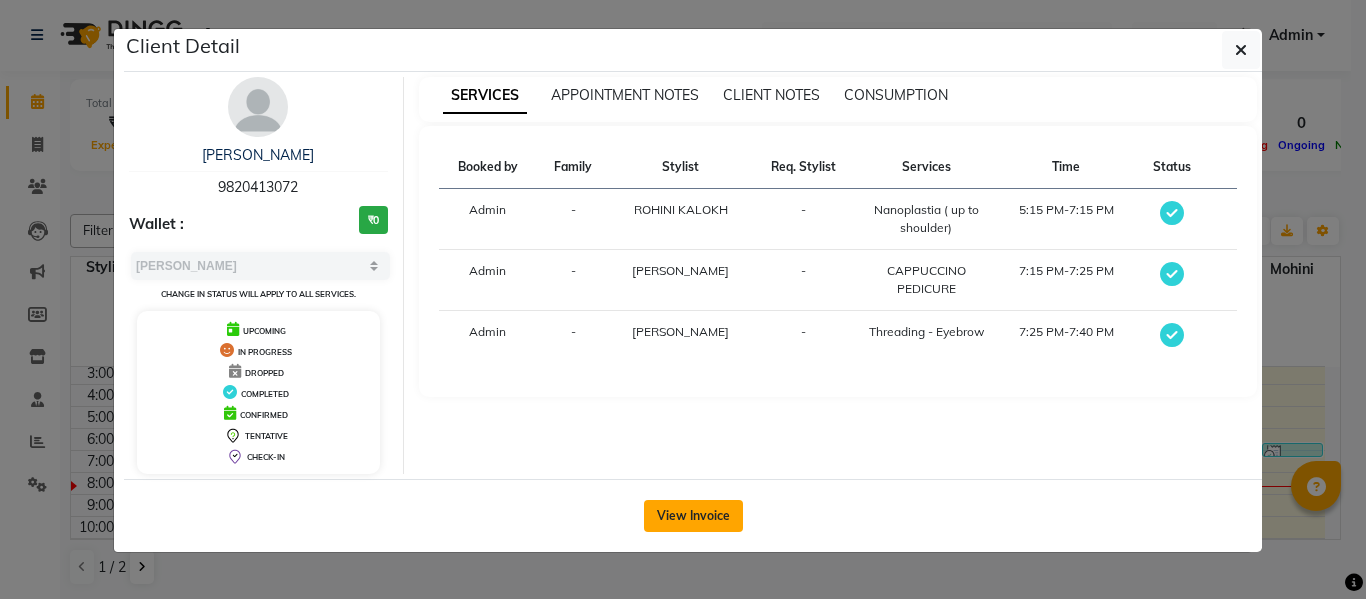 click on "View Invoice" 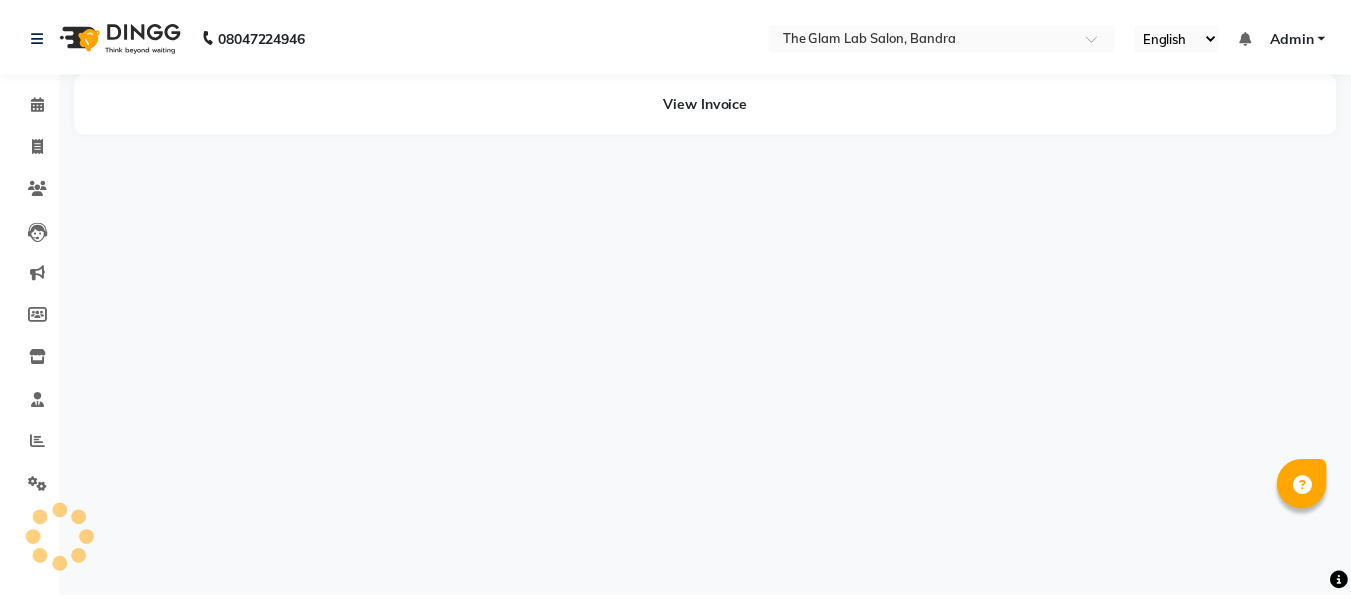 scroll, scrollTop: 0, scrollLeft: 0, axis: both 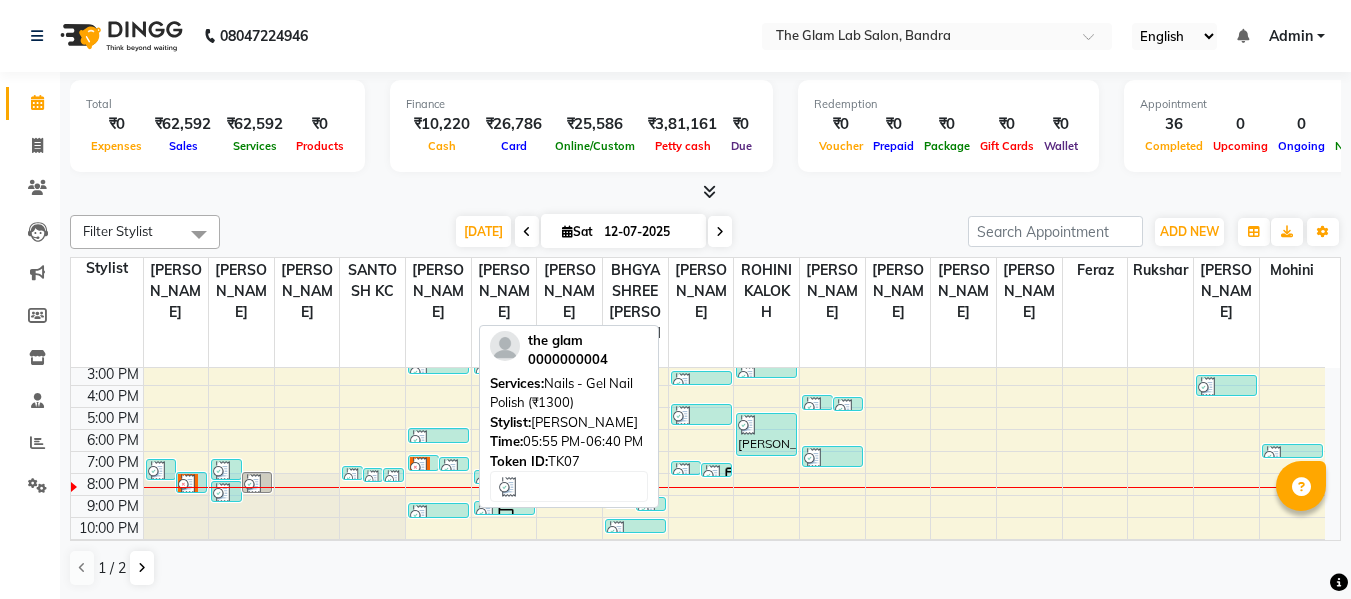 click at bounding box center [438, 440] 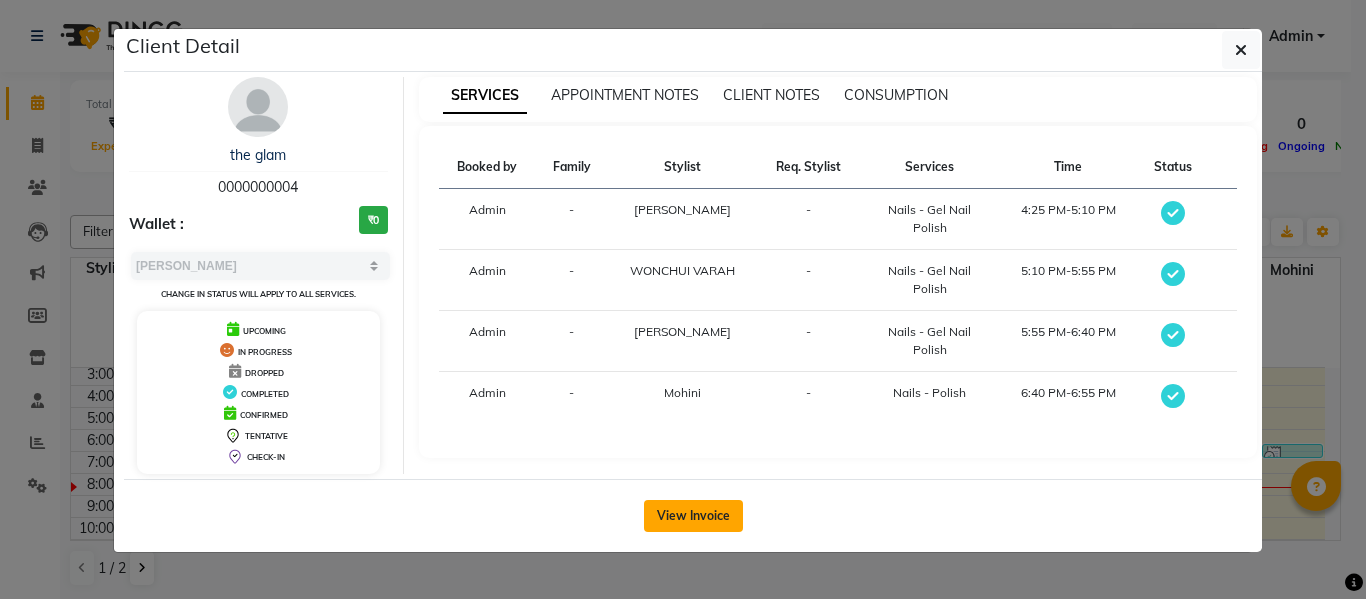 click on "View Invoice" 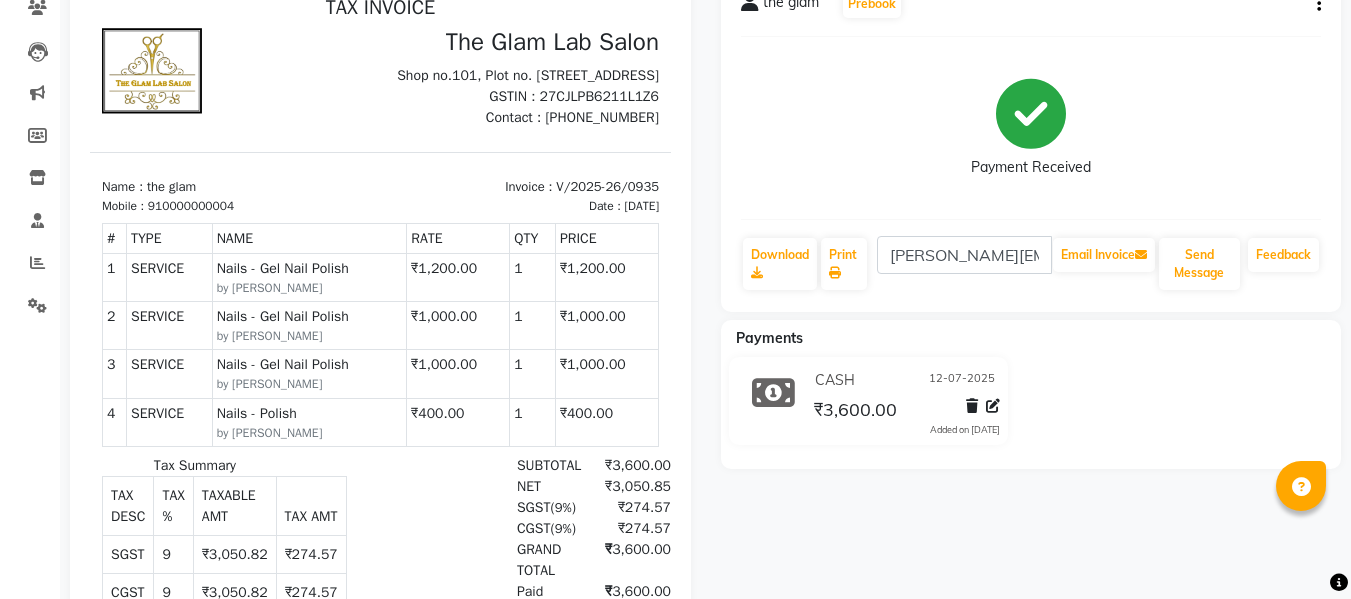scroll, scrollTop: 0, scrollLeft: 0, axis: both 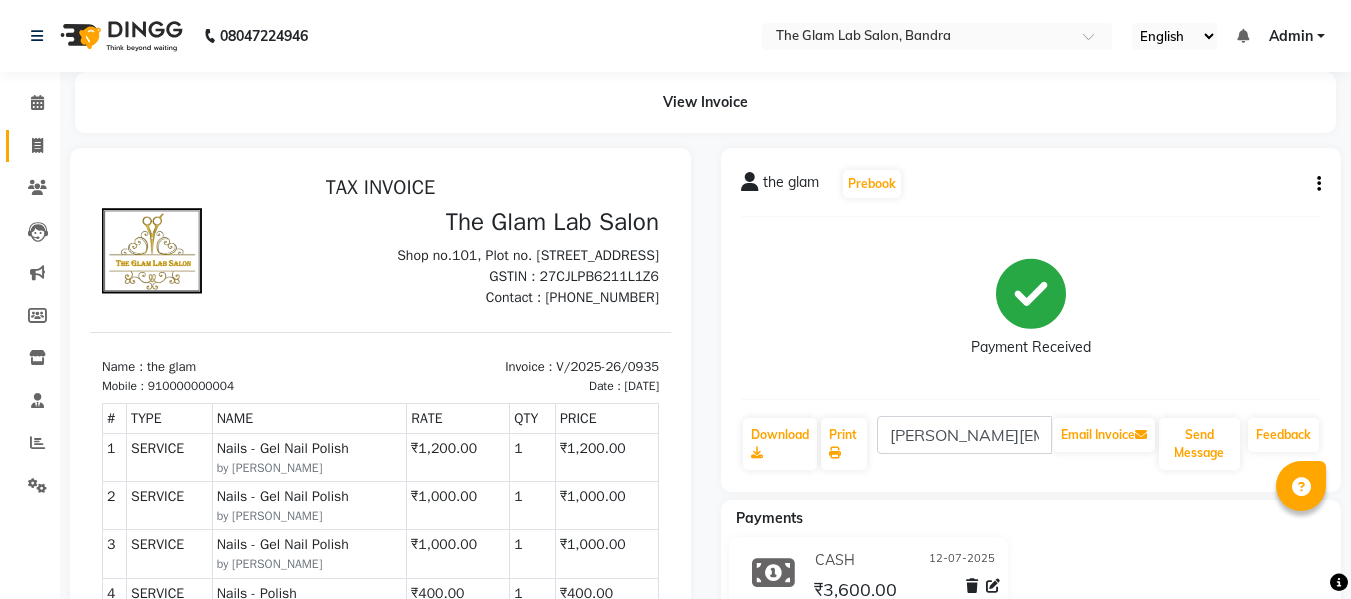 click 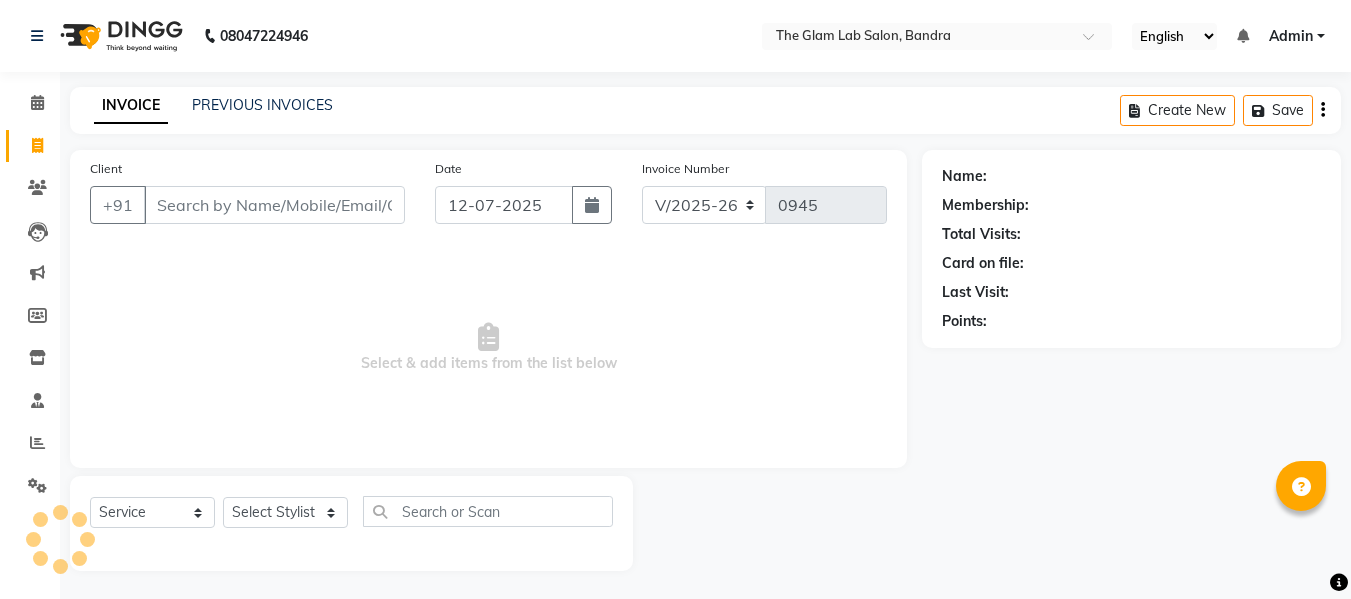 scroll, scrollTop: 2, scrollLeft: 0, axis: vertical 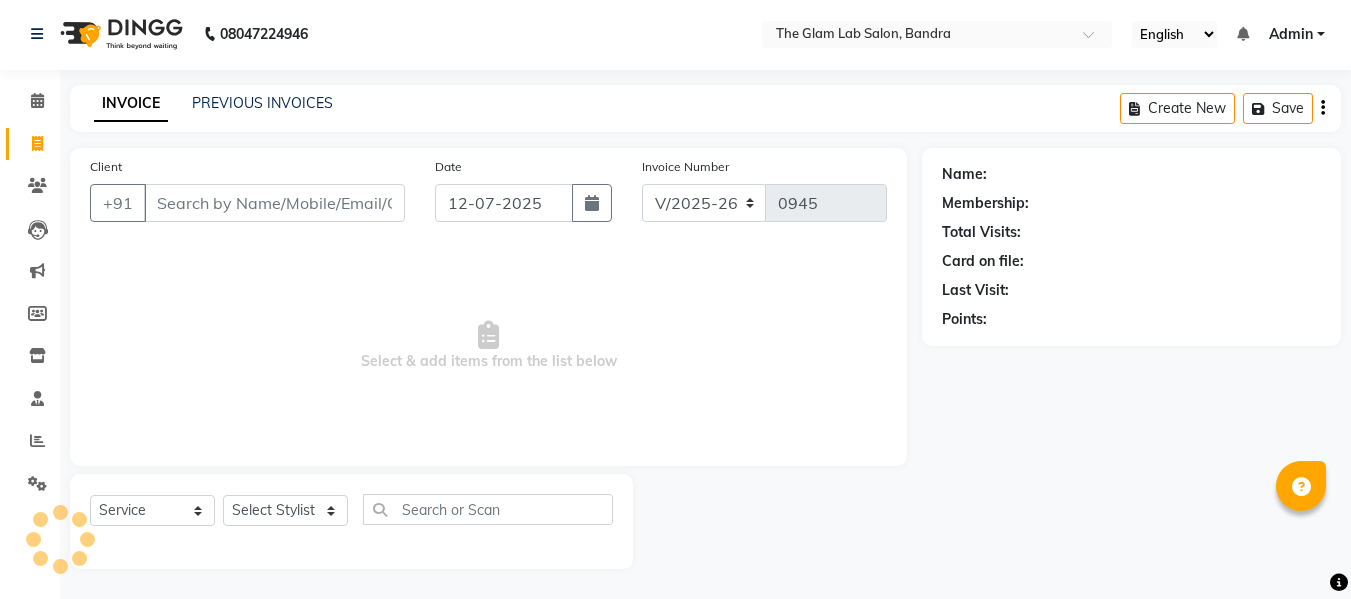 click on "Client" at bounding box center (274, 203) 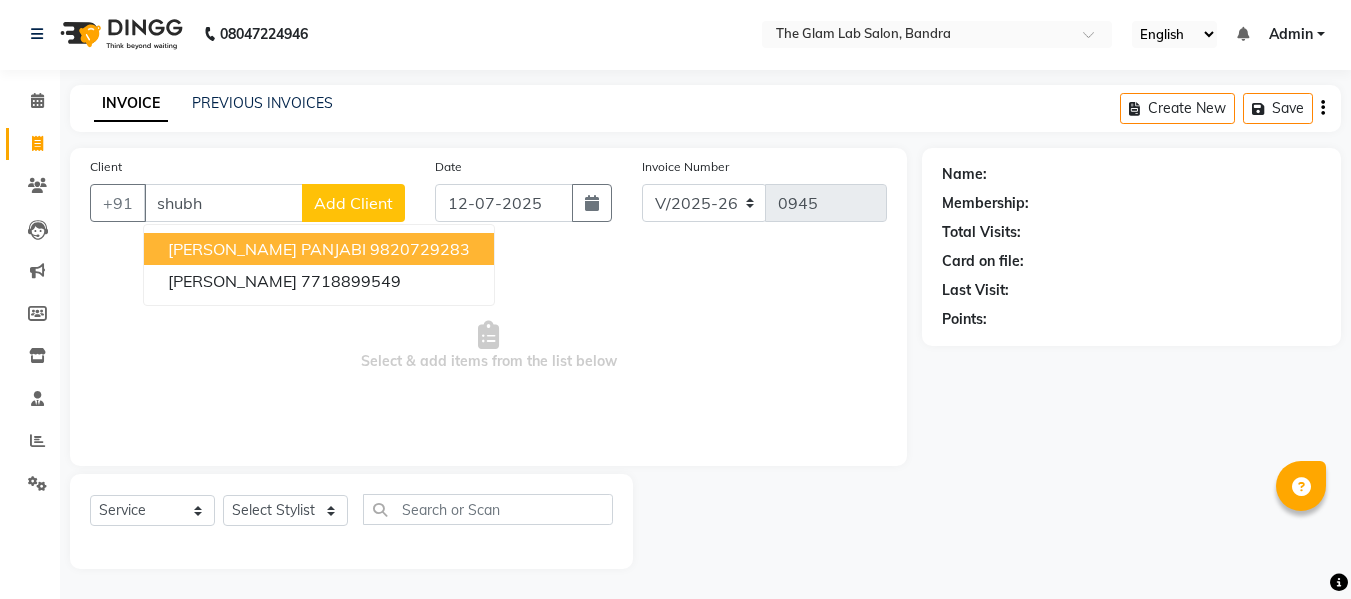 click on "[PERSON_NAME] PANJABI" at bounding box center (267, 249) 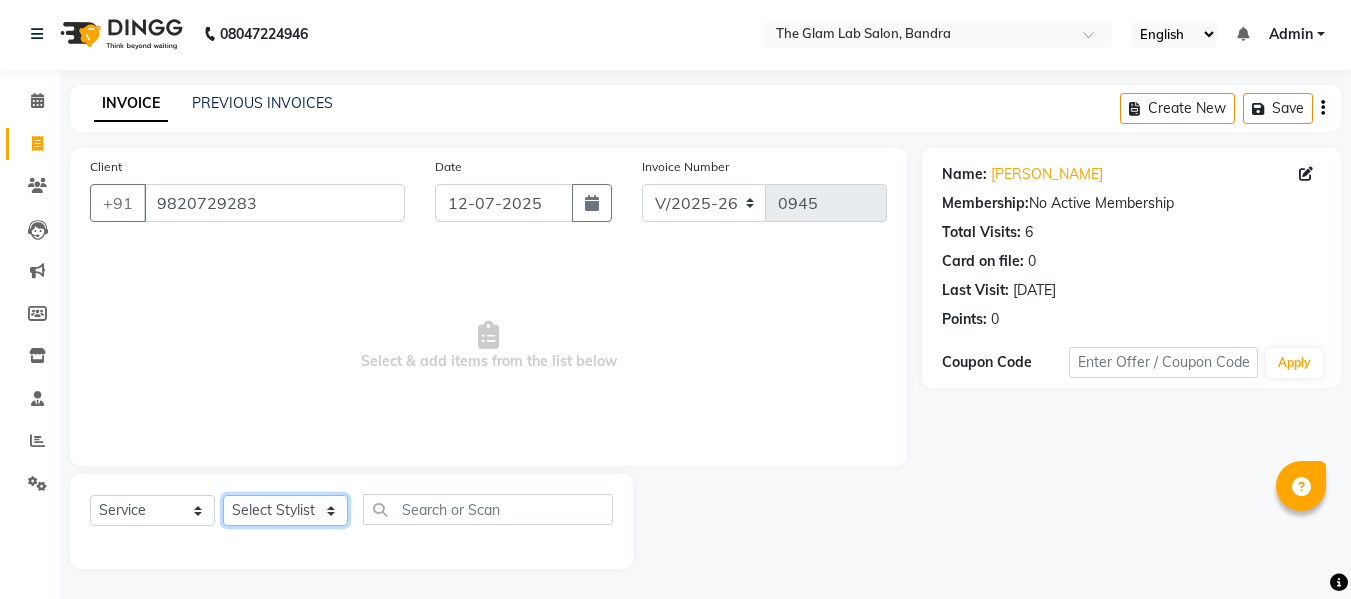 click on "Select Stylist [PERSON_NAME] [PERSON_NAME] [PERSON_NAME] [PERSON_NAME] BHGYASHREE [PERSON_NAME] [PERSON_NAME] [PERSON_NAME] [PERSON_NAME] [PERSON_NAME] [PERSON_NAME] [PERSON_NAME] [PERSON_NAME] [PERSON_NAME] [PERSON_NAME] [PERSON_NAME] [PERSON_NAME] [PERSON_NAME] [PERSON_NAME] WONCHUI [PERSON_NAME] [PERSON_NAME] ZAIN" 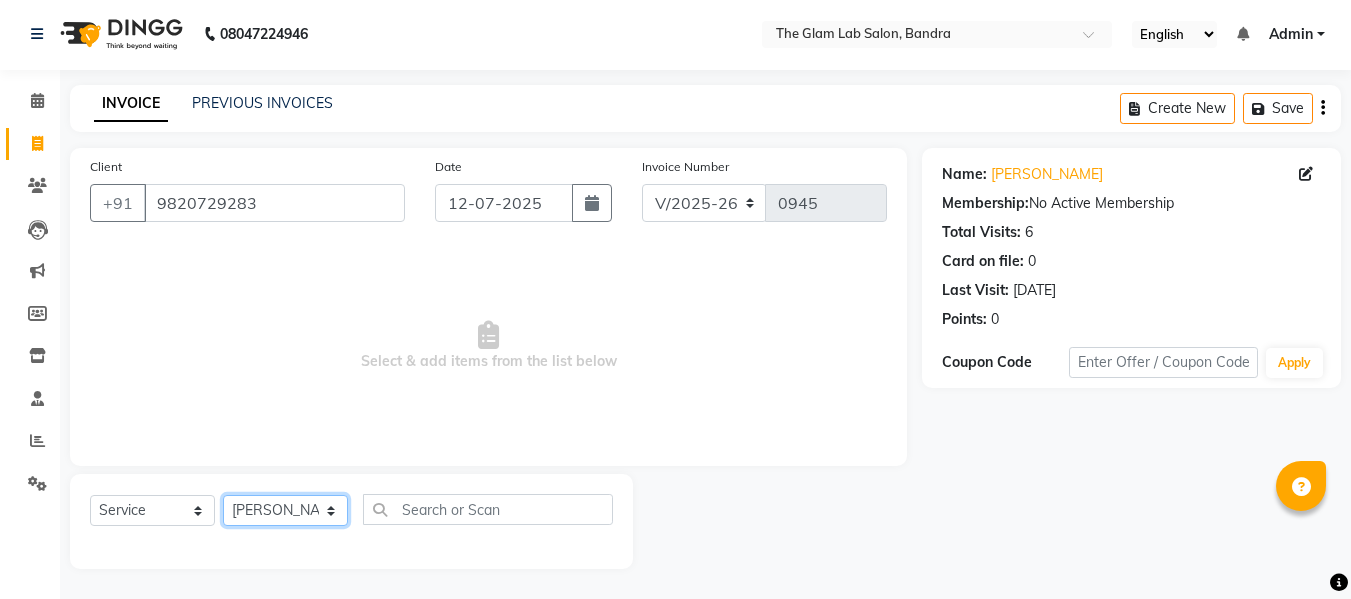click on "Select Stylist [PERSON_NAME] [PERSON_NAME] [PERSON_NAME] [PERSON_NAME] BHGYASHREE [PERSON_NAME] [PERSON_NAME] [PERSON_NAME] [PERSON_NAME] [PERSON_NAME] [PERSON_NAME] [PERSON_NAME] [PERSON_NAME] [PERSON_NAME] [PERSON_NAME] [PERSON_NAME] [PERSON_NAME] [PERSON_NAME] [PERSON_NAME] WONCHUI [PERSON_NAME] [PERSON_NAME] ZAIN" 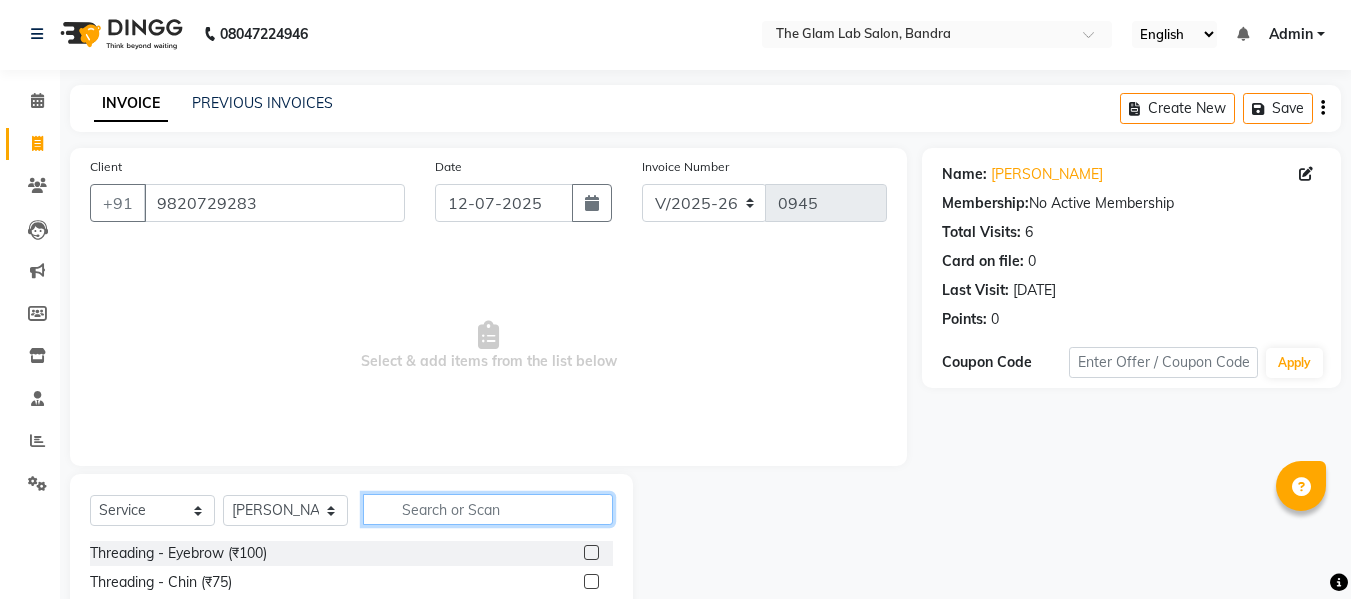 click 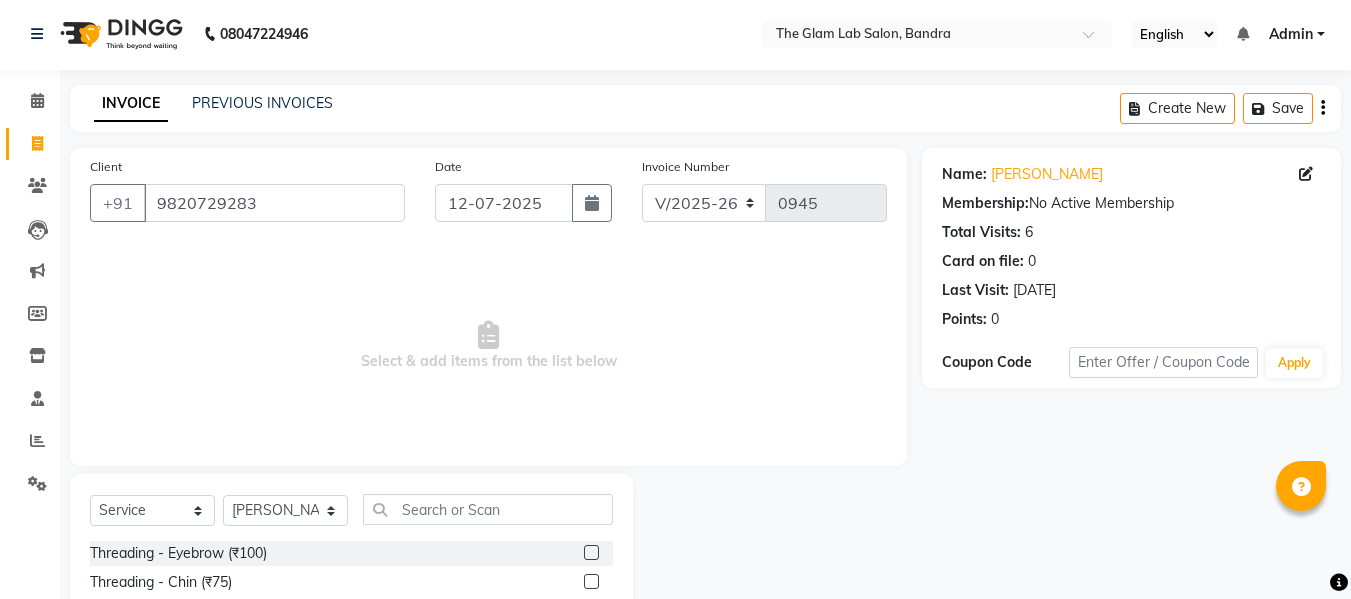click 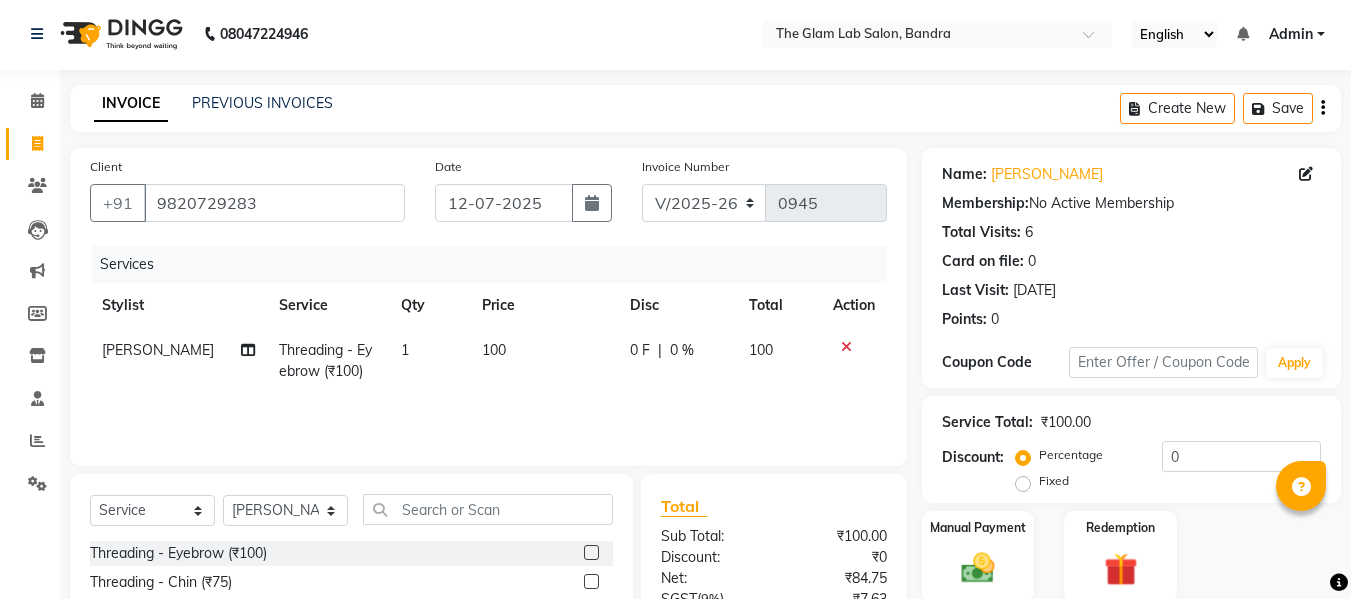 click on "100" 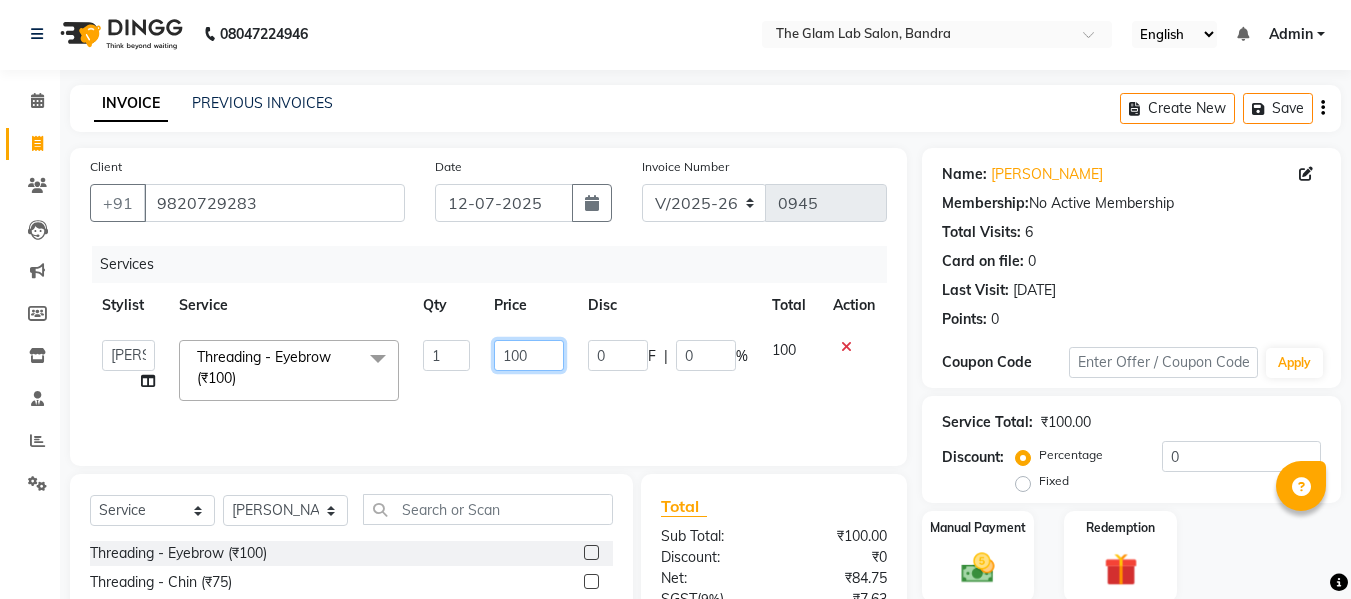 click on "100" 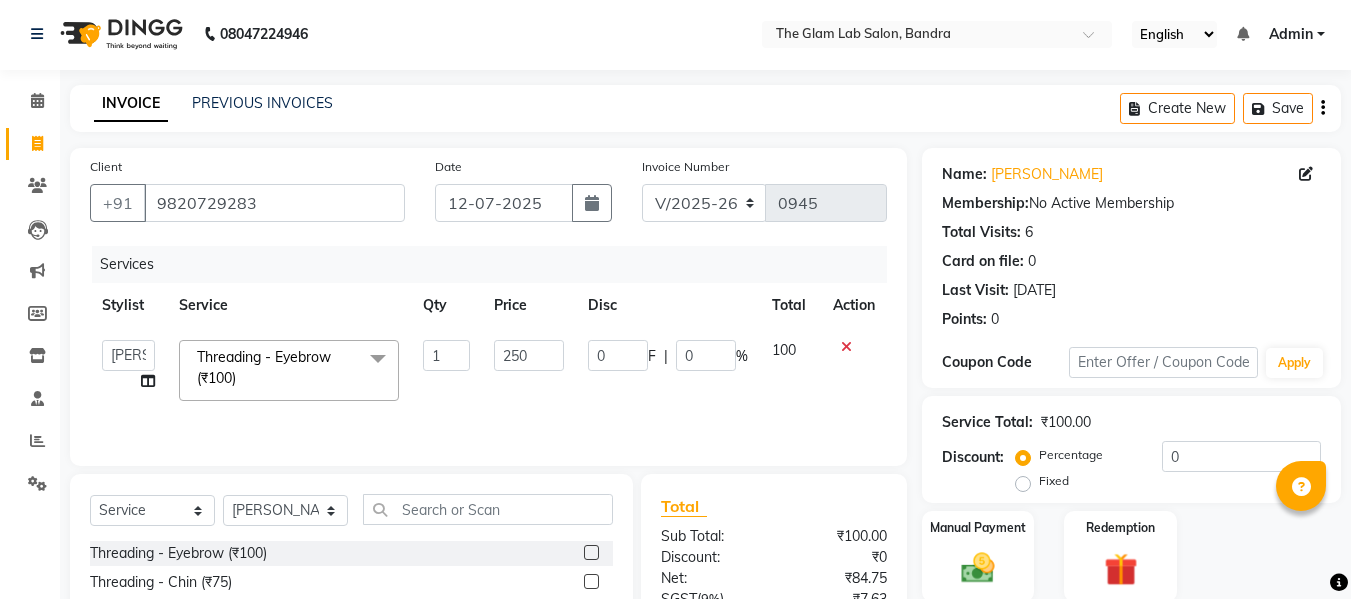 click on "250" 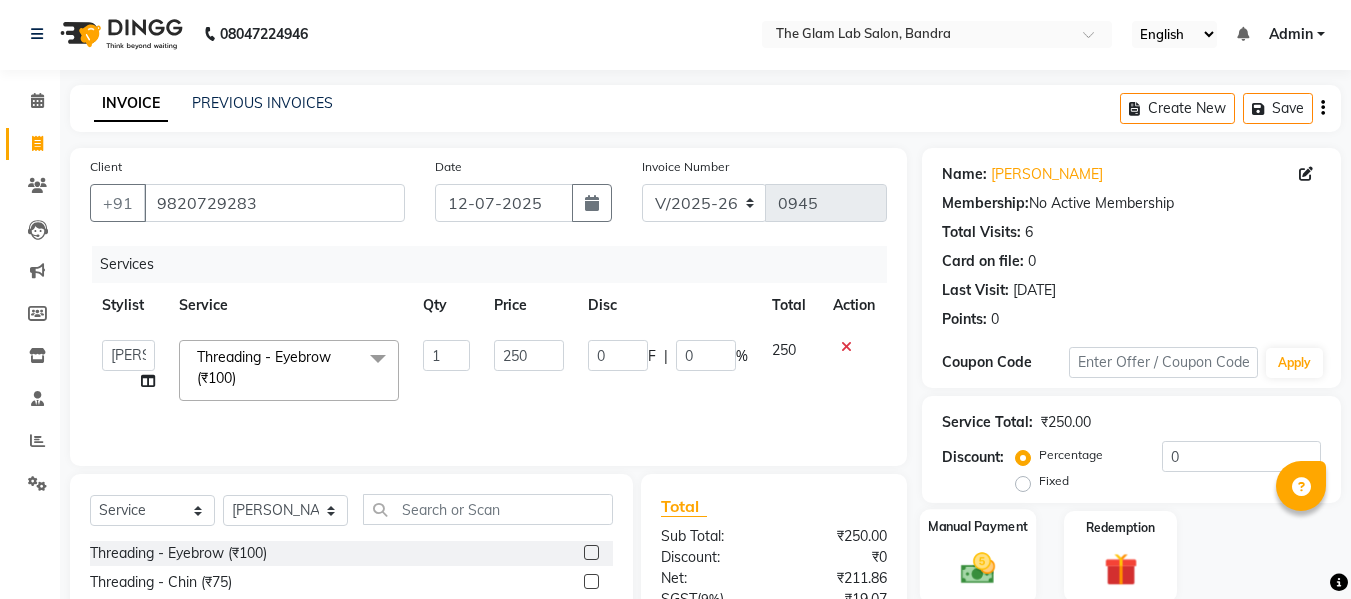 click 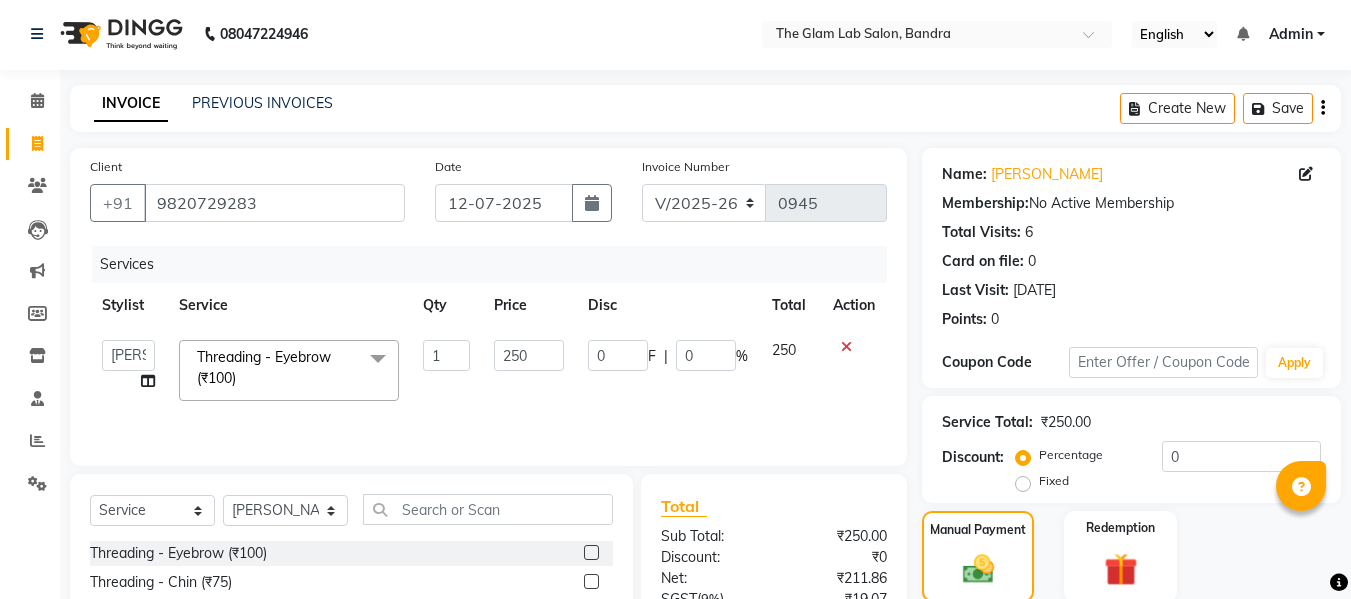 click on "CASH" 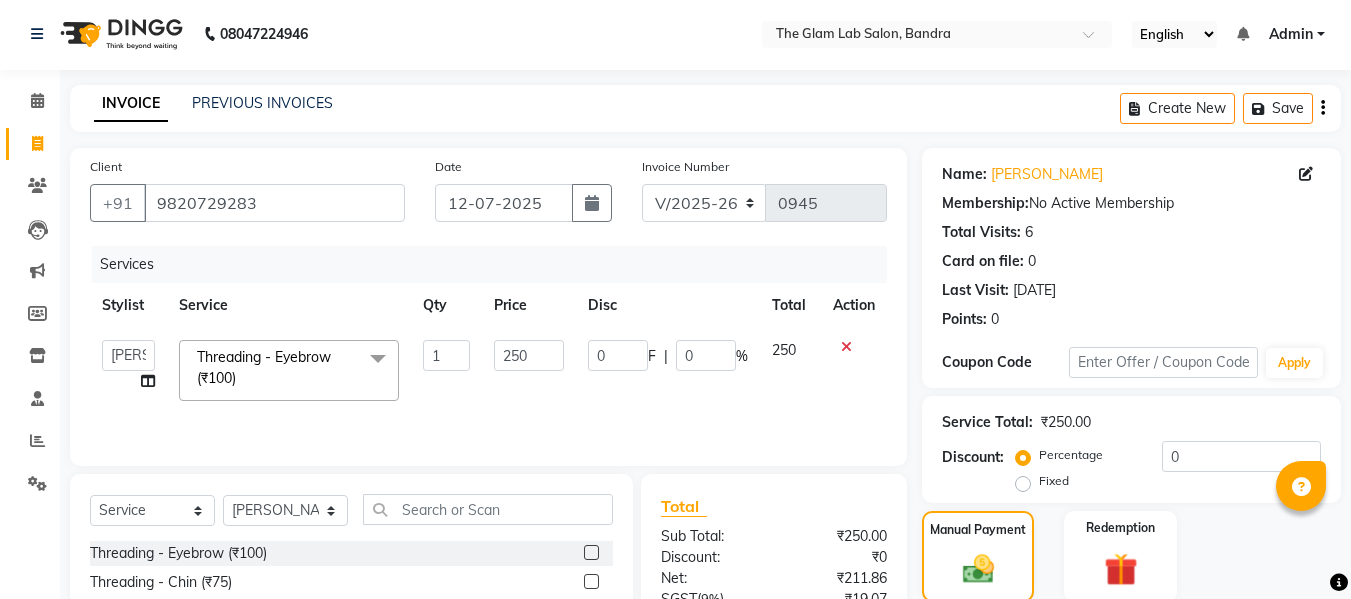 scroll, scrollTop: 204, scrollLeft: 0, axis: vertical 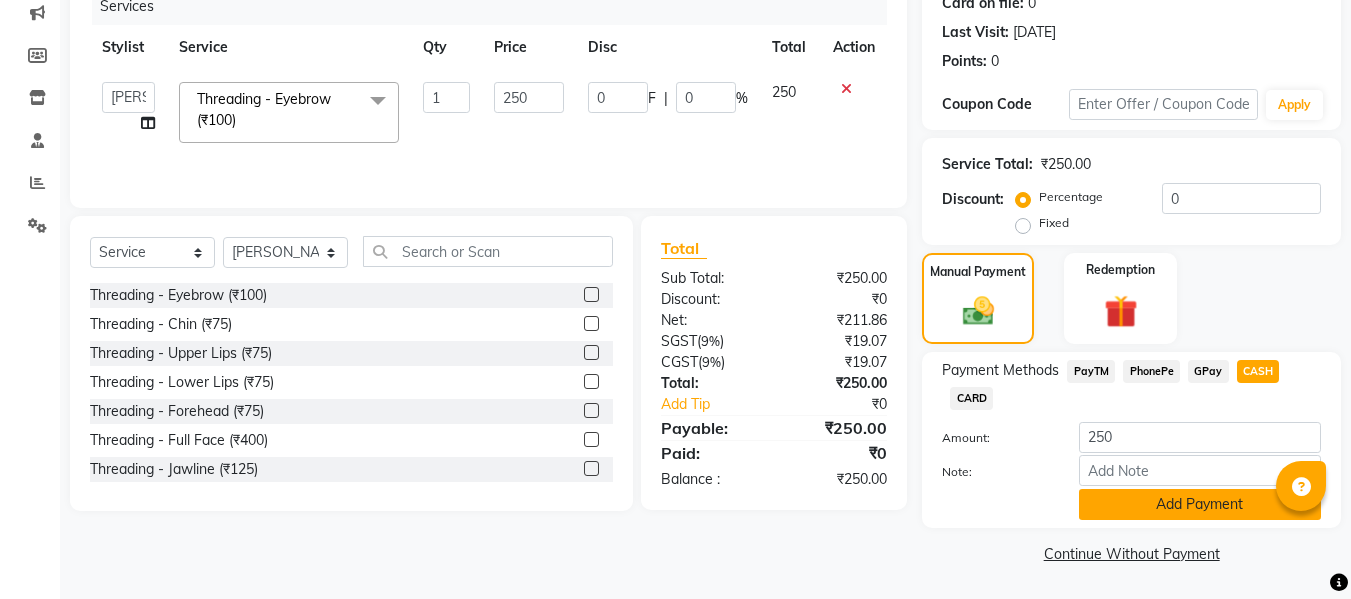 click on "Add Payment" 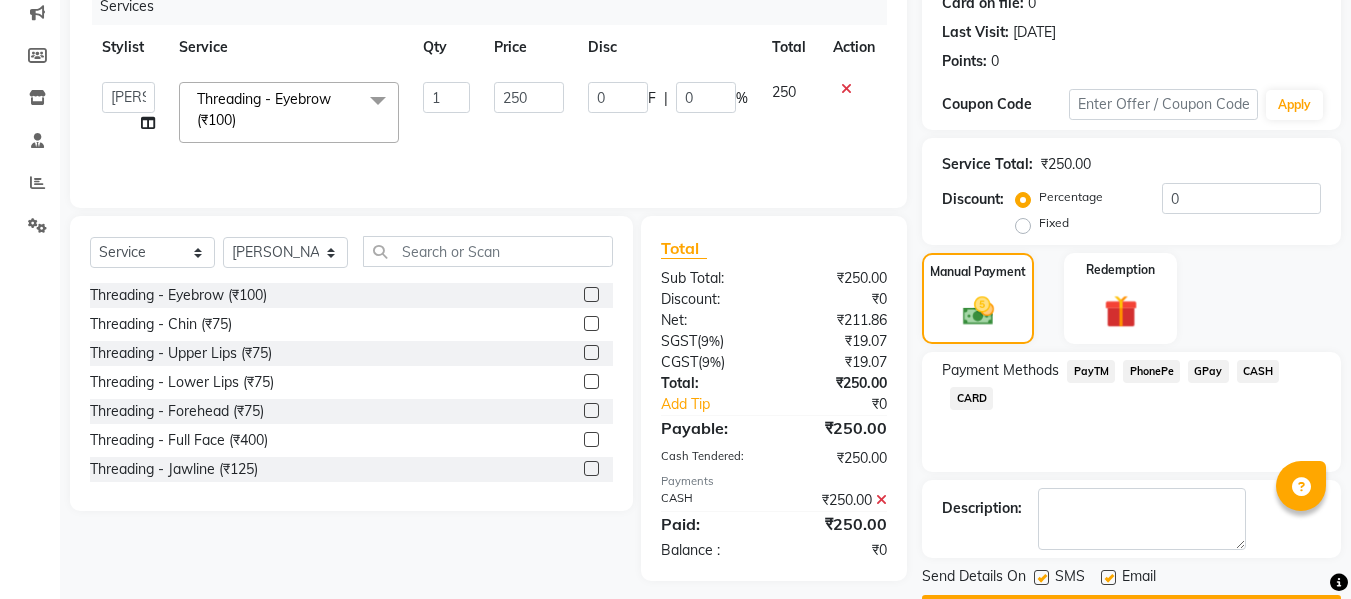 scroll, scrollTop: 317, scrollLeft: 0, axis: vertical 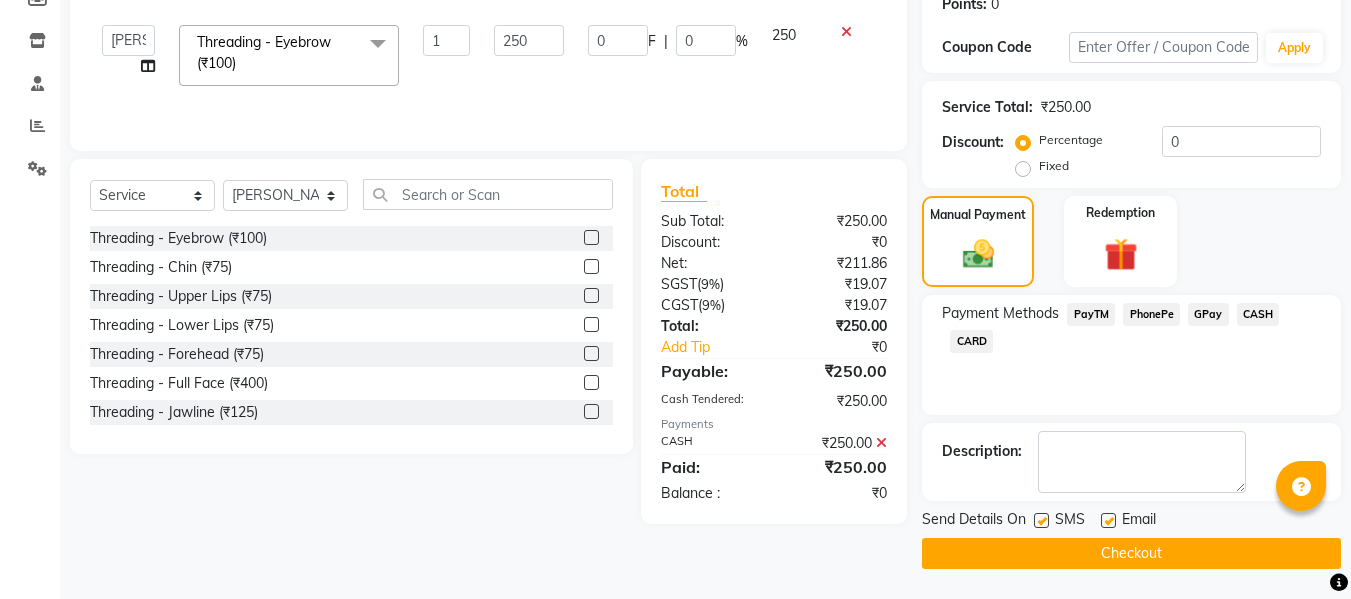 click 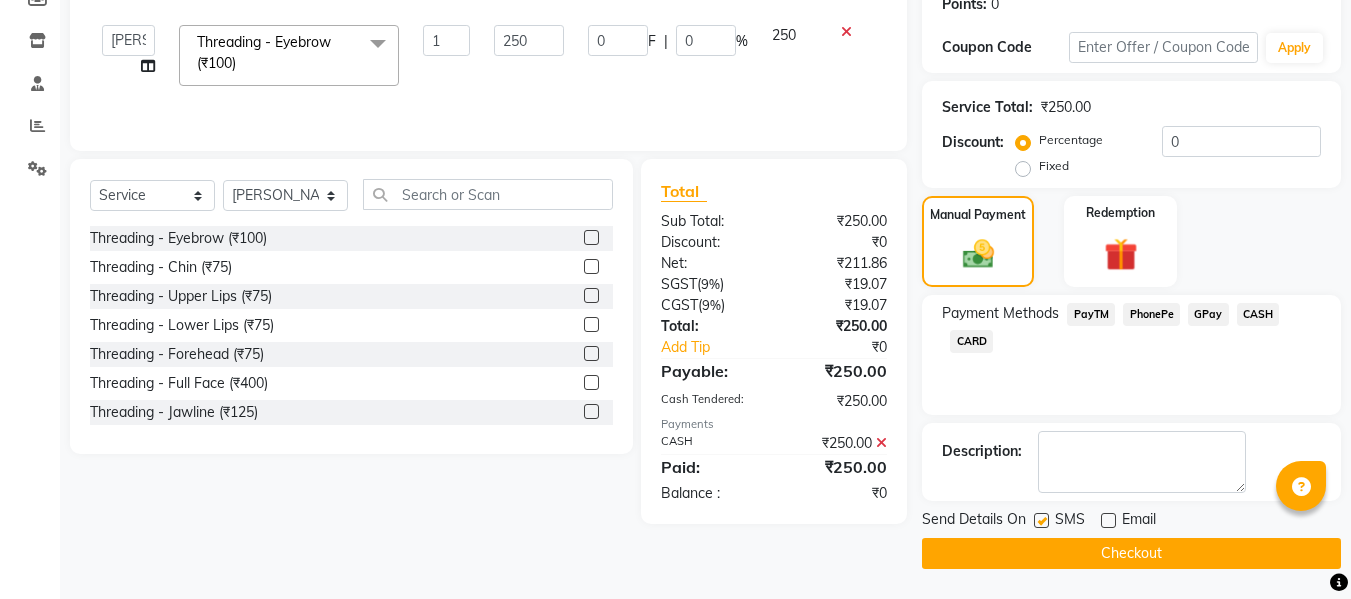 click 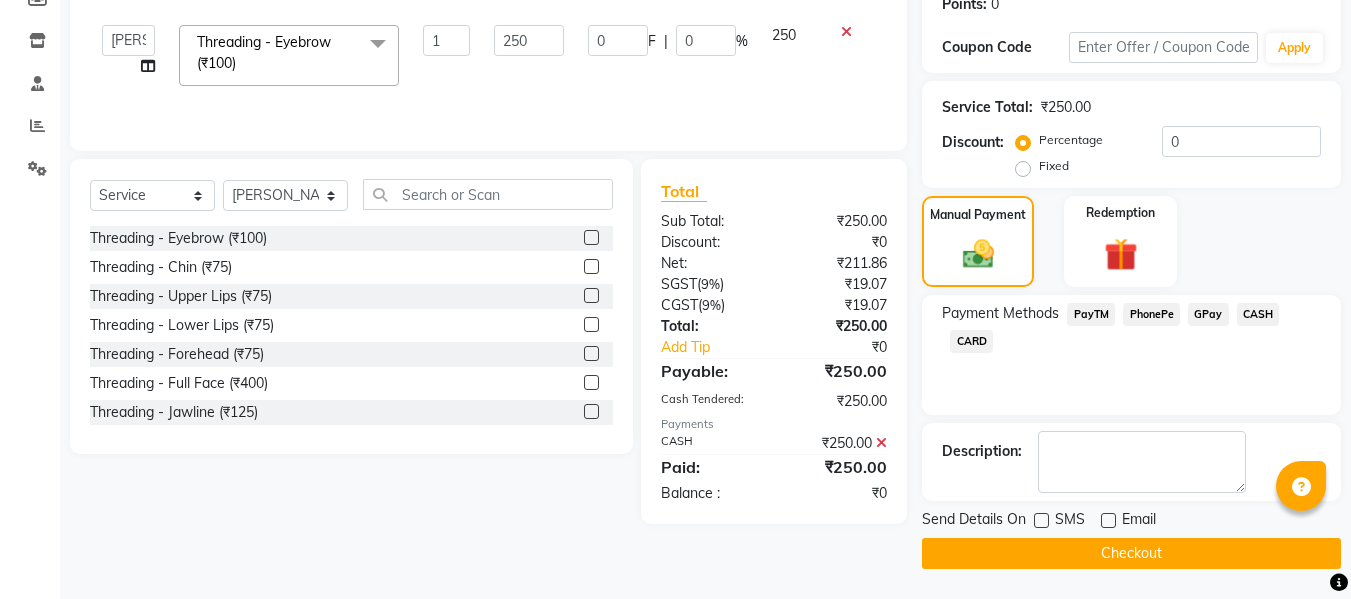 click on "Checkout" 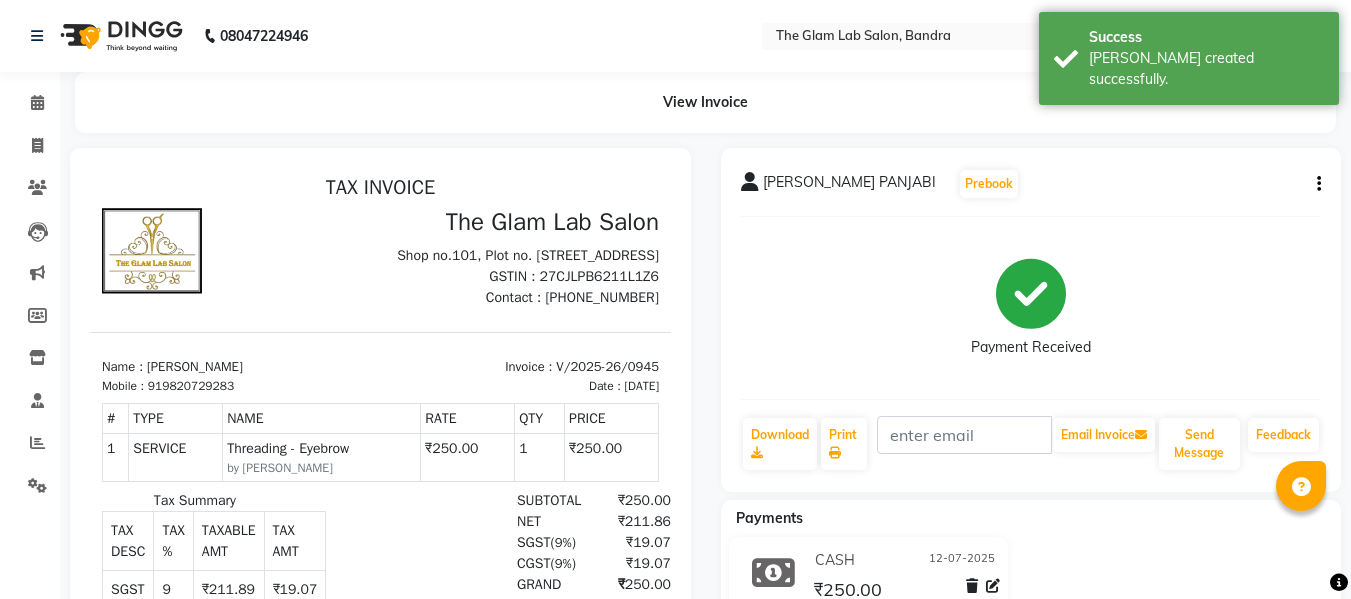 scroll, scrollTop: 0, scrollLeft: 0, axis: both 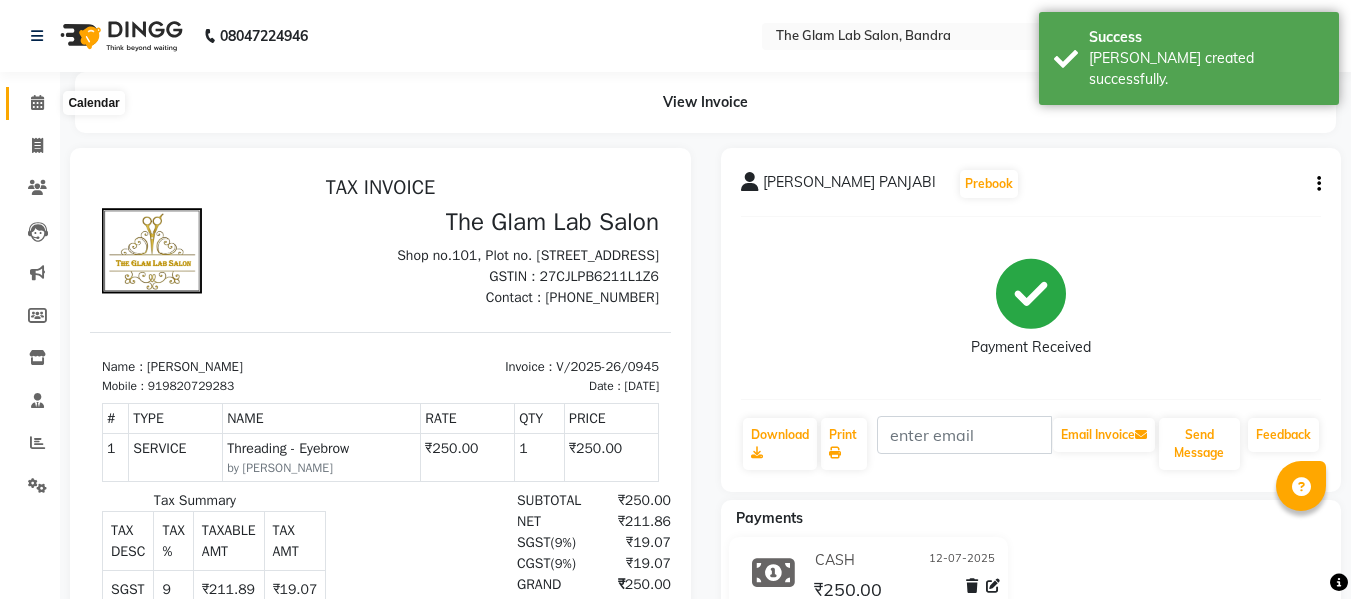 click 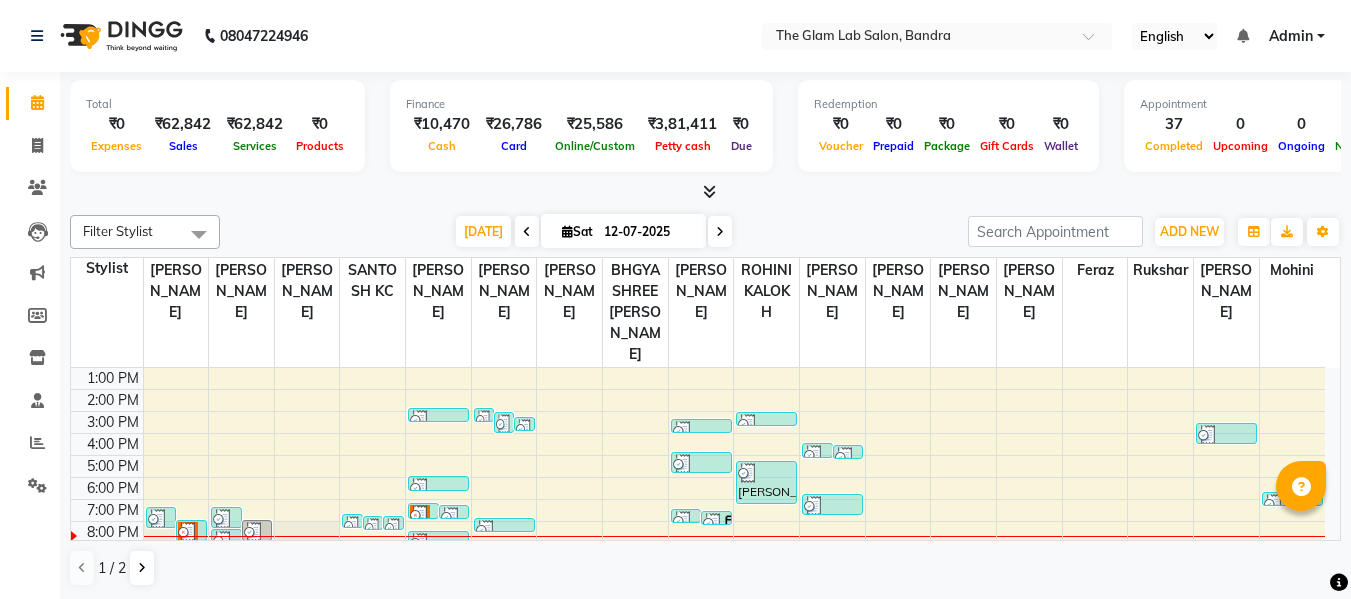 scroll, scrollTop: 136, scrollLeft: 0, axis: vertical 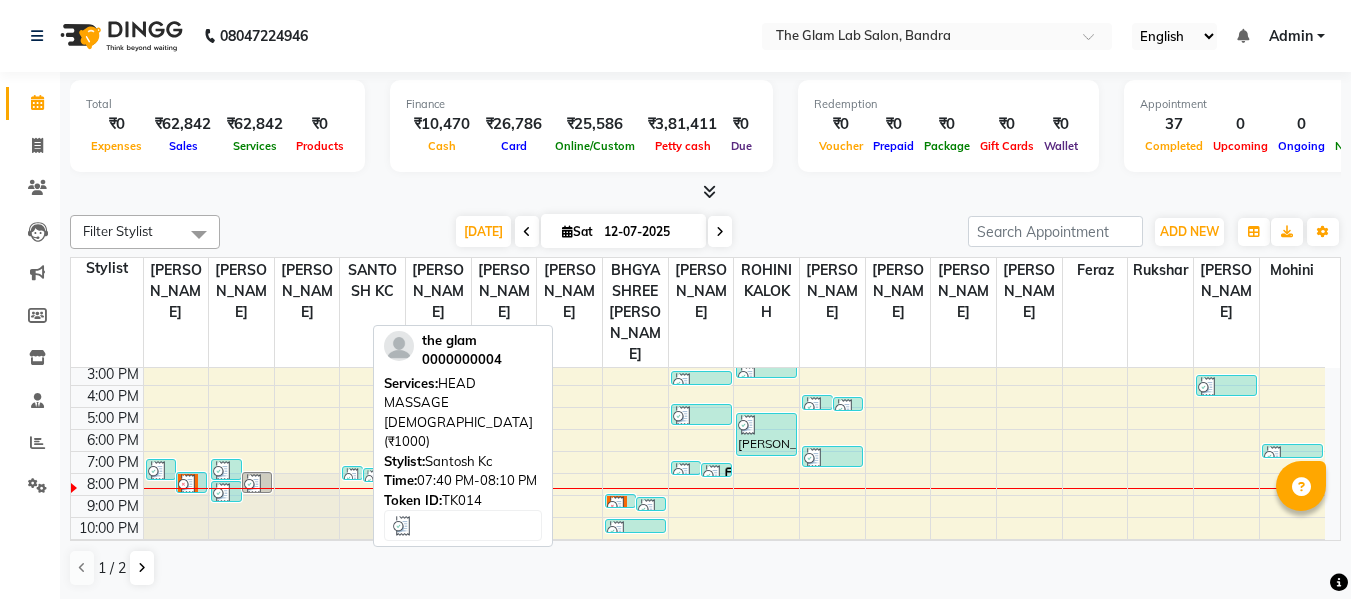 click at bounding box center [352, 478] 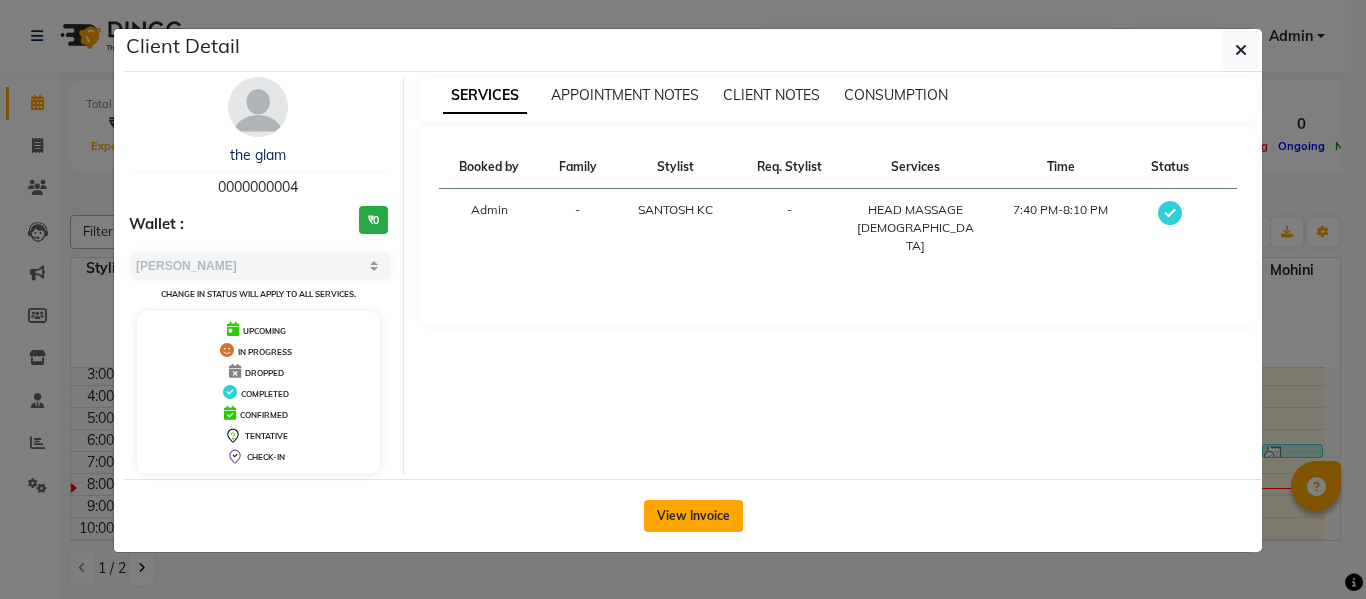 click on "View Invoice" 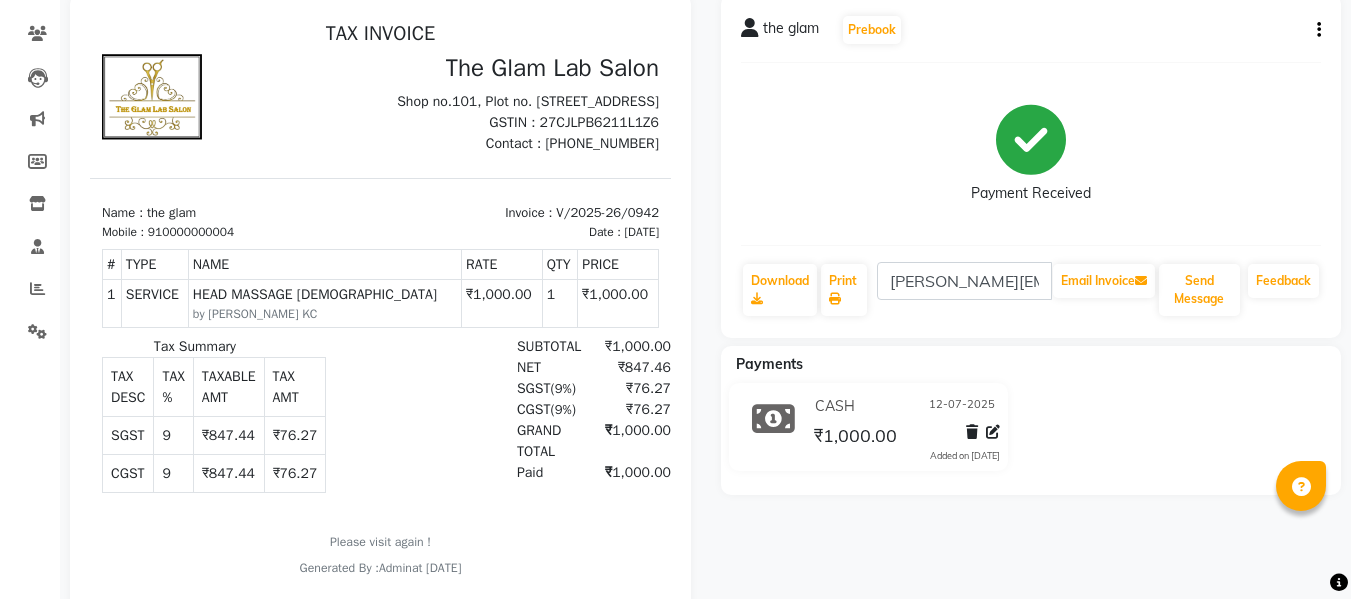 scroll, scrollTop: 0, scrollLeft: 0, axis: both 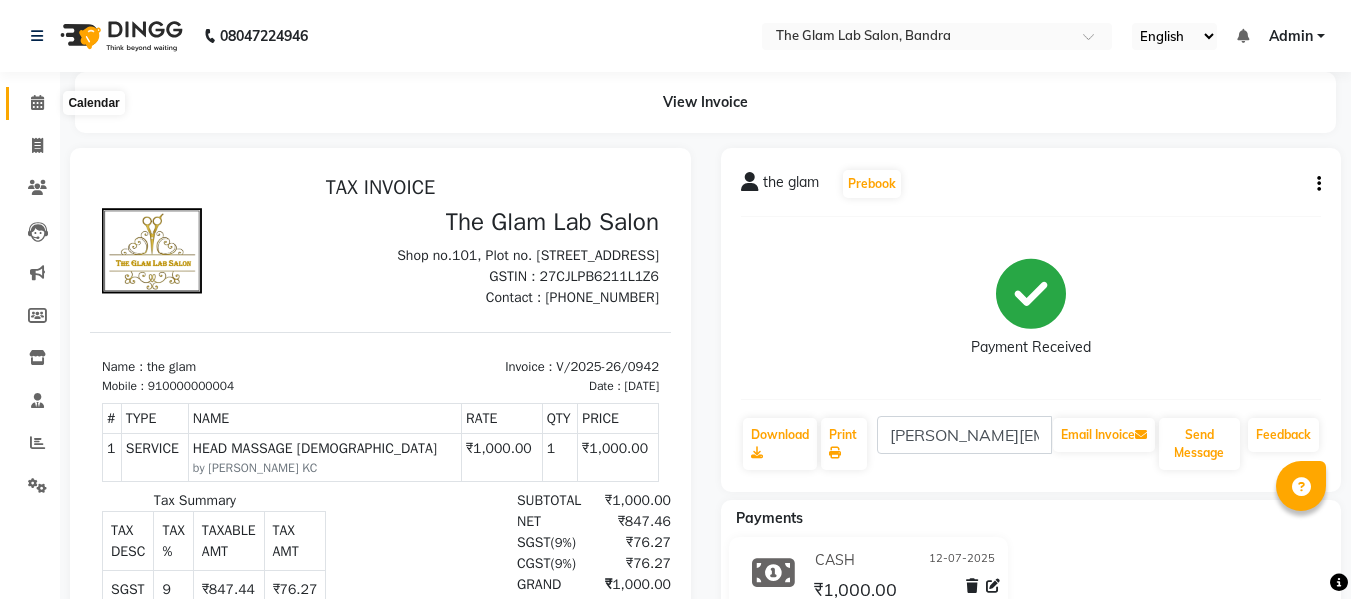 click 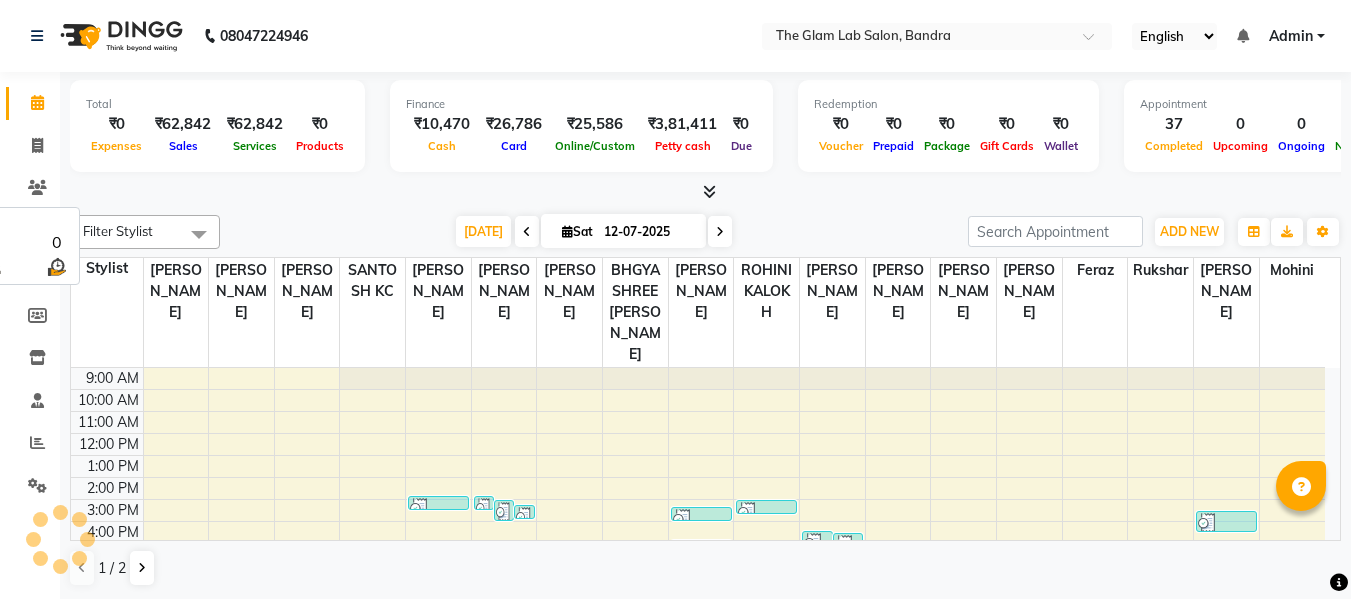 scroll, scrollTop: 0, scrollLeft: 0, axis: both 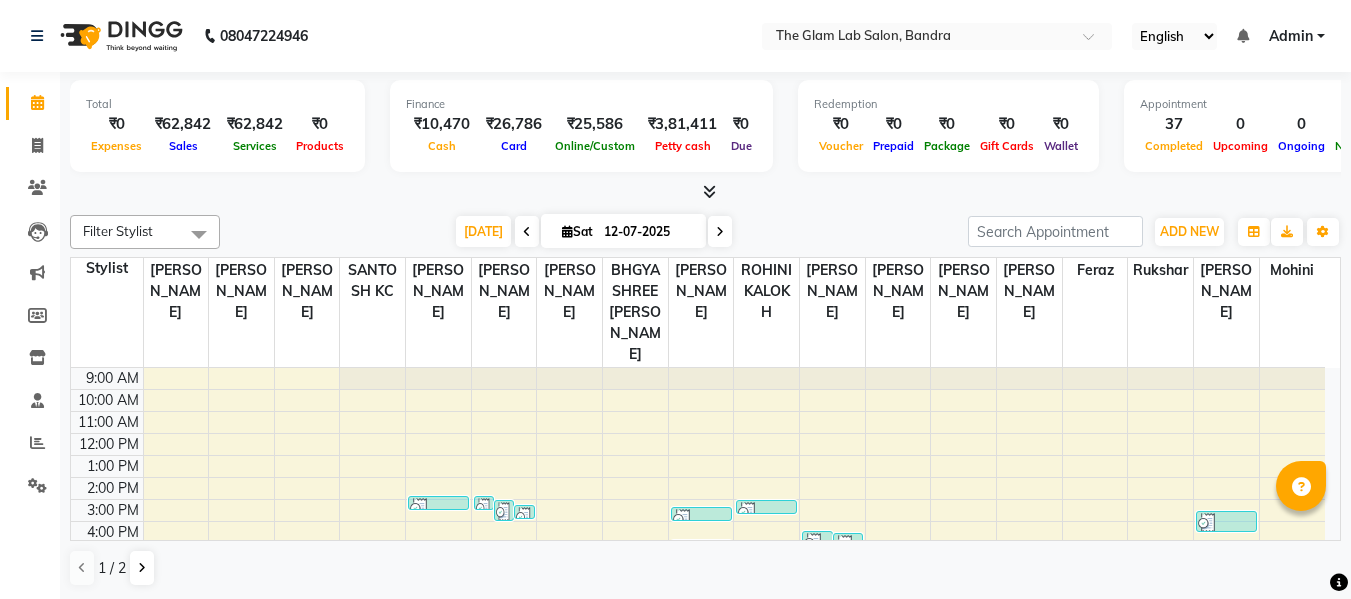 click on "[DATE]  [DATE]" at bounding box center [594, 232] 